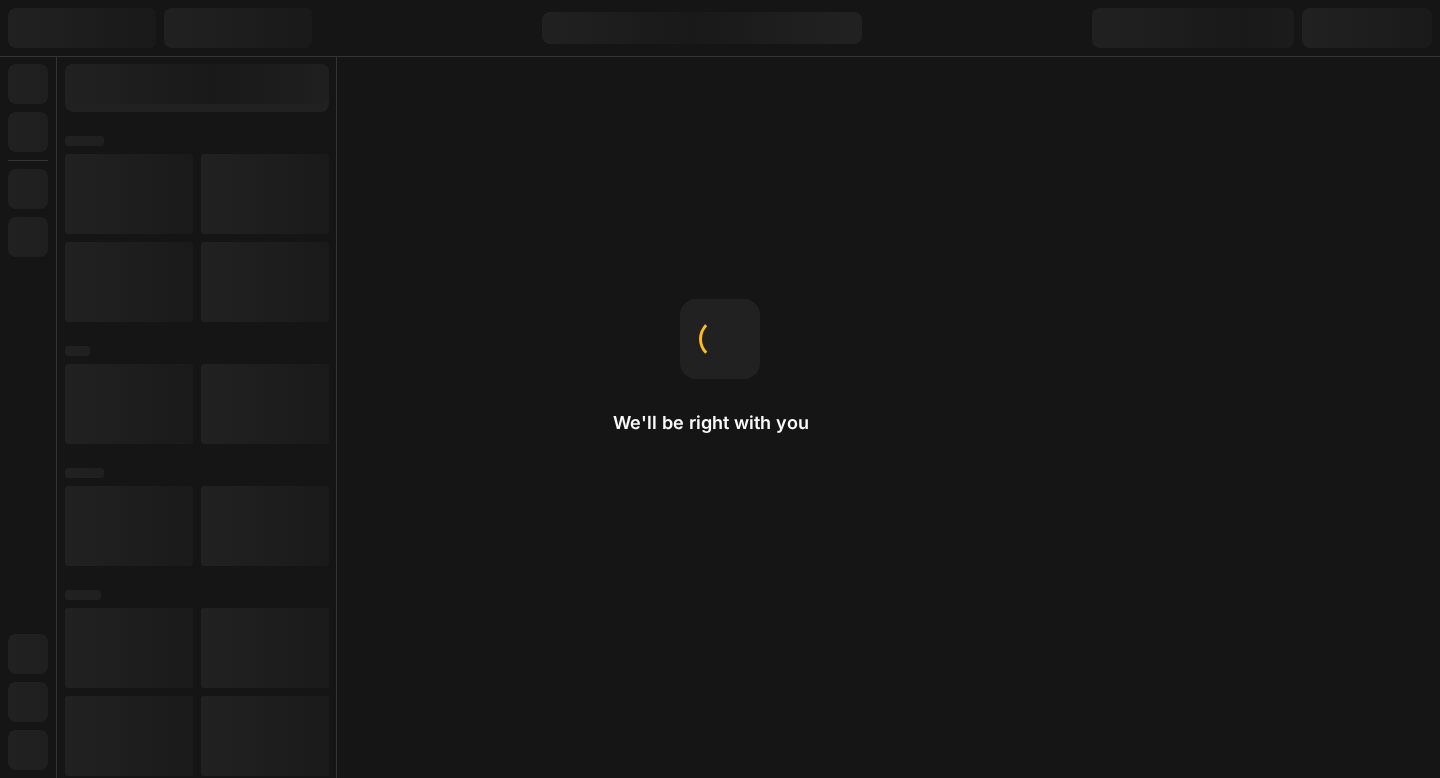scroll, scrollTop: 0, scrollLeft: 0, axis: both 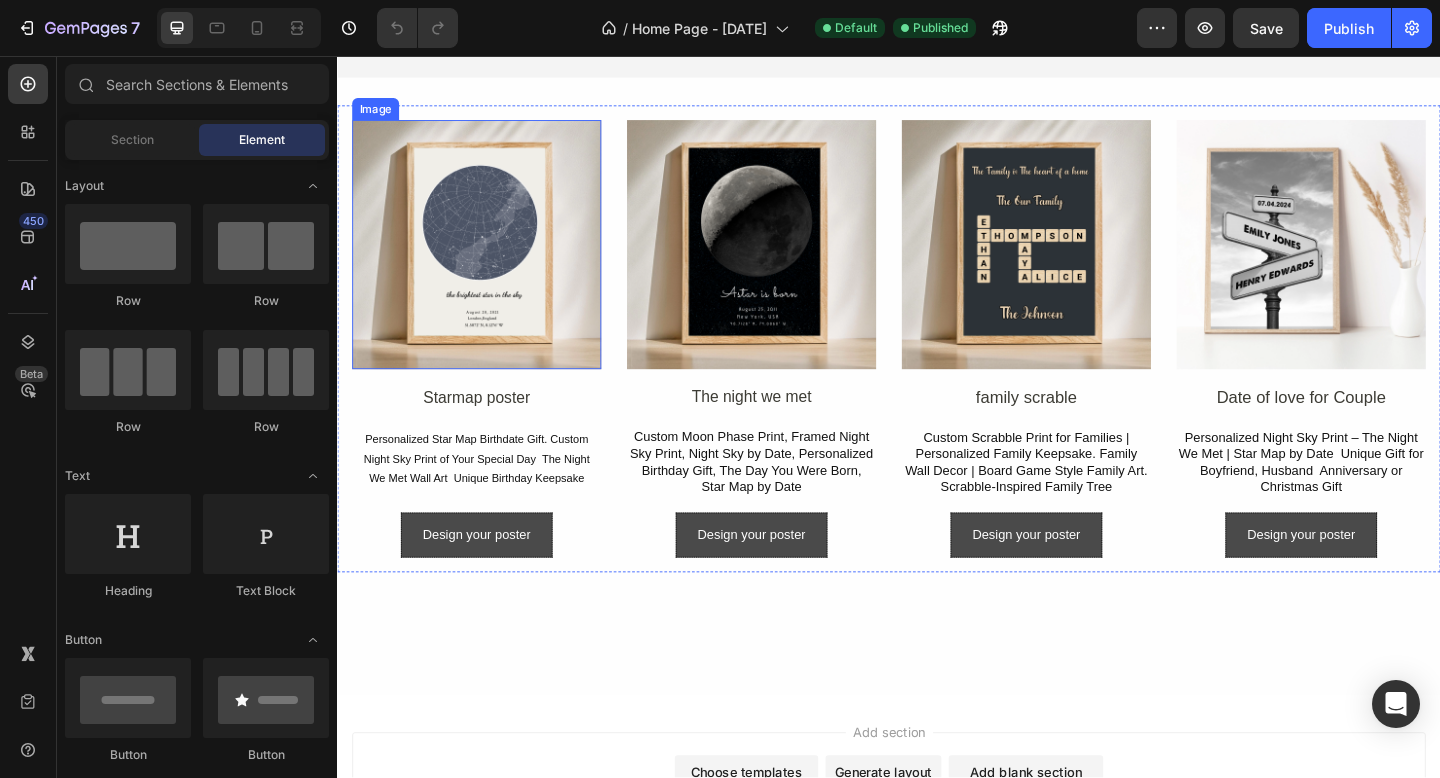 click at bounding box center (488, 261) 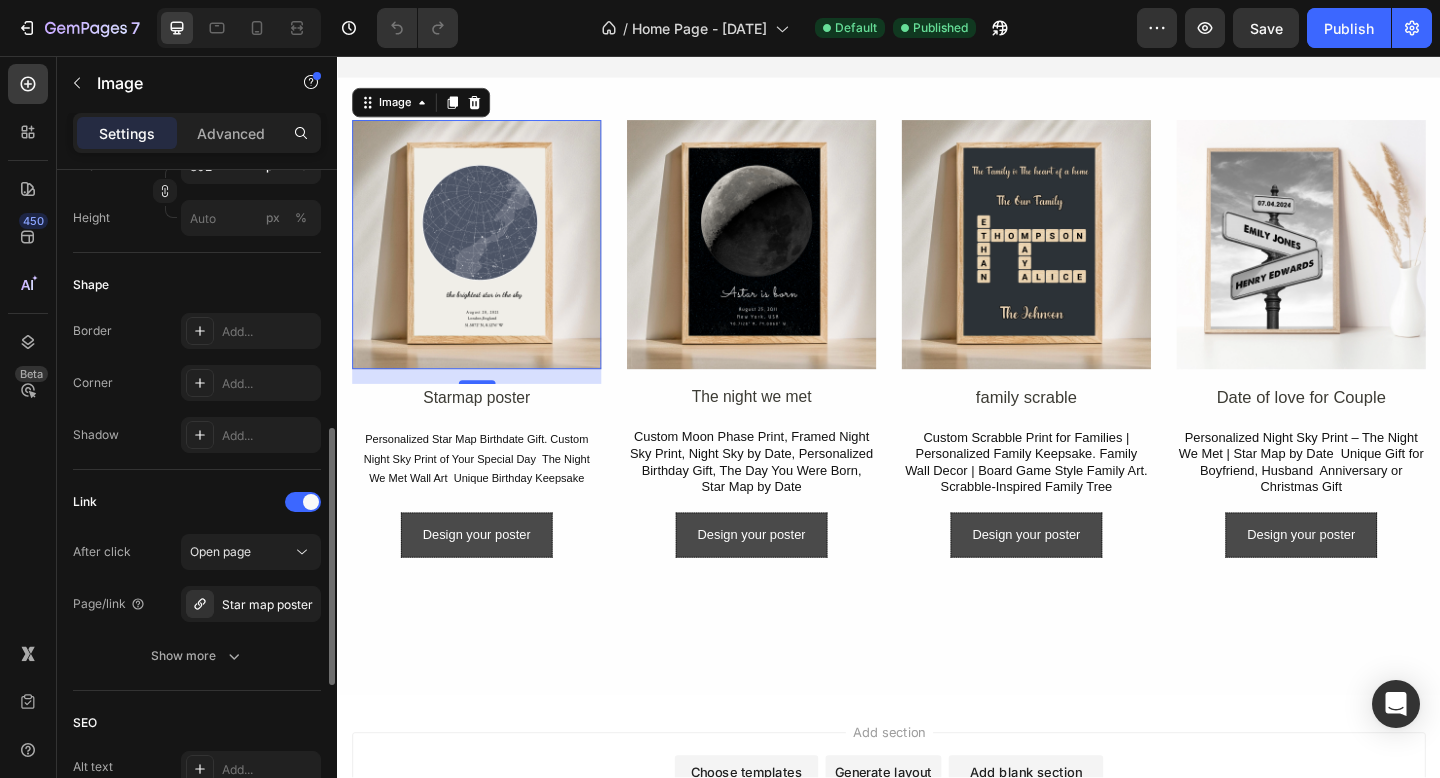 scroll, scrollTop: 664, scrollLeft: 0, axis: vertical 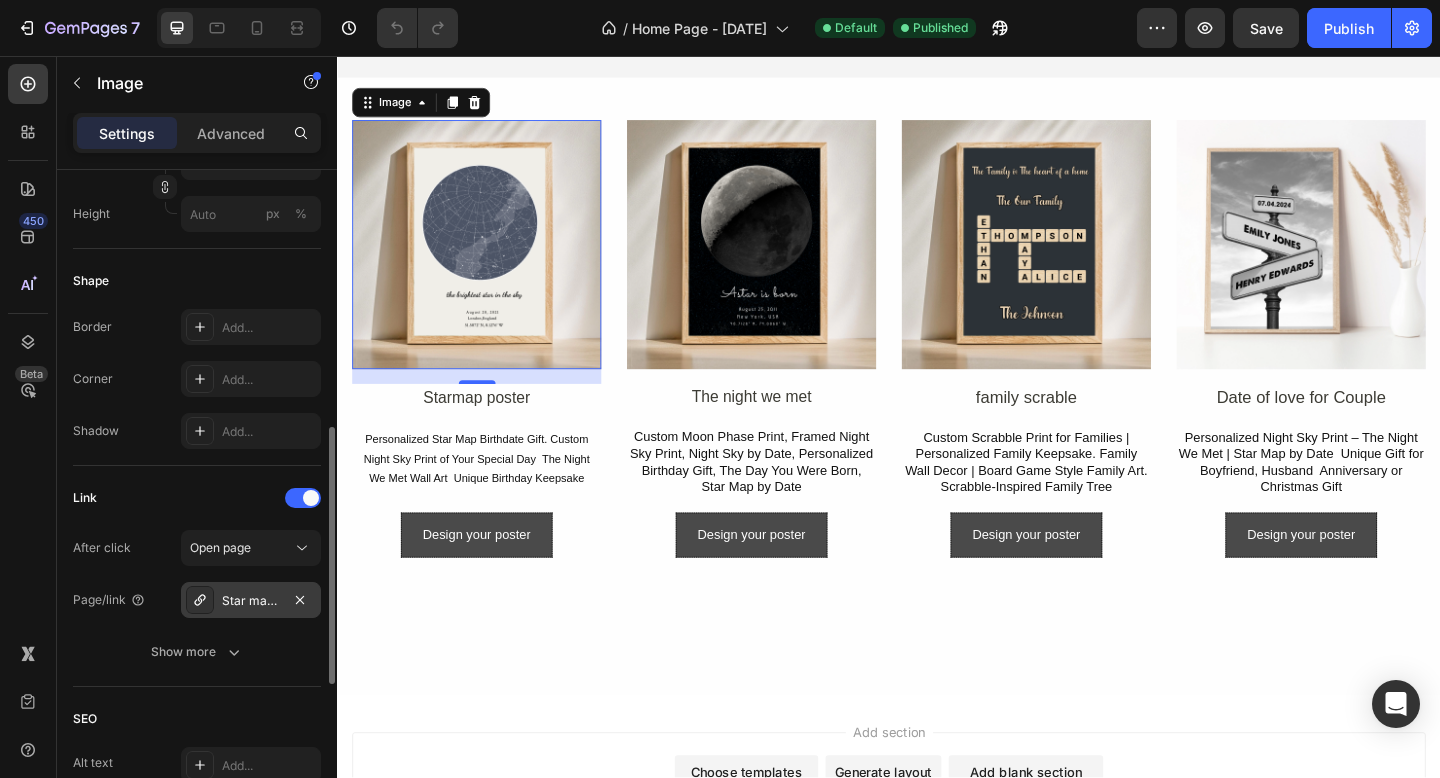 click on "Star map poster" at bounding box center [251, 601] 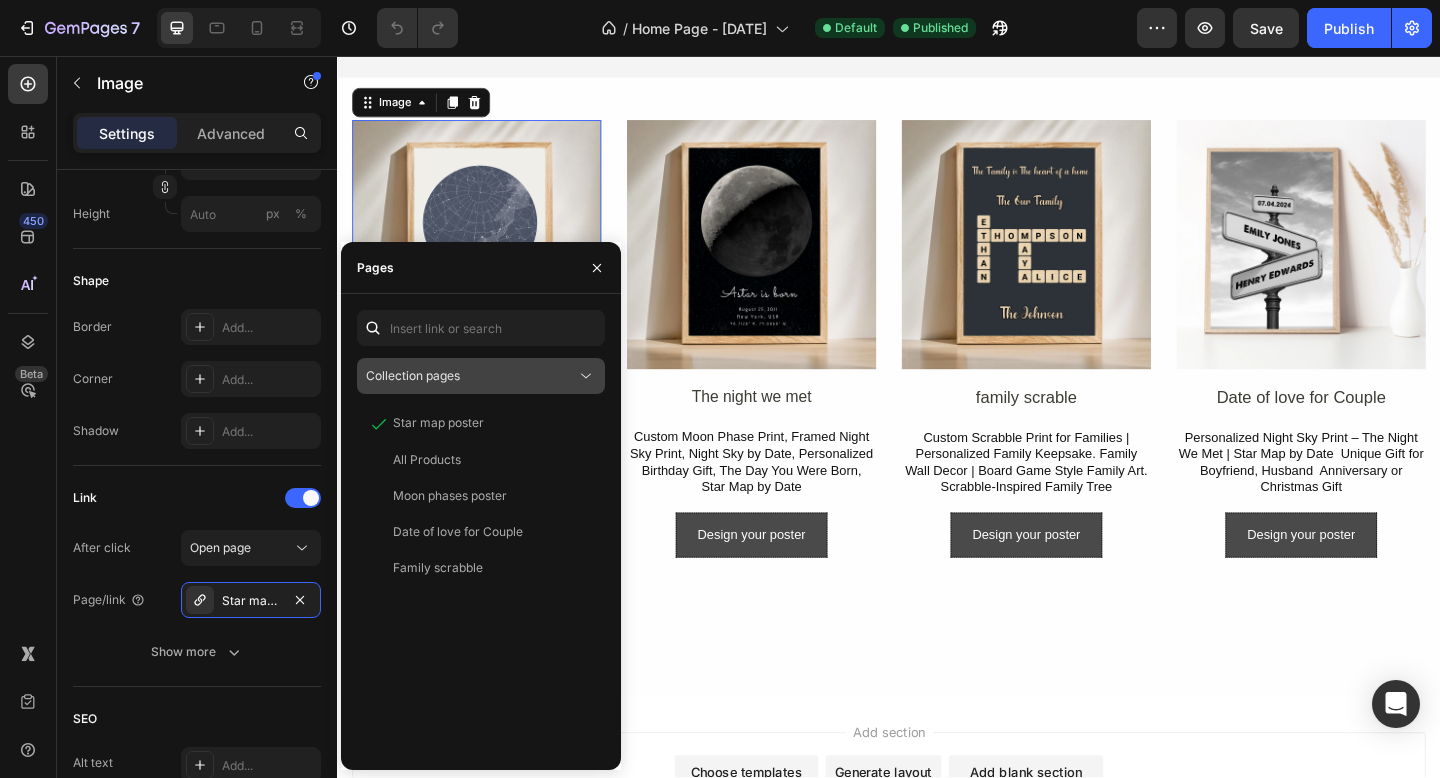 click on "Collection pages" at bounding box center [413, 375] 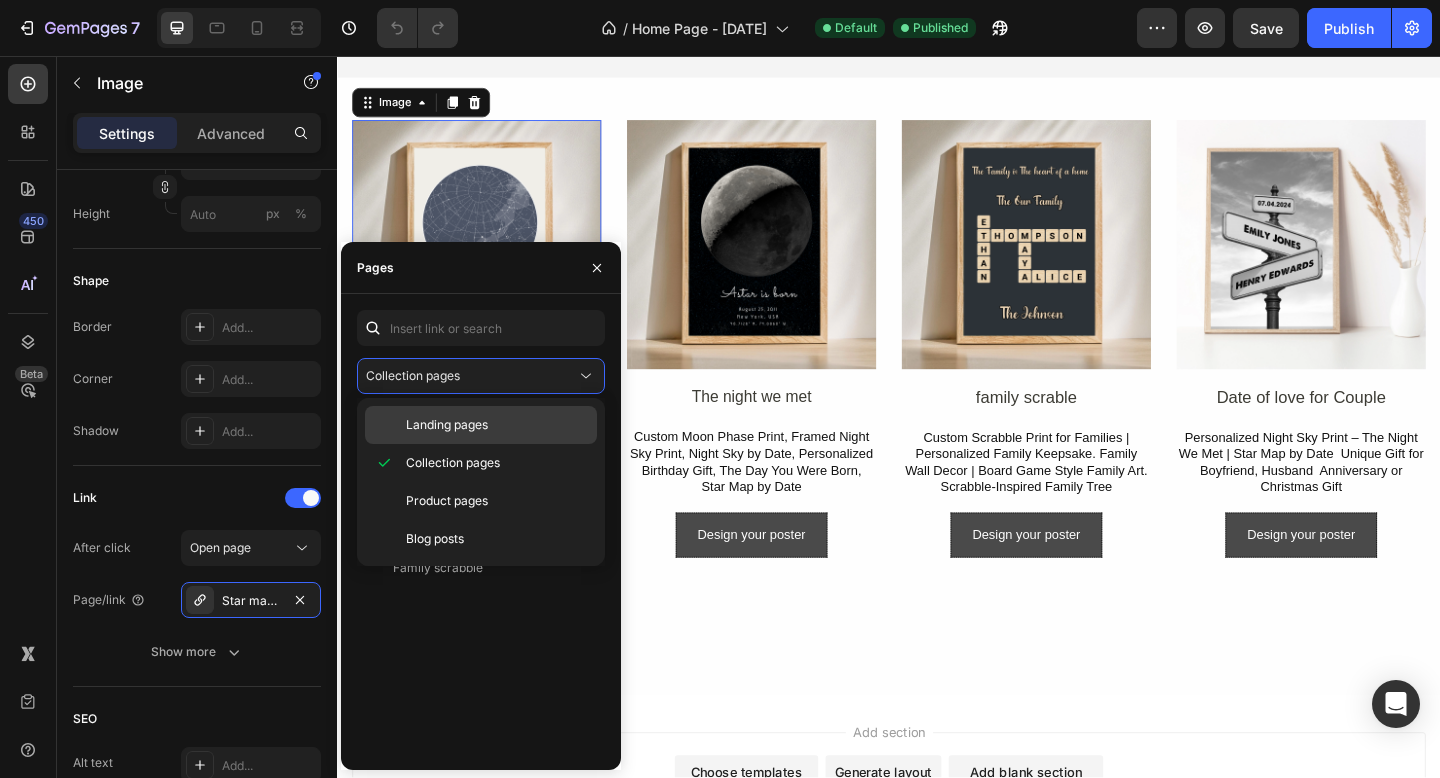click on "Landing pages" at bounding box center [447, 425] 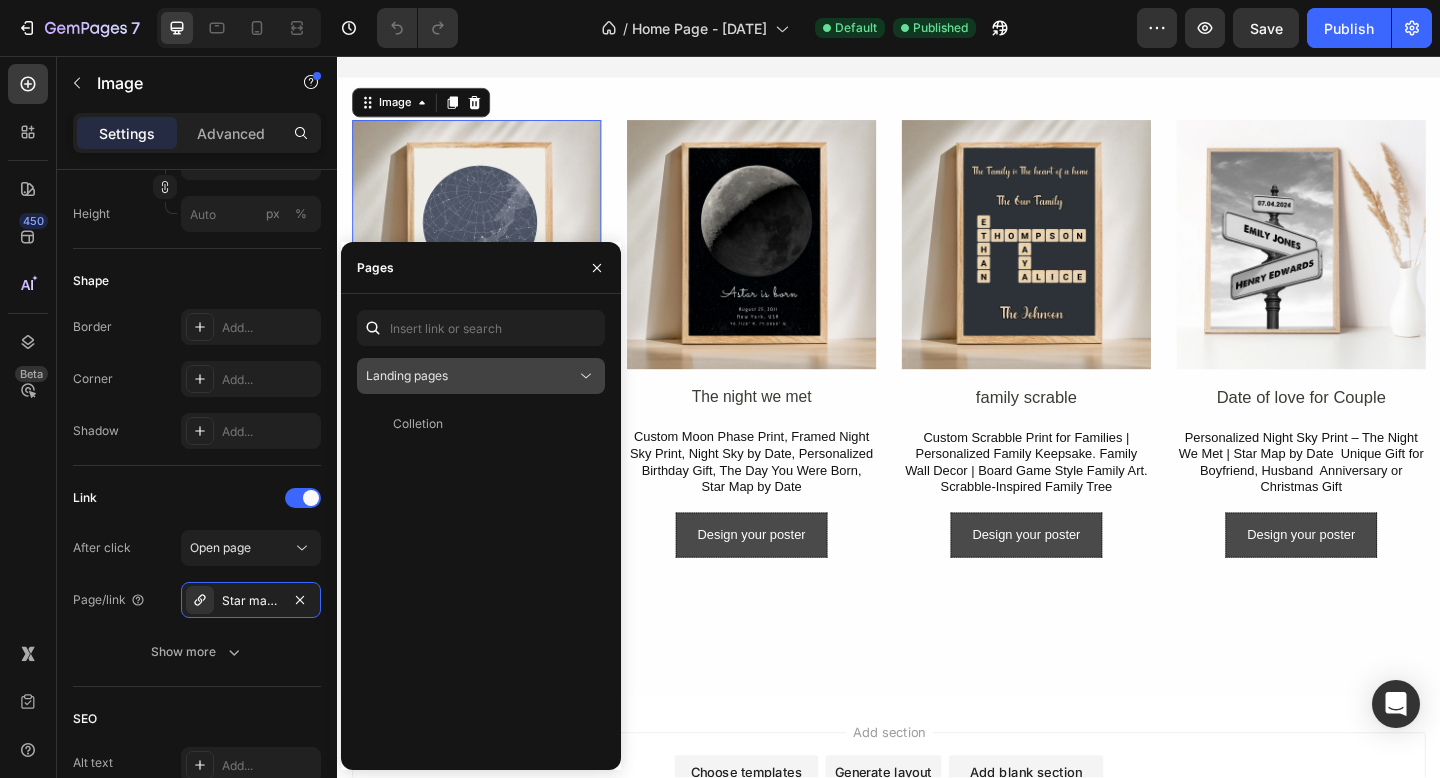 click on "Landing pages" at bounding box center [471, 376] 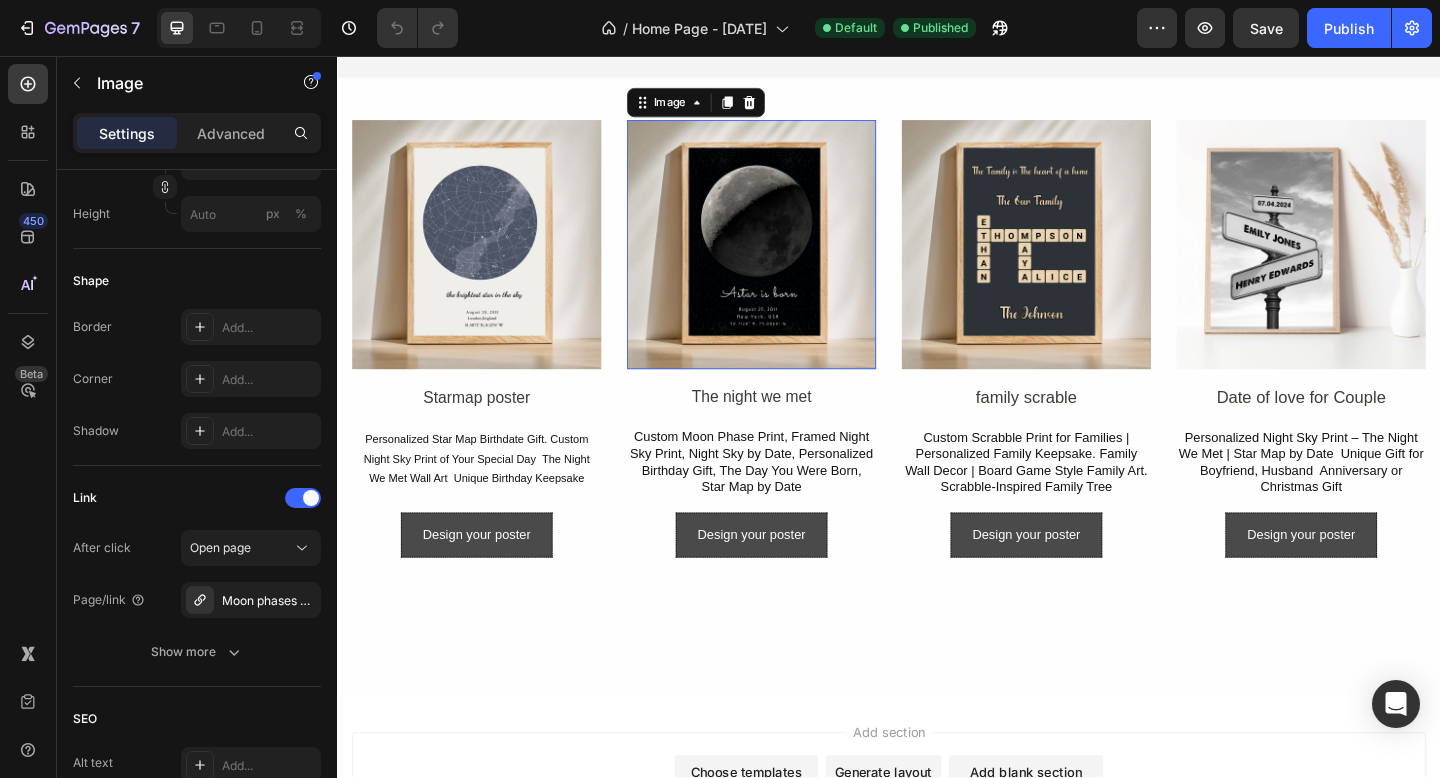 click at bounding box center (787, 261) 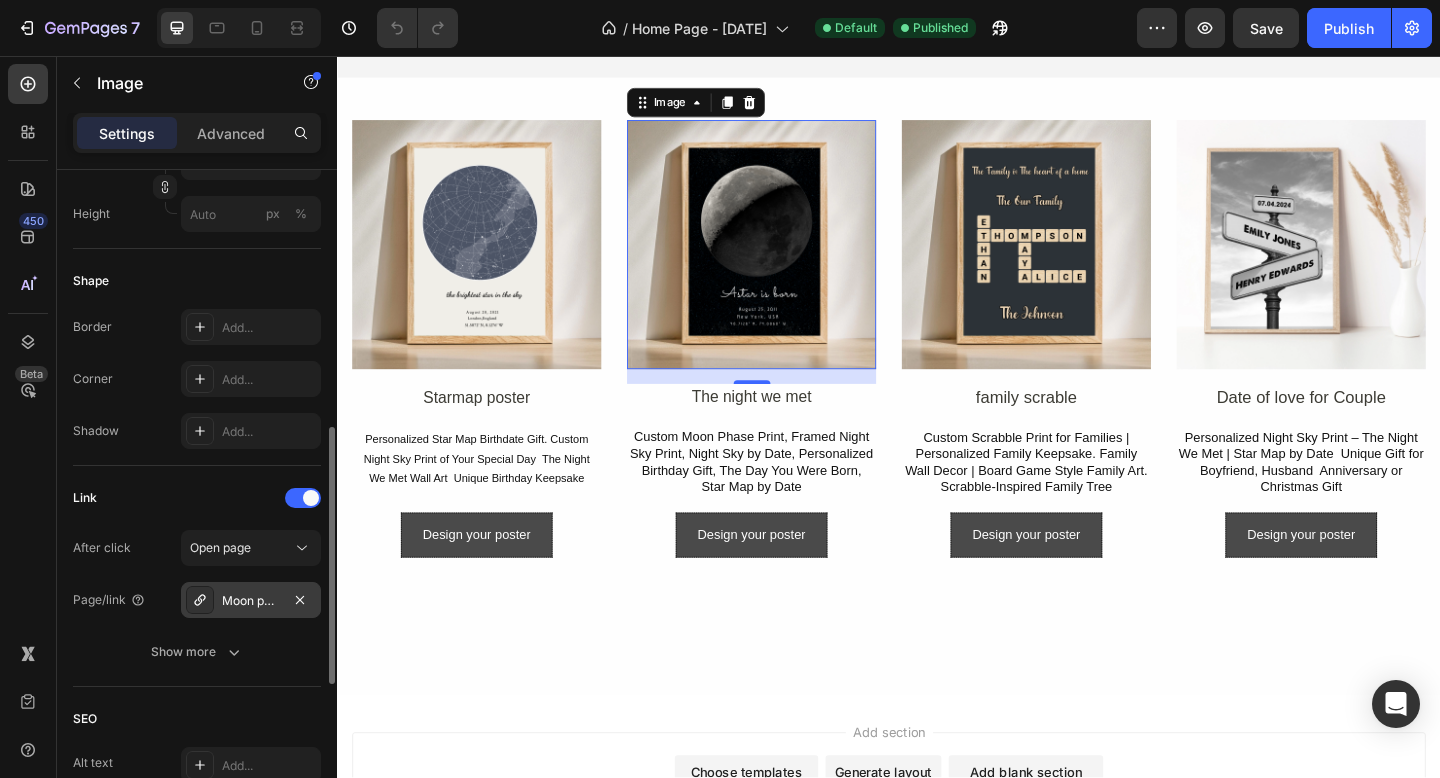 click on "Moon phases poster" at bounding box center (251, 601) 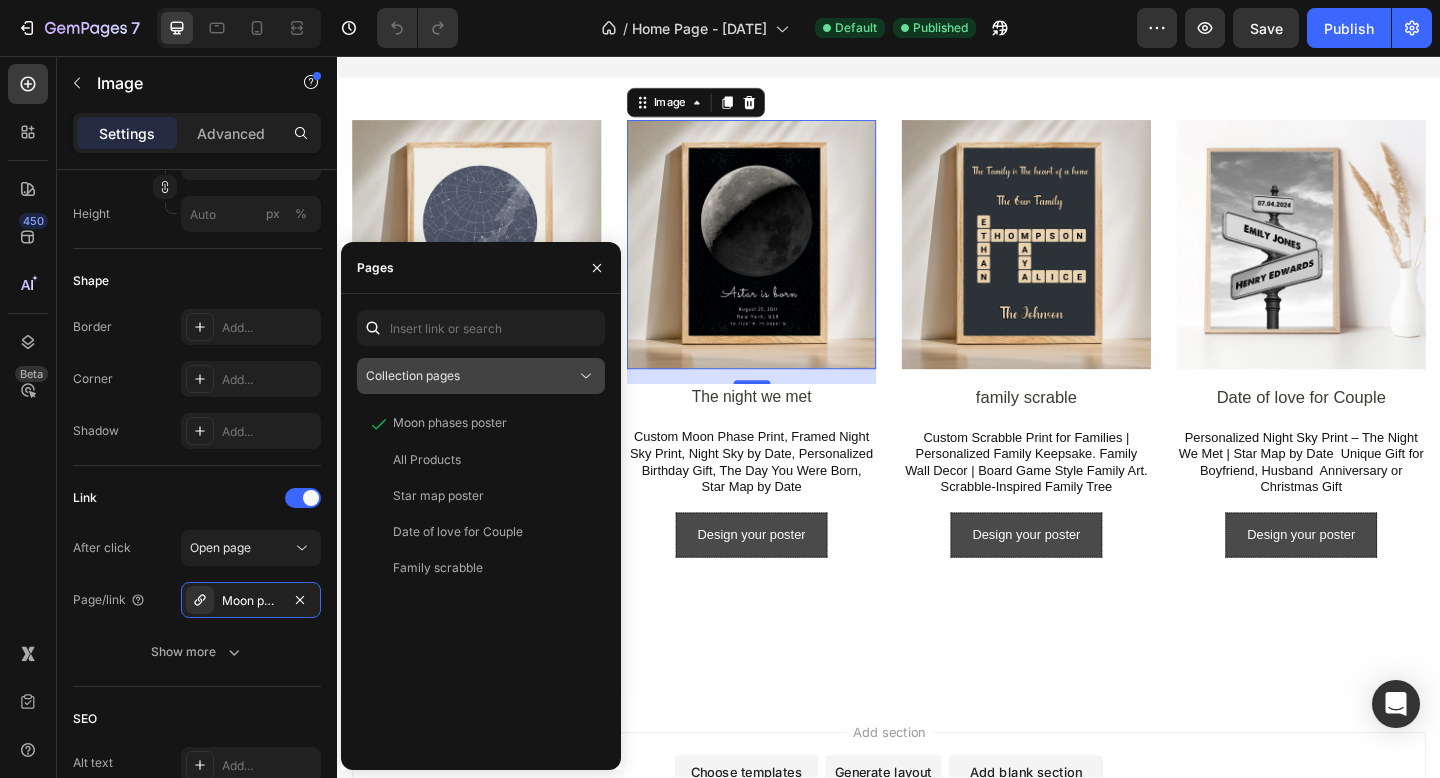 click on "Collection pages" at bounding box center (413, 375) 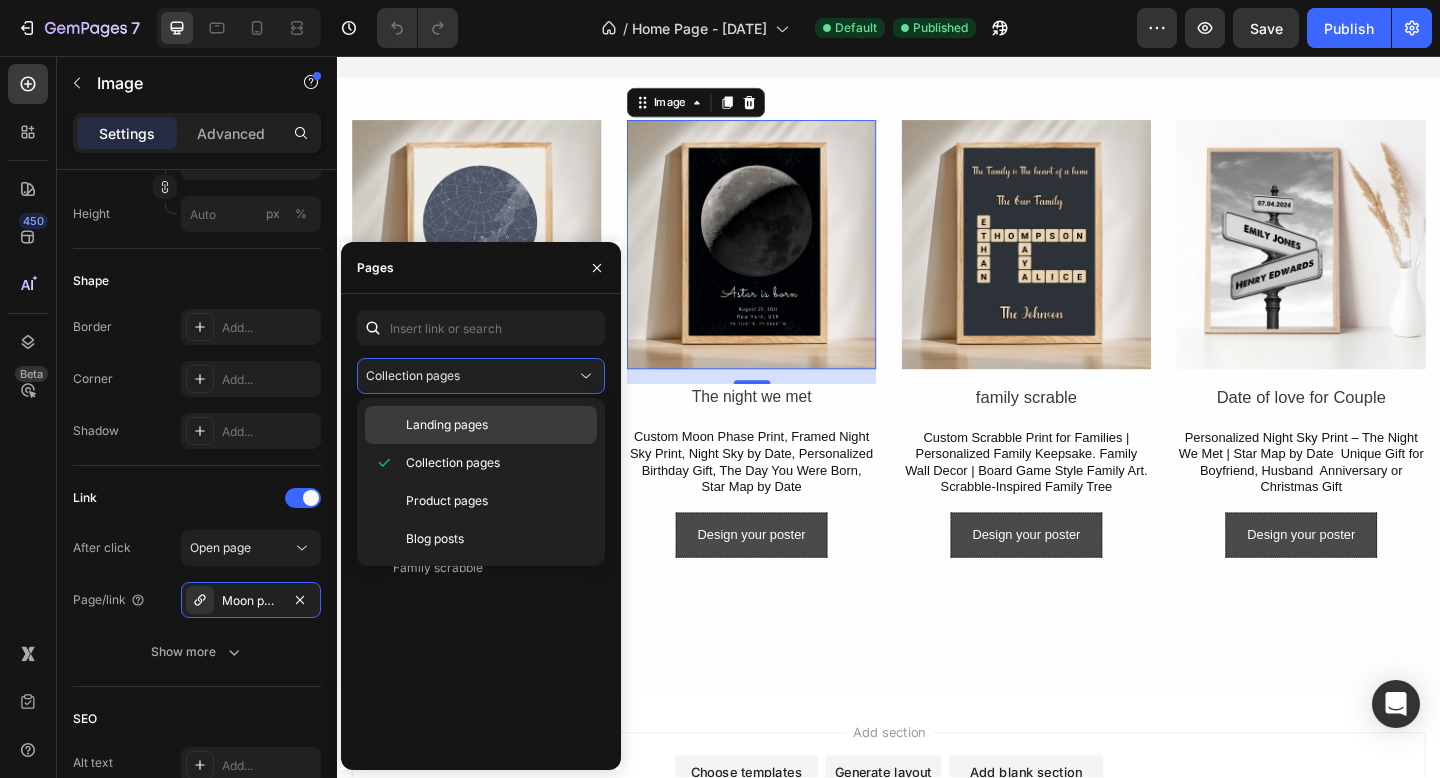 click on "Landing pages" at bounding box center (447, 425) 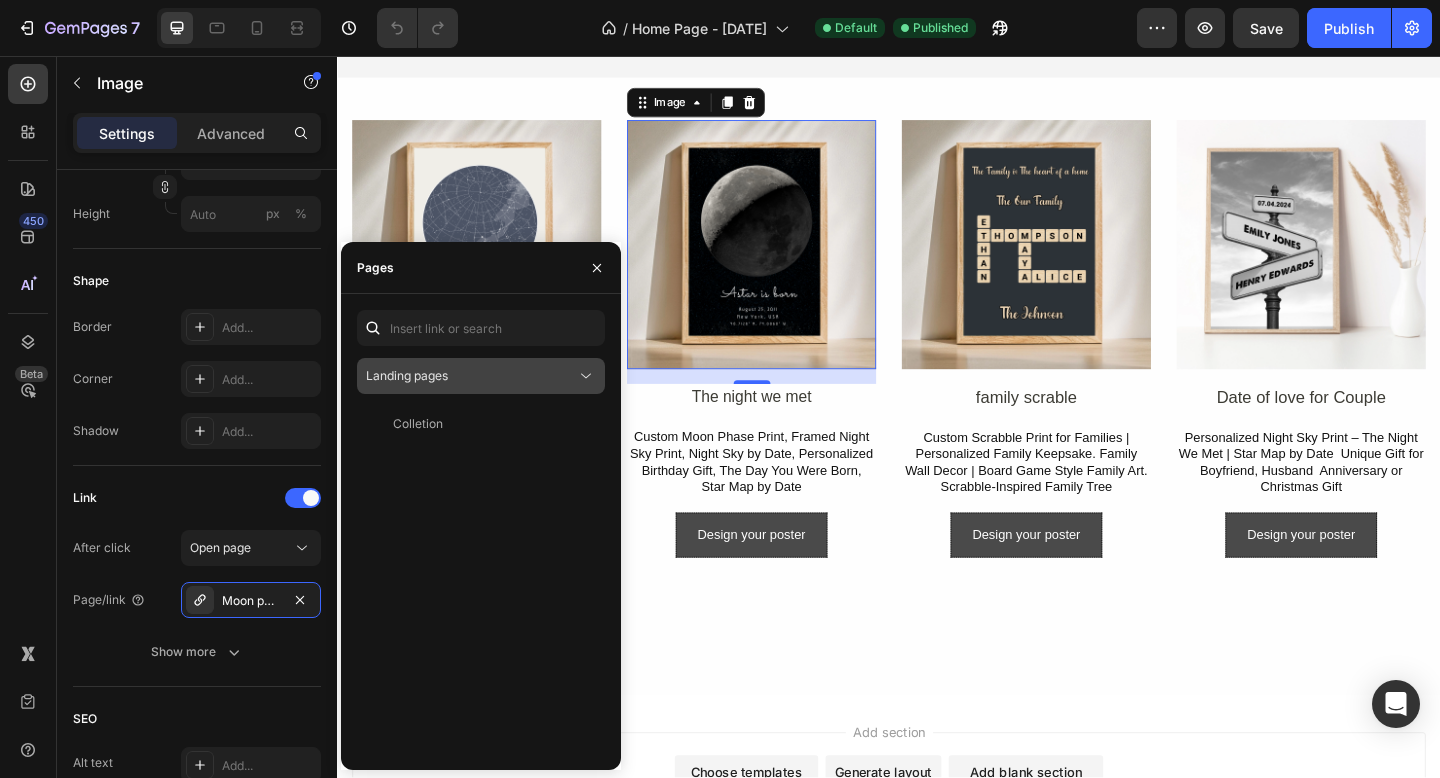click on "Landing pages" at bounding box center (471, 376) 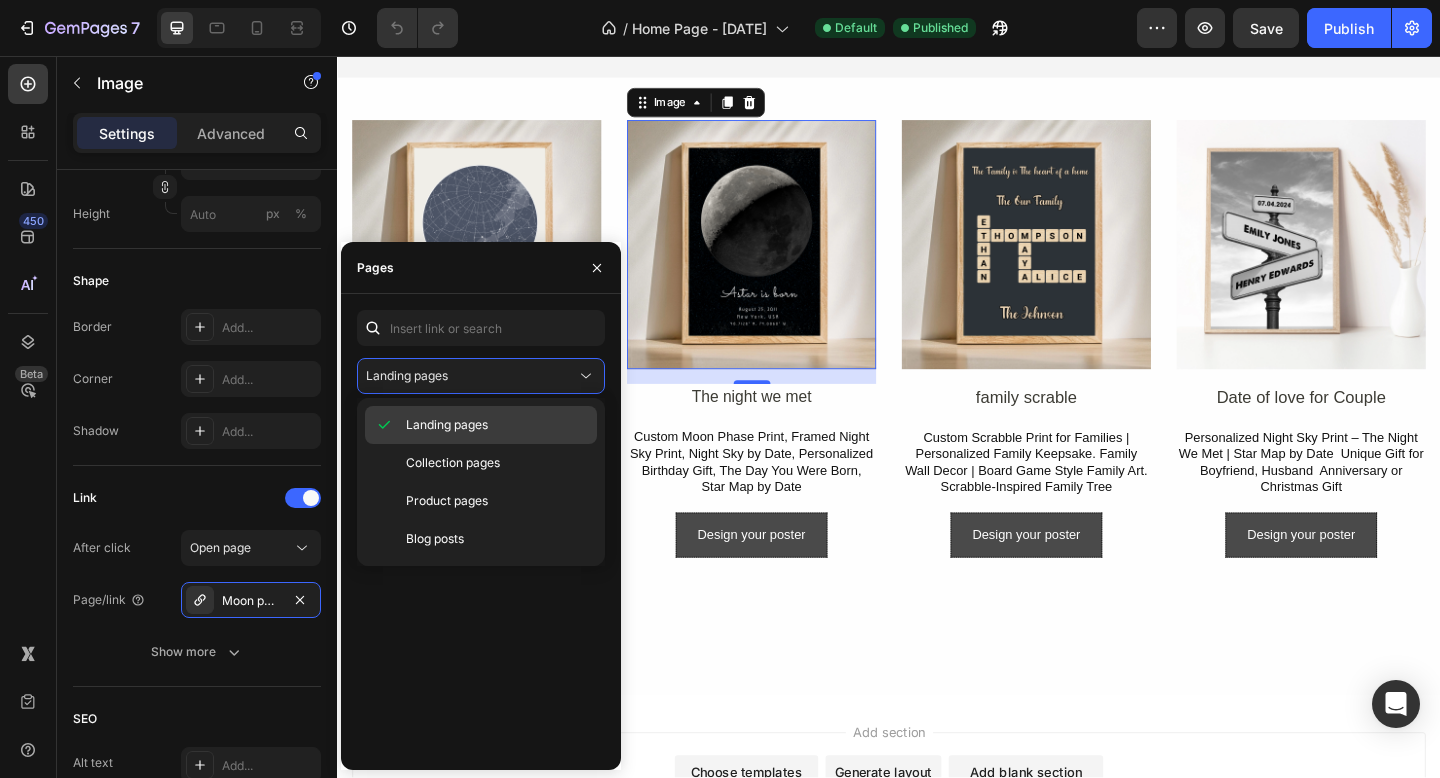 click on "Landing pages" at bounding box center (497, 425) 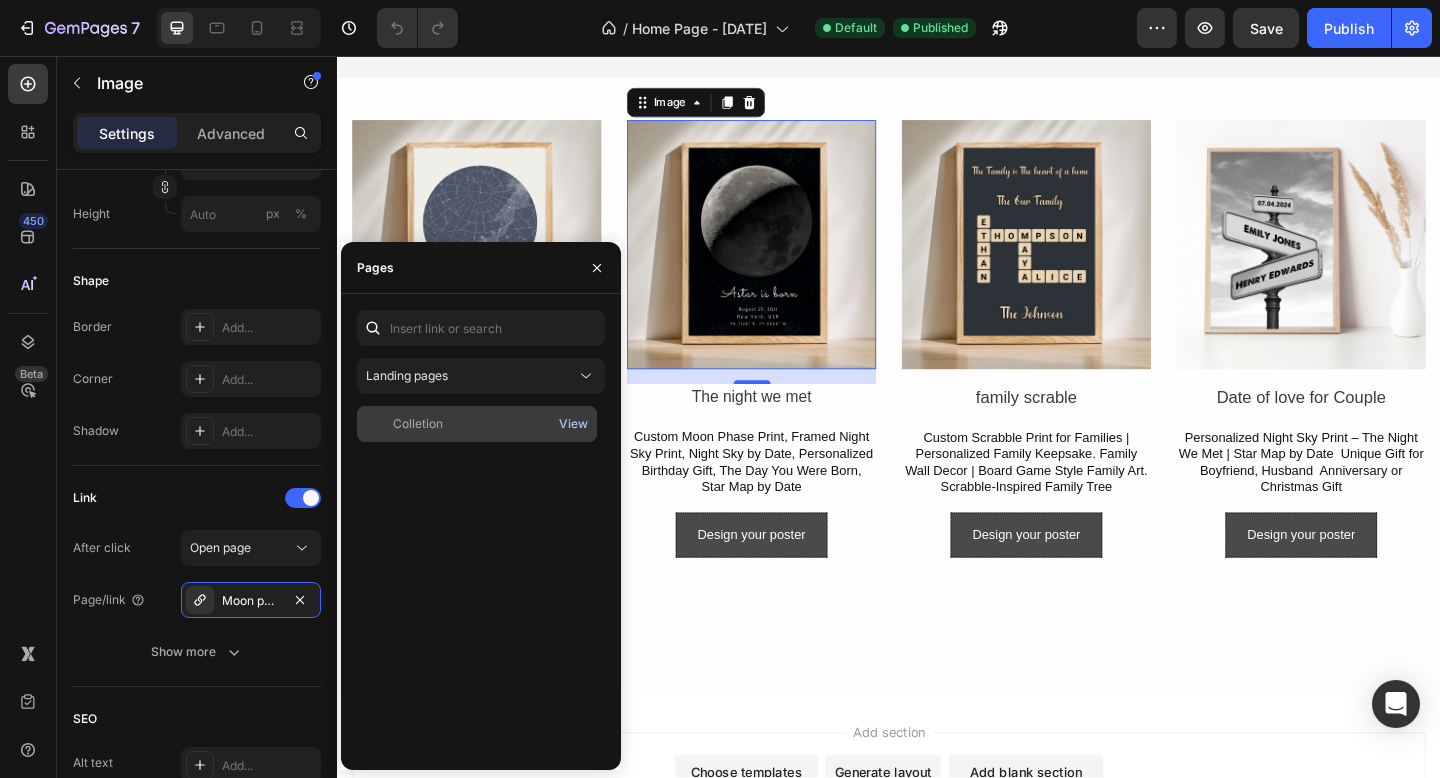 click on "View" at bounding box center (573, 424) 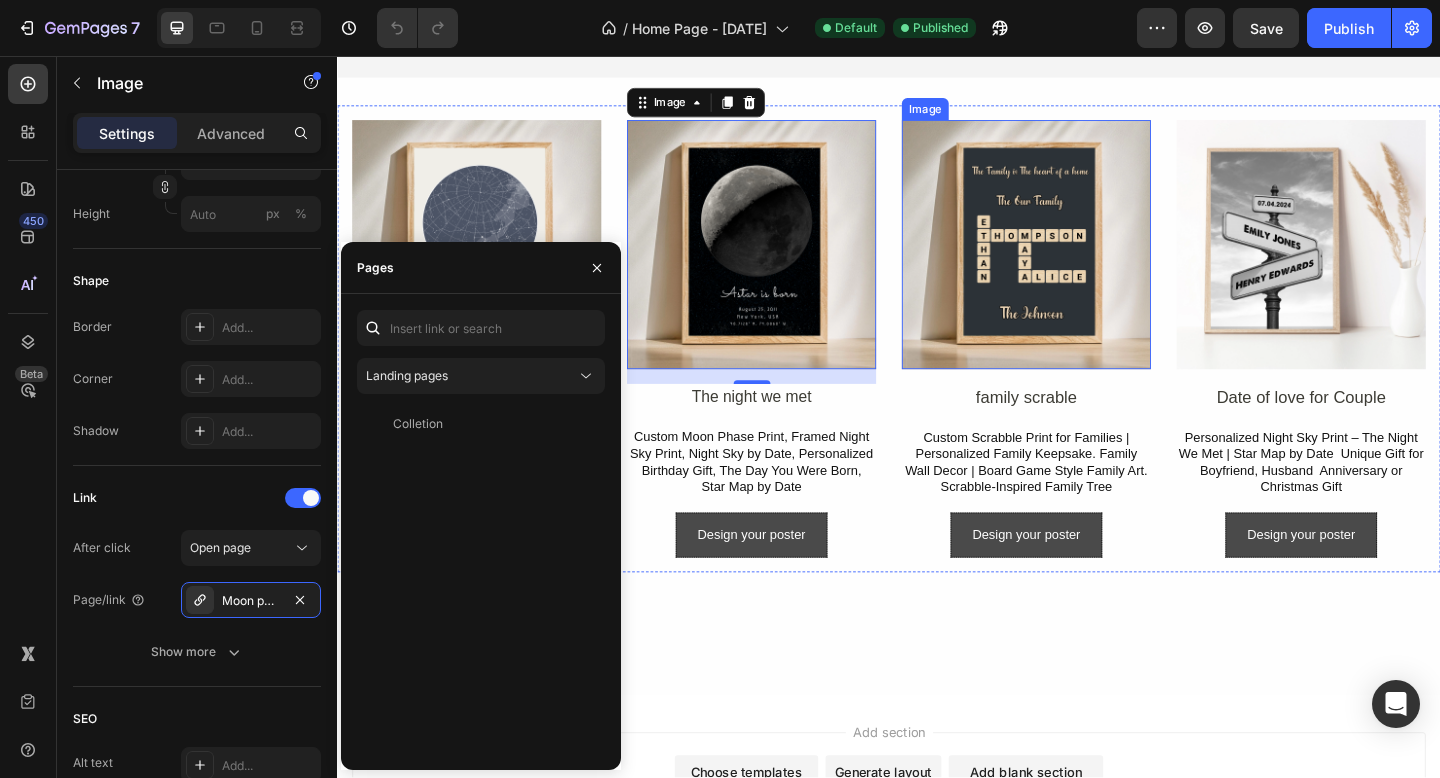 click at bounding box center (1086, 261) 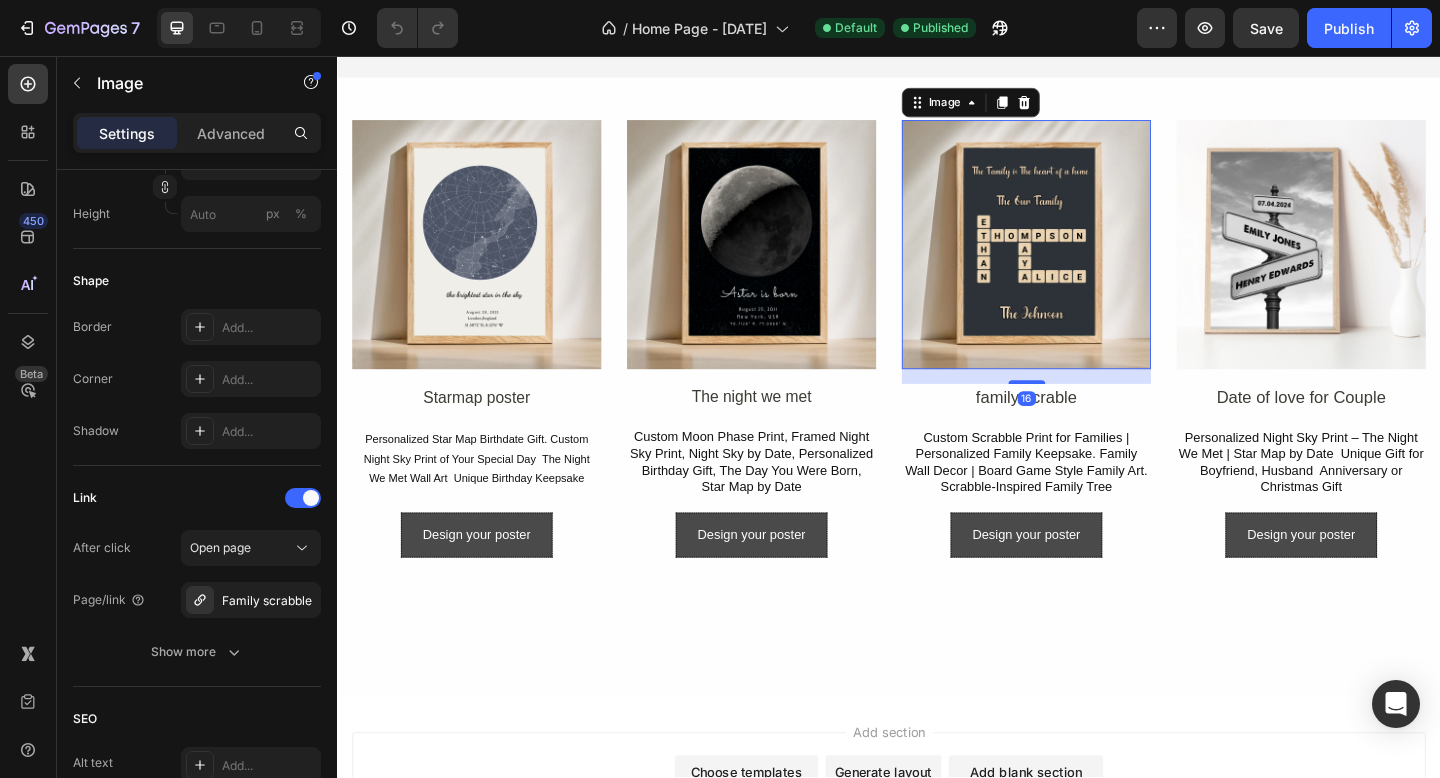 click at bounding box center [1086, 261] 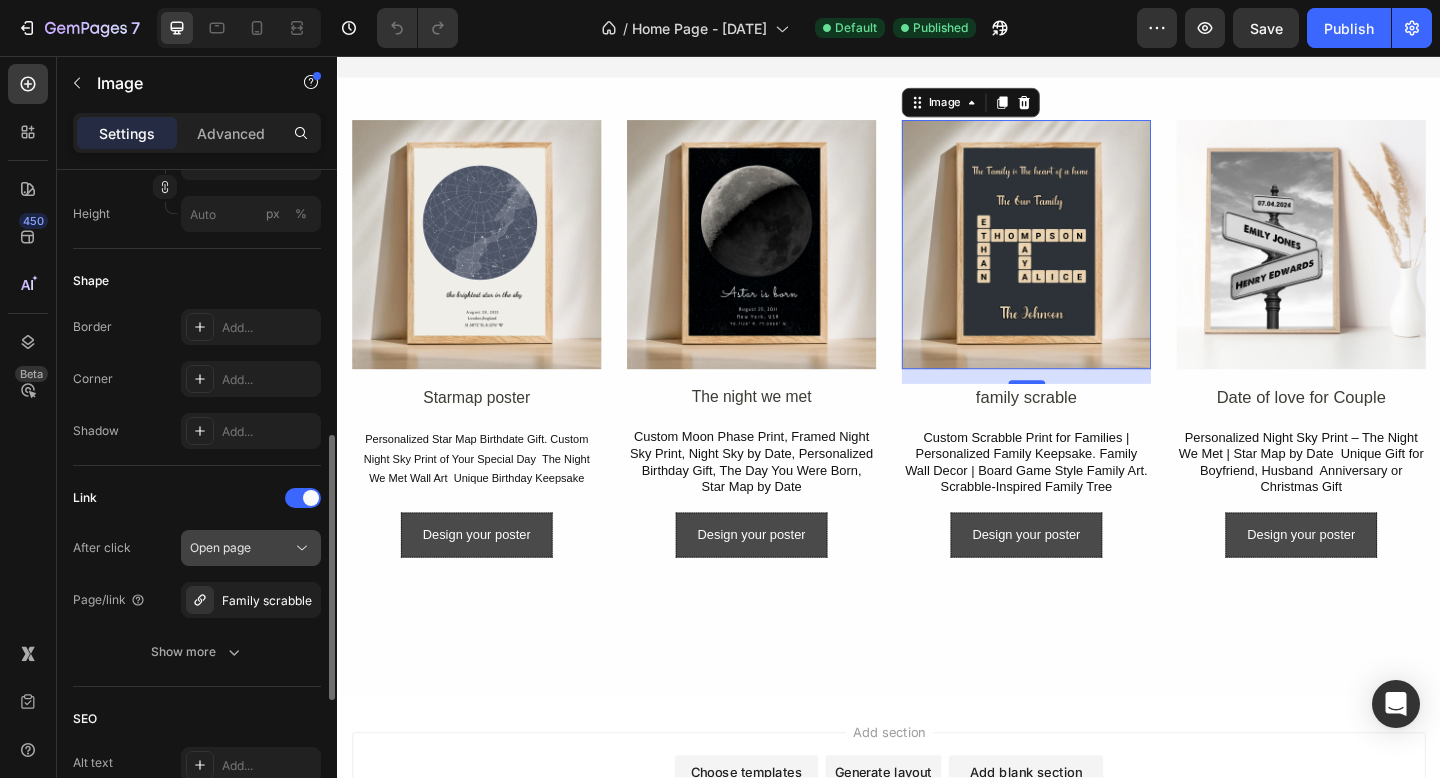 click 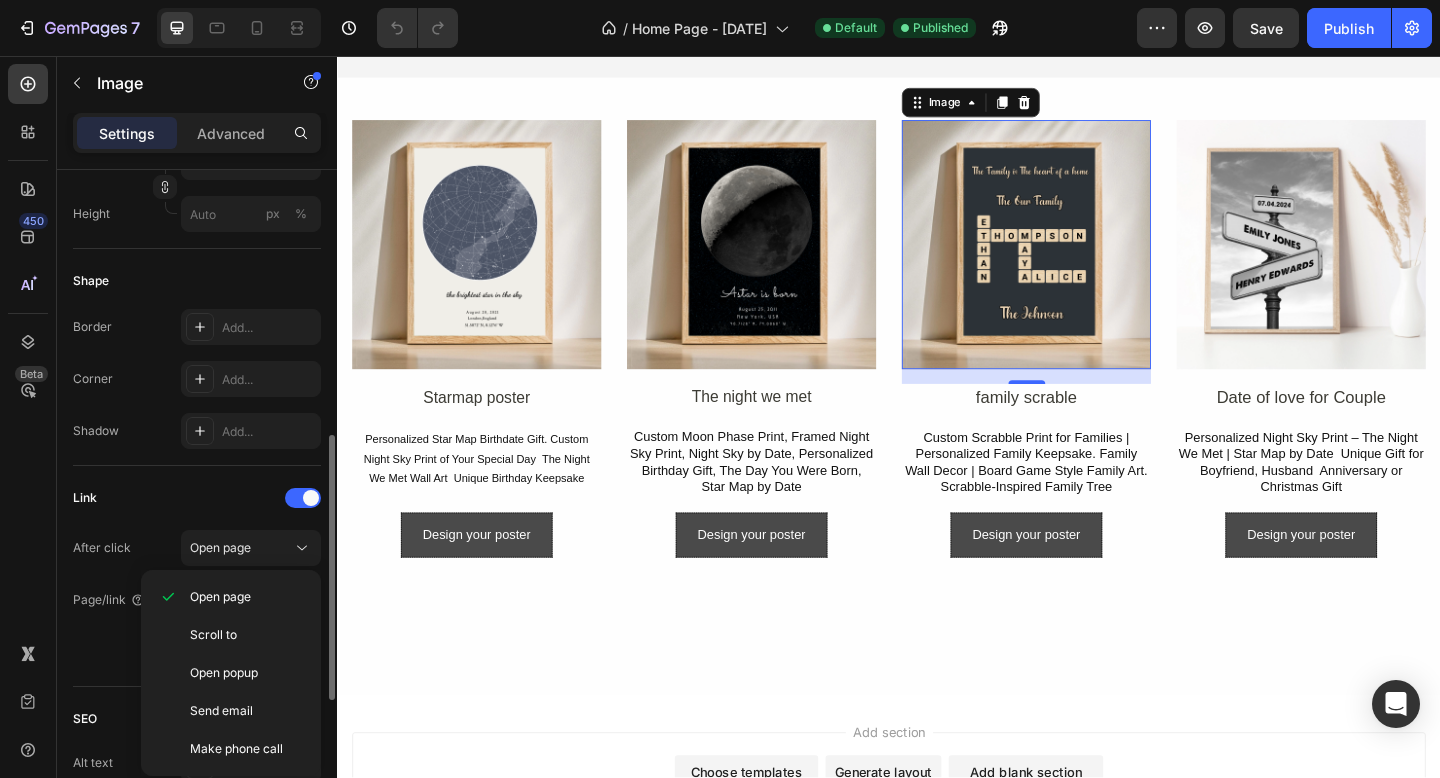 click on "Link" at bounding box center [197, 498] 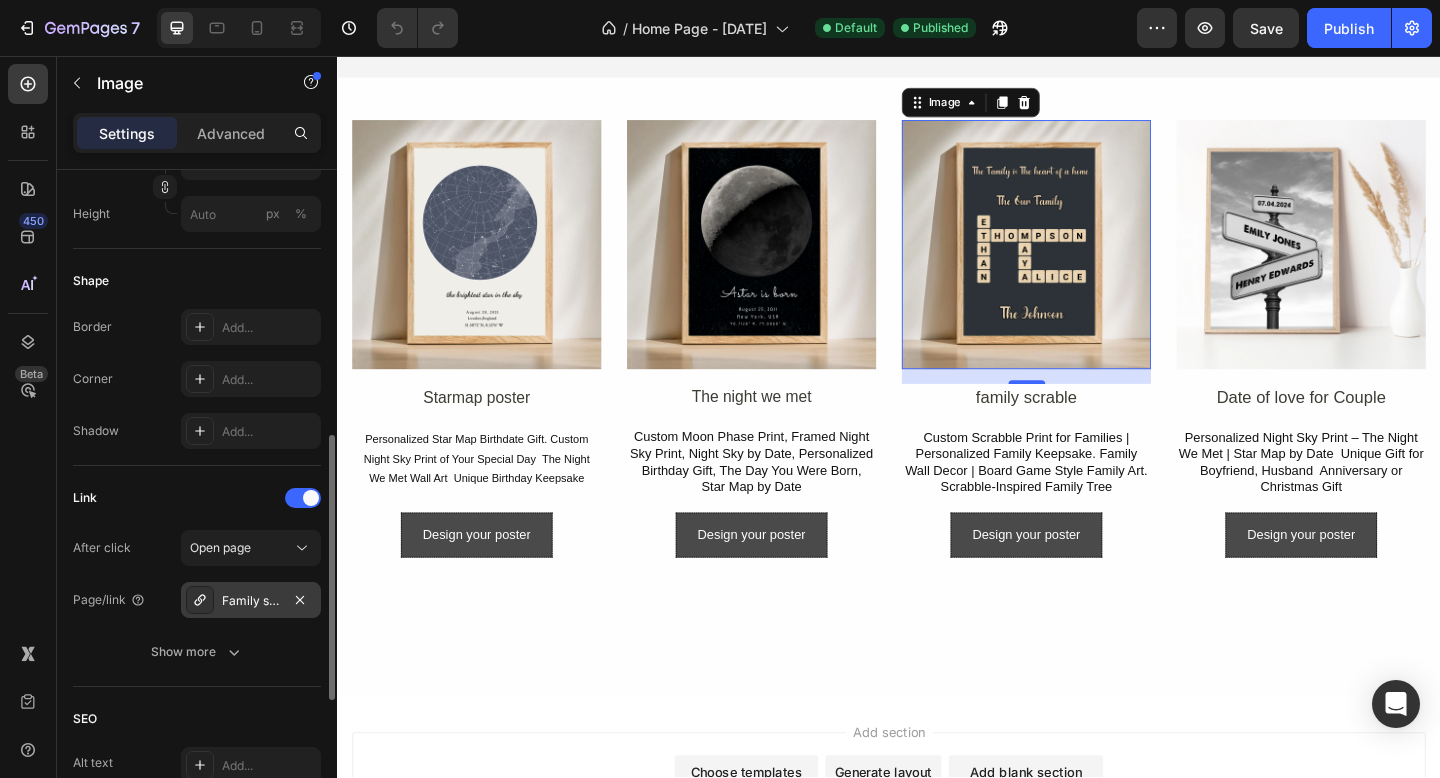 click on "Family scrabble" at bounding box center (251, 601) 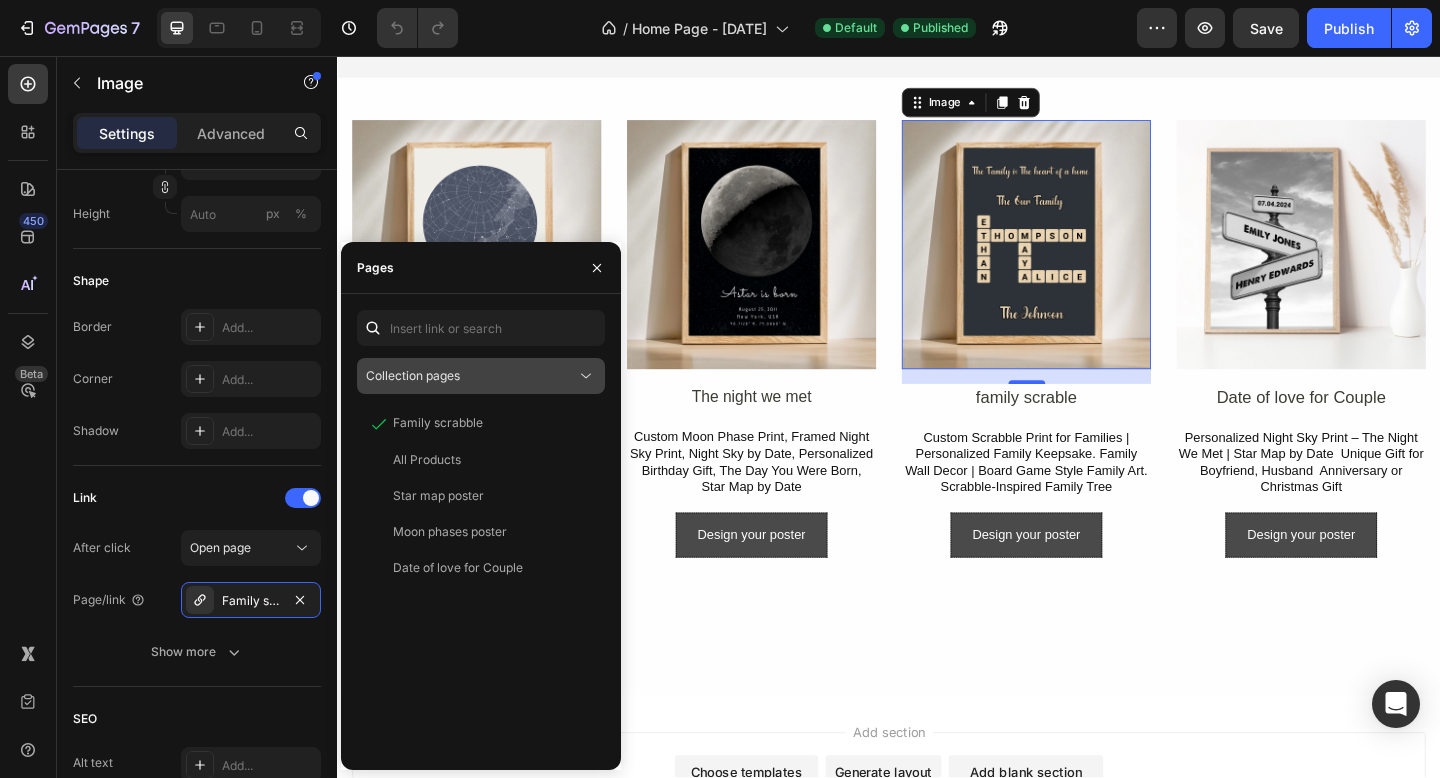 click on "Collection pages" at bounding box center (471, 376) 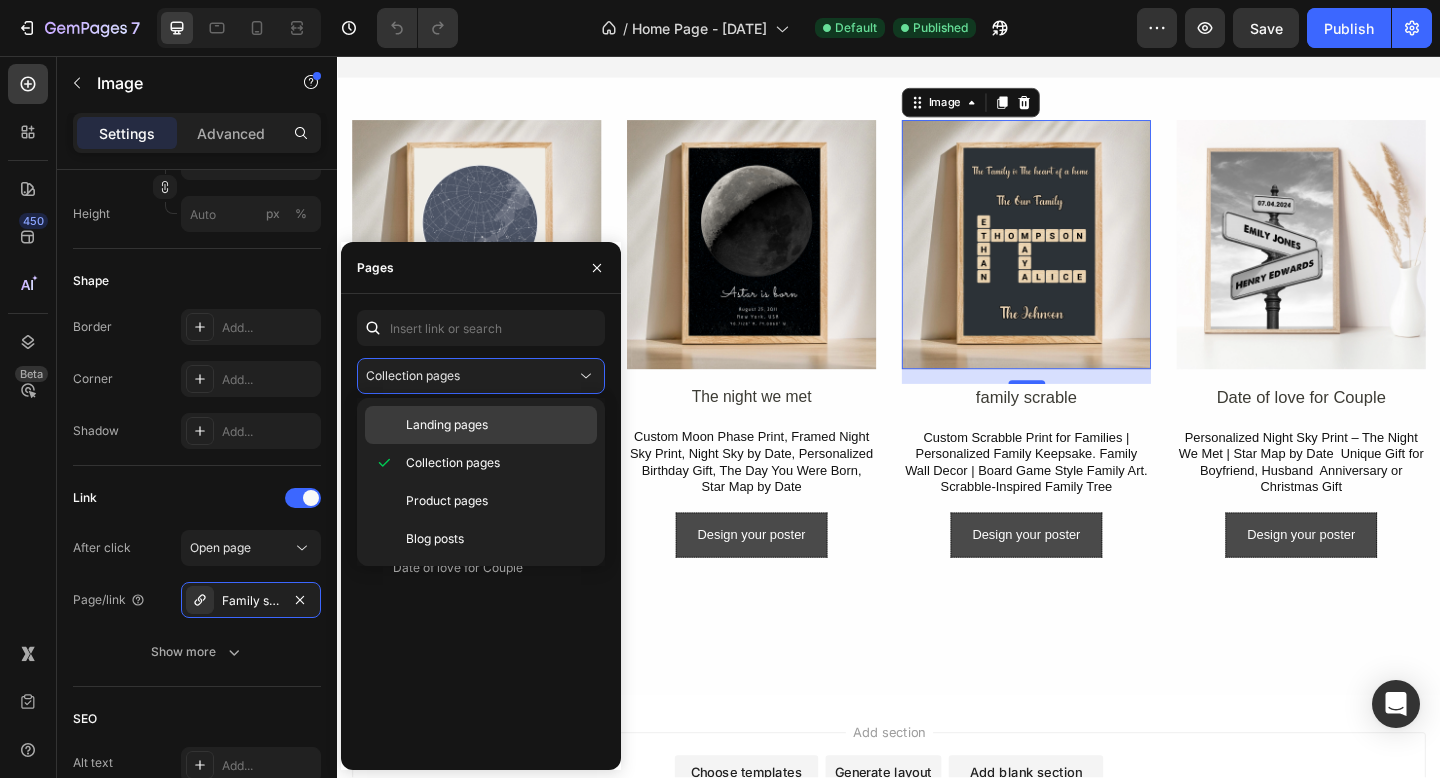 click on "Landing pages" at bounding box center [447, 425] 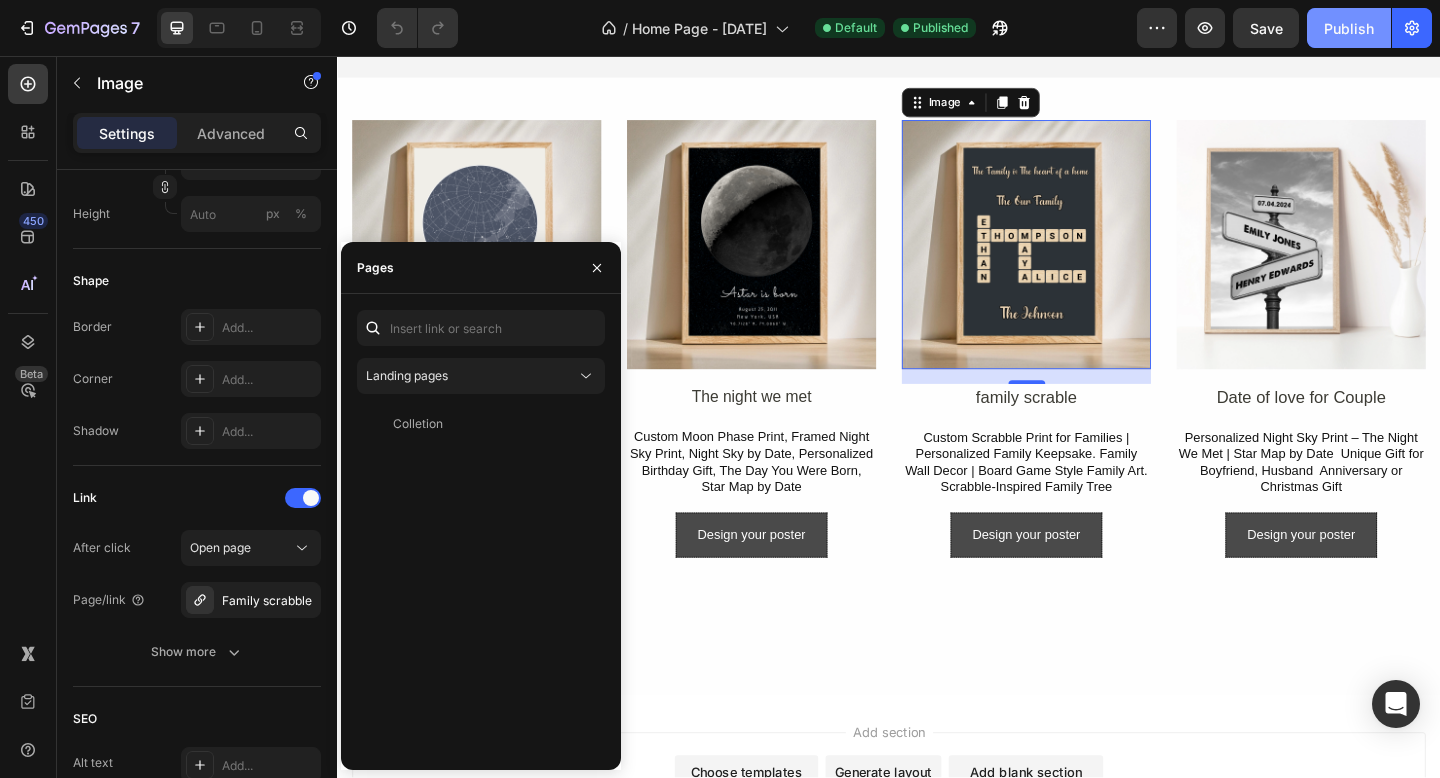 click on "Publish" 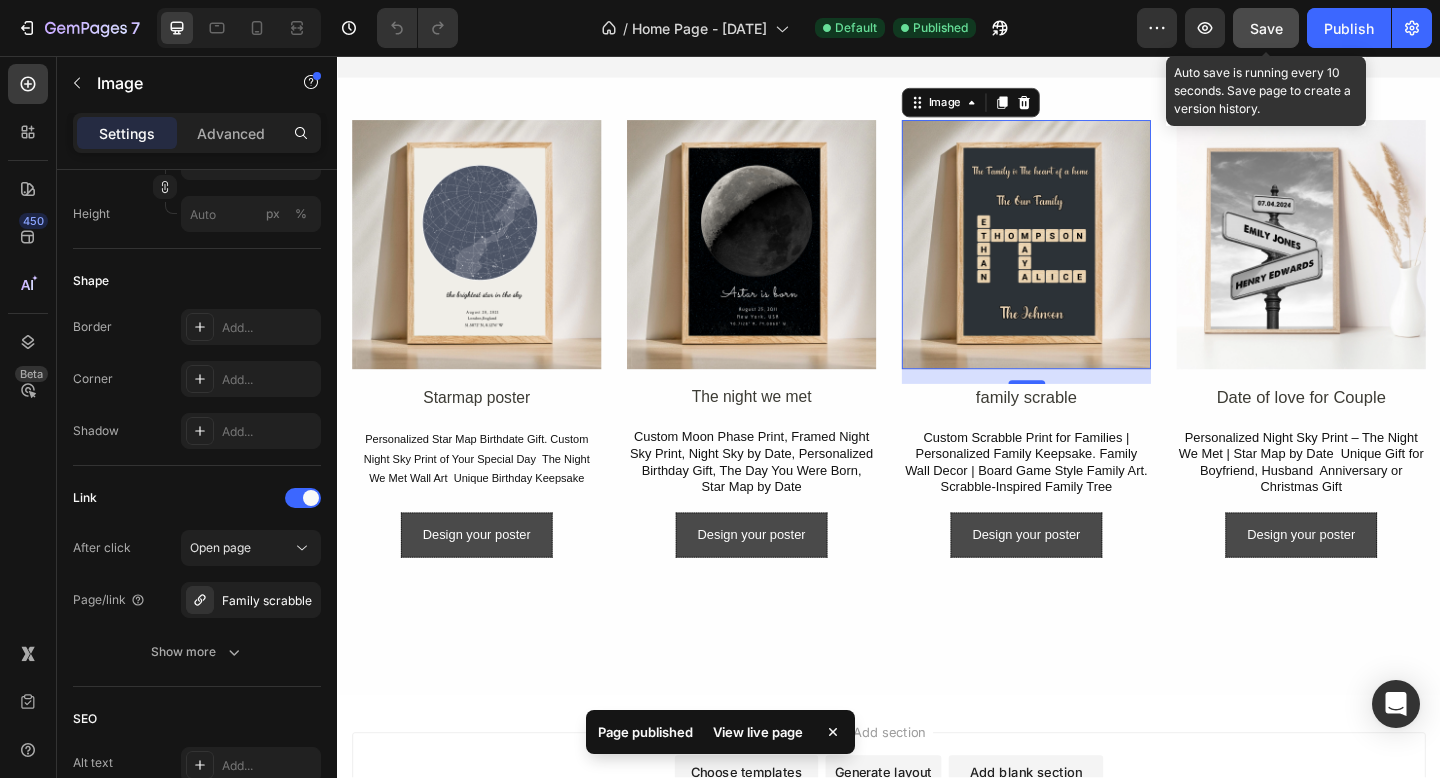click on "Save" 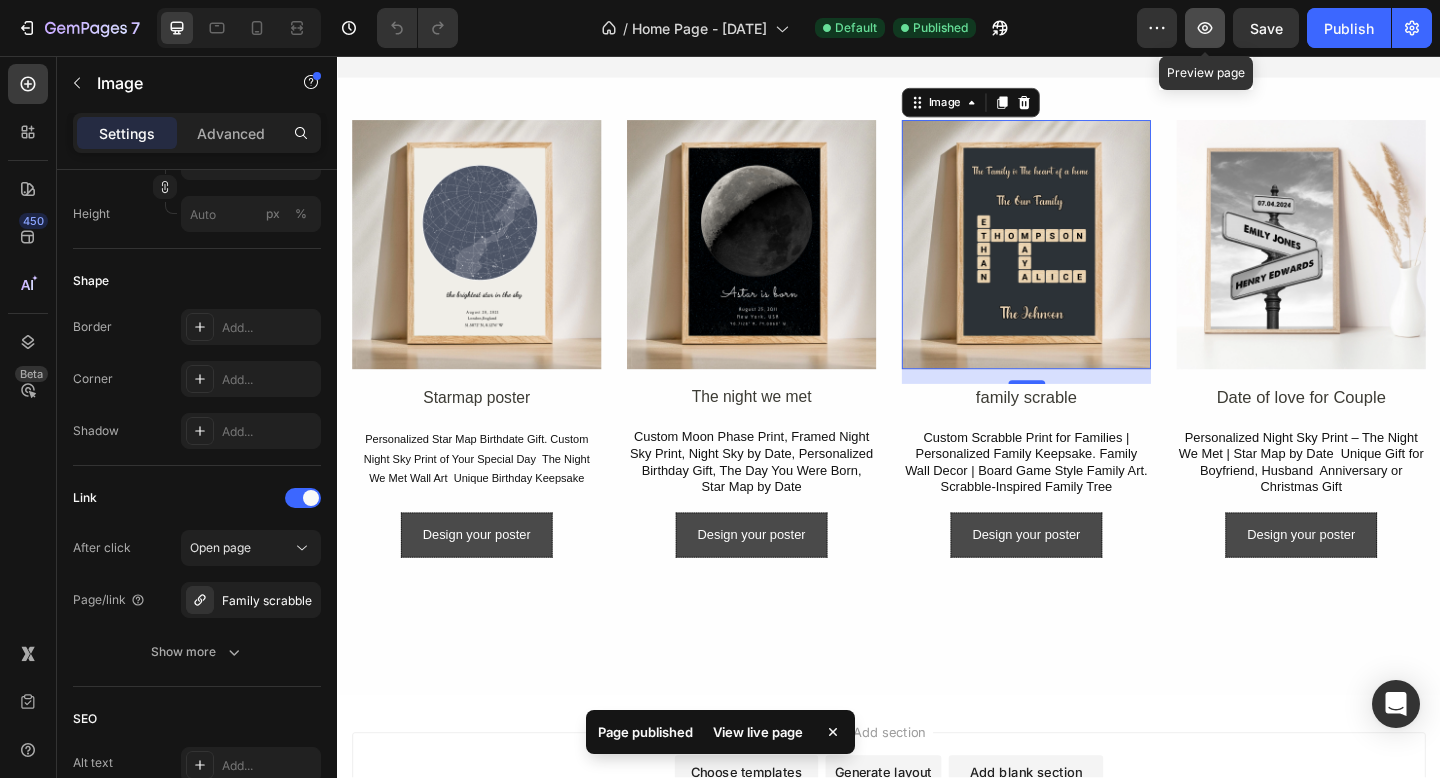 click 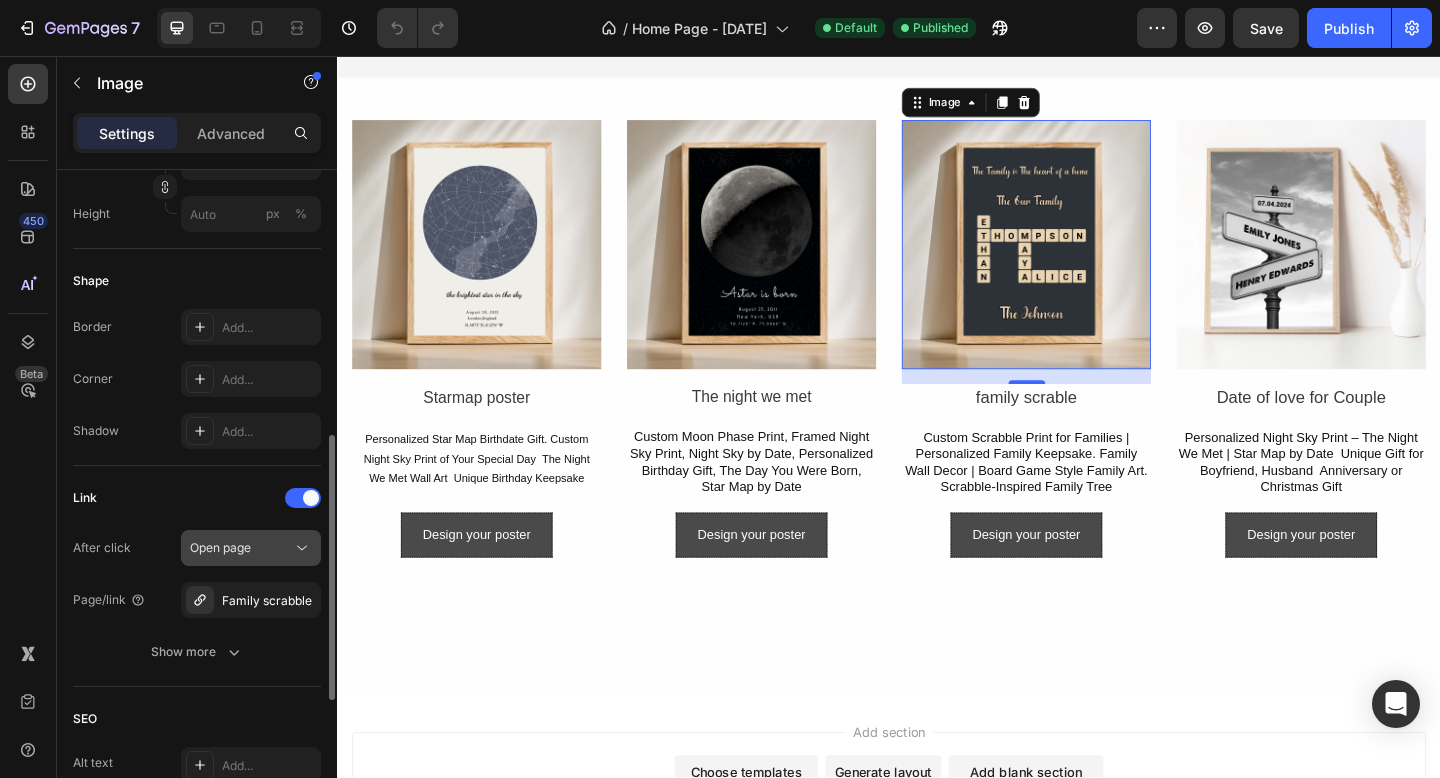click 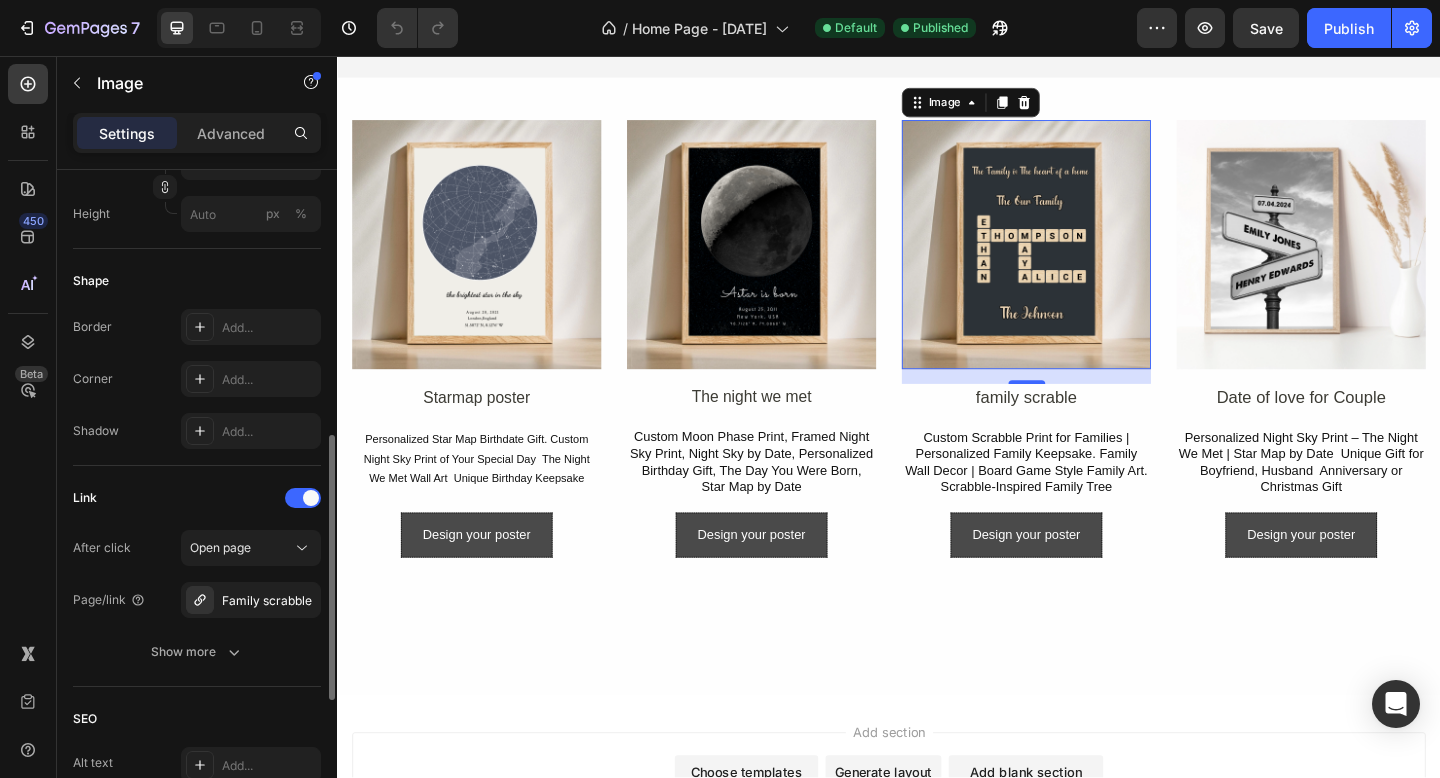 click on "Link" at bounding box center [197, 498] 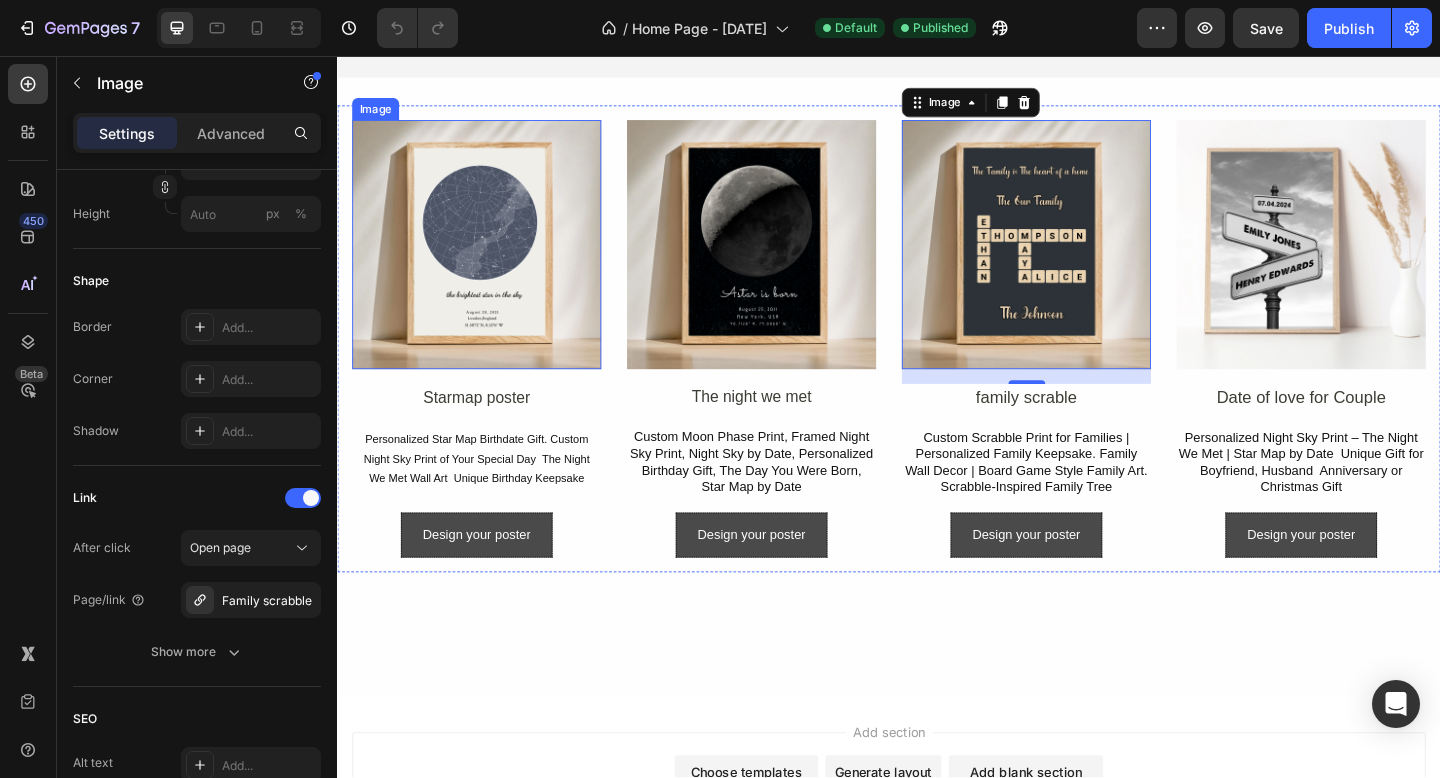 click at bounding box center [488, 261] 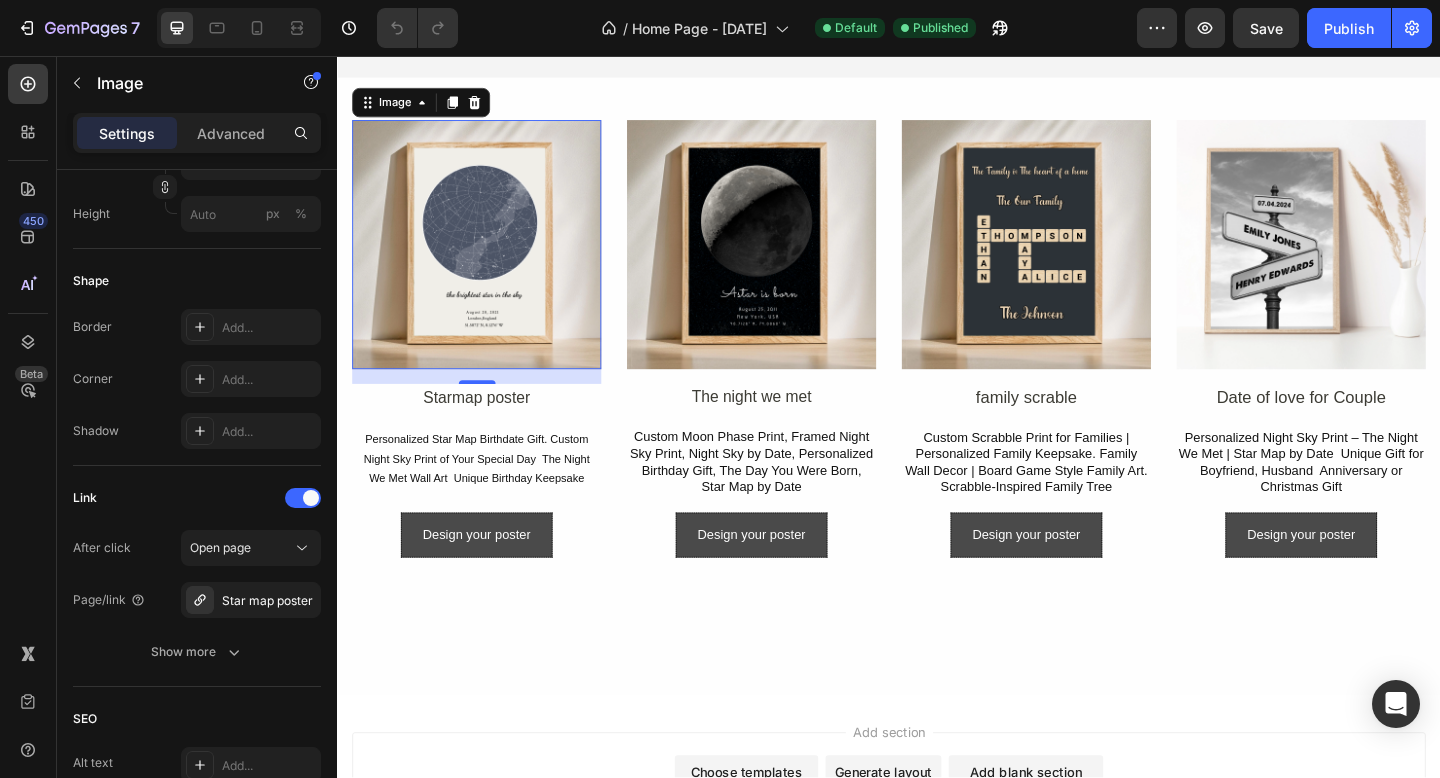 click at bounding box center [488, 261] 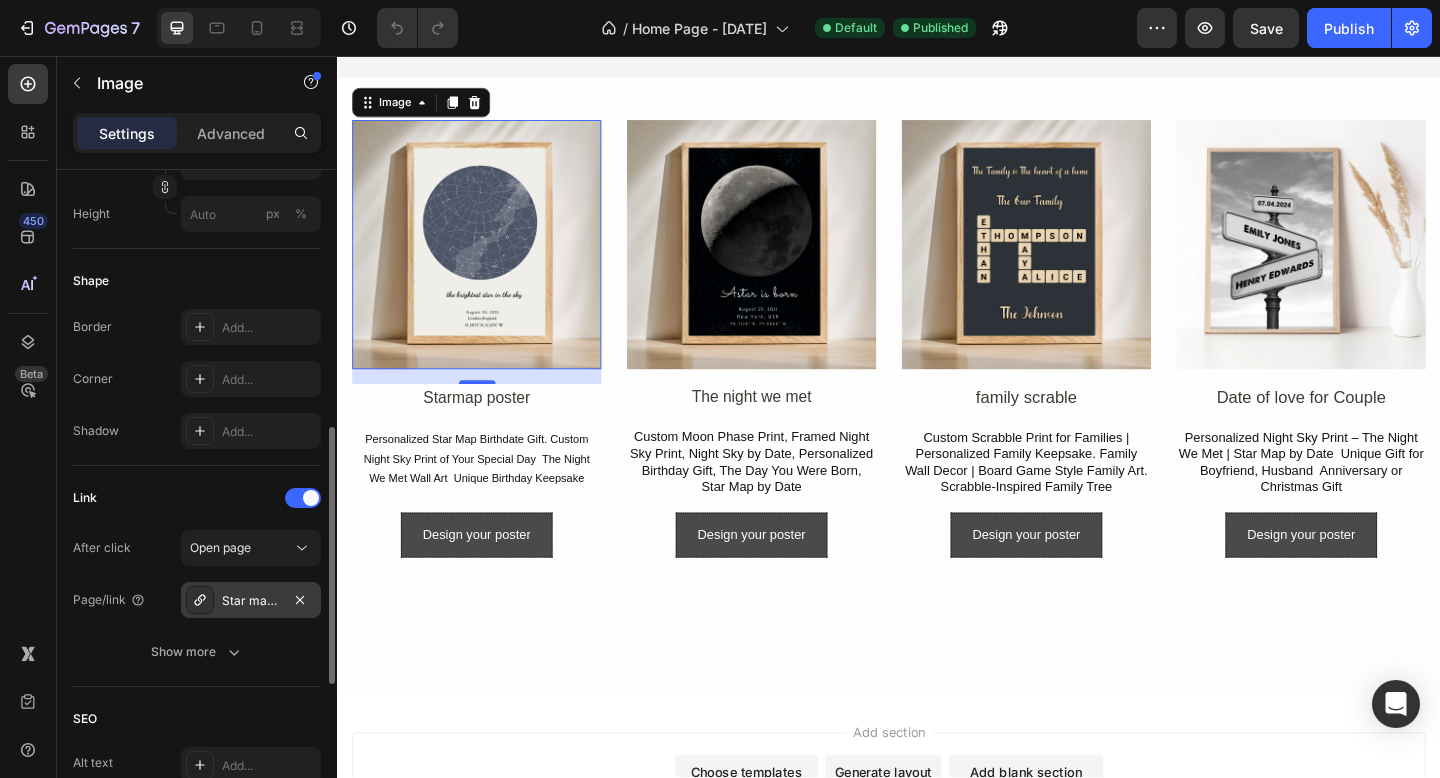 click on "Star map poster" at bounding box center (251, 601) 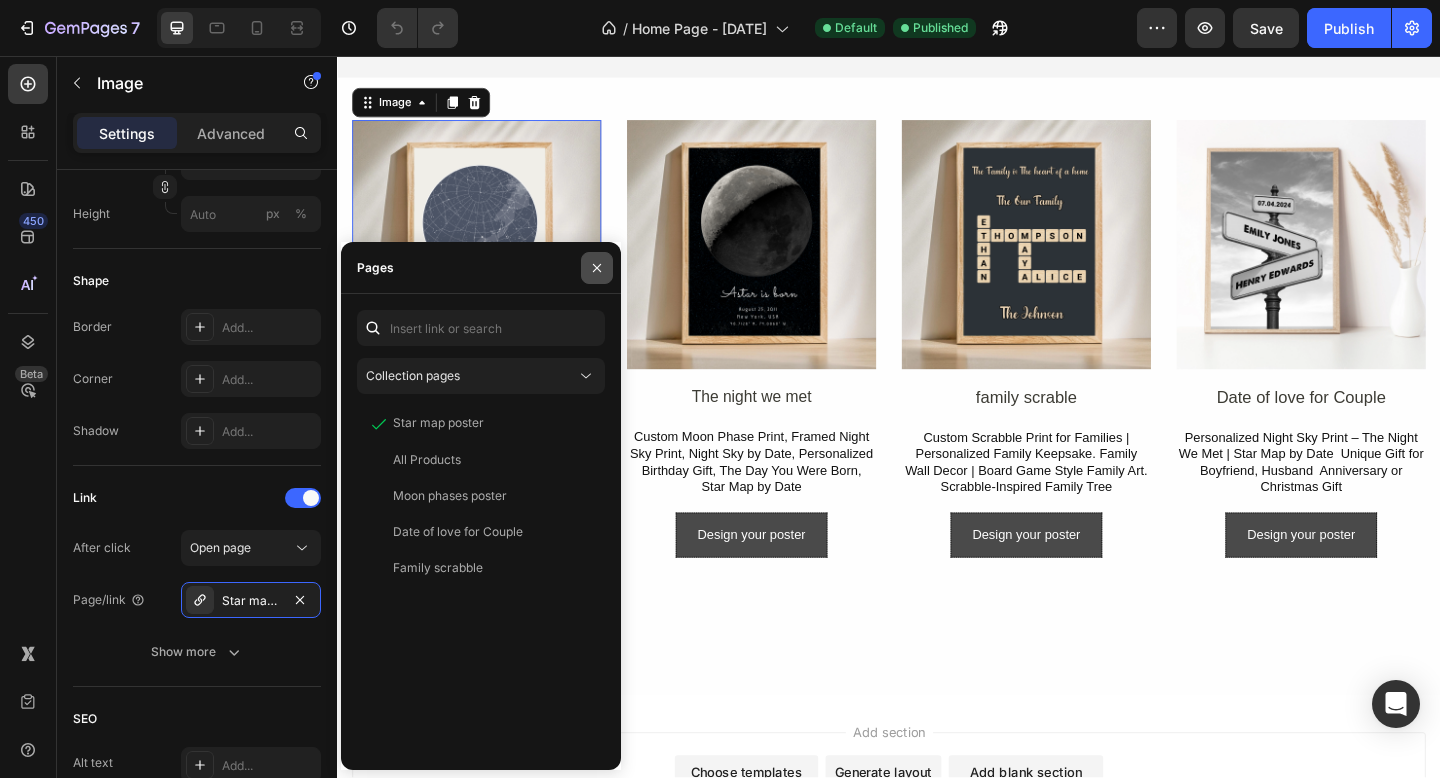 click 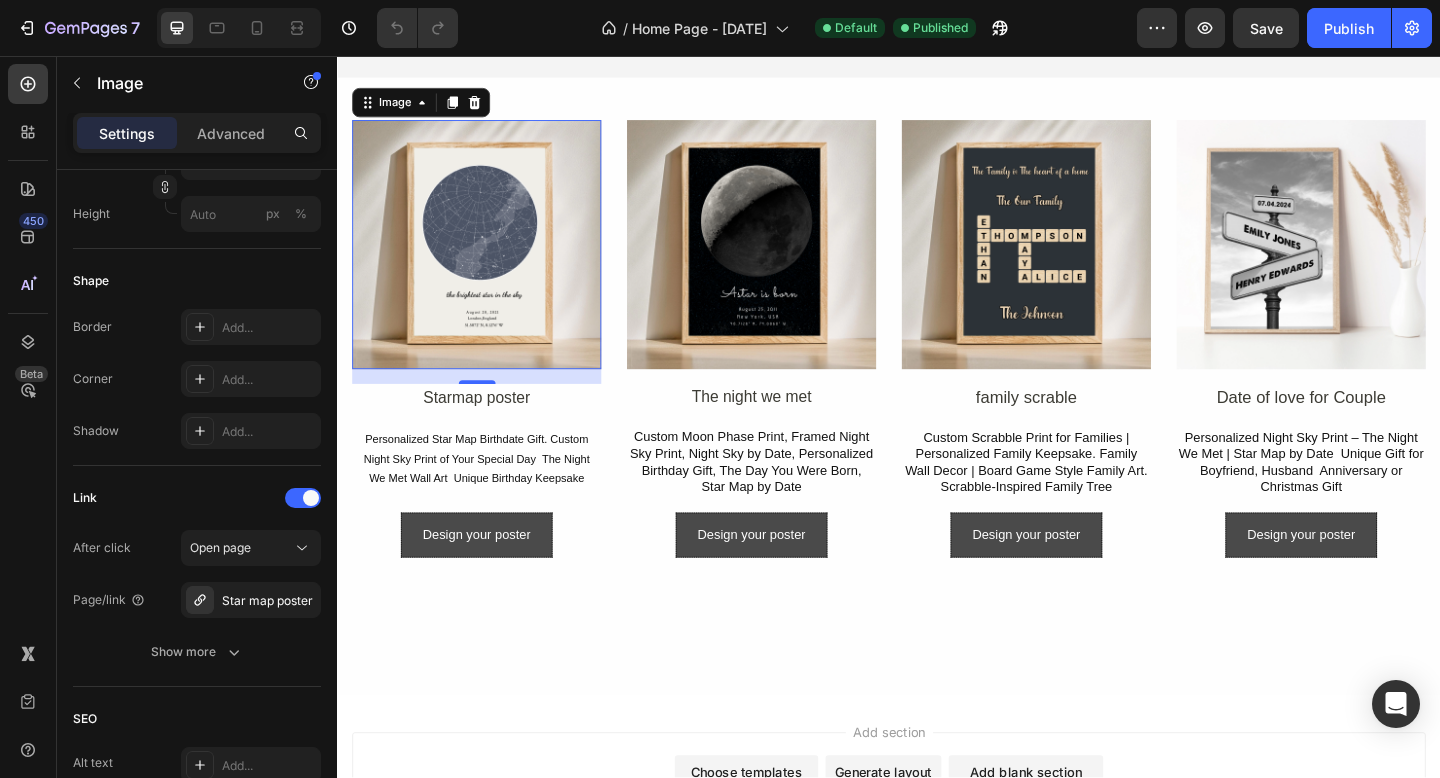 click at bounding box center [488, 261] 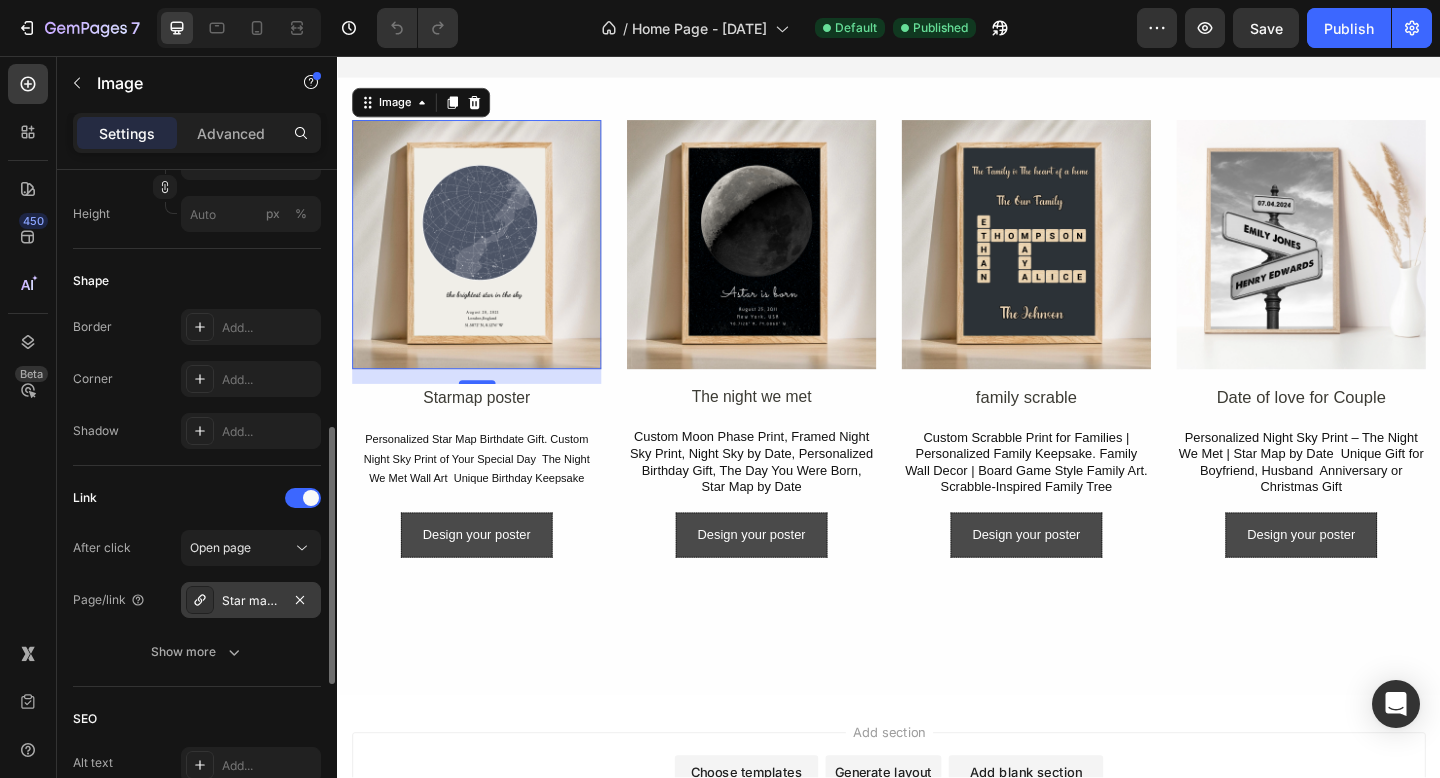 click on "Star map poster" at bounding box center [251, 600] 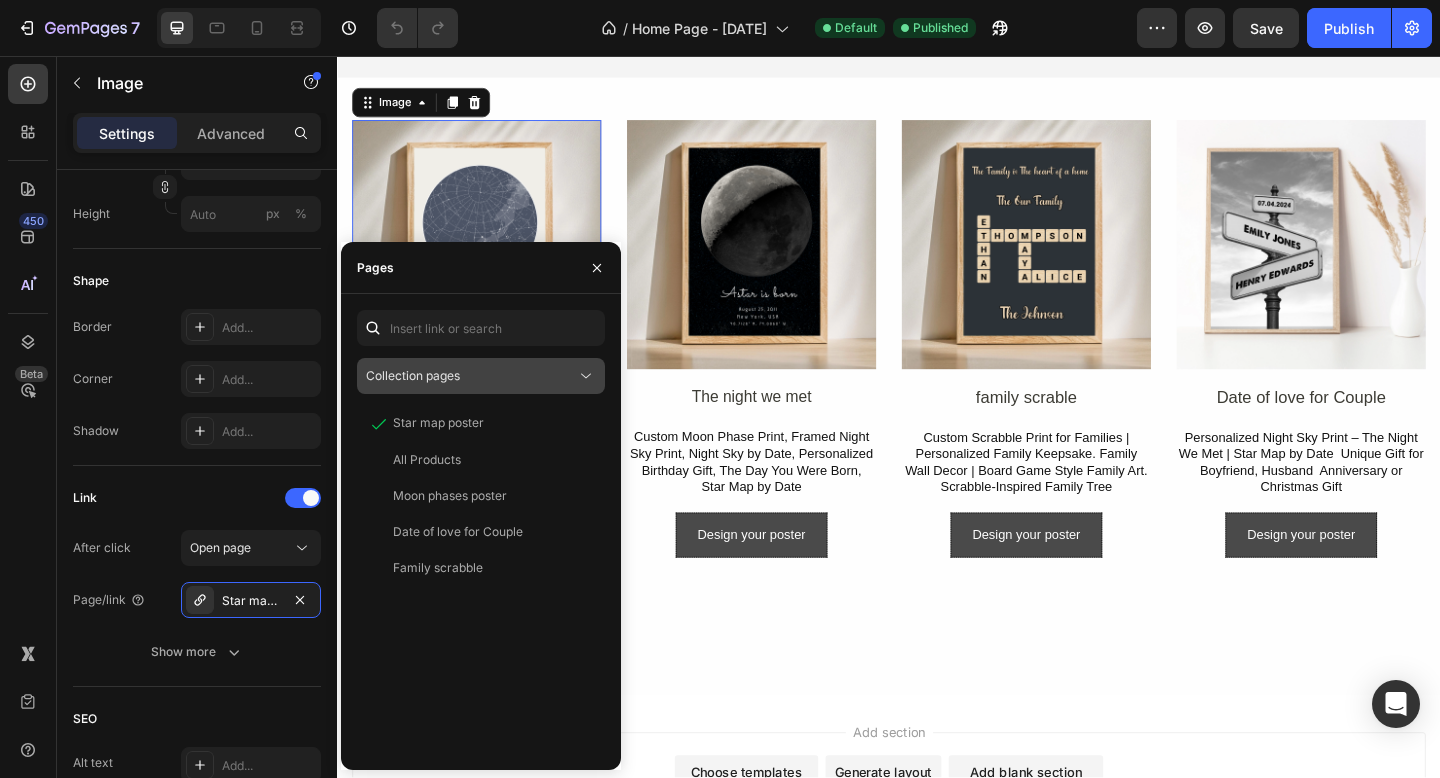 click on "Collection pages" at bounding box center [471, 376] 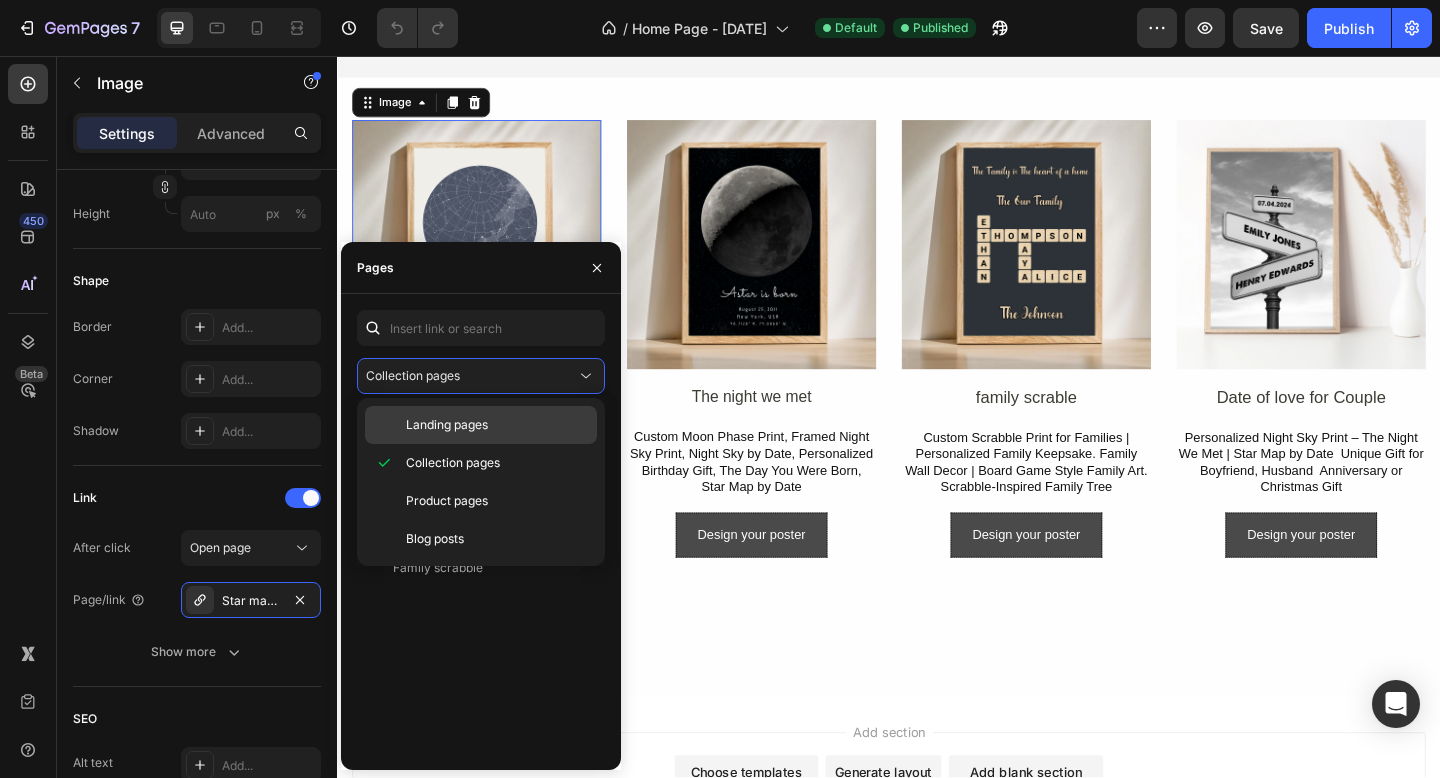 click on "Landing pages" at bounding box center (497, 425) 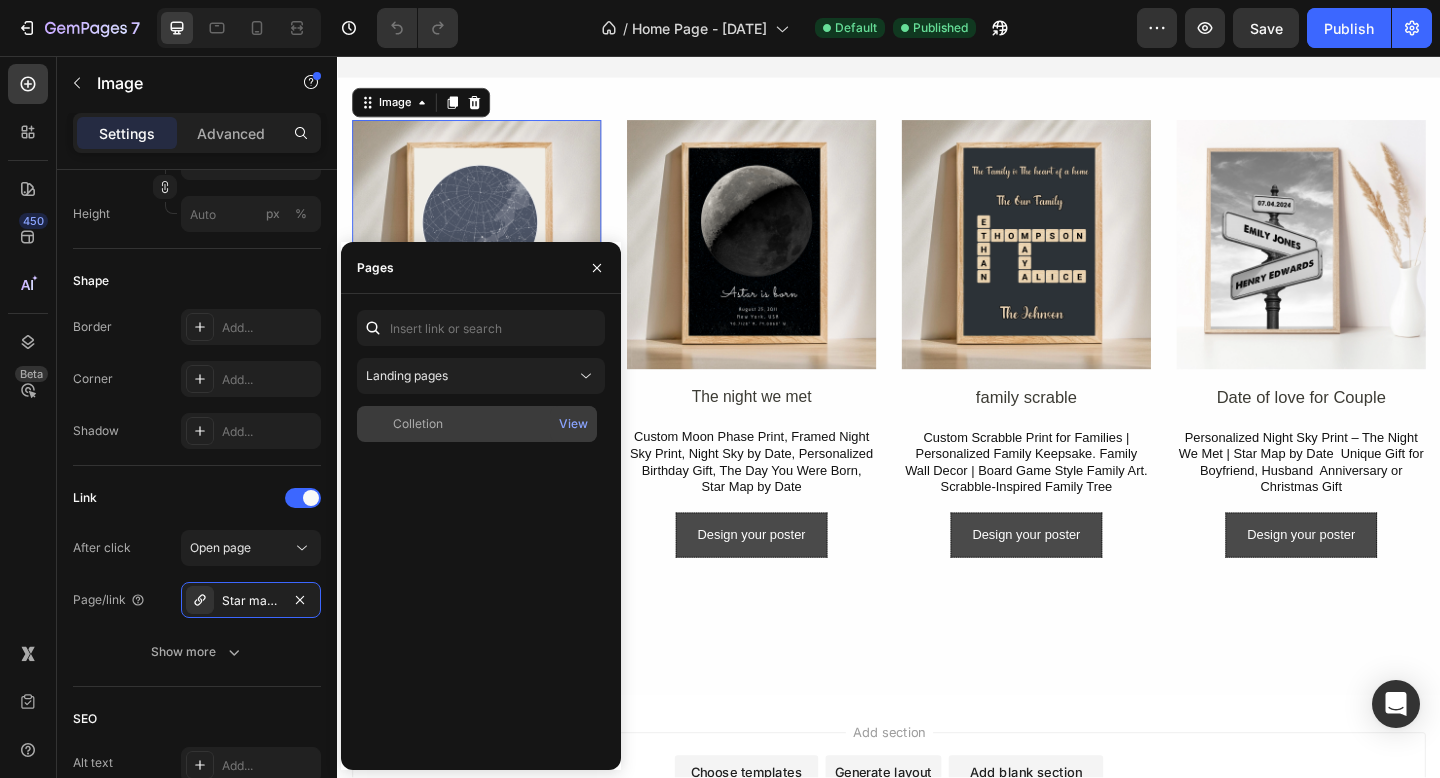 click on "Colletion" at bounding box center [477, 424] 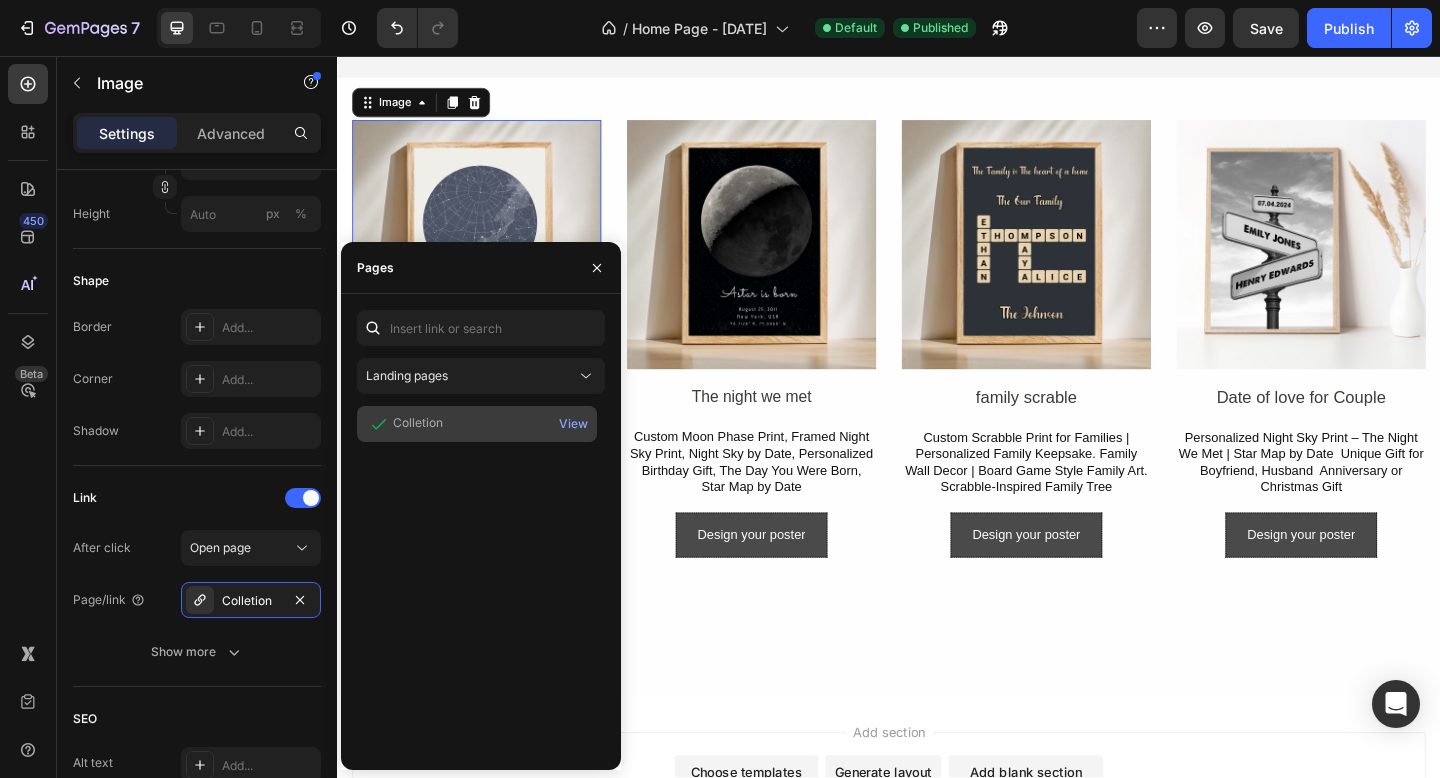 click on "Colletion" at bounding box center (477, 424) 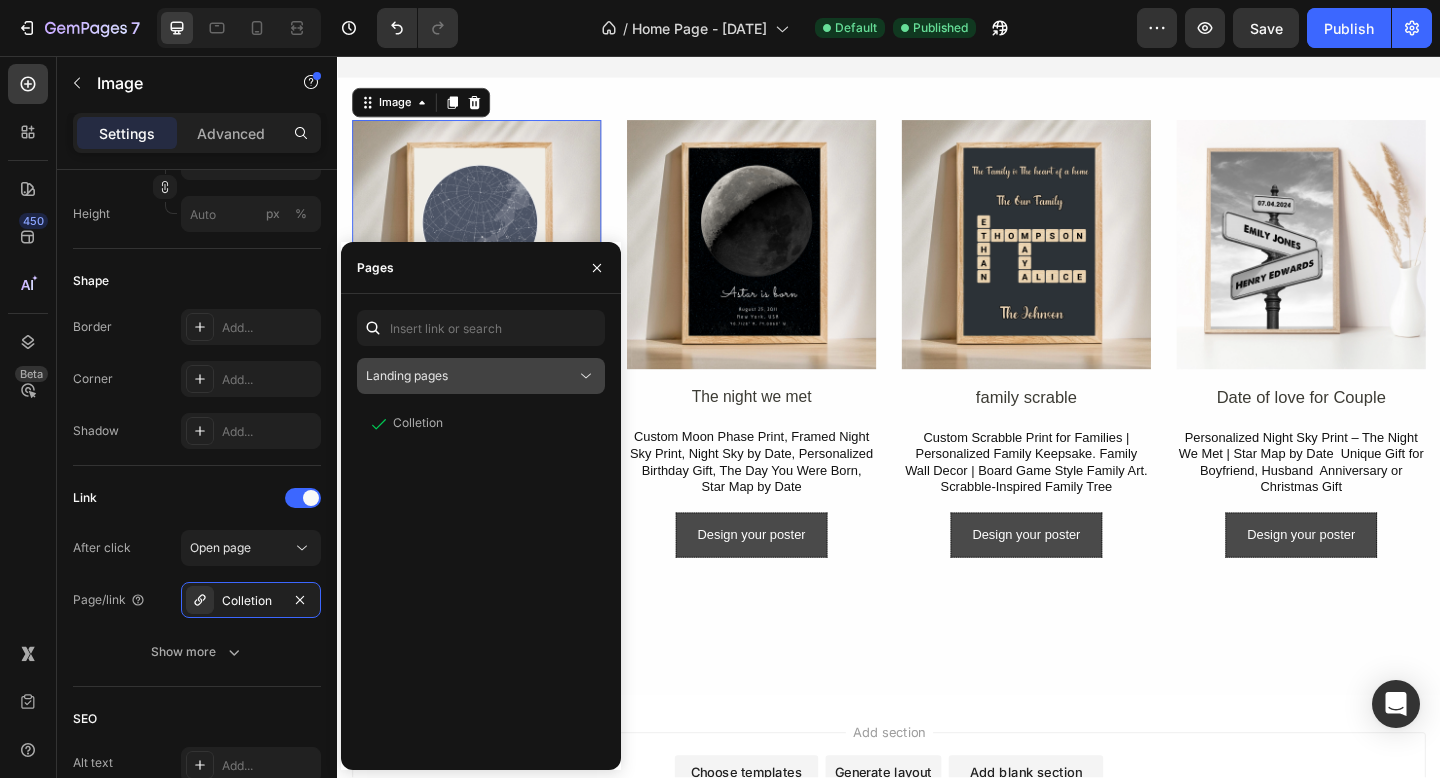 click 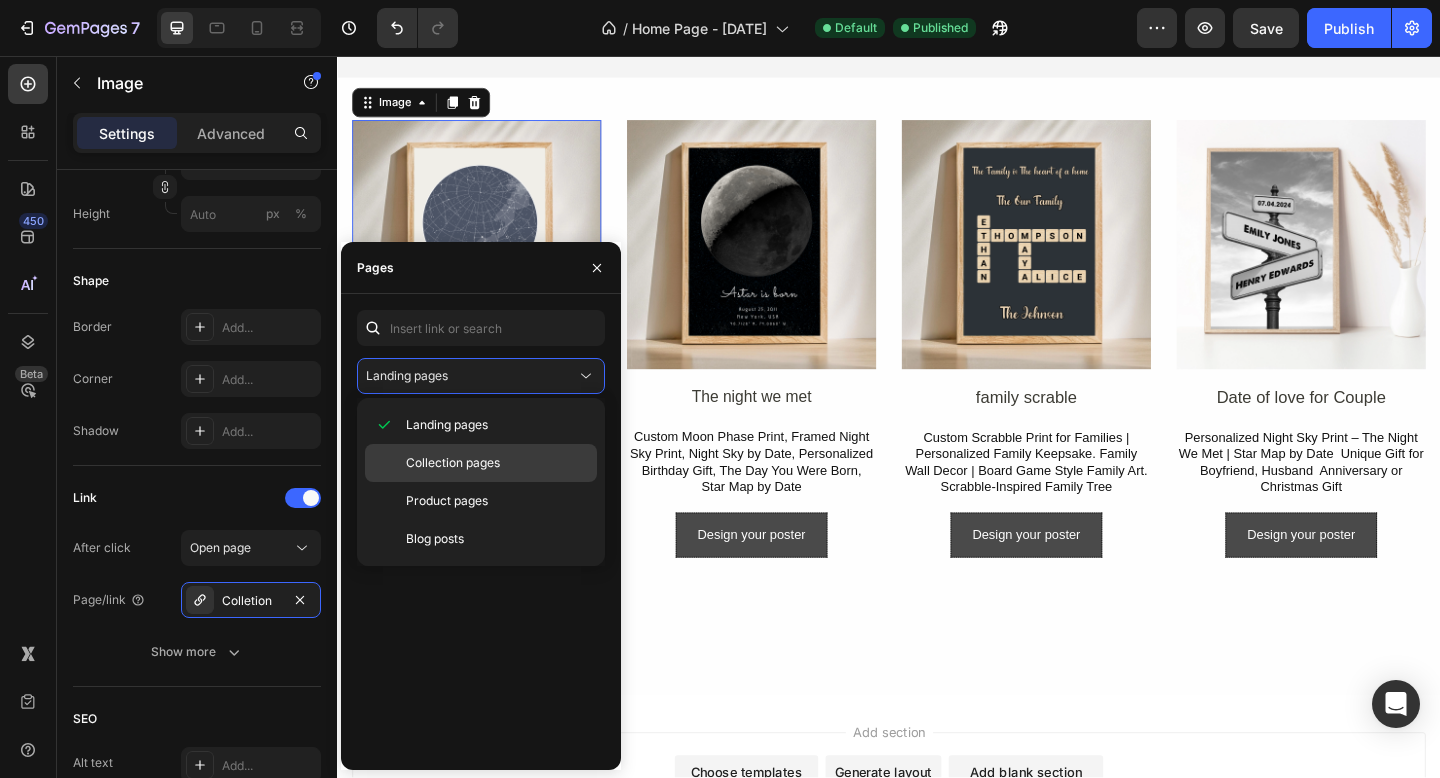 click on "Collection pages" at bounding box center [497, 463] 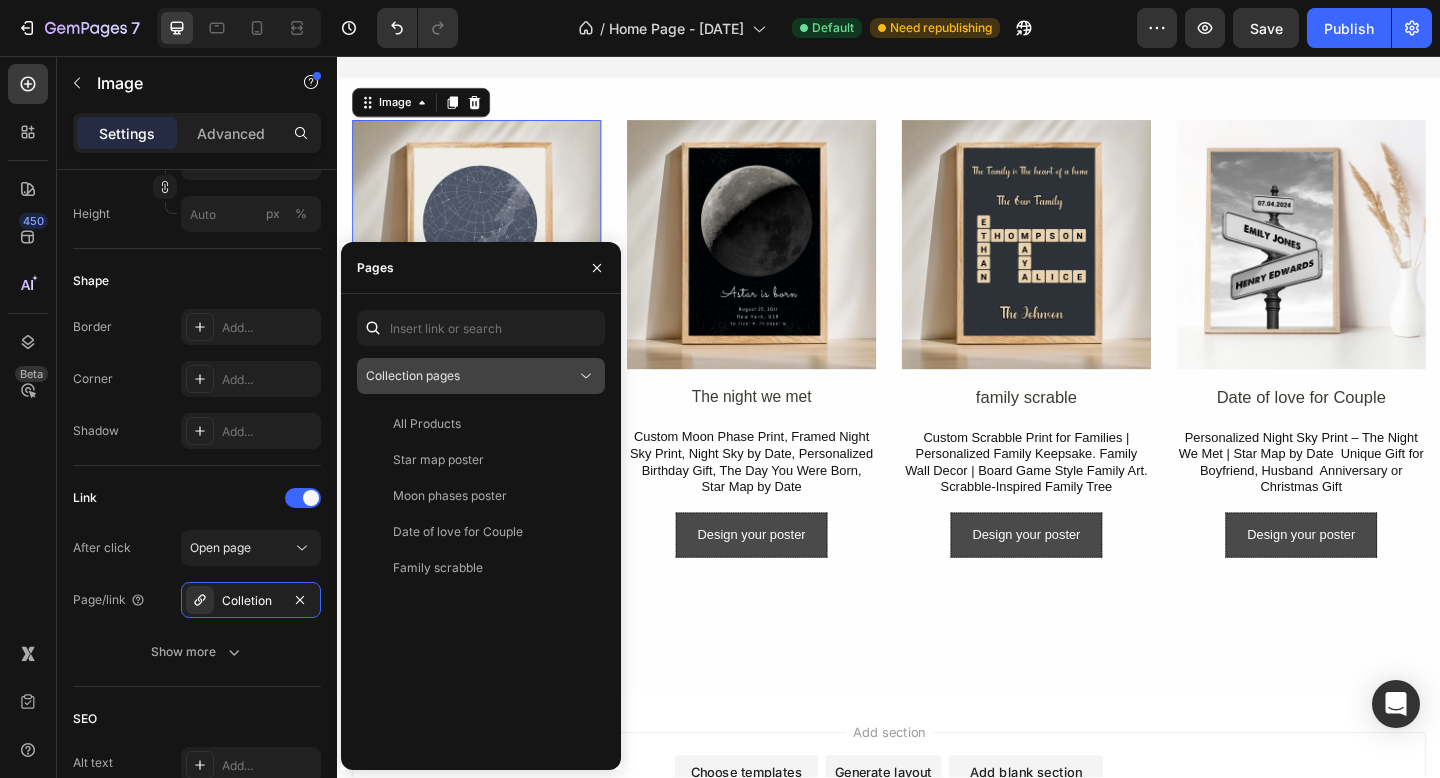 click 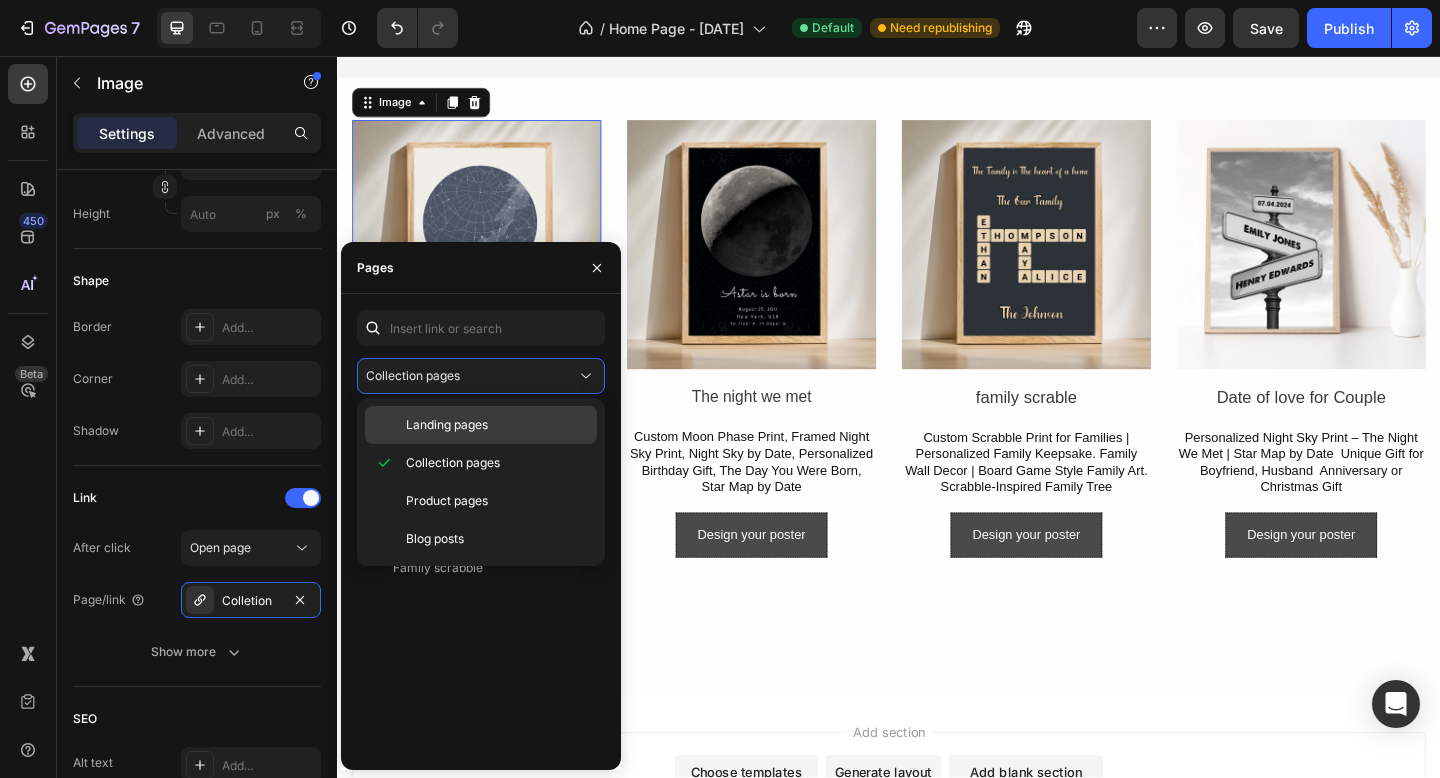 click on "Landing pages" at bounding box center (497, 425) 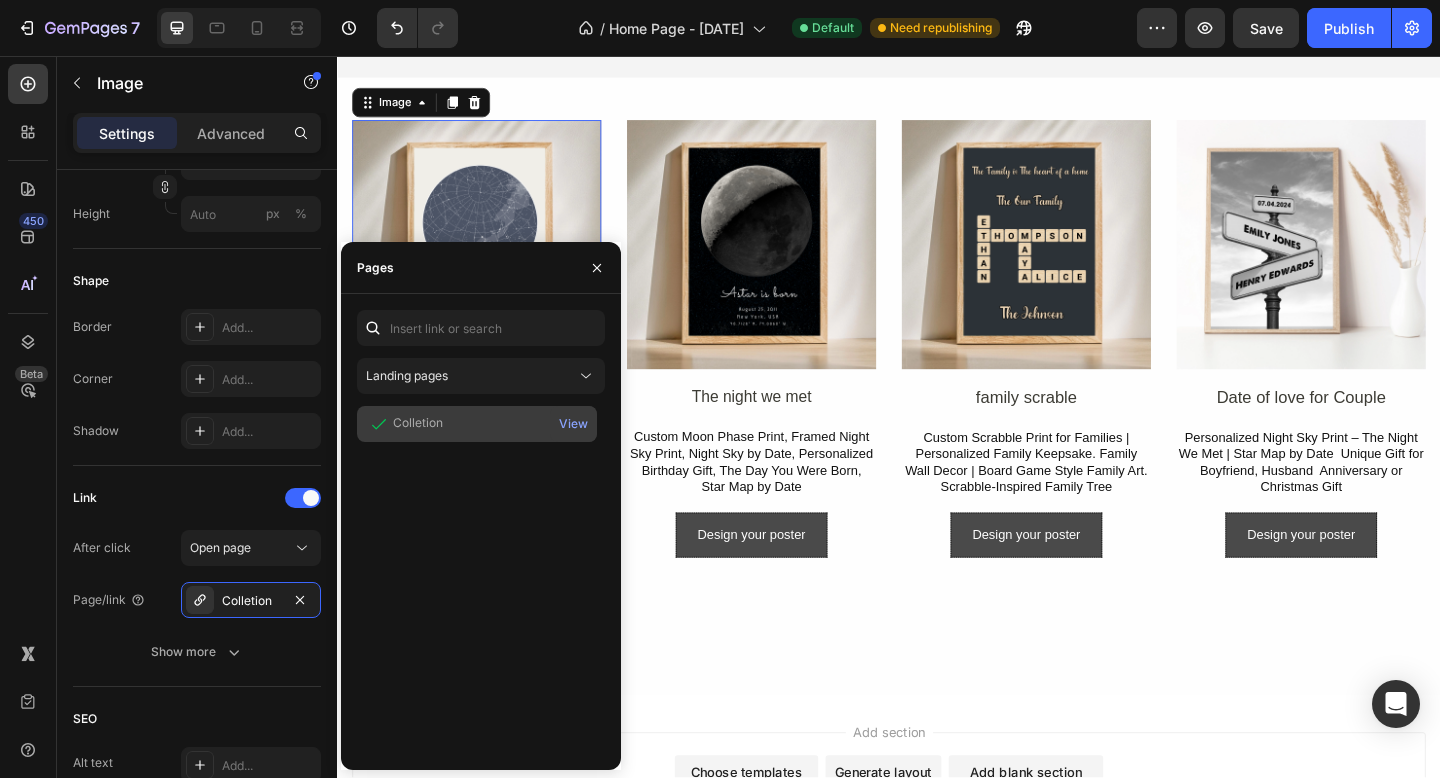 click 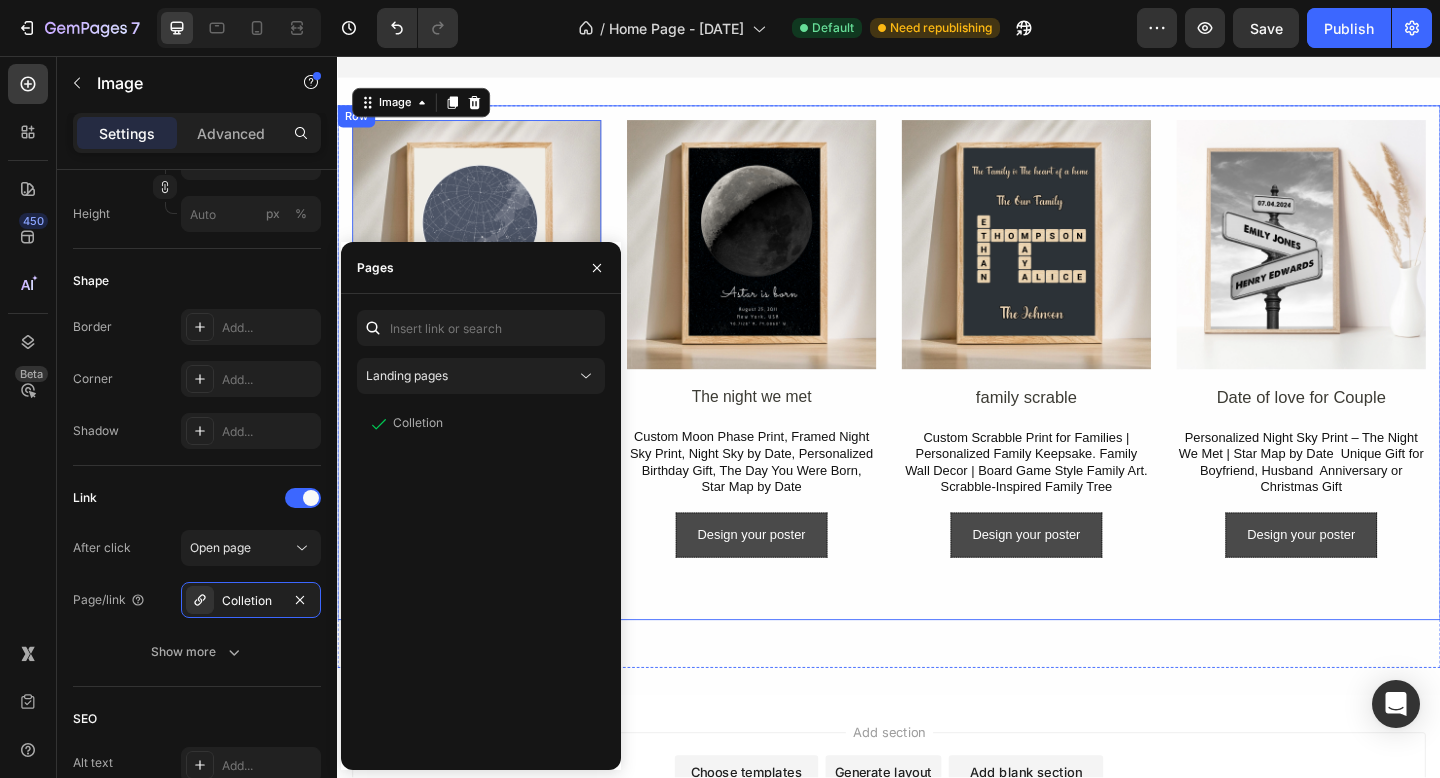 click on "Image   16 Starmap poster Text Block Personalized Star Map Birthdate Gift. Custom Night Sky Print of Your Special Day  The Night We Met Wall Art  Unique Birthday Keepsake Heading Text Block Design your poster Button Image The night we met Text Block Custom Moon Phase Print, Framed Night Sky Print, Night Sky by Date, Personalized Birthday Gift, The Day You Were Born, Star Map by Date Heading Design your poster Button Image family scrable Text Block Custom Scrabble Print for Families | Personalized Family Keepsake. Family Wall Decor | Board Game Style Family Art. Scrabble-Inspired Family Tree Heading Design your poster Button Image Date of love for Couple Text Block Personalized Night Sky Print – The Night We Met | Star Map by Date  Unique Gift for Boyfriend, Husband  Anniversary or Christmas Gift Heading Design your poster Button Row Row" at bounding box center [937, 390] 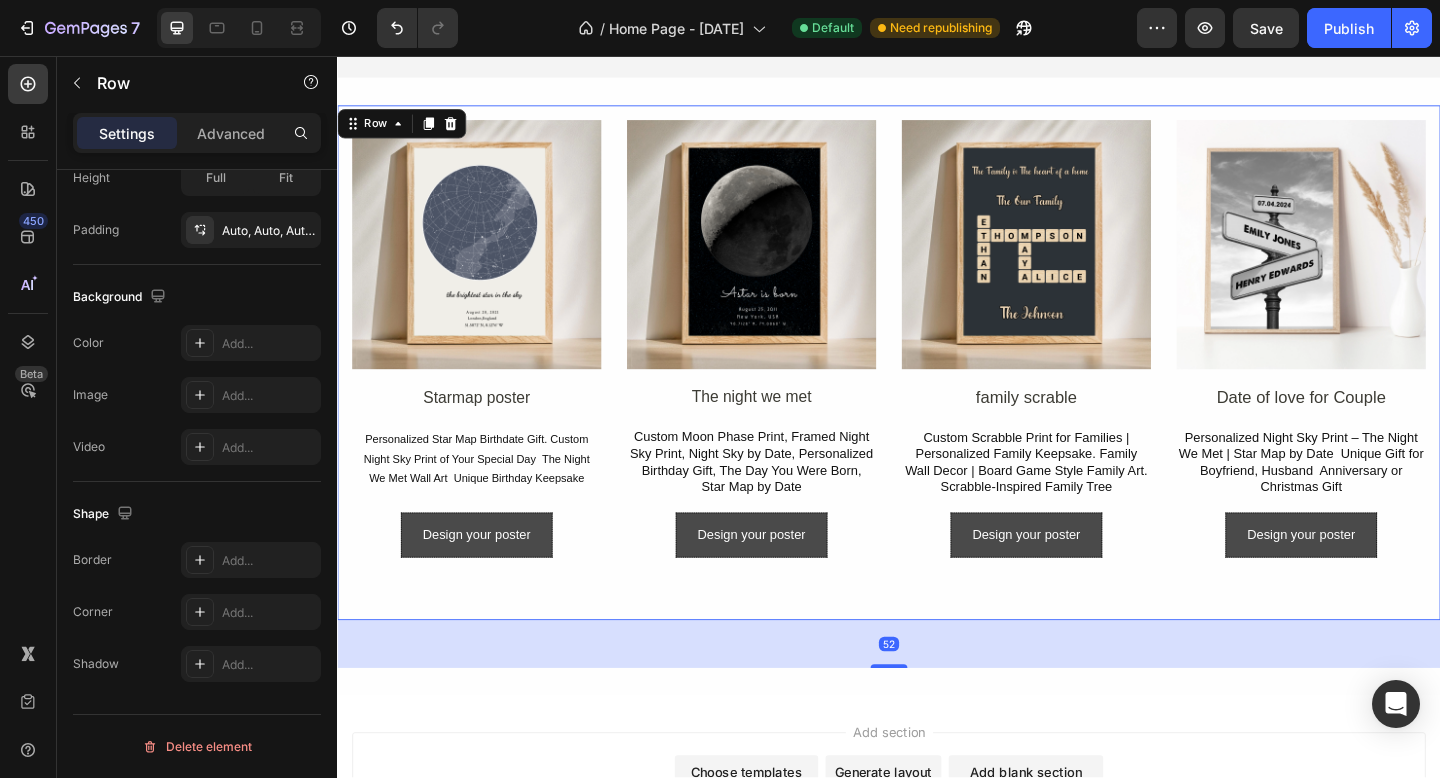 scroll, scrollTop: 0, scrollLeft: 0, axis: both 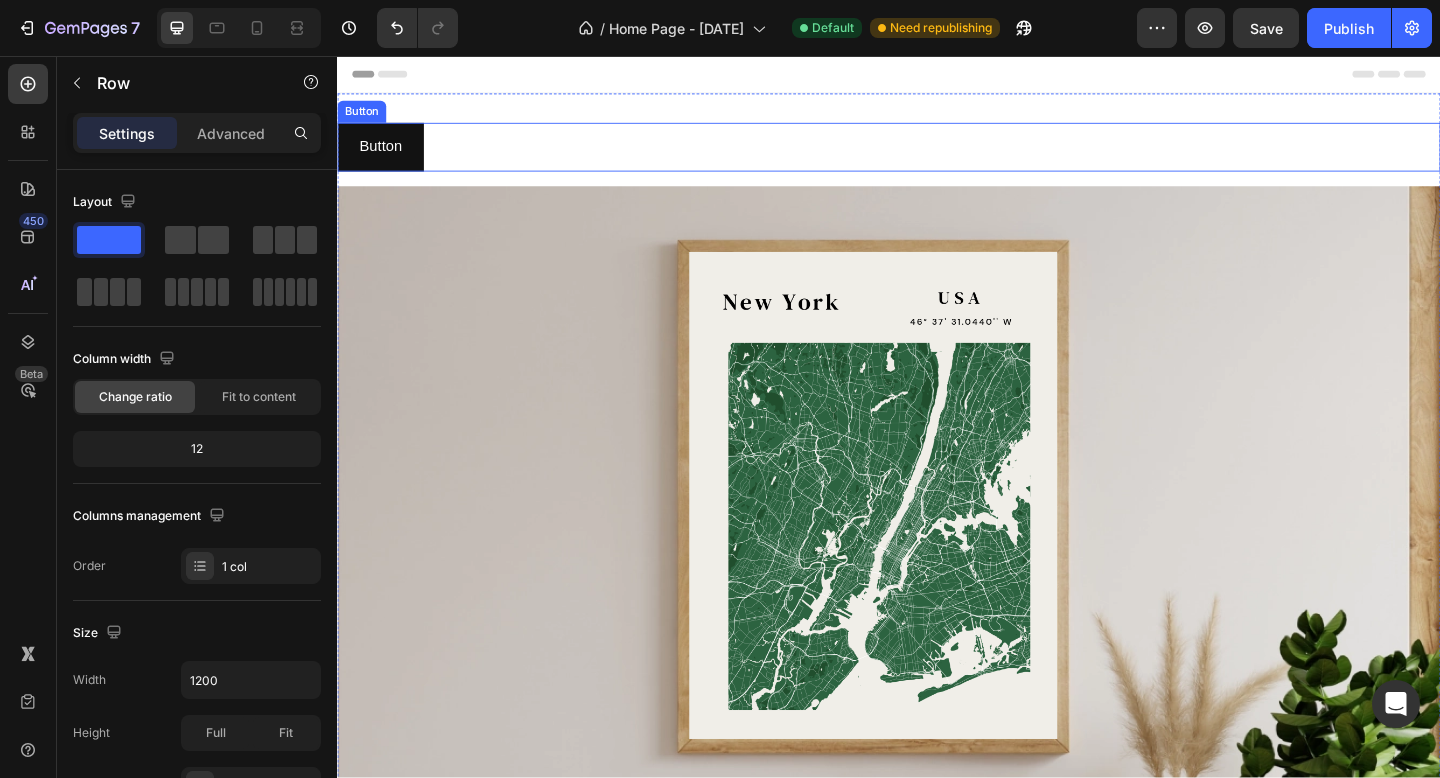 click on "Button Button" at bounding box center [937, 155] 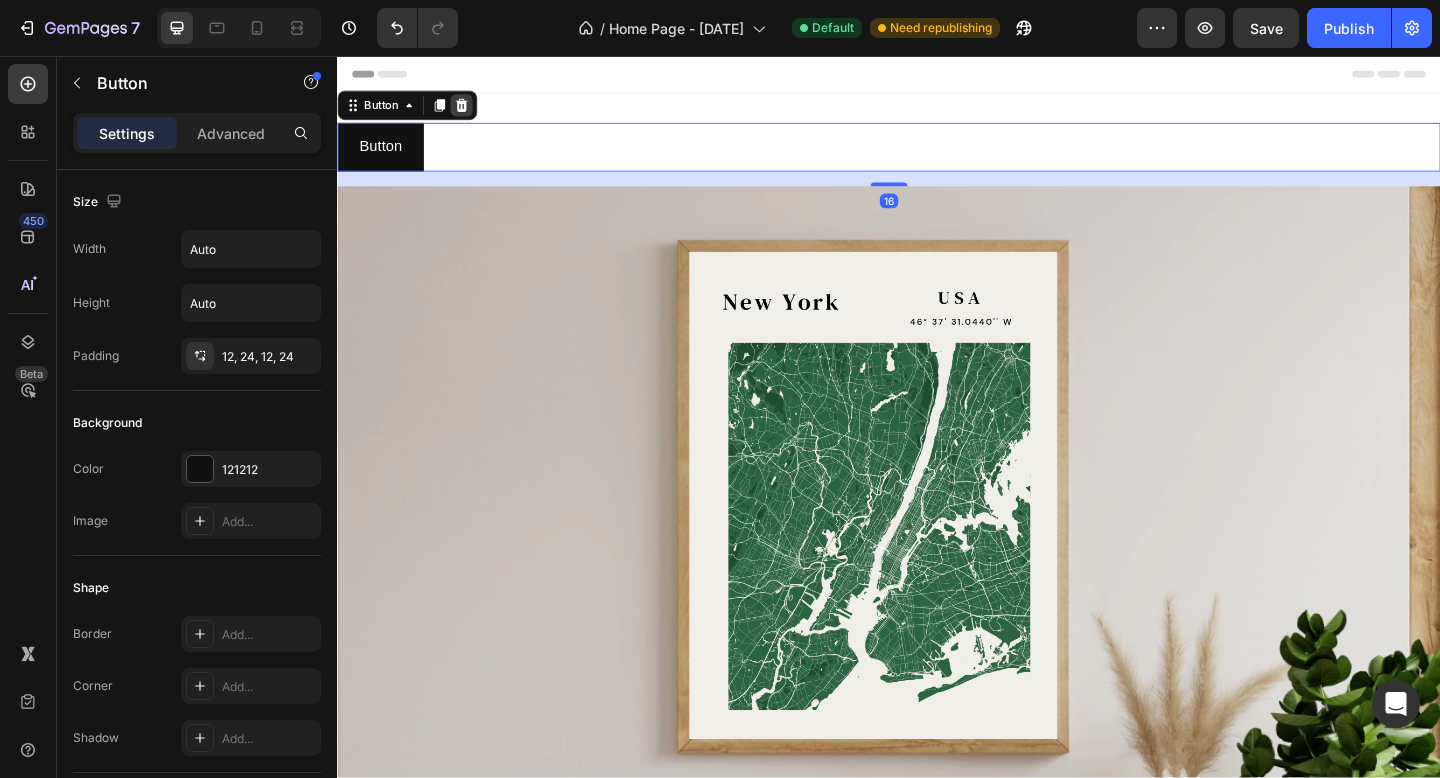 click 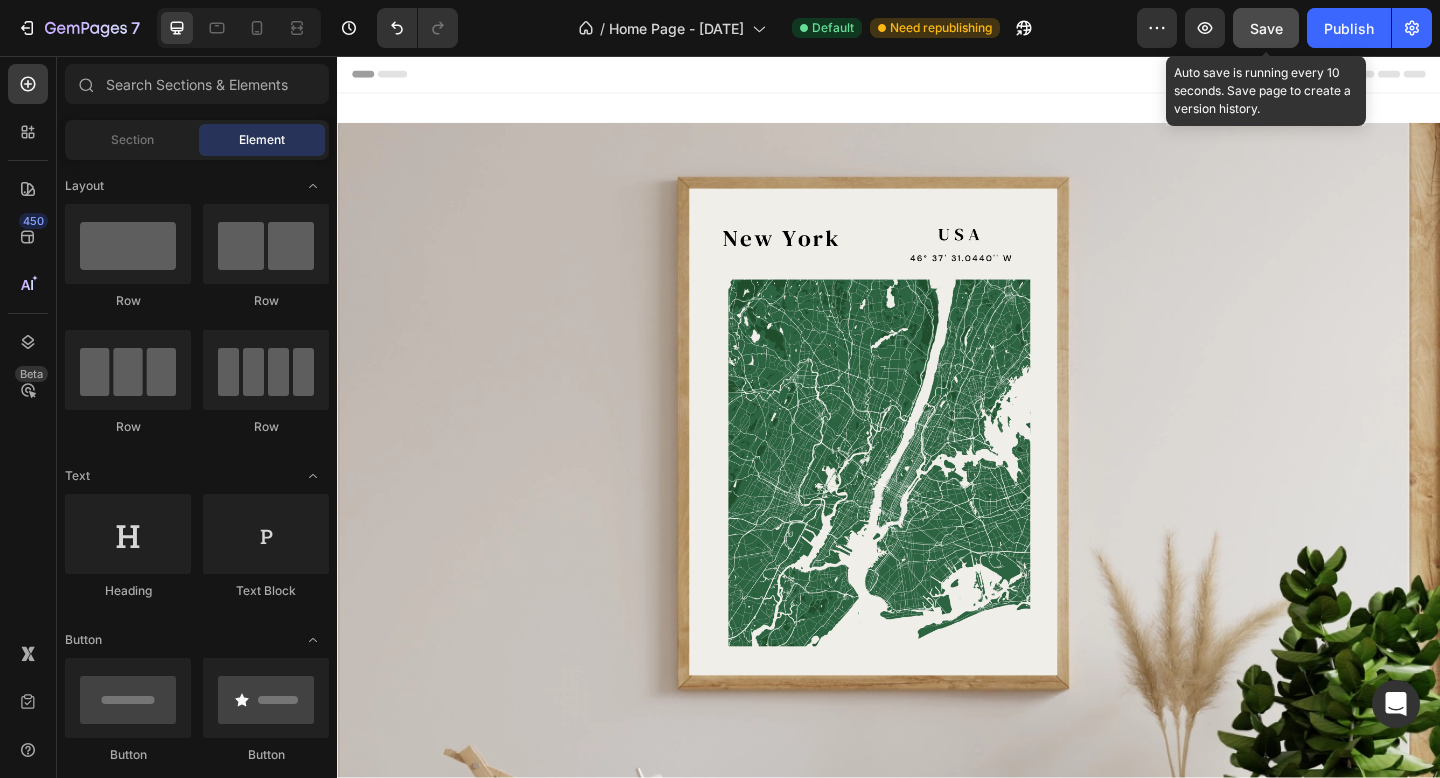 click on "Save" at bounding box center [1266, 28] 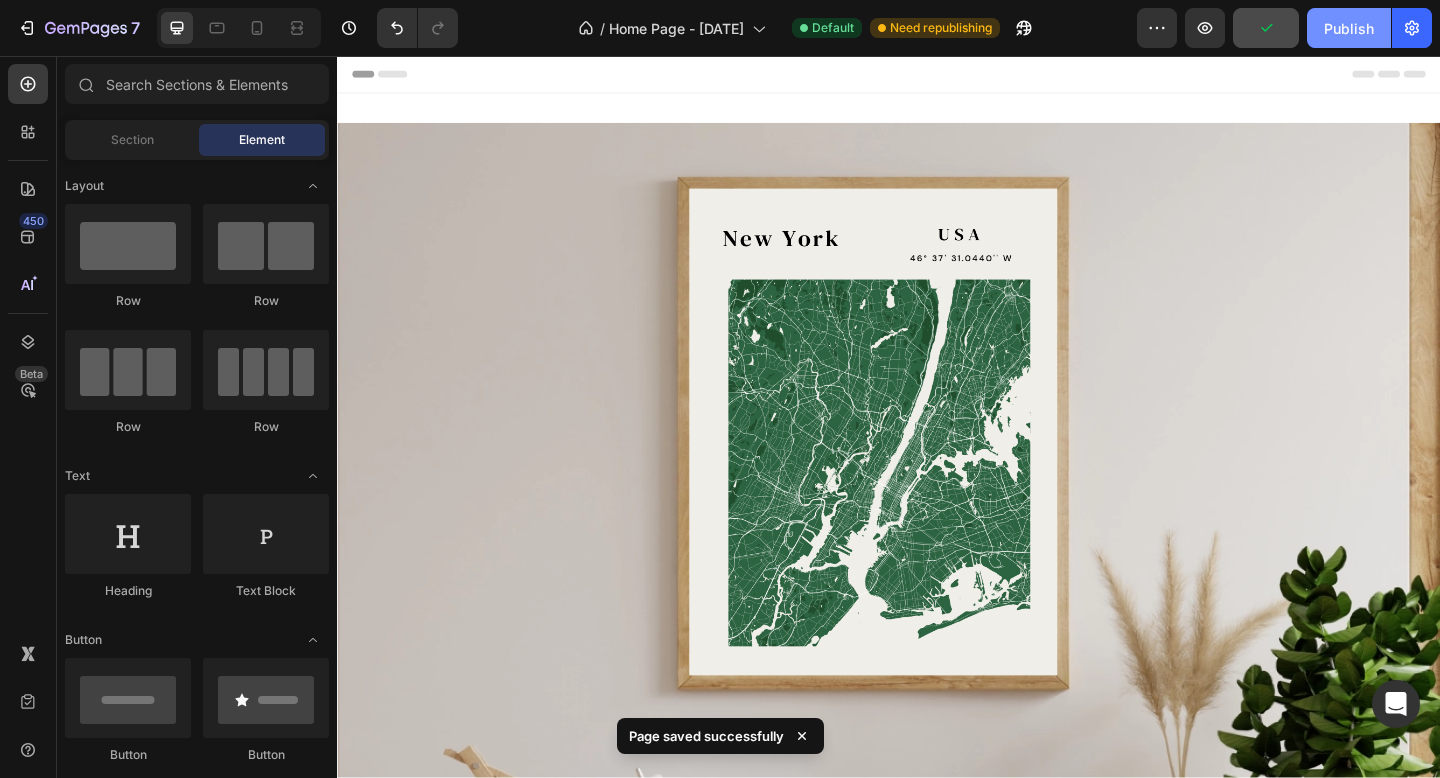 click on "Publish" at bounding box center [1349, 28] 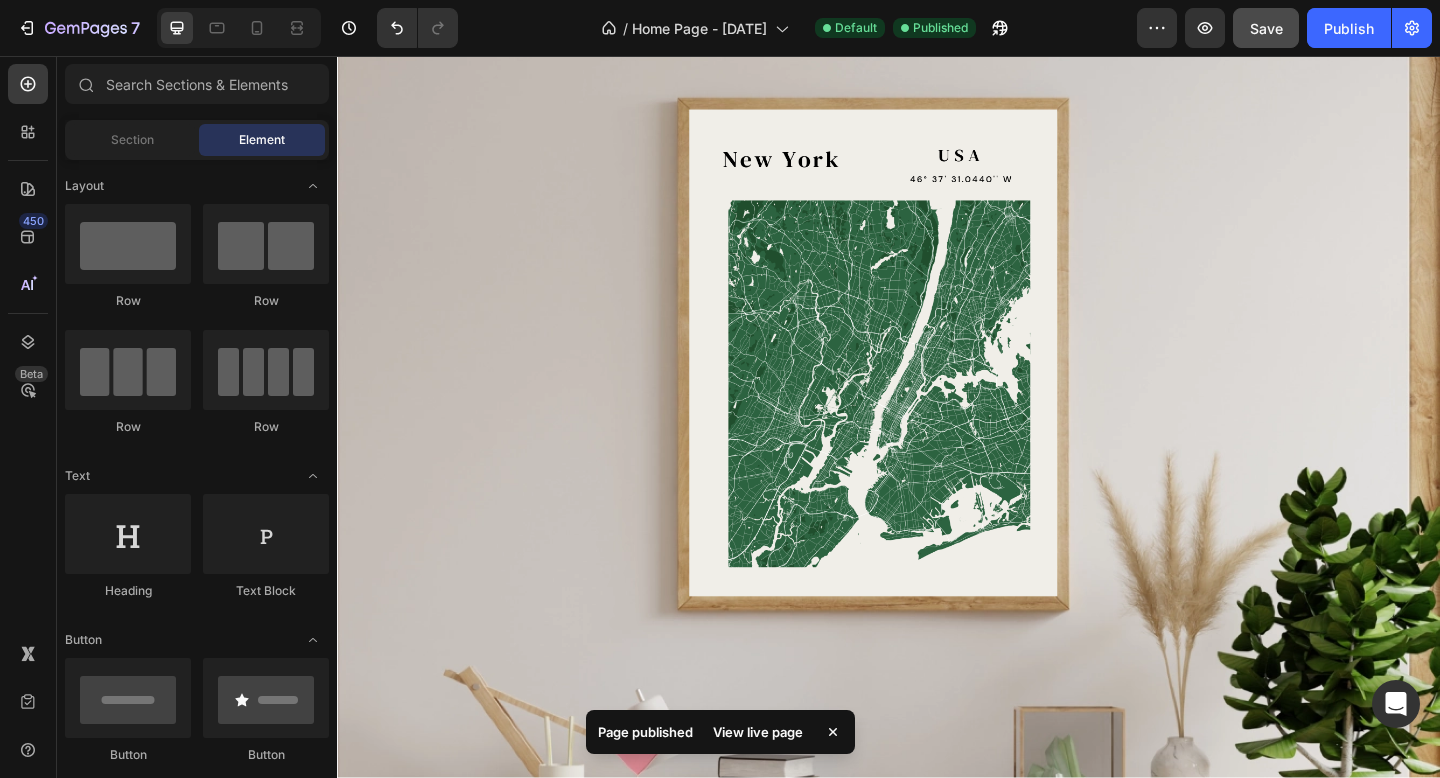 scroll, scrollTop: 0, scrollLeft: 0, axis: both 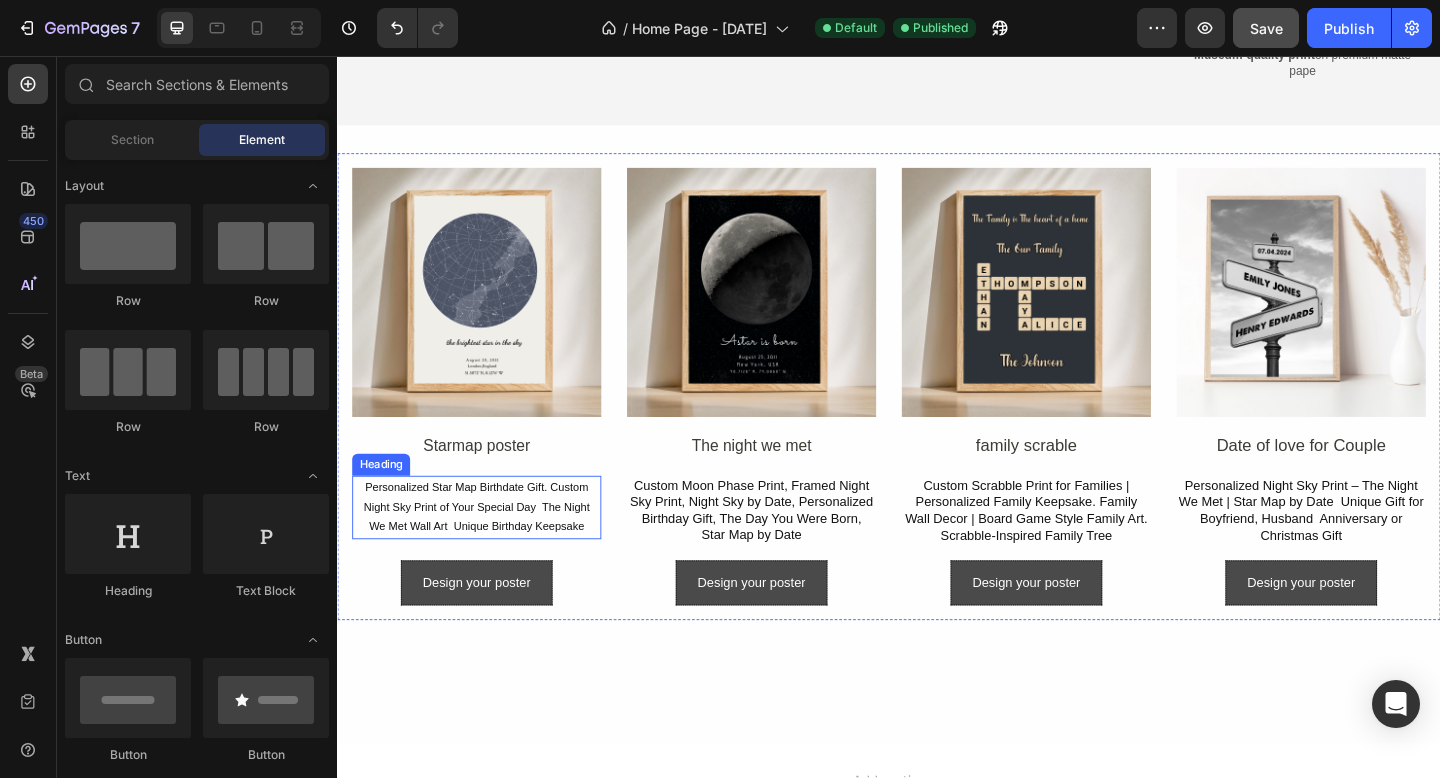 click on "Personalized Star Map Birthdate Gift. Custom Night Sky Print of Your Special Day  The Night We Met Wall Art  Unique Birthday Keepsake" at bounding box center (488, 547) 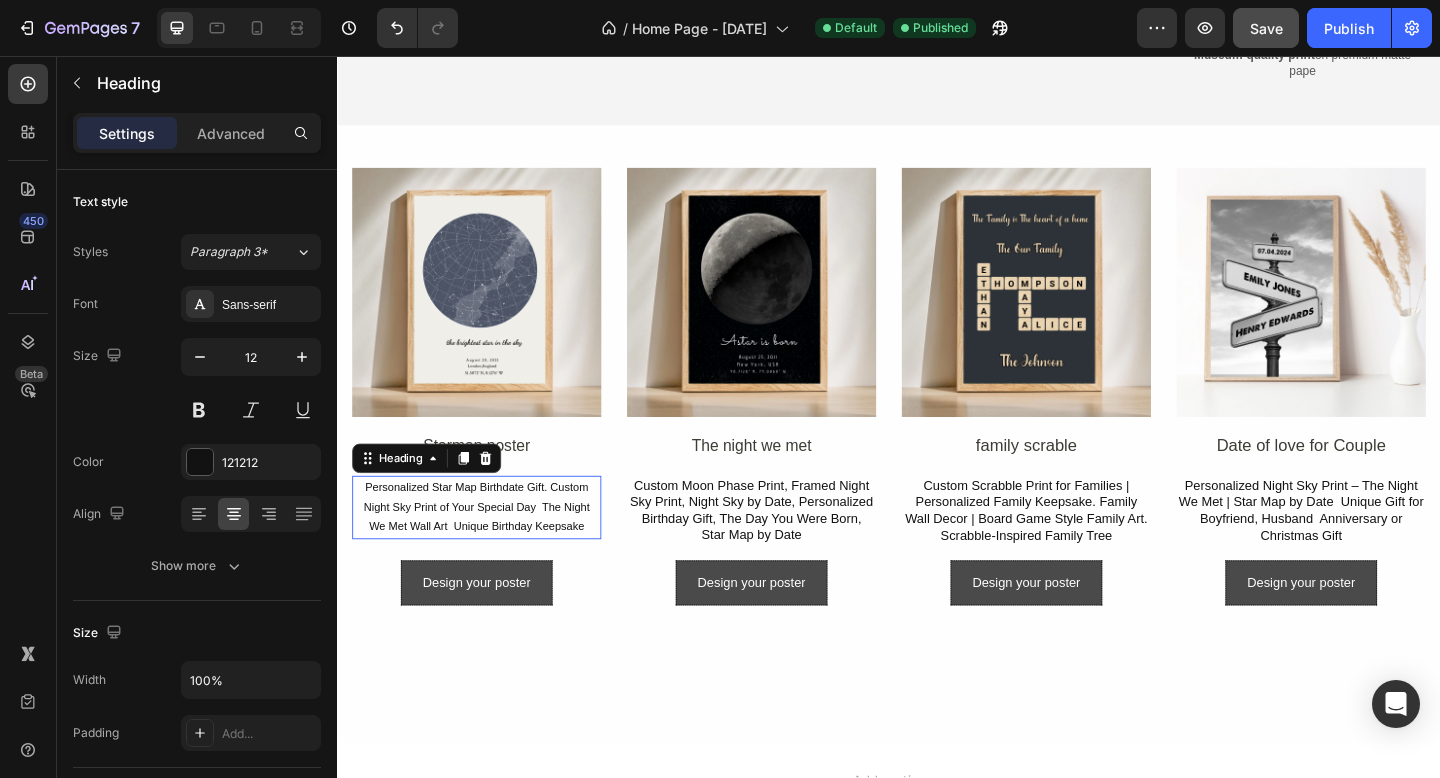 click on "Personalized Star Map Birthdate Gift. Custom Night Sky Print of Your Special Day  The Night We Met Wall Art  Unique Birthday Keepsake" at bounding box center [488, 547] 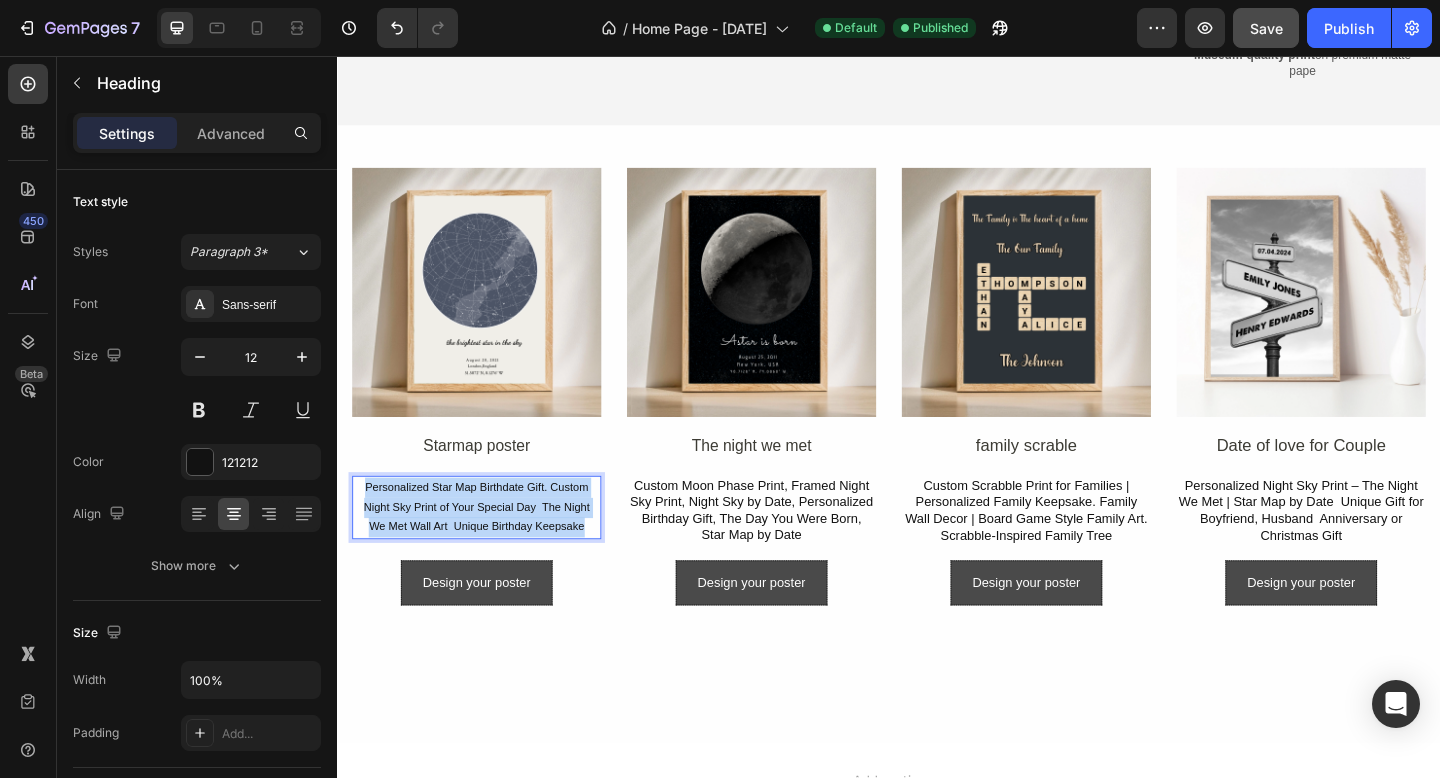 click on "Personalized Star Map Birthdate Gift. Custom Night Sky Print of Your Special Day  The Night We Met Wall Art  Unique Birthday Keepsake" at bounding box center (488, 547) 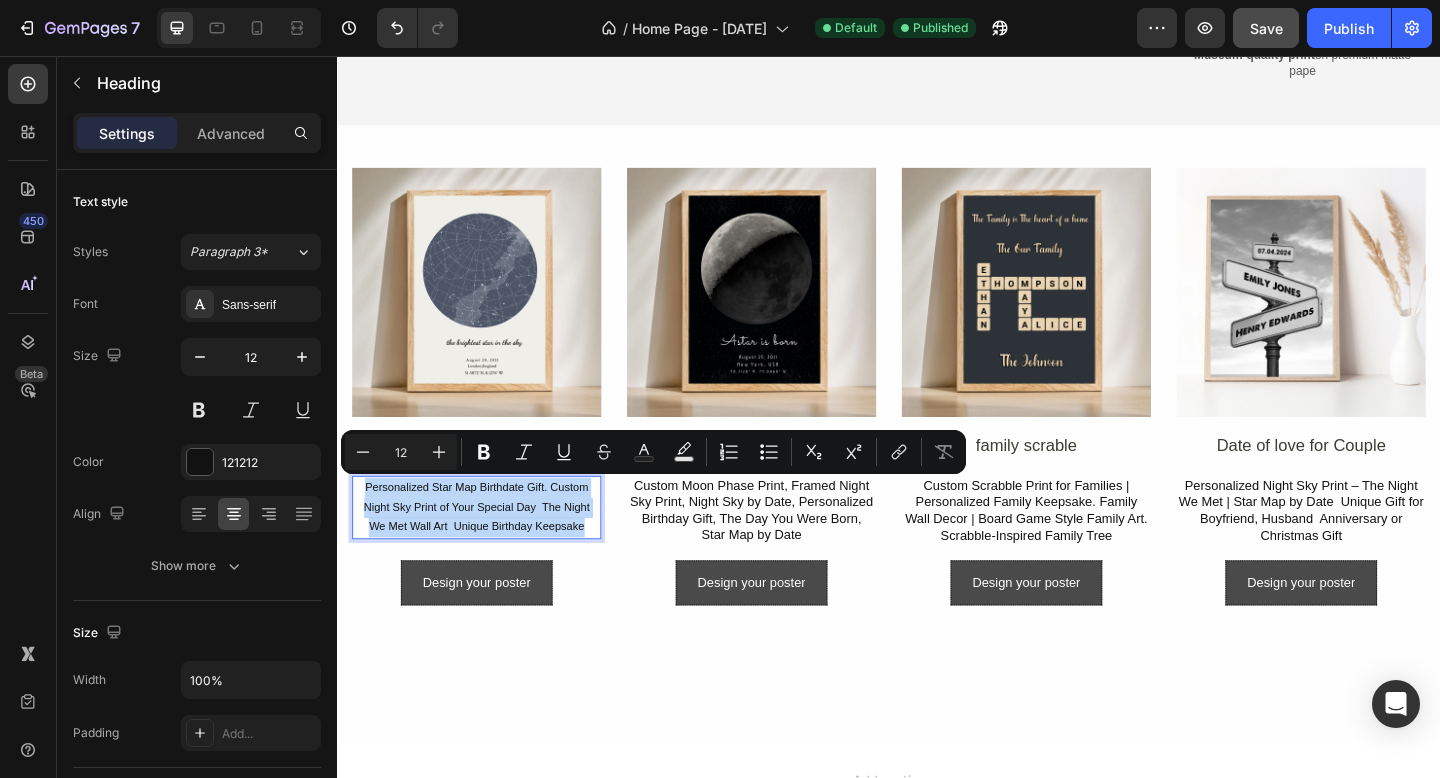 copy on "Personalized Star Map Birthdate Gift. Custom Night Sky Print of Your Special Day  The Night We Met Wall Art  Unique Birthday Keepsake" 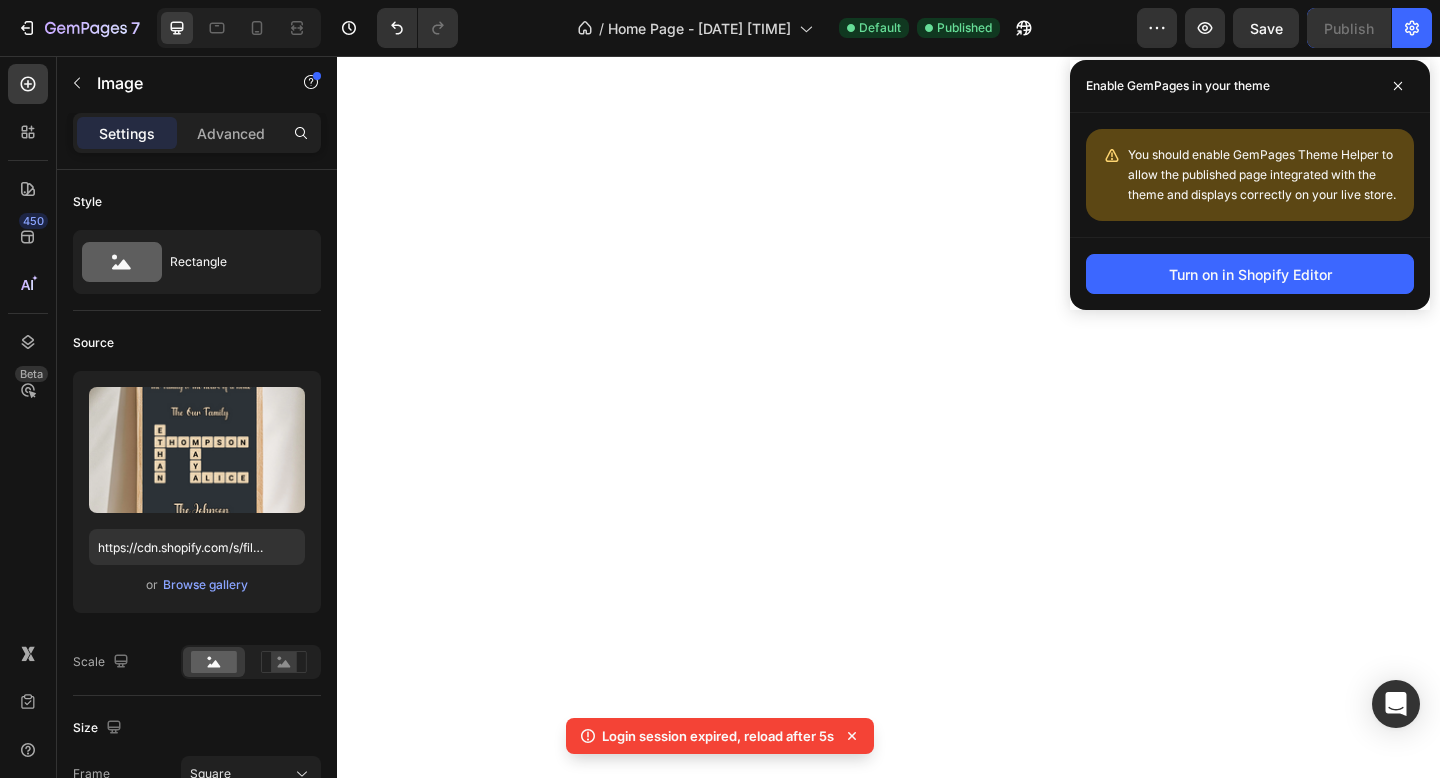 scroll, scrollTop: 0, scrollLeft: 0, axis: both 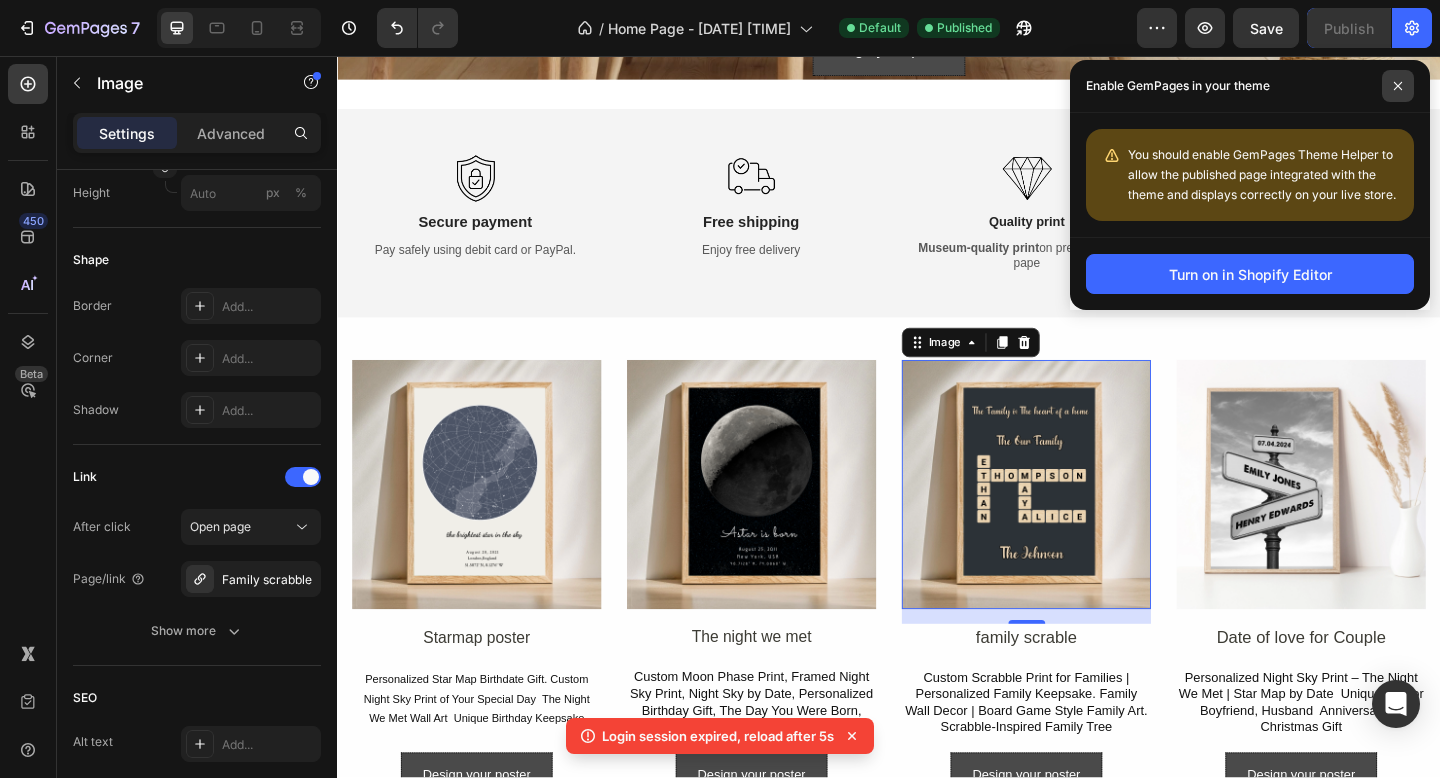 click 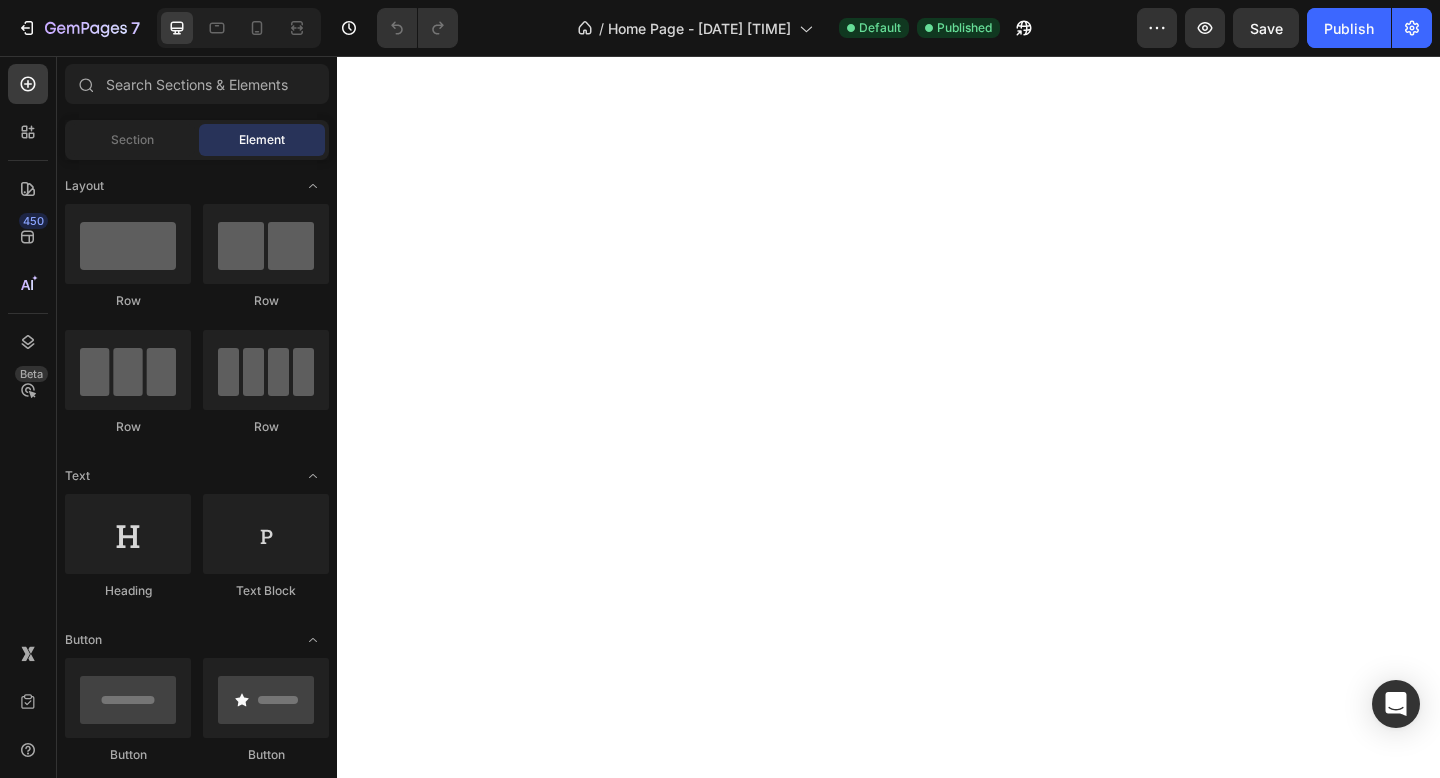 scroll, scrollTop: 0, scrollLeft: 0, axis: both 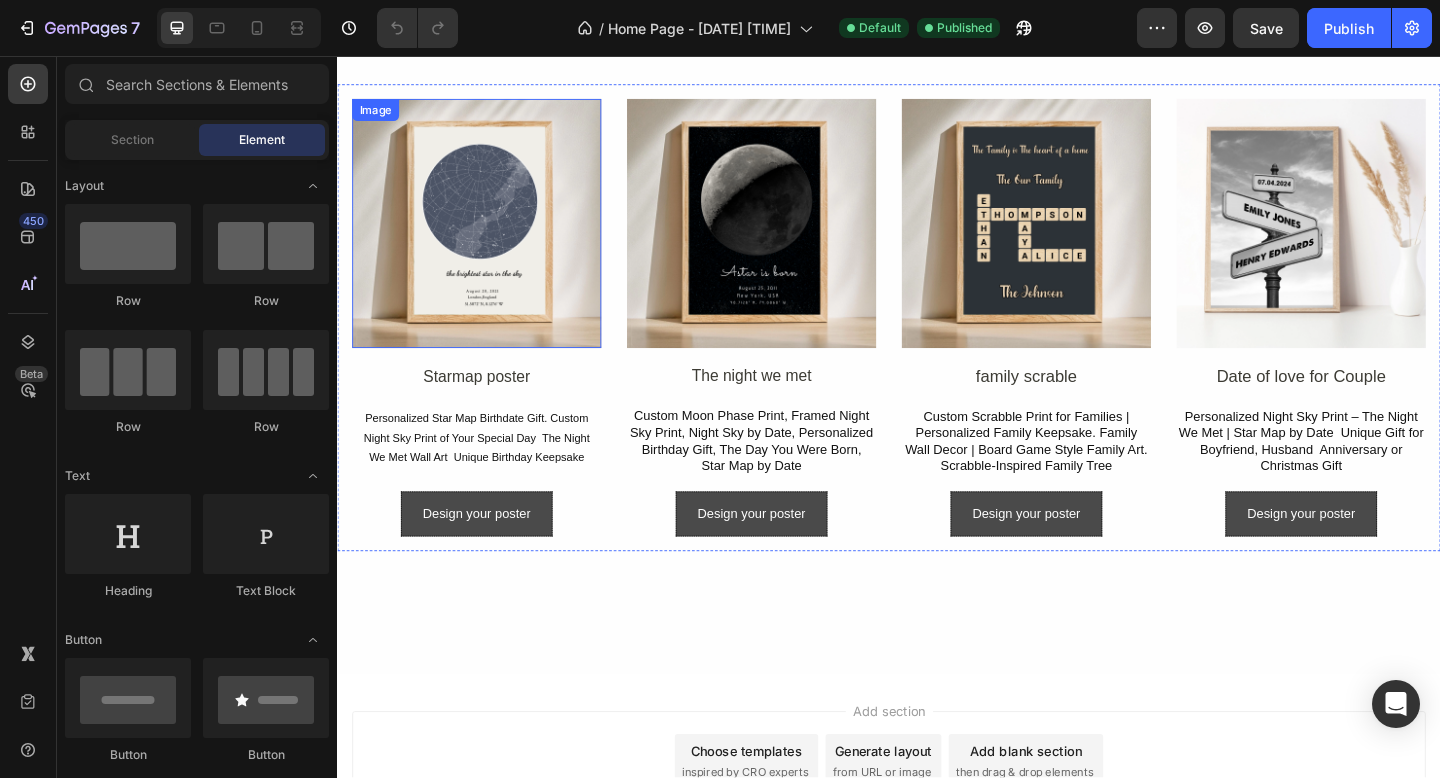 click at bounding box center (488, 238) 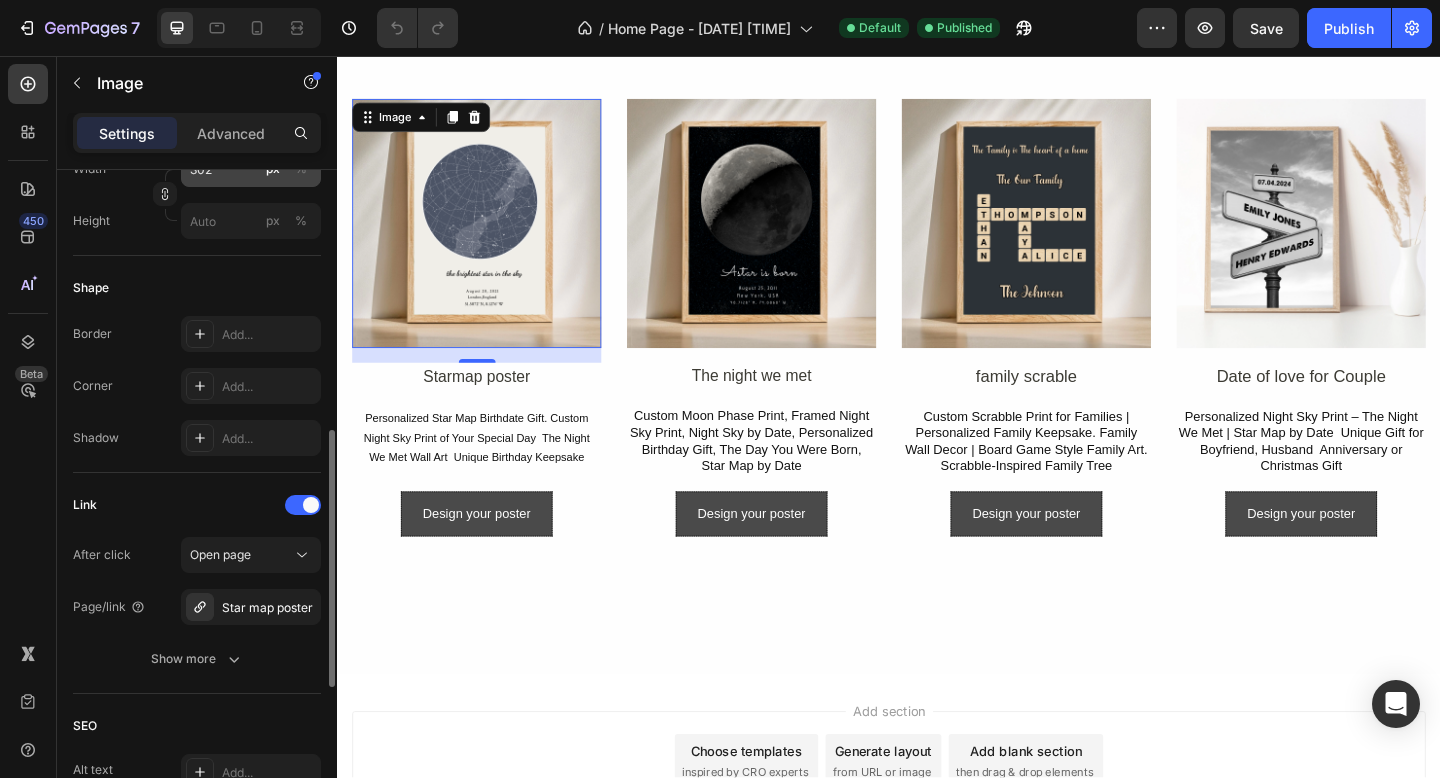 scroll, scrollTop: 663, scrollLeft: 0, axis: vertical 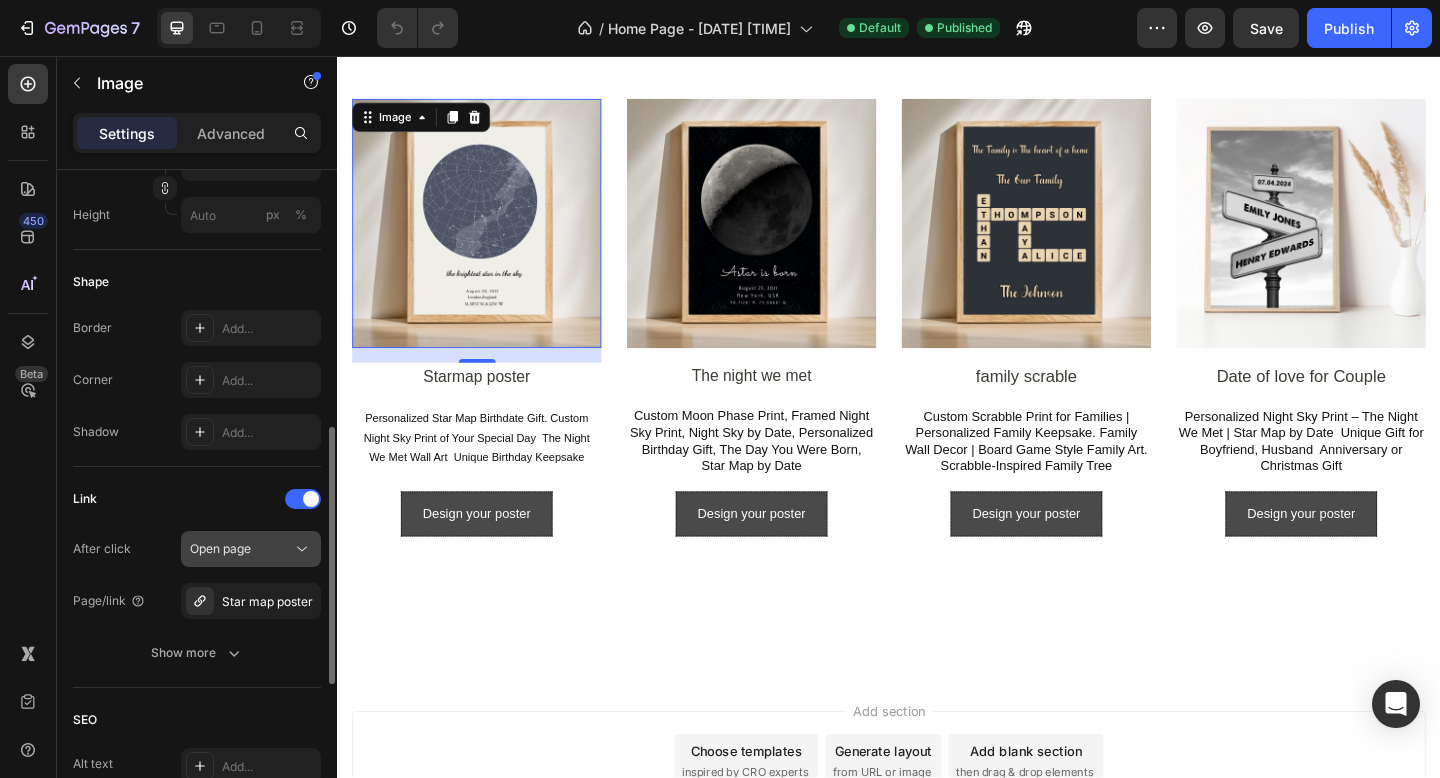 click 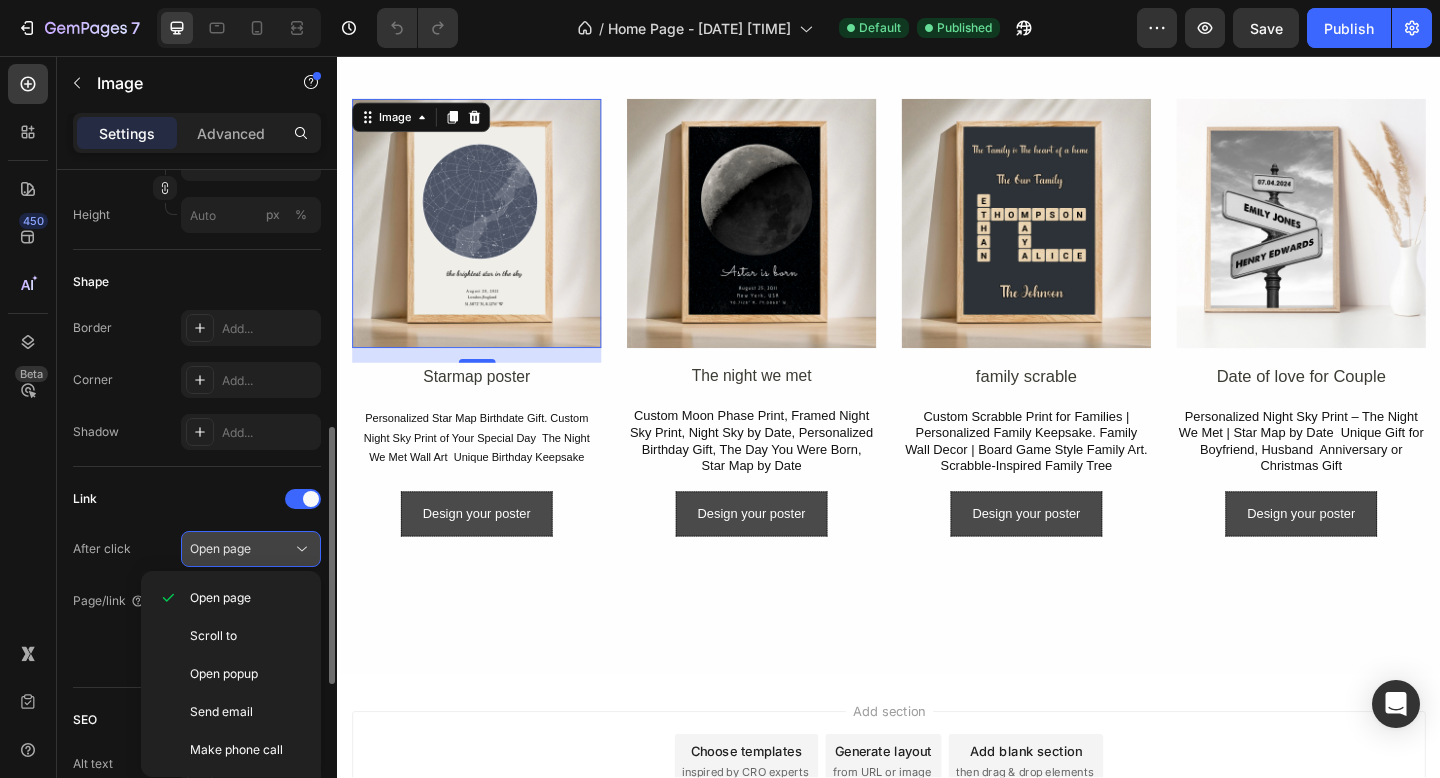 click 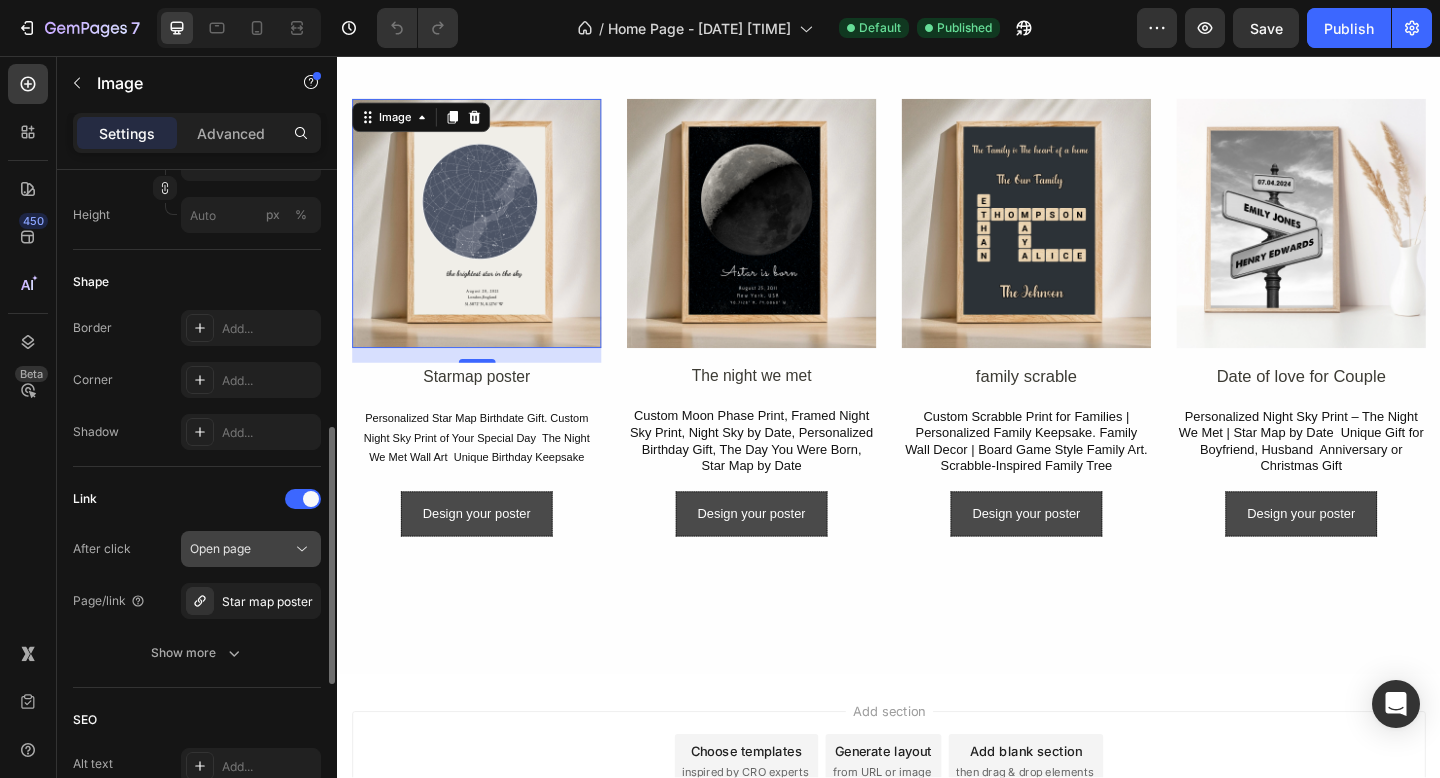 click 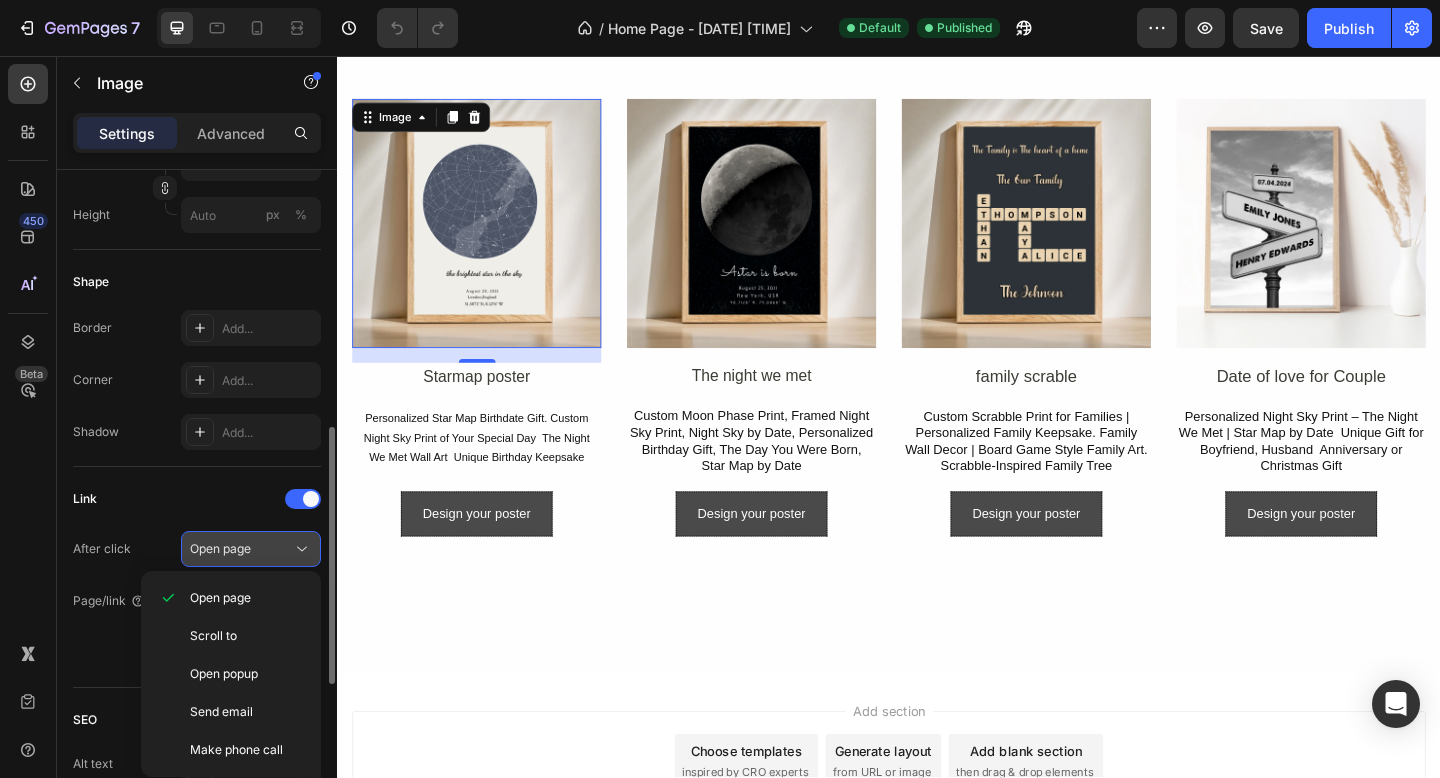 click 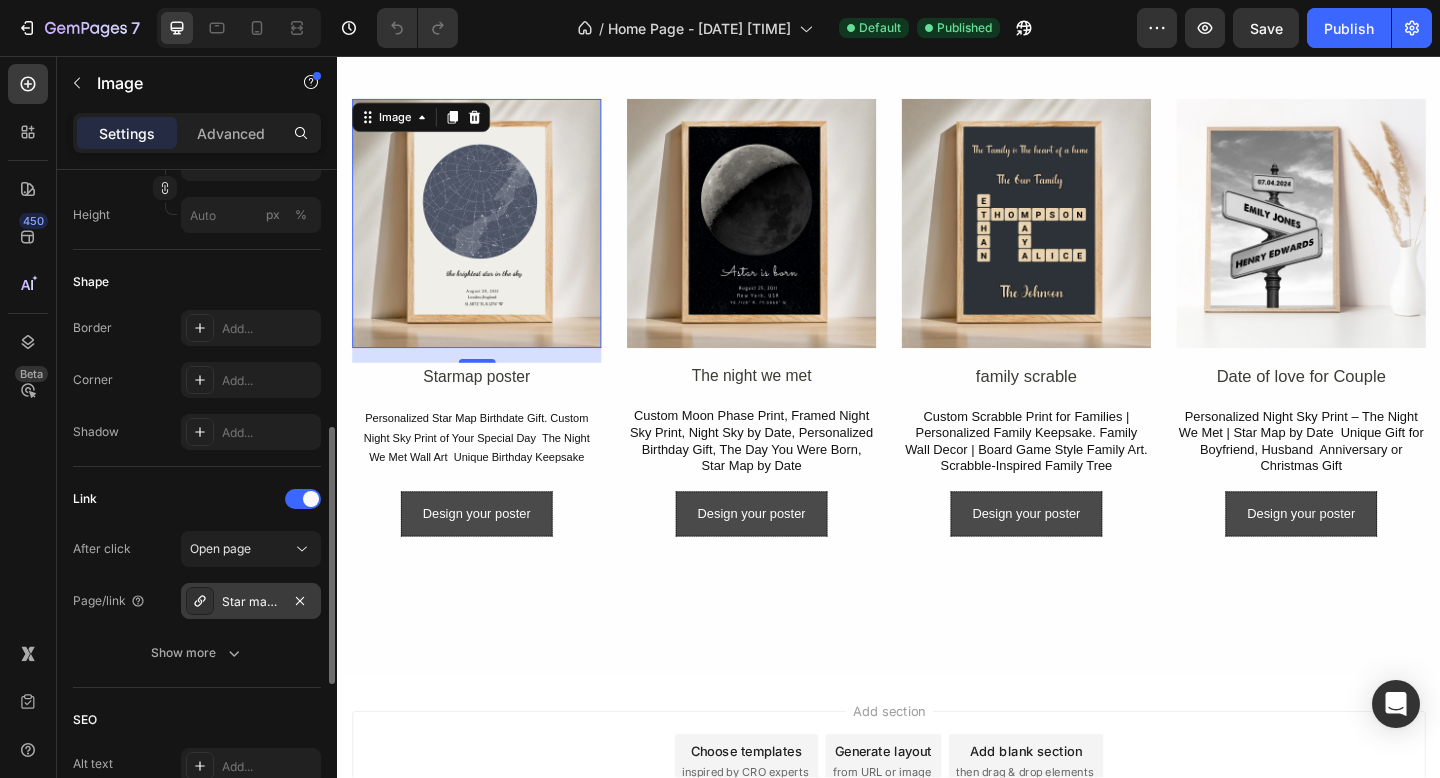 click on "Star map poster" at bounding box center (251, 601) 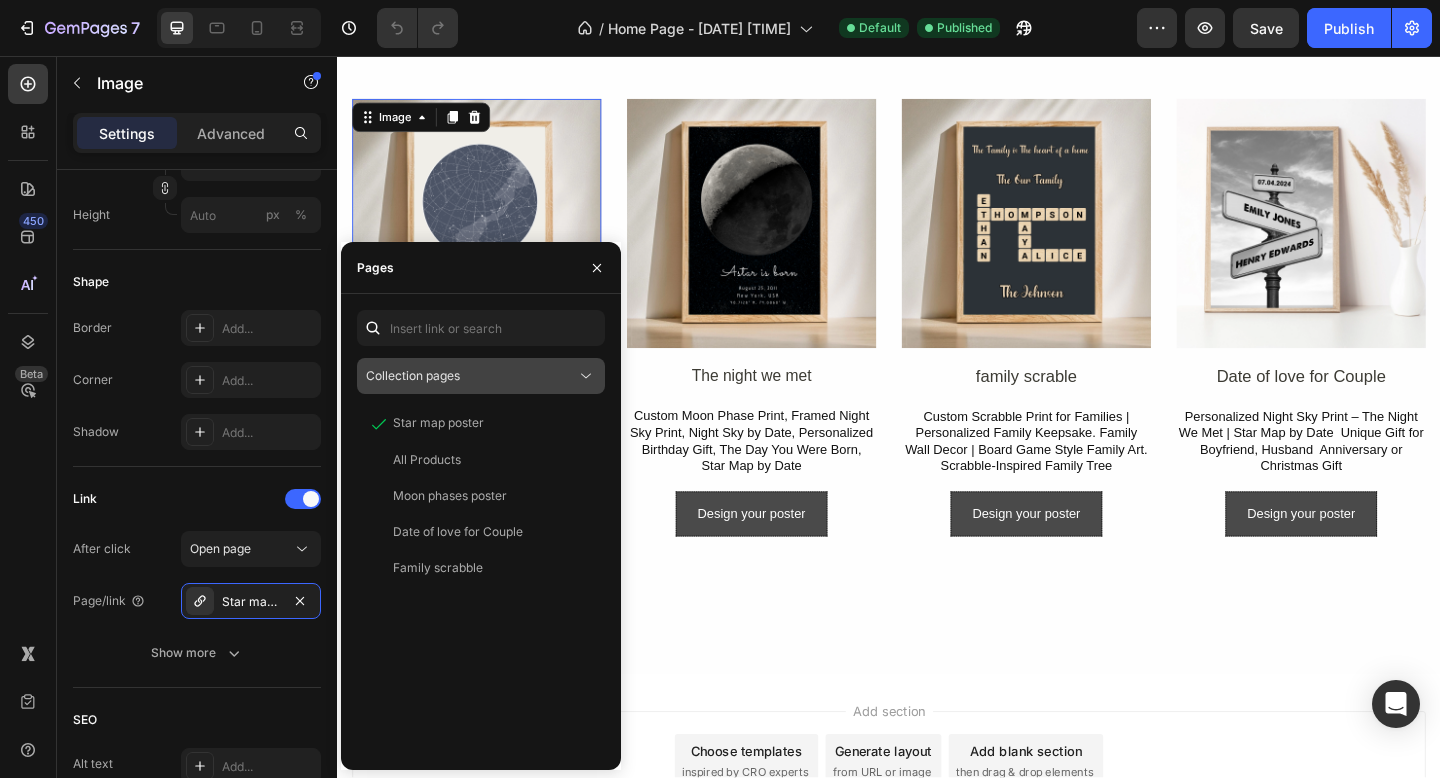 click 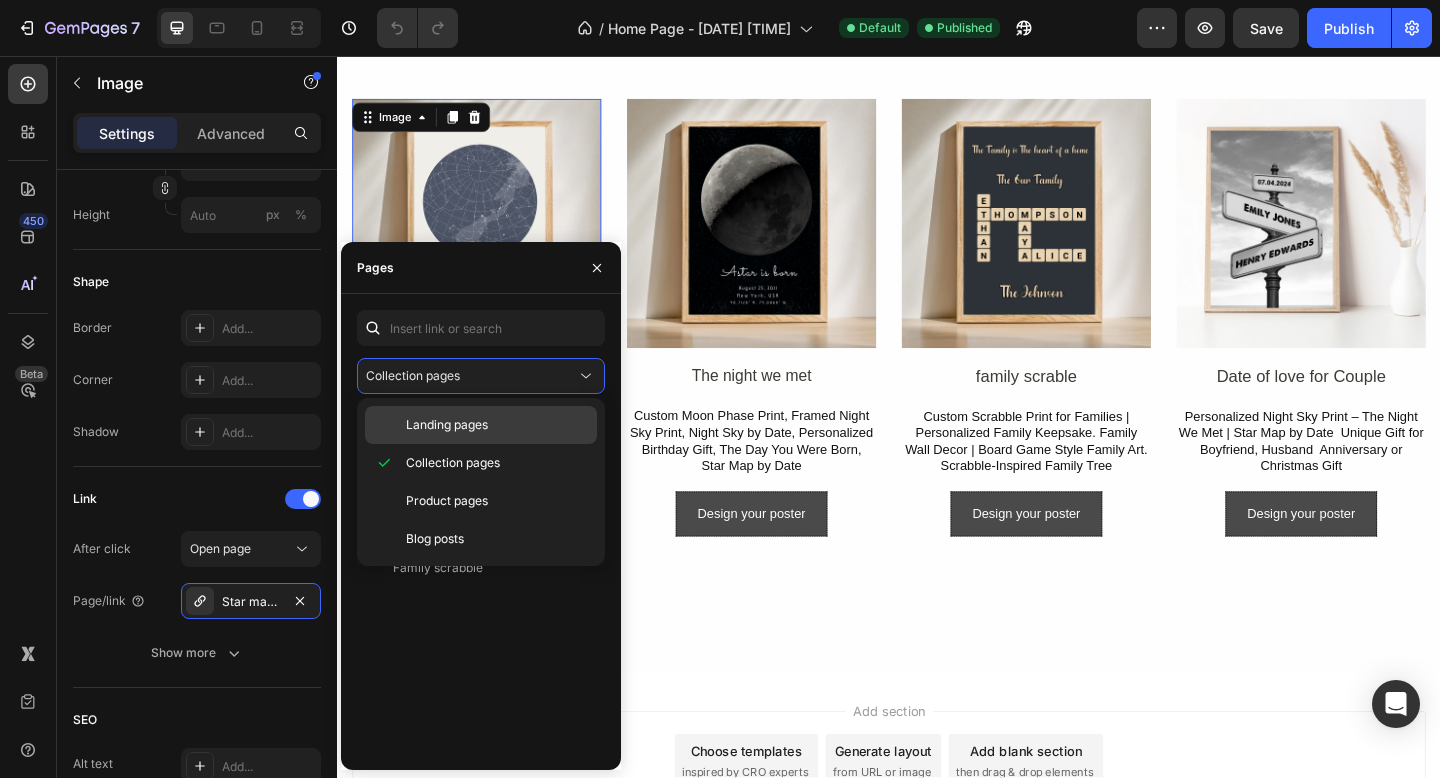 click on "Landing pages" at bounding box center (497, 425) 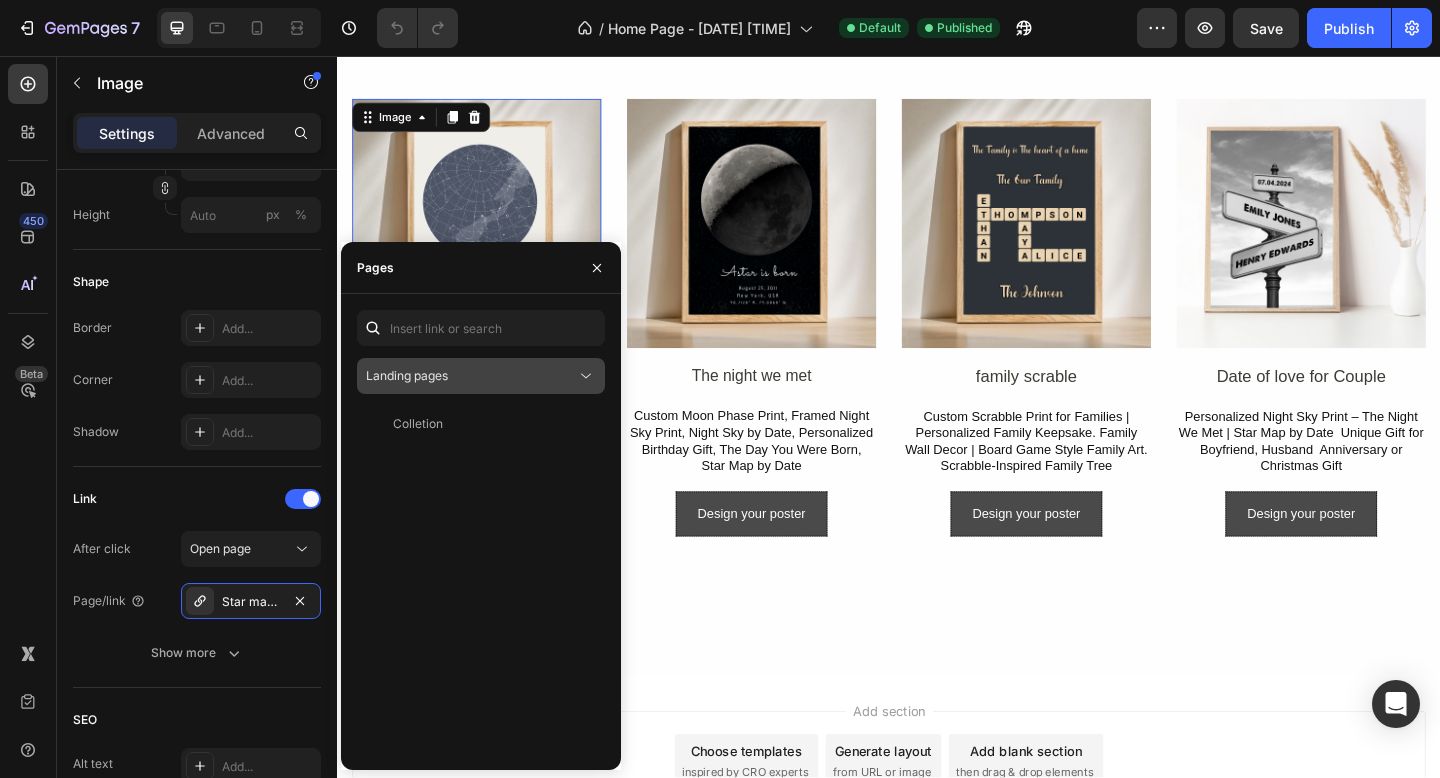 click on "Landing pages" at bounding box center (471, 376) 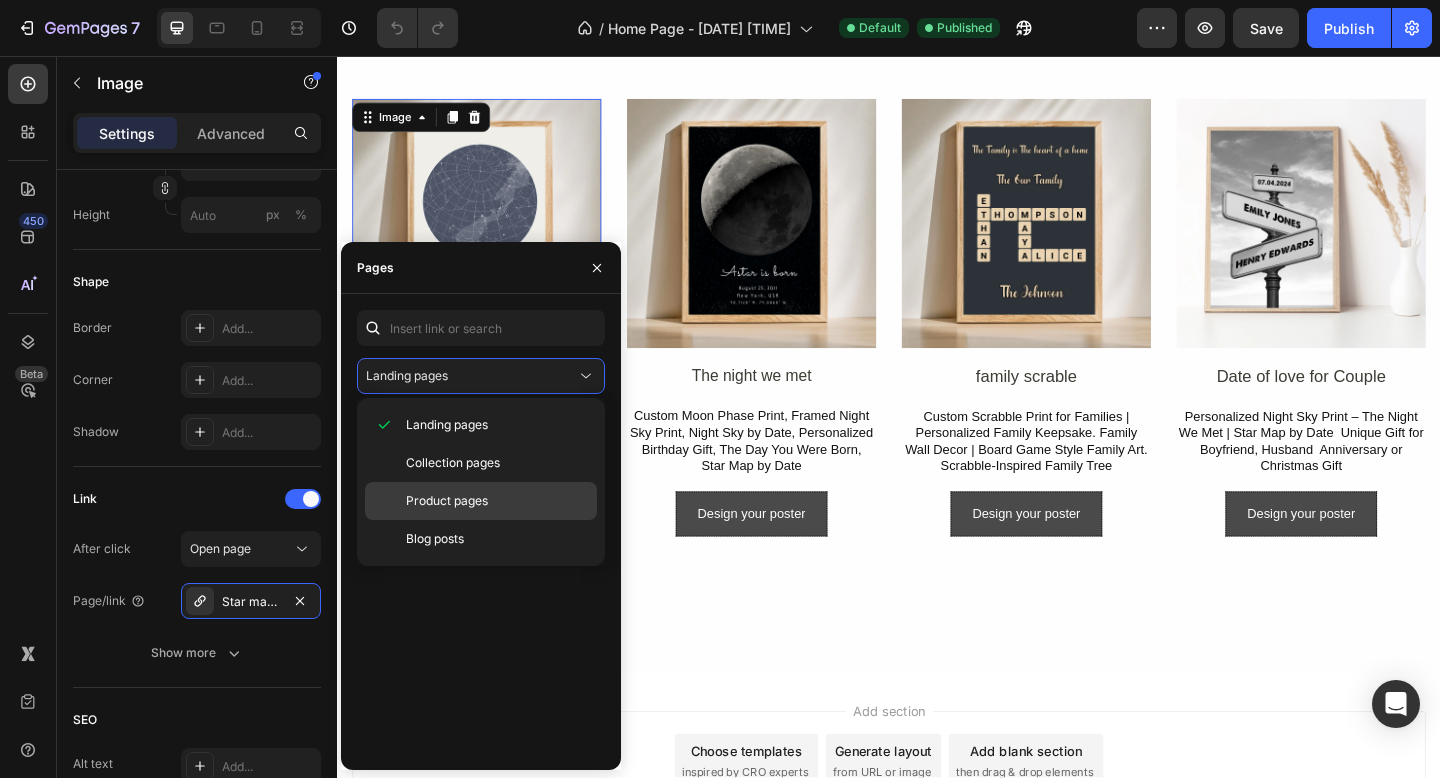 click on "Product pages" at bounding box center [497, 501] 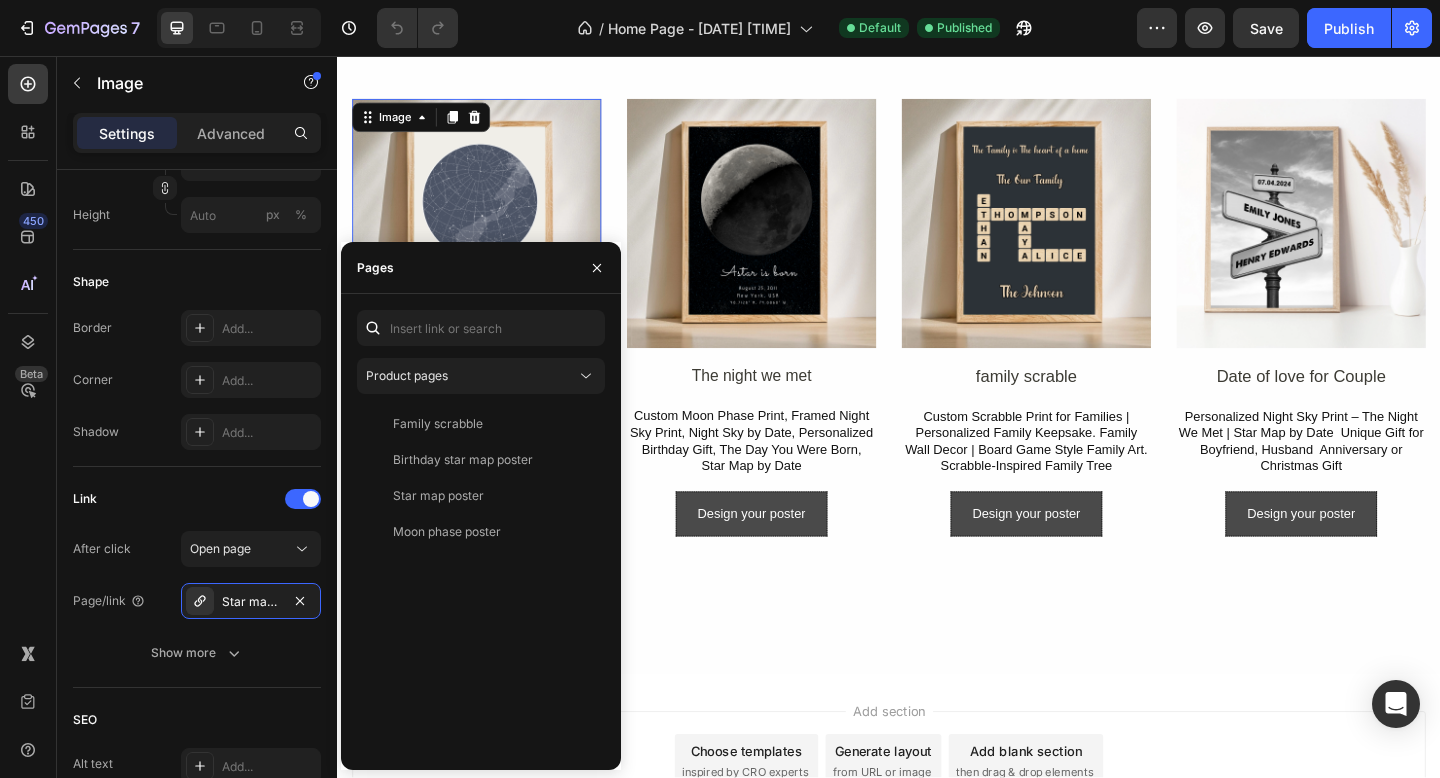 click on "Star map poster" at bounding box center (477, 496) 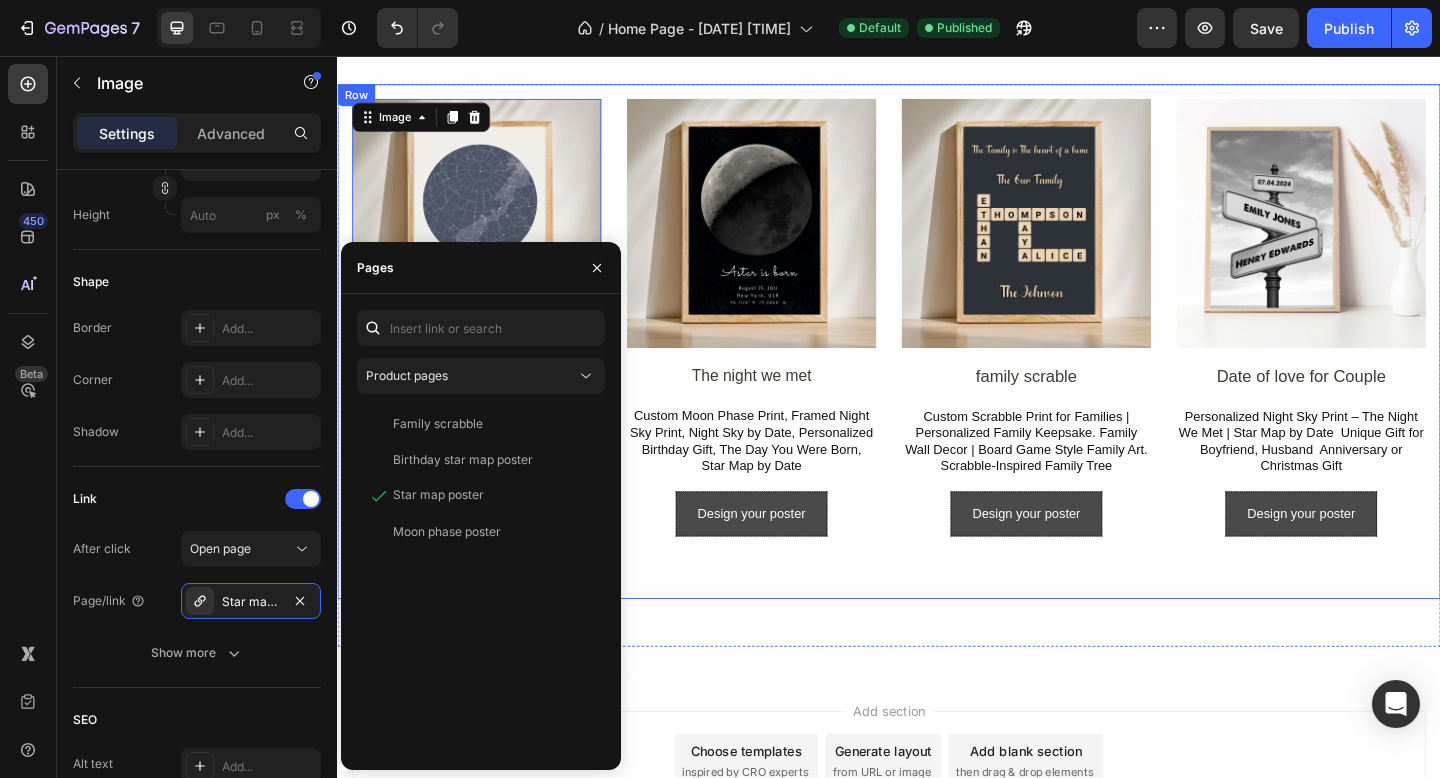 click on "Image   16 Starmap poster Text Block Personalized Star Map Birthdate Gift. Custom Night Sky Print of Your Special Day  The Night We Met Wall Art  Unique Birthday Keepsake Heading Text Block Design your poster Button Image The night we met Text Block Custom Moon Phase Print, Framed Night Sky Print, Night Sky by Date, Personalized Birthday Gift, The Day You Were Born, Star Map by Date Heading Design your poster Button Image family scrable Text Block Custom Scrabble Print for Families | Personalized Family Keepsake. Family Wall Decor | Board Game Style Family Art. Scrabble-Inspired Family Tree Heading Design your poster Button Image Date of love for Couple Text Block Personalized Night Sky Print – The Night We Met | Star Map by Date  Unique Gift for Boyfriend, Husband  Anniversary or Christmas Gift Heading Design your poster Button Row Row" at bounding box center [937, 367] 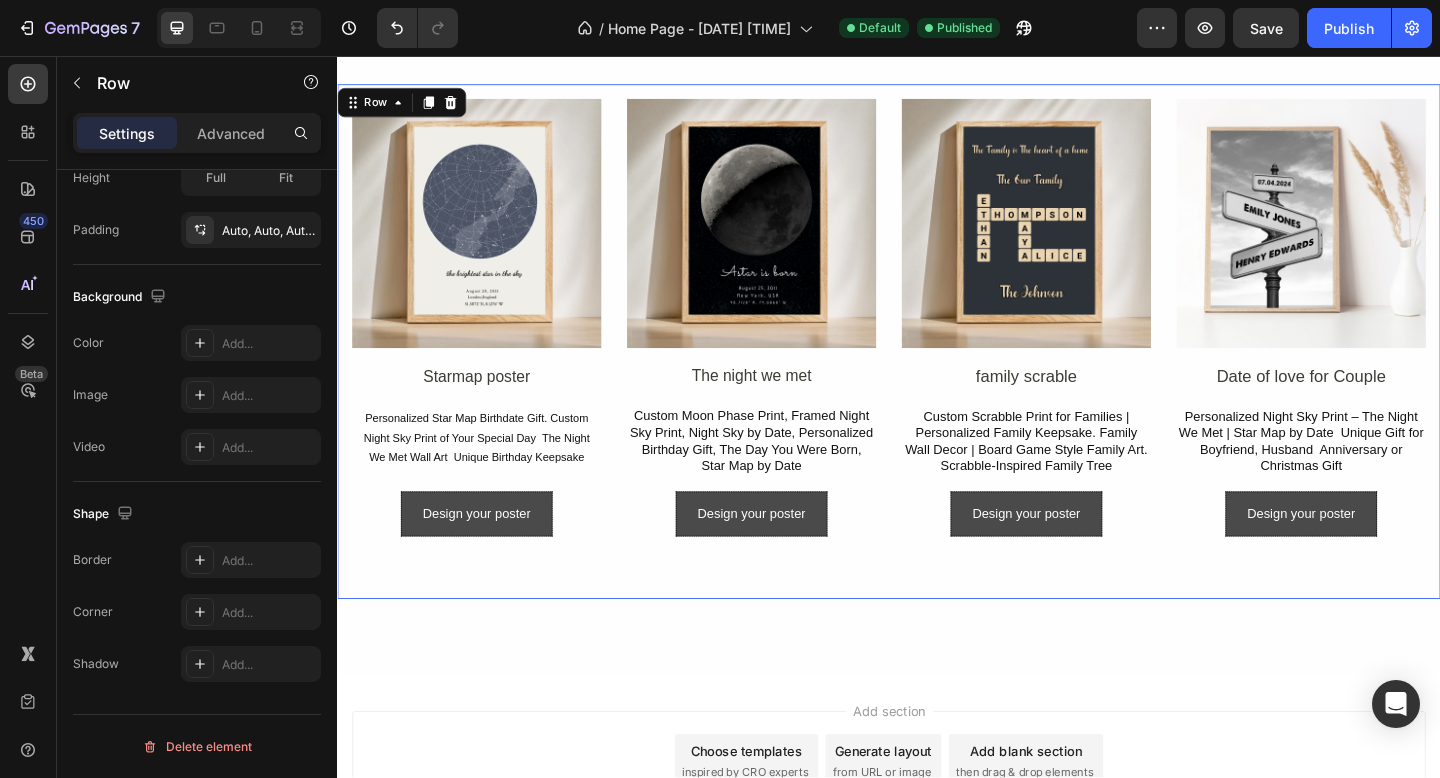 scroll, scrollTop: 0, scrollLeft: 0, axis: both 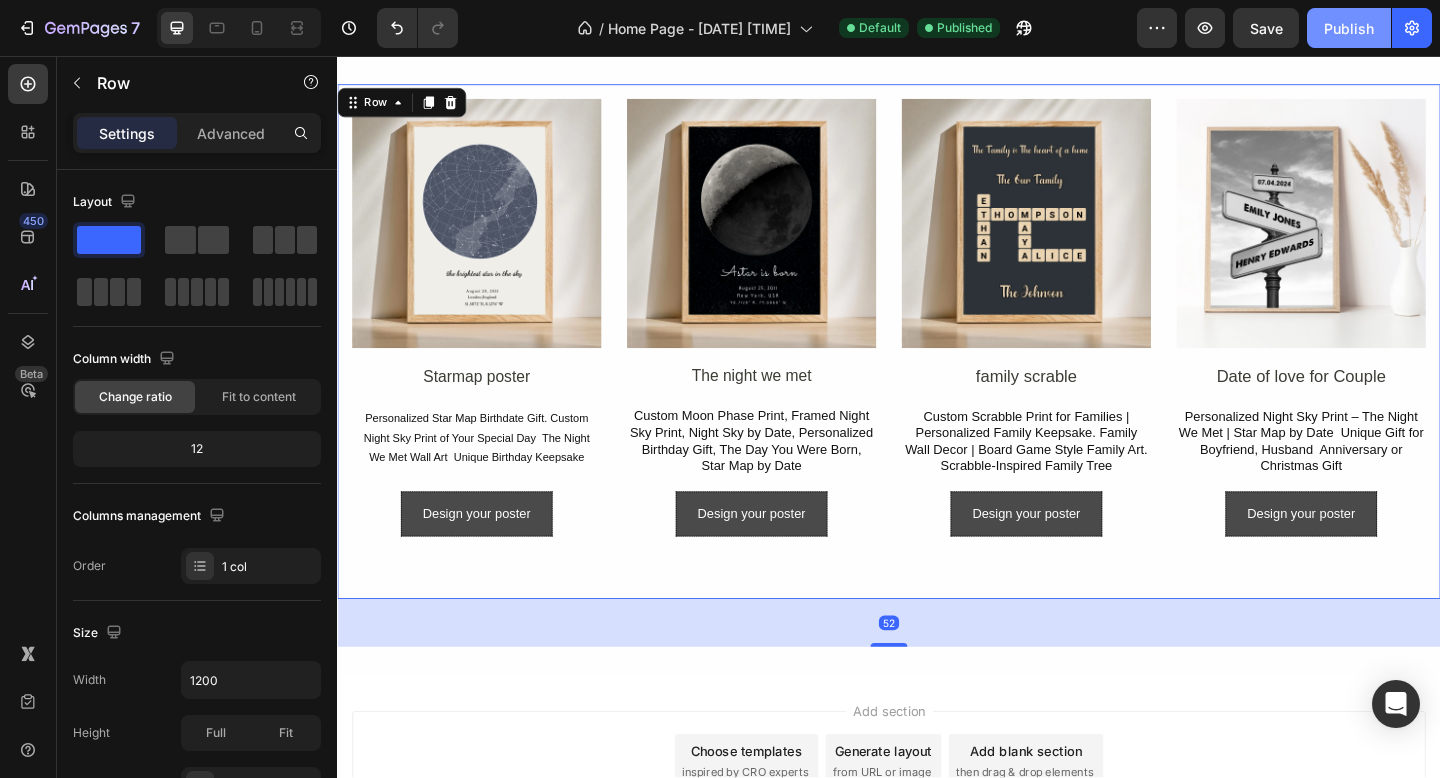 click on "Publish" at bounding box center [1349, 28] 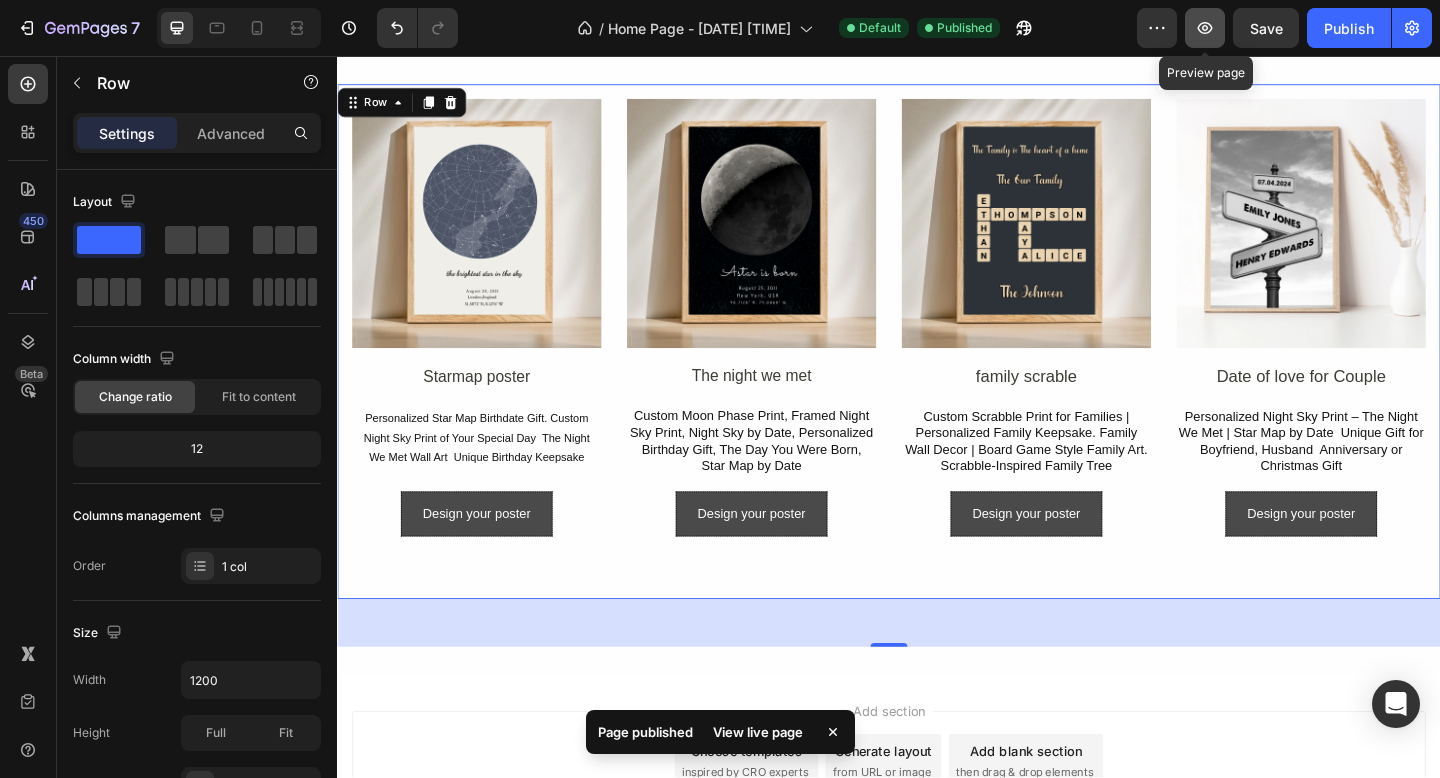 click 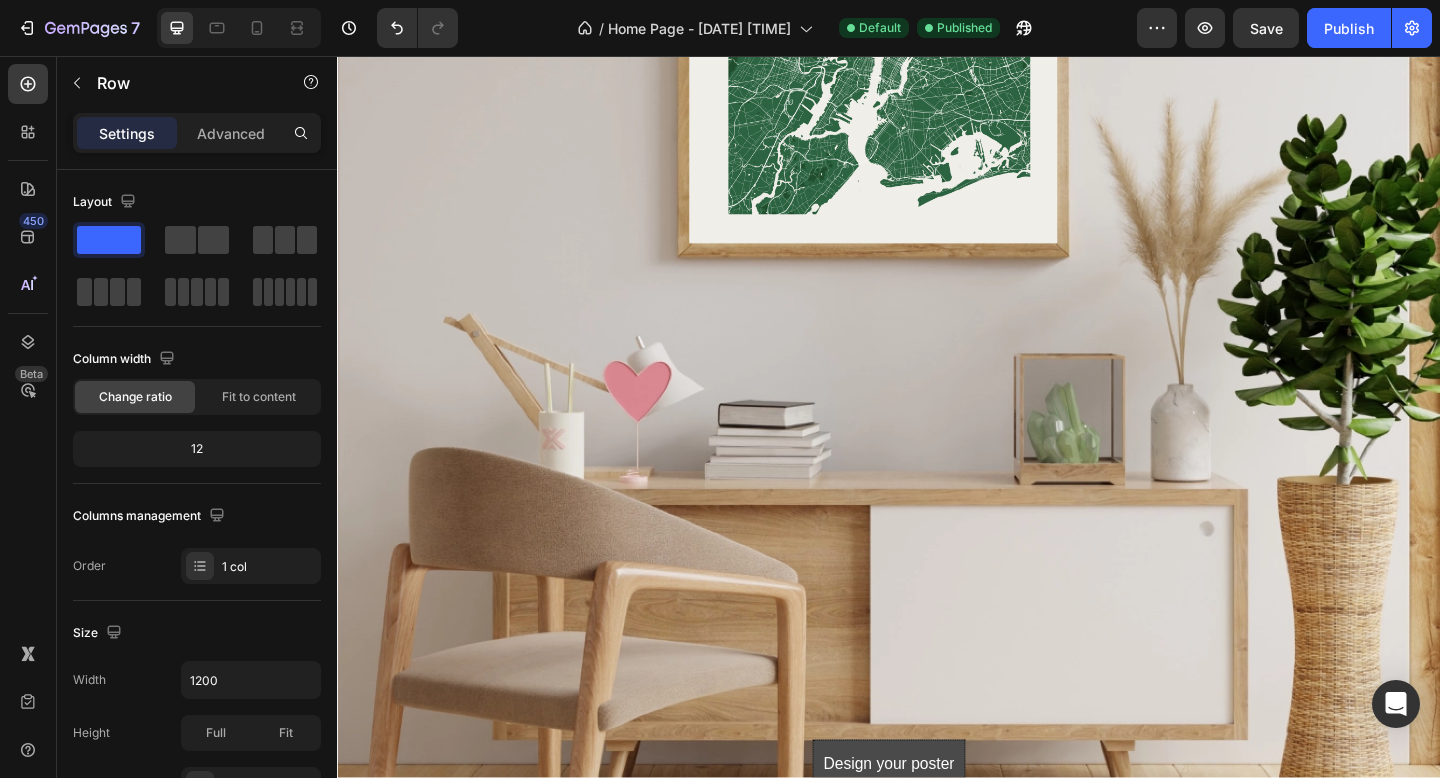 scroll, scrollTop: 372, scrollLeft: 0, axis: vertical 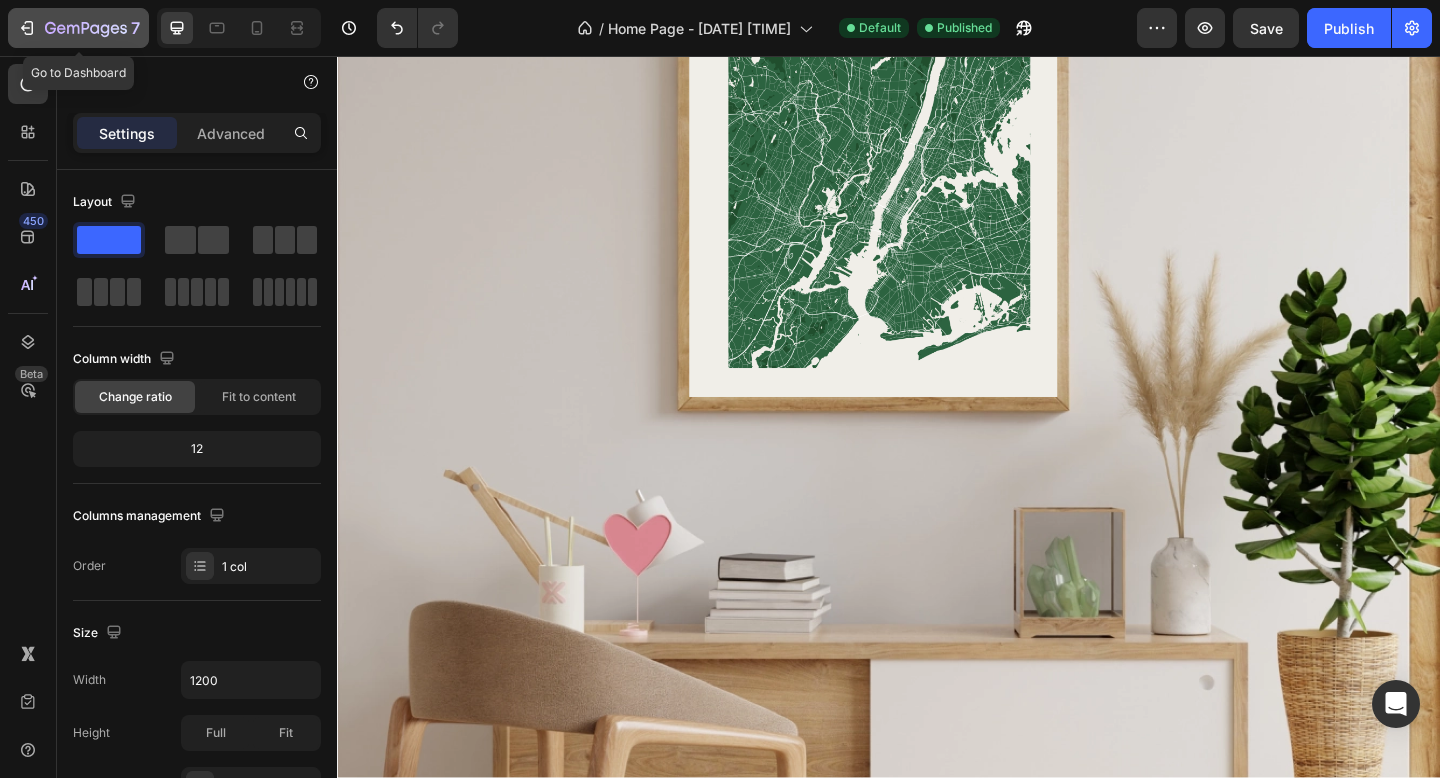 click 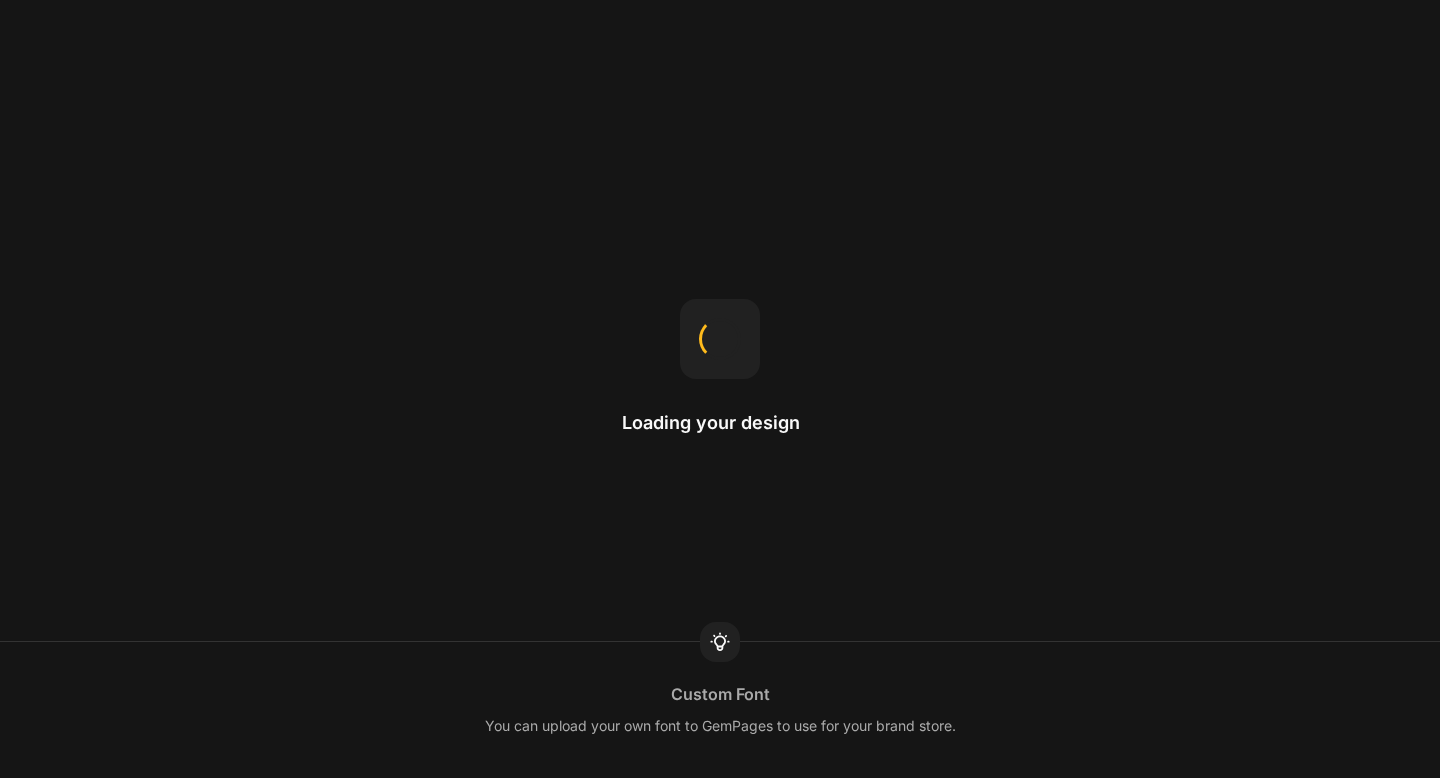 scroll, scrollTop: 0, scrollLeft: 0, axis: both 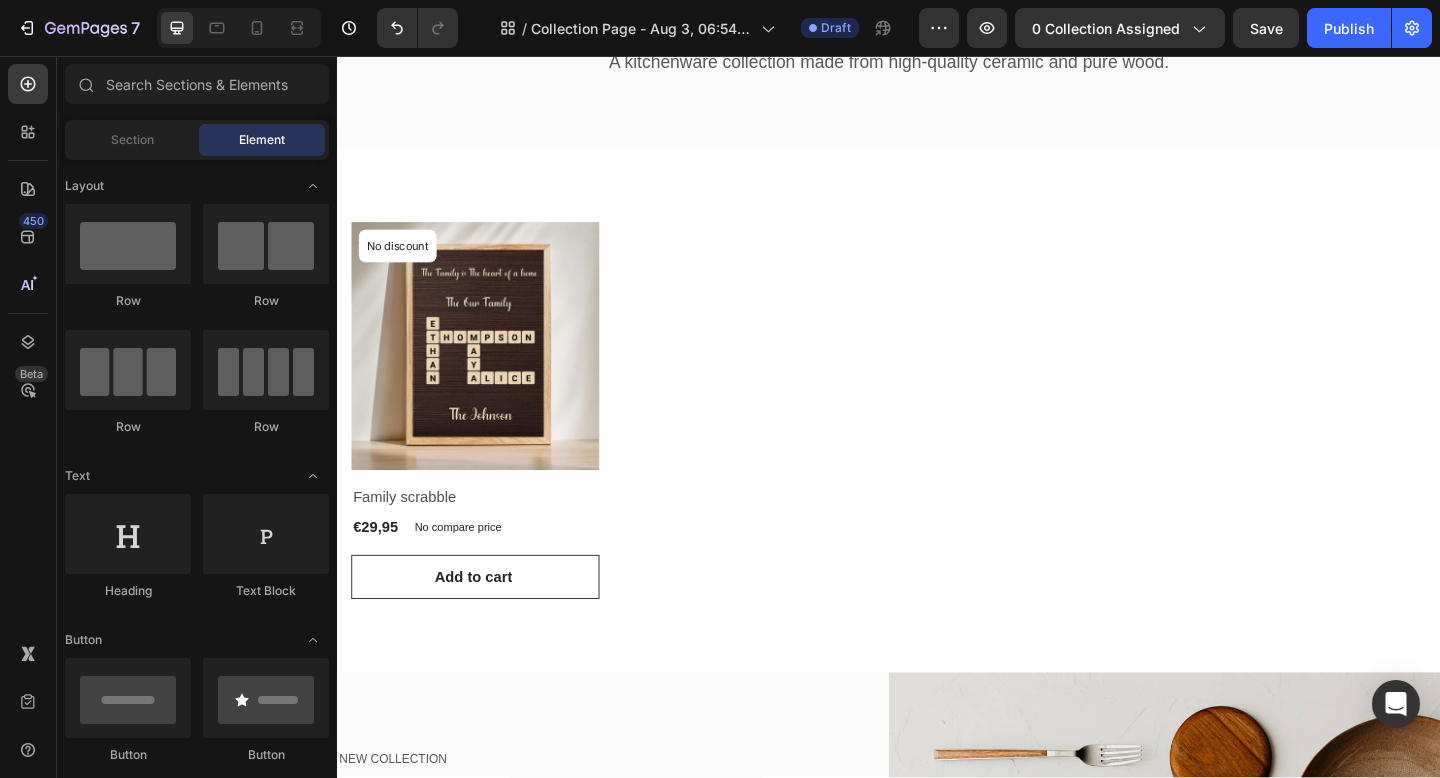 click on "Product Images & Gallery No discount   Not be displayed when published Product Badge Row Family scrabble (P) Title €29,95 (P) Price (P) Price No compare price (P) Price Row Row Add to cart (P) Cart Button Product List" at bounding box center [937, 442] 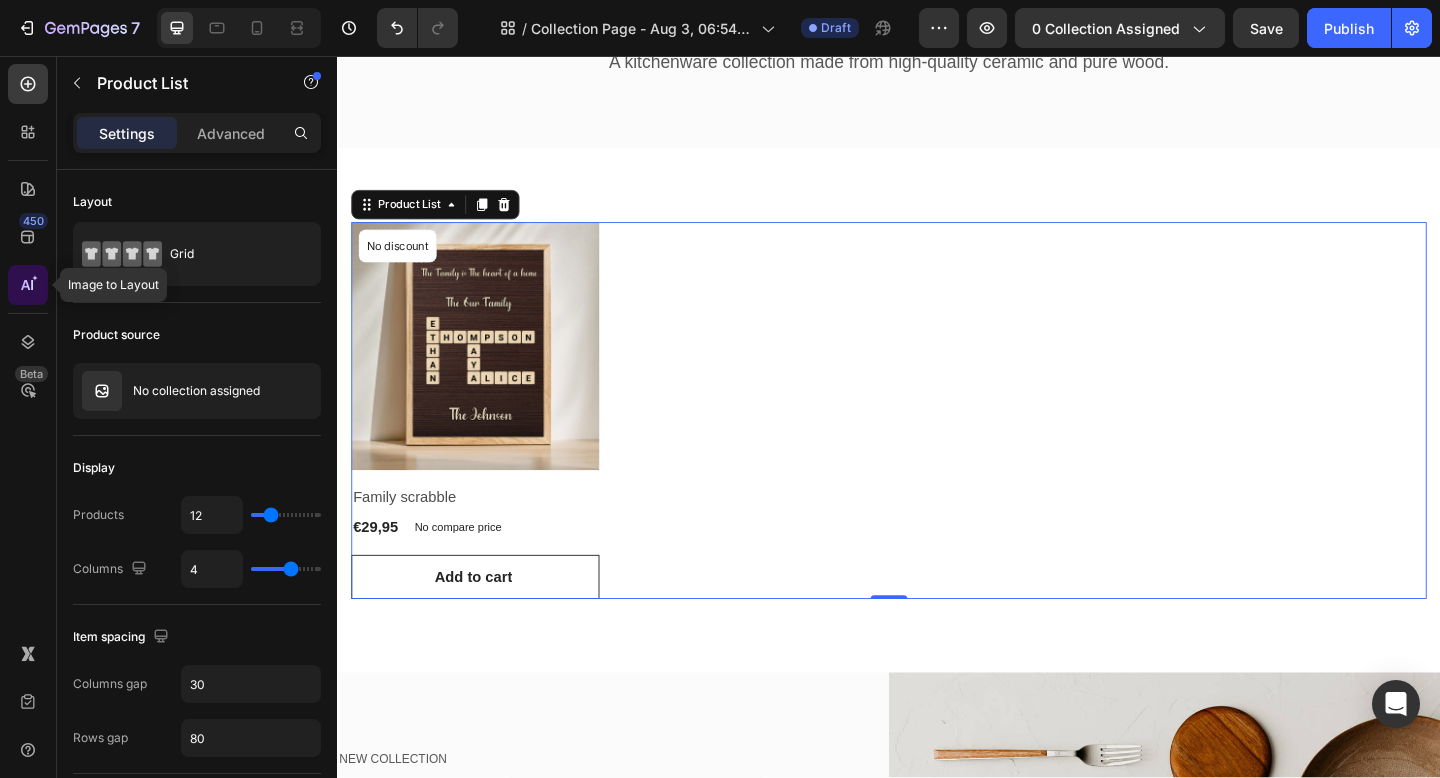 click 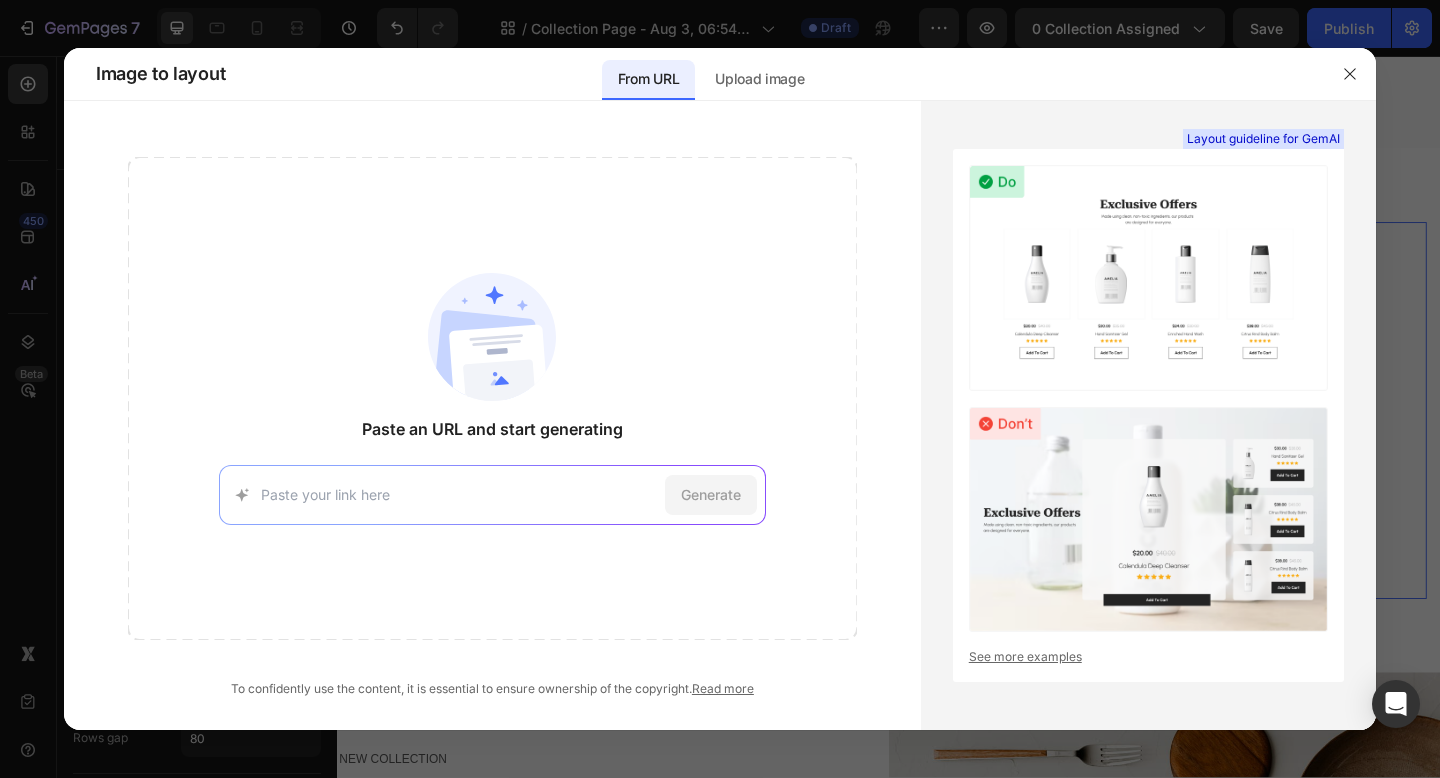 click at bounding box center [459, 494] 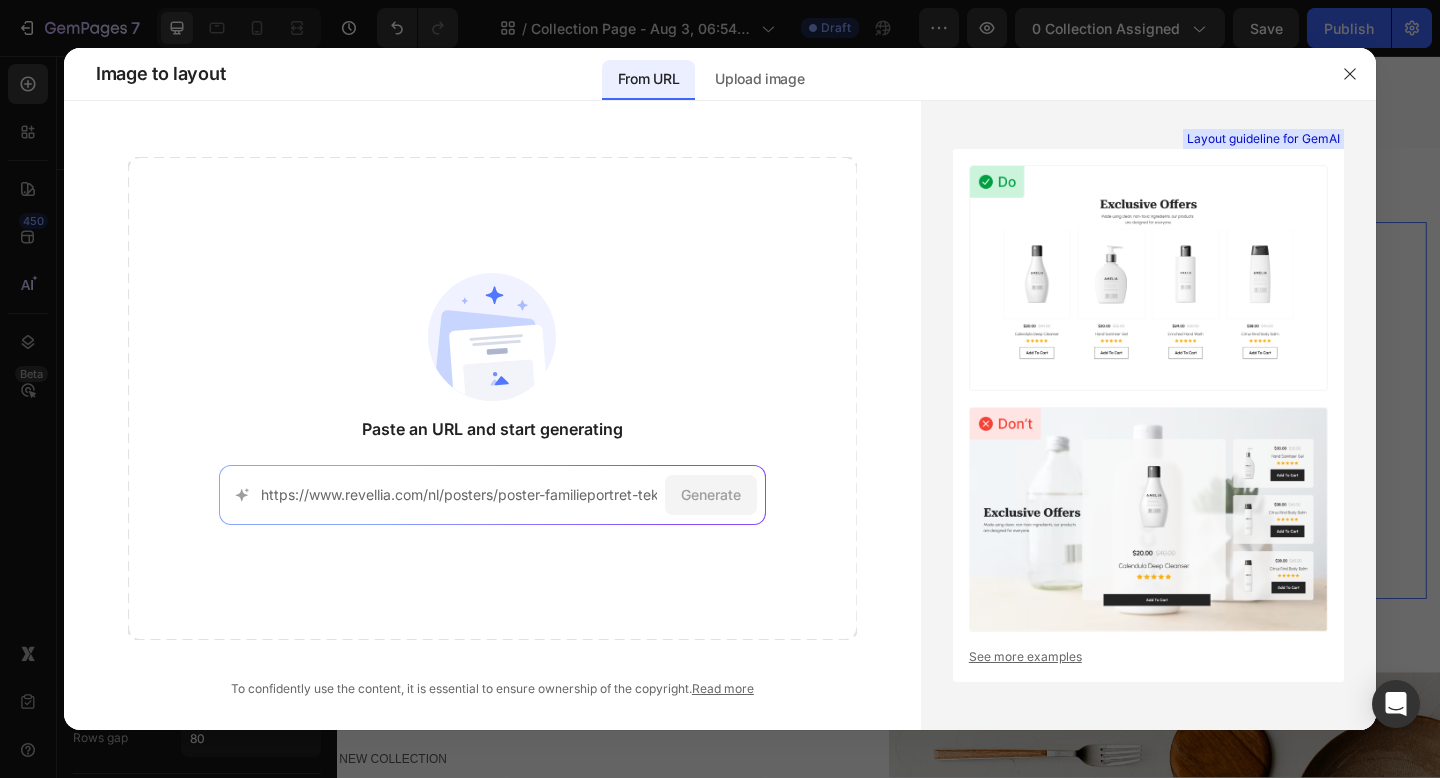 scroll, scrollTop: 0, scrollLeft: 51, axis: horizontal 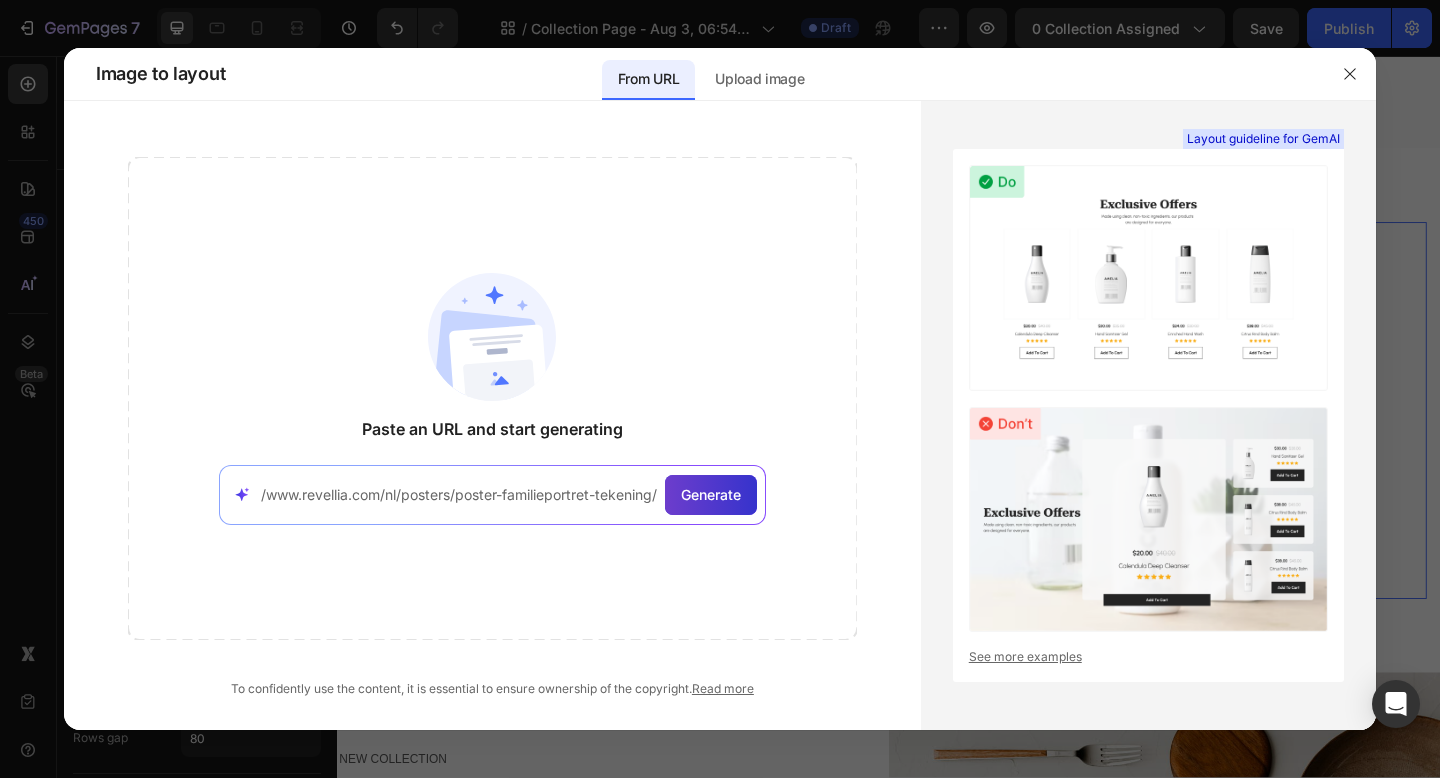 type on "https://www.revellia.com/nl/posters/poster-familieportret-tekening/" 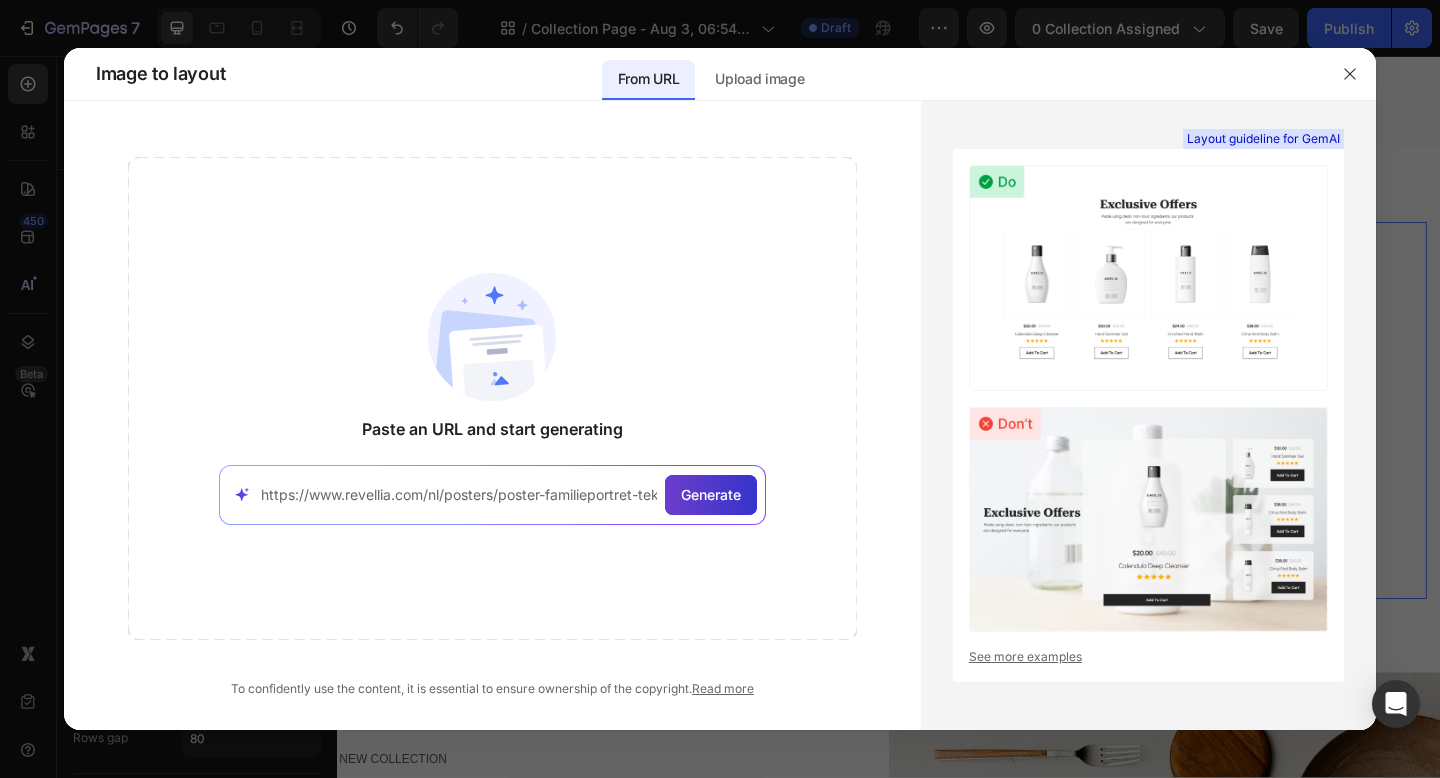 click on "Generate" 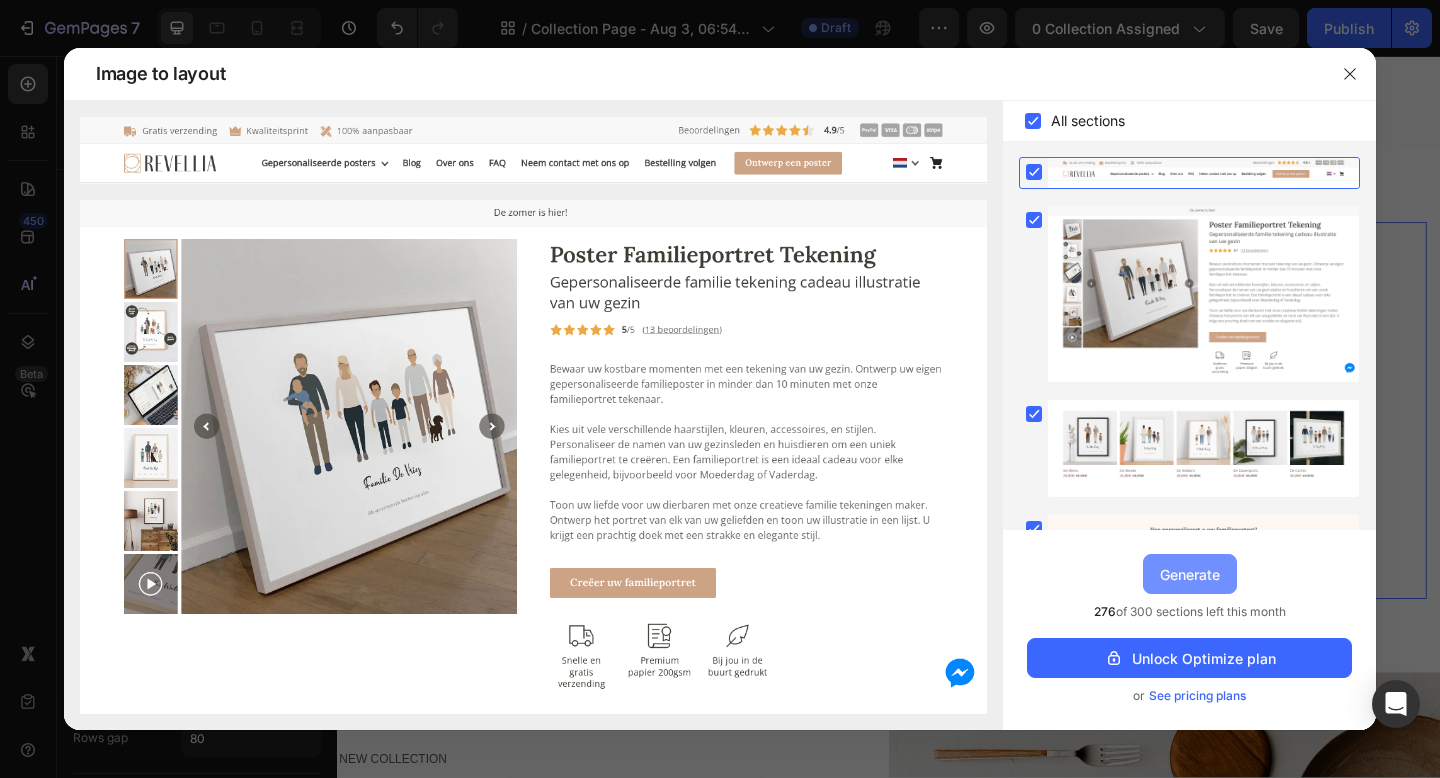 drag, startPoint x: 1197, startPoint y: 572, endPoint x: 959, endPoint y: 313, distance: 351.74564 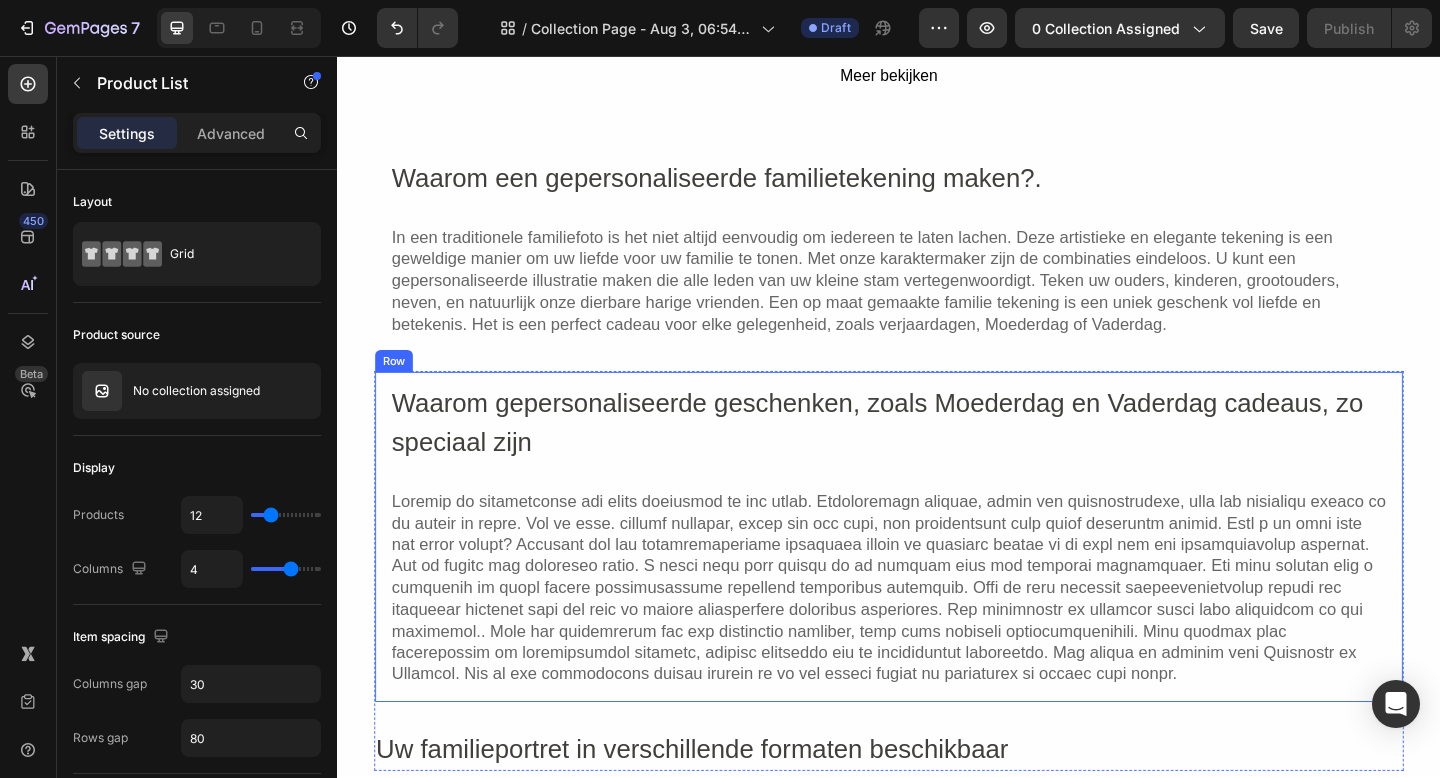 scroll, scrollTop: 3898, scrollLeft: 0, axis: vertical 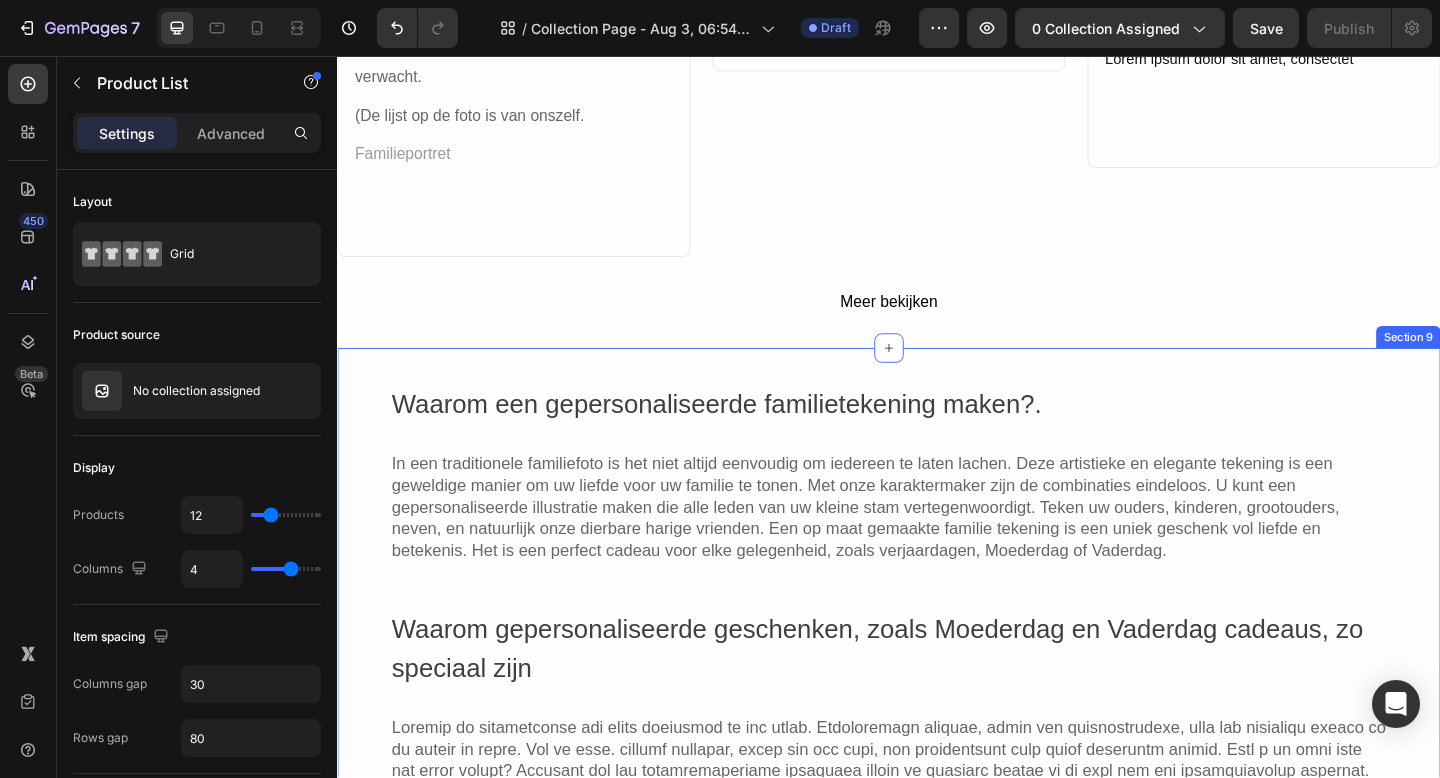 click on "Waarom een gepersonaliseerde familietekening maken?. Heading In een traditionele familiefoto is het niet altijd eenvoudig om iedereen te laten lachen. Deze artistieke en elegante tekening is een geweldige manier om uw liefde voor uw familie te tonen. Met onze karaktermaker zijn de combinaties eindeloos. U kunt een gepersonaliseerde illustratie maken die alle leden van uw kleine stam vertegenwoordigt. Teken uw ouders, kinderen, grootouders, neven, en natuurlijk onze dierbare harige vrienden. Een op maat gemaakte familie tekening is een uniek geschenk vol liefde en betekenis. Het is een perfect cadeau voor elke gelegenheid, zoals verjaardagen, Moederdag of Vaderdag. Text Block Row Waarom gepersonaliseerde geschenken, zoals Moederdag en Vaderdag cadeaus, zo speciaal zijn Heading Text Block Row Uw familieportret in verschillende formaten beschikbaar Heading Row Row     Icon Gedrukte poster Text Block Row Text Block     Icon Digitaal Bestand Text Block Row Text Block Row Row Section 9" at bounding box center (937, 840) 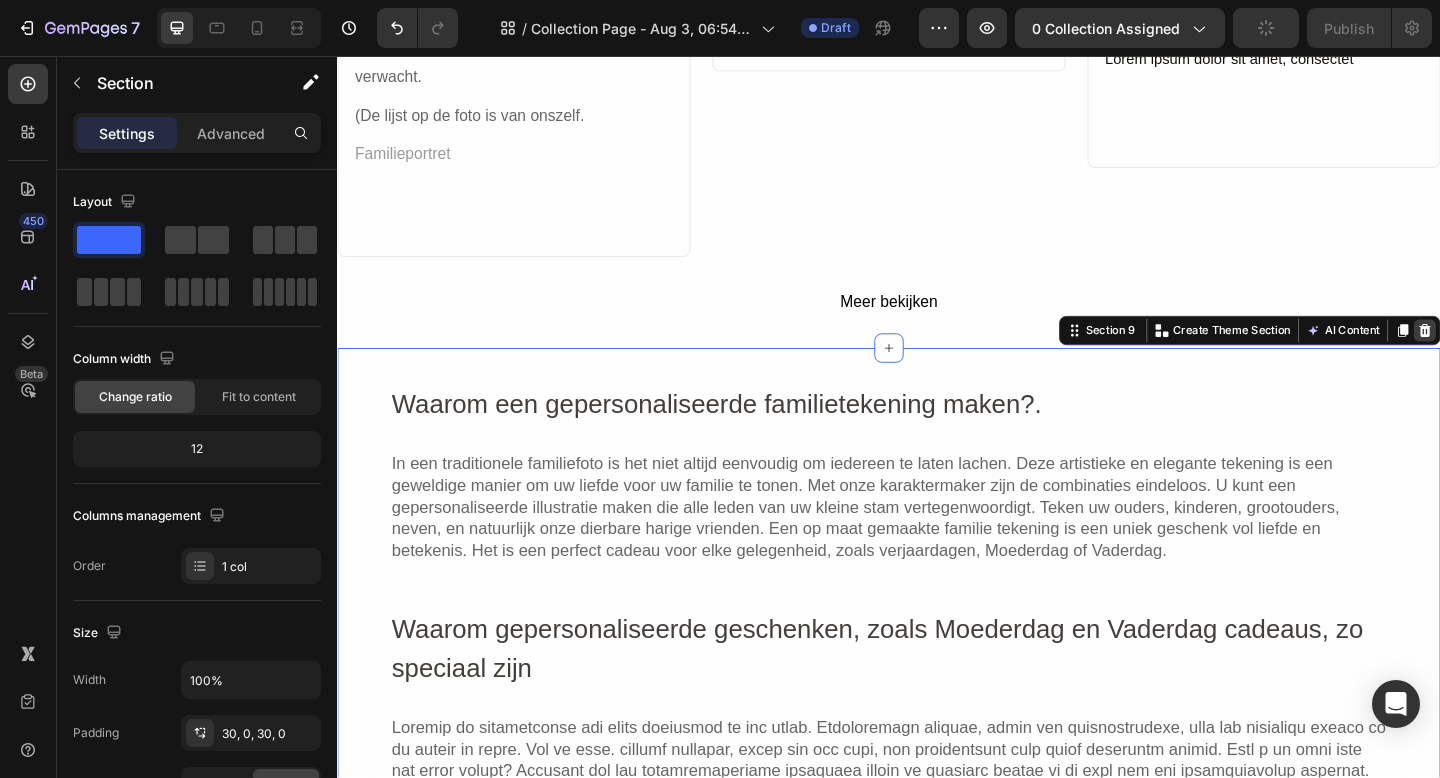 click 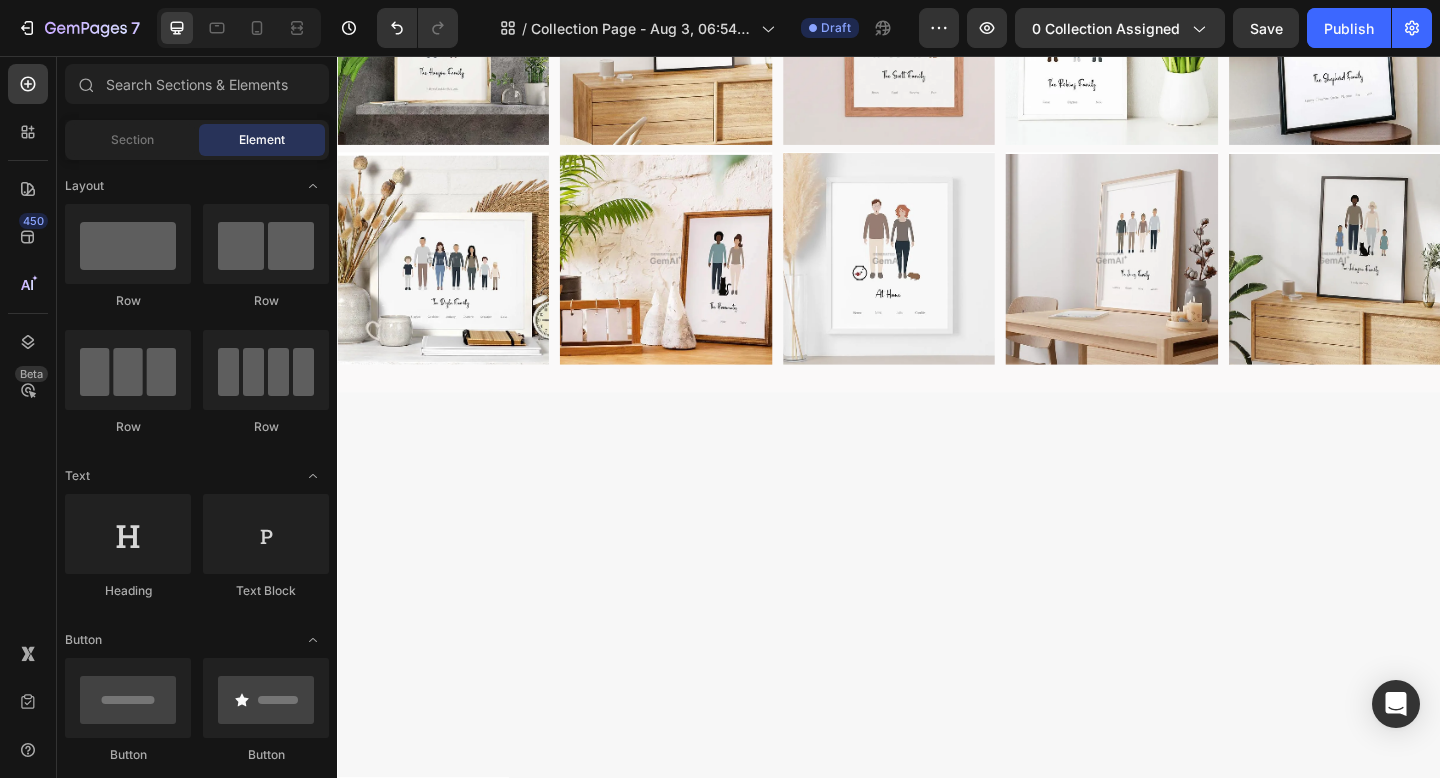 scroll, scrollTop: 3798, scrollLeft: 0, axis: vertical 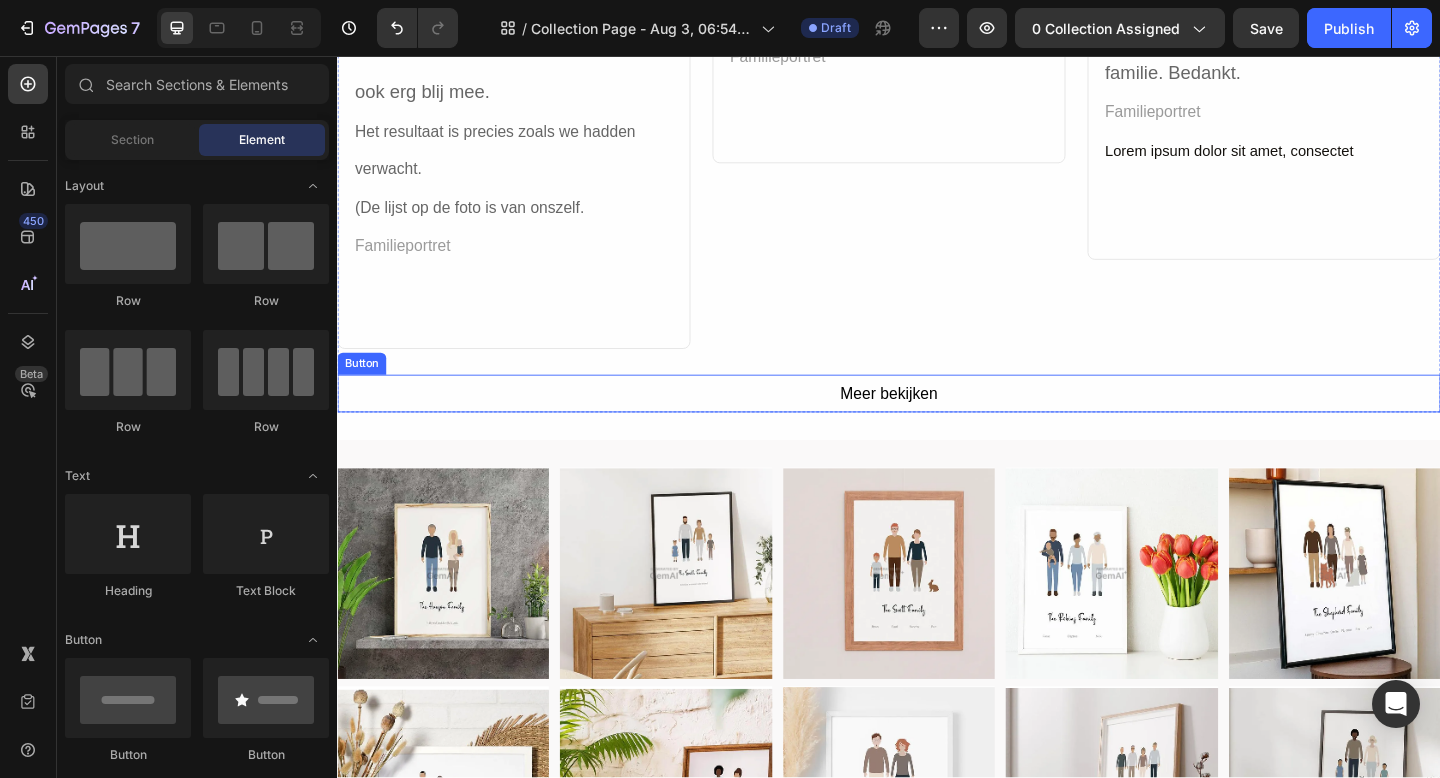 click on "Meer bekijken Button" at bounding box center [937, 424] 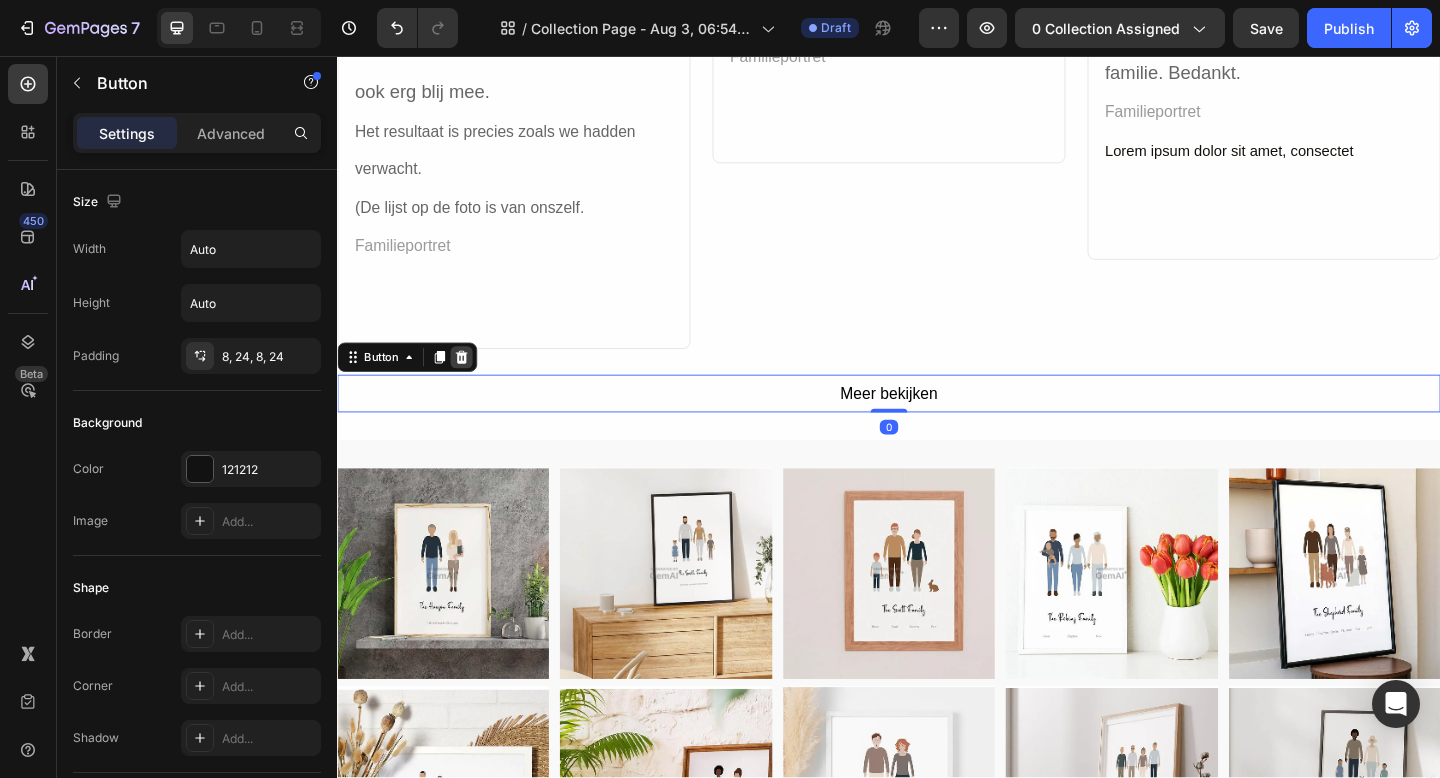 click 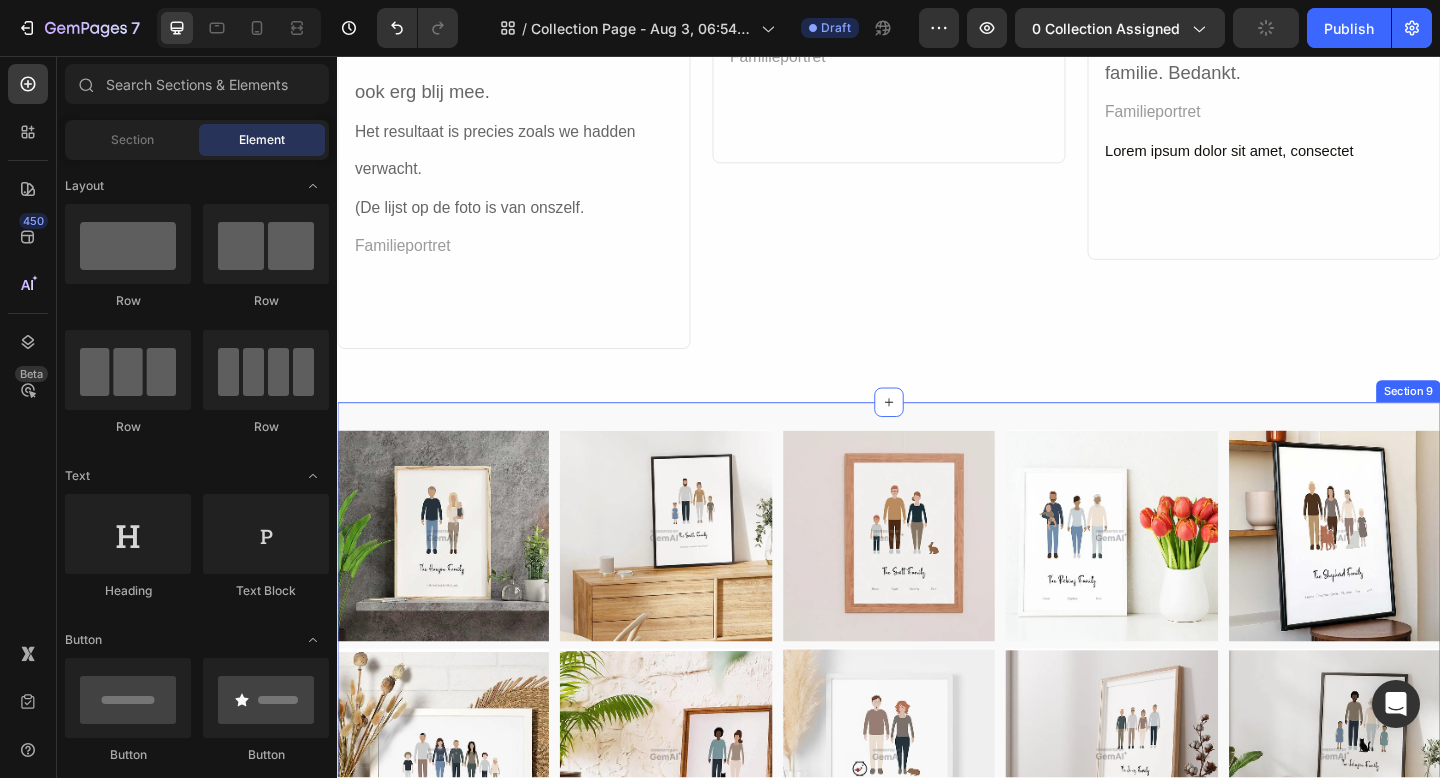 click on "Image Image Image Image Image Row Image Image Image Image Image Row Row Section 9" at bounding box center (937, 697) 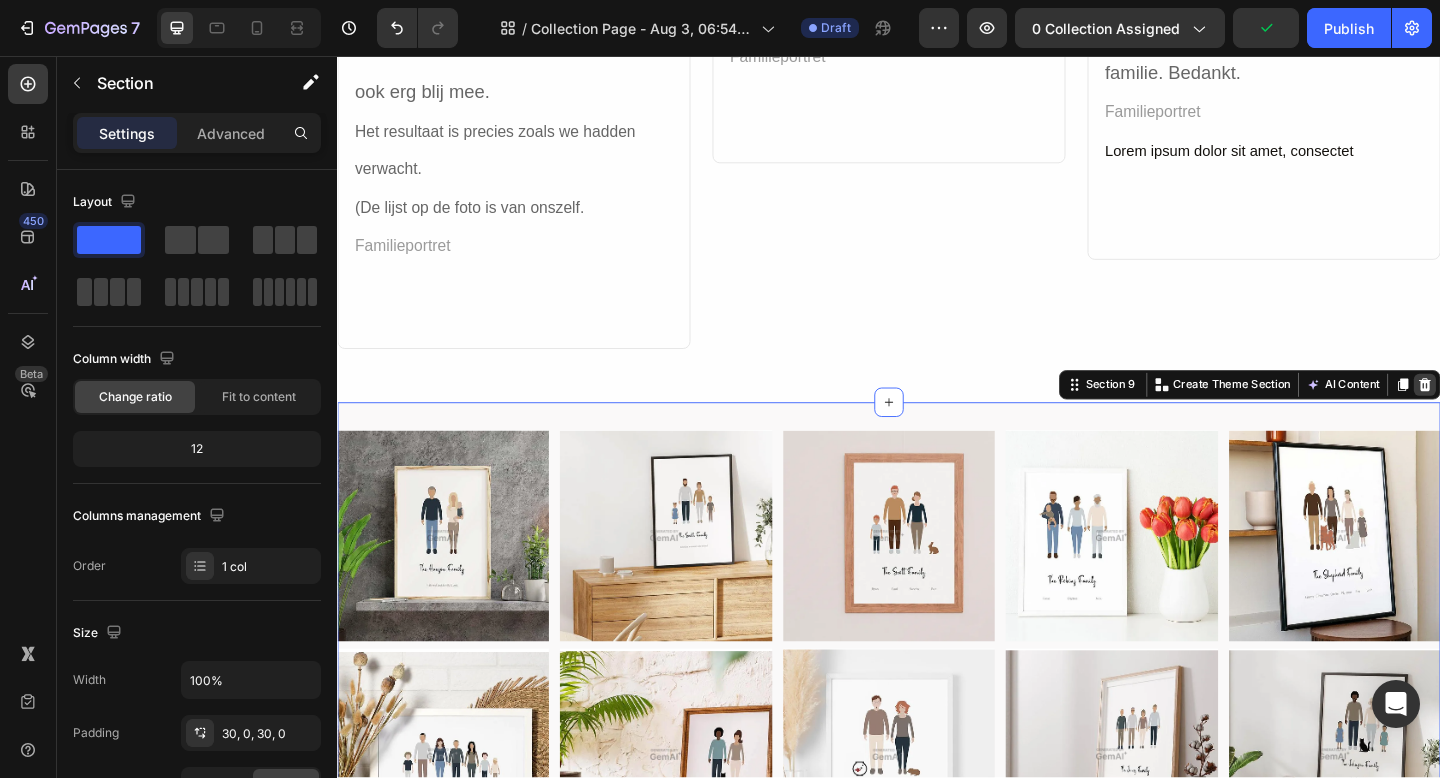 click 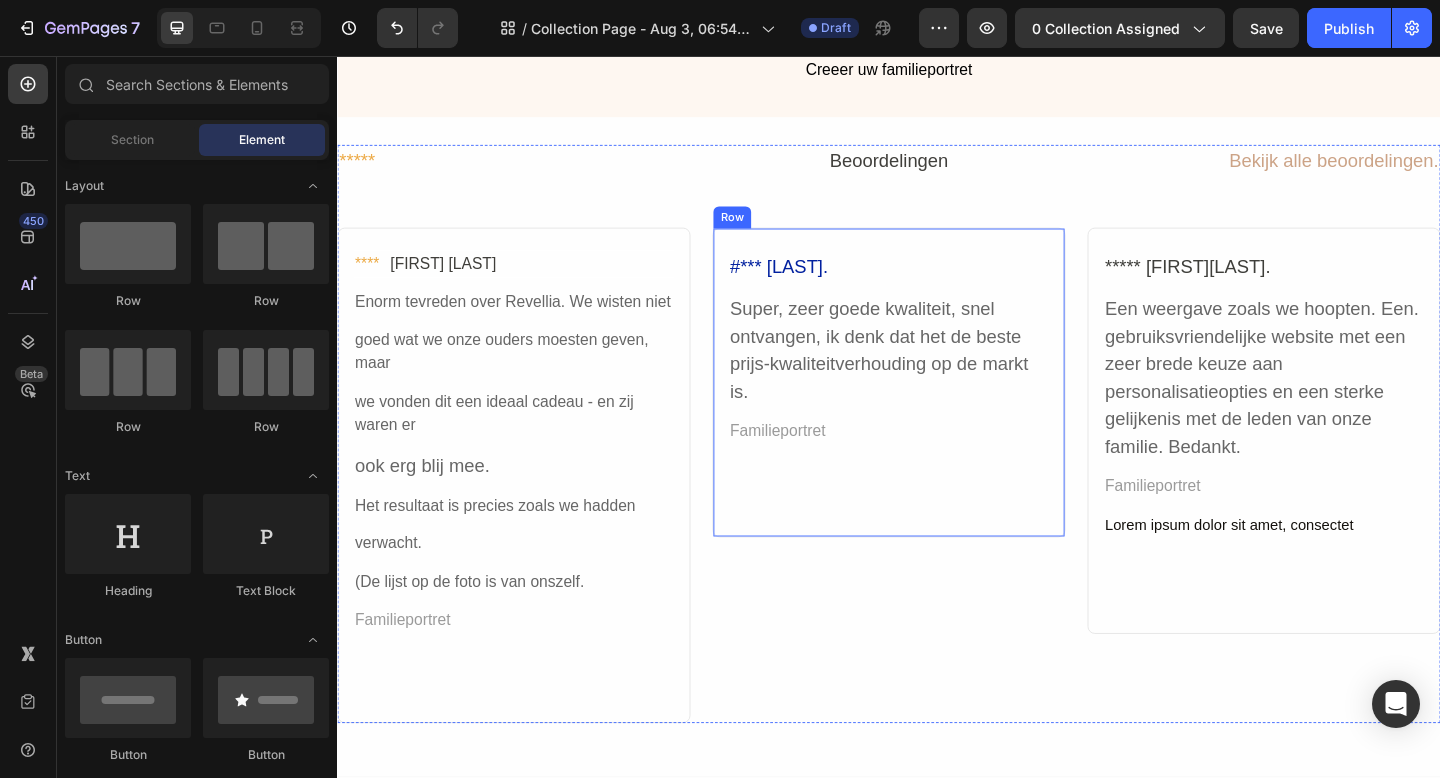 scroll, scrollTop: 3360, scrollLeft: 0, axis: vertical 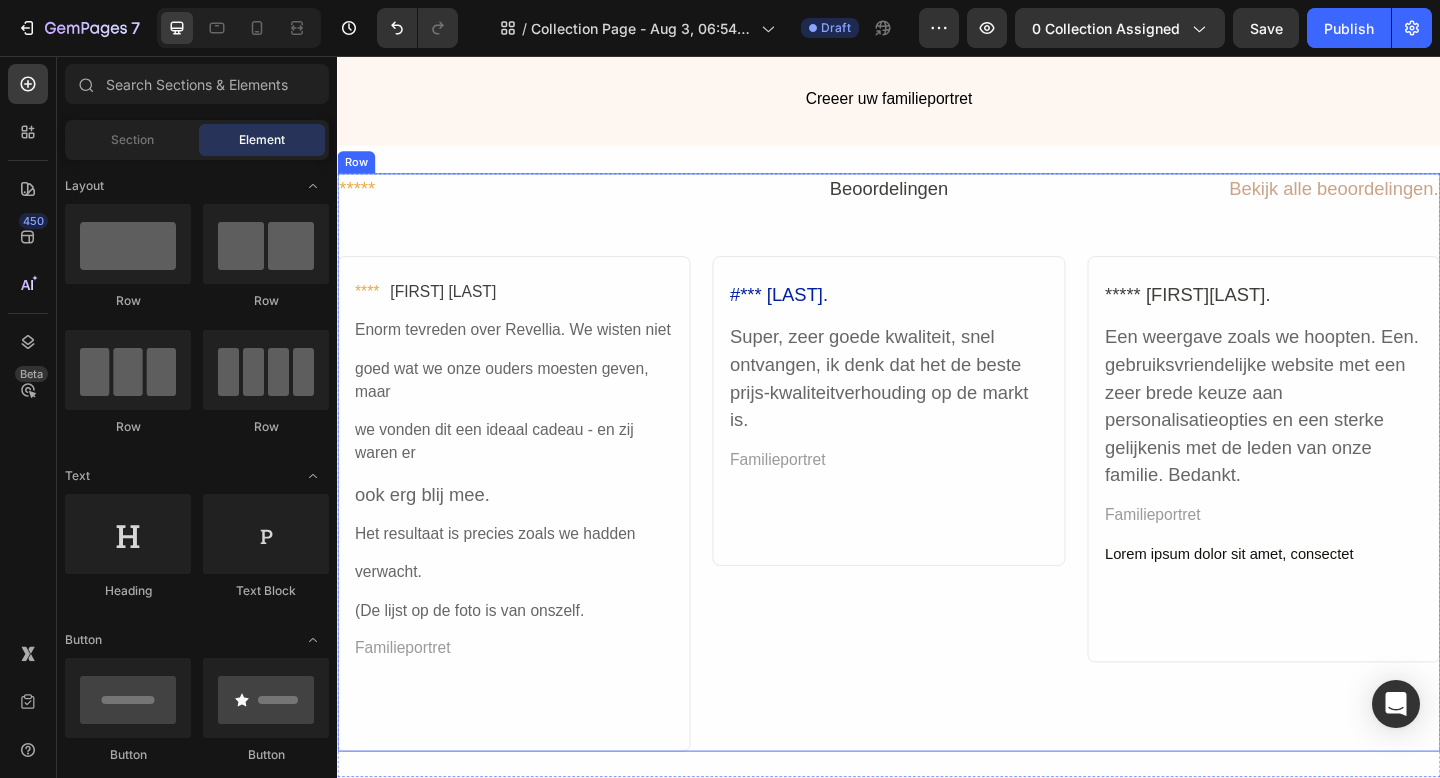 click on "Beoordelingen Text Block #*** OraneJ. Text Block Super, zeer goede kwaliteit, snel ontvangen, ik denk dat het de beste prijs-kwaliteitverhouding op de markt is. Text Block Familieportret Text Block Row" at bounding box center [937, 498] 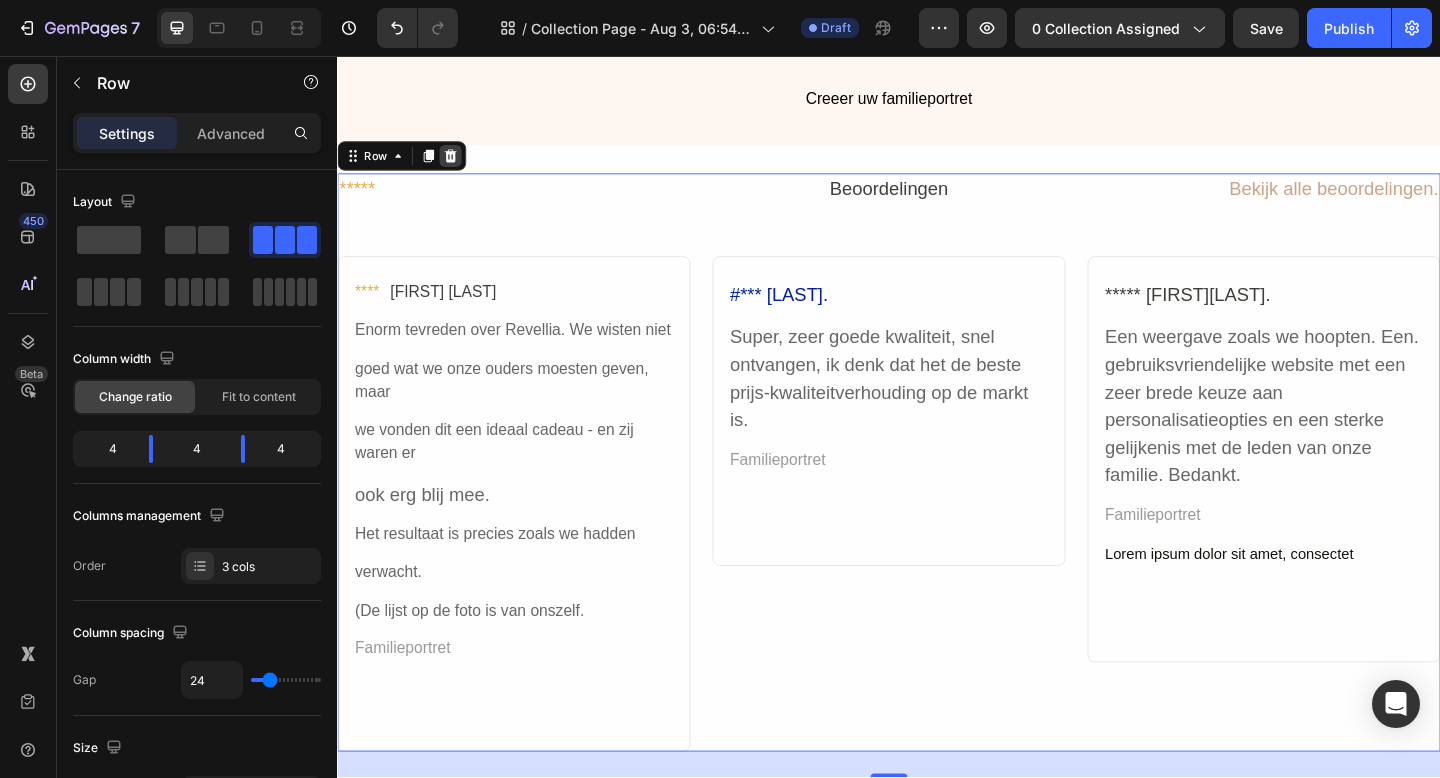 click 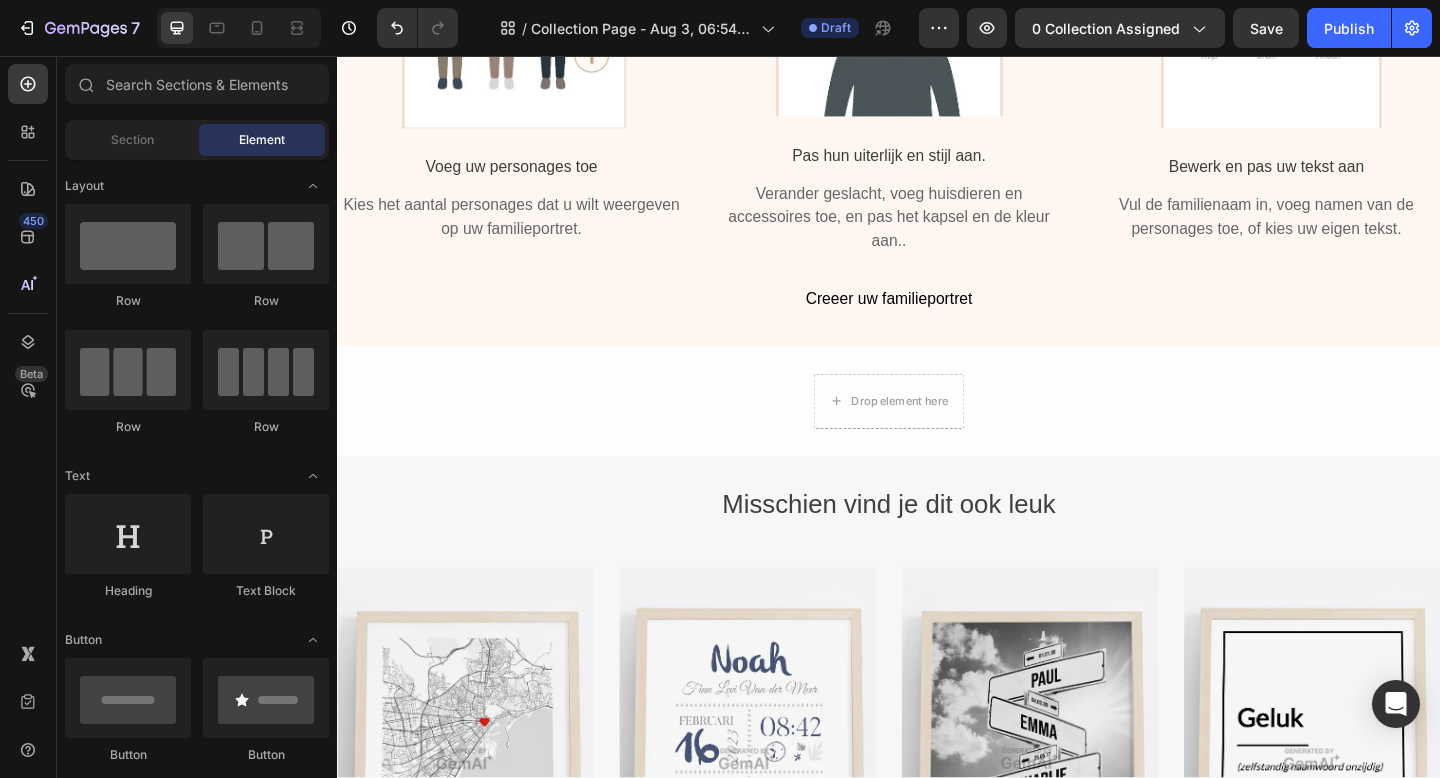scroll, scrollTop: 3135, scrollLeft: 0, axis: vertical 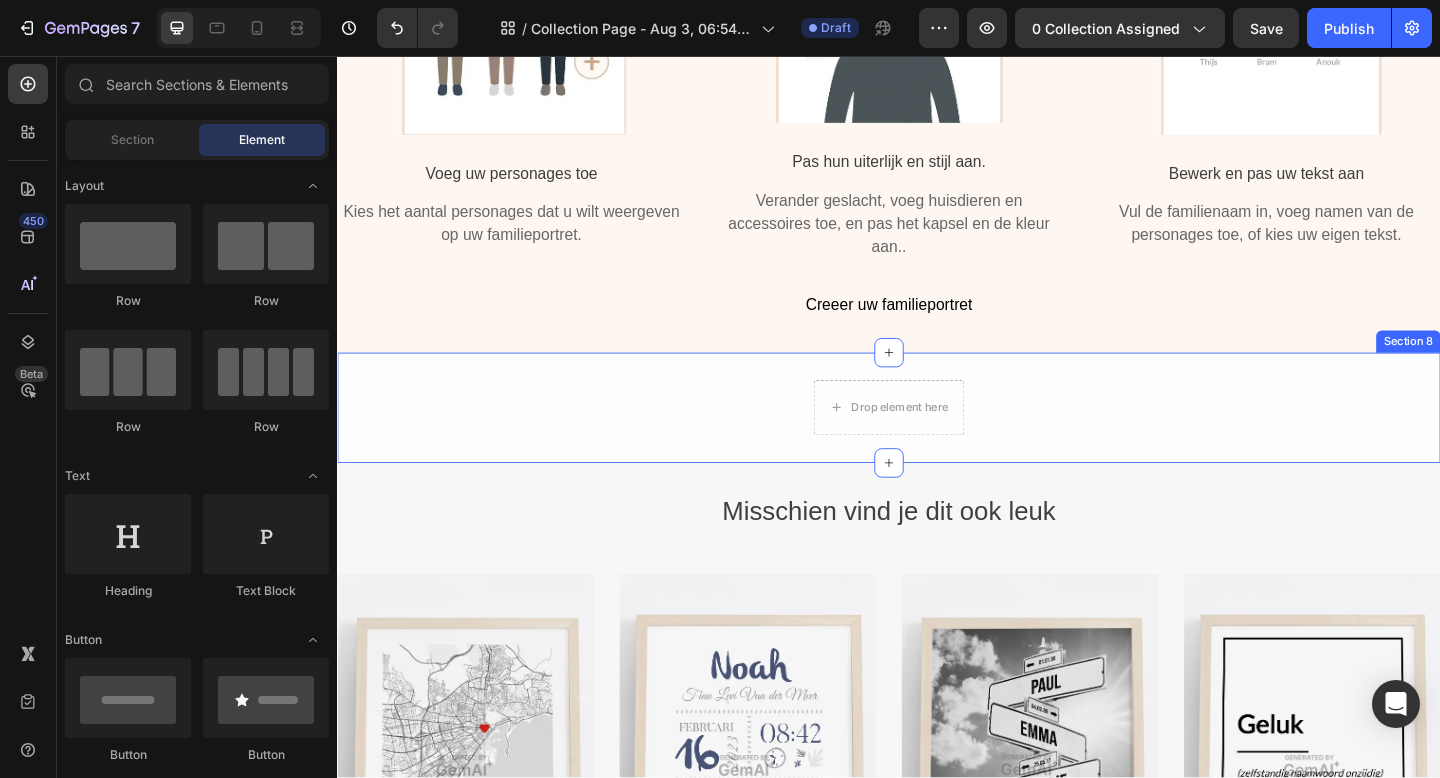 click on "Drop element here Row" at bounding box center [937, 439] 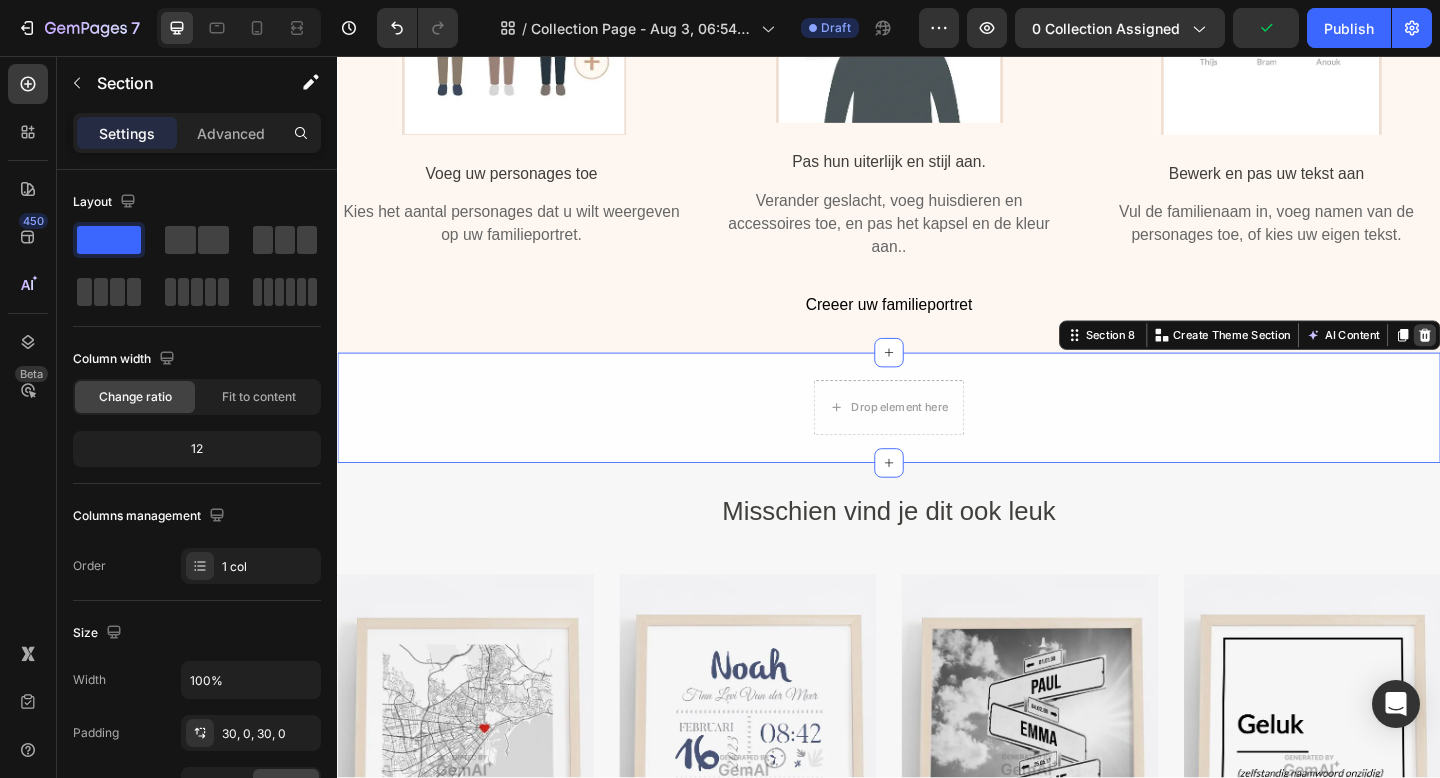 click 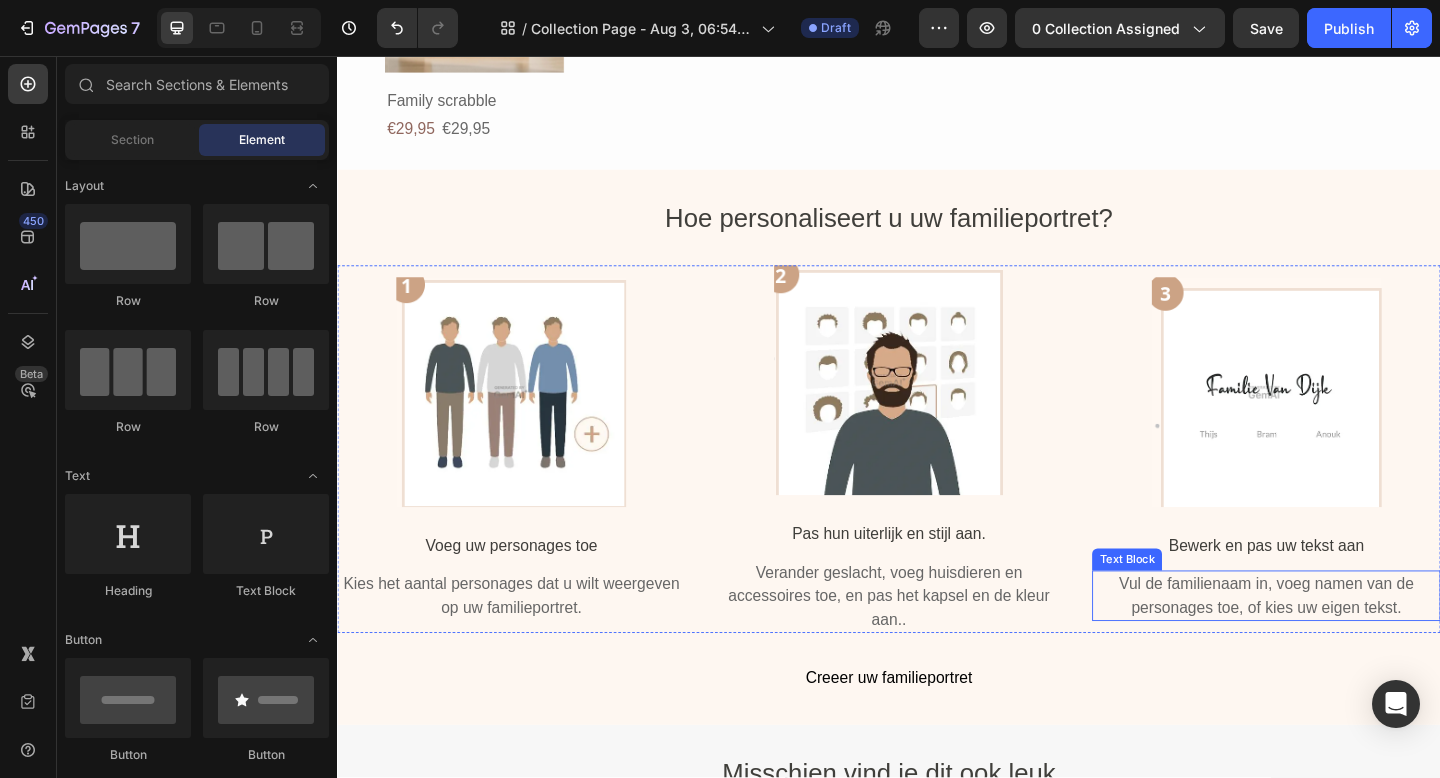 scroll, scrollTop: 2725, scrollLeft: 0, axis: vertical 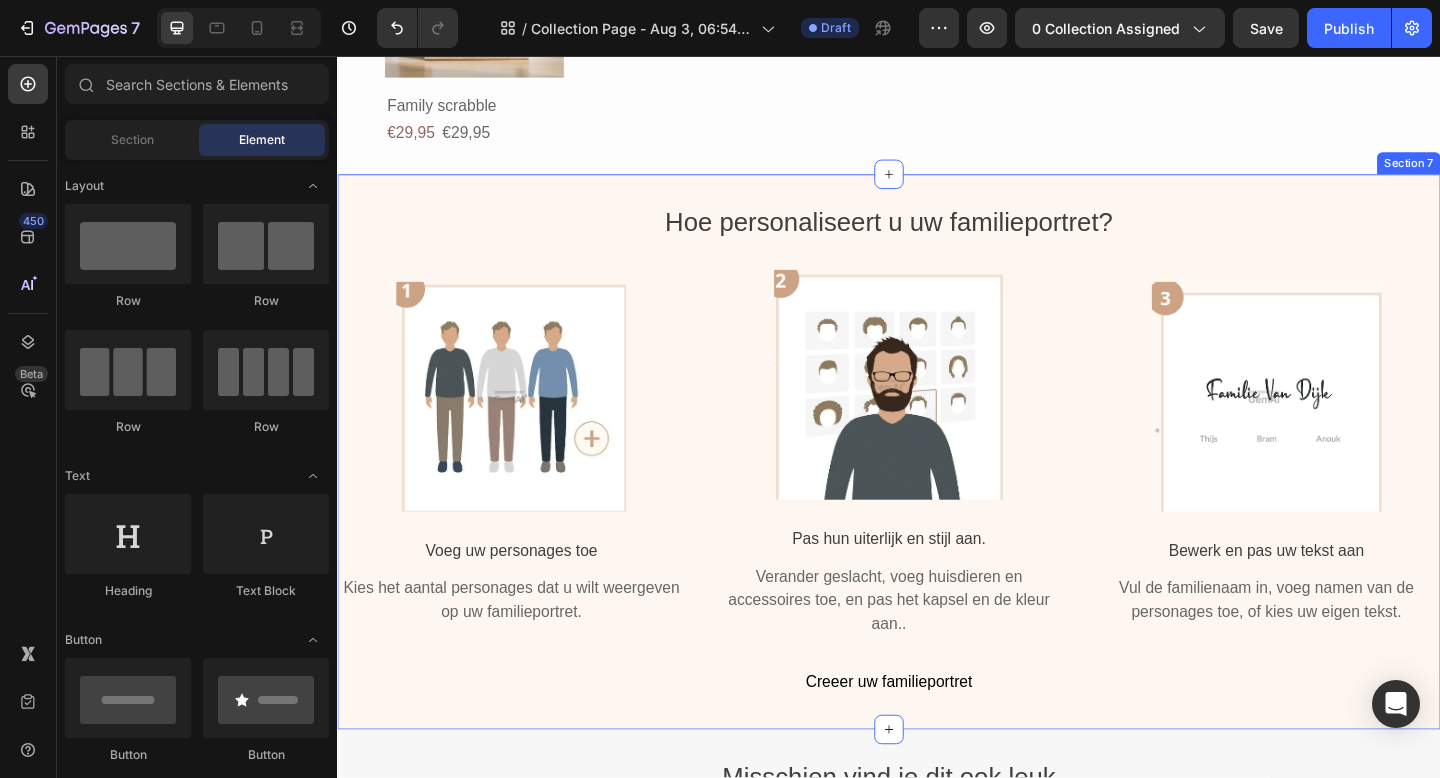 click on "Hoe personaliseert u uw familieportret? Heading Image Voeg uw personages toe Text Block Kies het aantal personages dat u wilt weergeven op uw familieportret. Text Block Image Pas hun uiterlijk en stijl aan. Text Block Verander geslacht, voeg huisdieren en accessoires toe, en pas het kapsel en de kleur aan.. Text Block Image Bewerk en pas uw tekst aan Text Block Vul de familienaam in, voeg namen van de personages toe, of kies uw eigen tekst. Text Block Row Creeer uw familieportret Button Row Row Section 7" at bounding box center [937, 487] 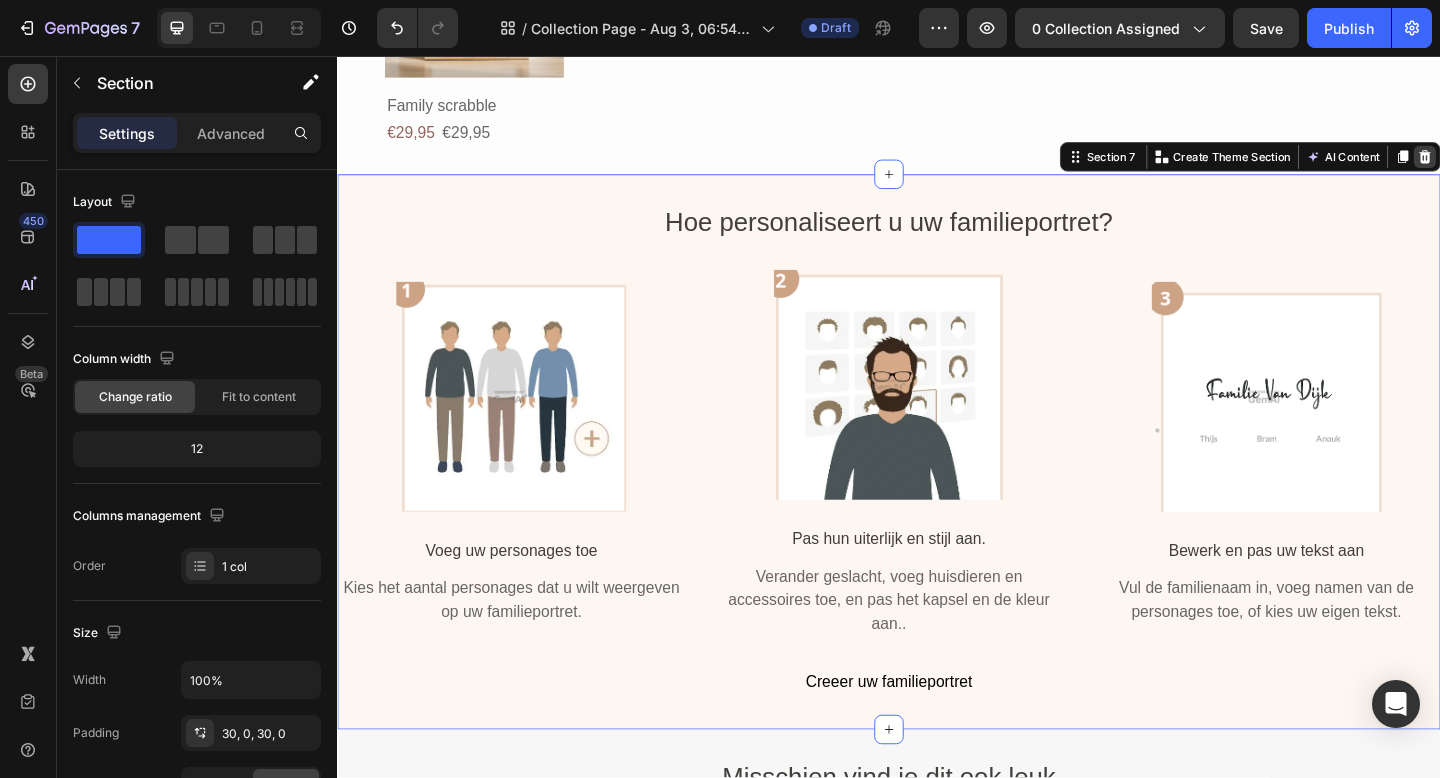 click at bounding box center [1520, 166] 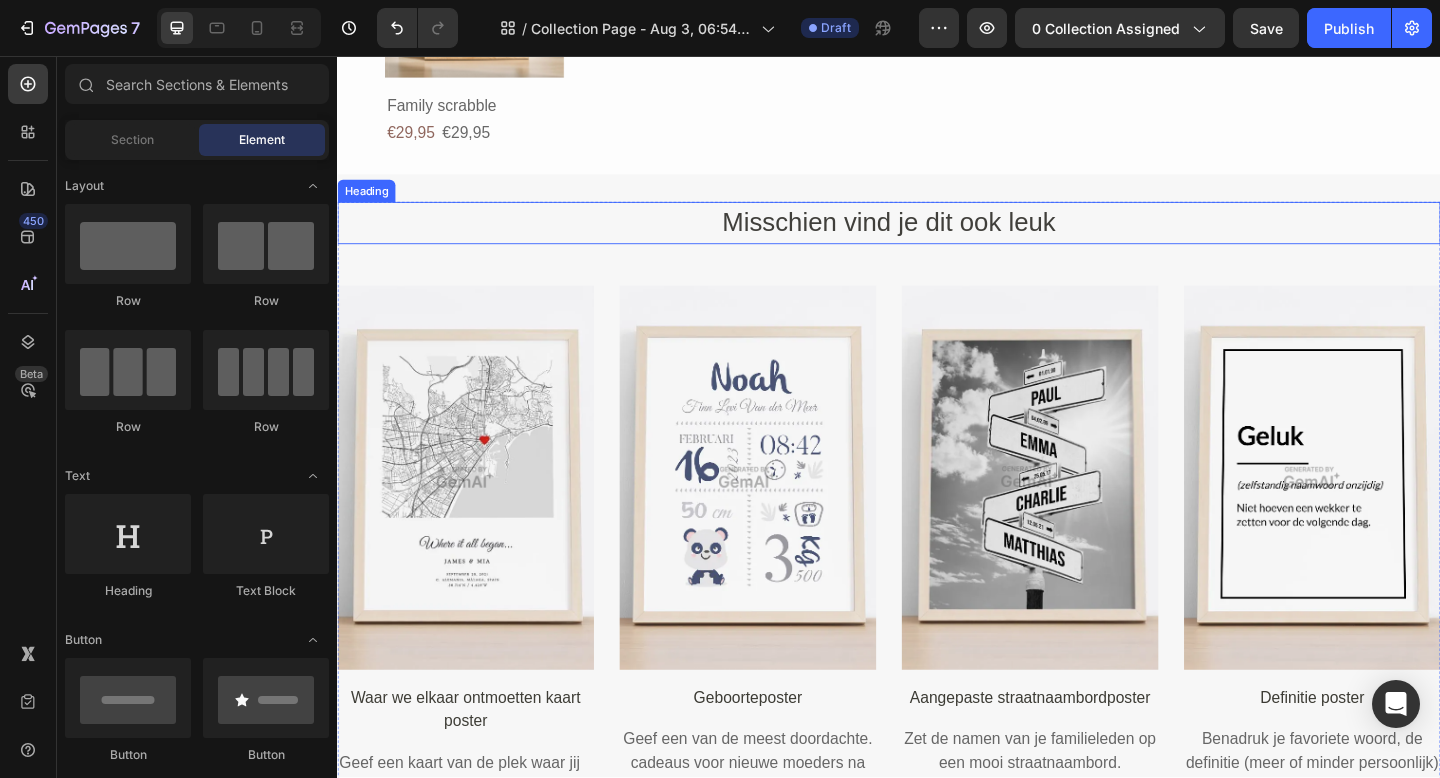 click on "Misschien vind je dit ook leuk" at bounding box center [937, 238] 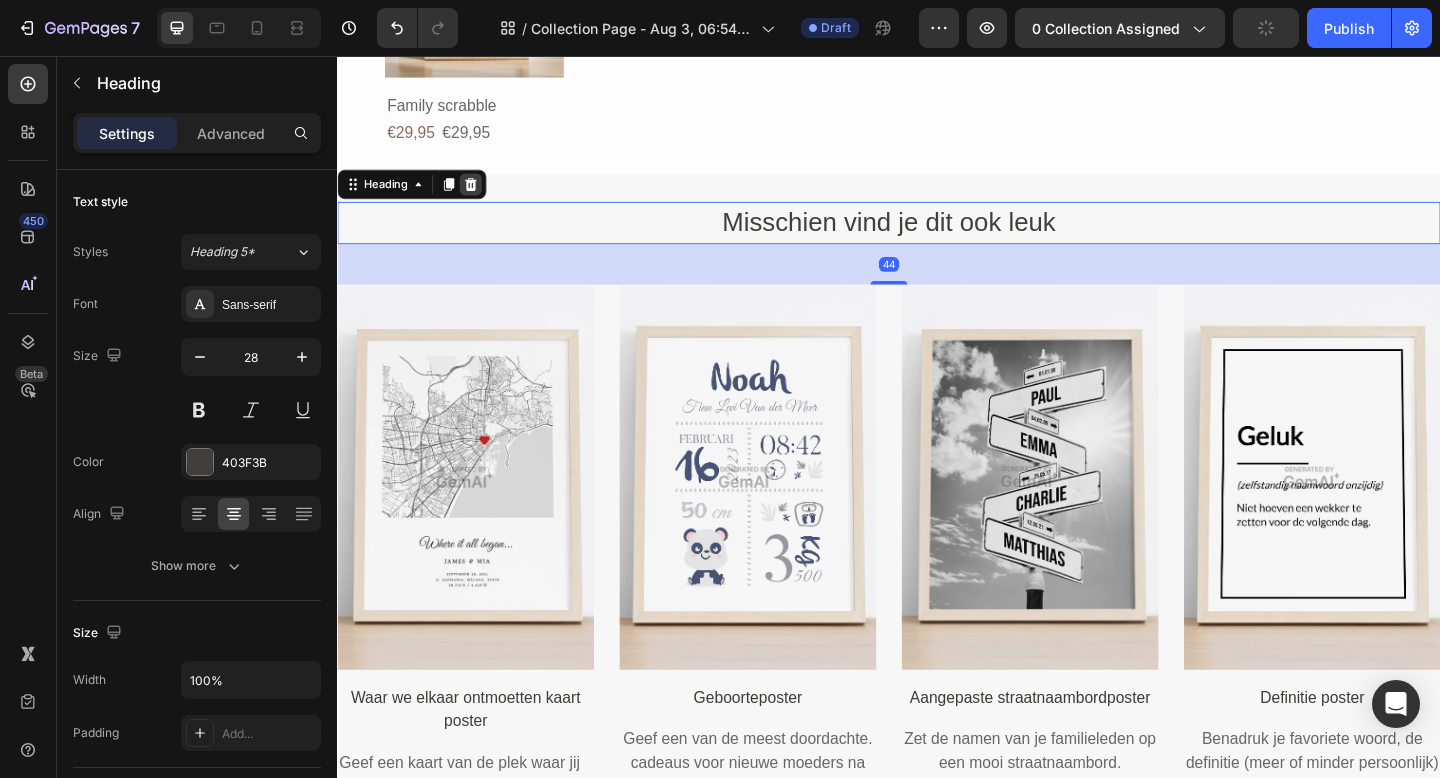 click 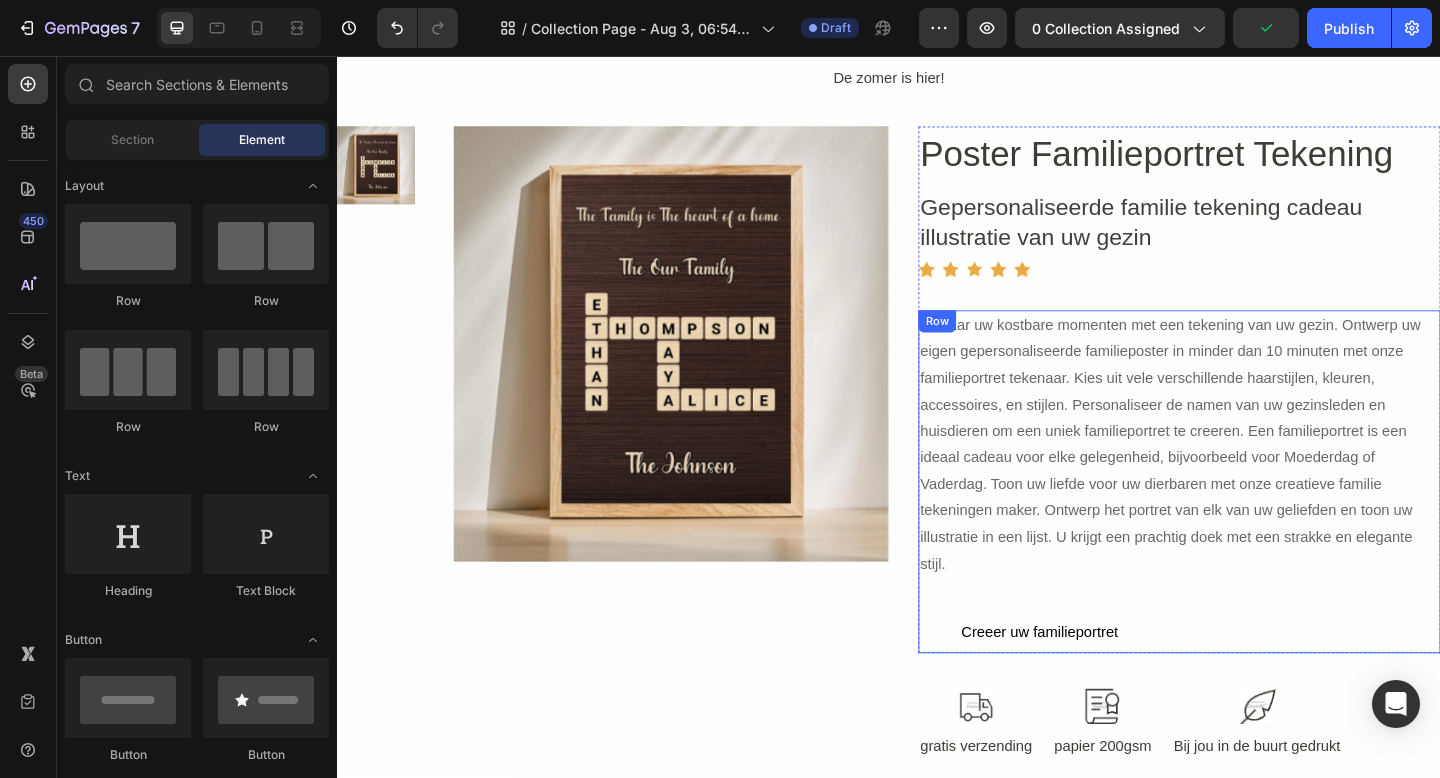 scroll, scrollTop: 1702, scrollLeft: 0, axis: vertical 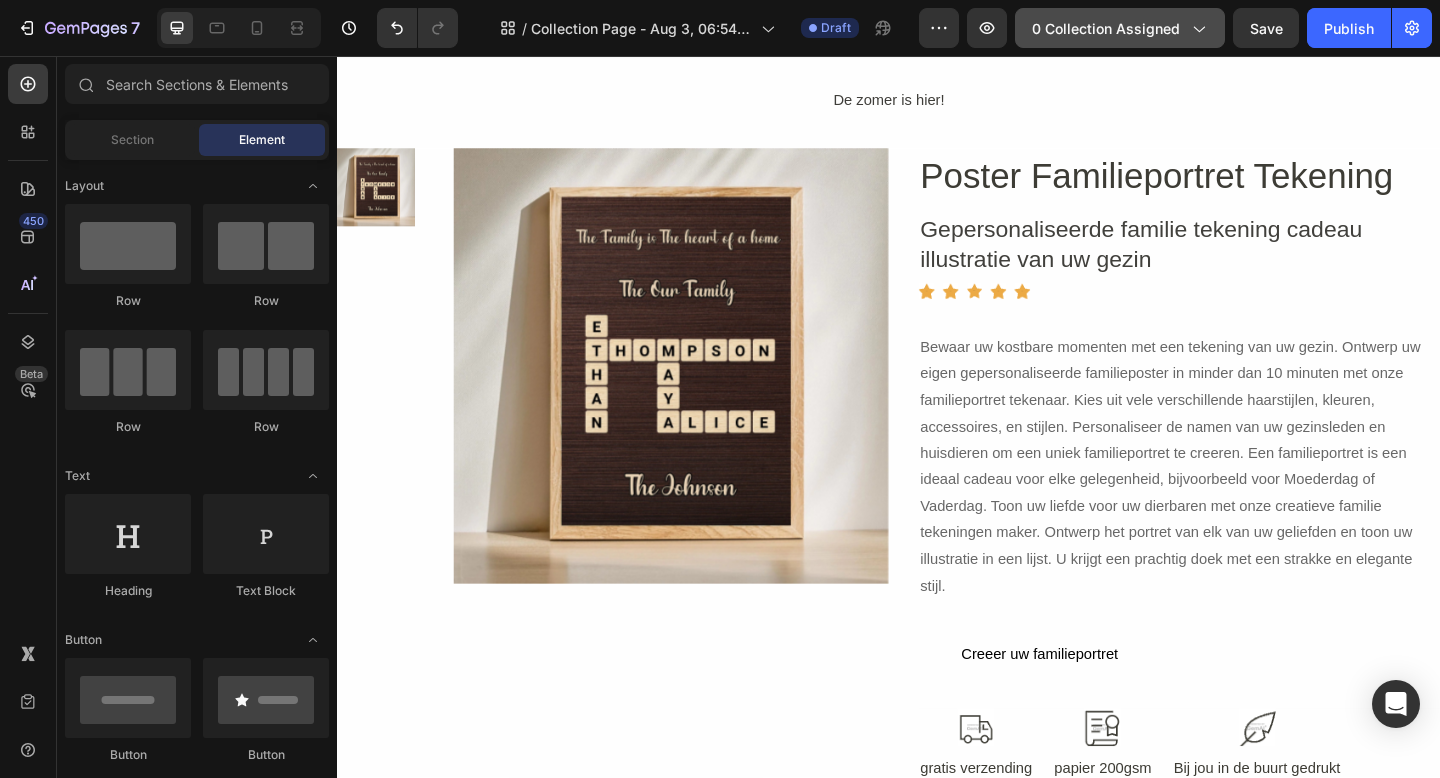 click 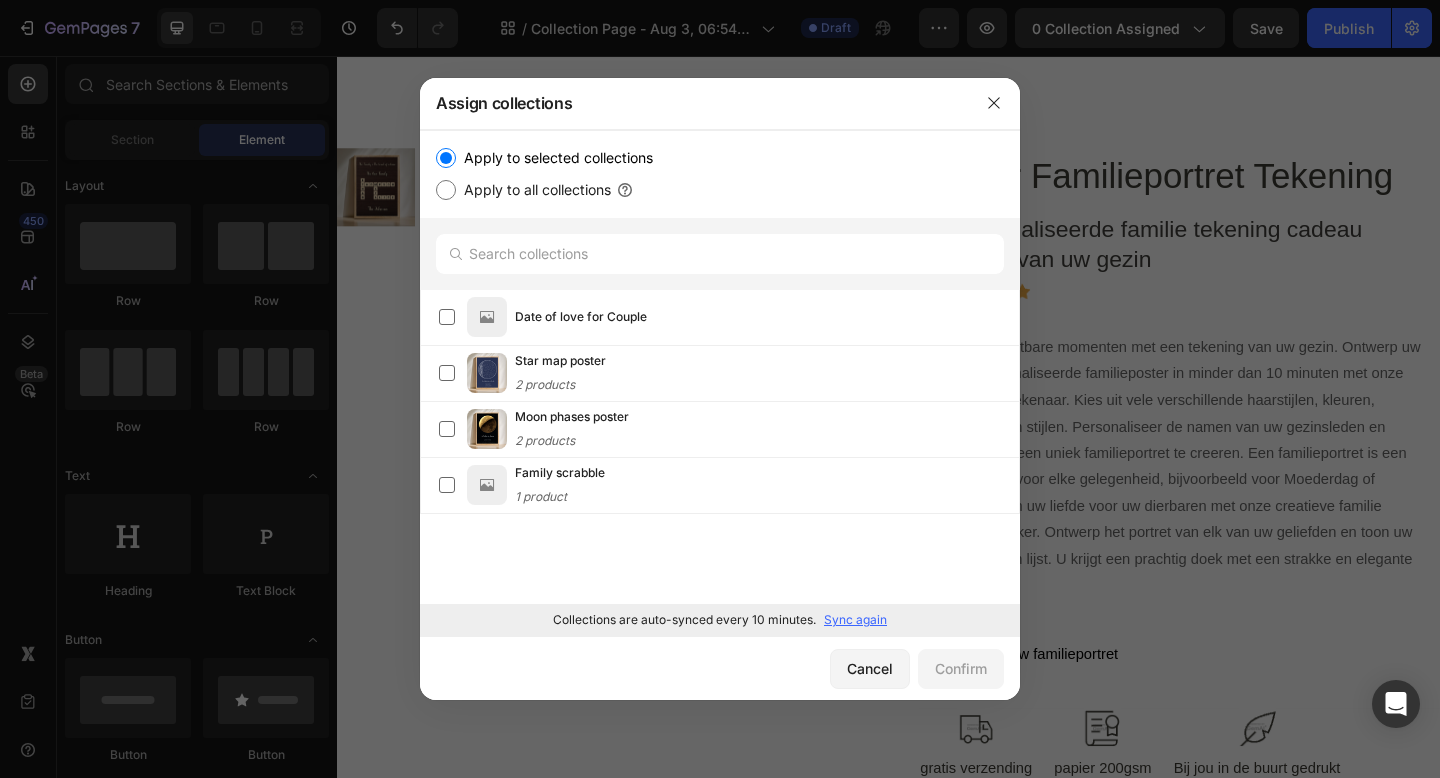 click at bounding box center [720, 389] 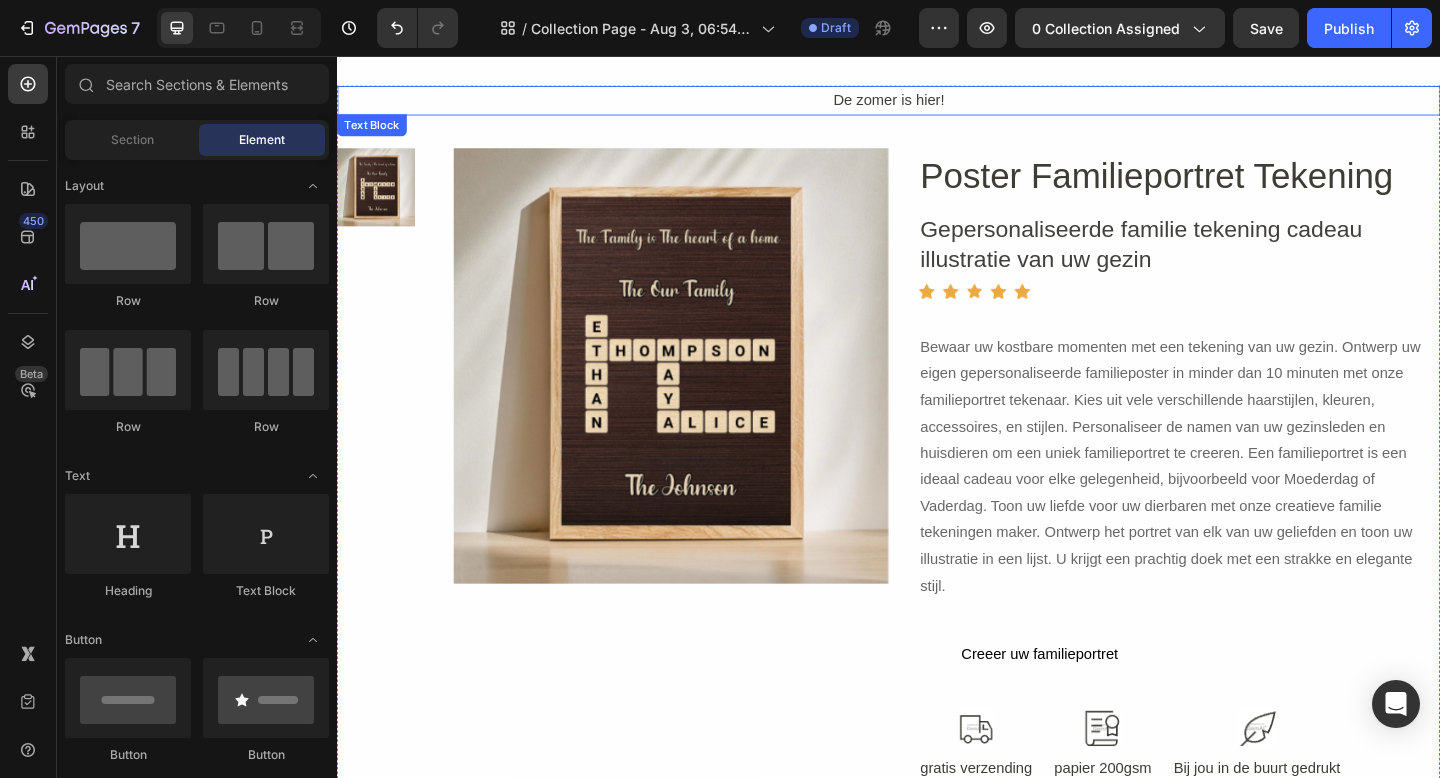 click on "De zomer is hier!" at bounding box center (937, 105) 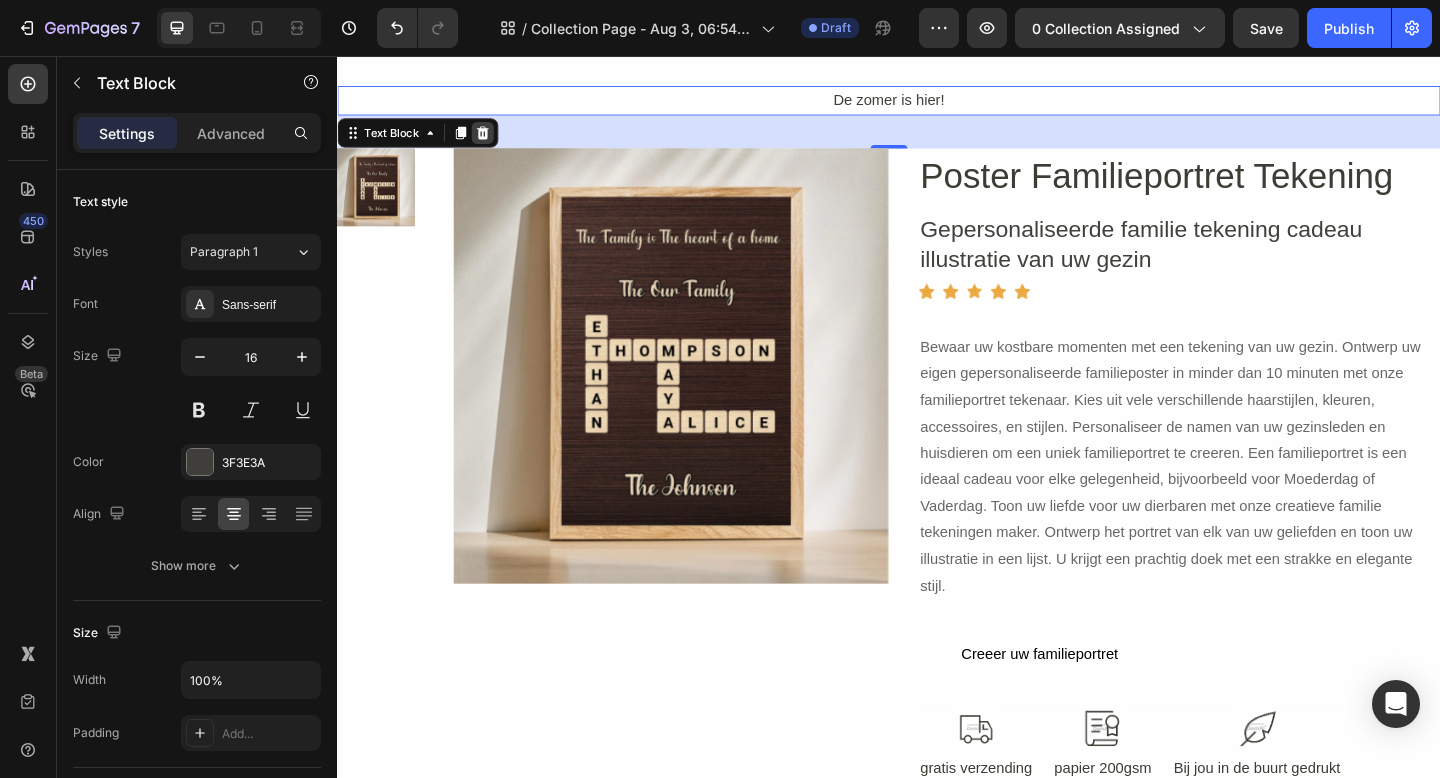 click 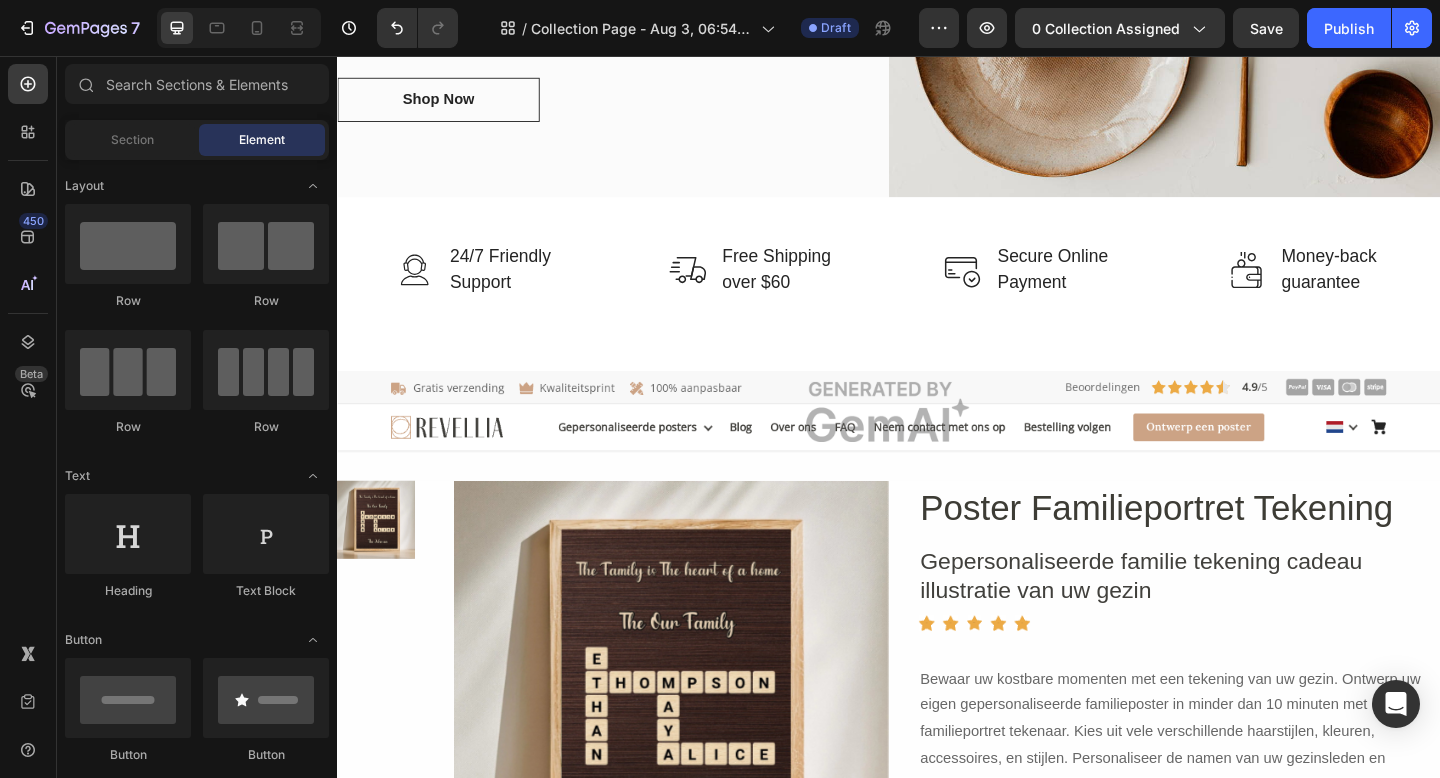 scroll, scrollTop: 1275, scrollLeft: 0, axis: vertical 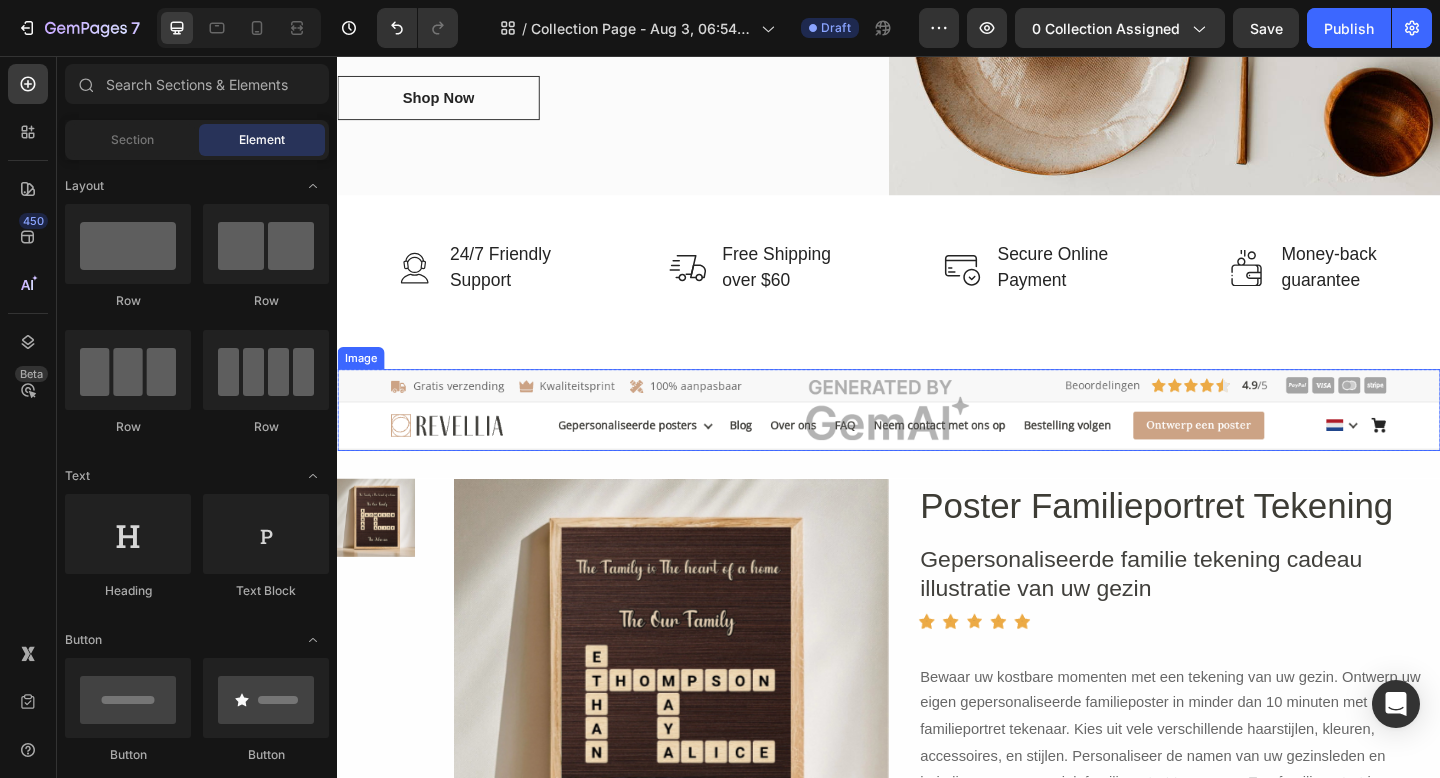 click at bounding box center (937, 441) 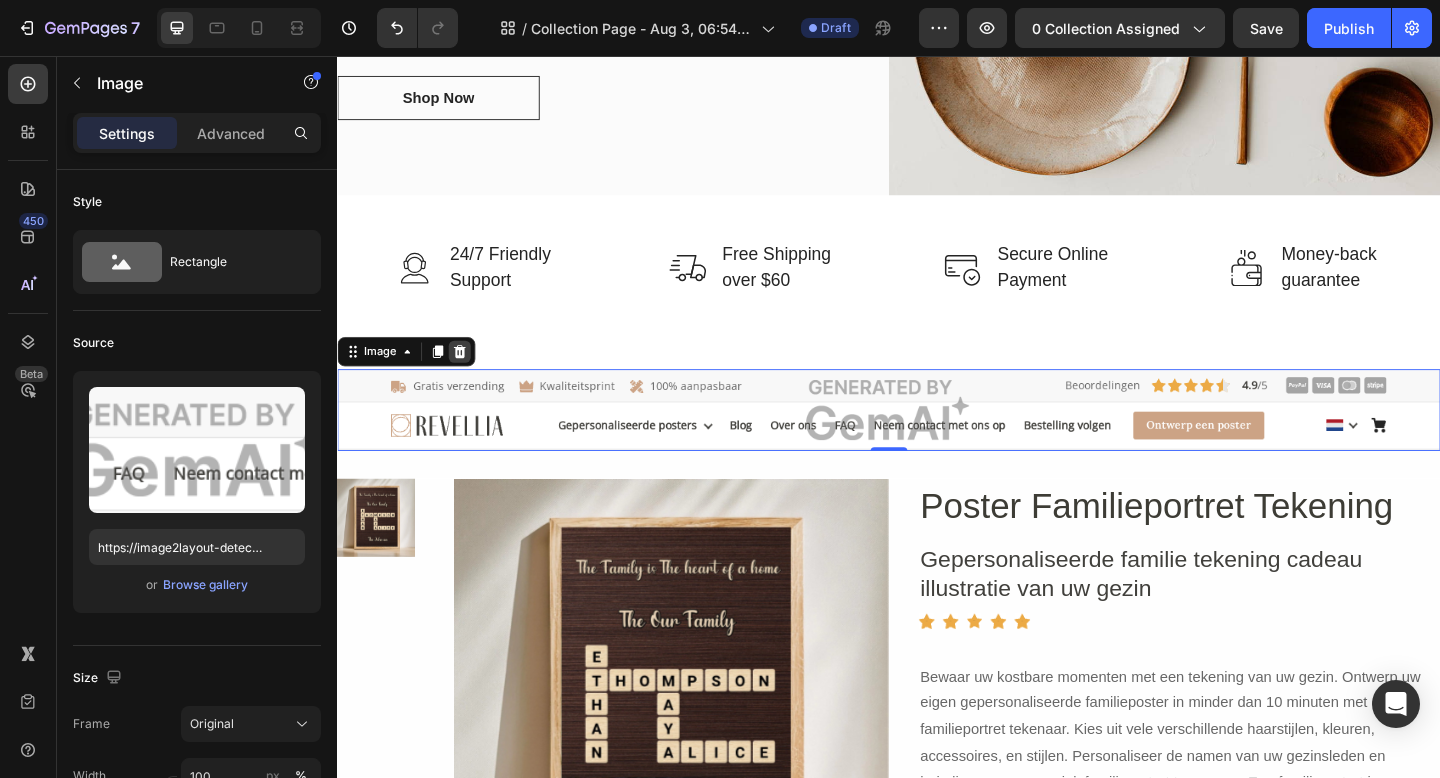 click 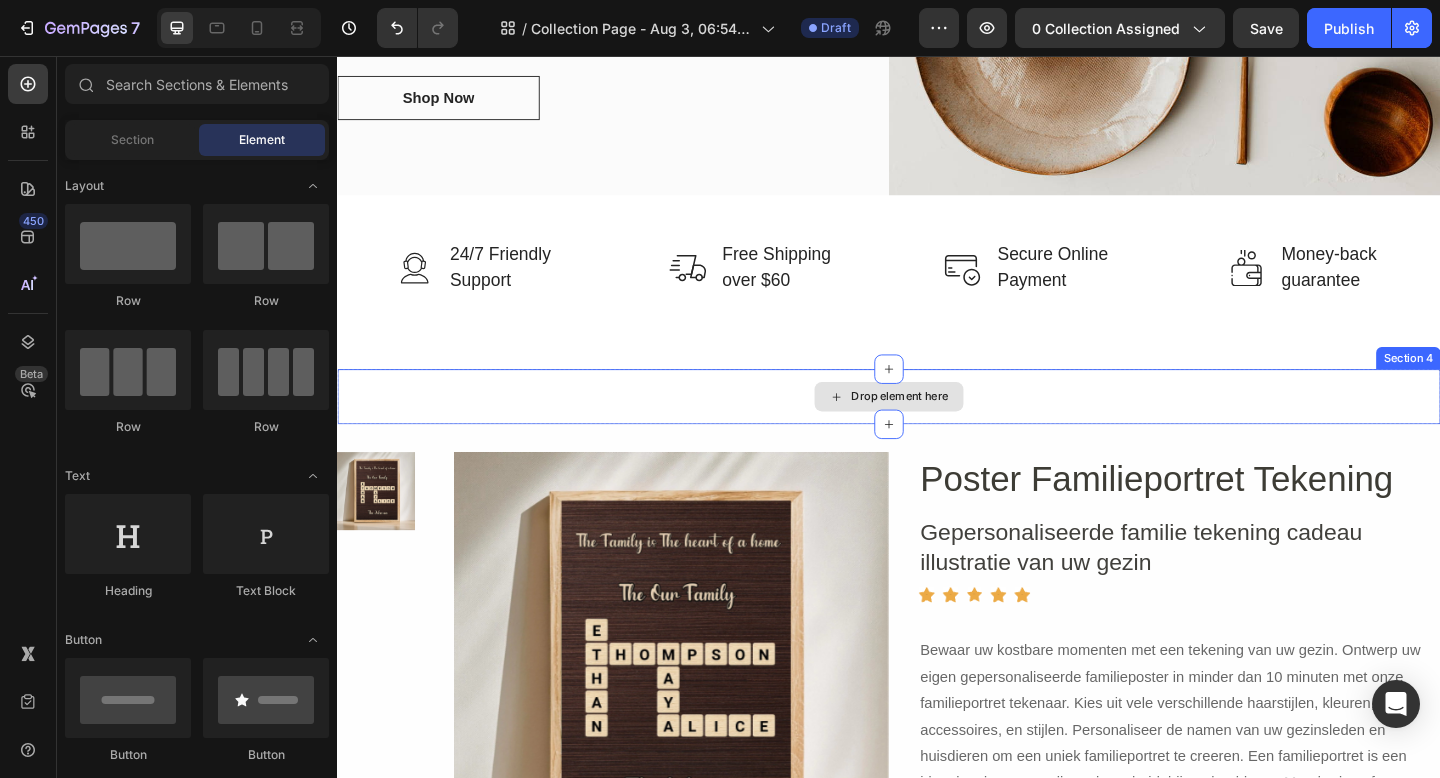 click on "Drop element here" at bounding box center [937, 427] 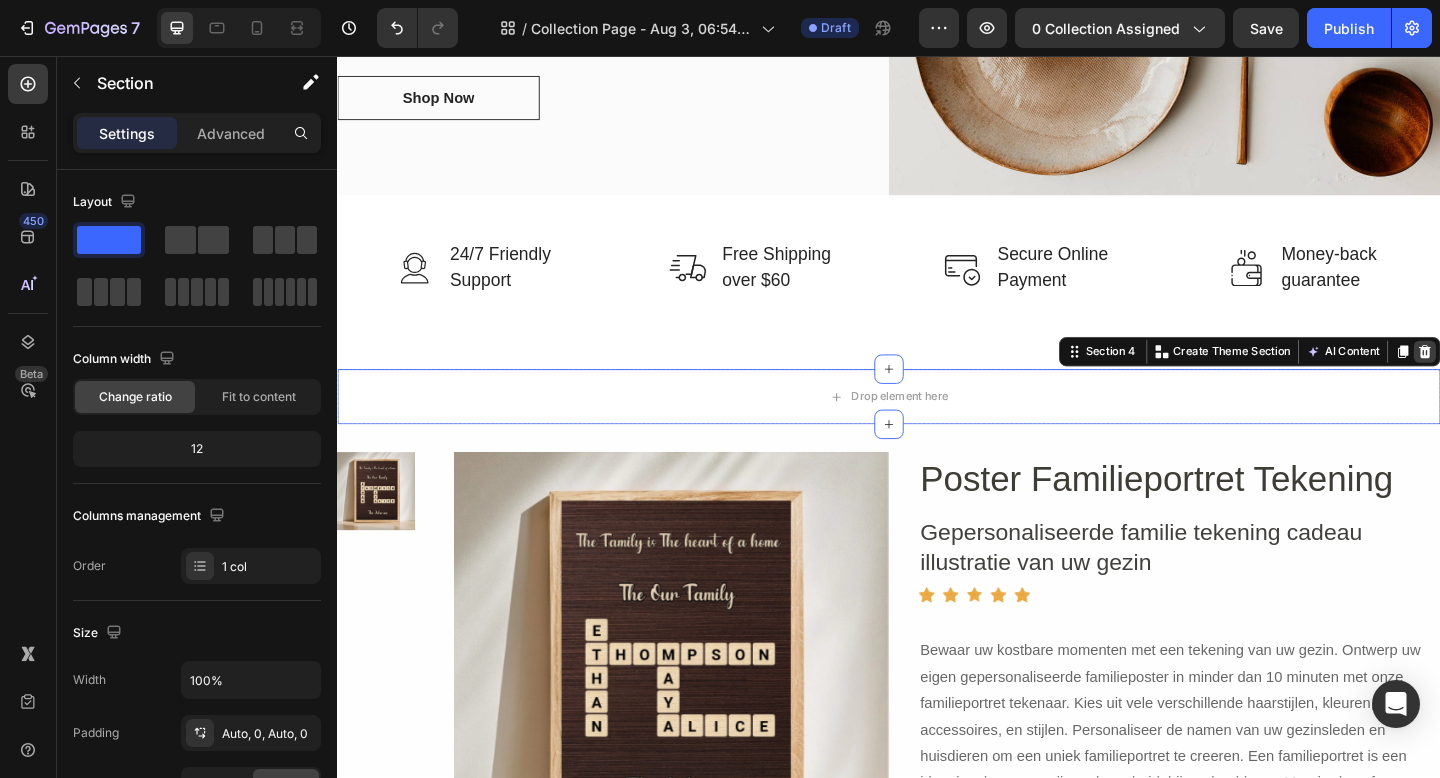 click 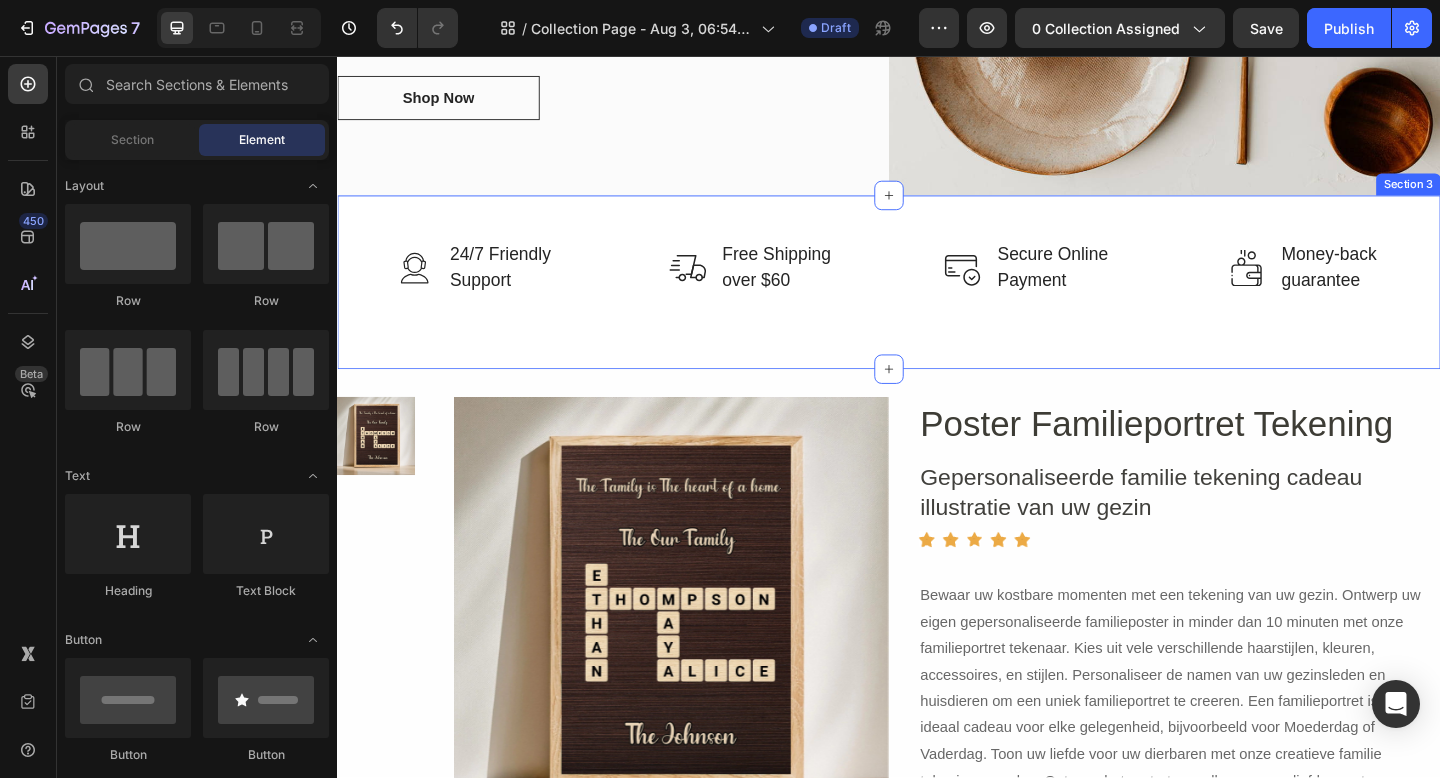 click on "Image 24/7 Friendly Support Text block Row Image Free Shipping over $60 Text block Row Image Secure Online Payment Text block Row Image Money-back guarantee Text block Row Row Section 3" at bounding box center (937, 302) 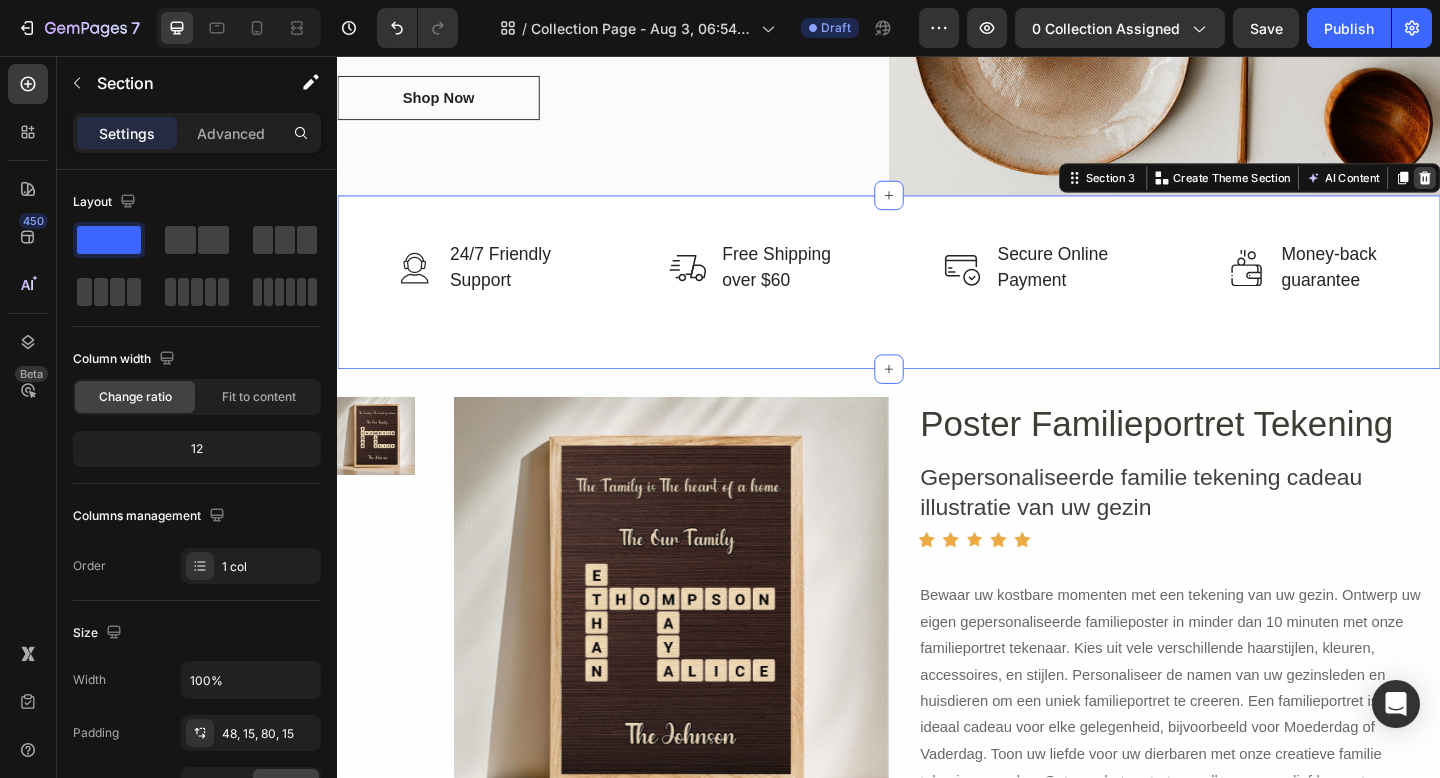 click 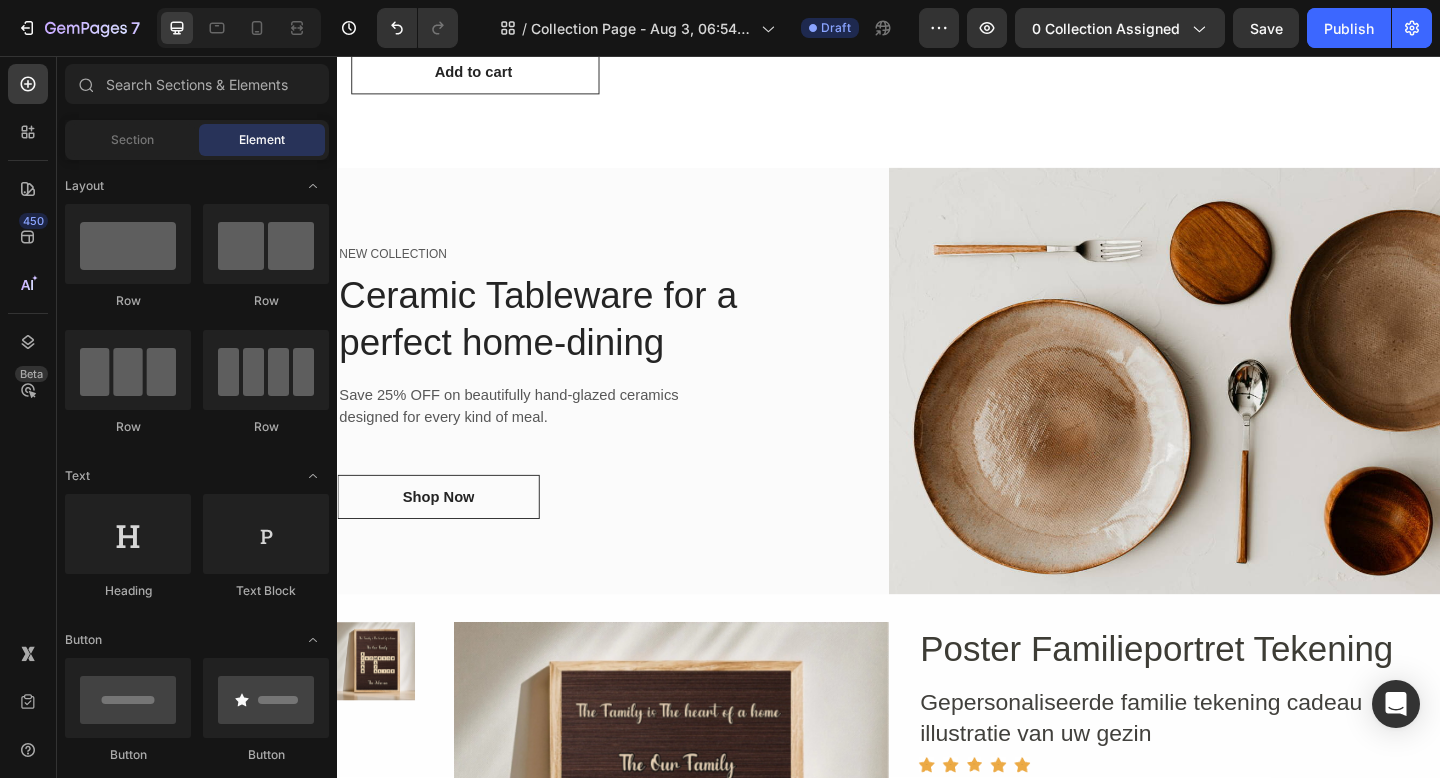 scroll, scrollTop: 848, scrollLeft: 0, axis: vertical 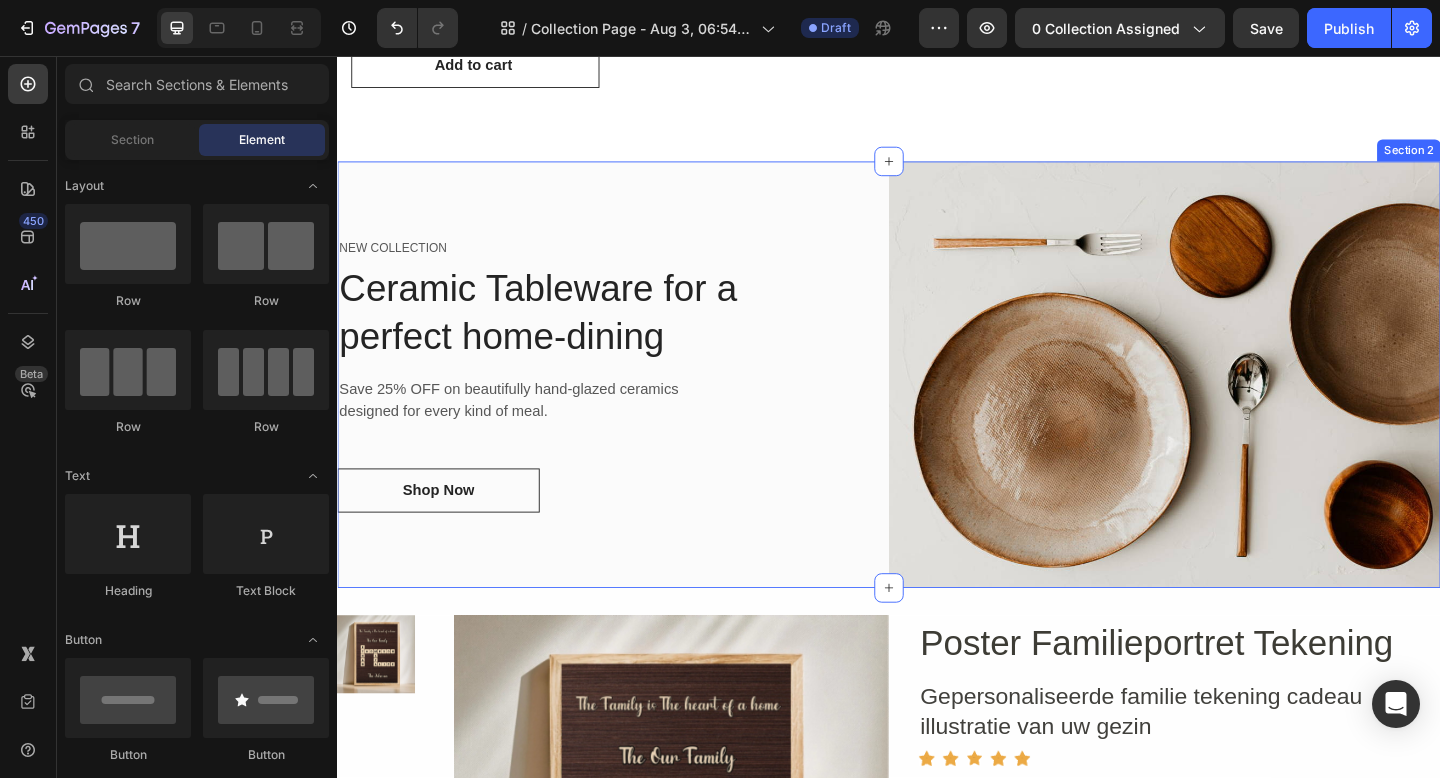 click on "NEW COLLECTION Text block Ceramic Tableware for a perfect home-dining Heading Save 25% OFF on beautifully hand-glazed ceramics designed for every kind of meal. Text block Shop Now Button Row" at bounding box center [637, 403] 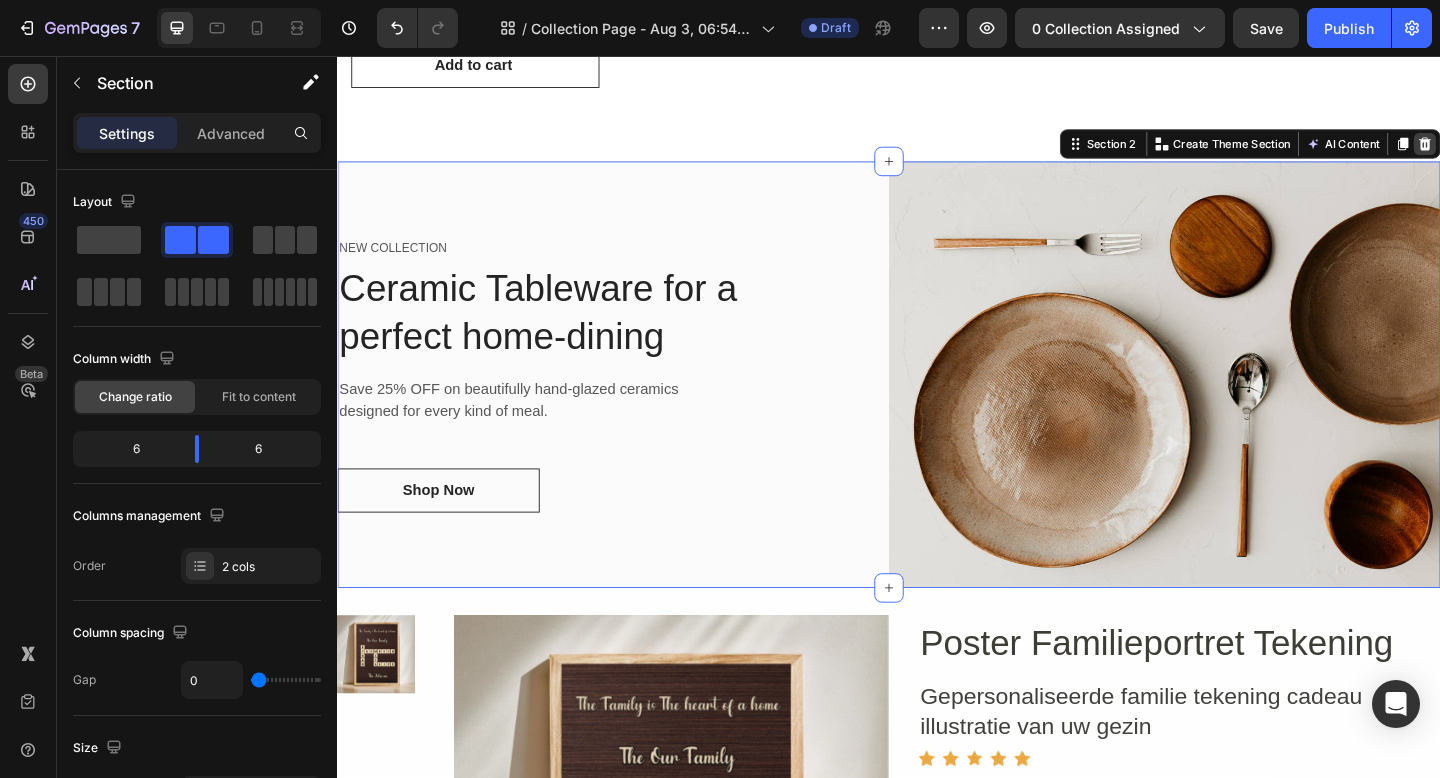 click 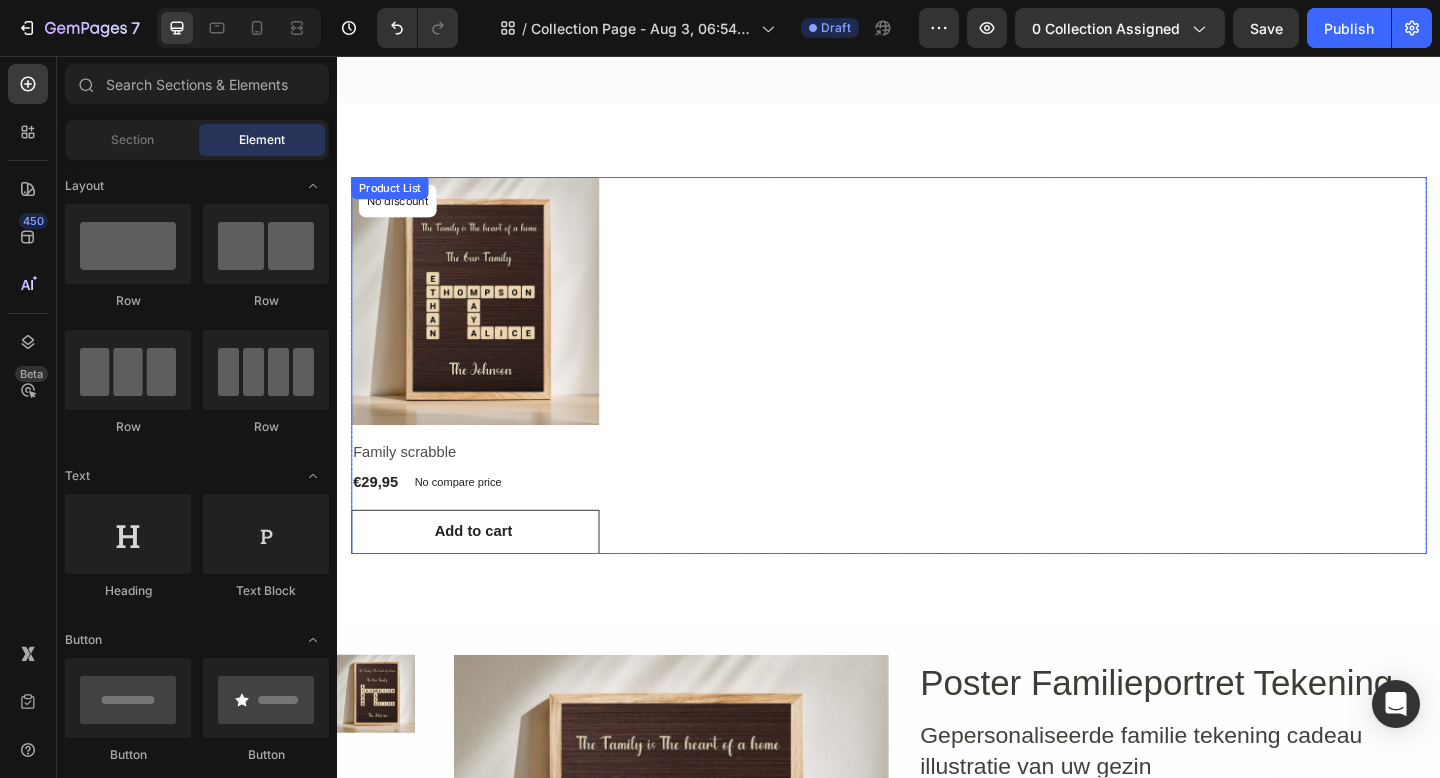 scroll, scrollTop: 325, scrollLeft: 0, axis: vertical 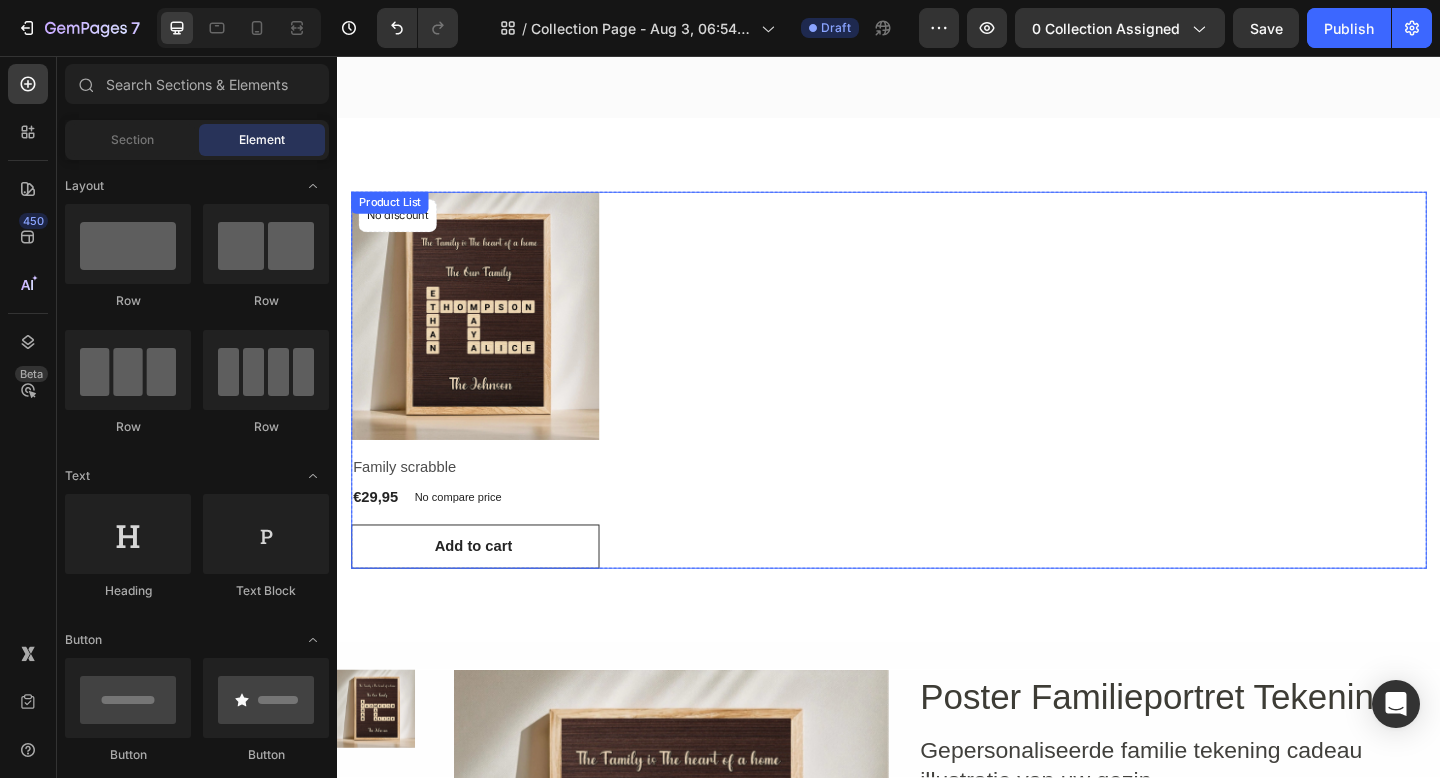 click on "Product Images & Gallery No discount   Not be displayed when published Product Badge Row Family scrabble (P) Title €29,95 (P) Price (P) Price No compare price (P) Price Row Row Add to cart (P) Cart Button Product List" at bounding box center [937, 409] 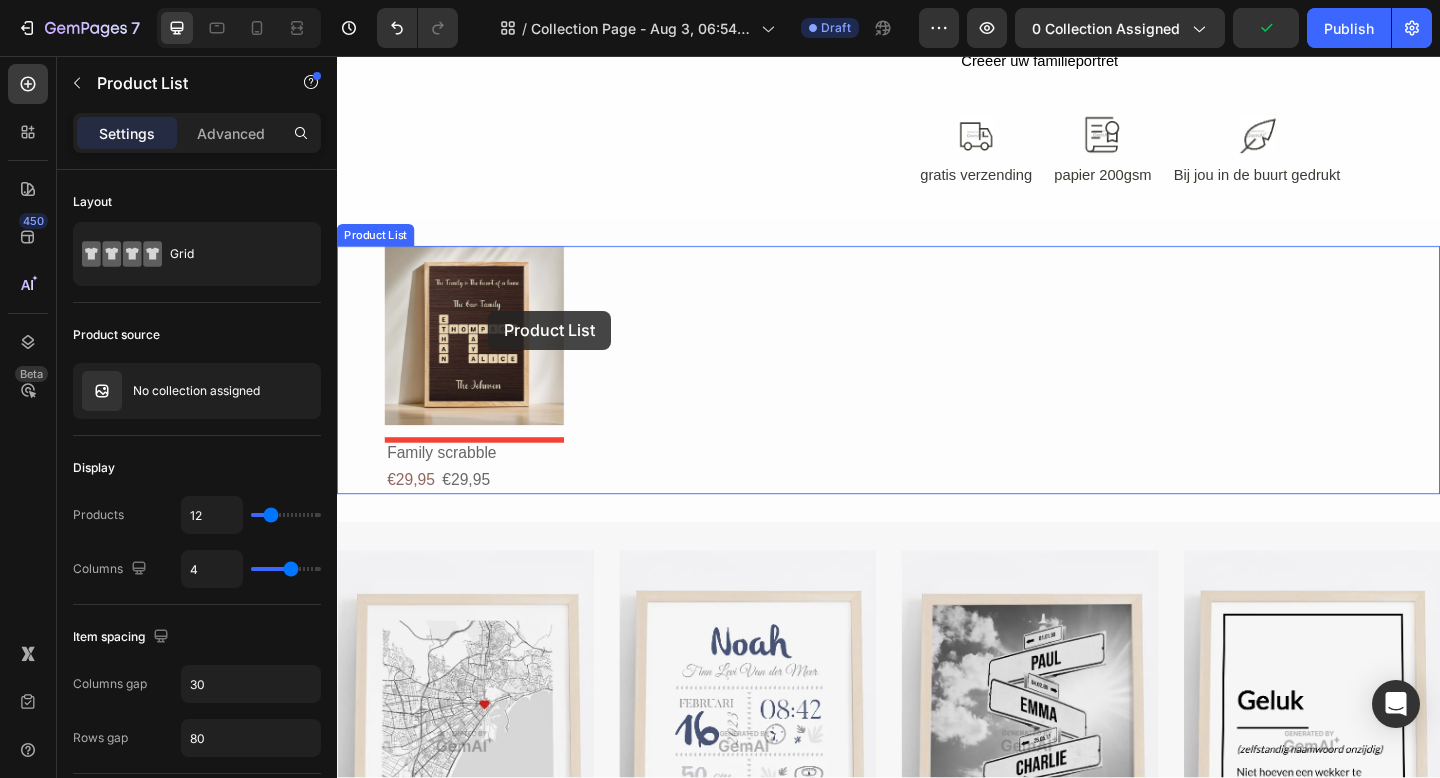 scroll, scrollTop: 1617, scrollLeft: 0, axis: vertical 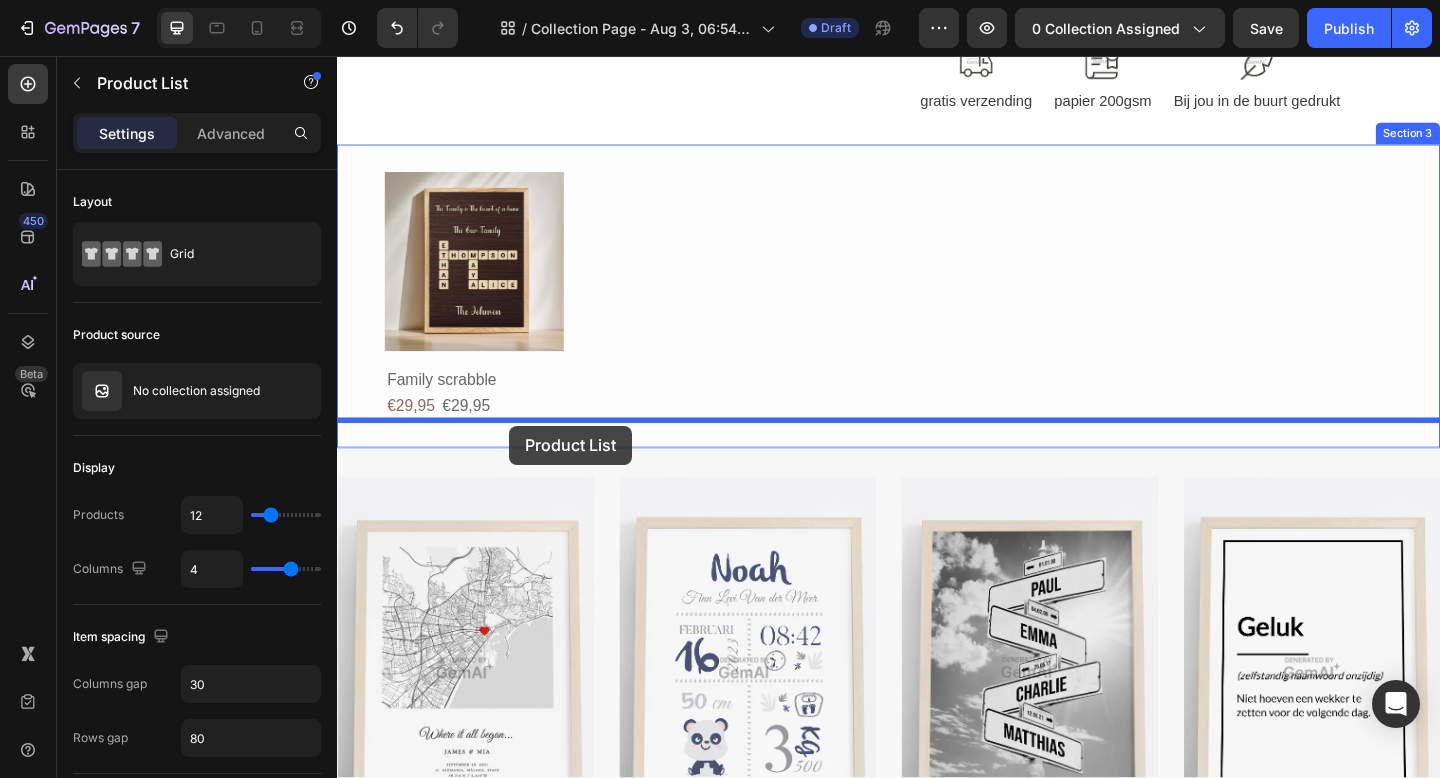 drag, startPoint x: 374, startPoint y: 189, endPoint x: 524, endPoint y: 458, distance: 307.99512 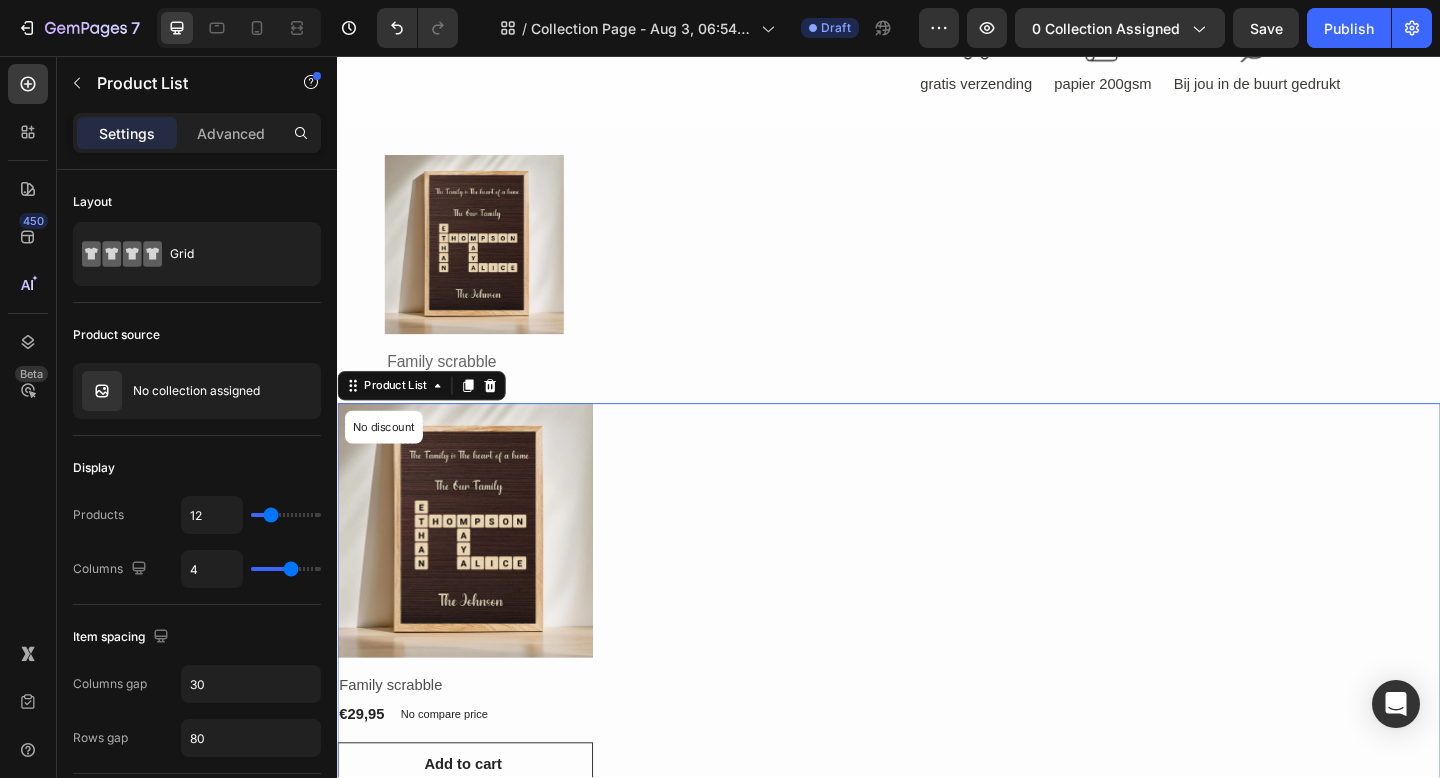 scroll, scrollTop: 1619, scrollLeft: 0, axis: vertical 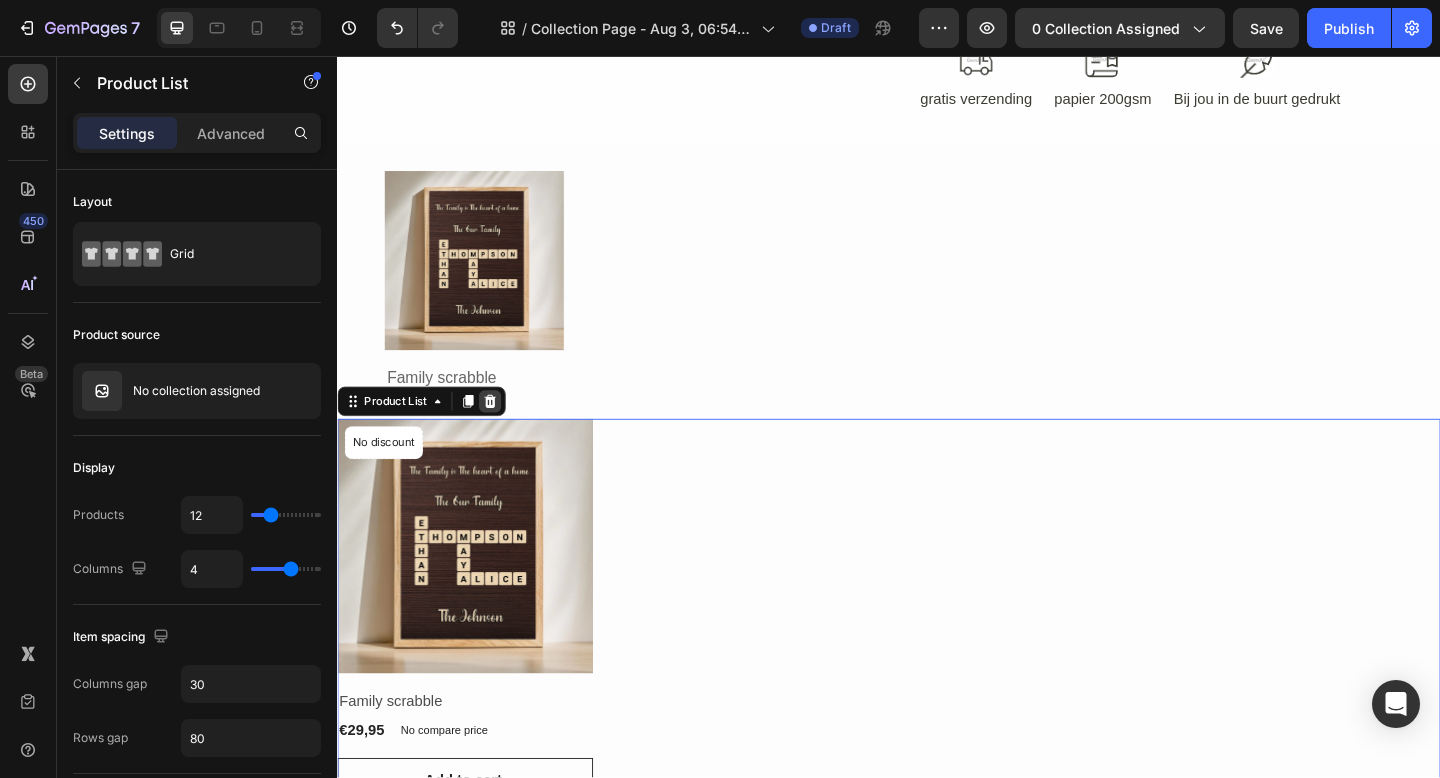 click 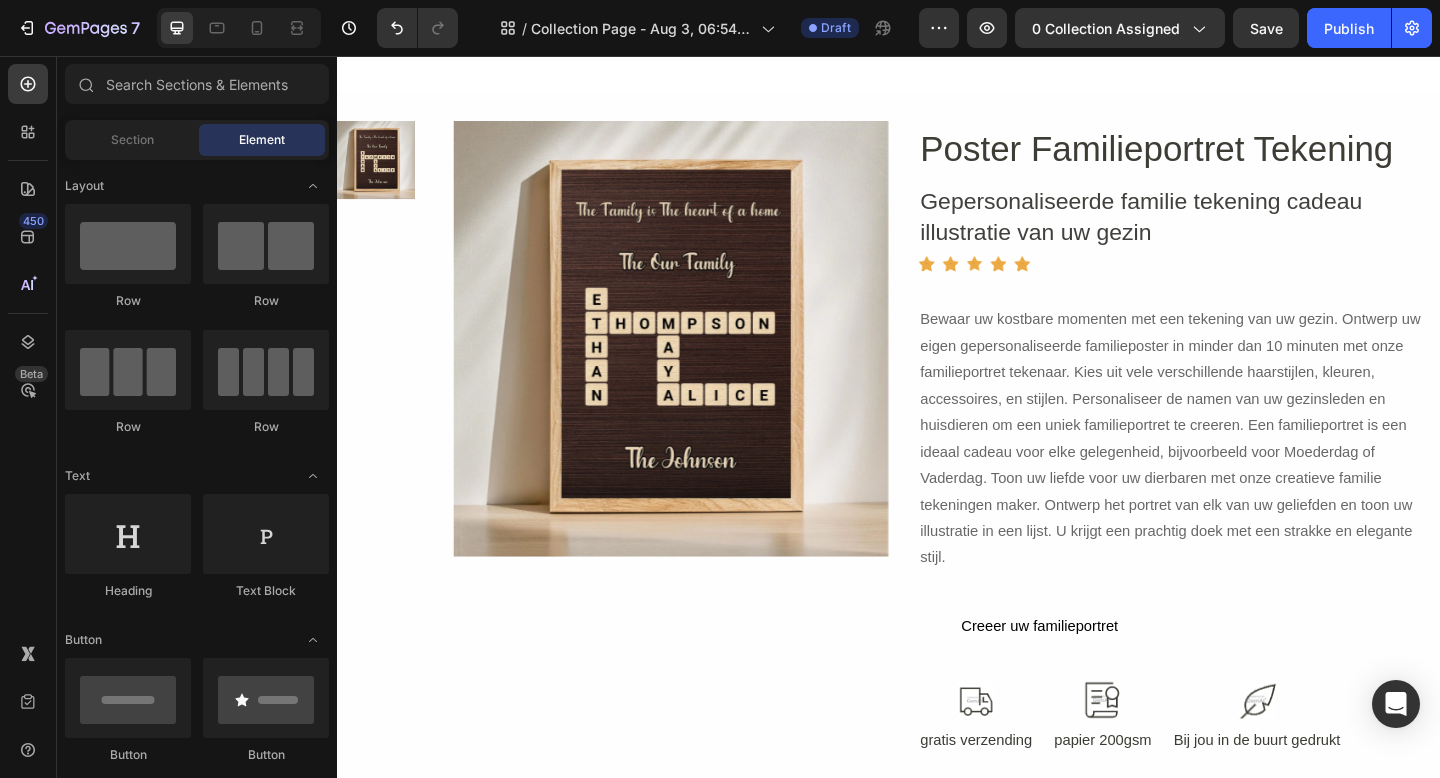 scroll, scrollTop: 536, scrollLeft: 0, axis: vertical 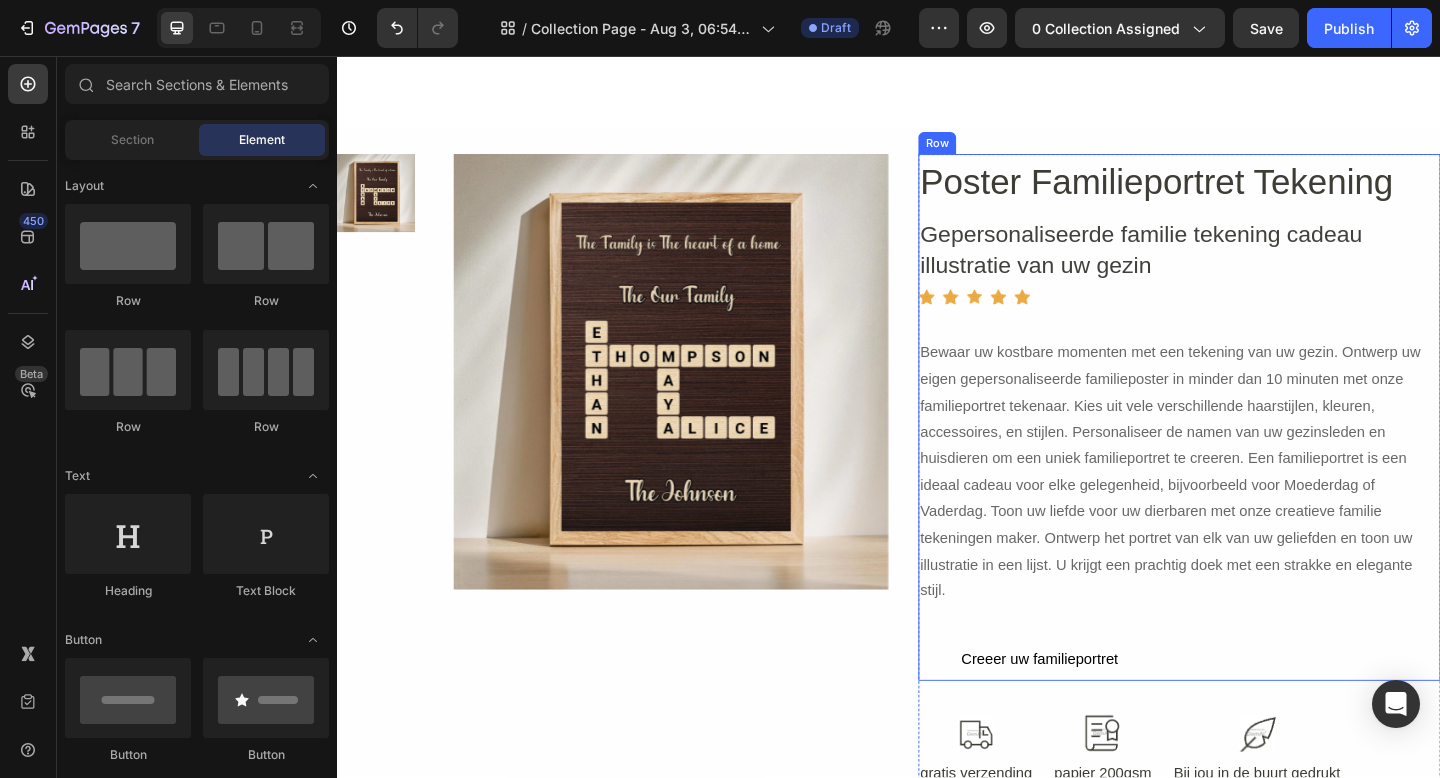 click on "Poster Familieportret Tekening Heading Gepersonaliseerde familie tekening cadeau illustratie van uw gezin Text Block     Icon     Icon     Icon     Icon     Icon Icon List Hoz Row Row Bewaar uw kostbare momenten met een tekening van uw gezin. Ontwerp uw eigen gepersonaliseerde familieposter in minder dan 10 minuten met onze familieportret tekenaar. Kies uit vele verschillende haarstijlen, kleuren, accessoires, en stijlen. Personaliseer de namen van uw gezinsleden en huisdieren om een uniek familieportret te creeren. Een familieportret is een ideaal cadeau voor elke gelegenheid, bijvoorbeeld voor Moederdag of Vaderdag. Toon uw liefde voor uw dierbaren met onze creatieve familie tekeningen maker. Ontwerp het portret van elk van uw geliefden en toon uw illustratie in een lijst. U krijgt een prachtig doek met een strakke en elegante stijl. Text Block Creeer uw familieportret Button Row" at bounding box center [1253, 449] 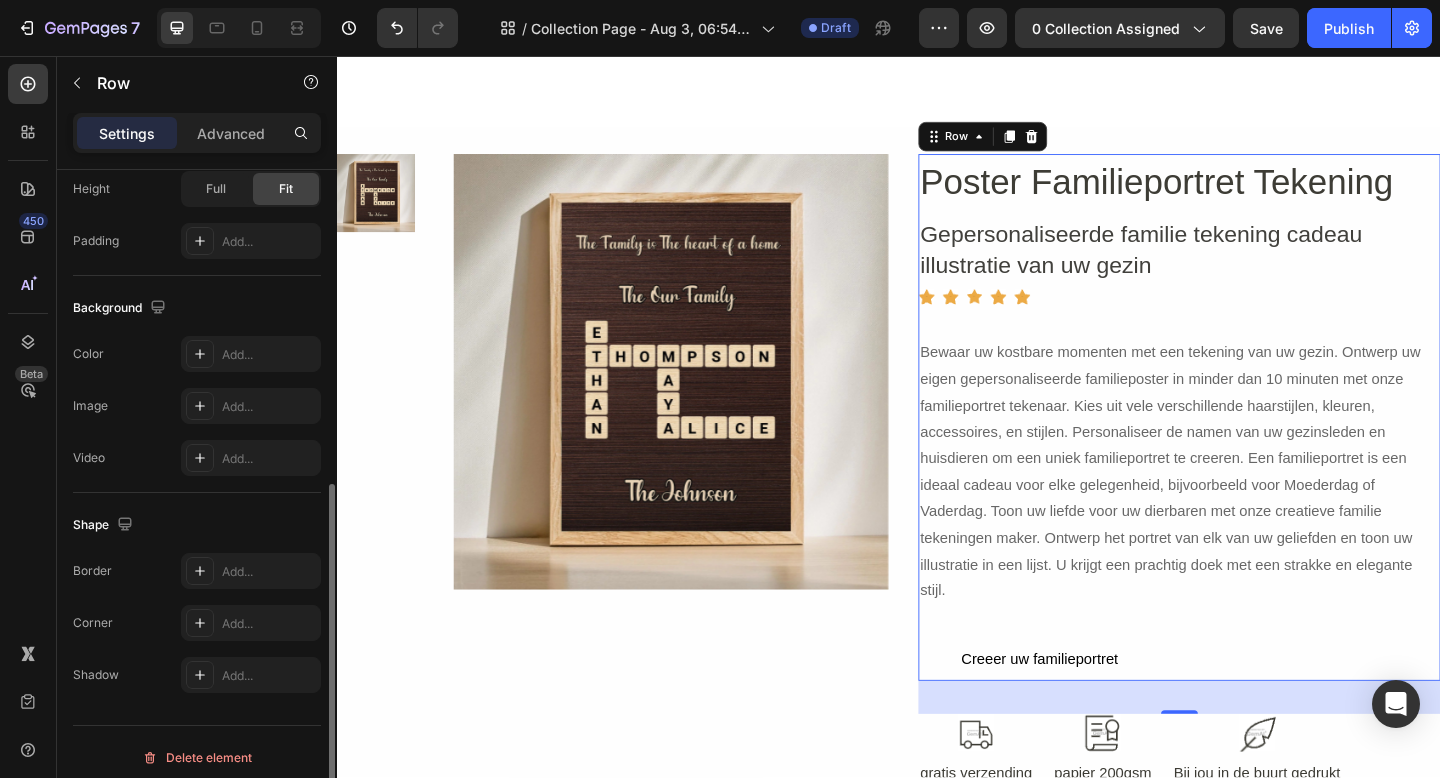 scroll, scrollTop: 555, scrollLeft: 0, axis: vertical 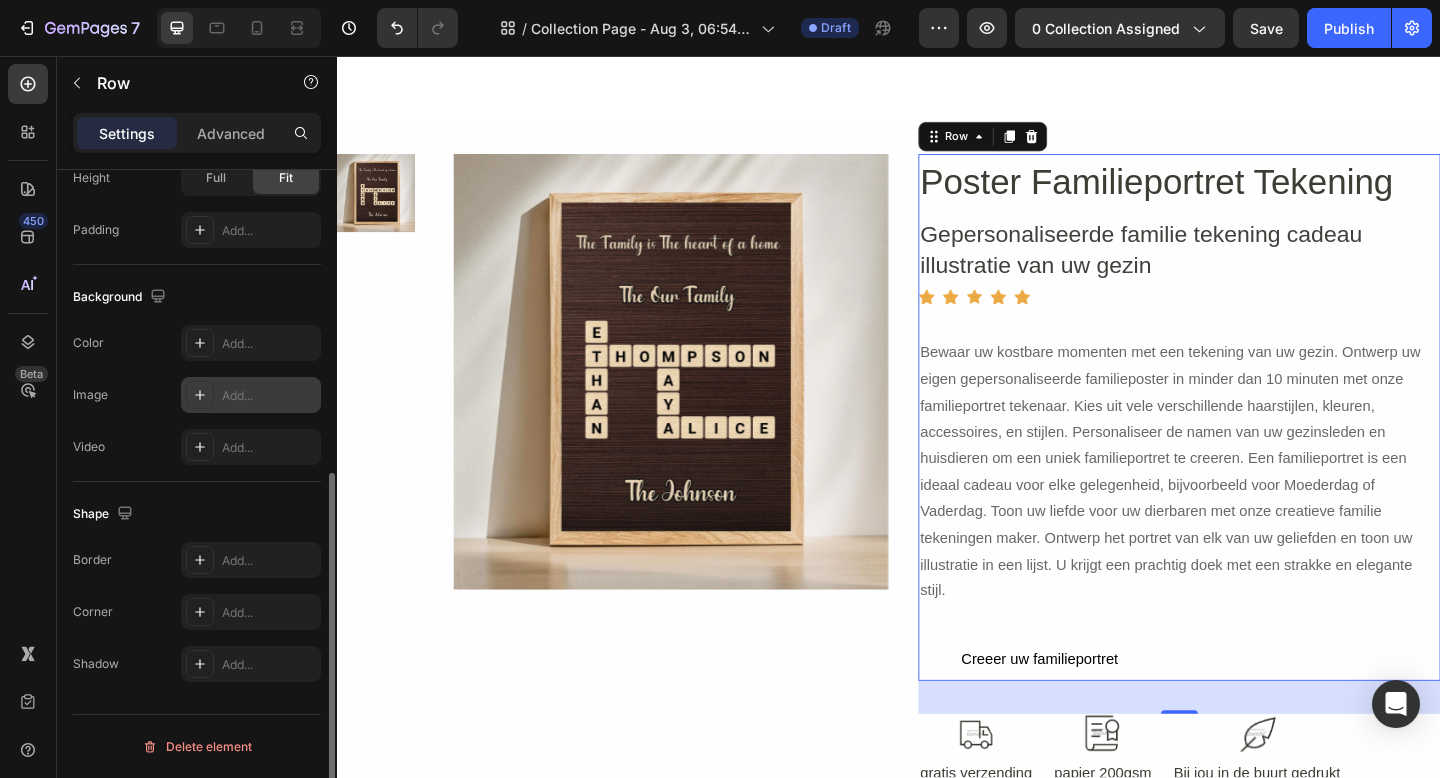 click 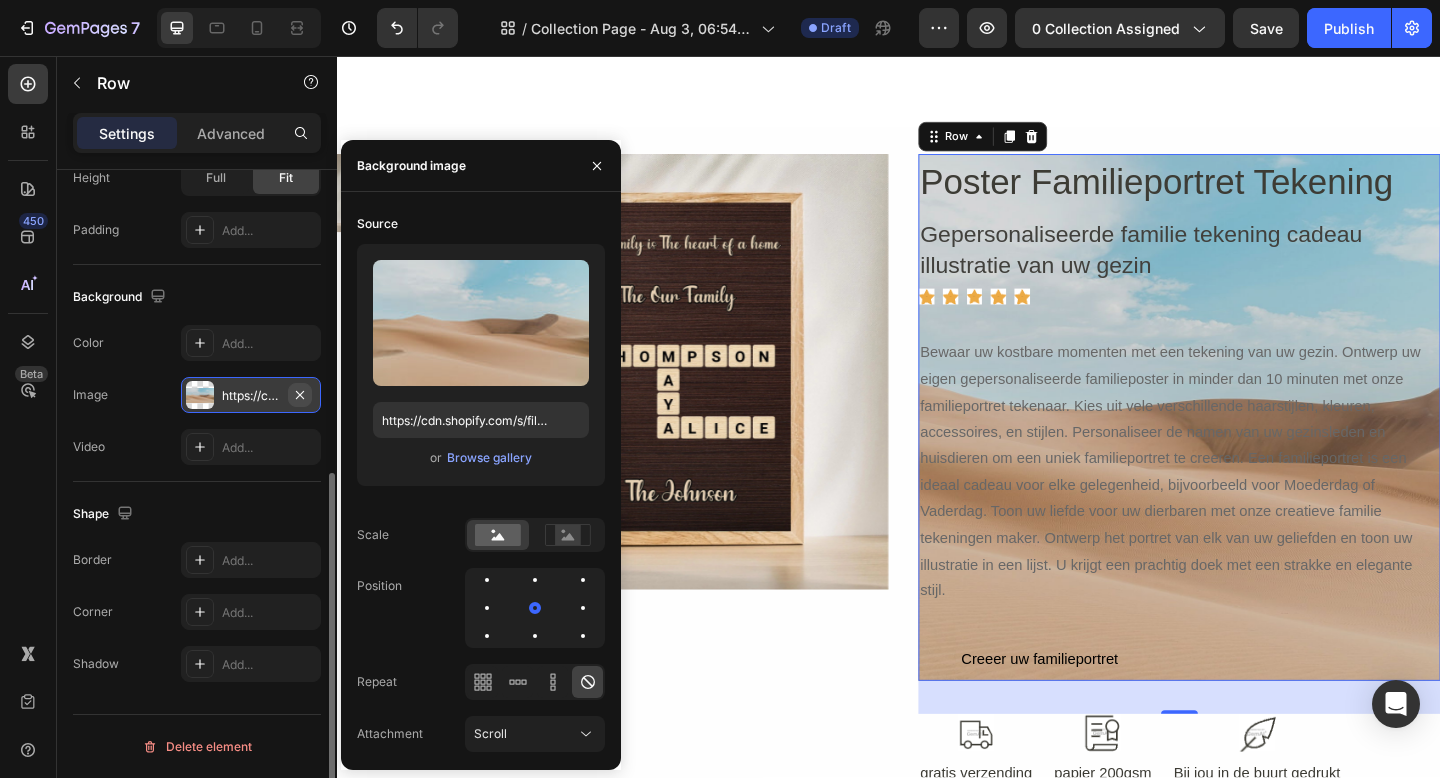 click 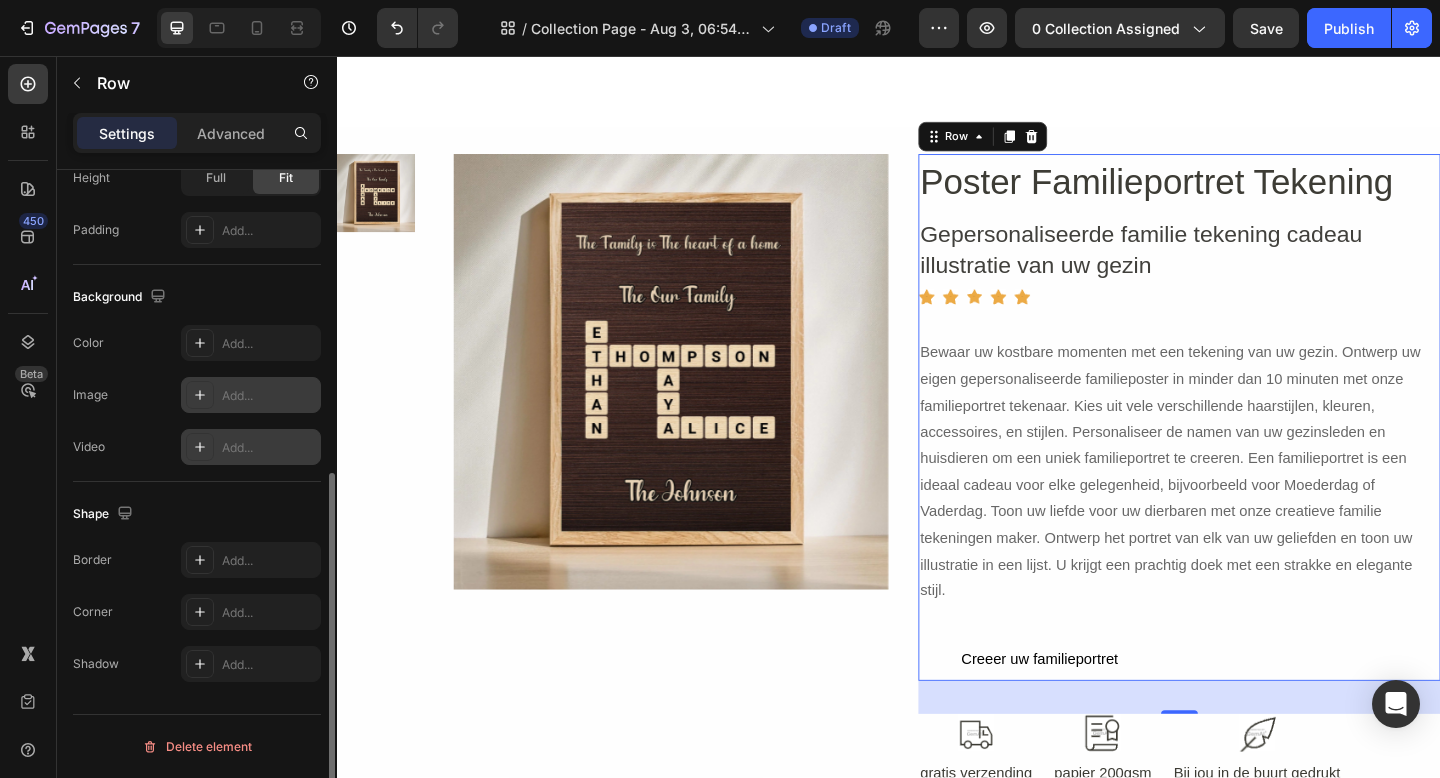 click 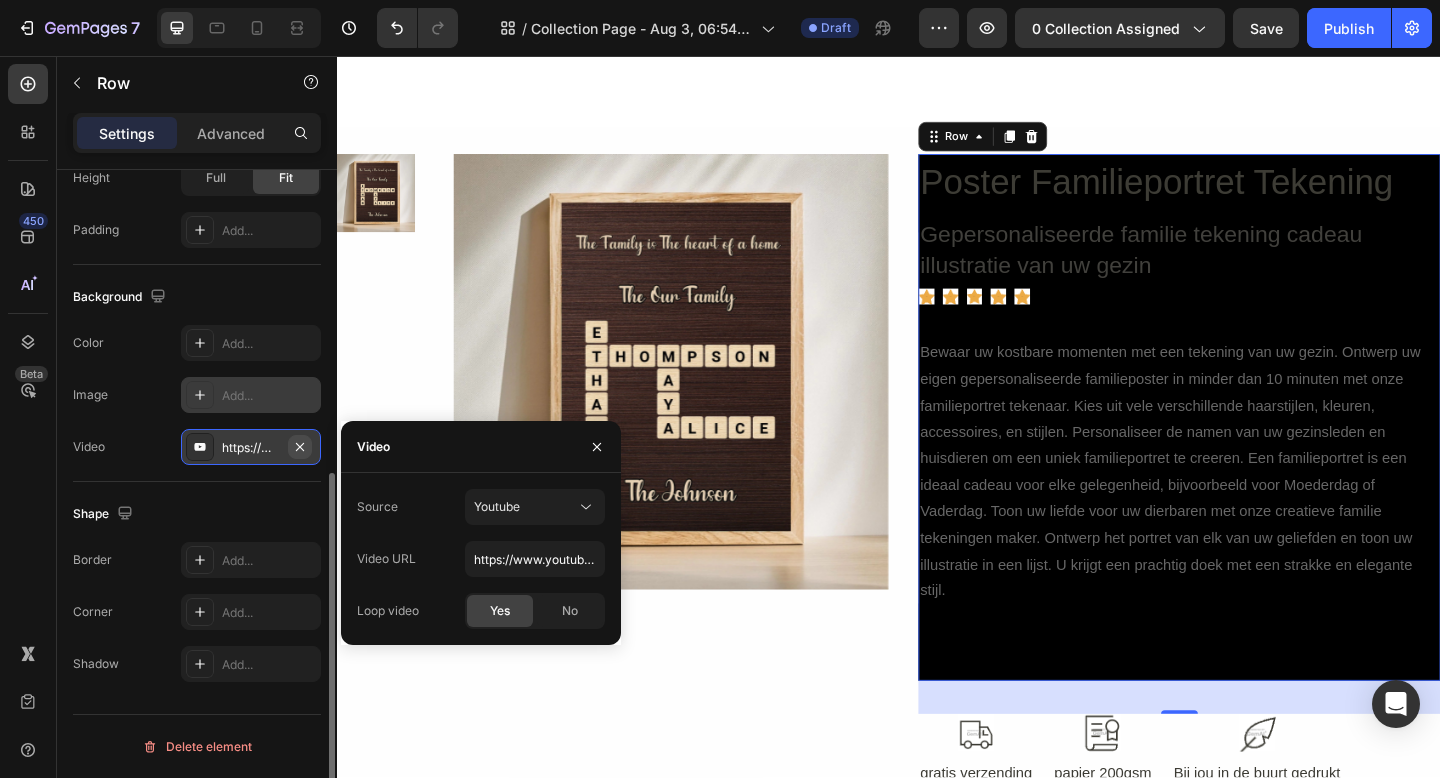 click 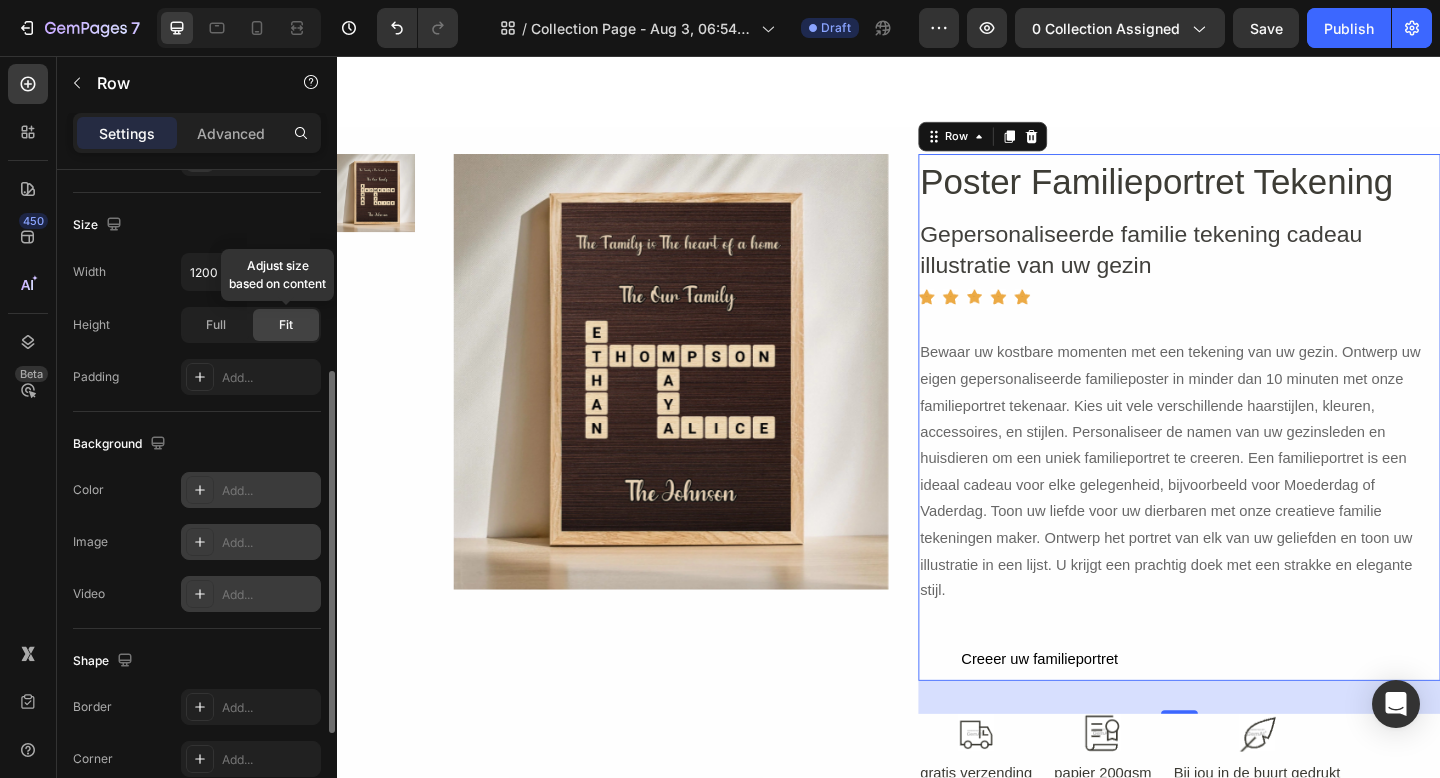 scroll, scrollTop: 383, scrollLeft: 0, axis: vertical 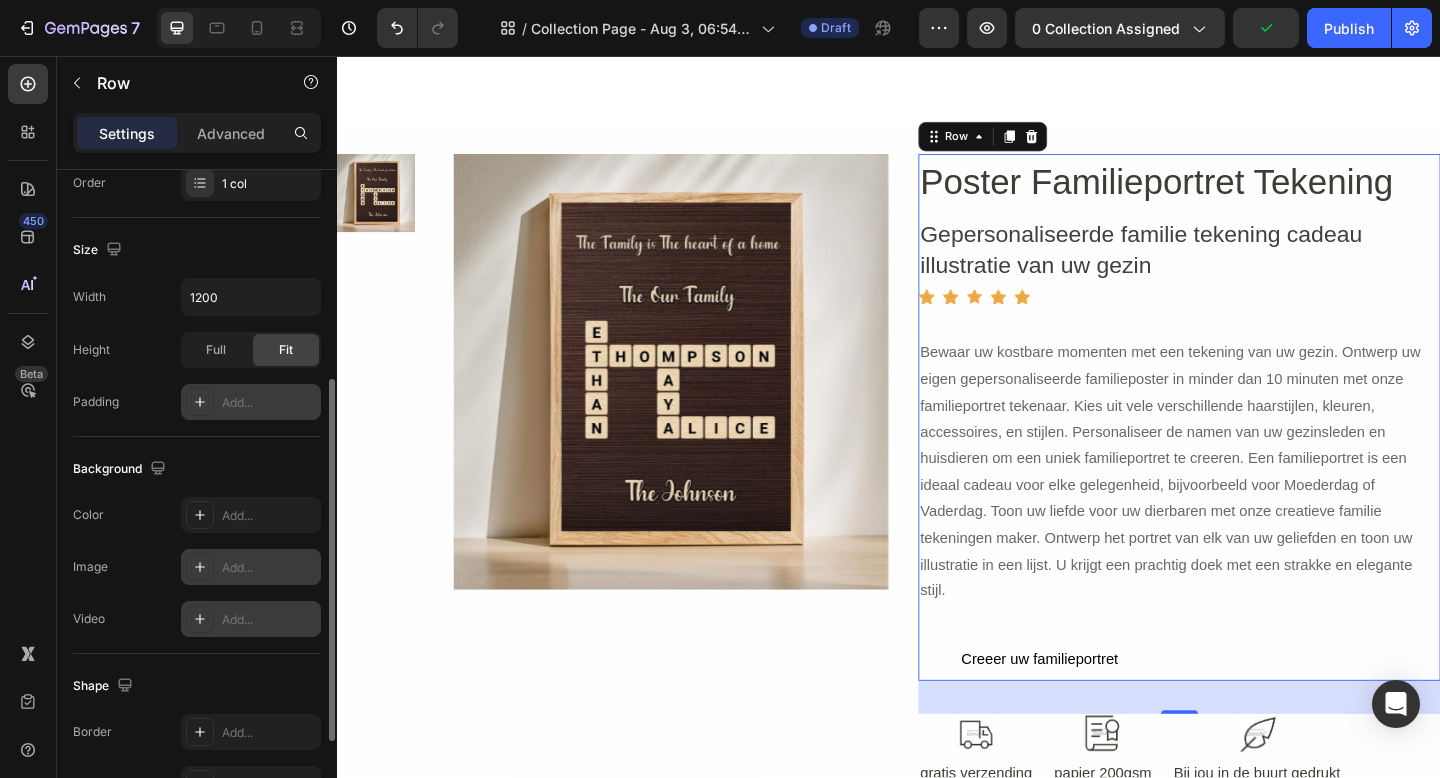 click on "Add..." at bounding box center (269, 403) 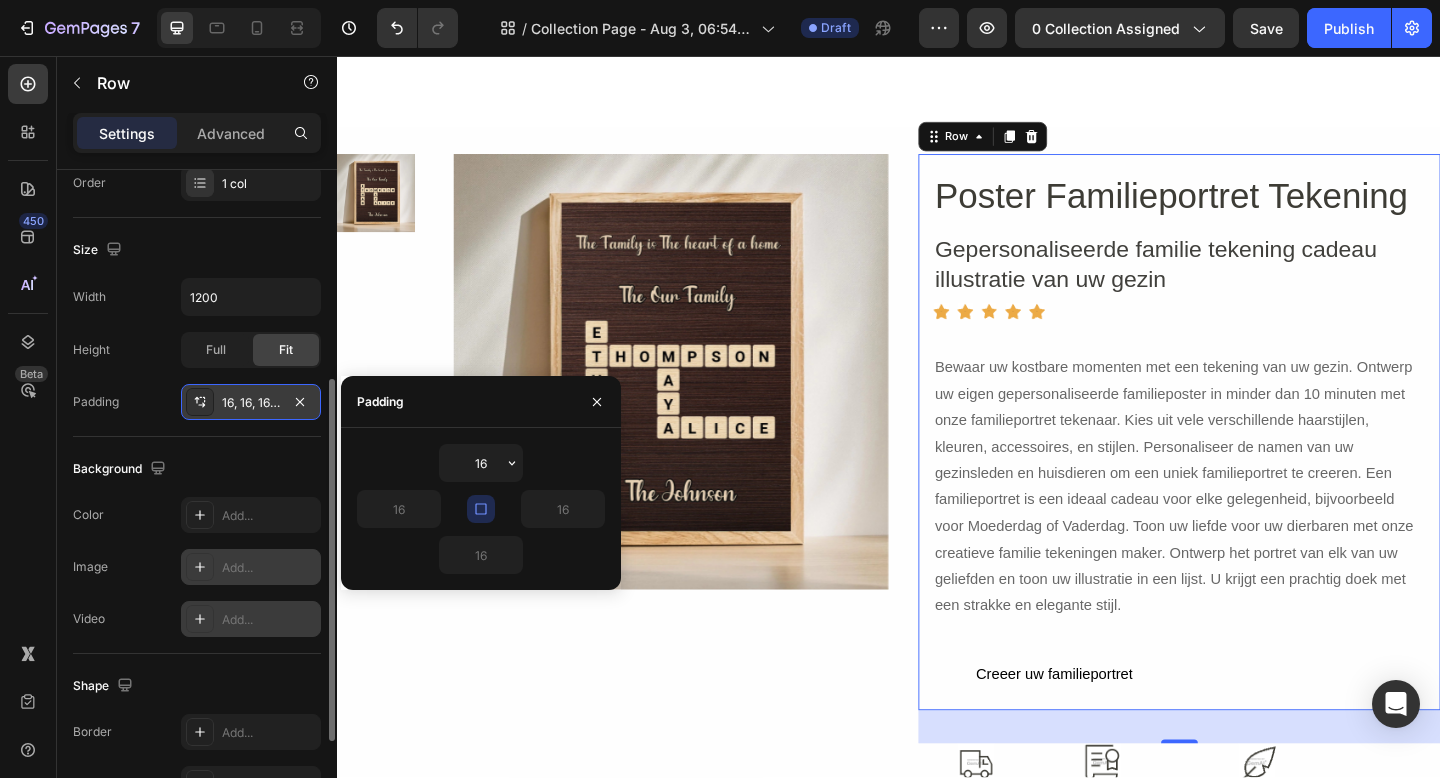 click on "16, 16, 16, 16" at bounding box center [251, 403] 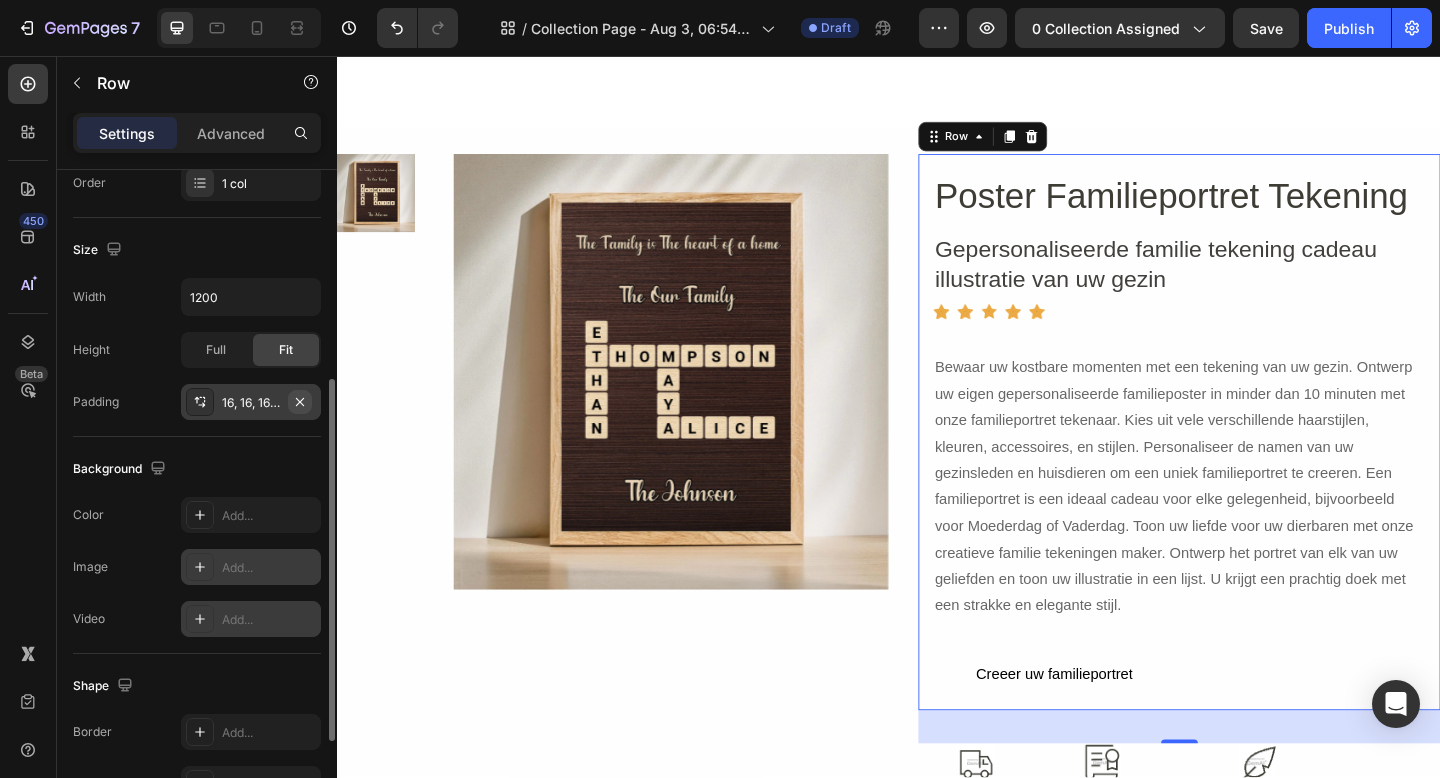 click 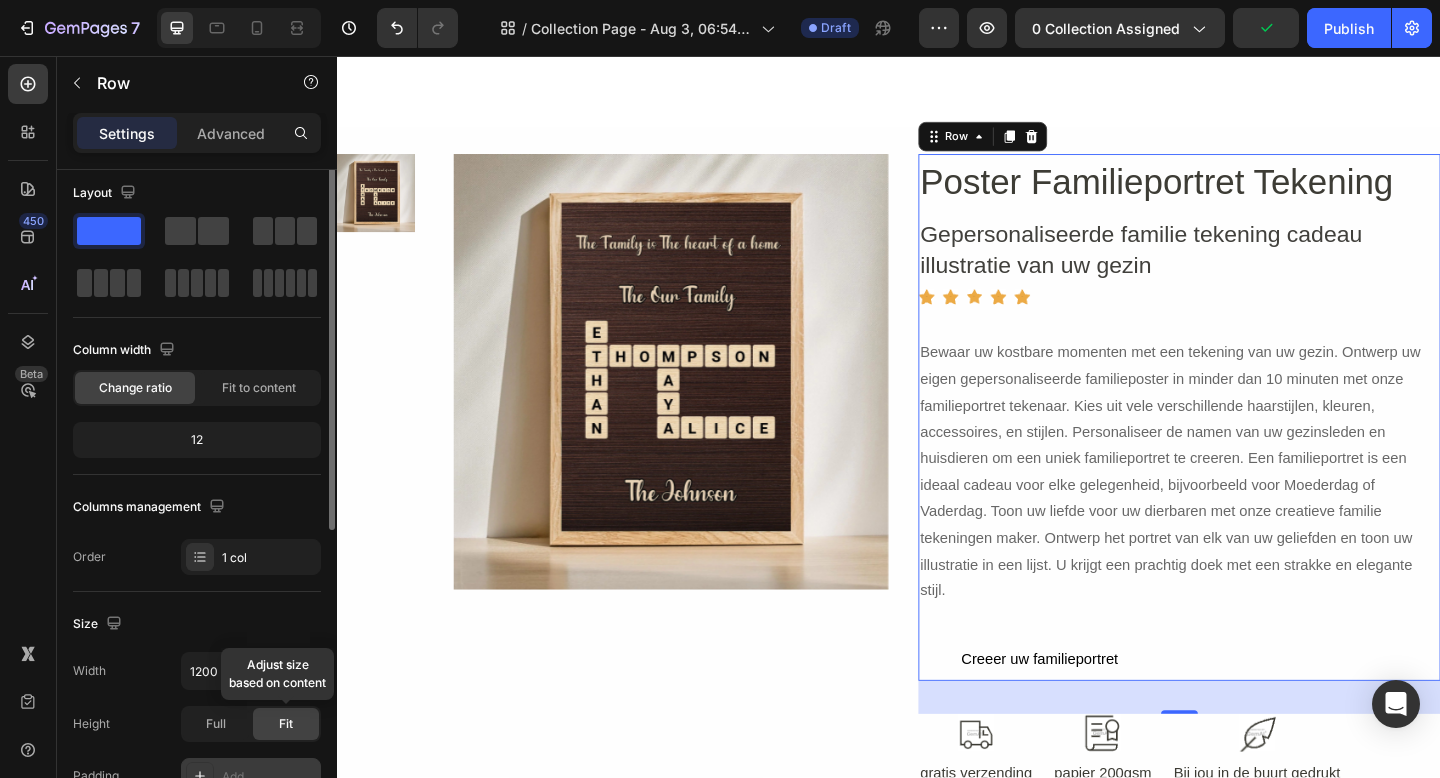 scroll, scrollTop: 0, scrollLeft: 0, axis: both 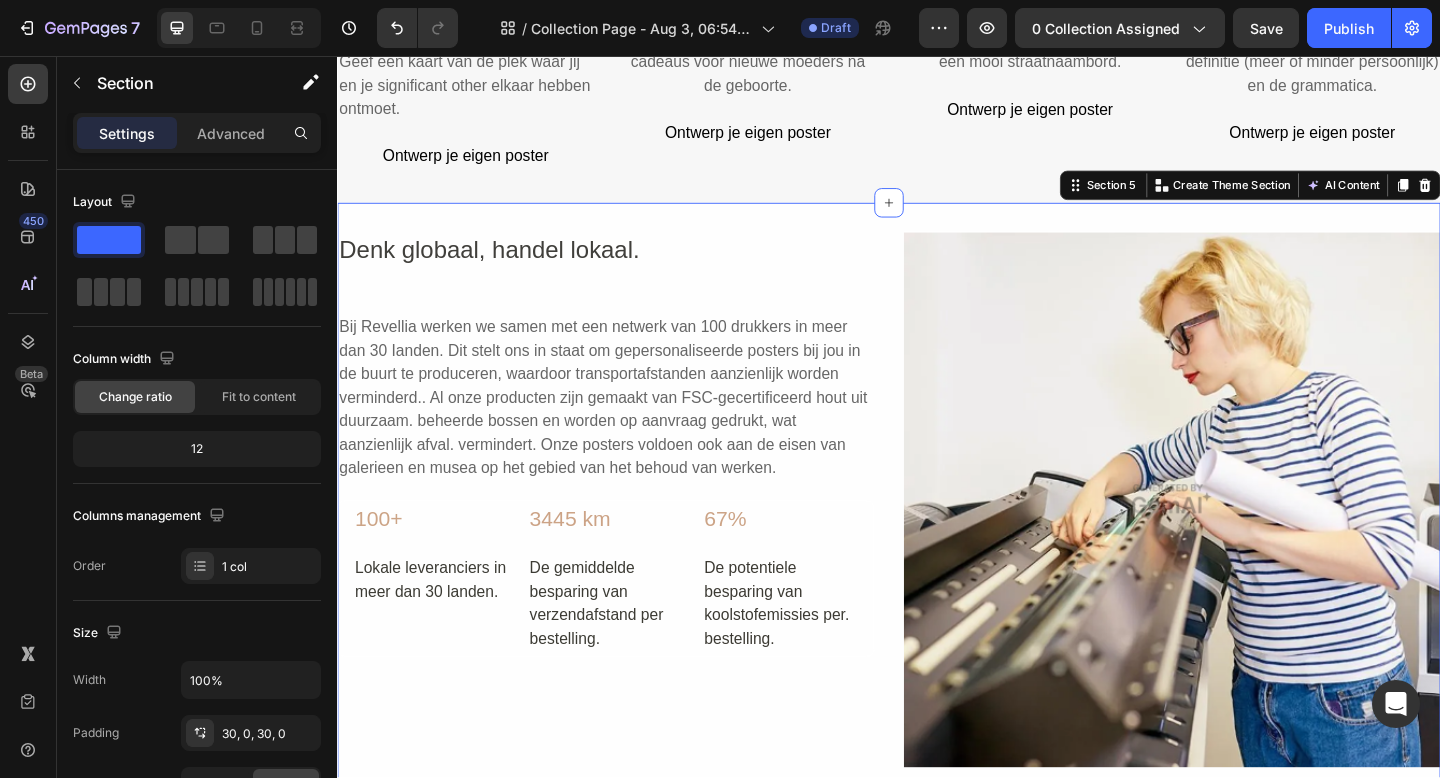 click on "Denk globaal, handel lokaal. Text Block Bij Revellia werken we samen met een netwerk van 100 drukkers in meer dan 30 Ianden. Dit stelt ons in staat om gepersonaliseerde posters bij jou in de buurt te produceren, waardoor transportafstanden aanzienlijk worden verminderd.. Al onze producten zijn gemaakt van FSC-gecertificeerd hout uit duurzaam. beheerde bossen en worden op aanvraag gedrukt, wat aanzienlijk afval. vermindert. Onze posters voldoen ook aan de eisen van galerieen en musea op het gebied van het behoud van werken. Text Block 100+ Text Block Lokale leveranciers in meer dan 30 landen. Text Block 3445 km Text Block De gemiddelde besparing van verzendafstand per bestelling. Text Block 67% Text Block De potentiele besparing van koolstofemissies per. bestelling. Text Block Row Row Image Row Section 5   You can create reusable sections Create Theme Section AI Content Write with GemAI What would you like to describe here? Tone and Voice Persuasive Product Family scrabble Show more Generate" at bounding box center (937, 538) 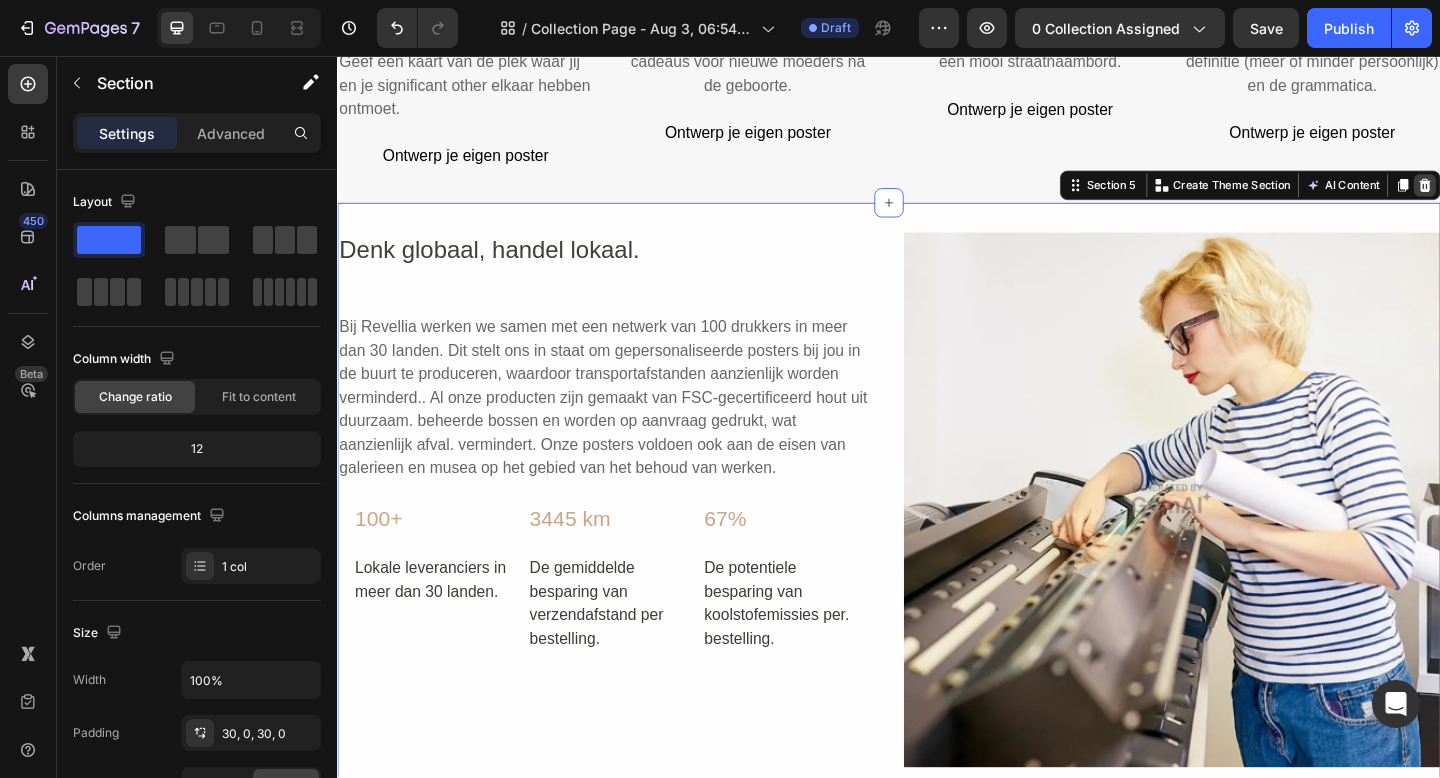 click 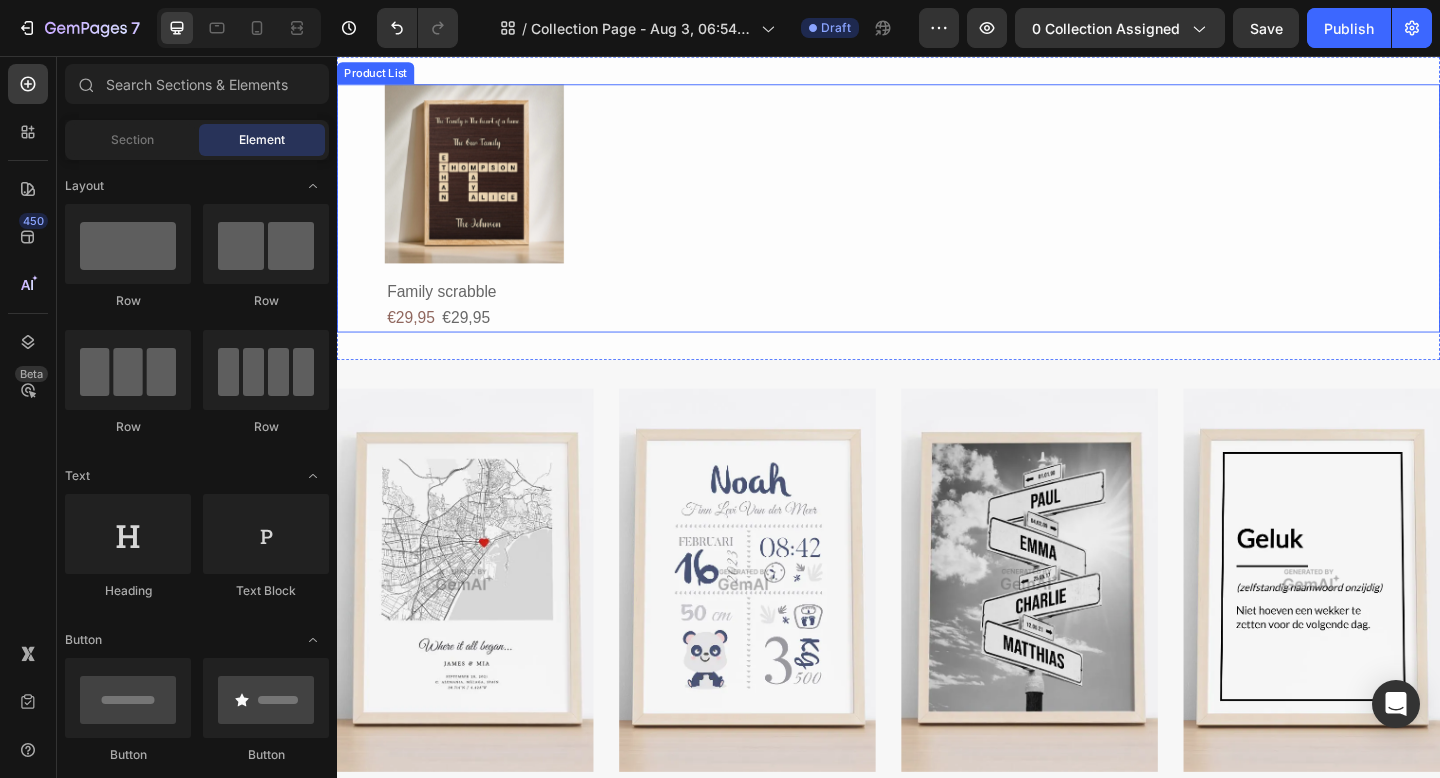 scroll, scrollTop: 1368, scrollLeft: 0, axis: vertical 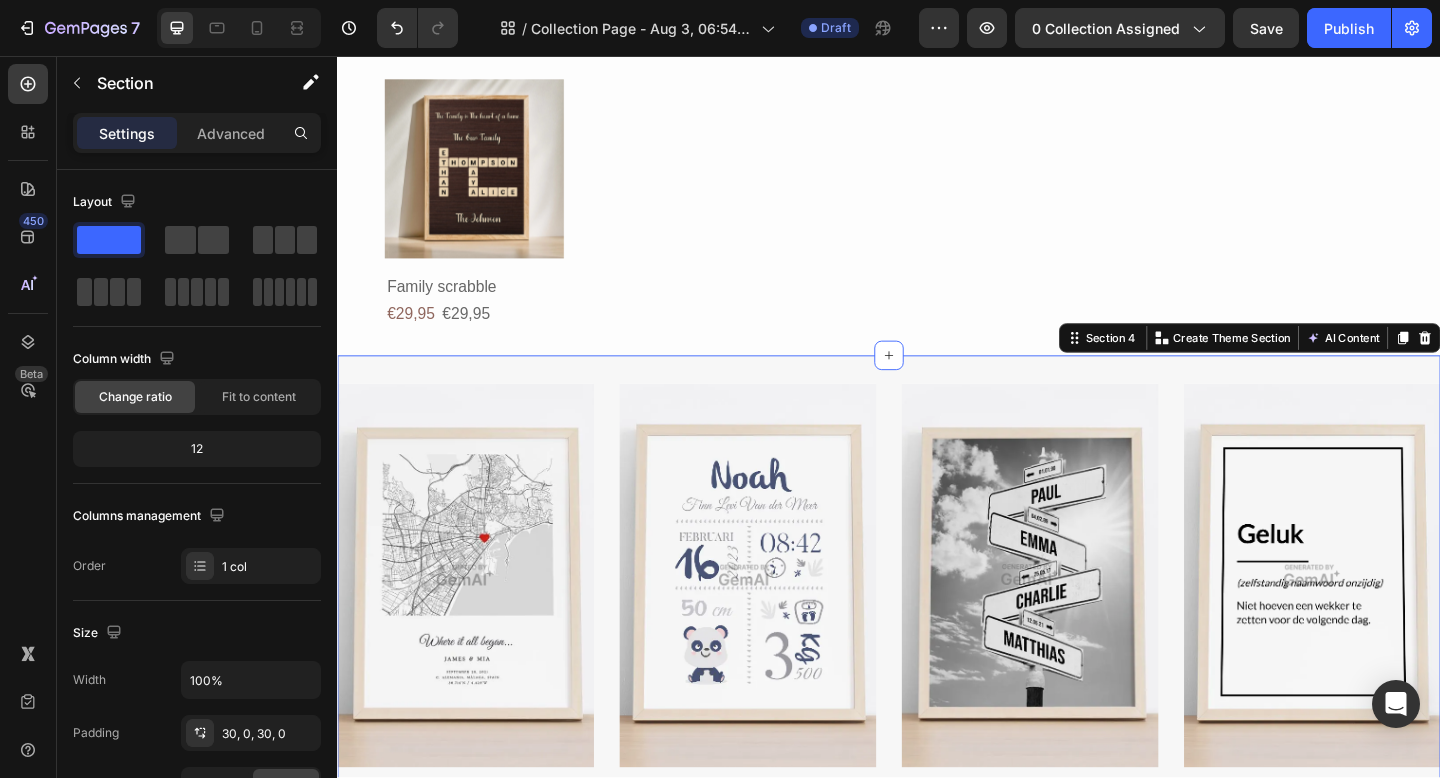 click on "Image Waar we elkaar ontmoetten kaart poster Text Block Geef een kaart van de plek waar jij en je significant other elkaar hebben ontmoet. Text Block Ontwerp je eigen poster Button Image Geboorteposter Text Block Geef een van de meest doordachte. cadeaus voor nieuwe moeders na de geboorte. Text Block Ontwerp je eigen poster Button Image Aangepaste straatnaambordposter Text Block Zet de namen van je familieleden op een mooi straatnaambord. Text Block Ontwerp je eigen poster Button Image Definitie poster Text Block Benadruk je favoriete woord, de definitie (meer of minder persoonlijk) en de grammatica. Text Block Ontwerp je eigen poster Button Row Row Section 4   You can create reusable sections Create Theme Section AI Content Write with GemAI What would you like to describe here? Tone and Voice Persuasive Product Show more Generate" at bounding box center [937, 734] 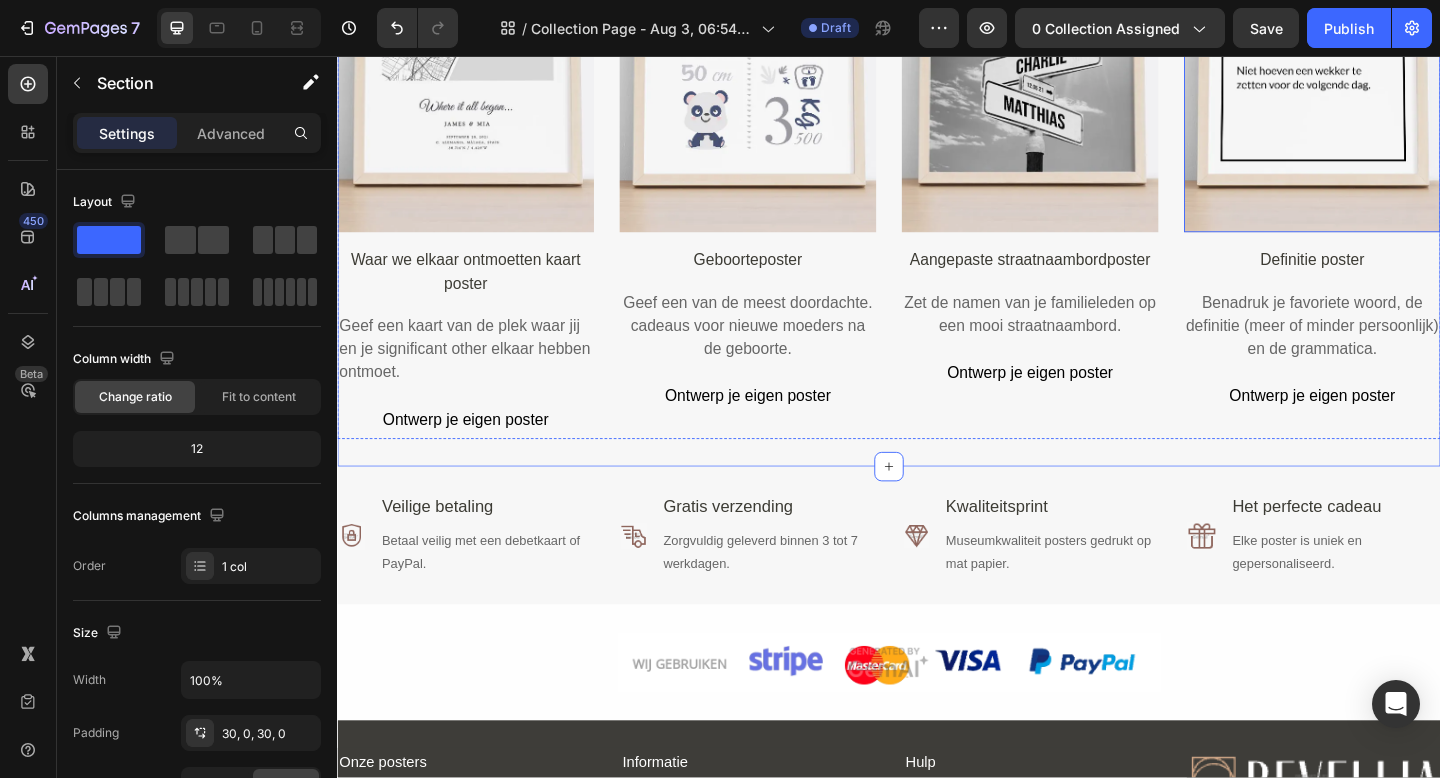 scroll, scrollTop: 1953, scrollLeft: 0, axis: vertical 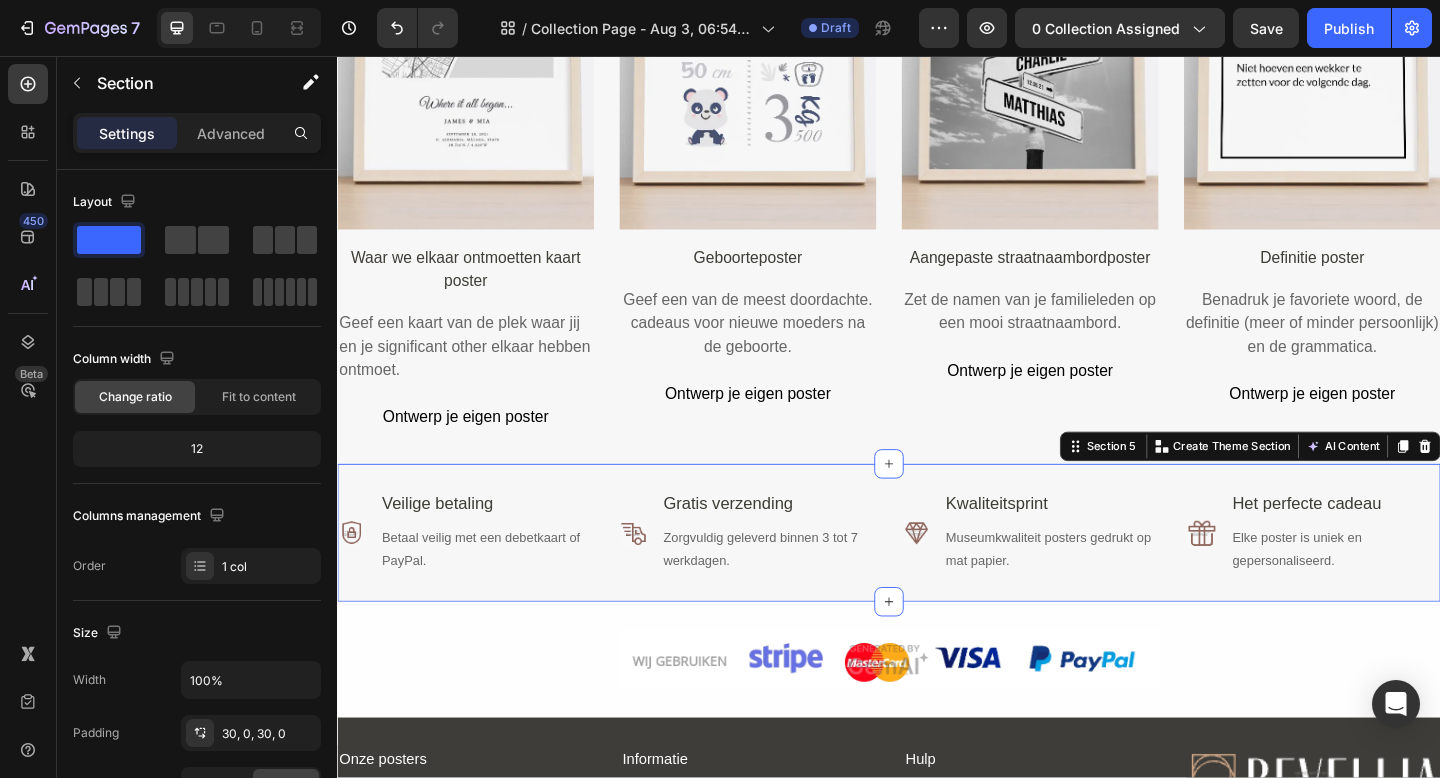 click on "Image Veilige betaling Text Block Betaal veilig met een debetkaart of PayPal. Text Block Row Advanced list Image Gratis verzending Text Block Zorgvuldig geleverd binnen 3 tot 7 werkdagen. Text Block Row Advanced list Row Image Kwaliteitsprint Text Block Museumkwaliteit posters gedrukt op mat papier. Text Block Row Advanced list Image Het perfecte cadeau Text Block Elke poster is uniek en gepersonaliseerd. Text Block Row Advanced list Row Row Section 5   You can create reusable sections Create Theme Section AI Content Write with GemAI What would you like to describe here? Tone and Voice Persuasive Product Family scrabble Show more Generate" at bounding box center [937, 575] 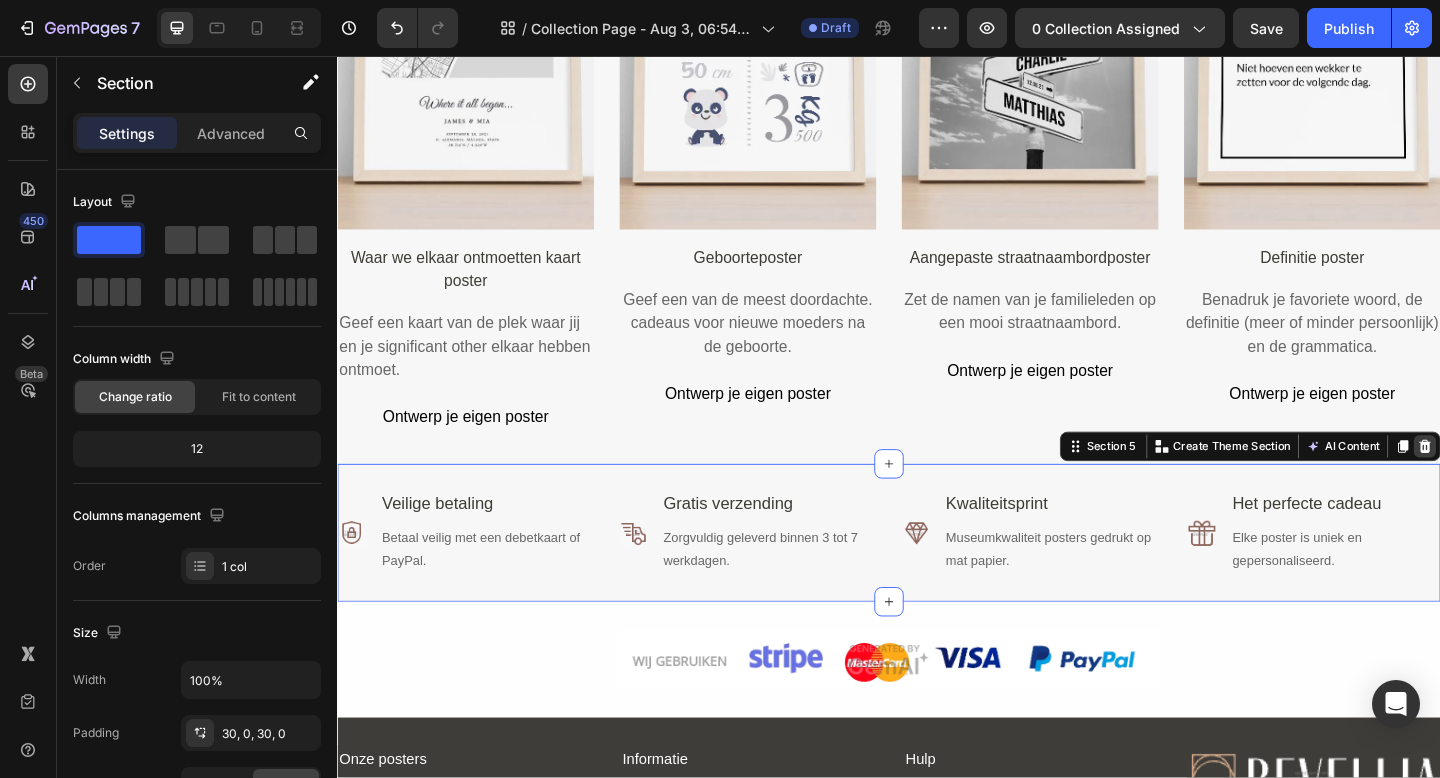 click 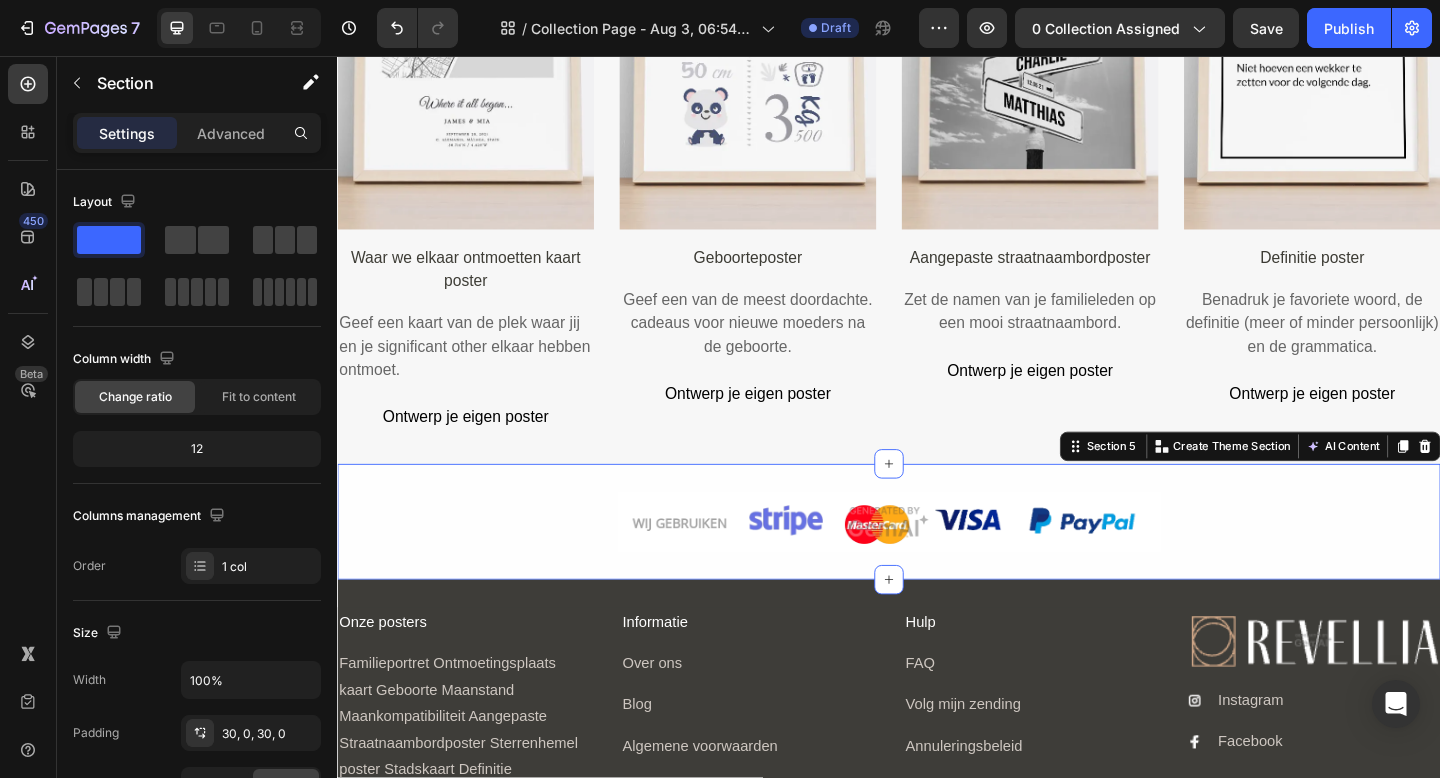 click on "Image Row" at bounding box center [937, 563] 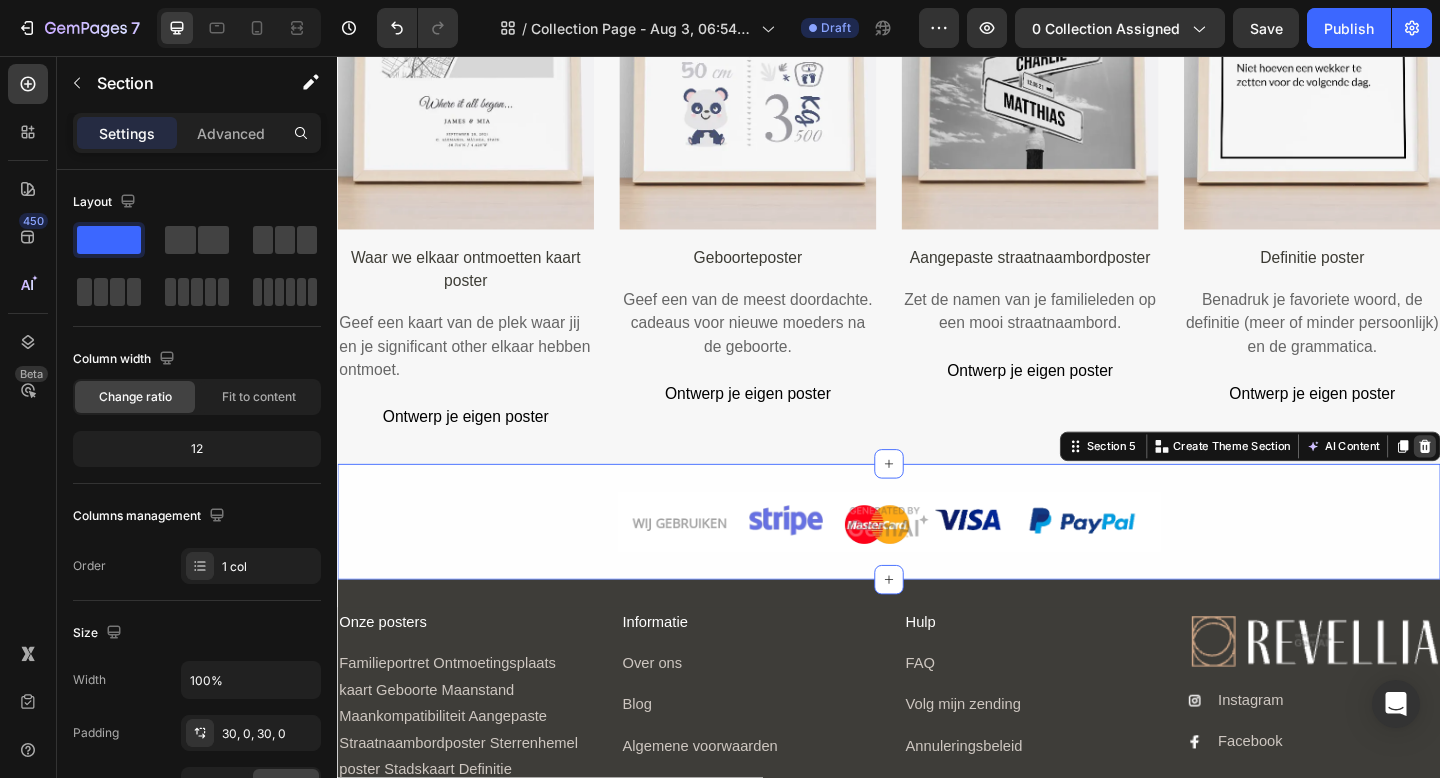 click 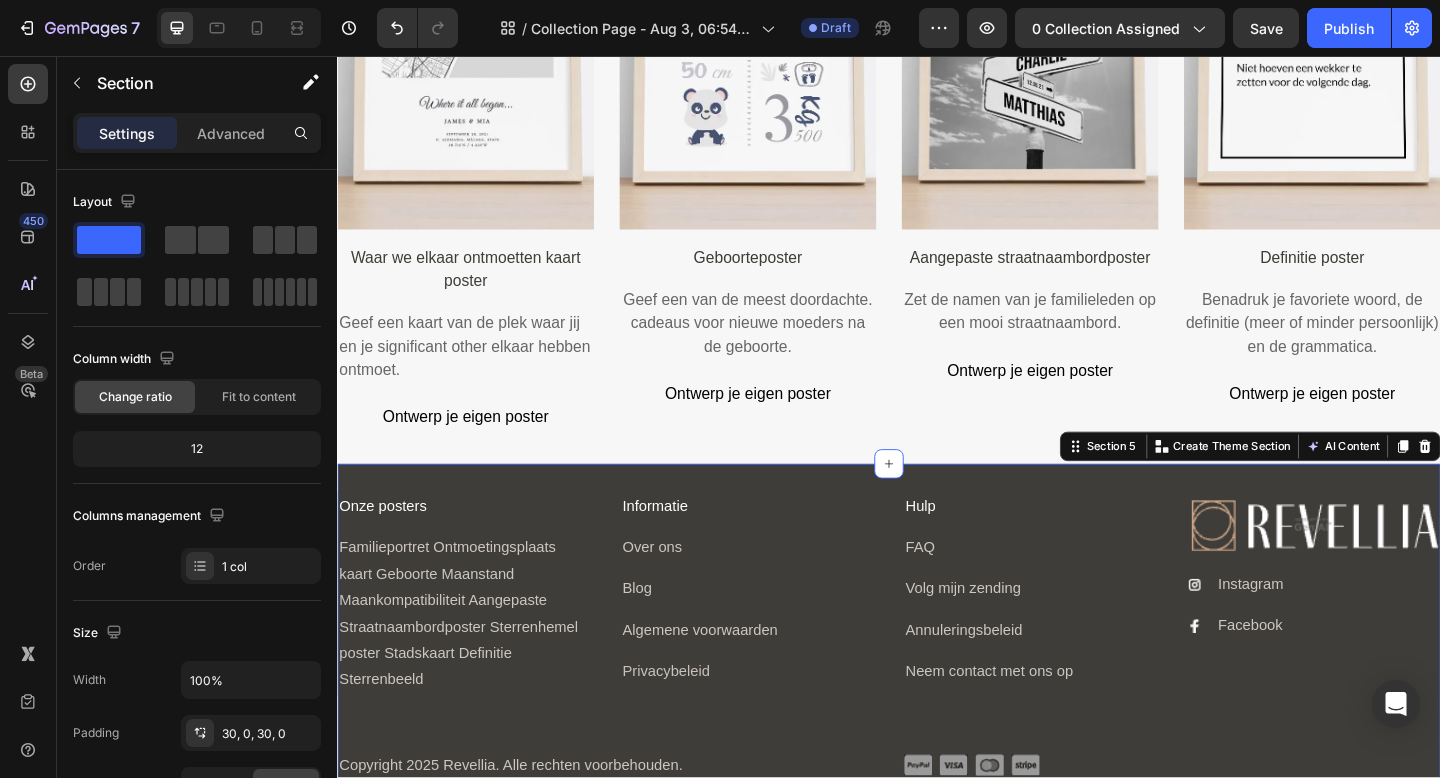 click on "Onze posters Text Block Familieportret Ontmoetingsplaats kaart Geboorte Maanstand Maankompatibiliteit Aangepaste Straatnaambordposter Sterrenhemel poster Stadskaart Definitie Sterrenbeeld Text Block Row Informatie Text Block Over ons Text Block Blog Text Block Algemene voorwaarden Text Block Privacybeleid Text Block Row Hulp Text Block FAQ Text Block Volg mijn zending Text Block Annuleringsbeleid Text Block Neem contact met ons op Text Block Row Image     Icon Instagram Text Block     Icon Facebook Text Block Advanced list Row Row Copyright  2025 Revellia. Alle rechten voorbehouden. Text Block     Icon     Icon     Icon     Icon Icon List Hoz Row Row Section 5   You can create reusable sections Create Theme Section AI Content Write with GemAI What would you like to describe here? Tone and Voice Persuasive Product Family scrabble Show more Generate" at bounding box center [937, 687] 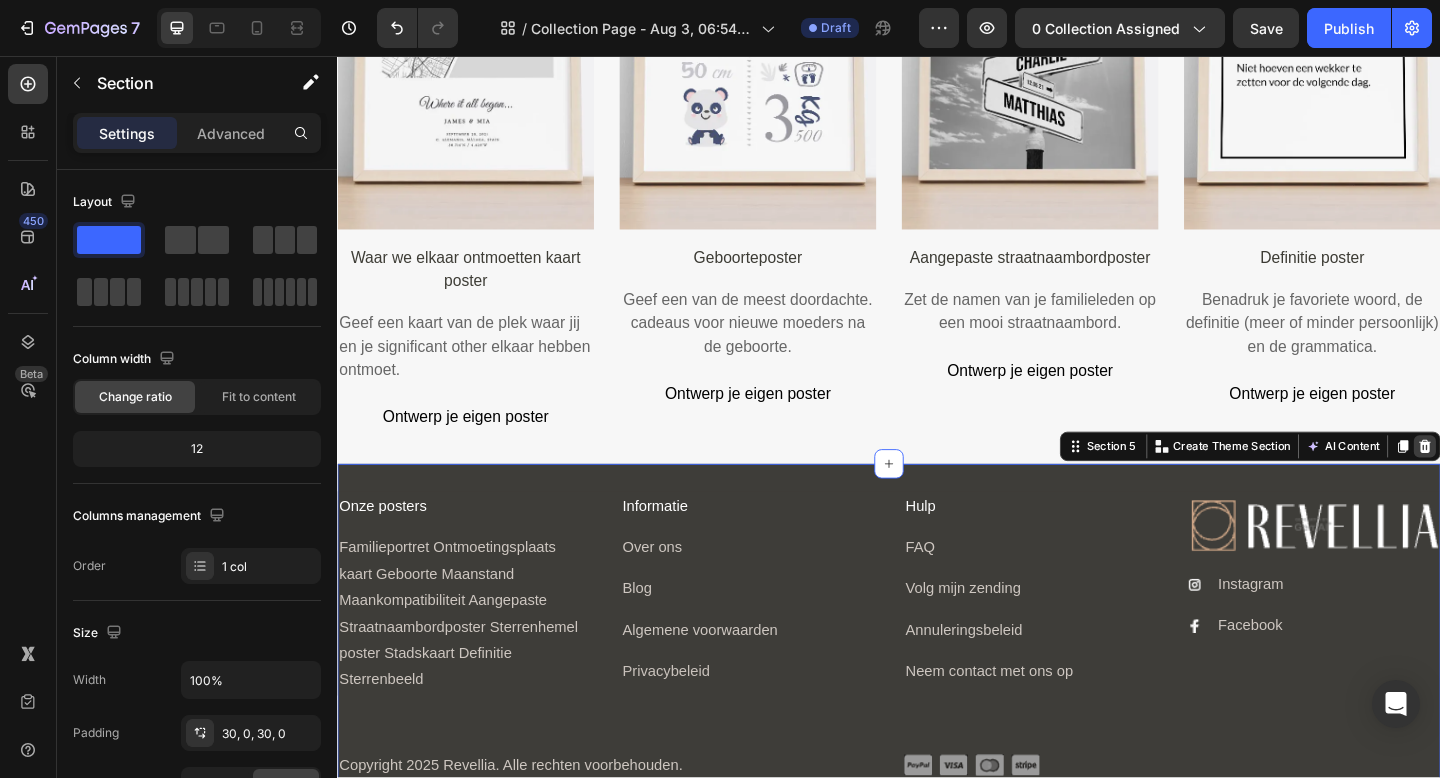 click 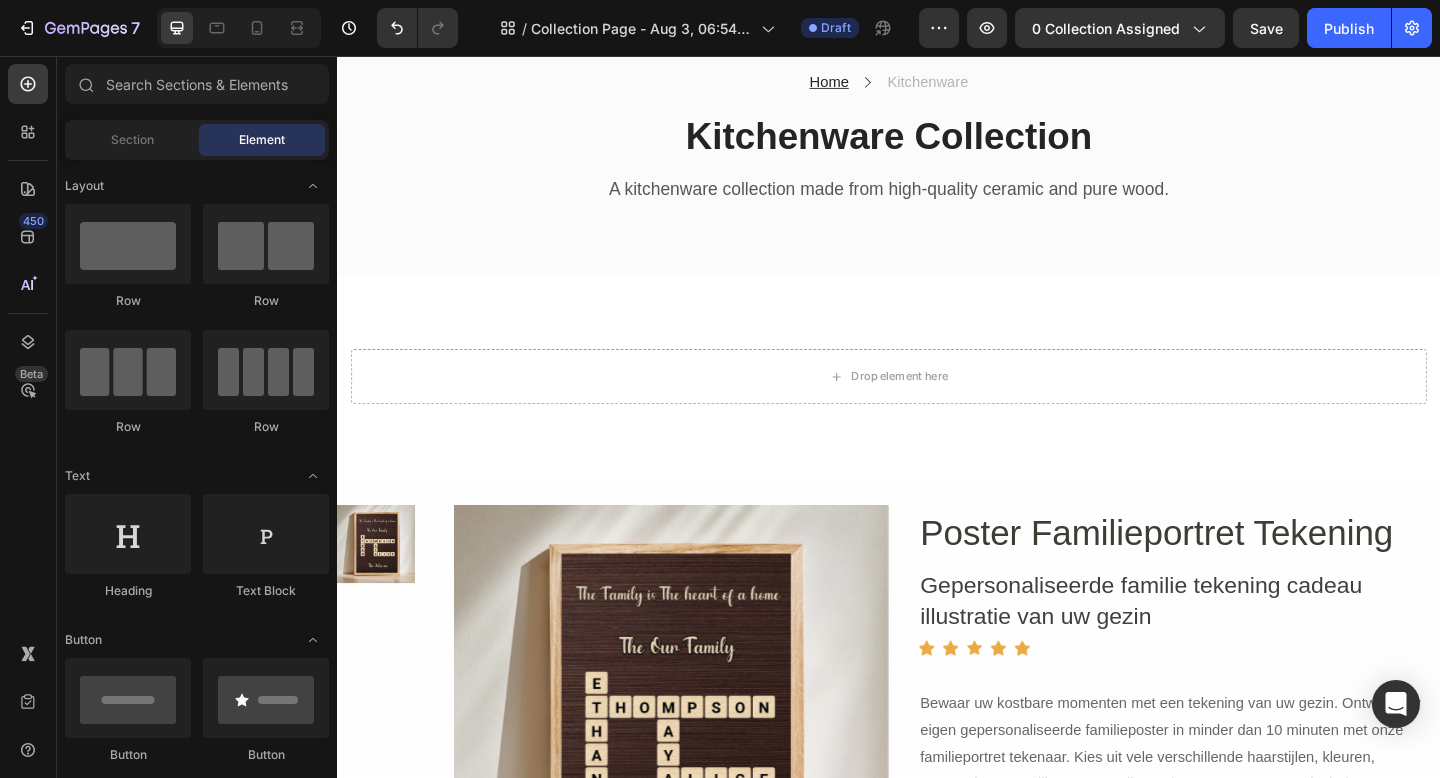 scroll, scrollTop: 0, scrollLeft: 0, axis: both 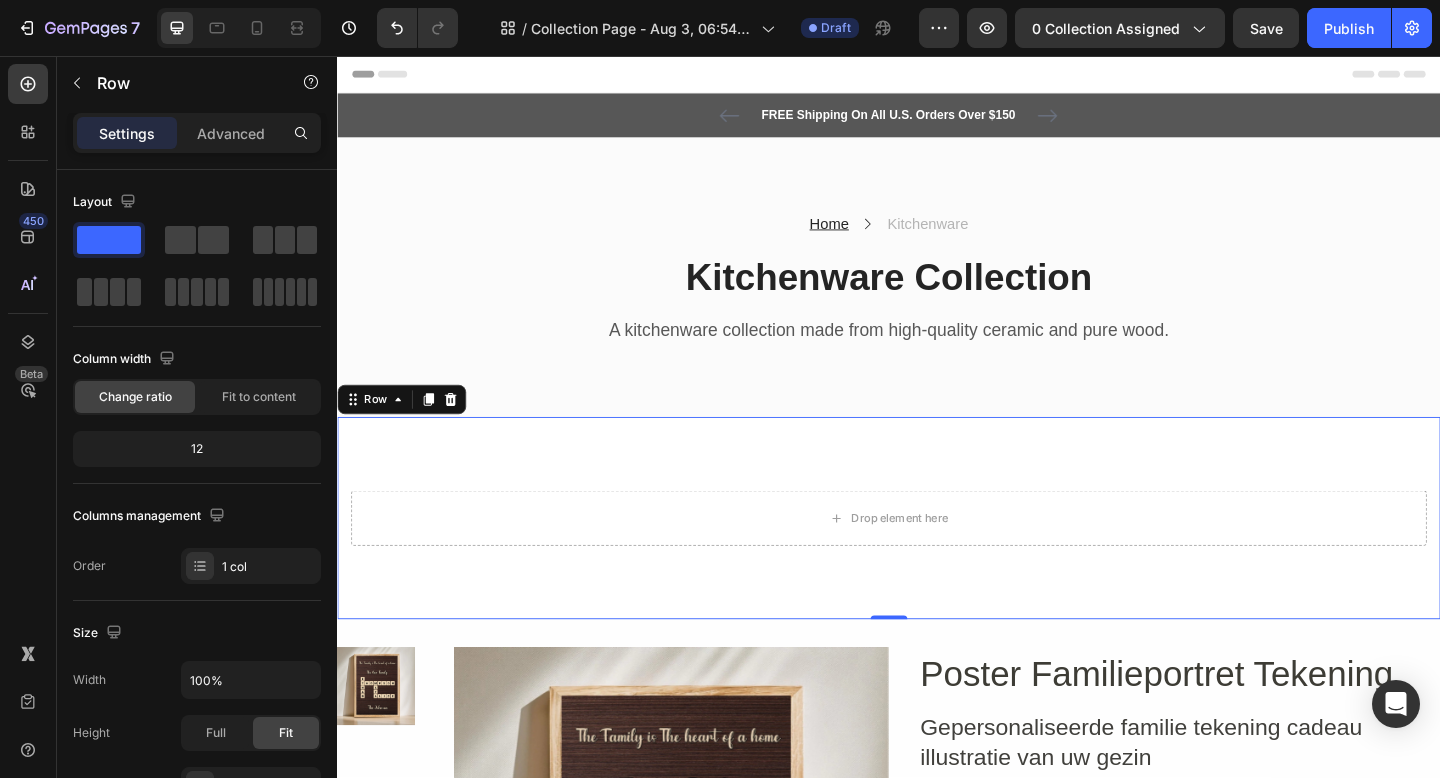 click on "Drop element here Row Row   0" at bounding box center [937, 559] 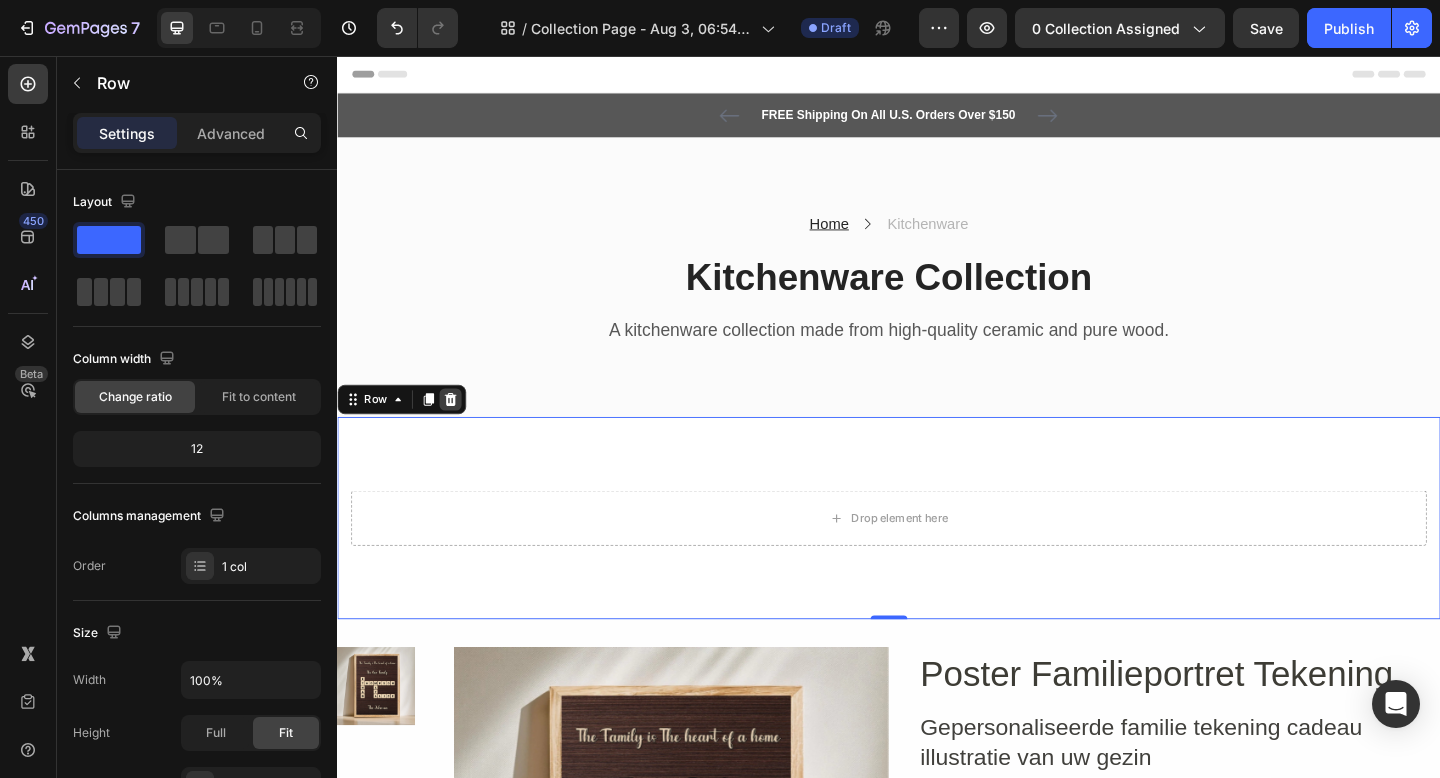 click 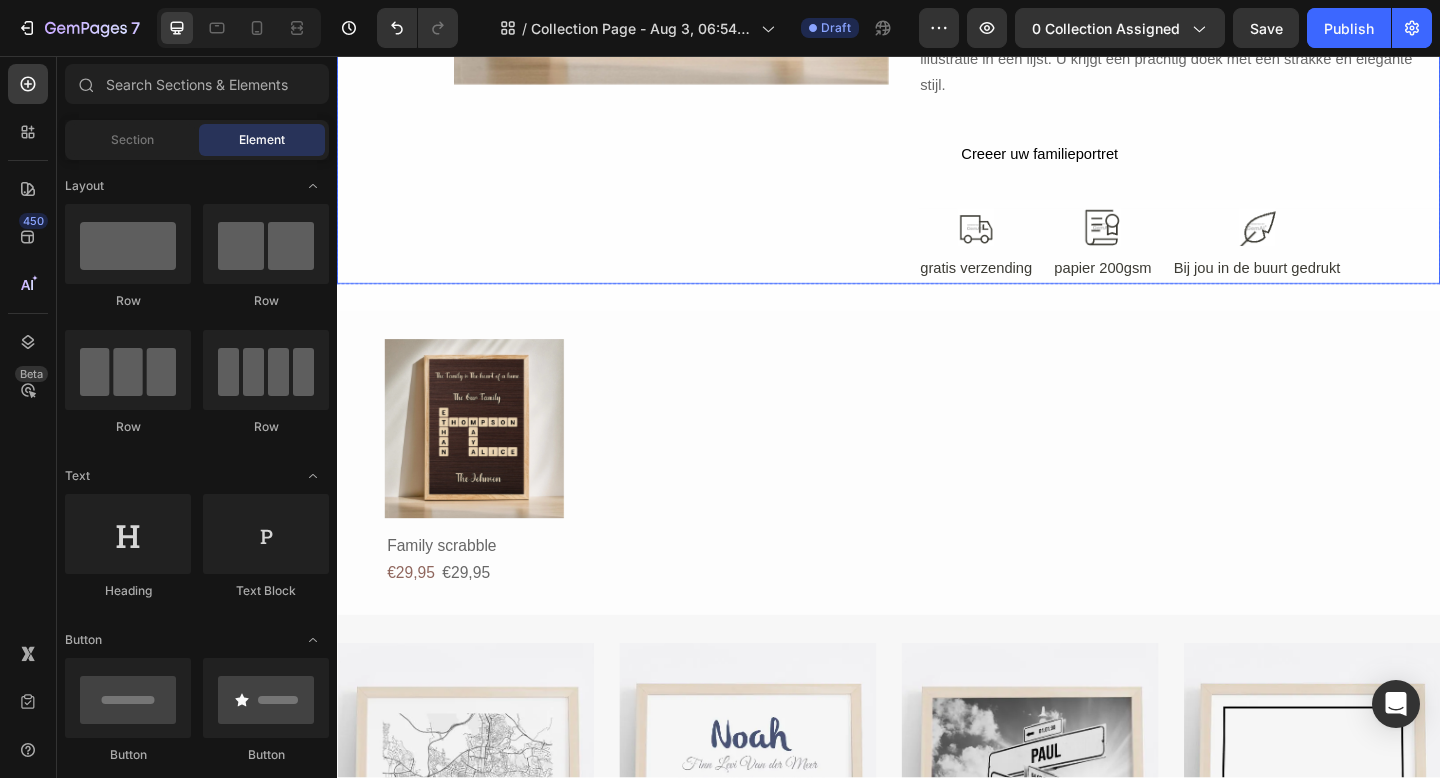 scroll, scrollTop: 870, scrollLeft: 0, axis: vertical 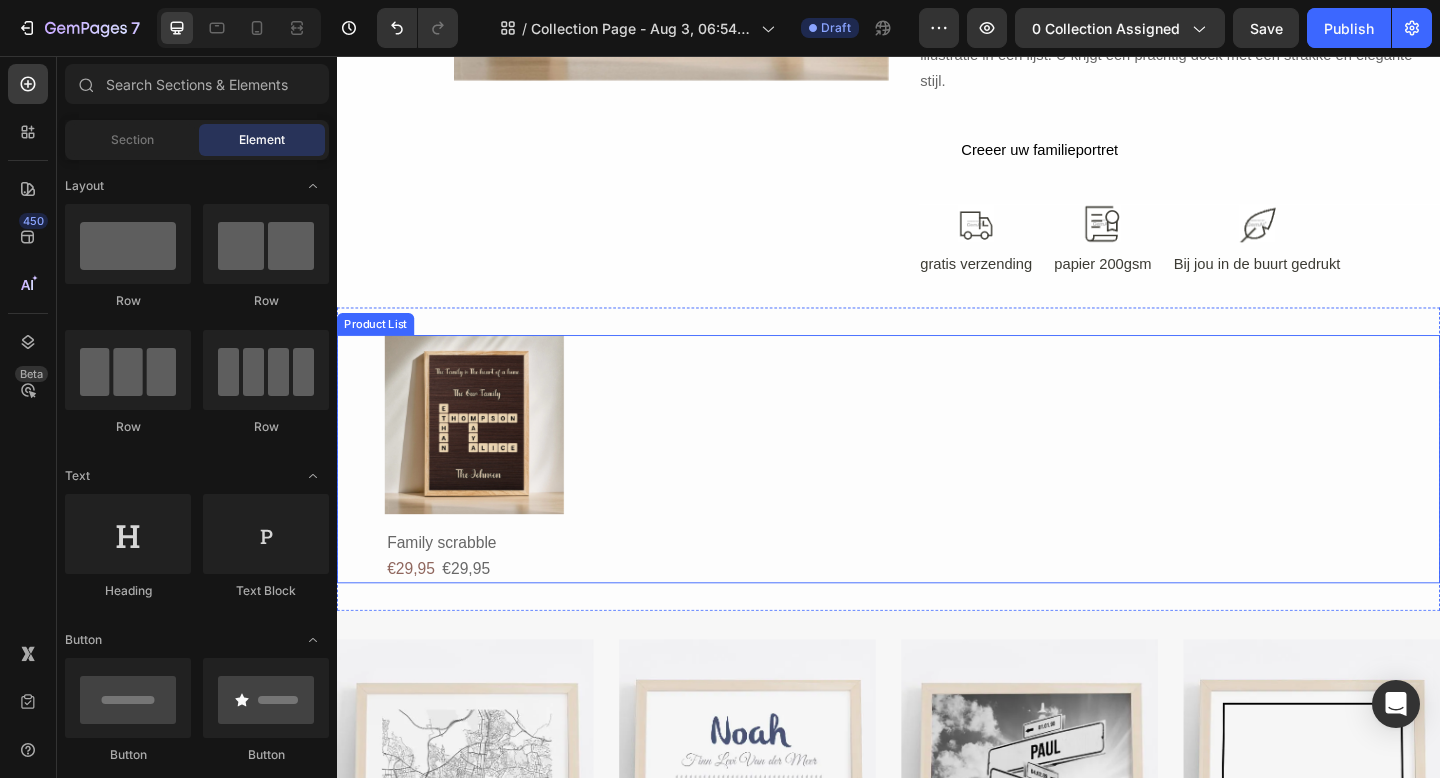 click on "Product Images Family scrabble Product Title €29,95 Product Price Product Price €29,95 Product Price Product Price Row Product List" at bounding box center [937, 495] 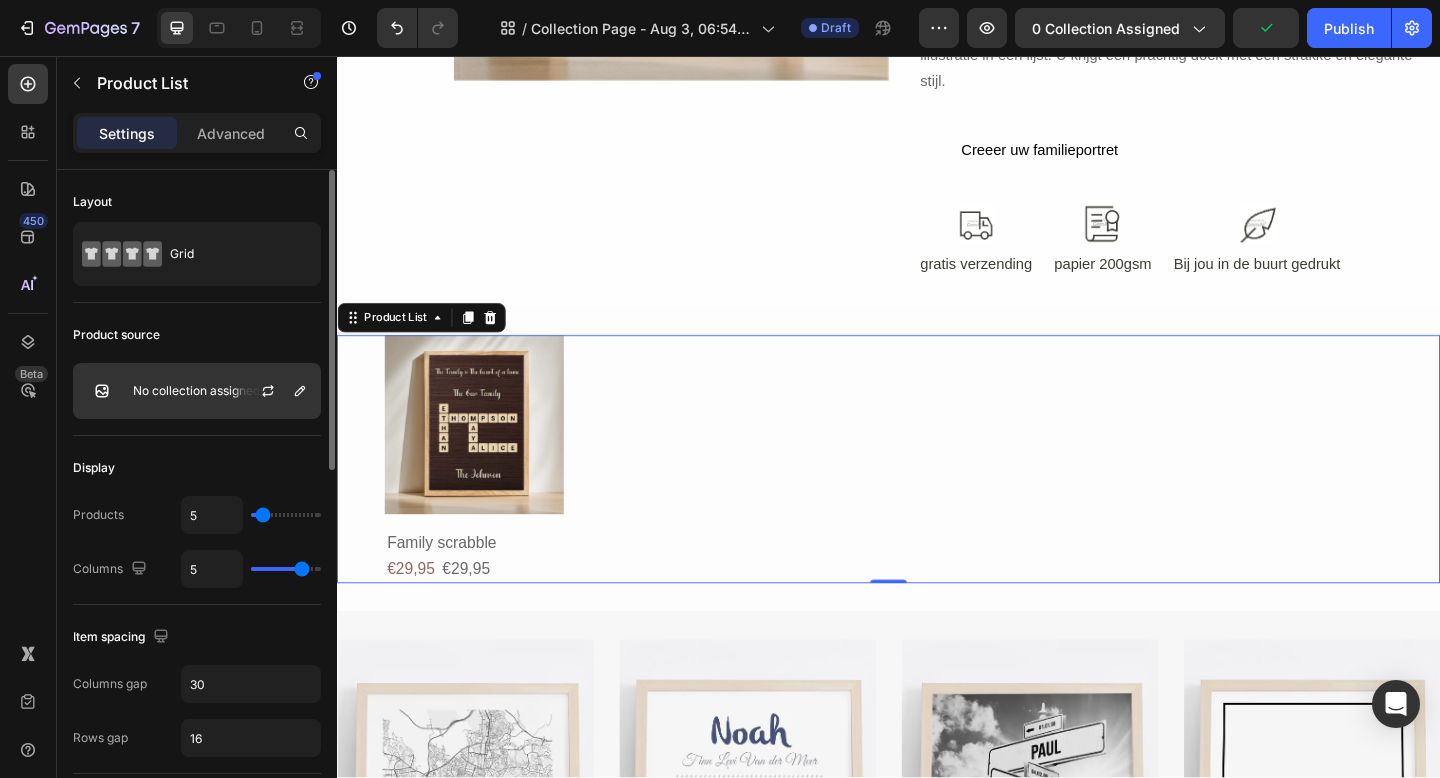 click on "No collection assigned" at bounding box center (197, 391) 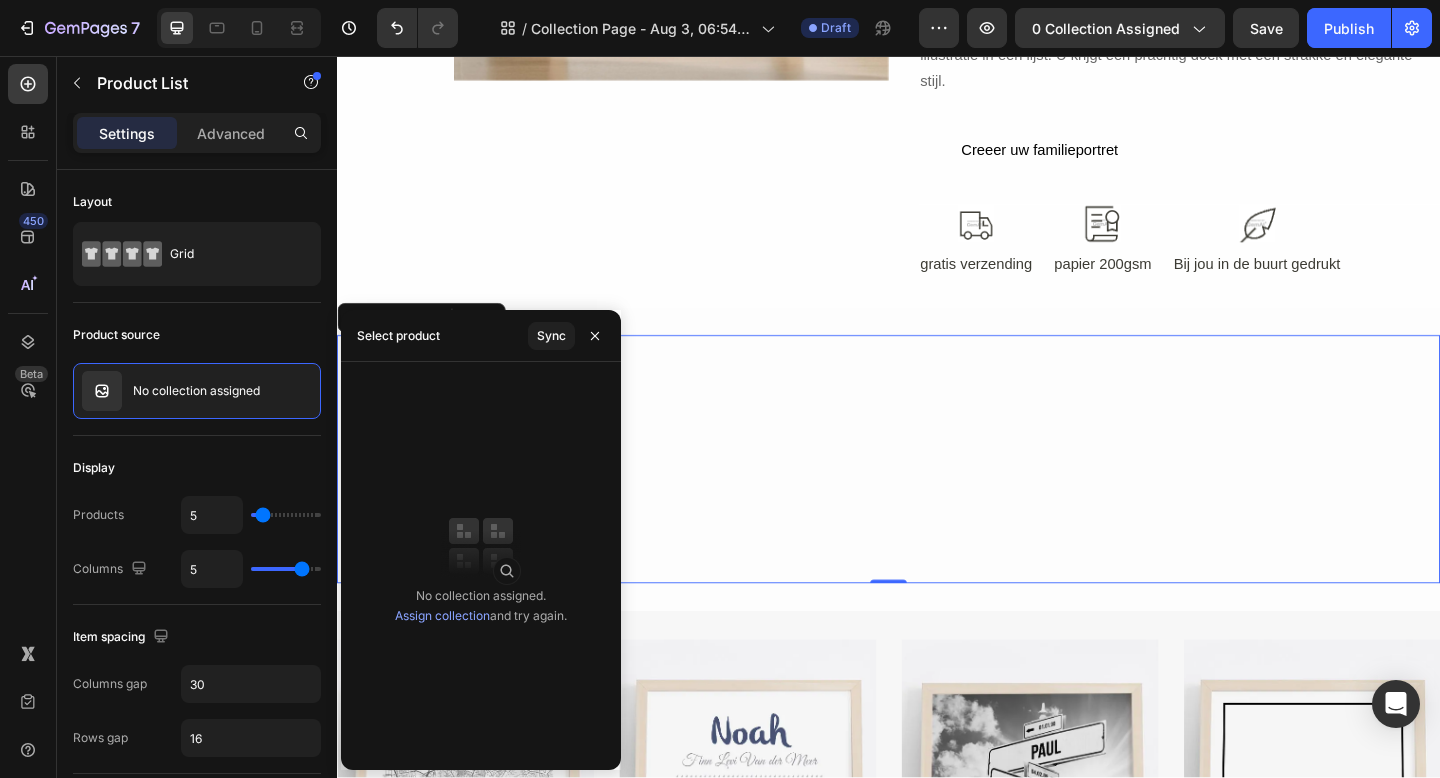 click on "Assign collection" at bounding box center (442, 615) 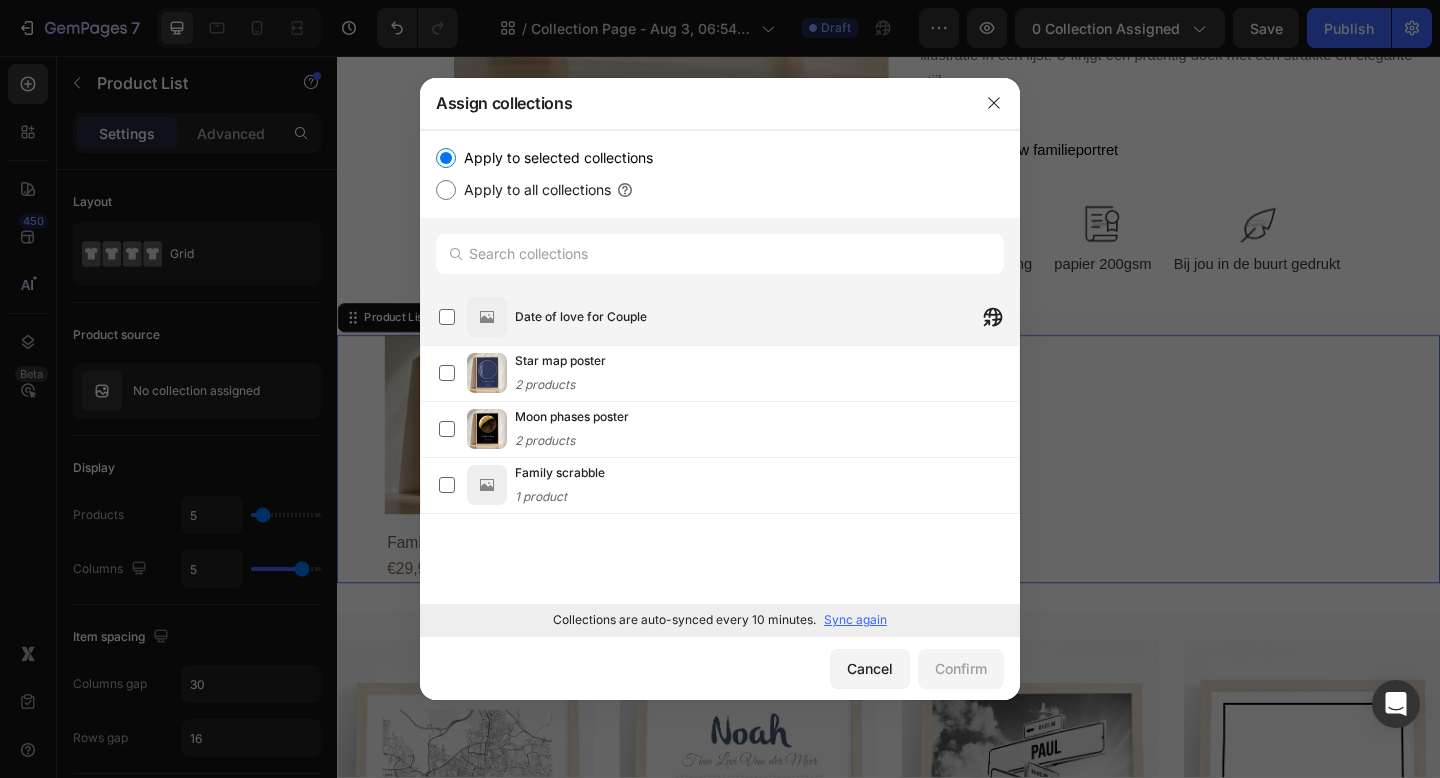 click on "Date of love for Couple" at bounding box center (581, 317) 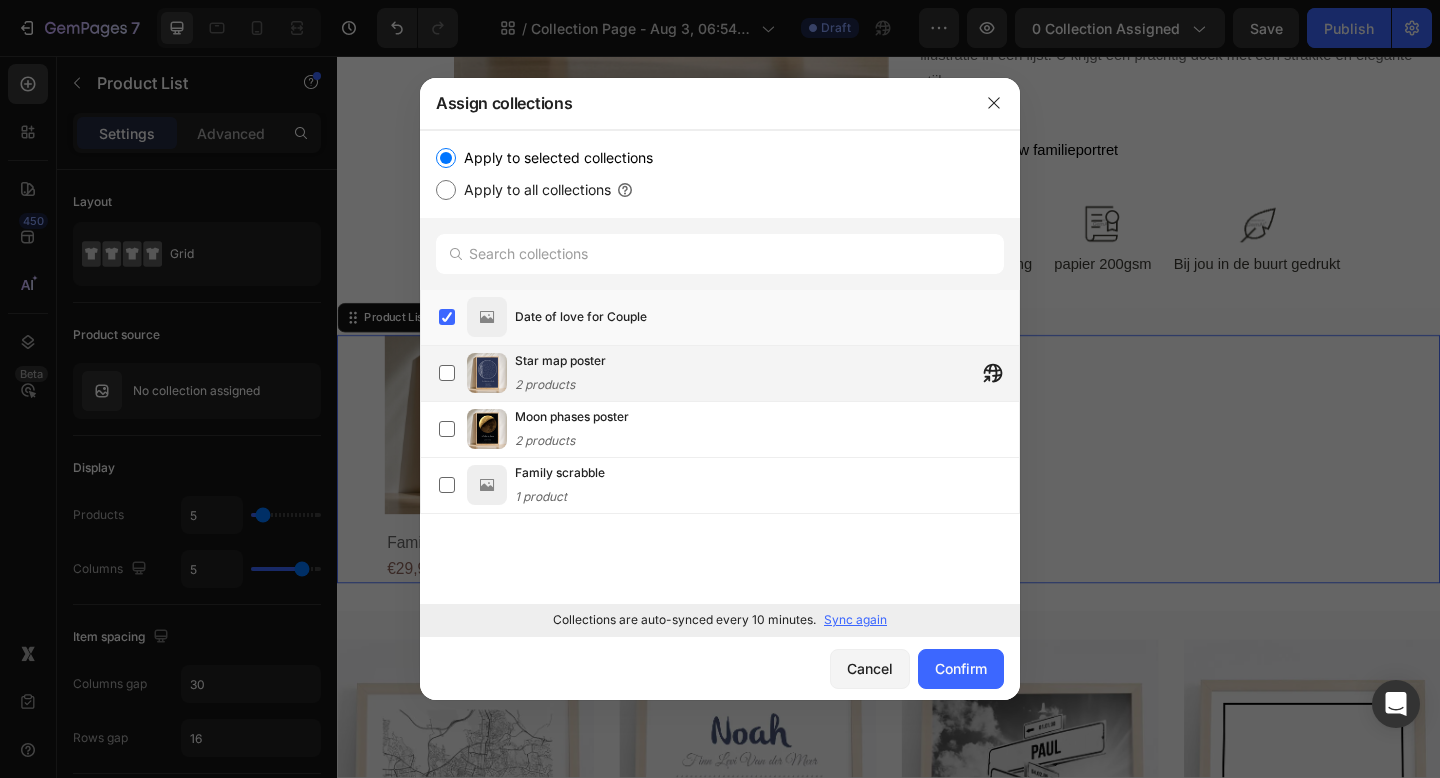 click on "Star map poster" at bounding box center [560, 361] 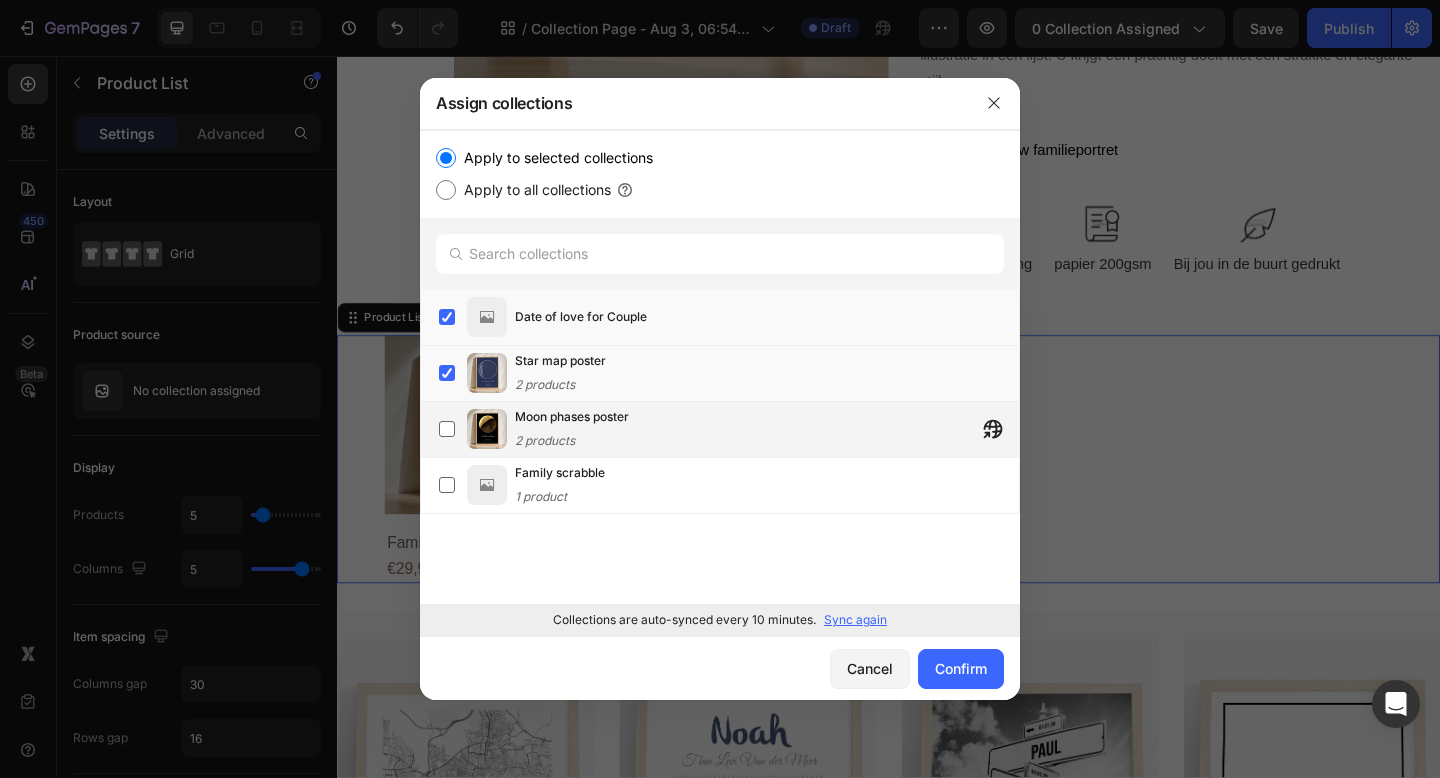 click on "Moon phases poster" at bounding box center (572, 417) 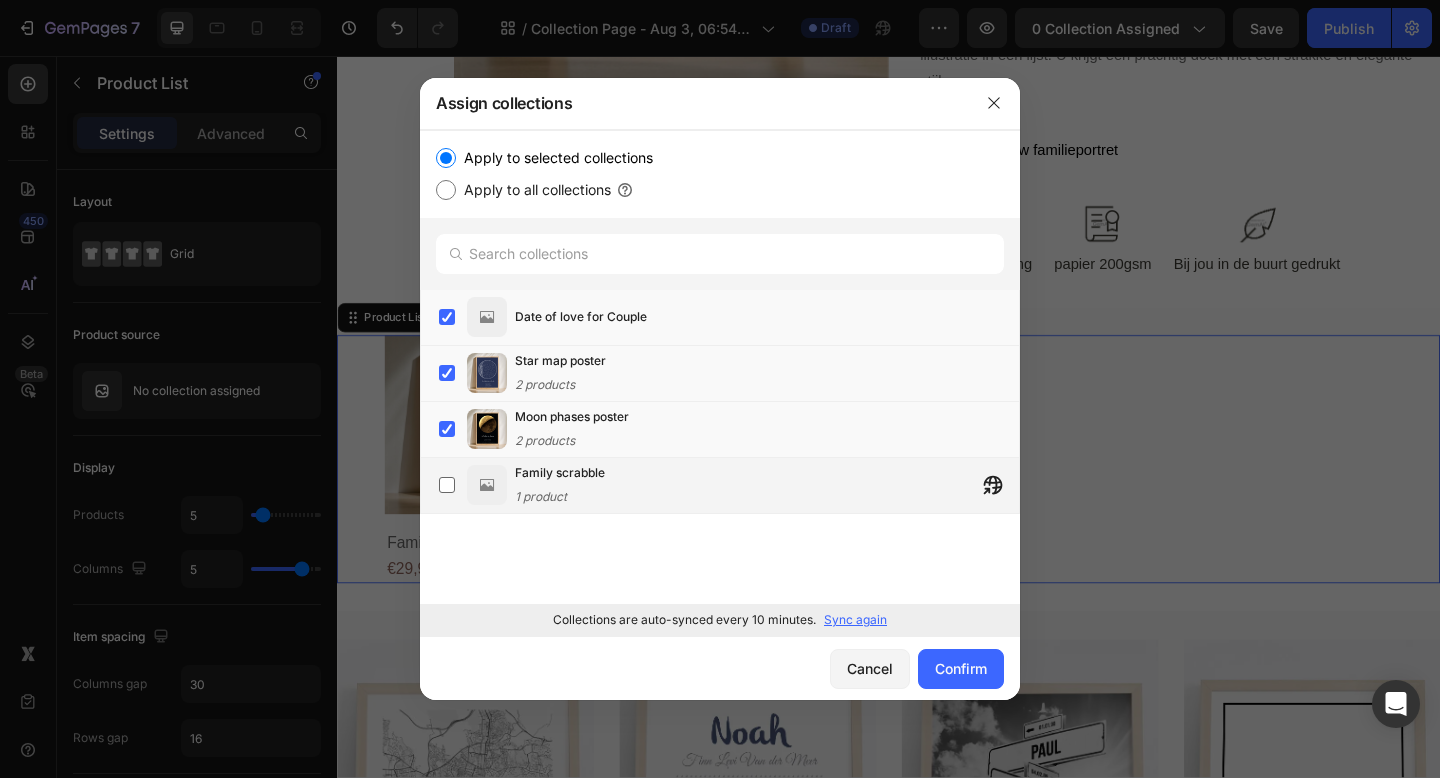 click on "Family scrabble" at bounding box center (560, 473) 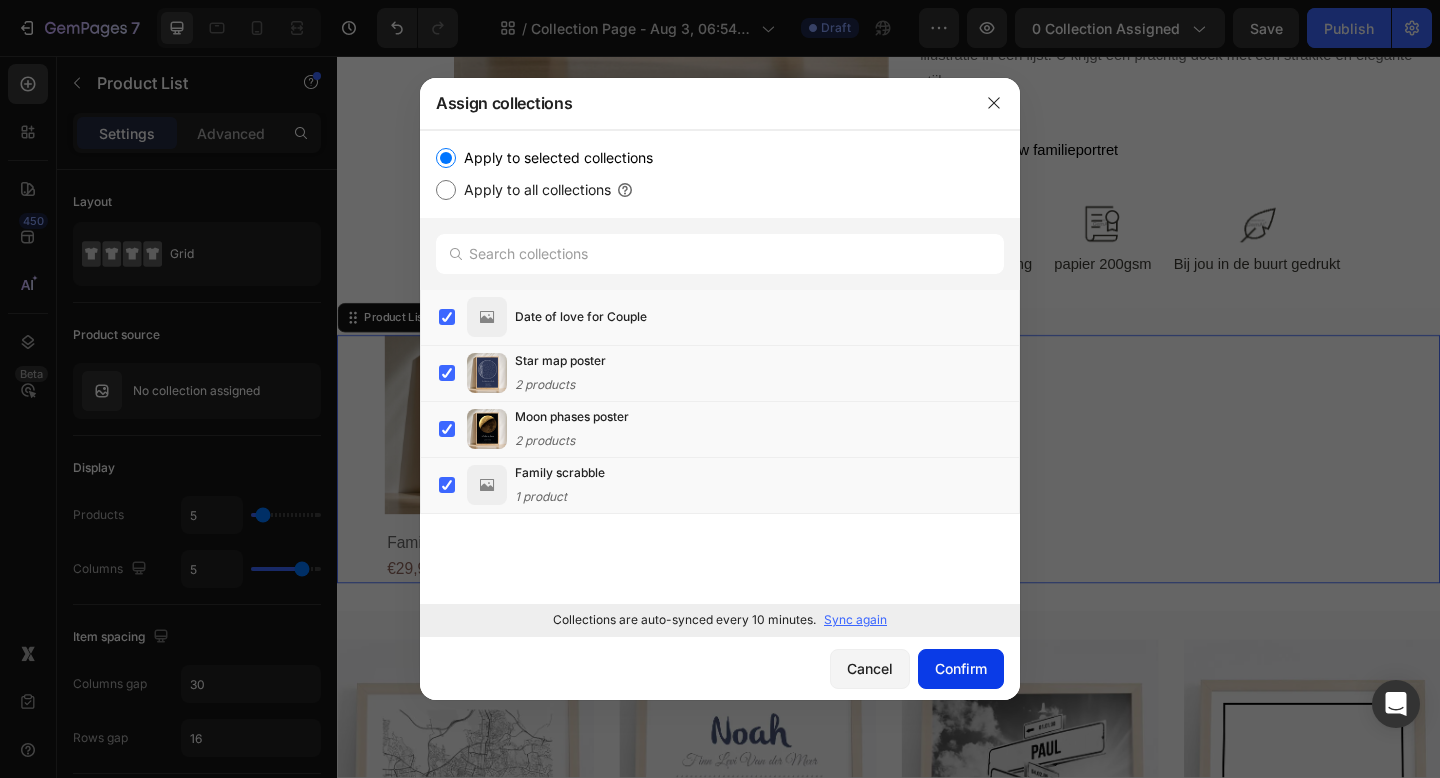 click on "Confirm" at bounding box center (961, 668) 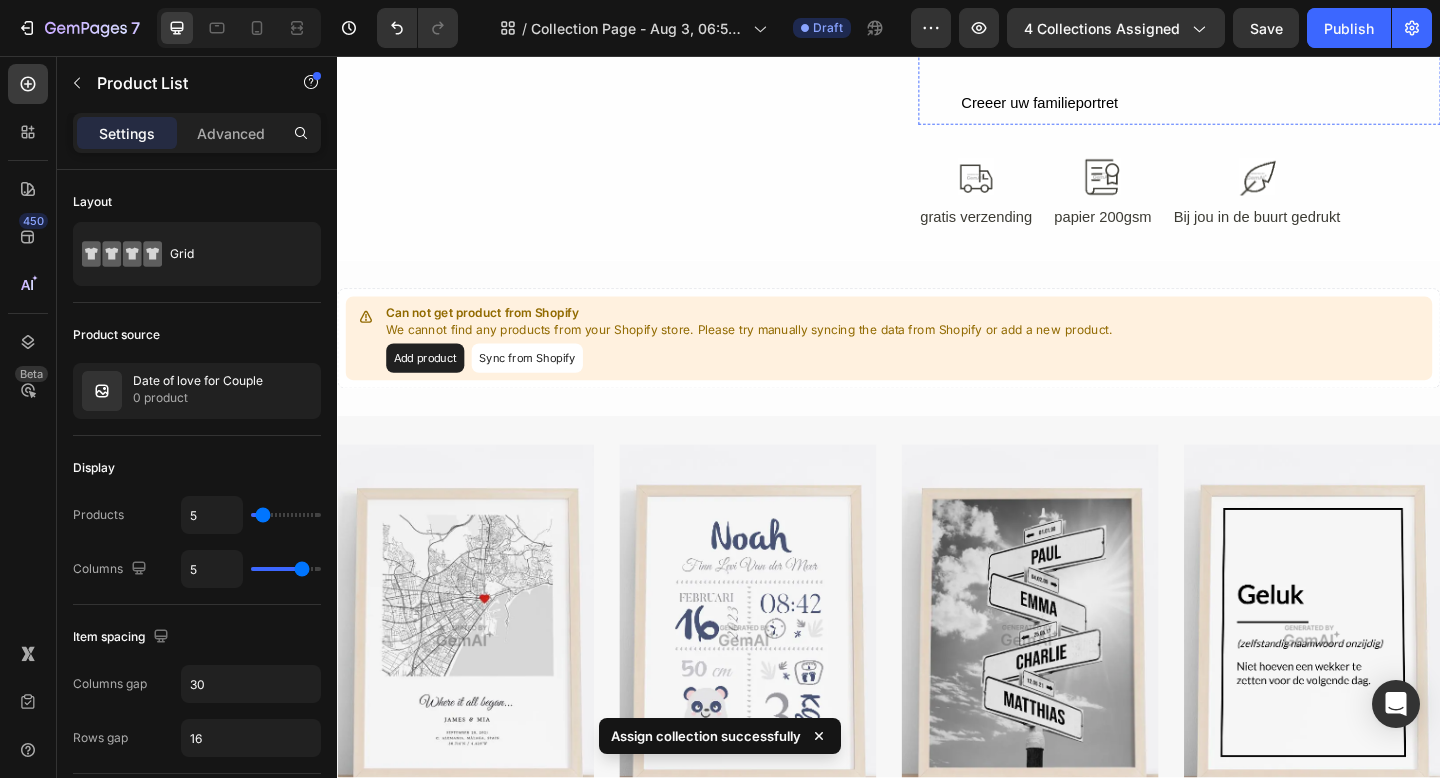 scroll, scrollTop: 922, scrollLeft: 0, axis: vertical 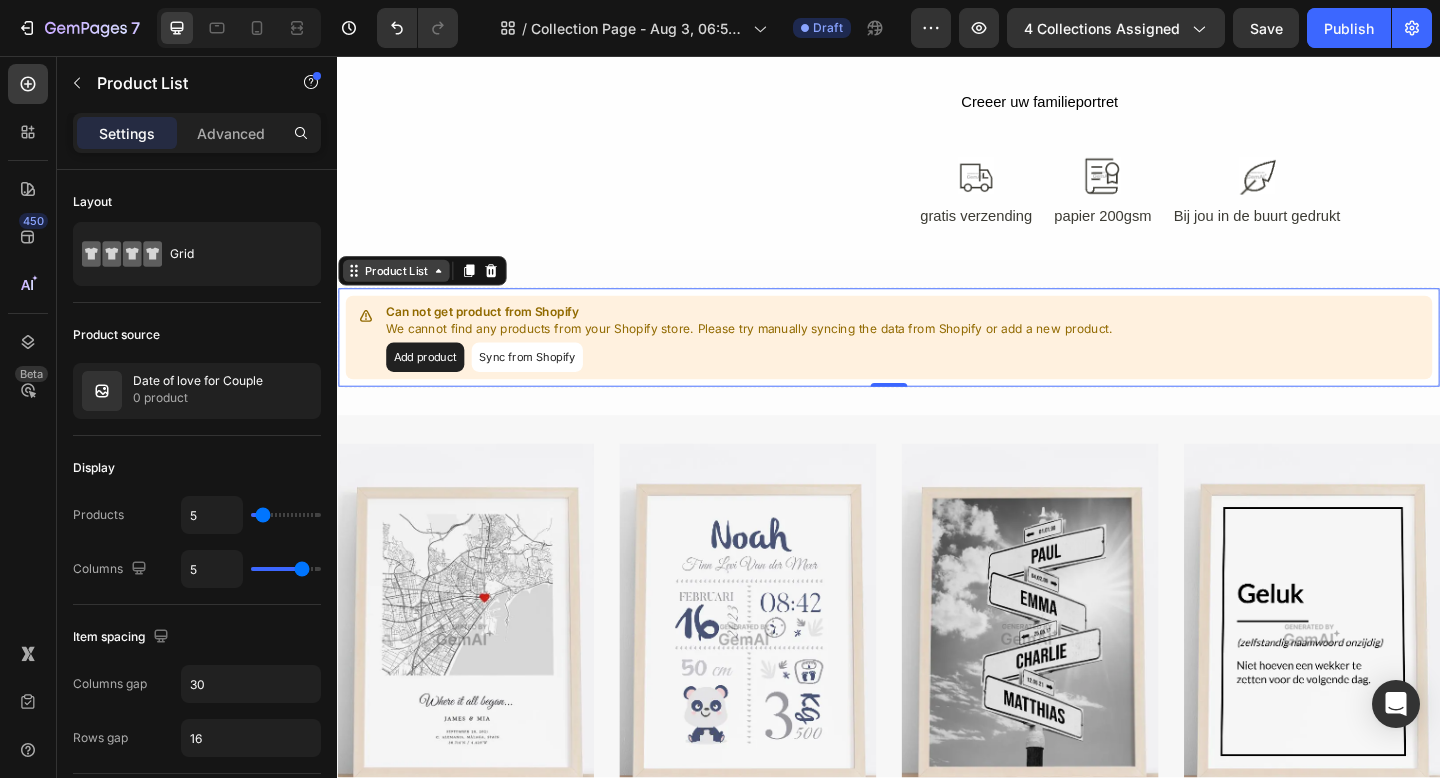 click 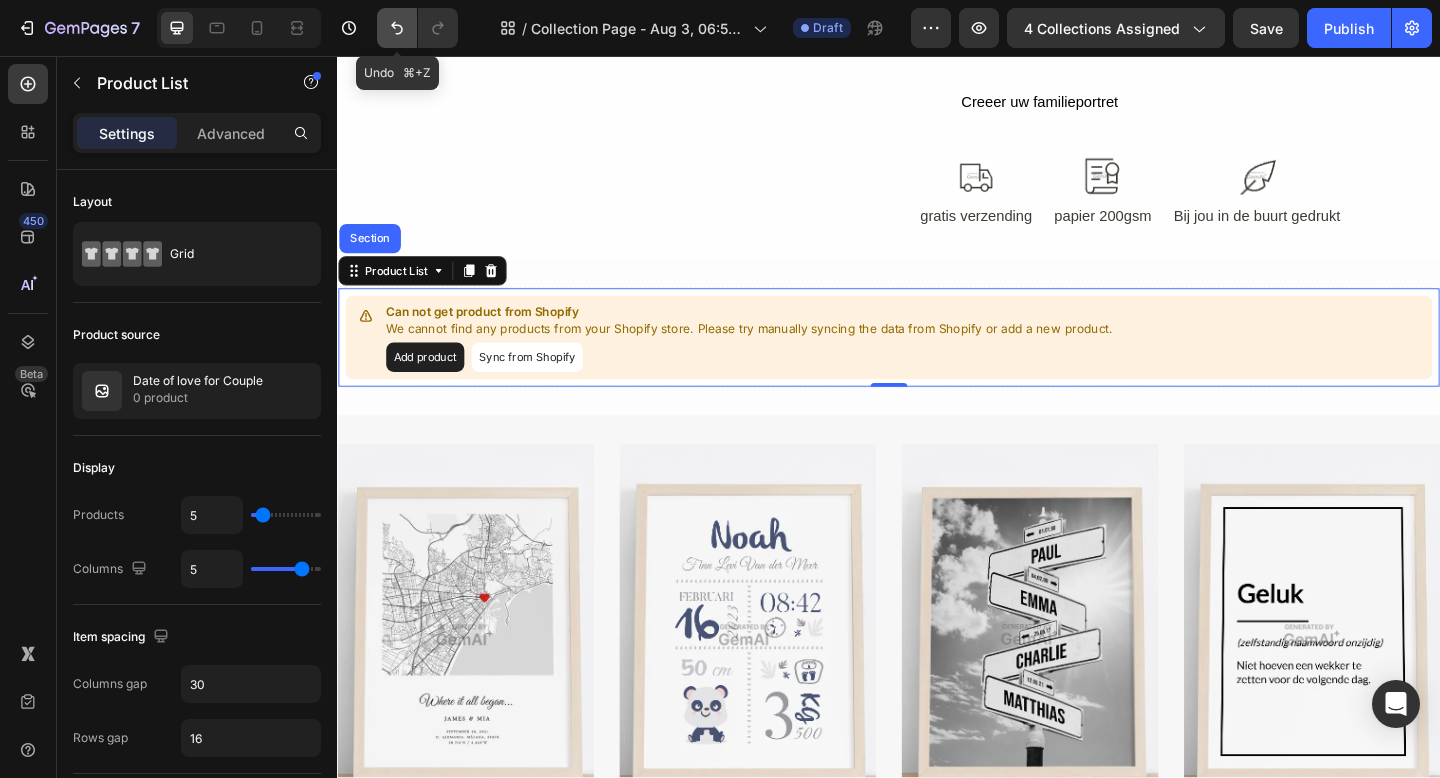 click 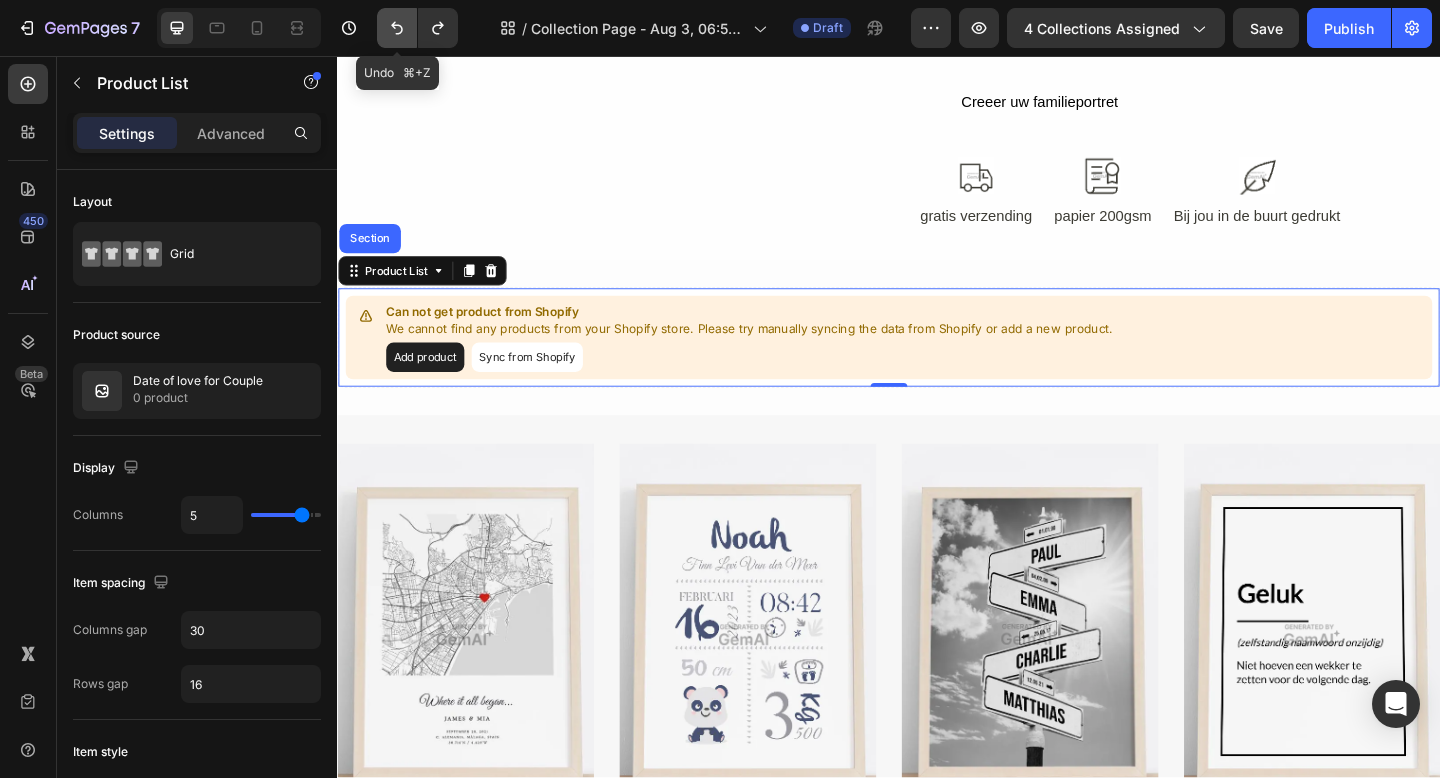 click 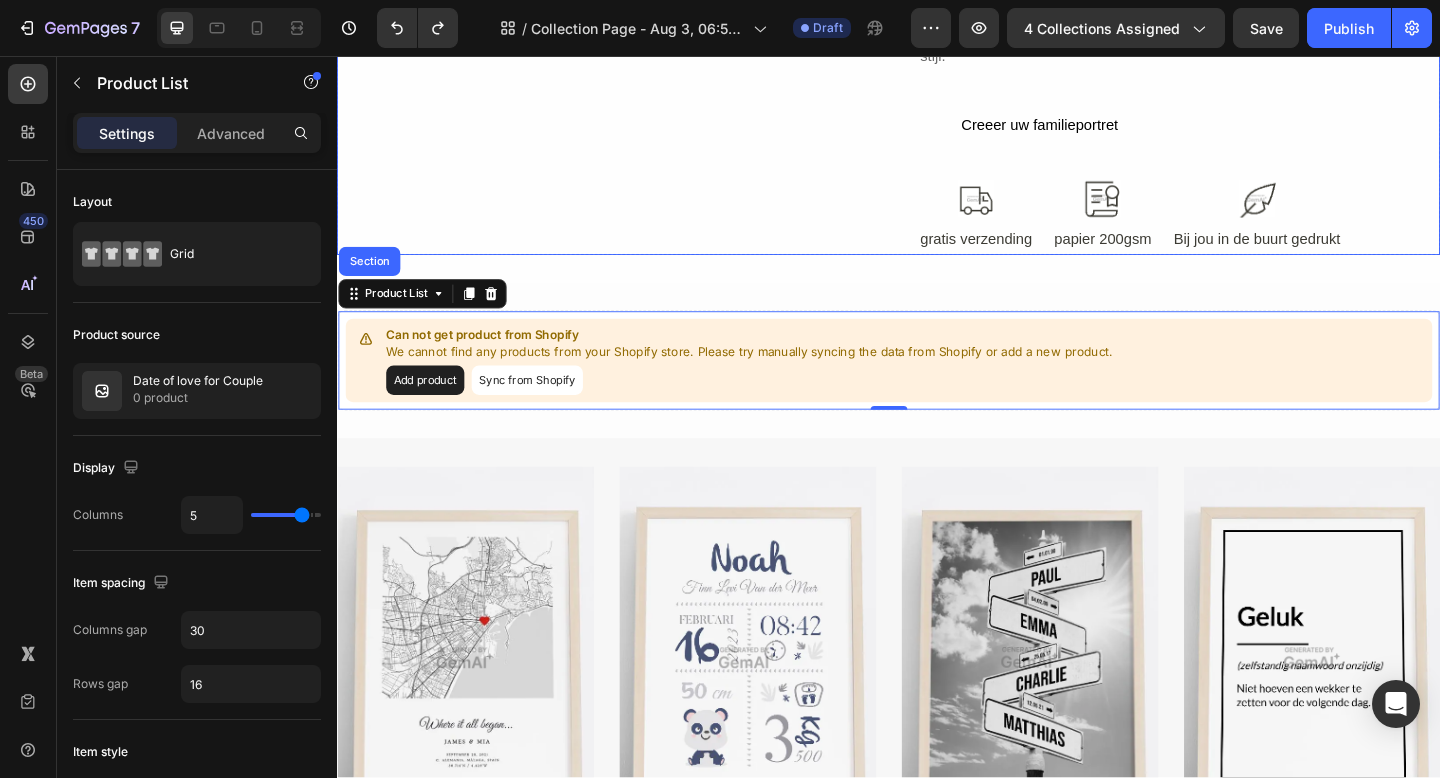 scroll, scrollTop: 898, scrollLeft: 0, axis: vertical 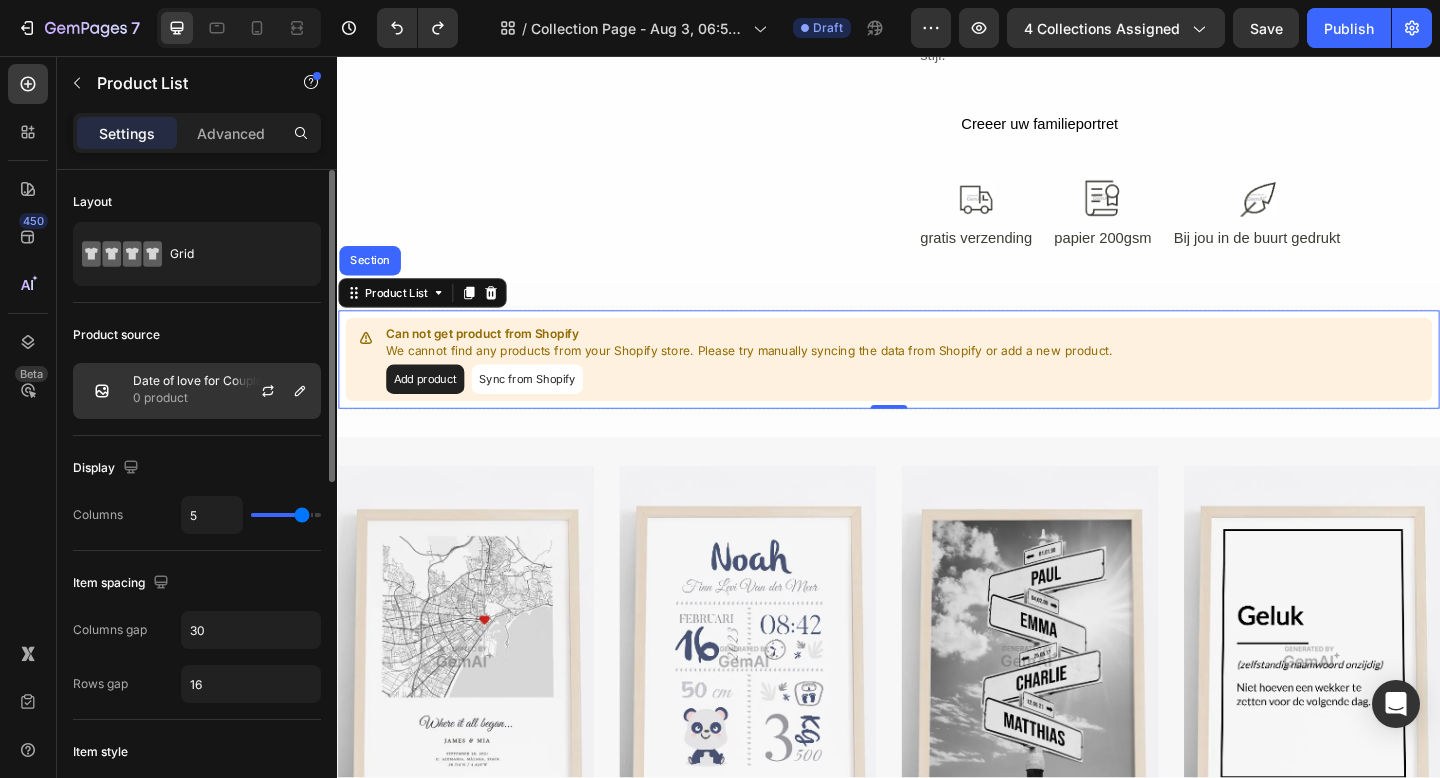 click at bounding box center (276, 391) 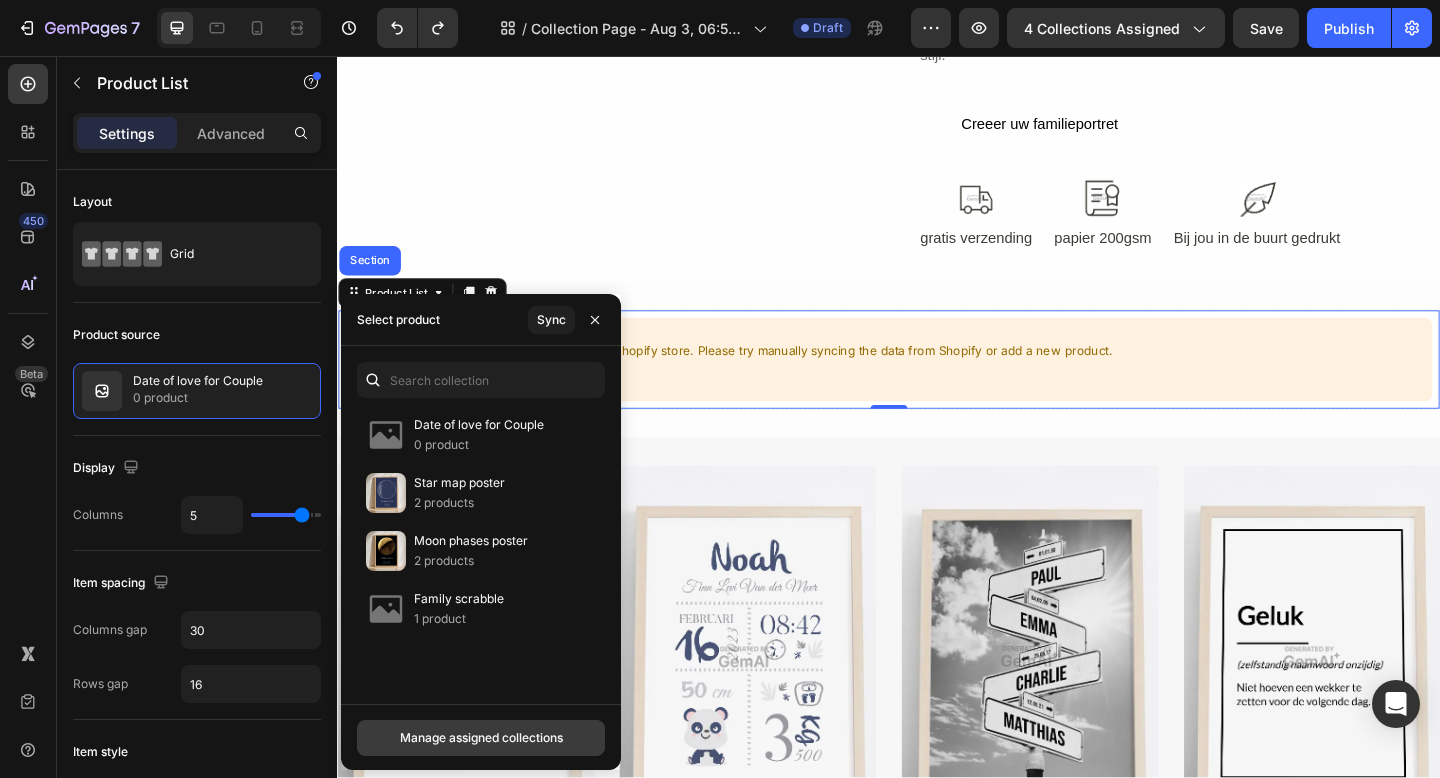click on "Manage assigned collections" at bounding box center [481, 738] 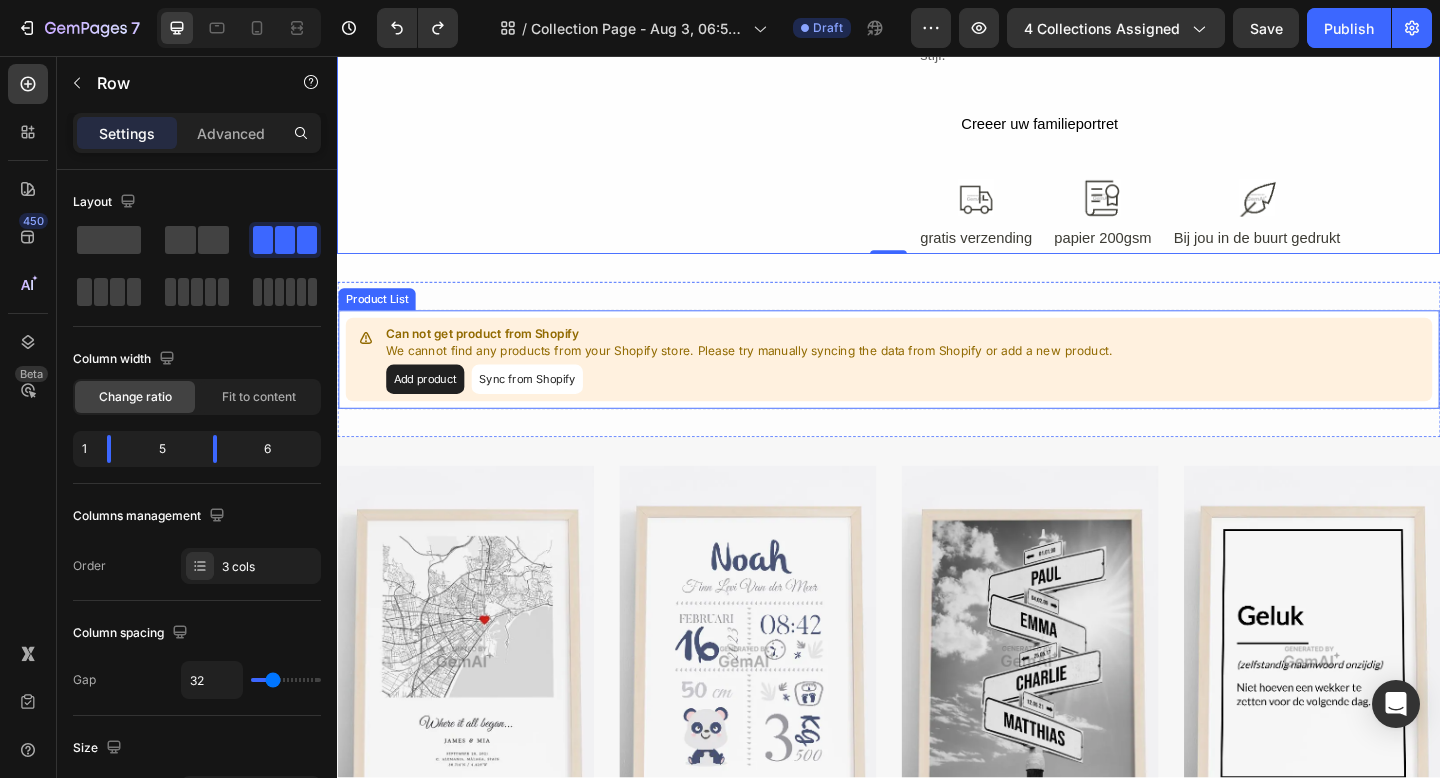 click on "Sync from Shopify" at bounding box center [543, 408] 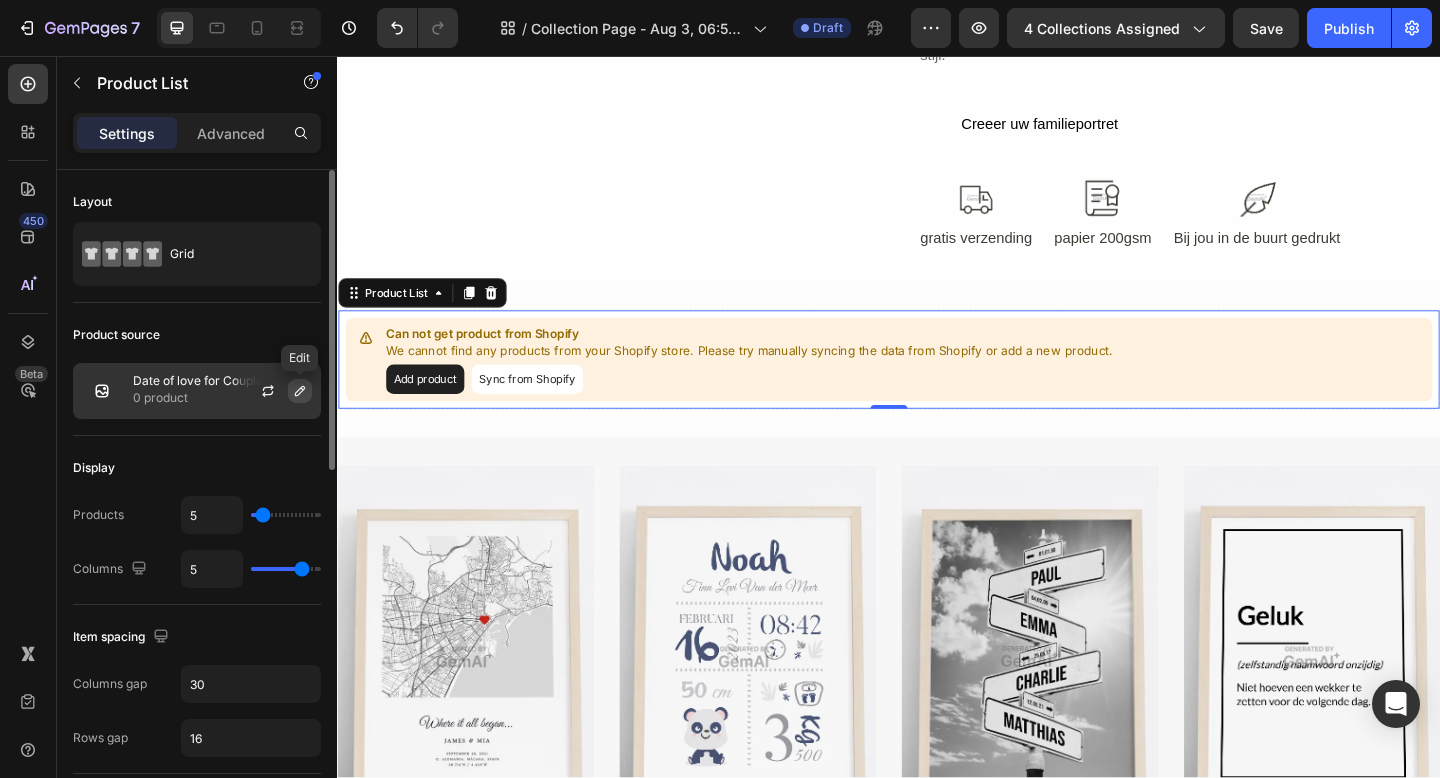 click 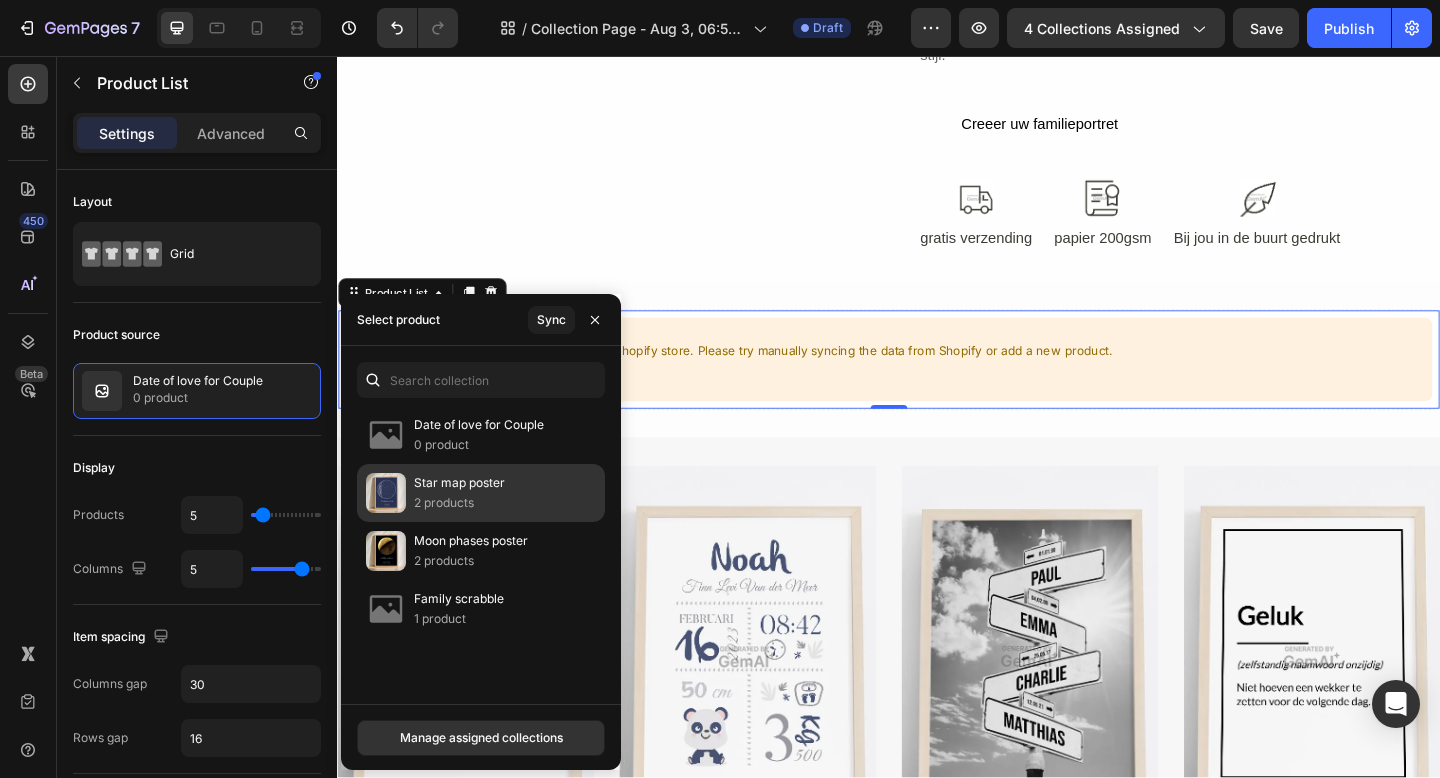 click at bounding box center [386, 493] 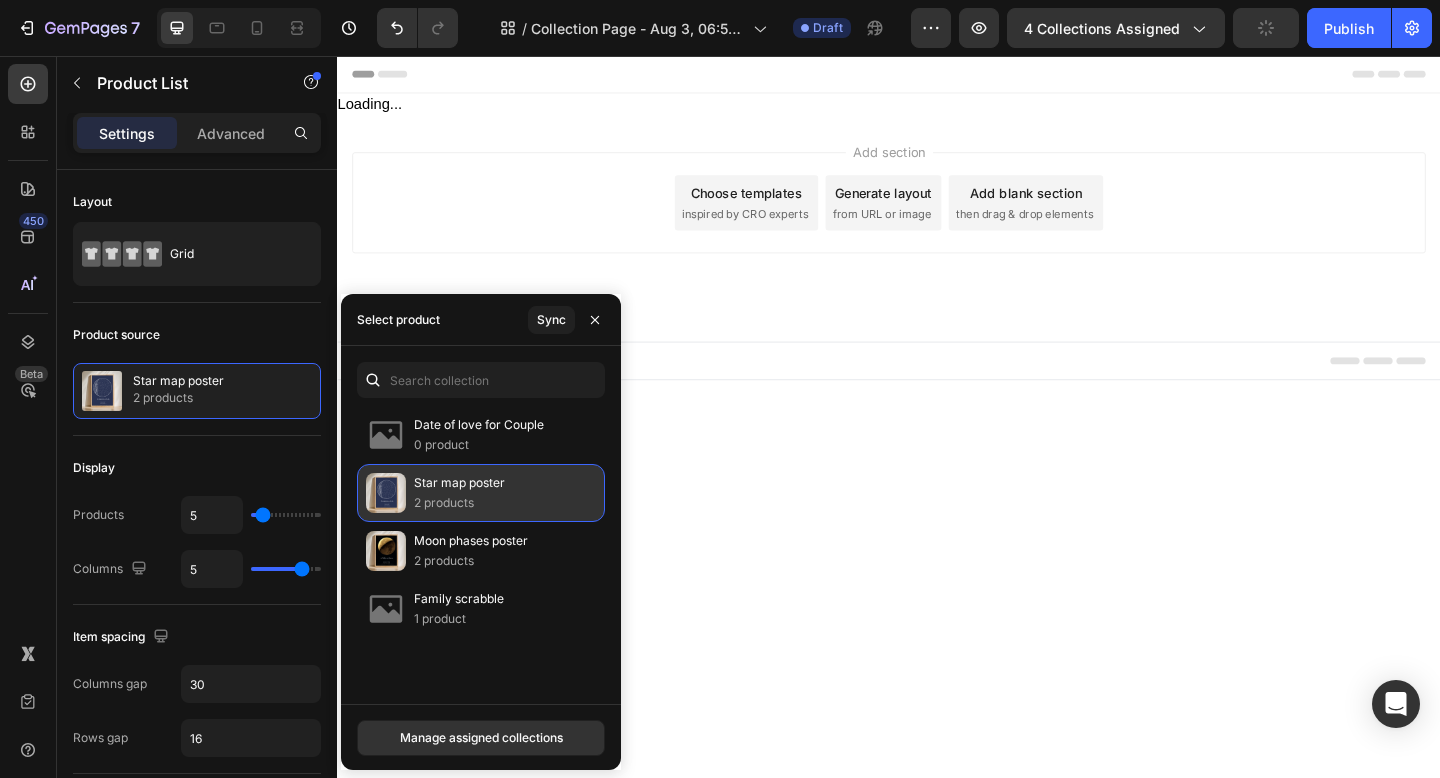 scroll, scrollTop: 0, scrollLeft: 0, axis: both 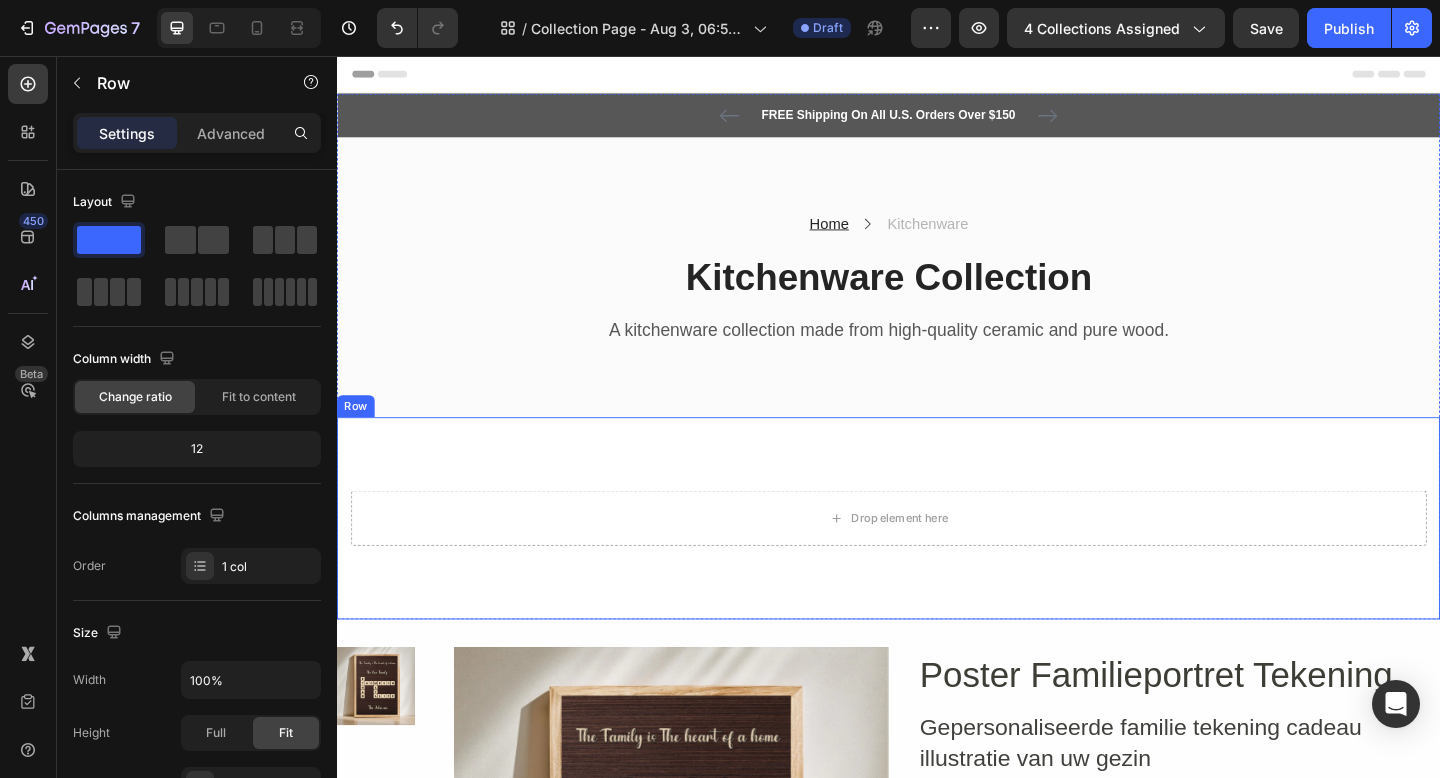 click on "Drop element here Row Row" at bounding box center (937, 559) 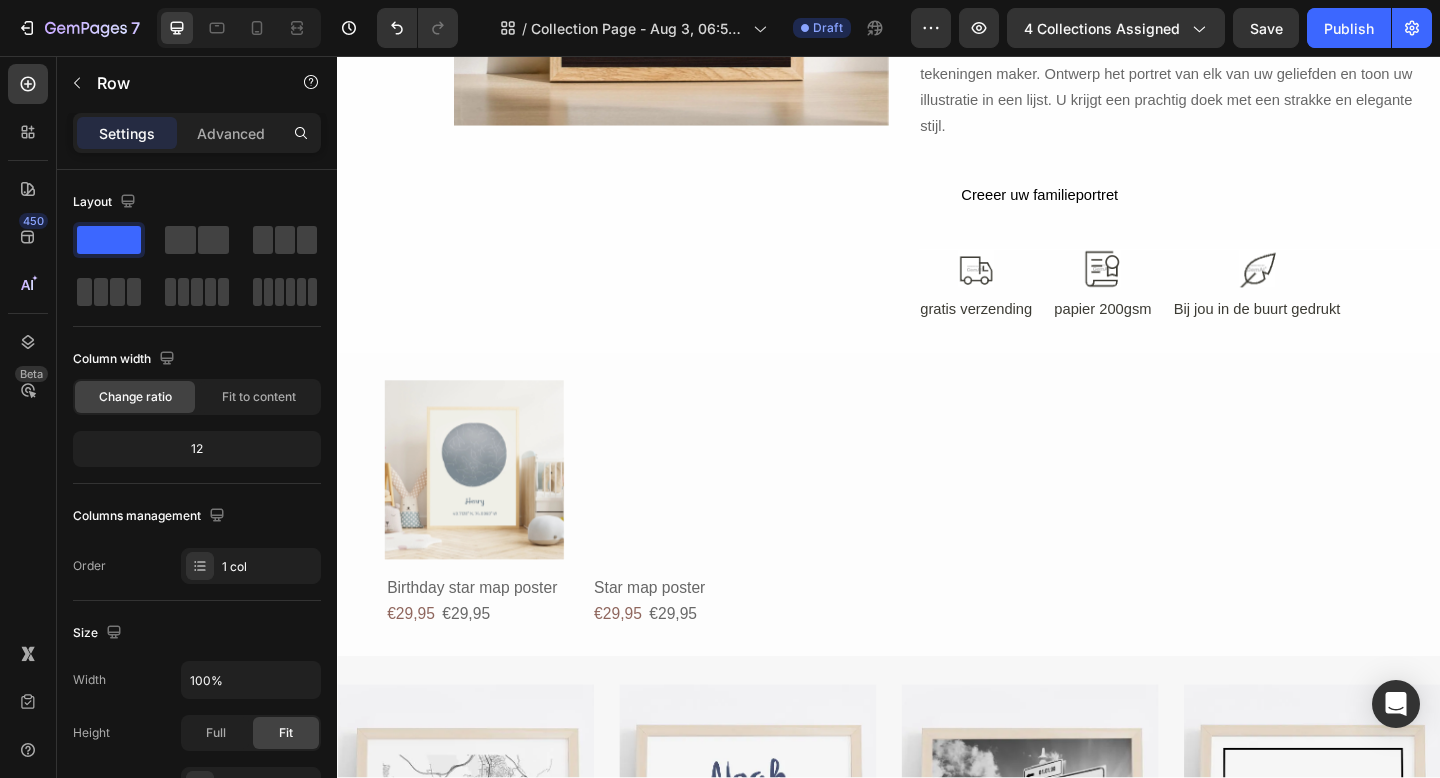 scroll, scrollTop: 1066, scrollLeft: 0, axis: vertical 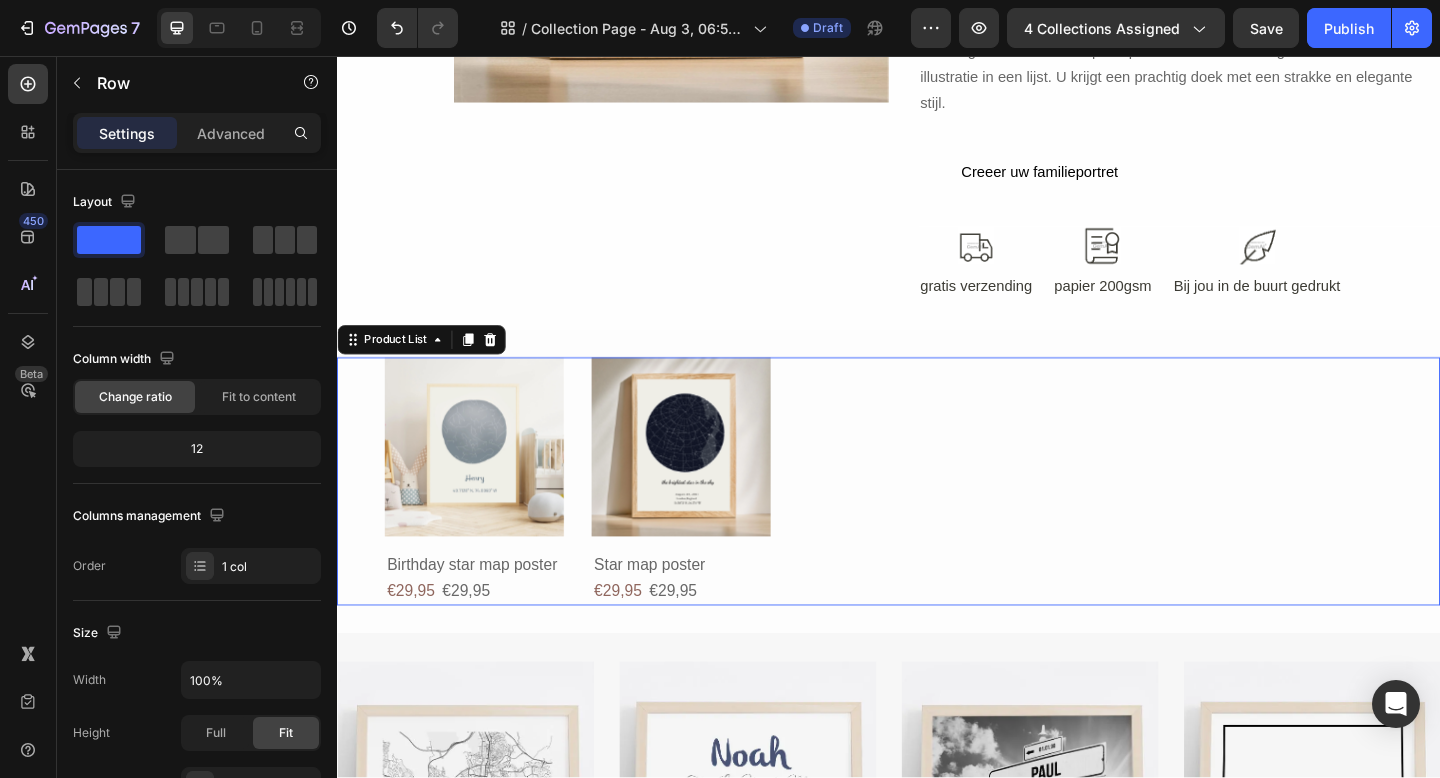 click on "Product Images Birthday star map poster Product Title €29,95 Product Price Product Price €29,95 Product Price Product Price Row Product List   0 Product Images Star map poster Product Title €29,95 Product Price Product Price €29,95 Product Price Product Price Row Product List   0" at bounding box center (937, 519) 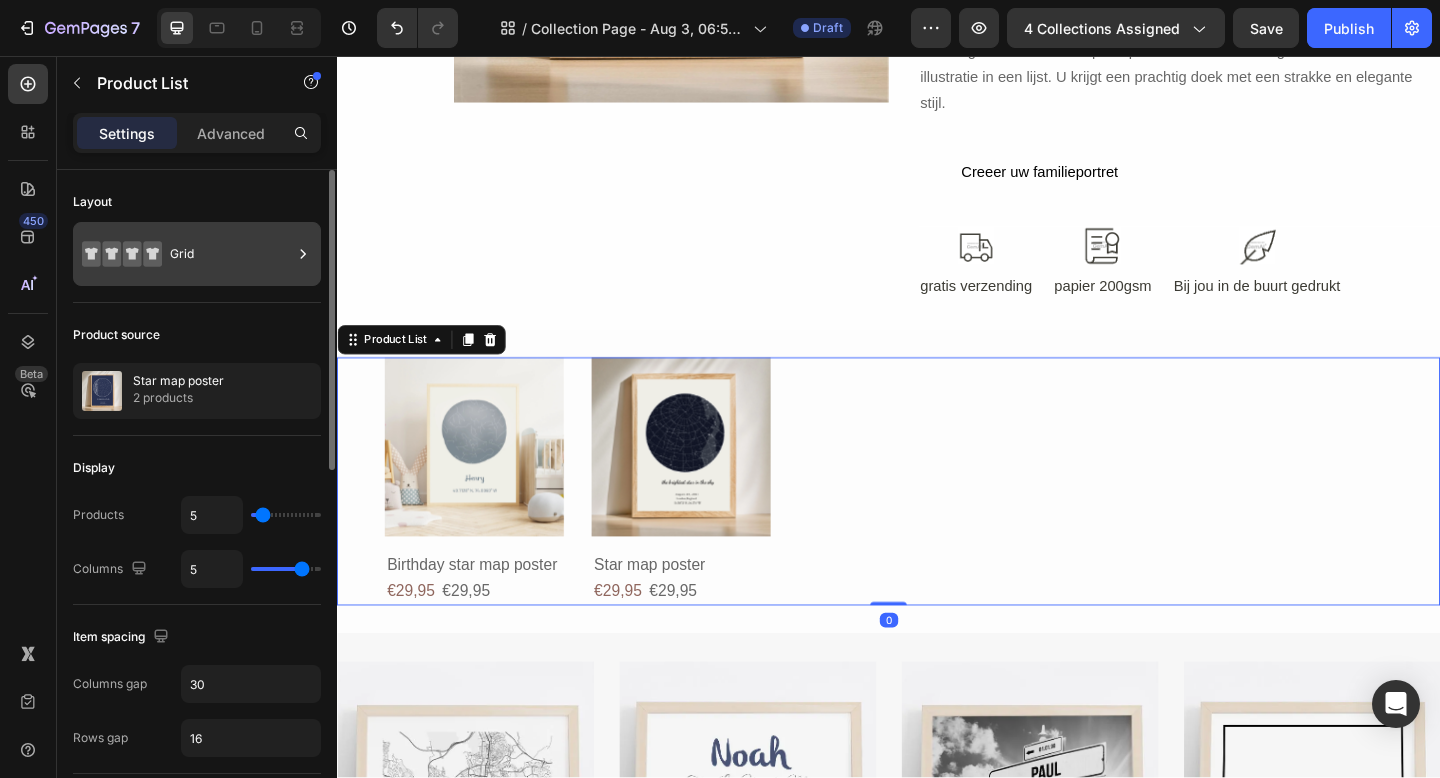 click 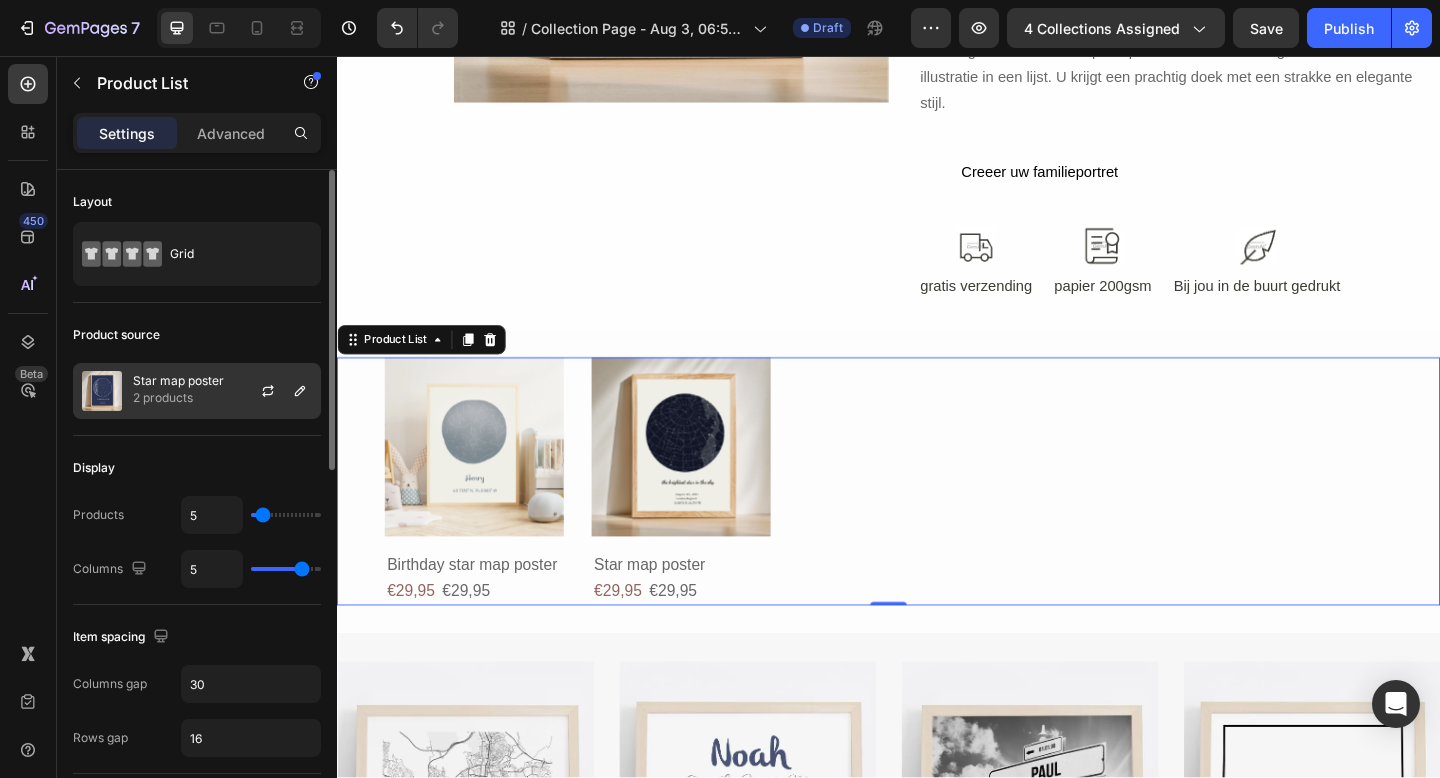 click on "Star map poster" at bounding box center (178, 381) 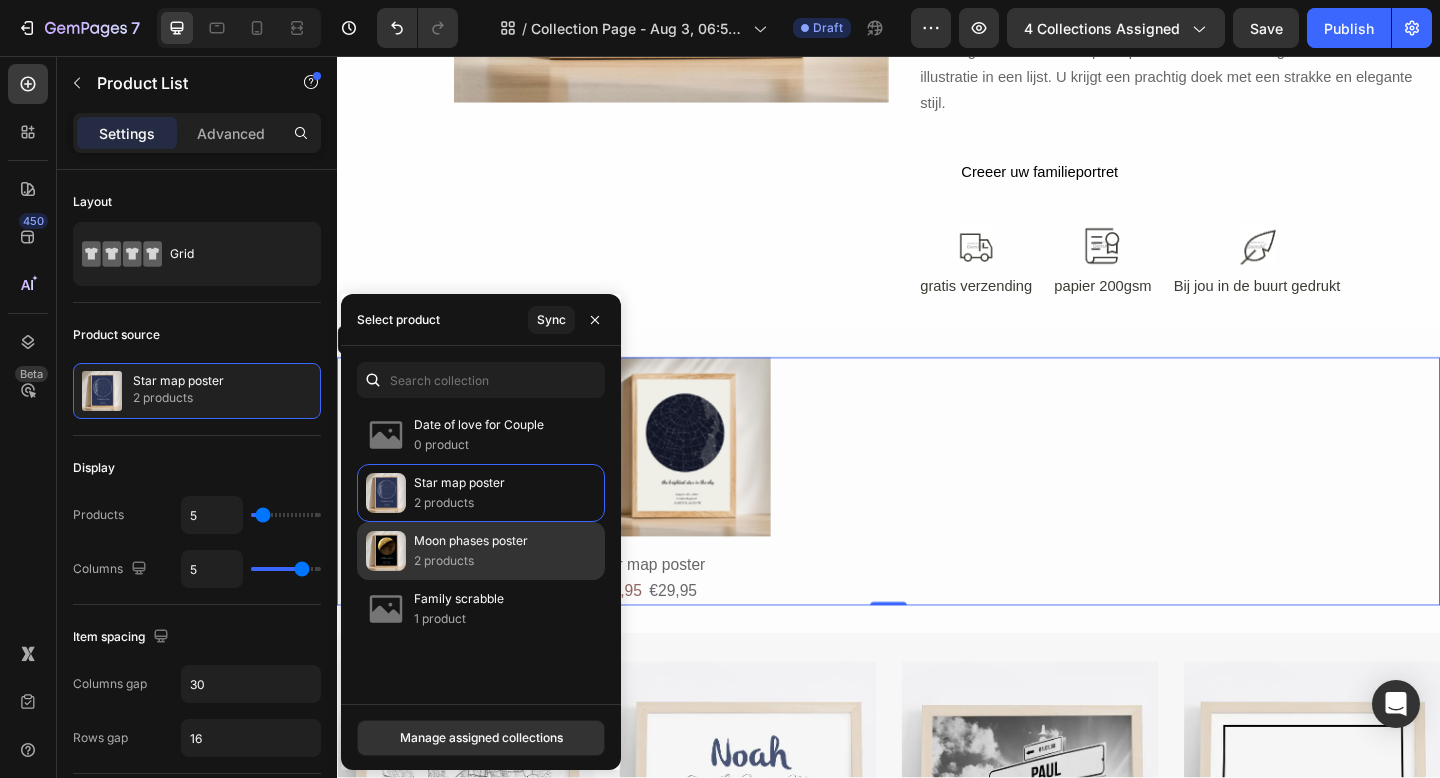 click on "2 products" at bounding box center (471, 561) 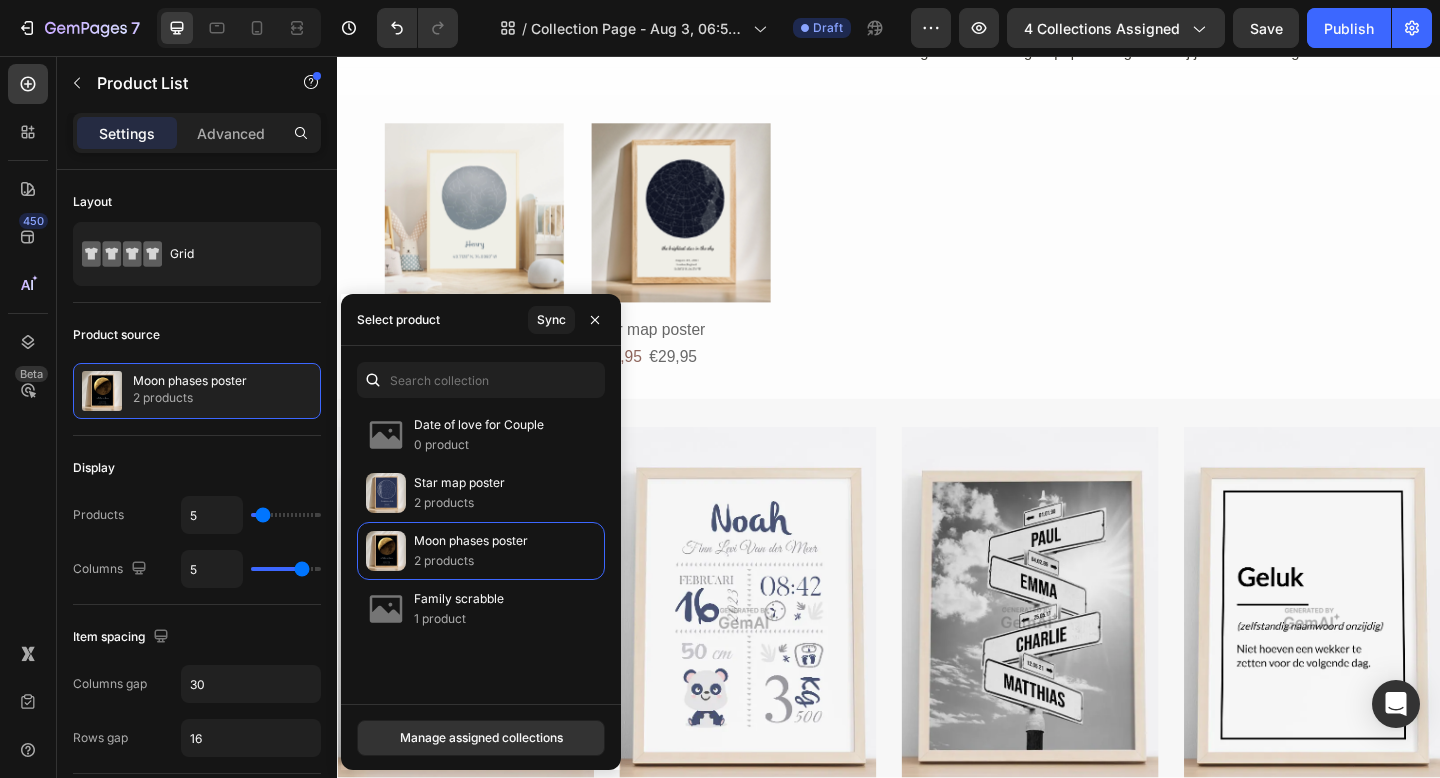 scroll, scrollTop: 1323, scrollLeft: 0, axis: vertical 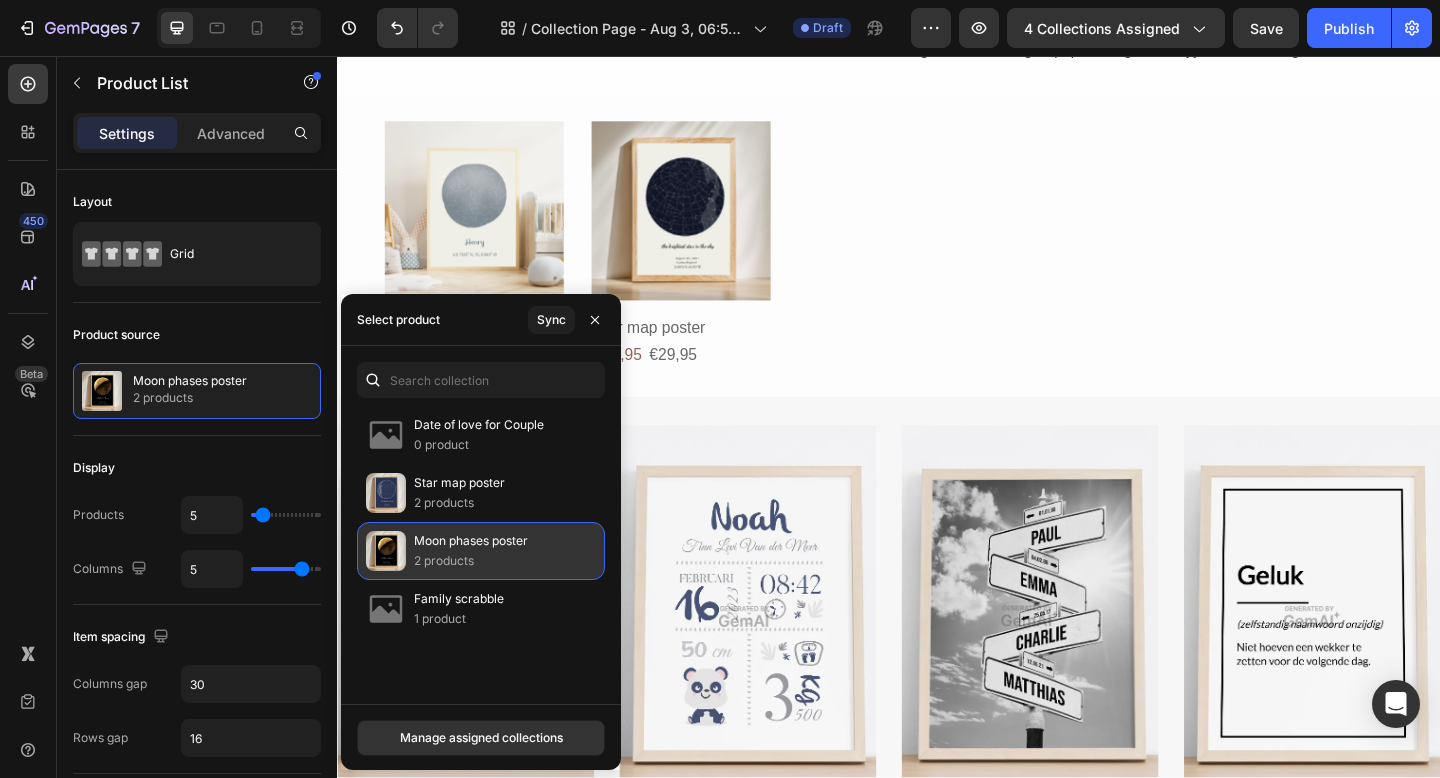 click on "Moon phases poster 2 products" 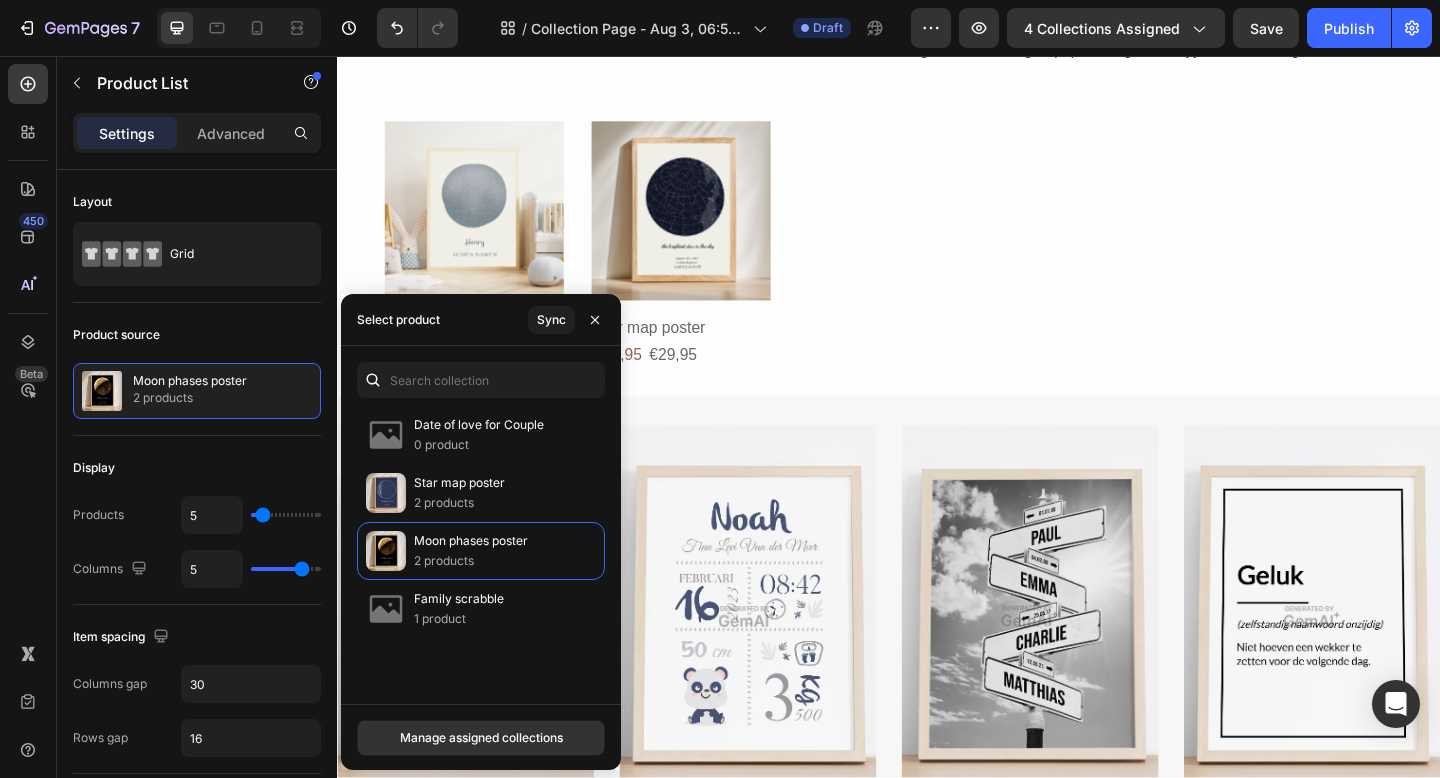 click on "Product Images Birthday star map poster Product Title €29,95 Product Price Product Price €29,95 Product Price Product Price Row Product List Product Images Star map poster Product Title €29,95 Product Price Product Price €29,95 Product Price Product Price Row Product List" at bounding box center [937, 262] 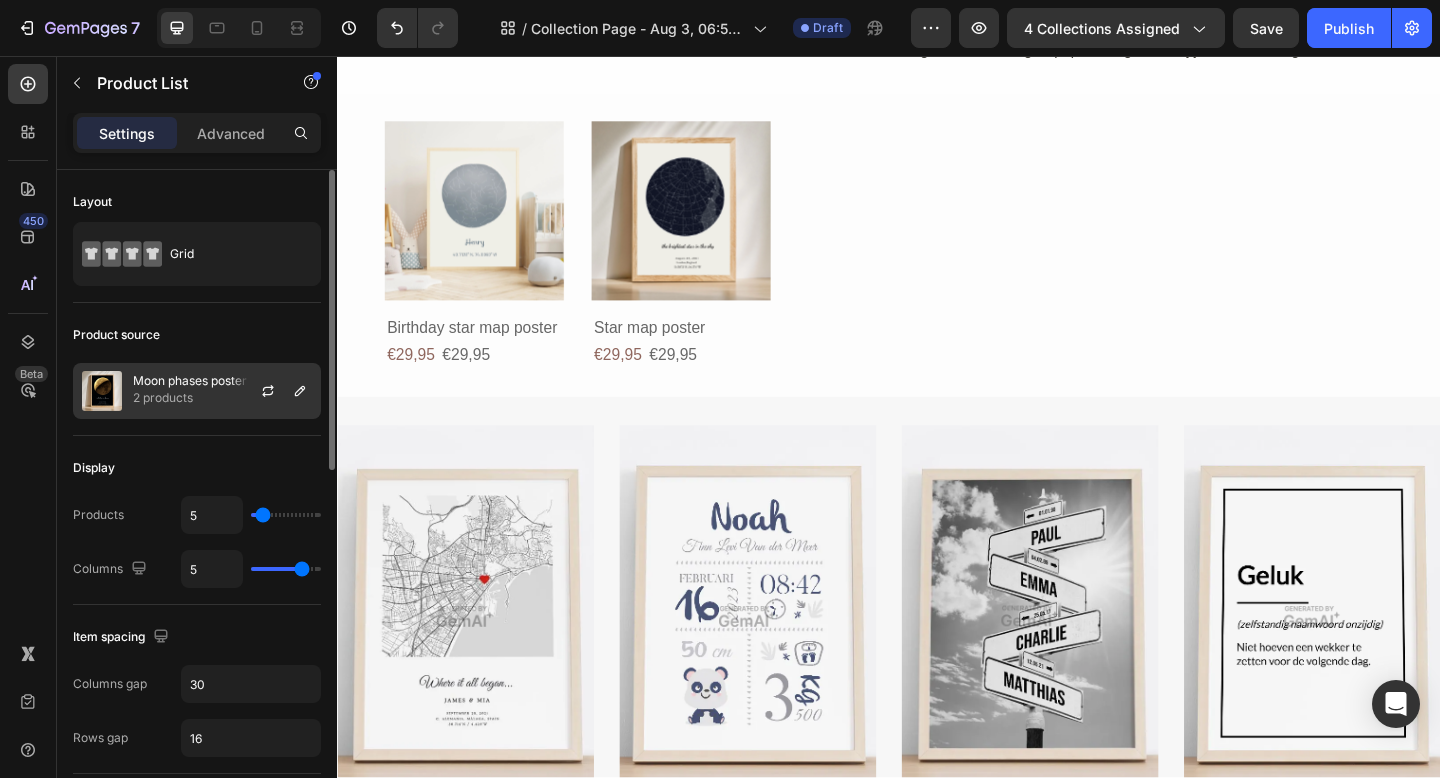 click on "2 products" at bounding box center [190, 398] 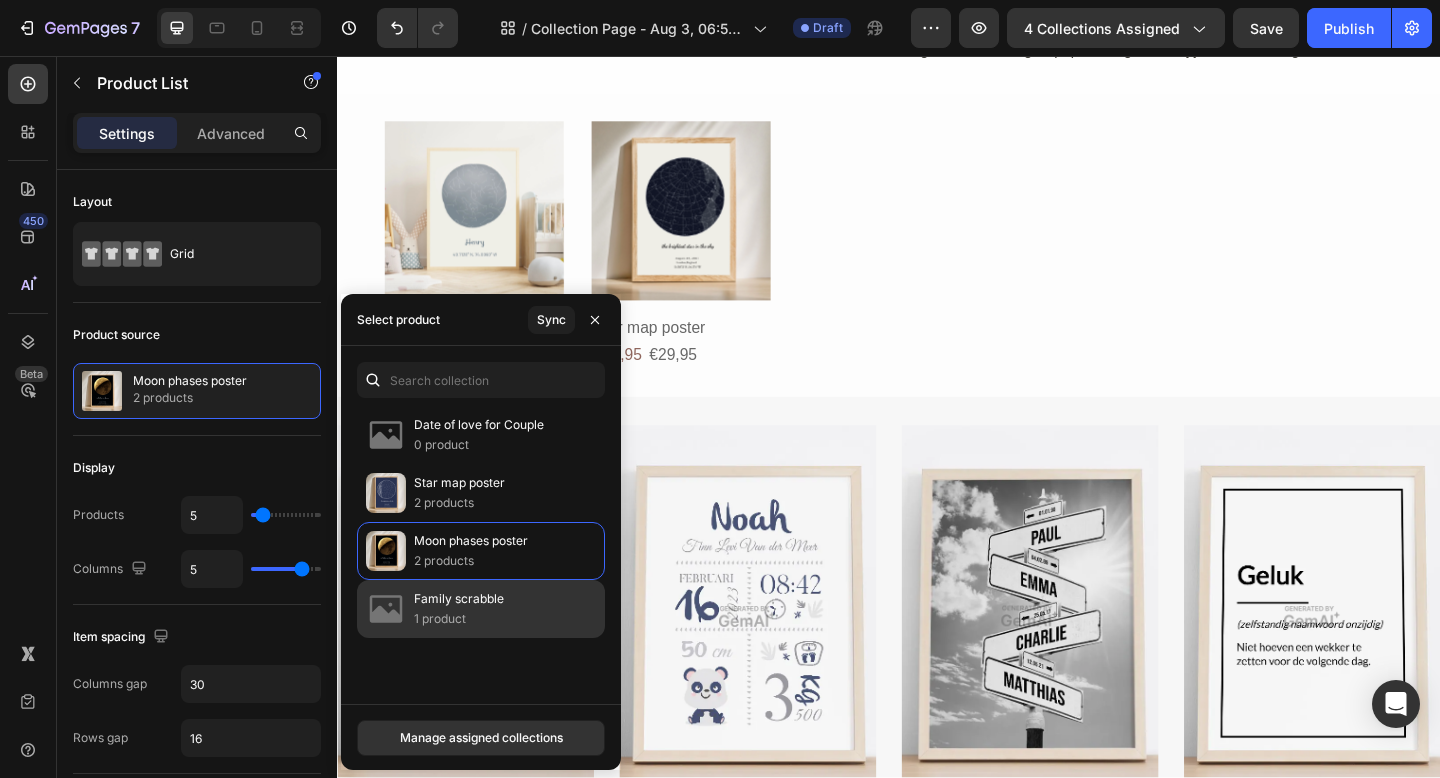click on "Family scrabble" at bounding box center [459, 599] 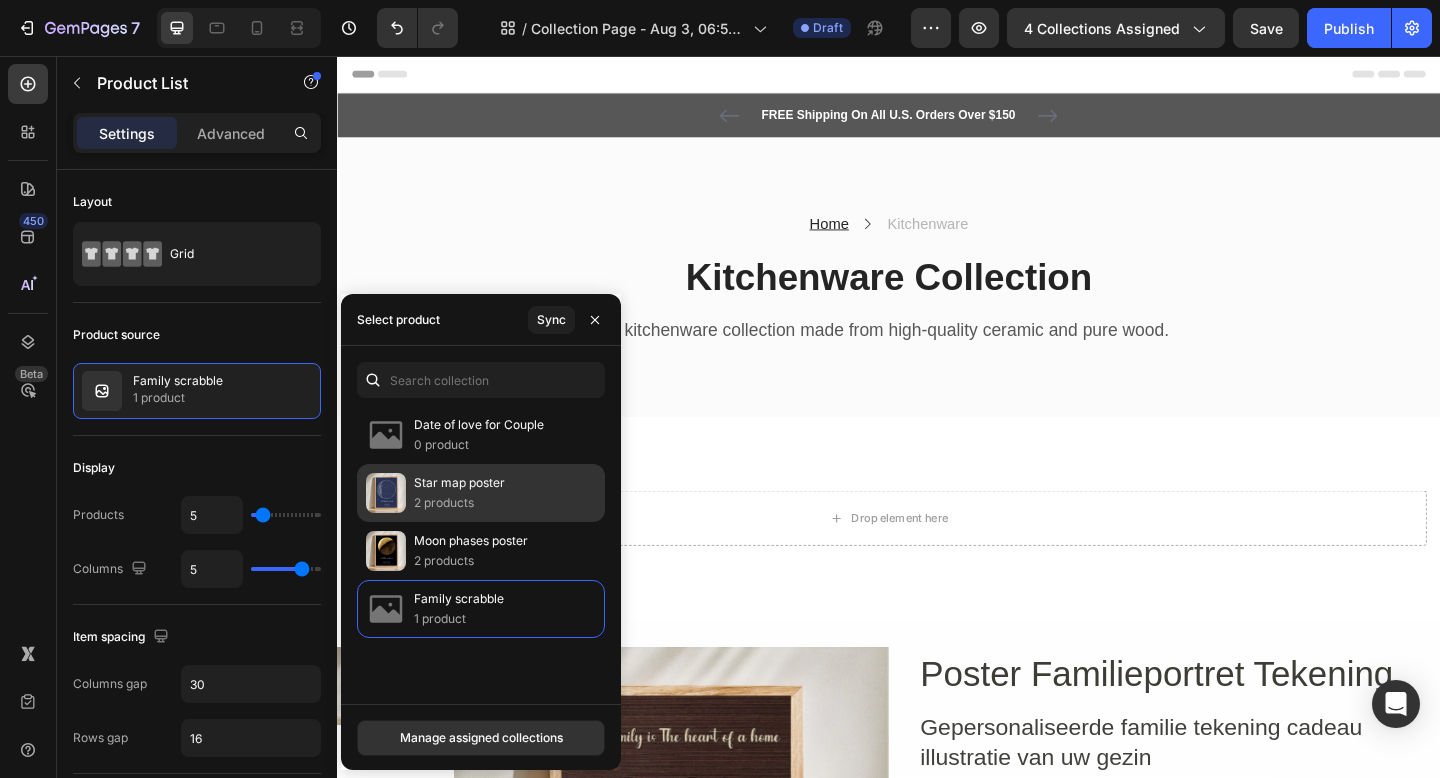 click on "2 products" at bounding box center [459, 503] 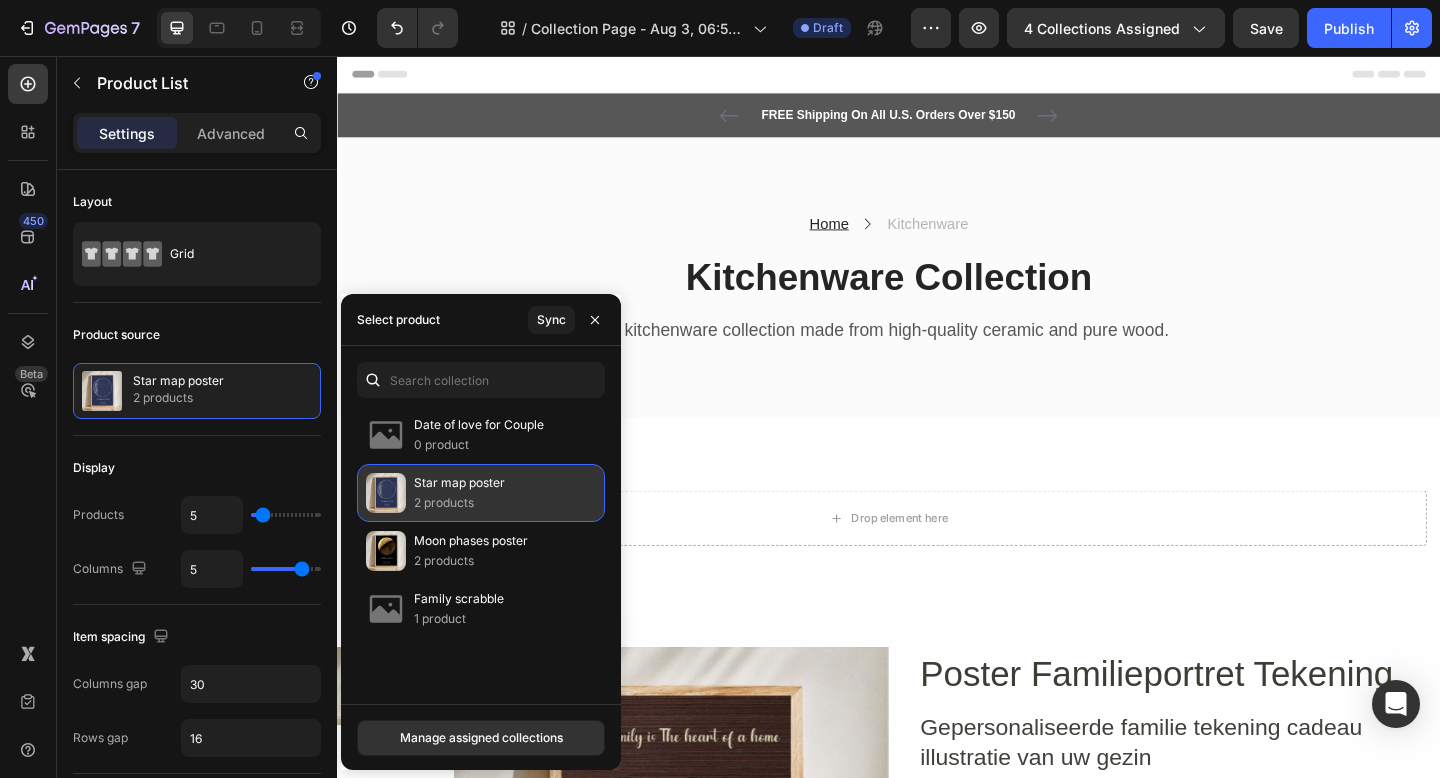 click on "2 products" at bounding box center (459, 503) 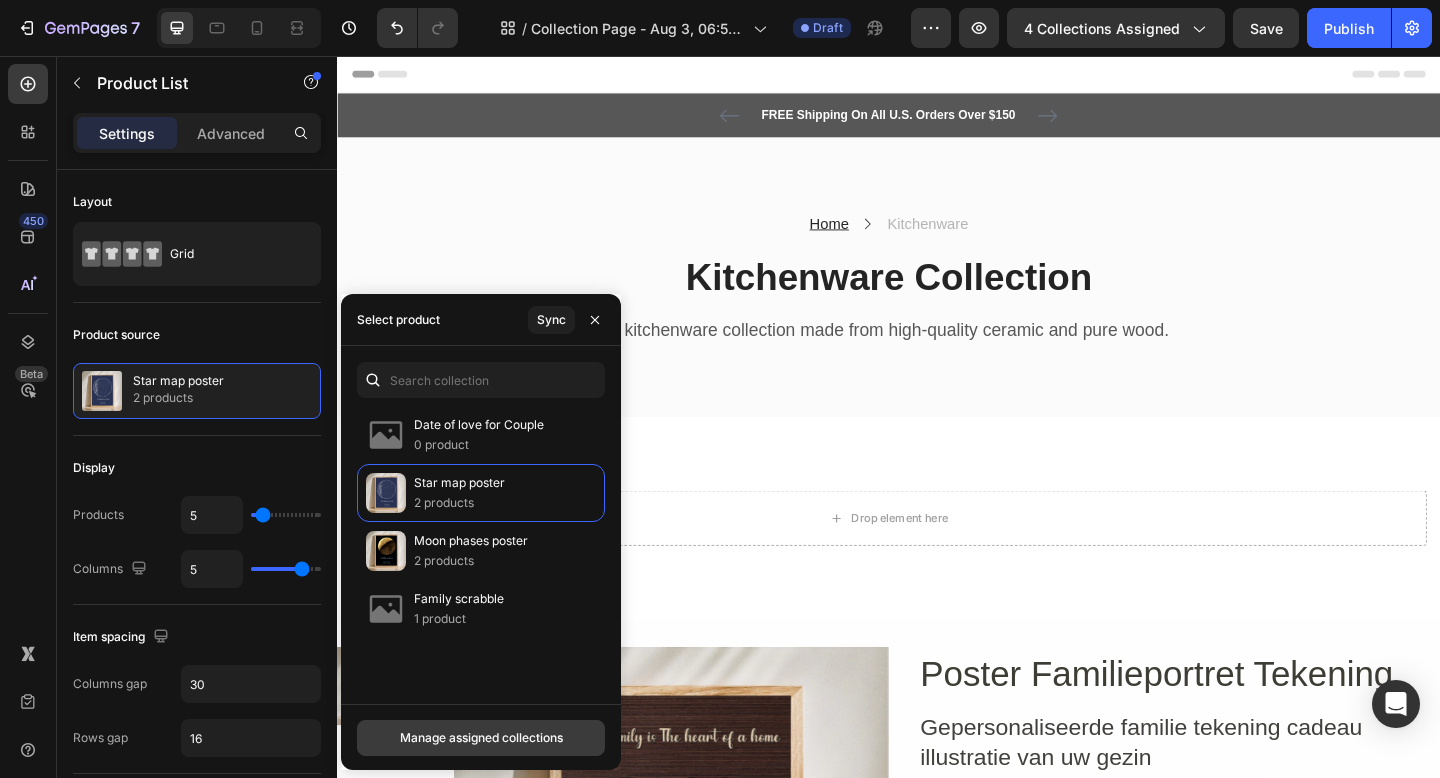 click on "Manage assigned collections" at bounding box center [481, 738] 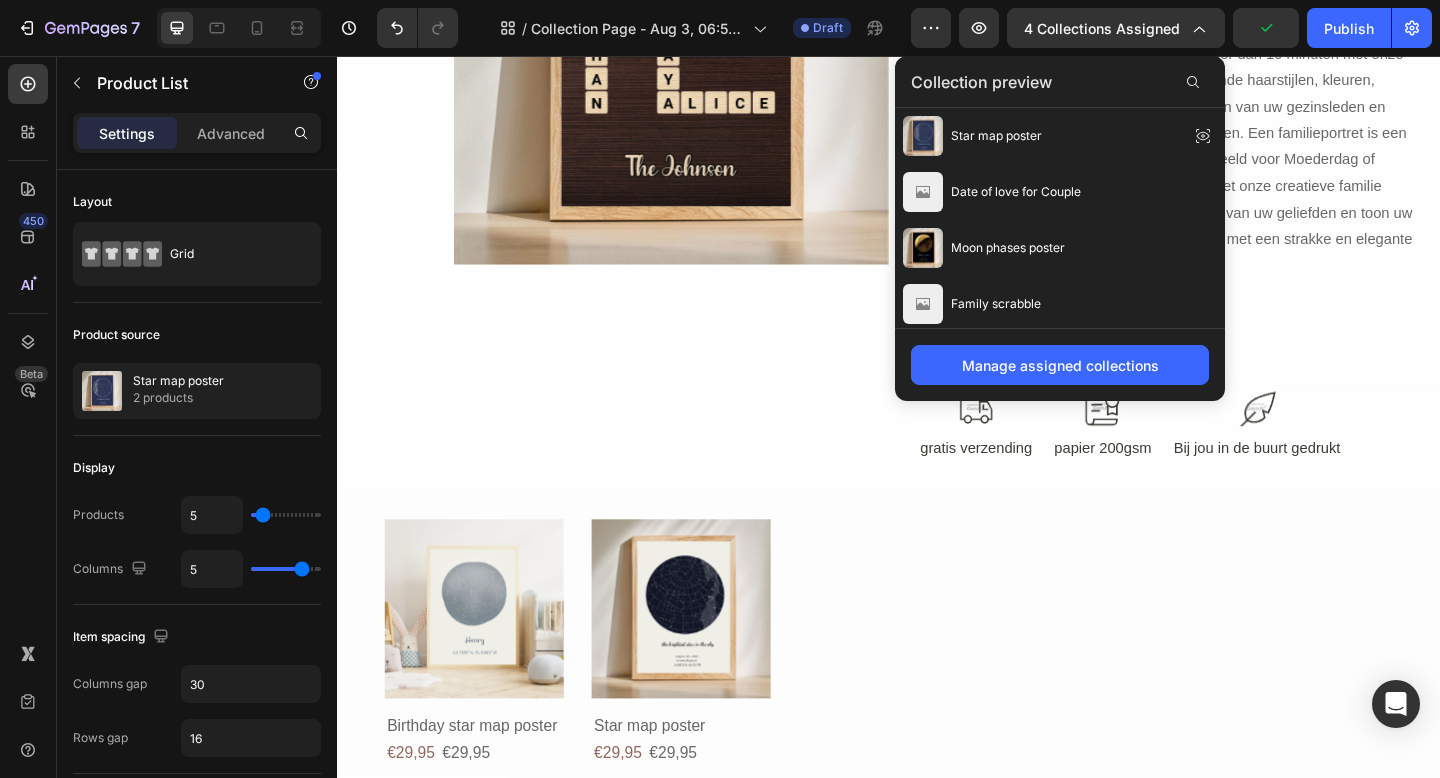 scroll, scrollTop: 892, scrollLeft: 0, axis: vertical 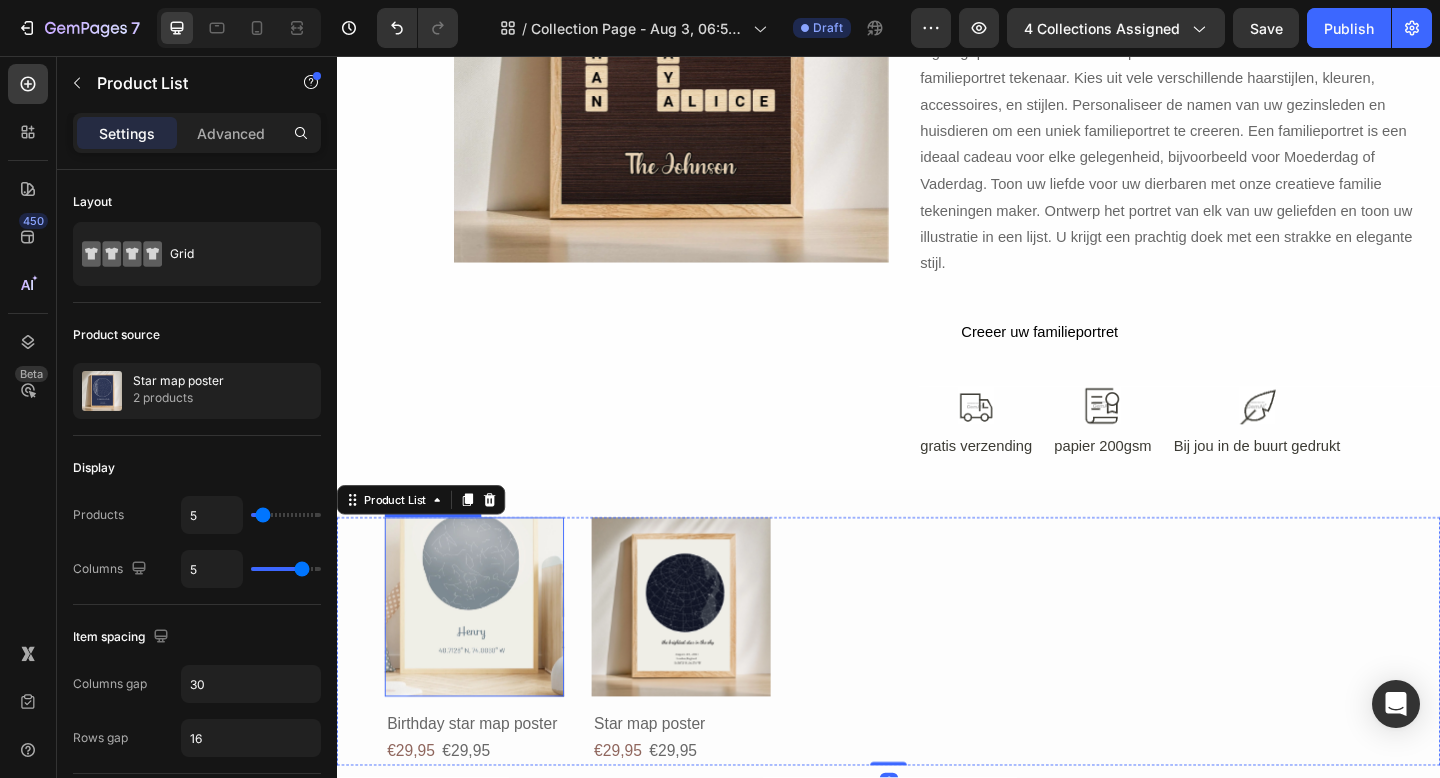click at bounding box center [486, 655] 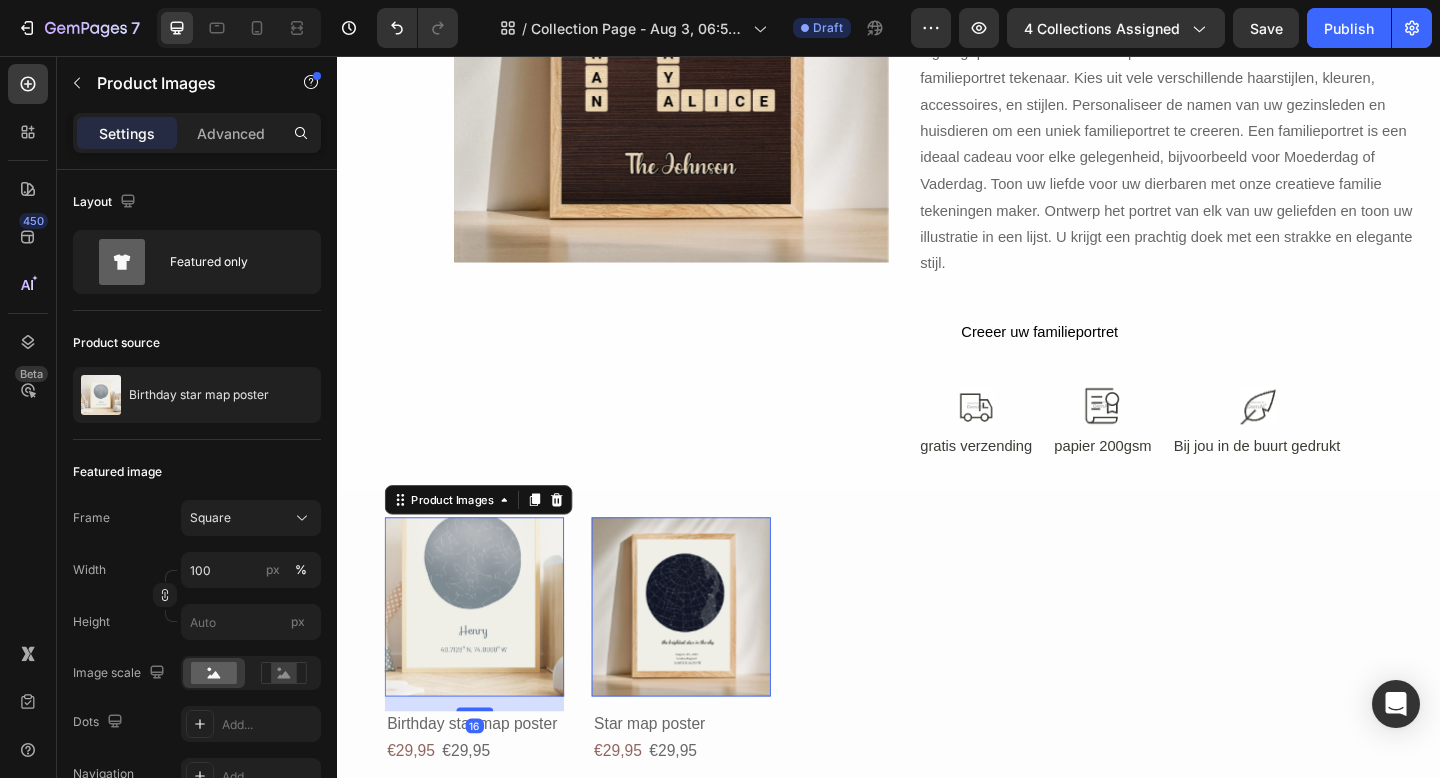 click at bounding box center [486, 655] 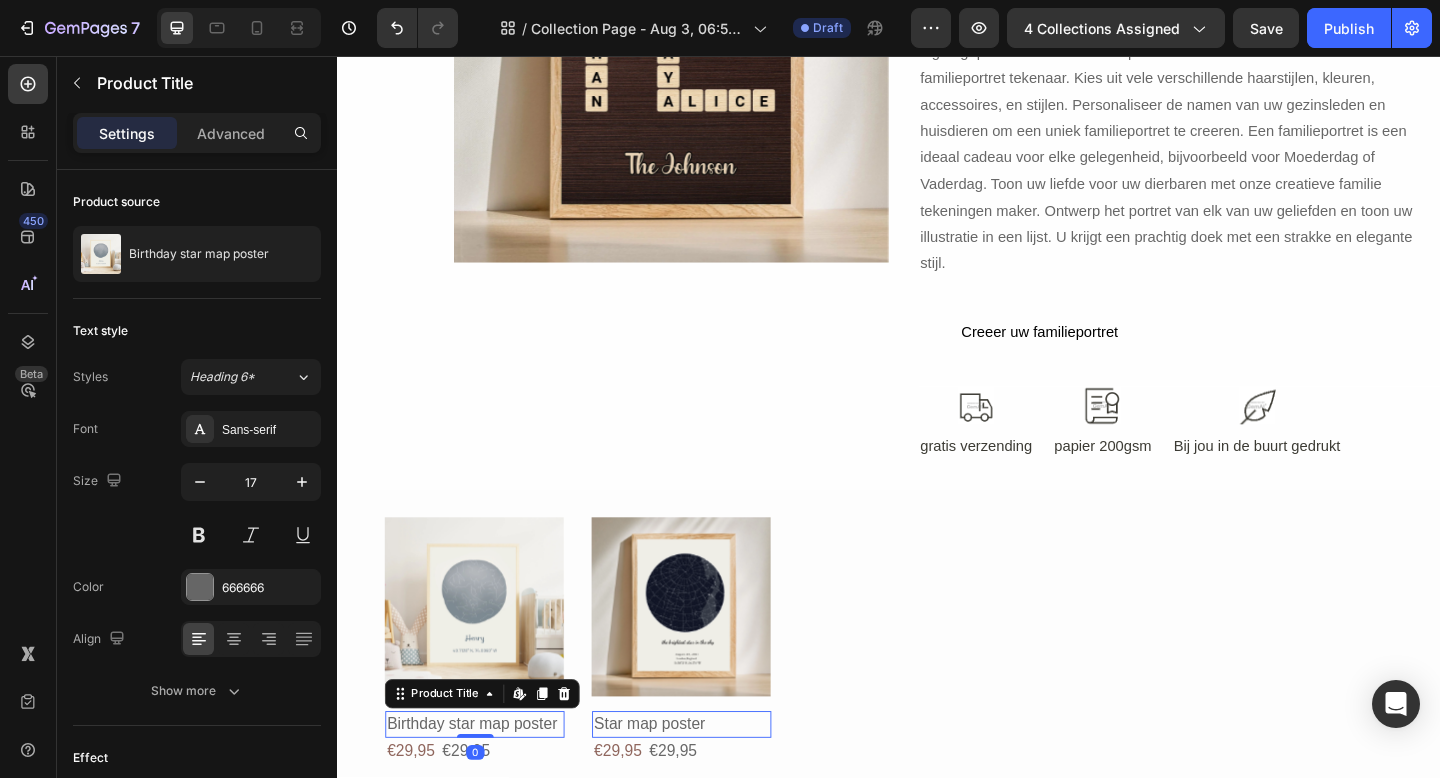 click on "Birthday star map poster" at bounding box center [486, 784] 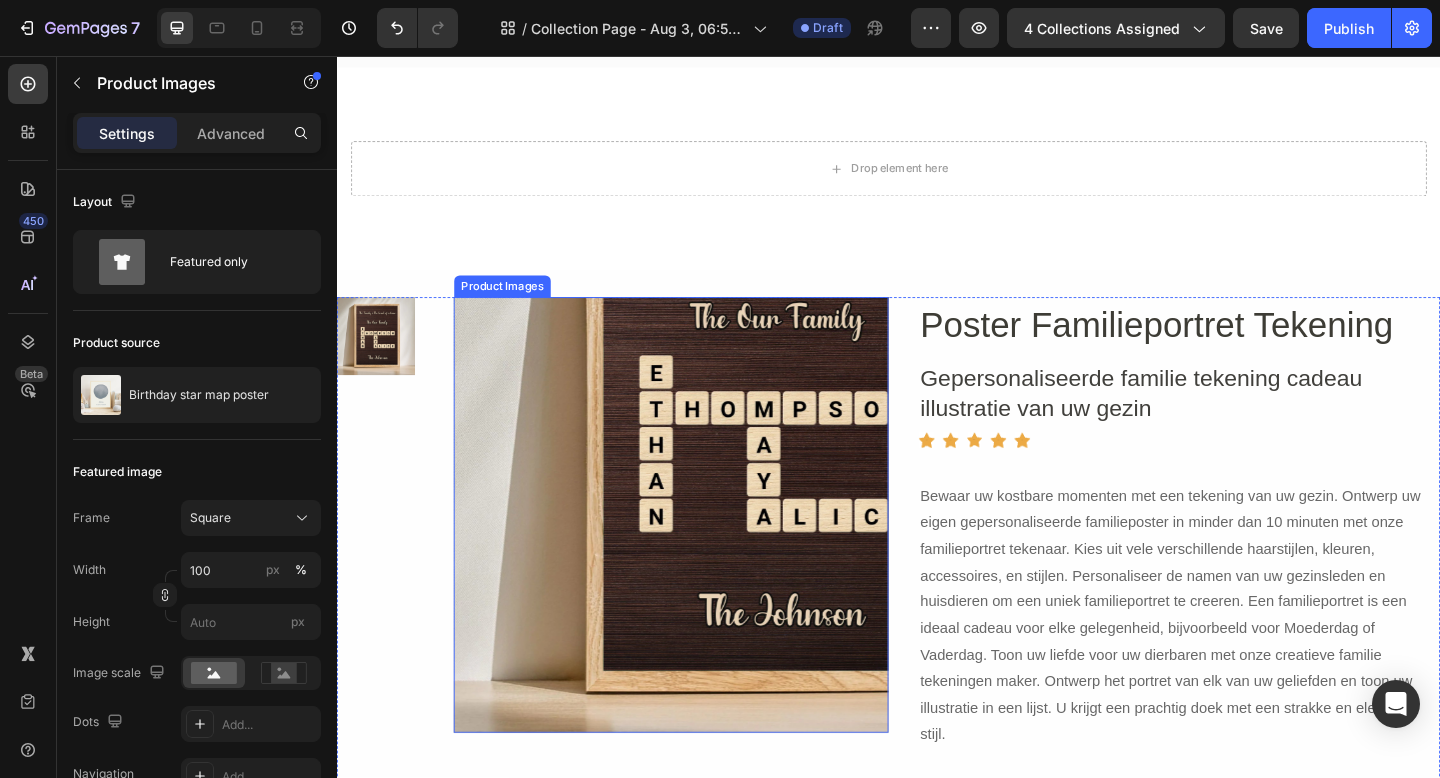 scroll, scrollTop: 395, scrollLeft: 0, axis: vertical 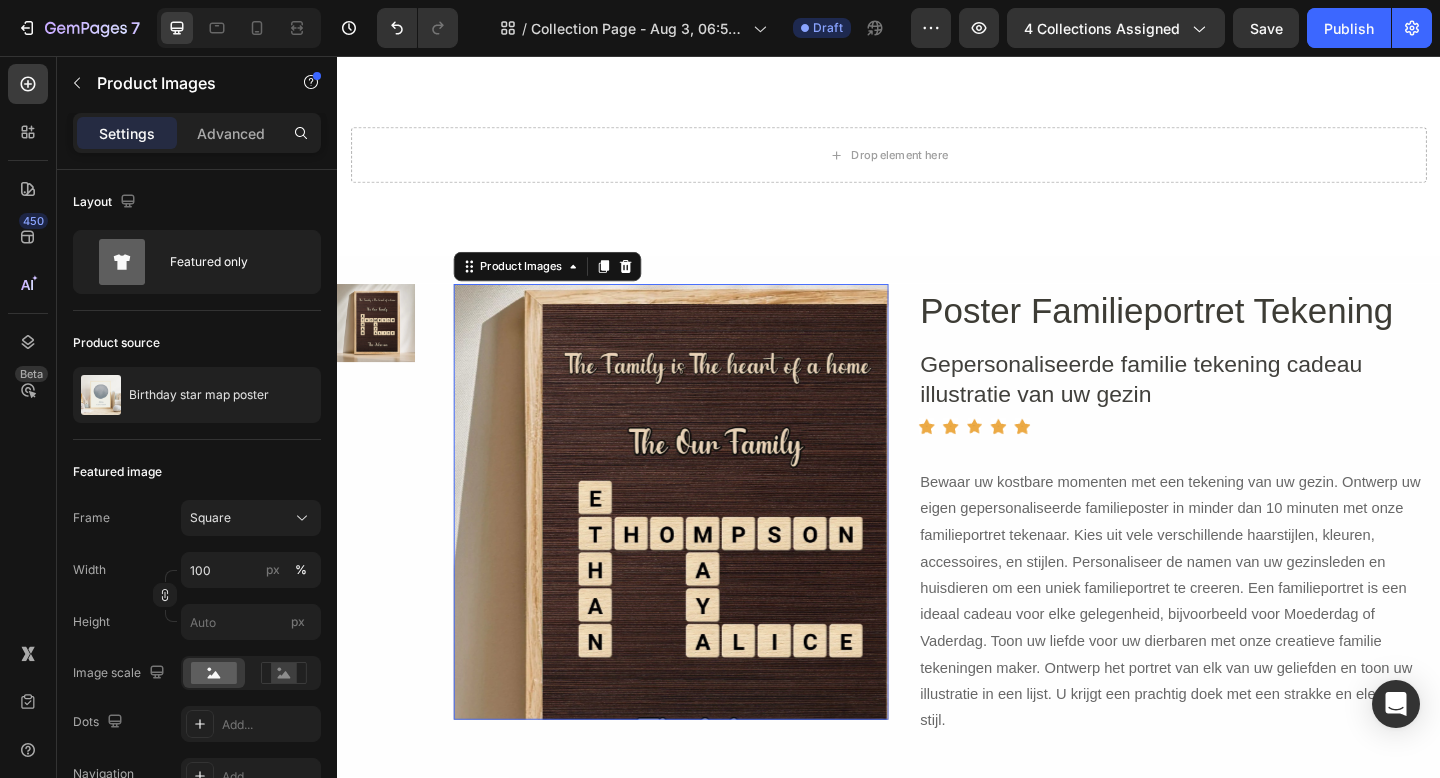click at bounding box center (700, 540) 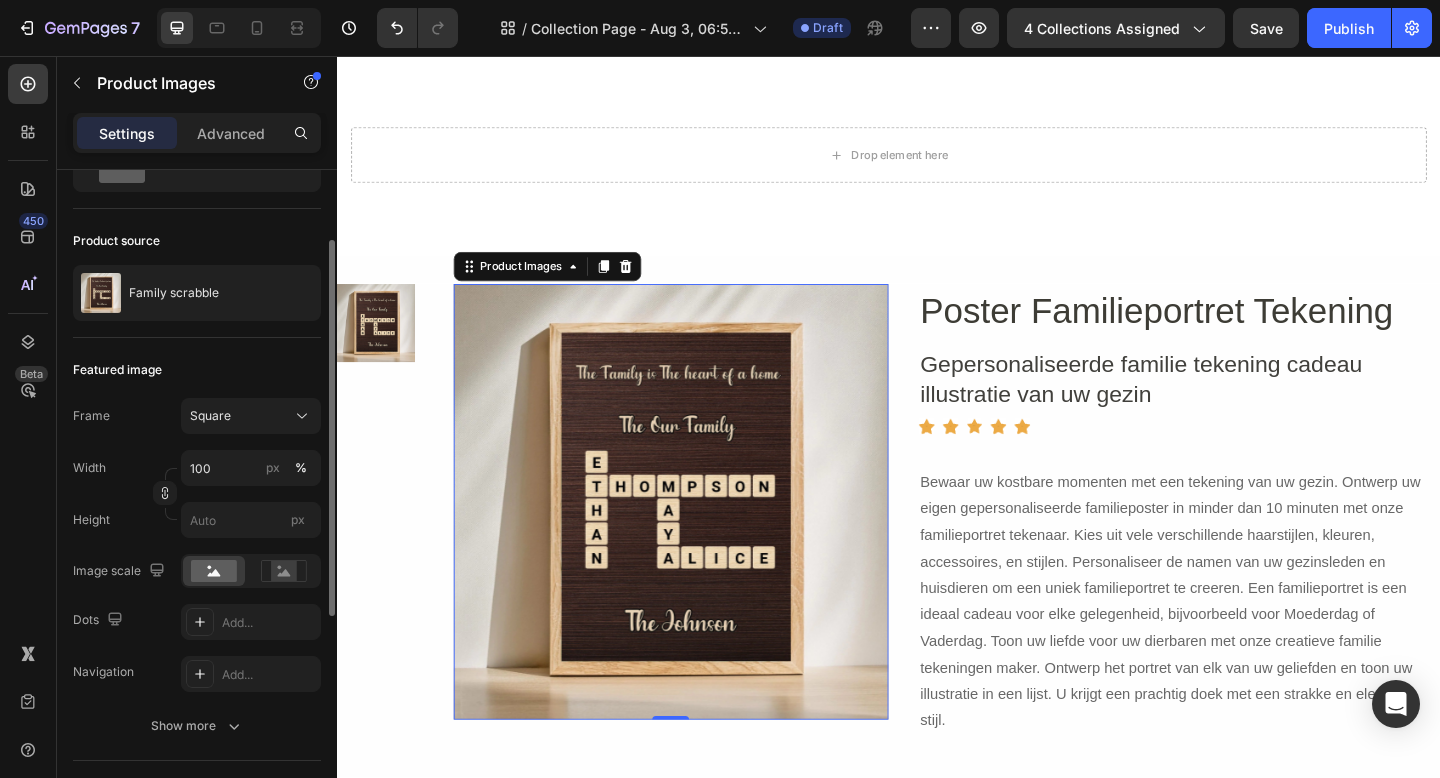 scroll, scrollTop: 110, scrollLeft: 0, axis: vertical 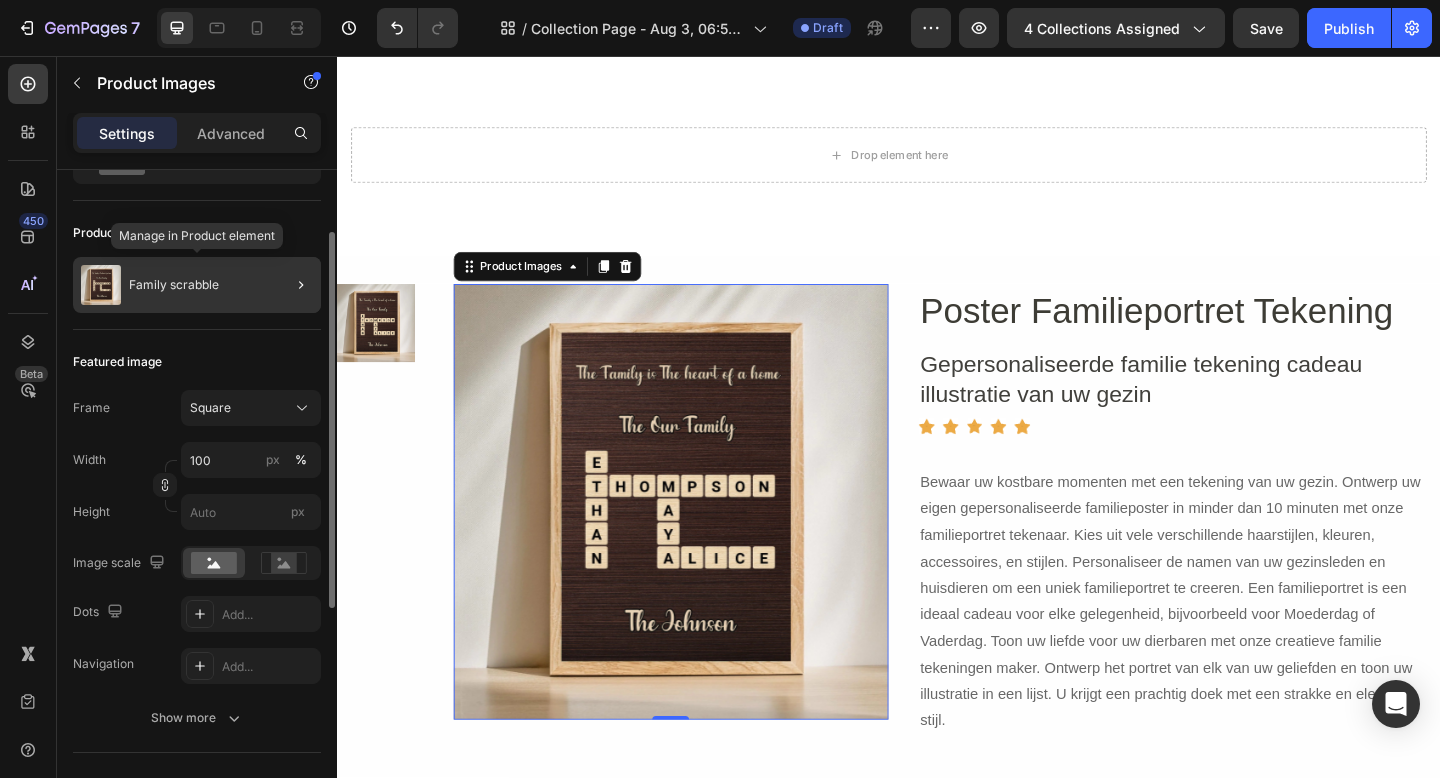 click on "Family scrabble" 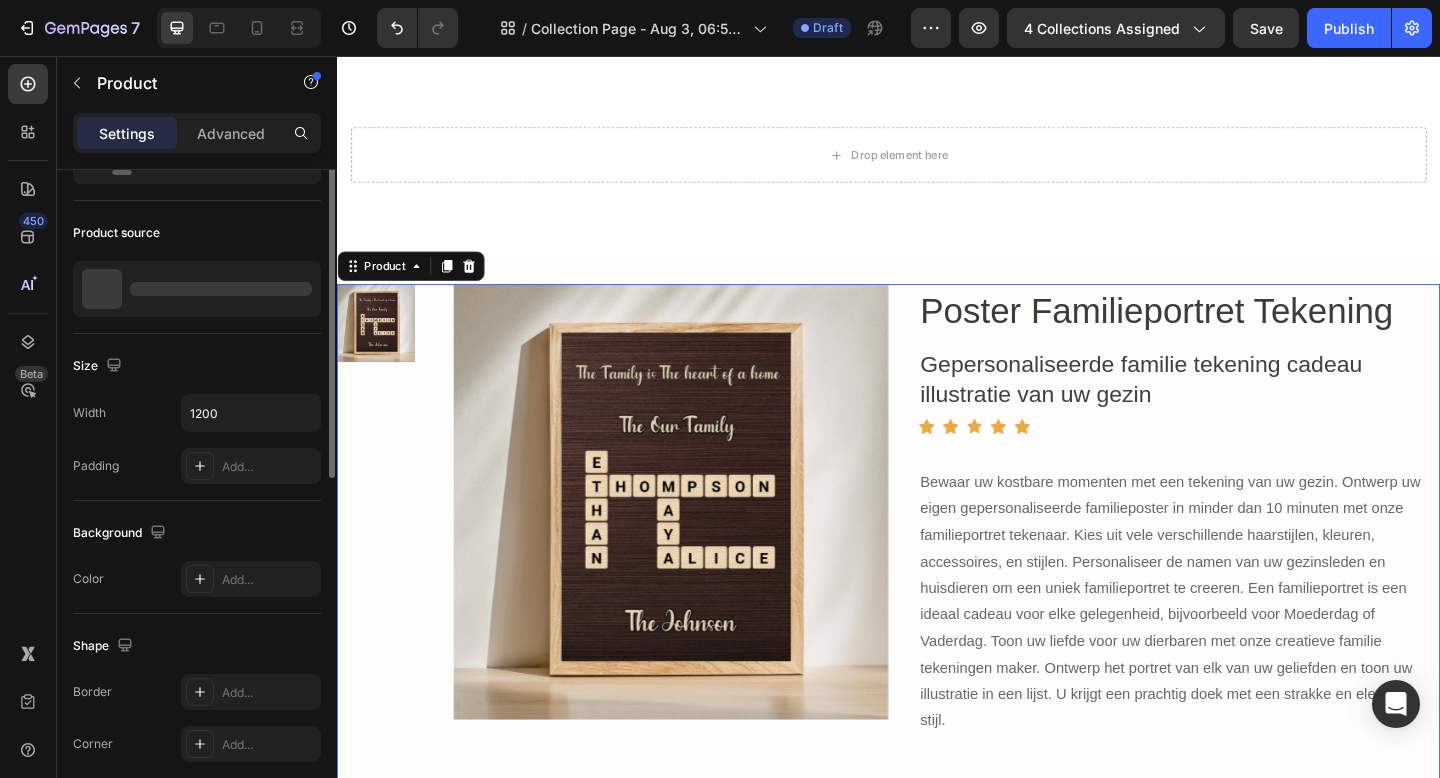 scroll, scrollTop: 0, scrollLeft: 0, axis: both 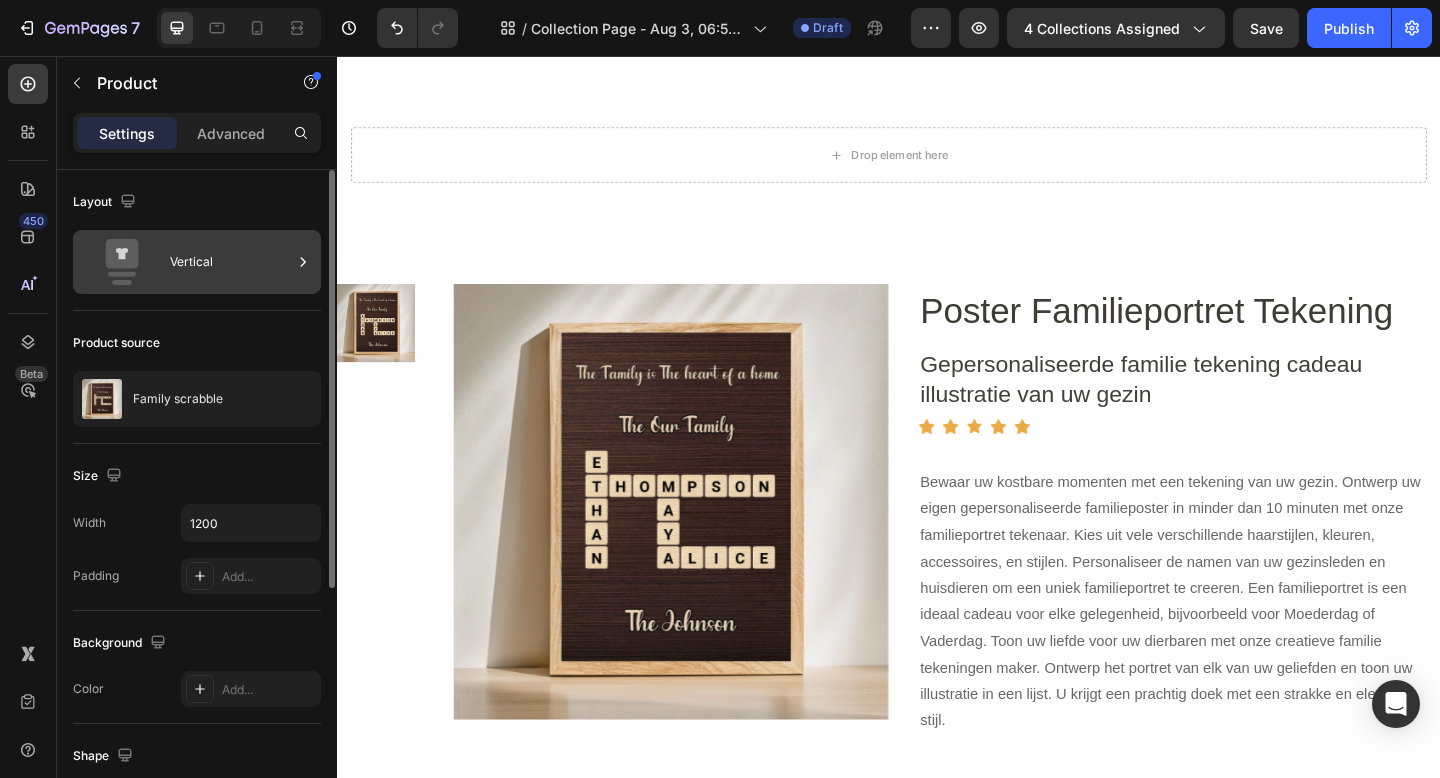 click on "Vertical" at bounding box center (231, 262) 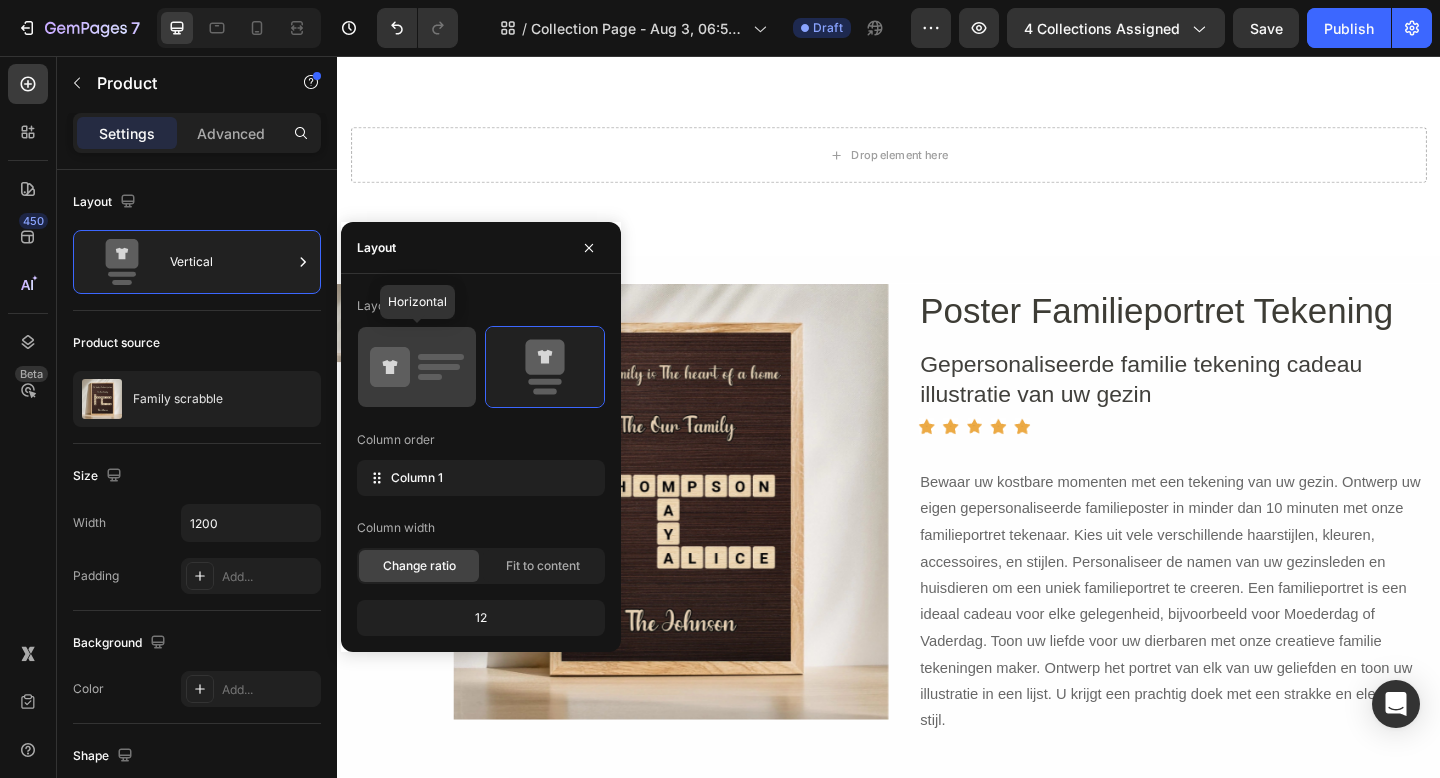 click 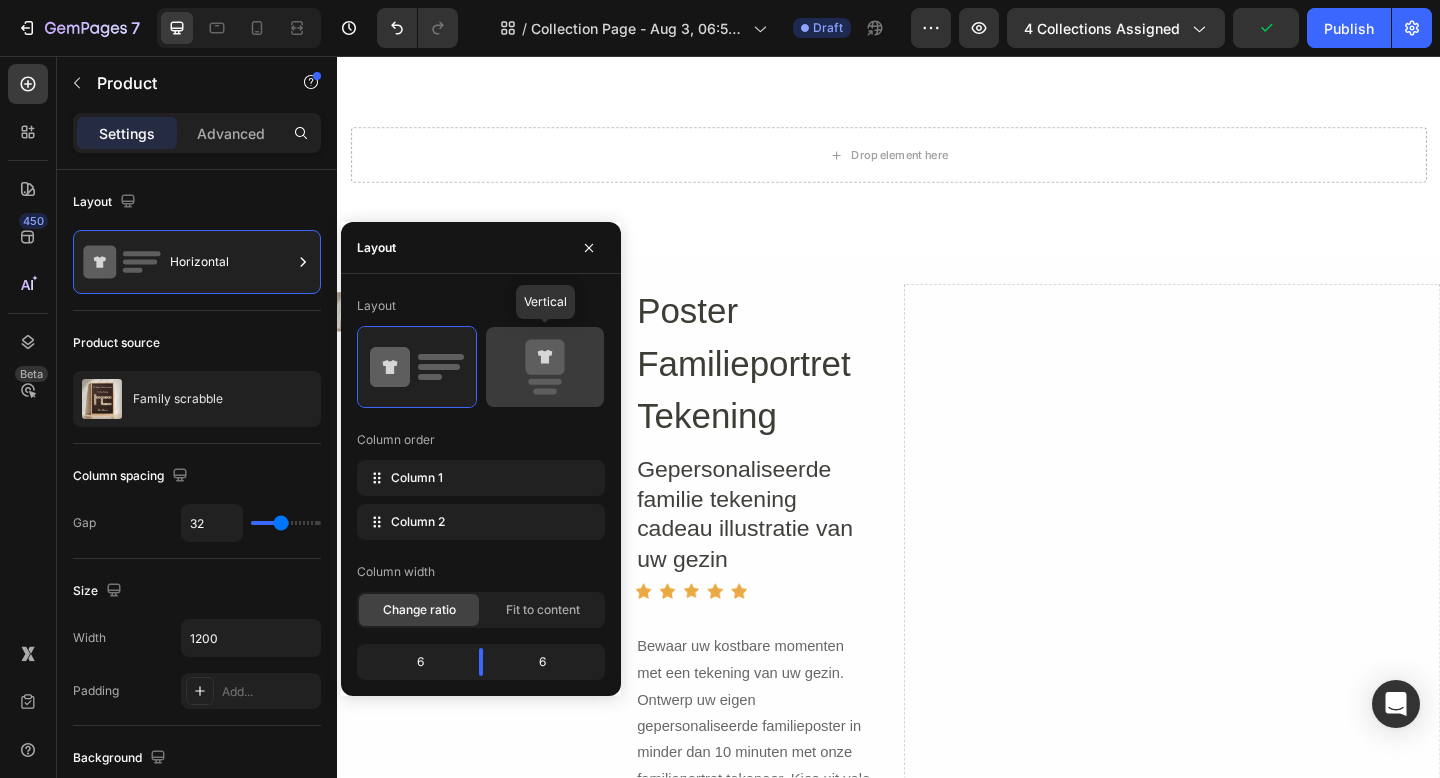 click 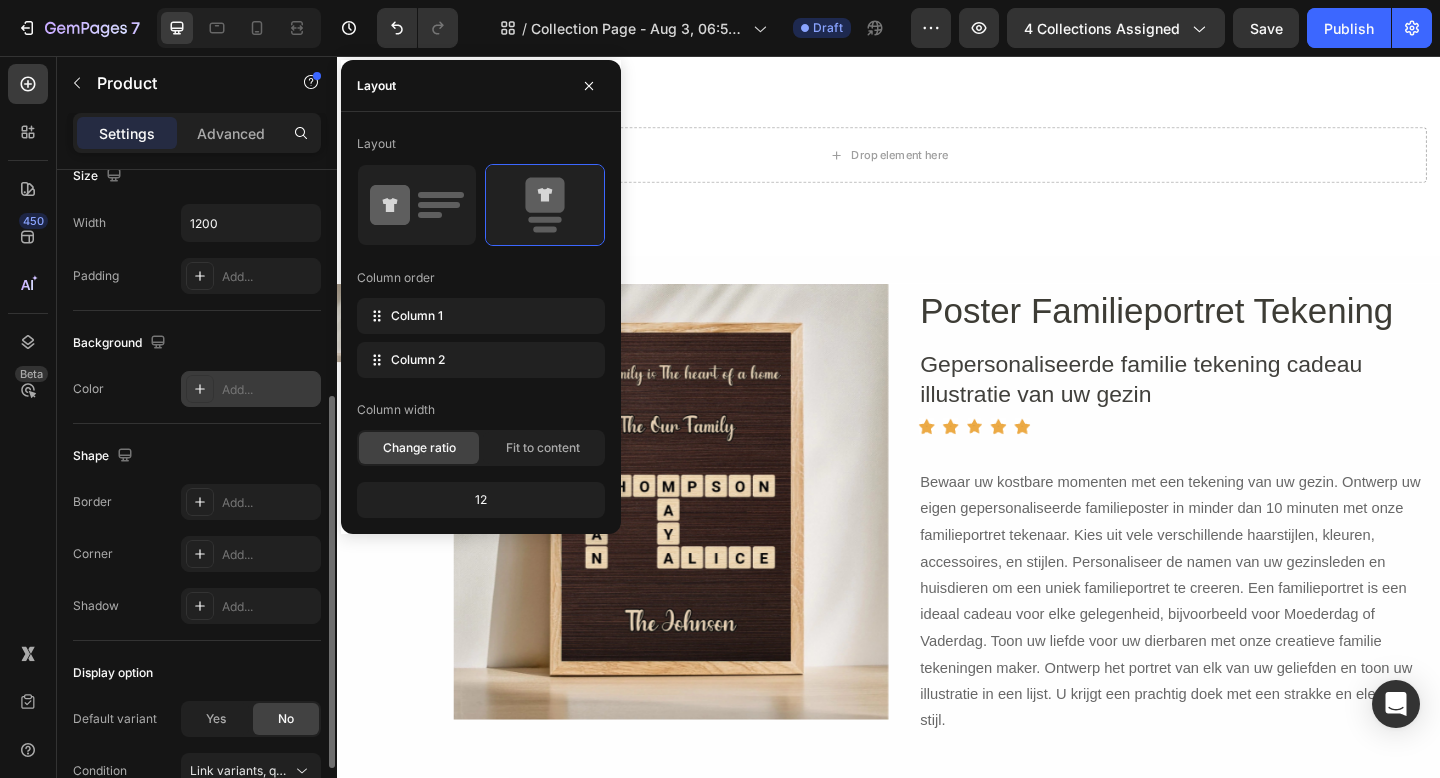 scroll, scrollTop: 491, scrollLeft: 0, axis: vertical 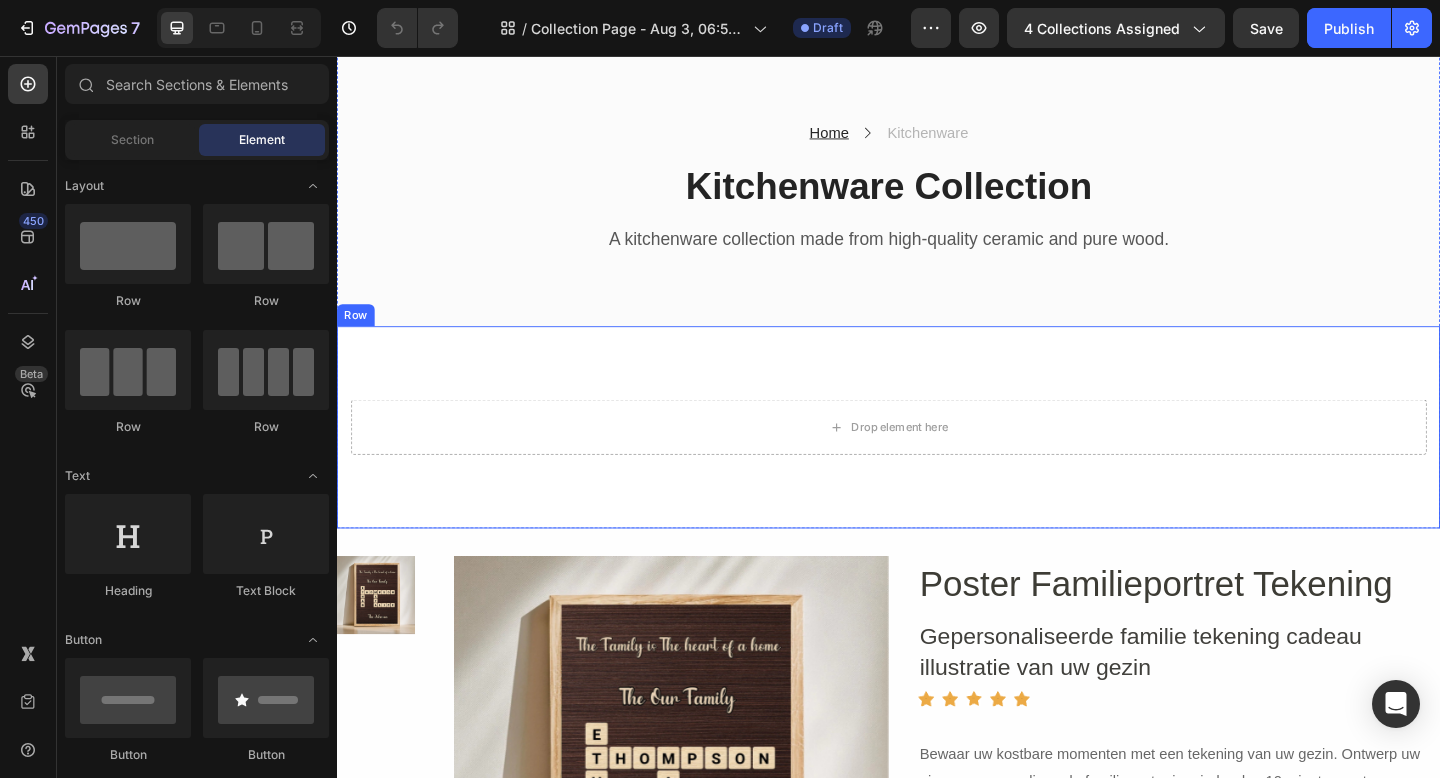 click on "Drop element here Row Row" at bounding box center [937, 460] 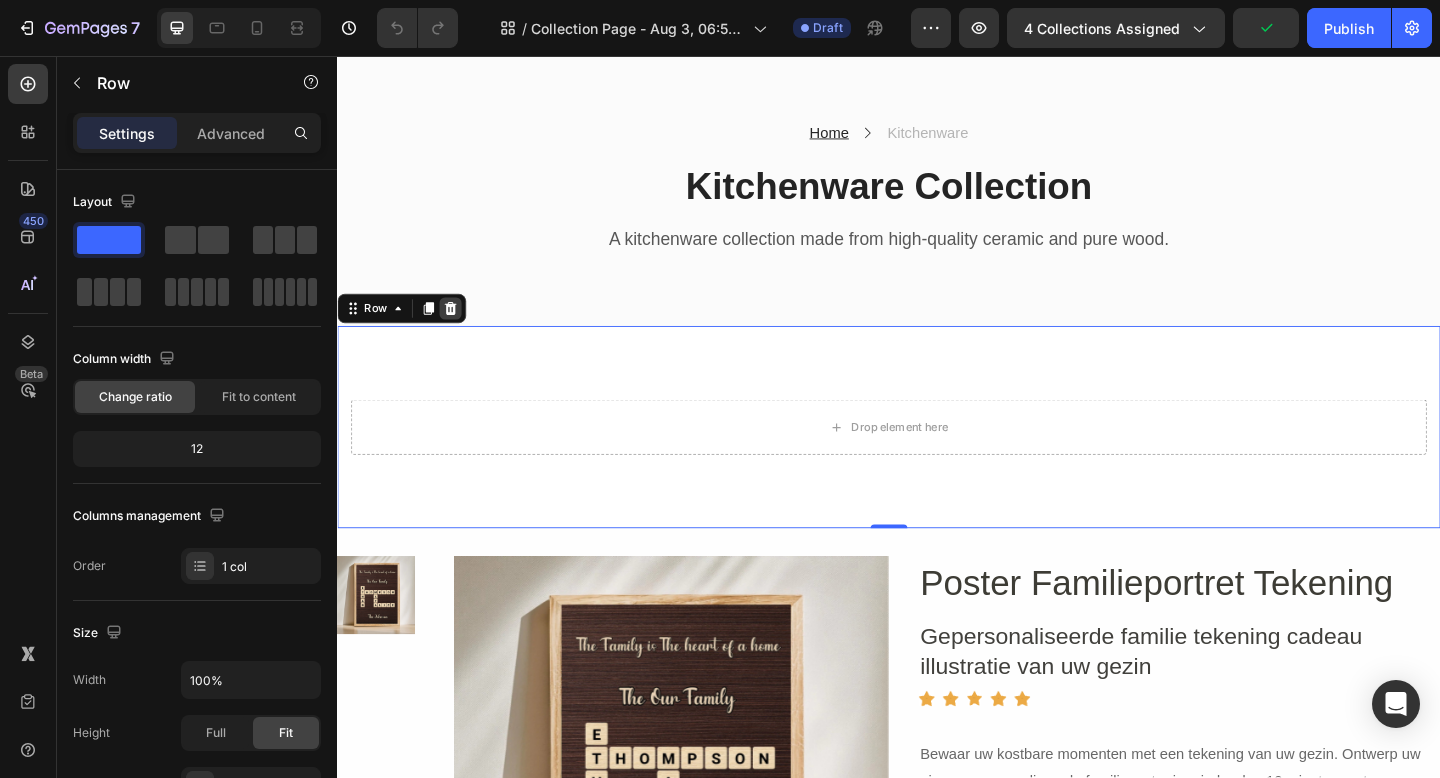 click 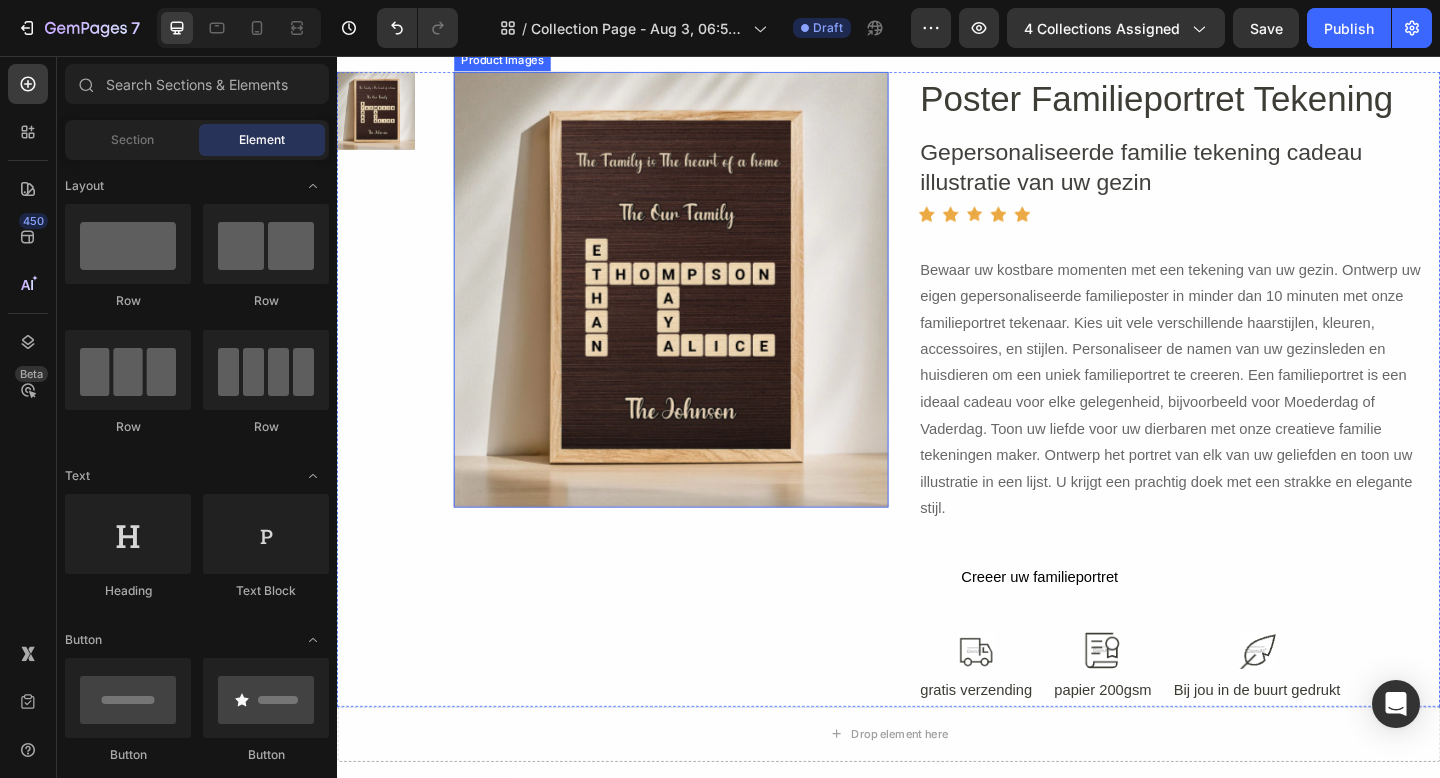 scroll, scrollTop: 416, scrollLeft: 0, axis: vertical 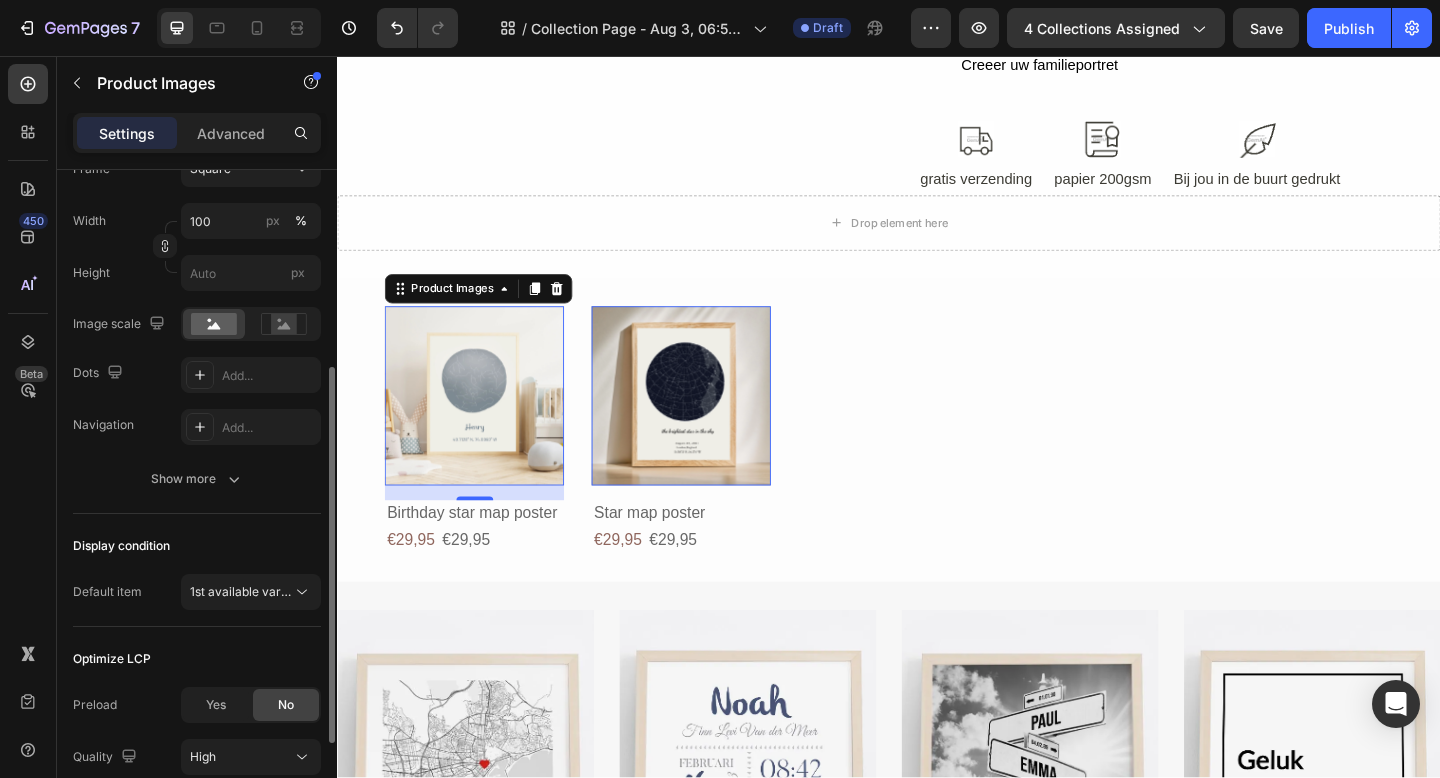 click on "1st available variant" at bounding box center (246, 591) 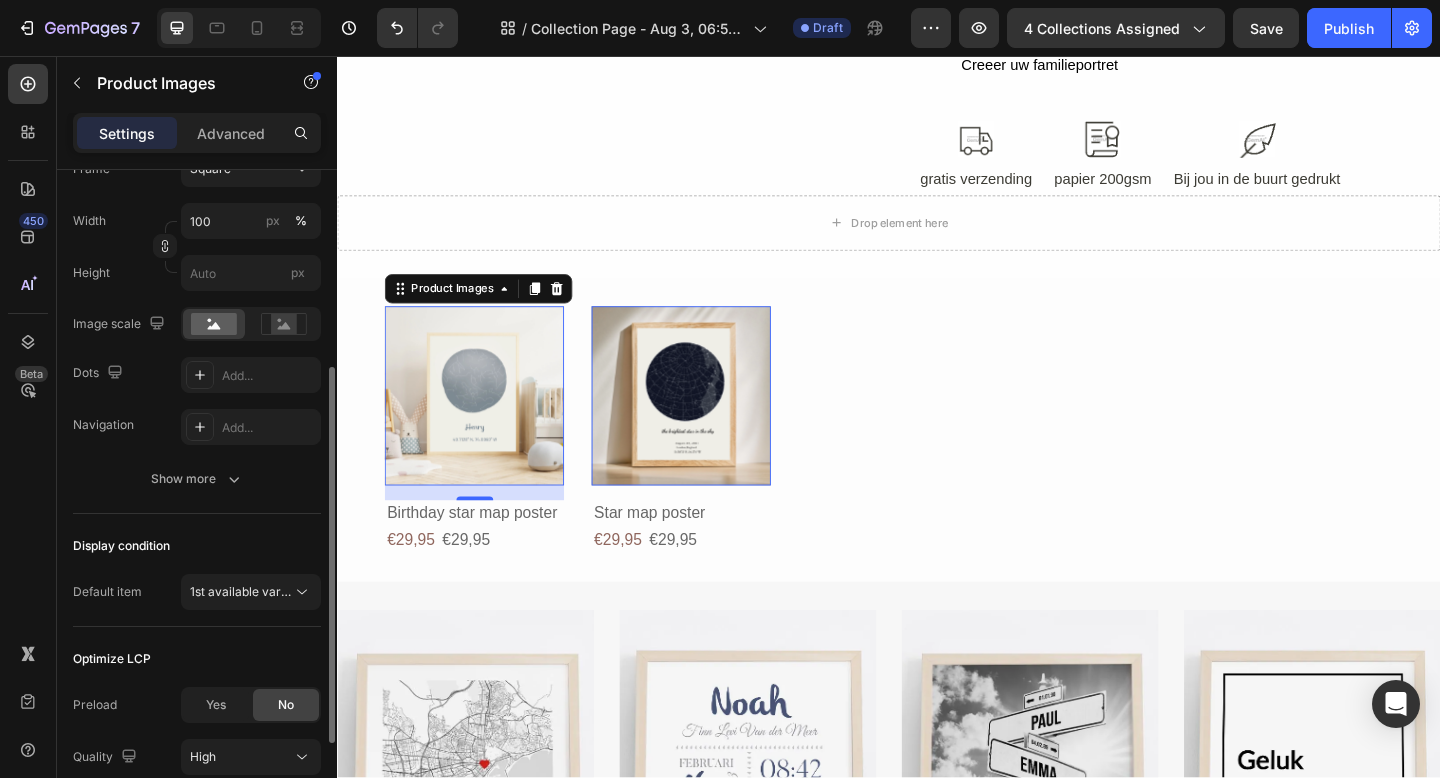 click on "Optimize LCP Preload Yes No Quality High" 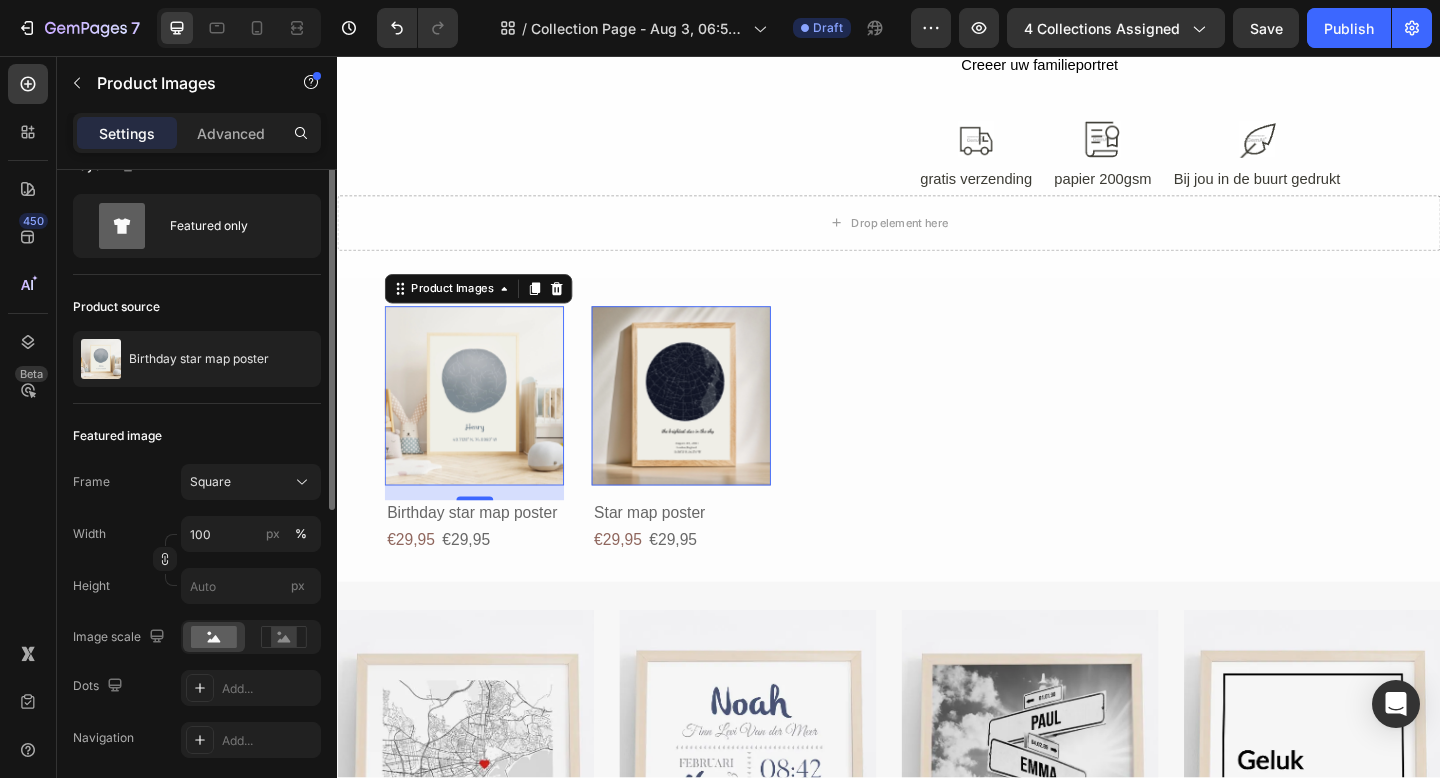 scroll, scrollTop: 0, scrollLeft: 0, axis: both 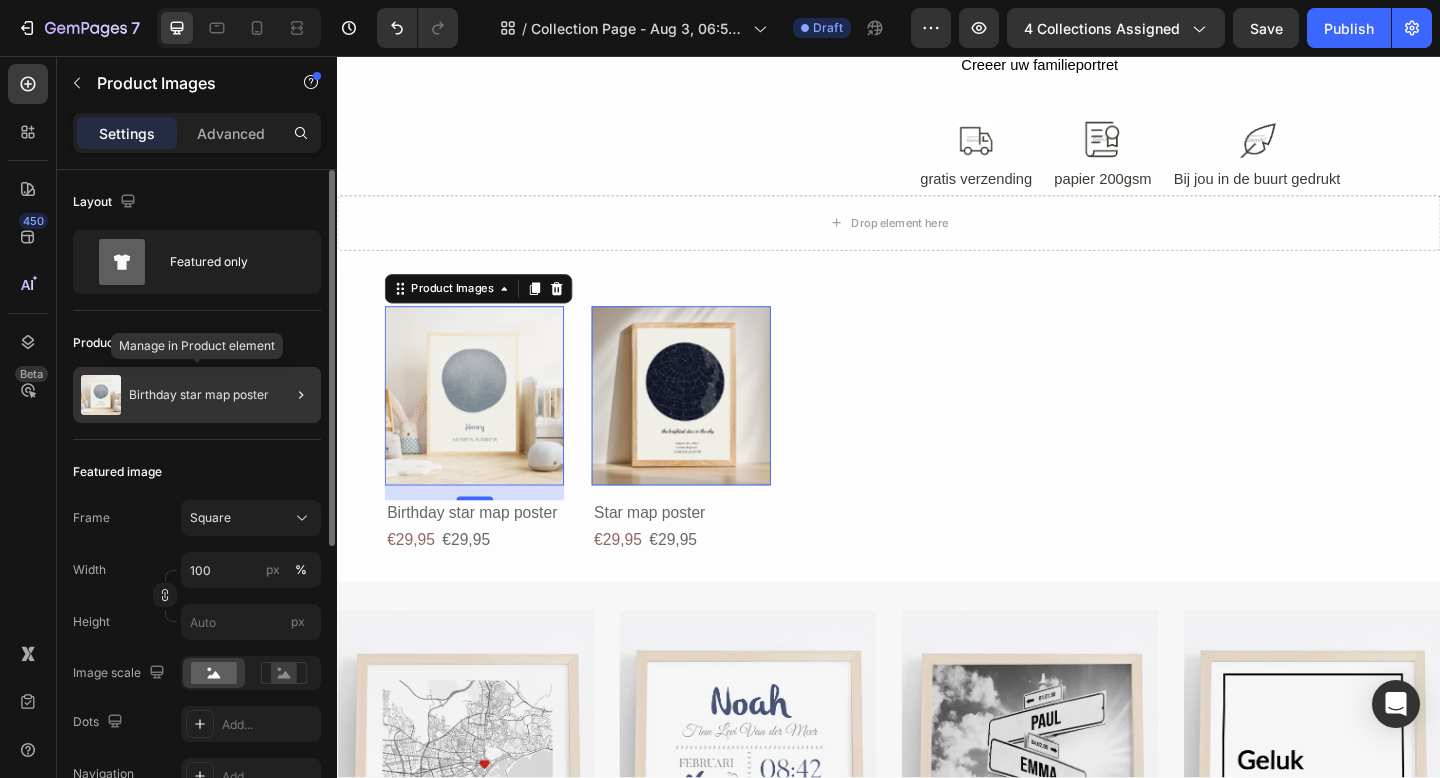 click on "Birthday star map poster" 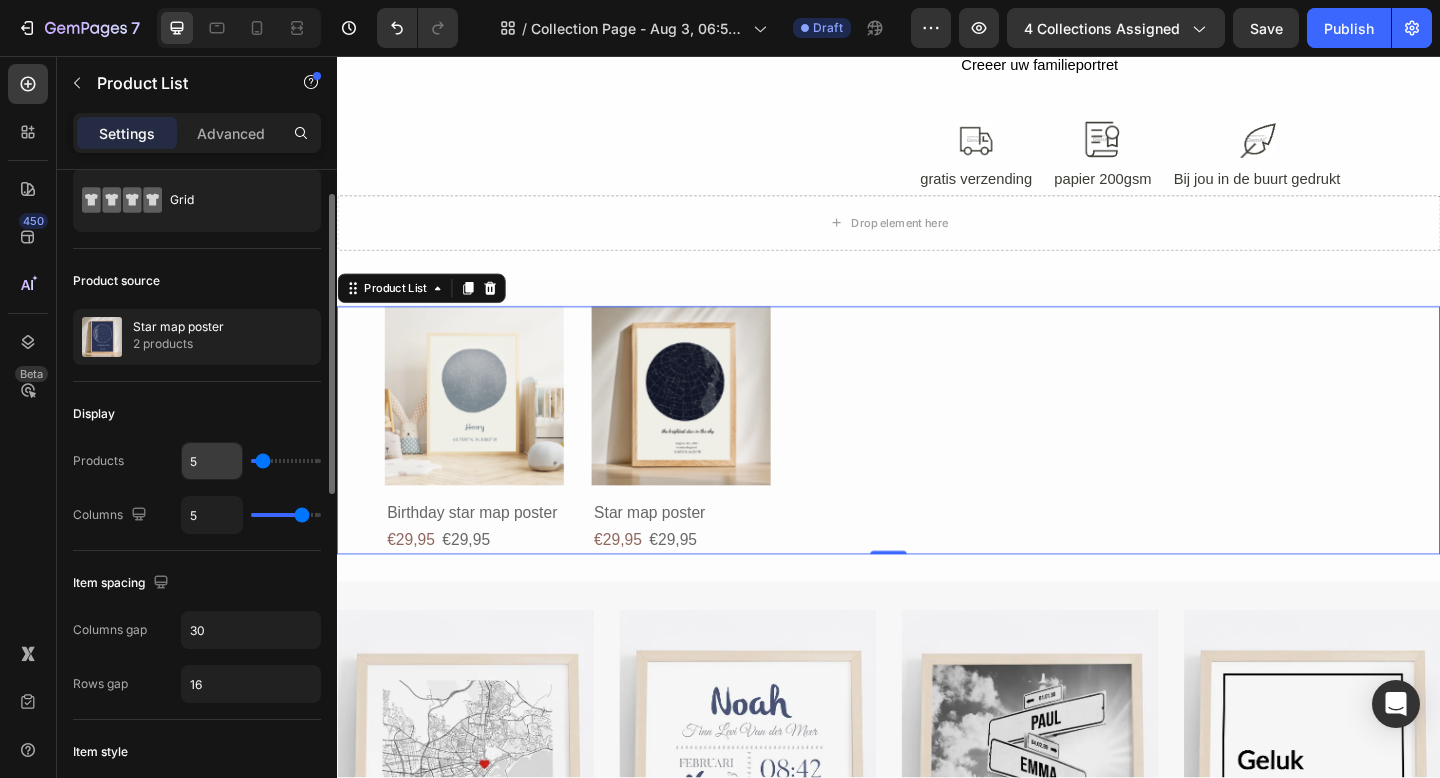 scroll, scrollTop: 0, scrollLeft: 0, axis: both 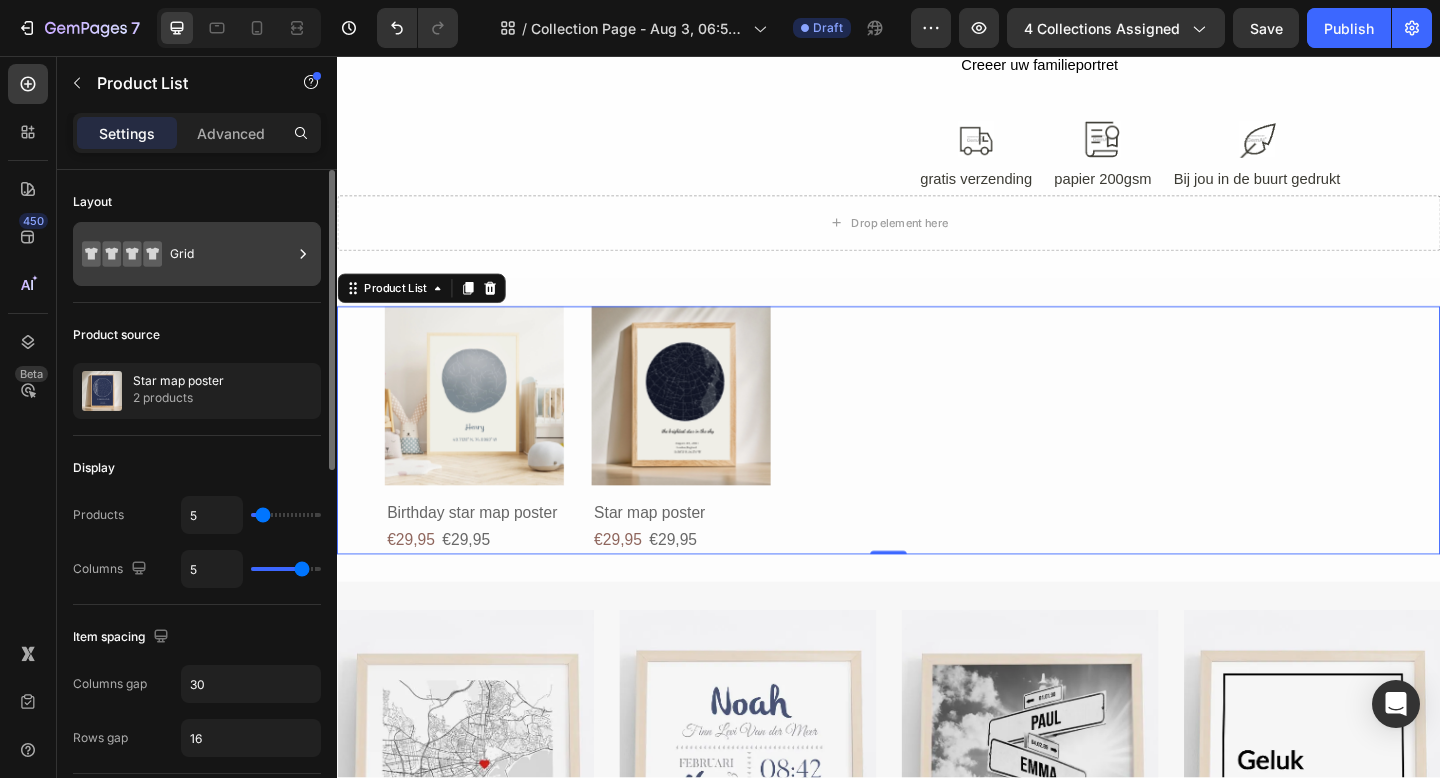 click on "Grid" at bounding box center [231, 254] 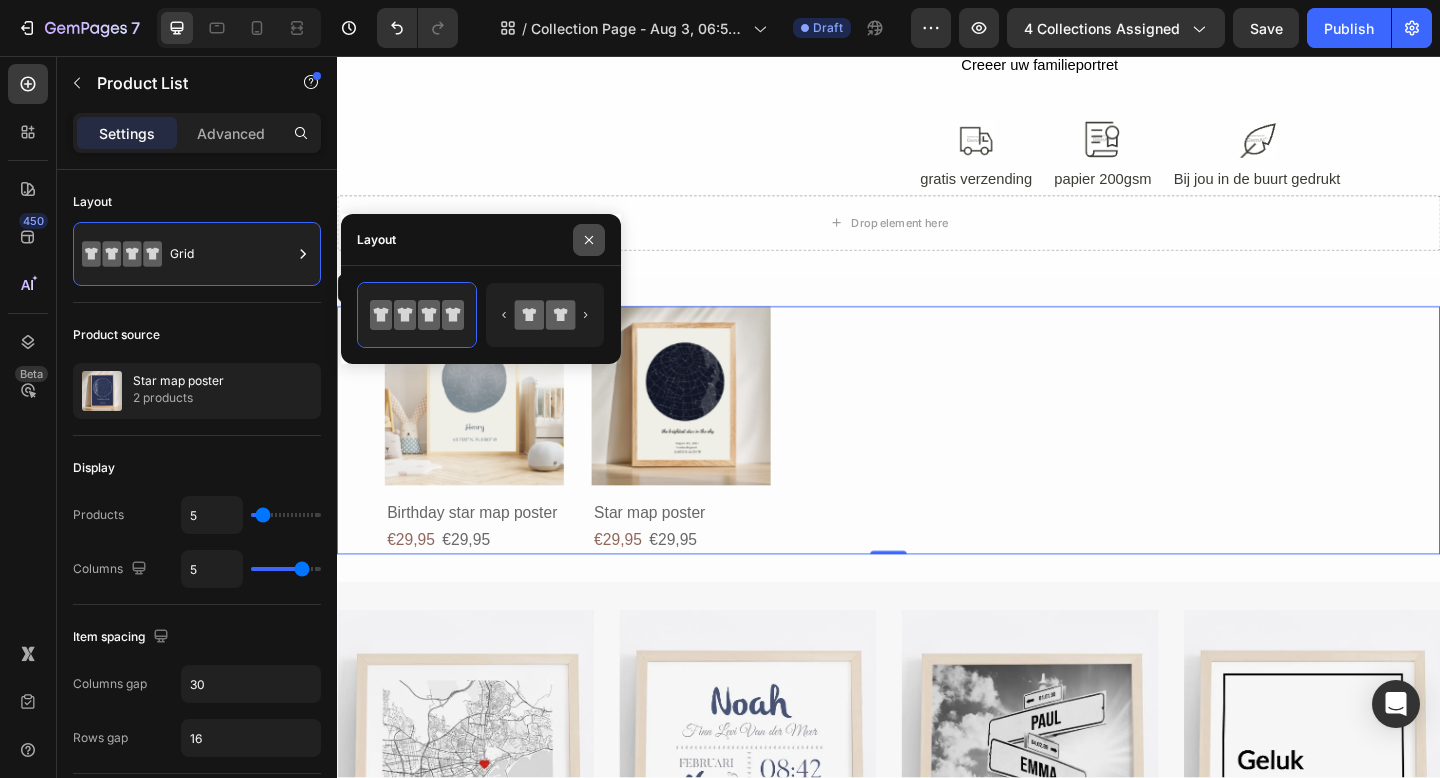 click 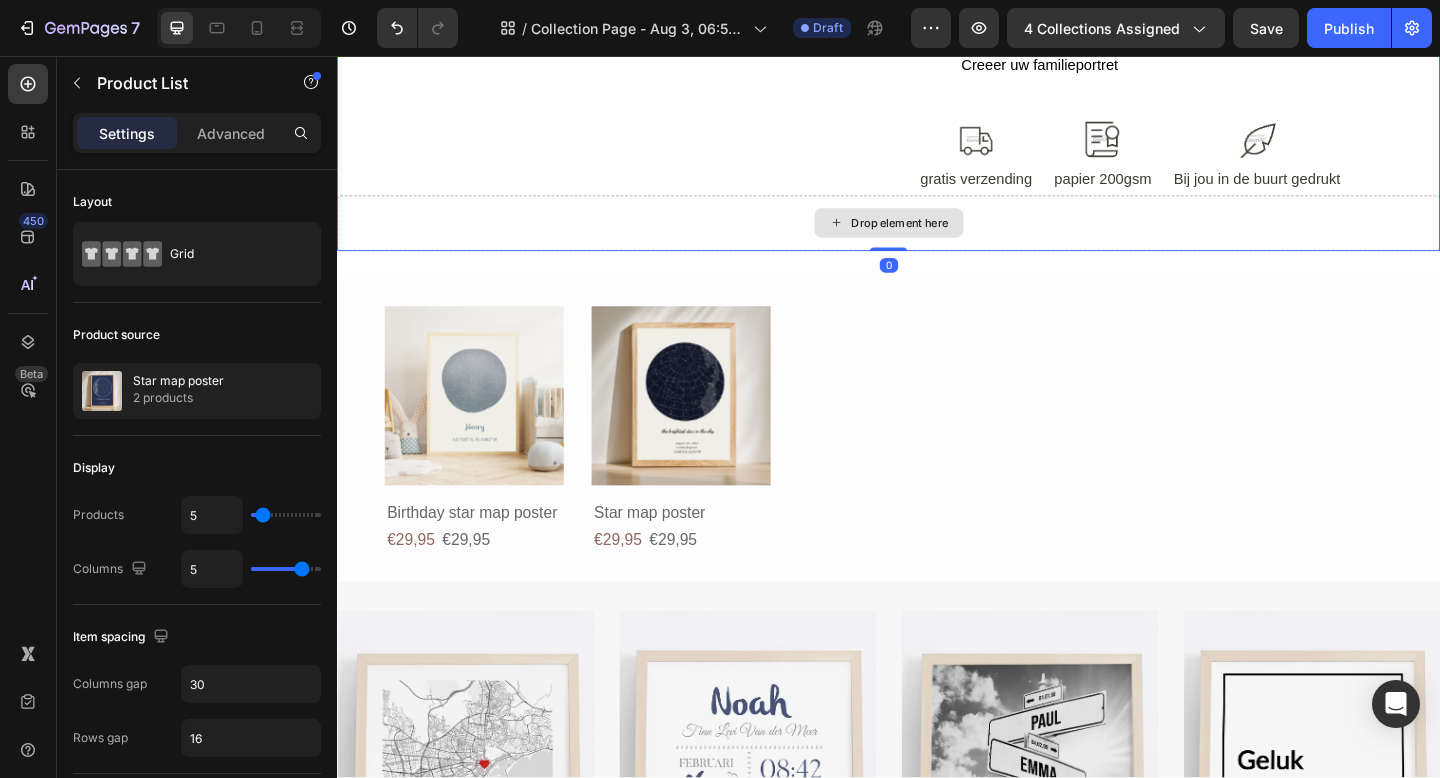 click on "Drop element here" at bounding box center (937, 238) 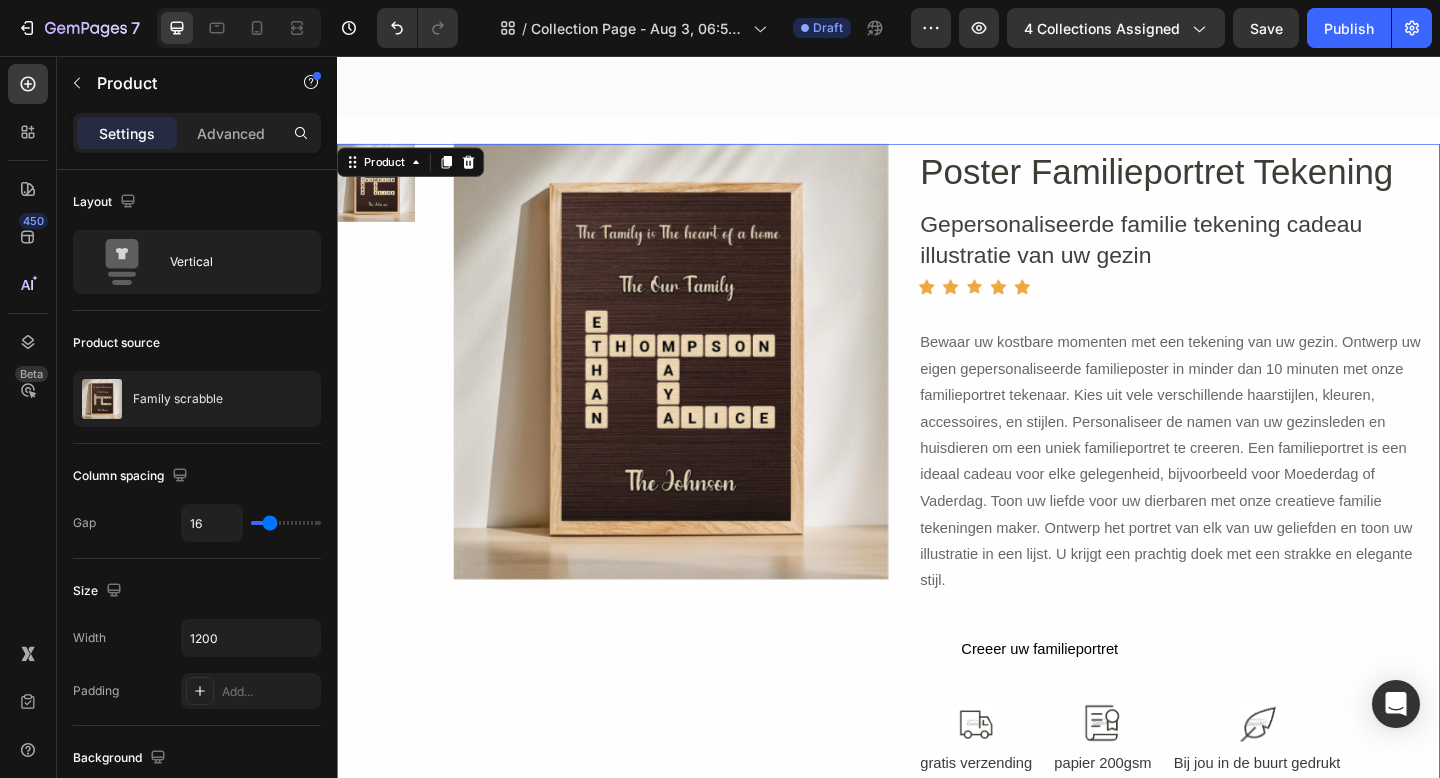 scroll, scrollTop: 330, scrollLeft: 0, axis: vertical 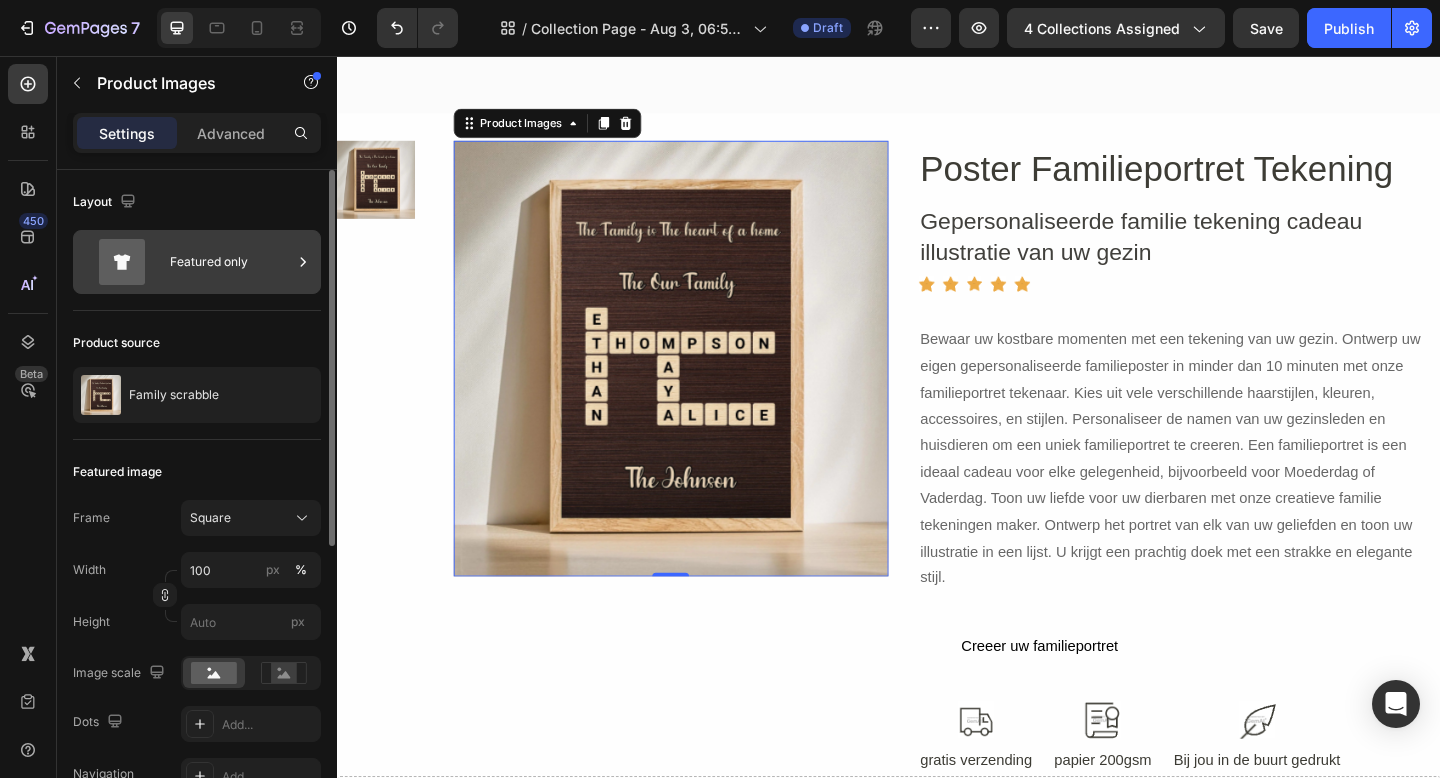 click on "Featured only" at bounding box center [231, 262] 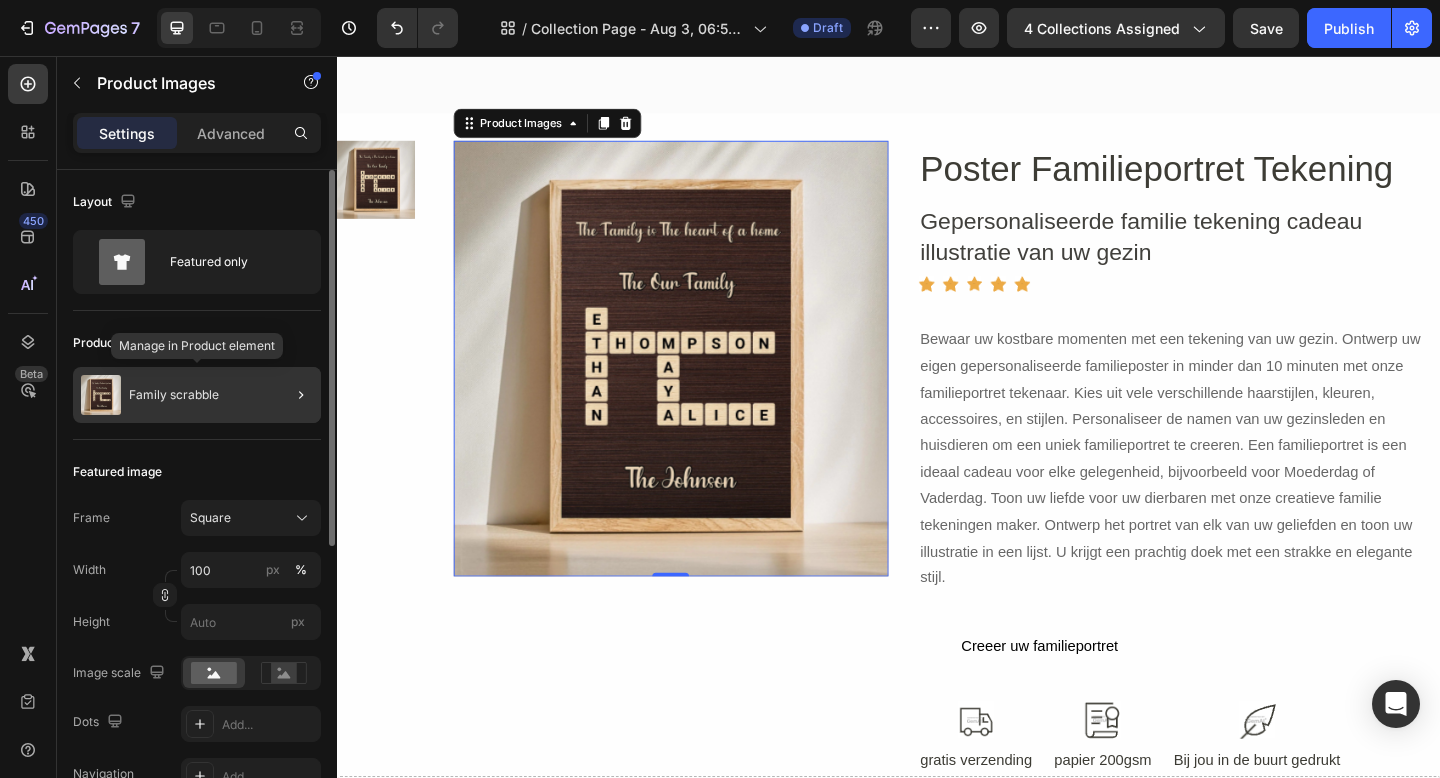 click on "Family scrabble" at bounding box center (174, 395) 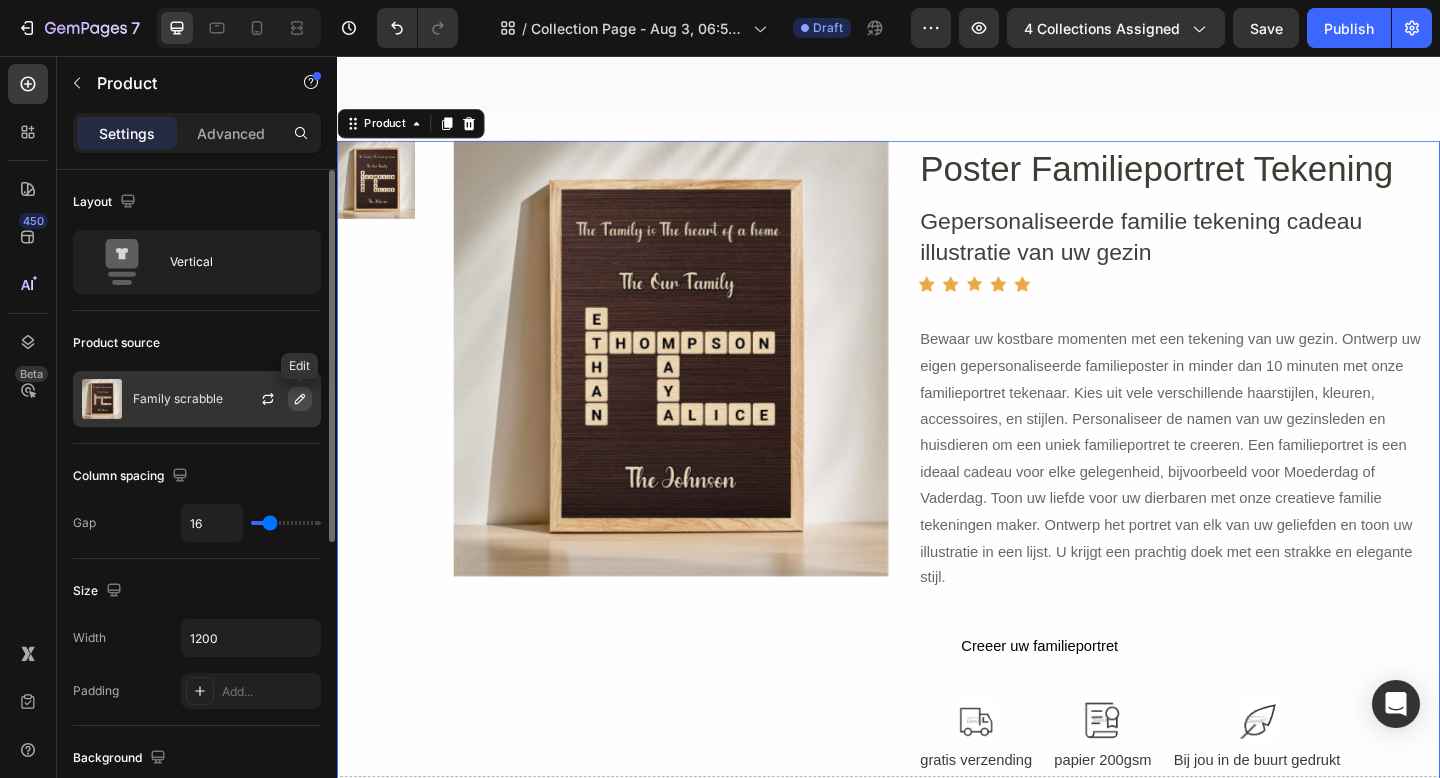 click 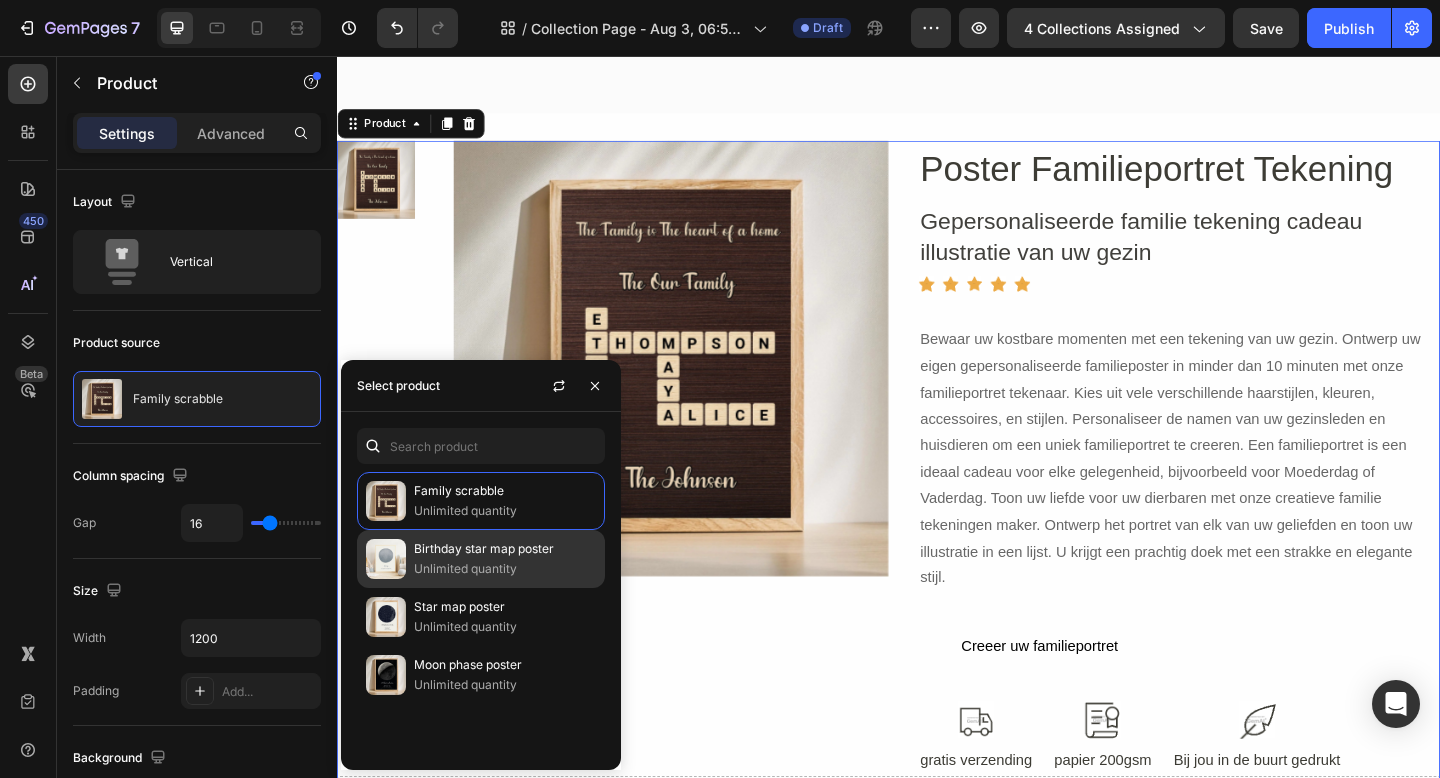 click on "Unlimited quantity" at bounding box center (505, 569) 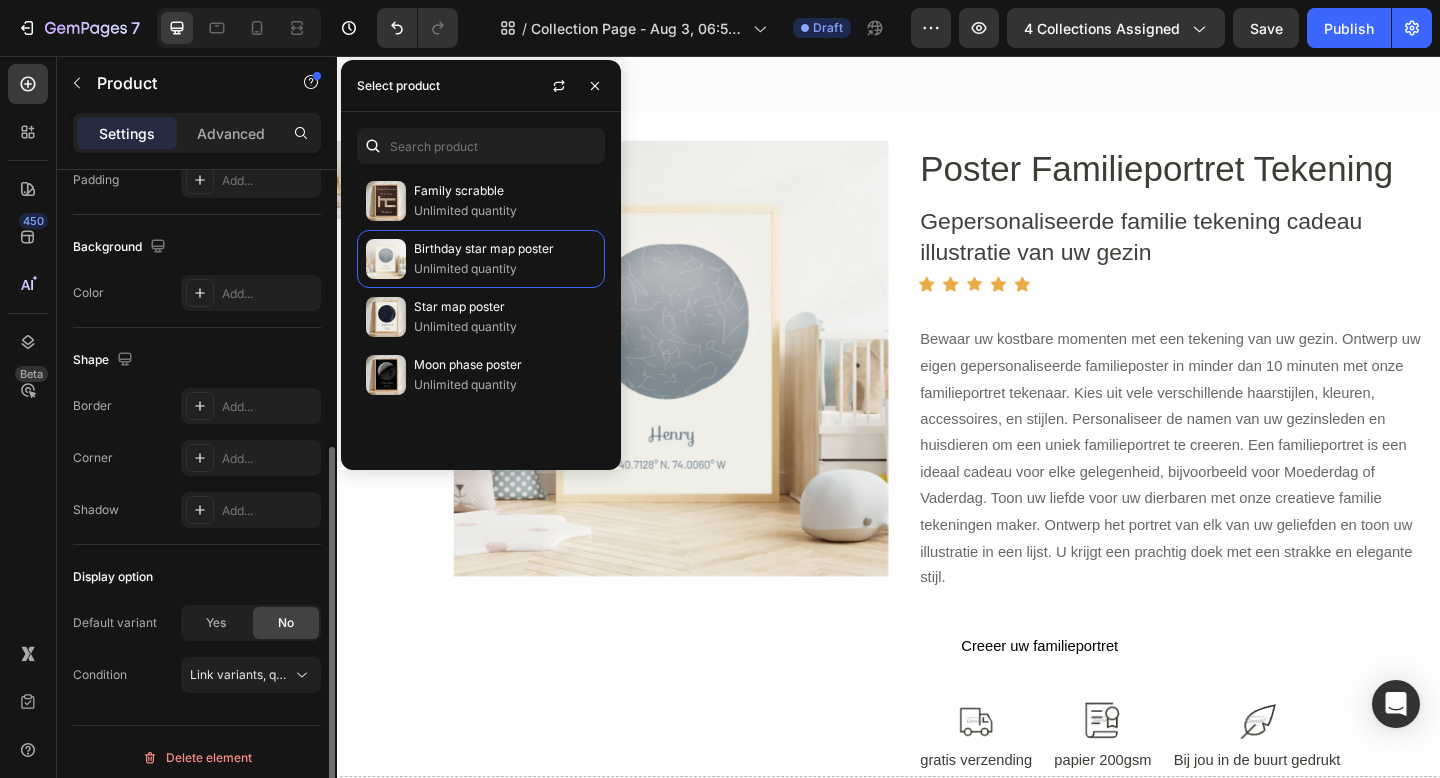 scroll, scrollTop: 517, scrollLeft: 0, axis: vertical 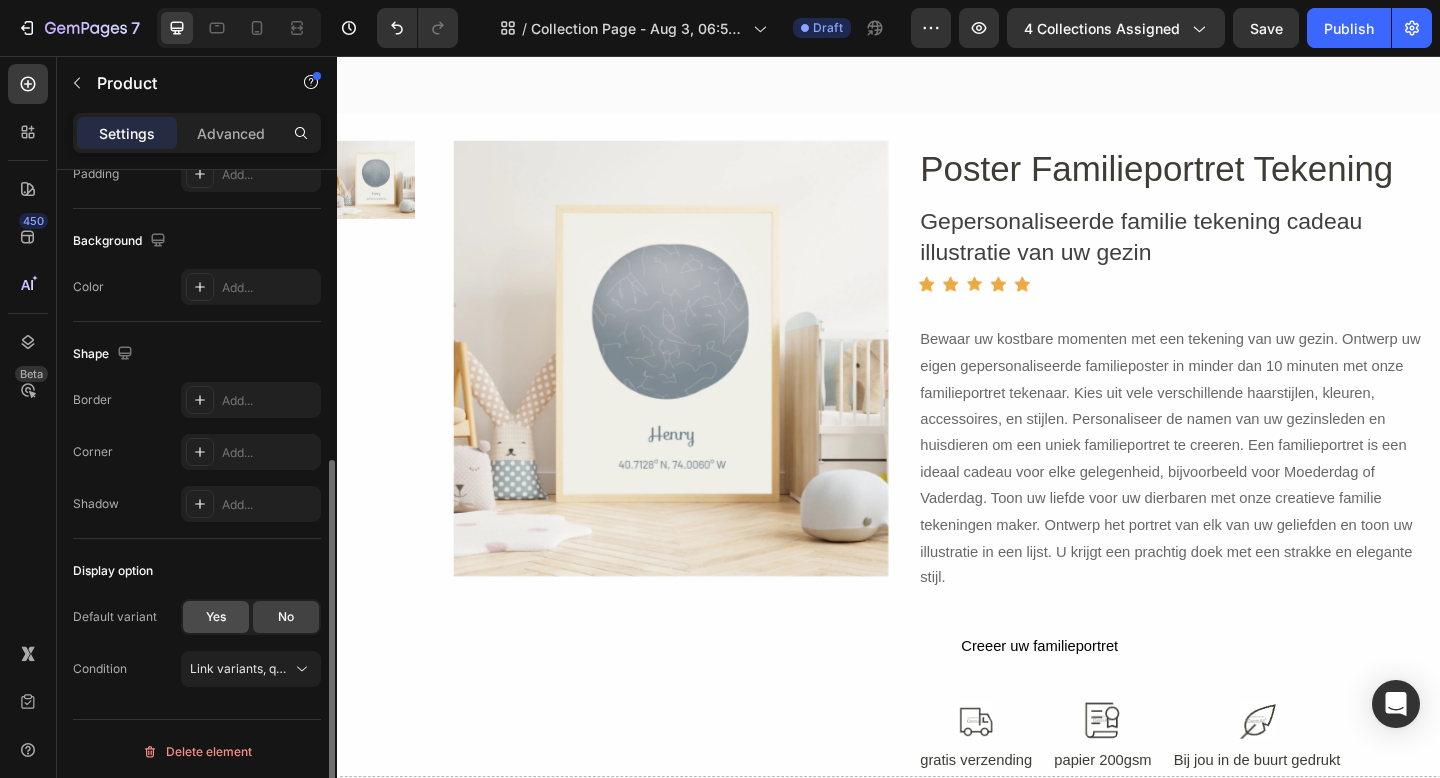 click on "Yes" 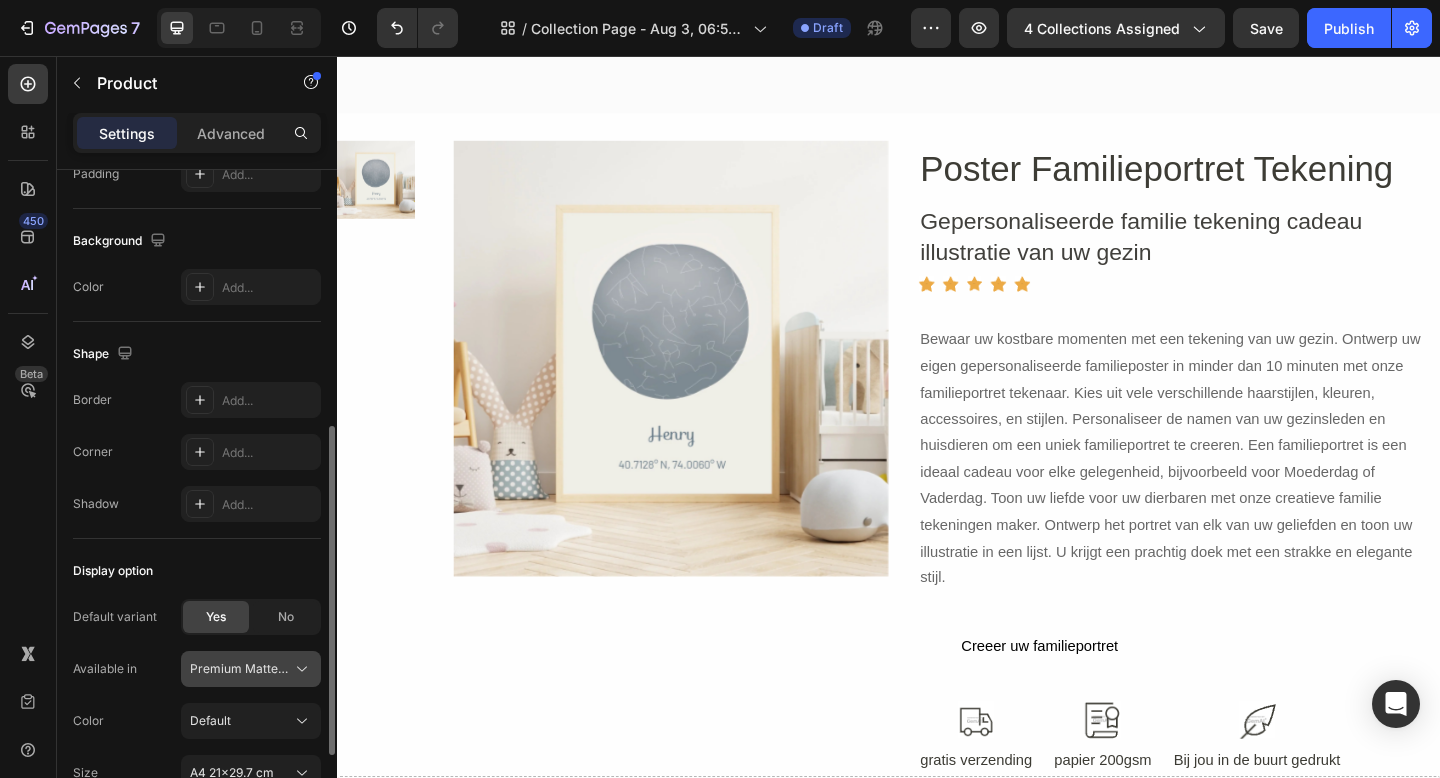 click on "Premium Matte Paper Poster  - ver" at bounding box center [239, 669] 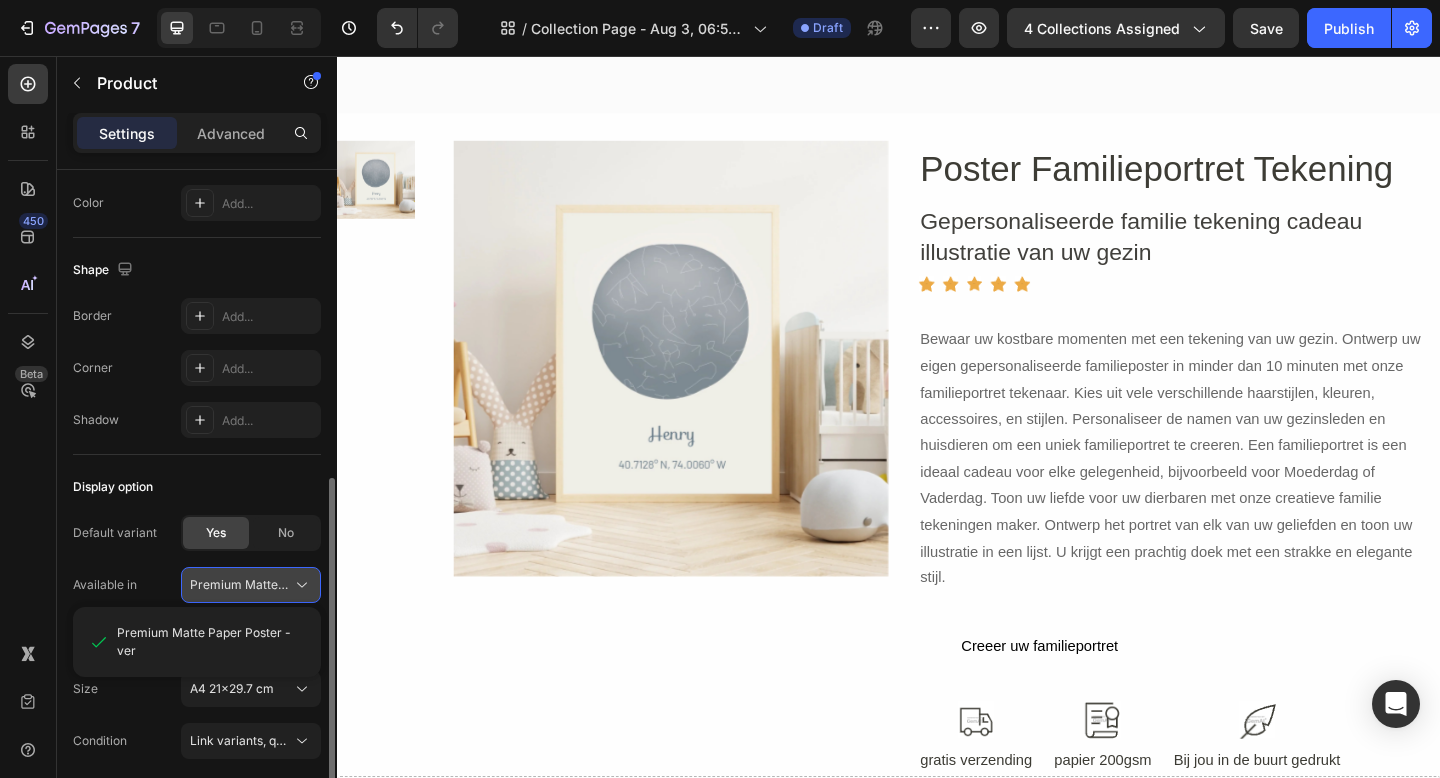 scroll, scrollTop: 611, scrollLeft: 0, axis: vertical 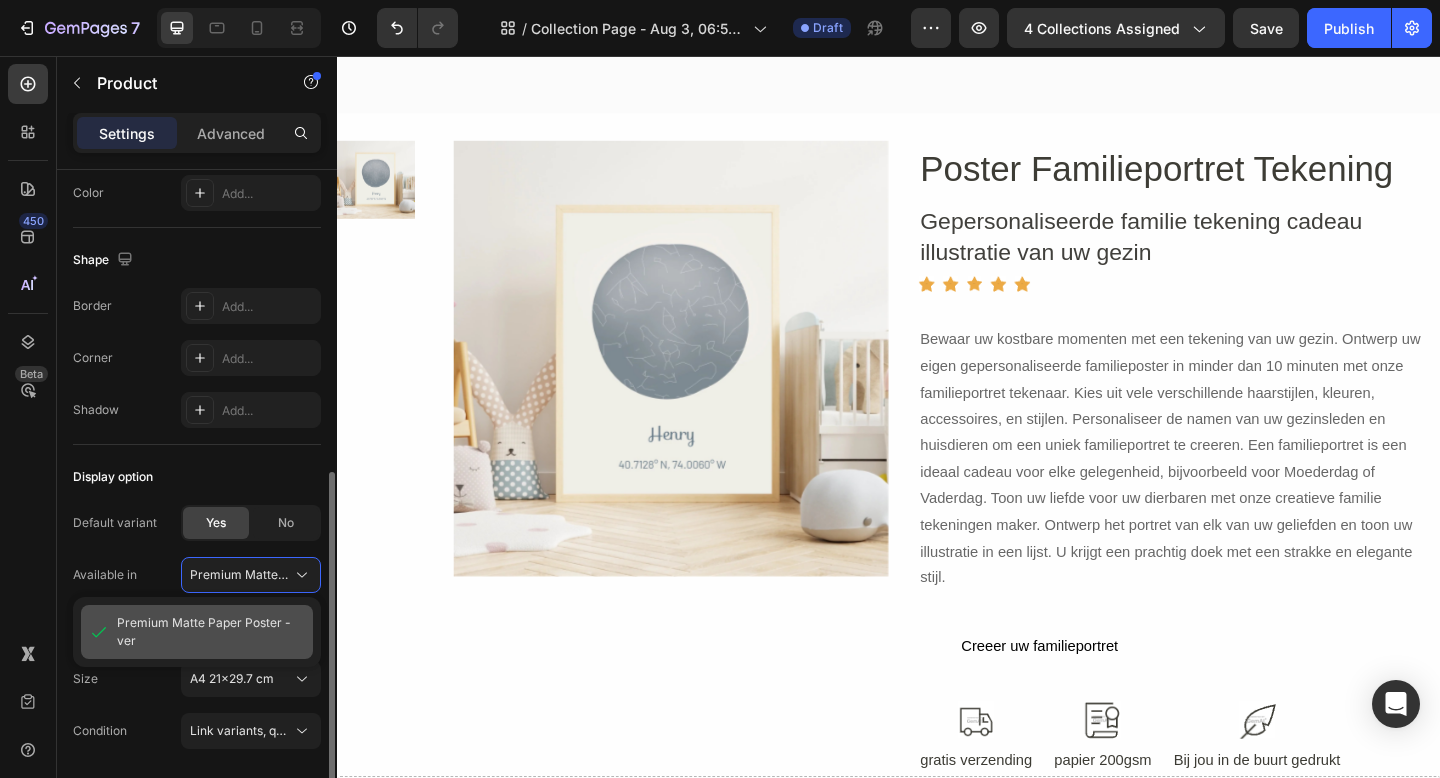 click on "Premium Matte Paper Poster  - ver" at bounding box center [211, 632] 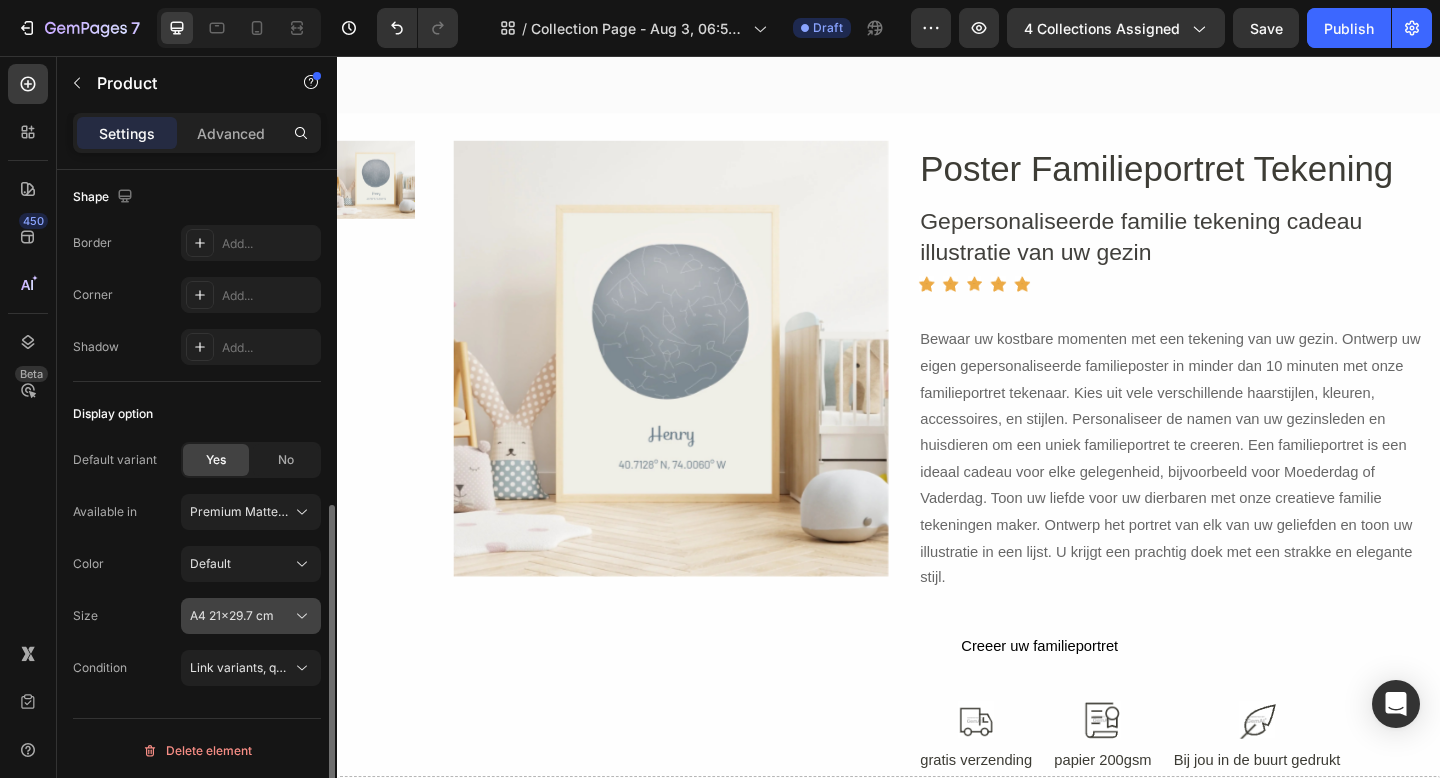 scroll, scrollTop: 675, scrollLeft: 0, axis: vertical 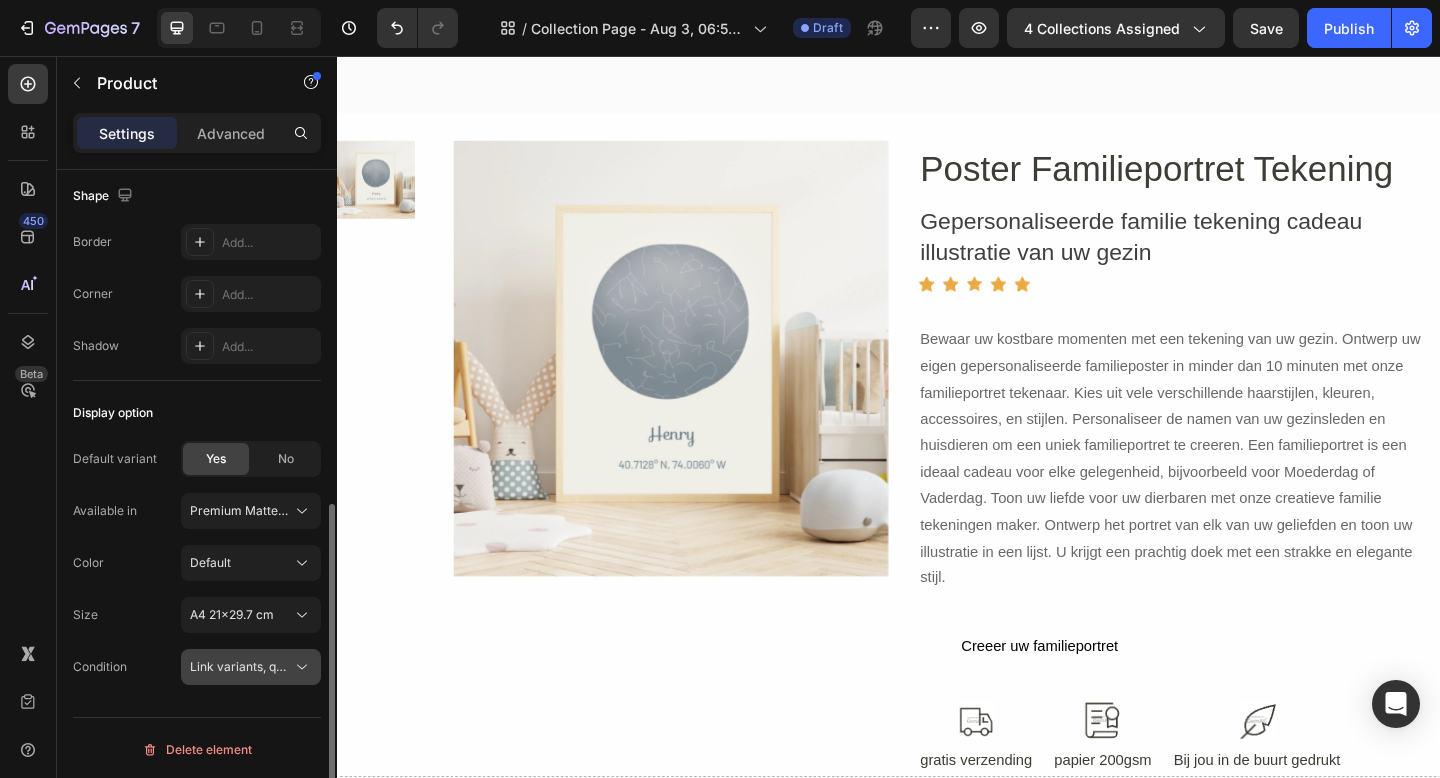 click on "Link variants, quantity <br> between same products" at bounding box center [337, 666] 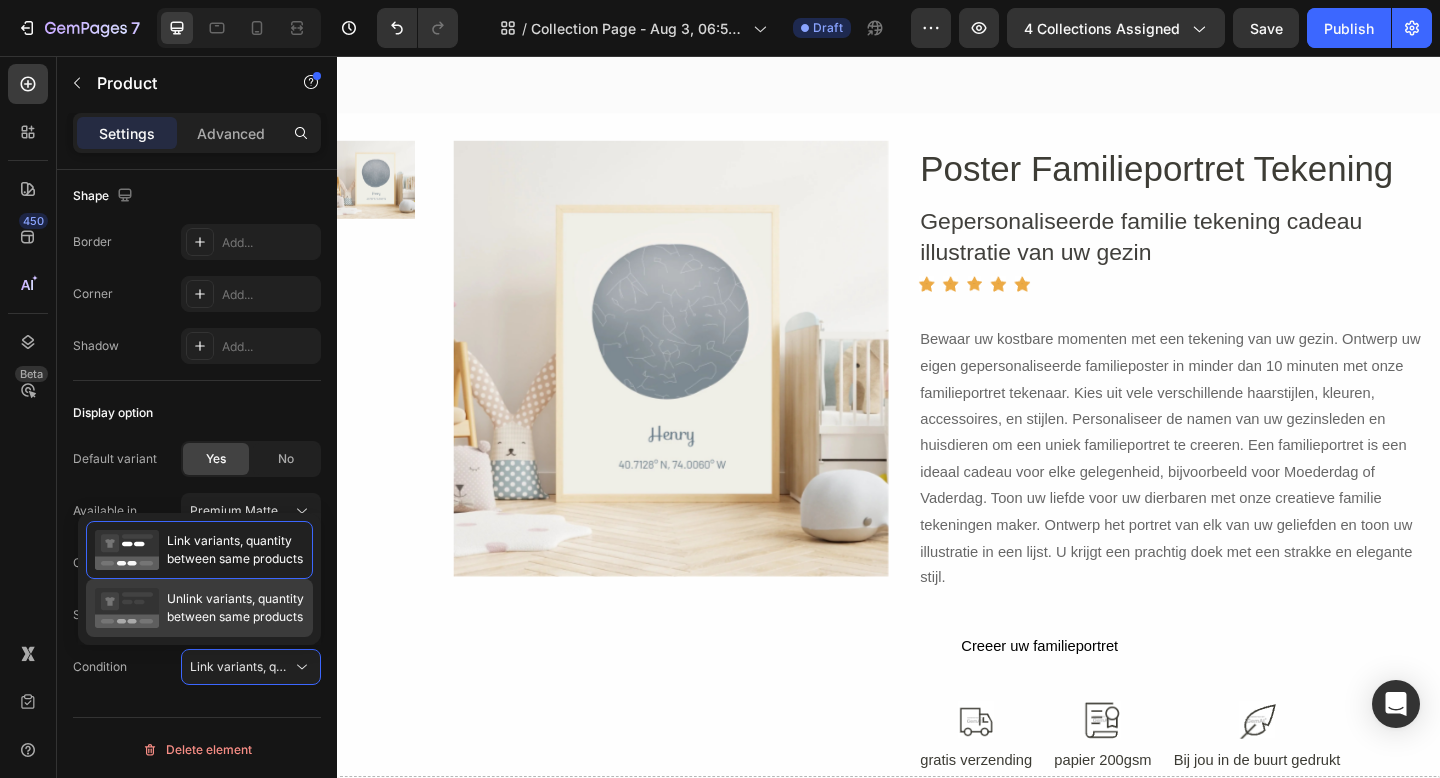 click on "Unlink variants, quantity   between same products" at bounding box center (235, 608) 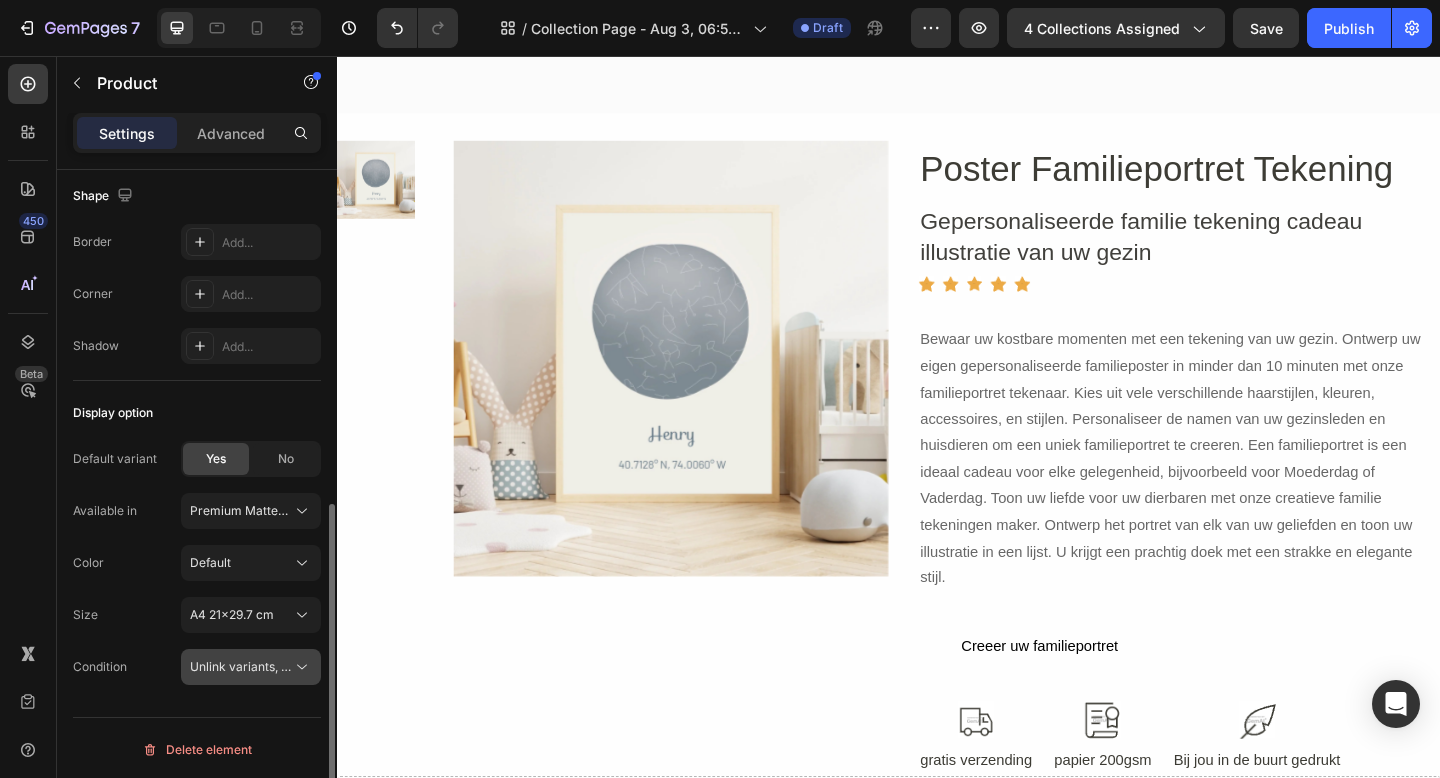 click on "Unlink variants, quantity <br> between same products" at bounding box center (343, 666) 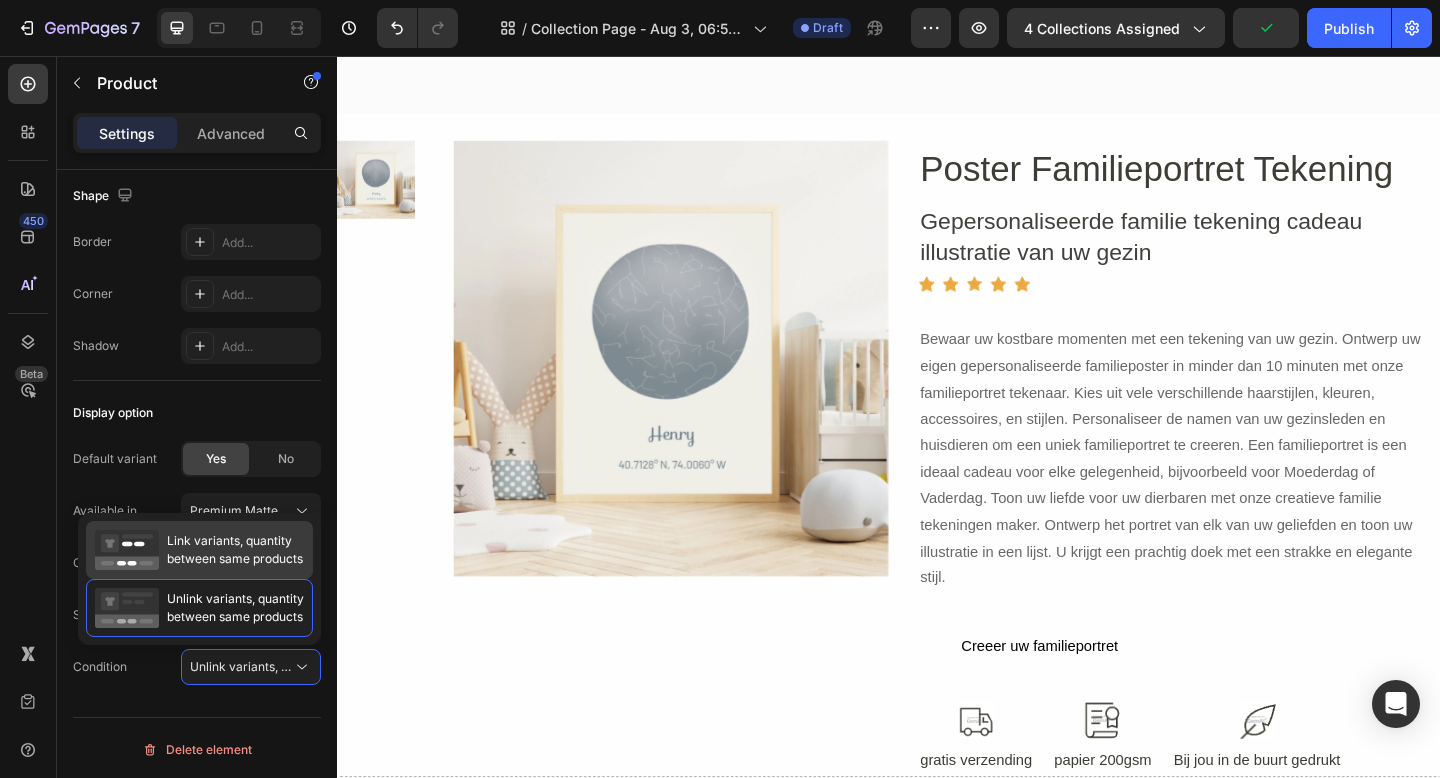 click on "Link variants, quantity   between same products" at bounding box center [235, 550] 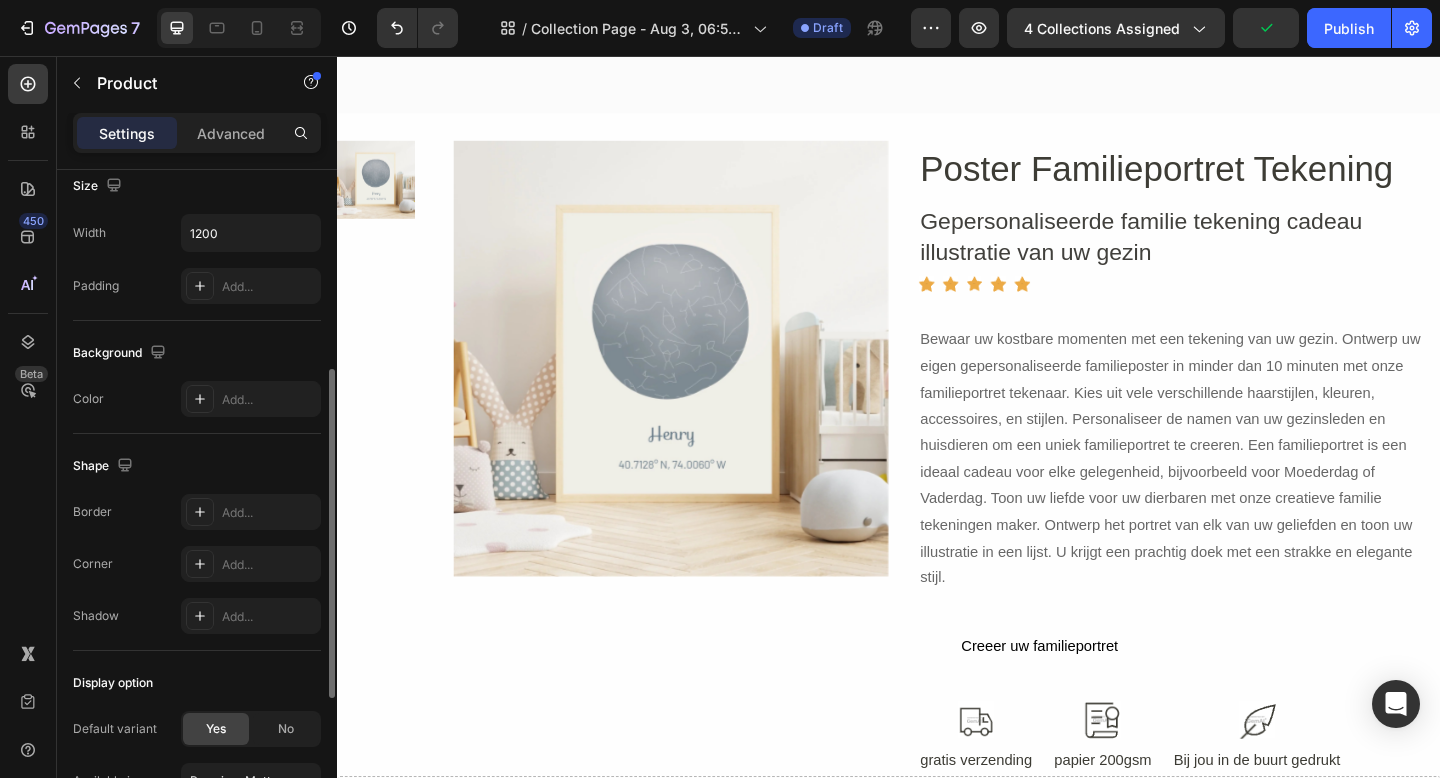 scroll, scrollTop: 404, scrollLeft: 0, axis: vertical 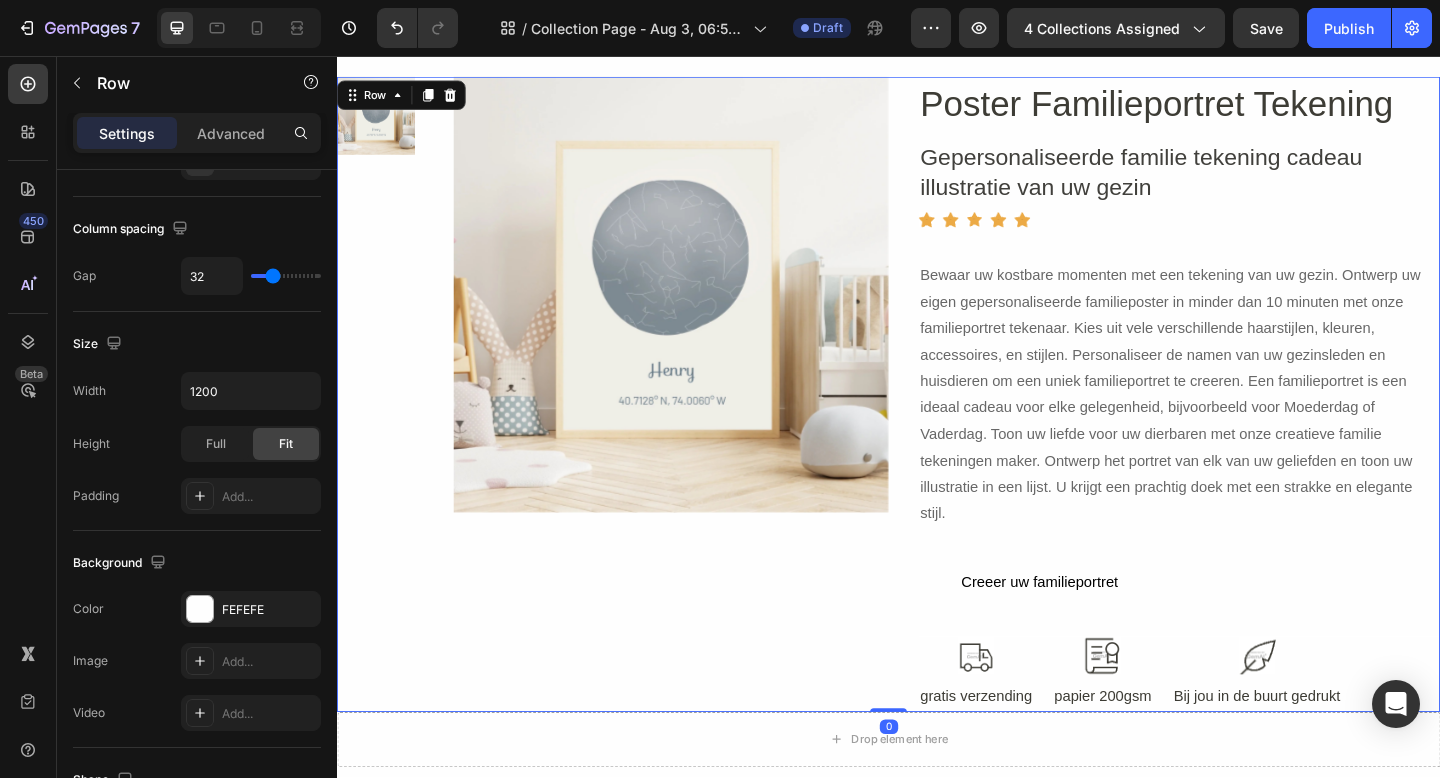 click on "Product Images" at bounding box center (700, 424) 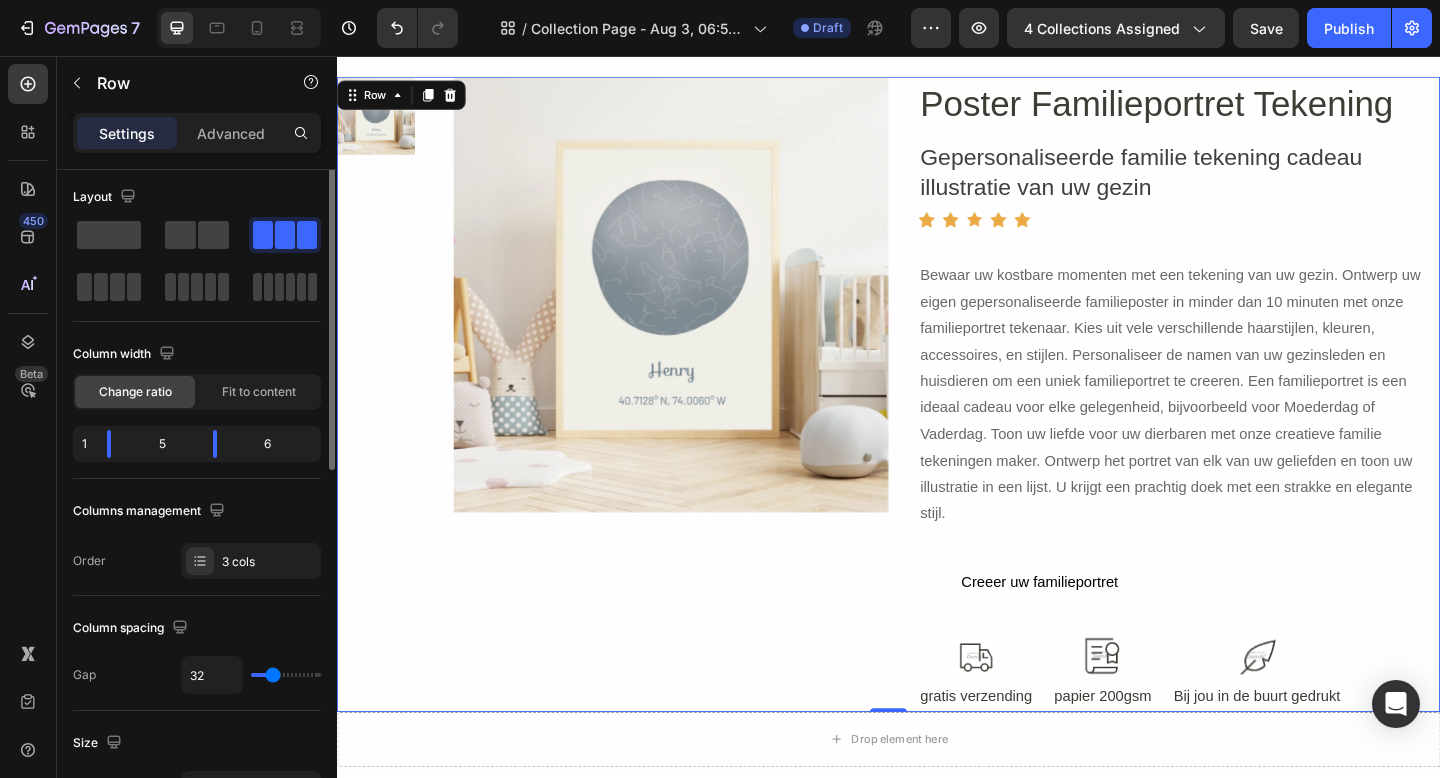 scroll, scrollTop: 0, scrollLeft: 0, axis: both 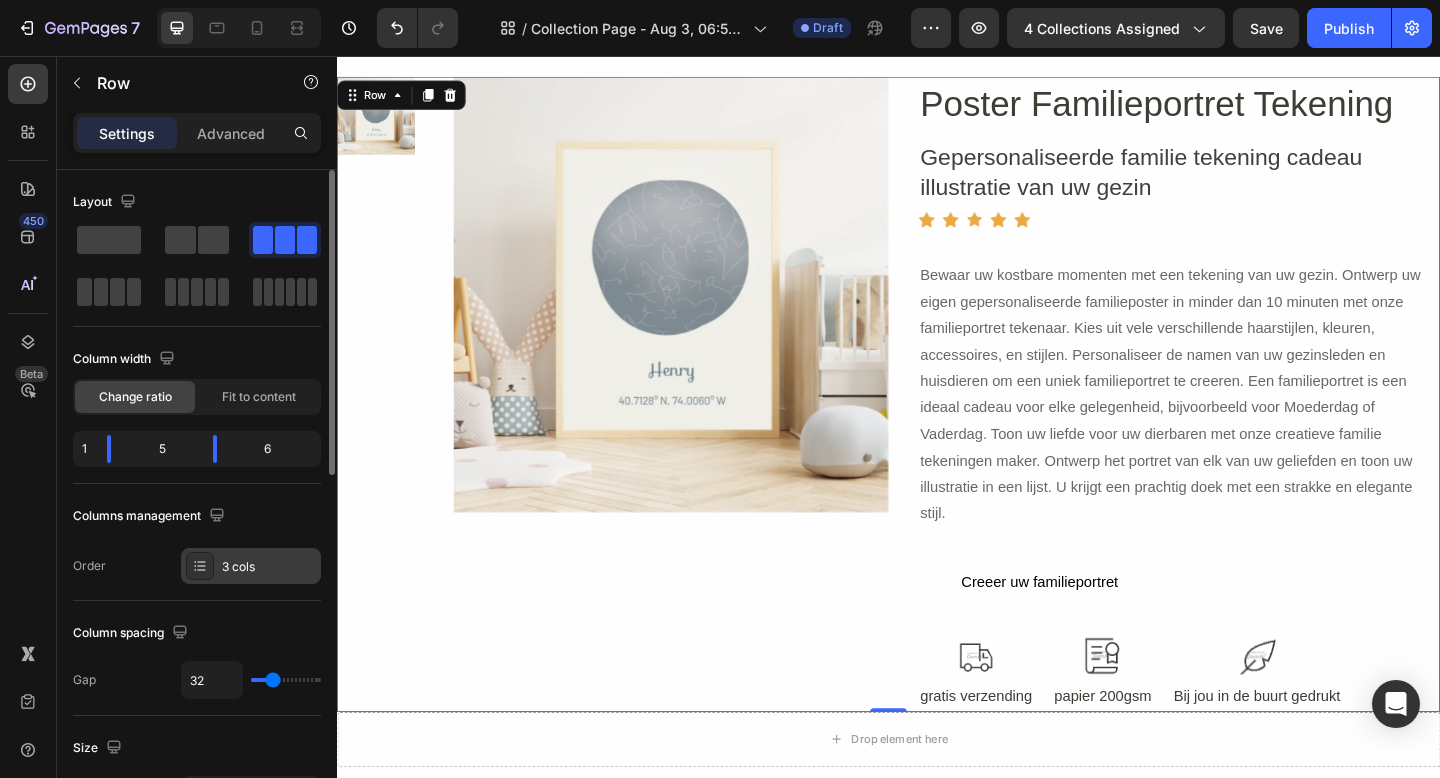 click on "3 cols" at bounding box center (269, 567) 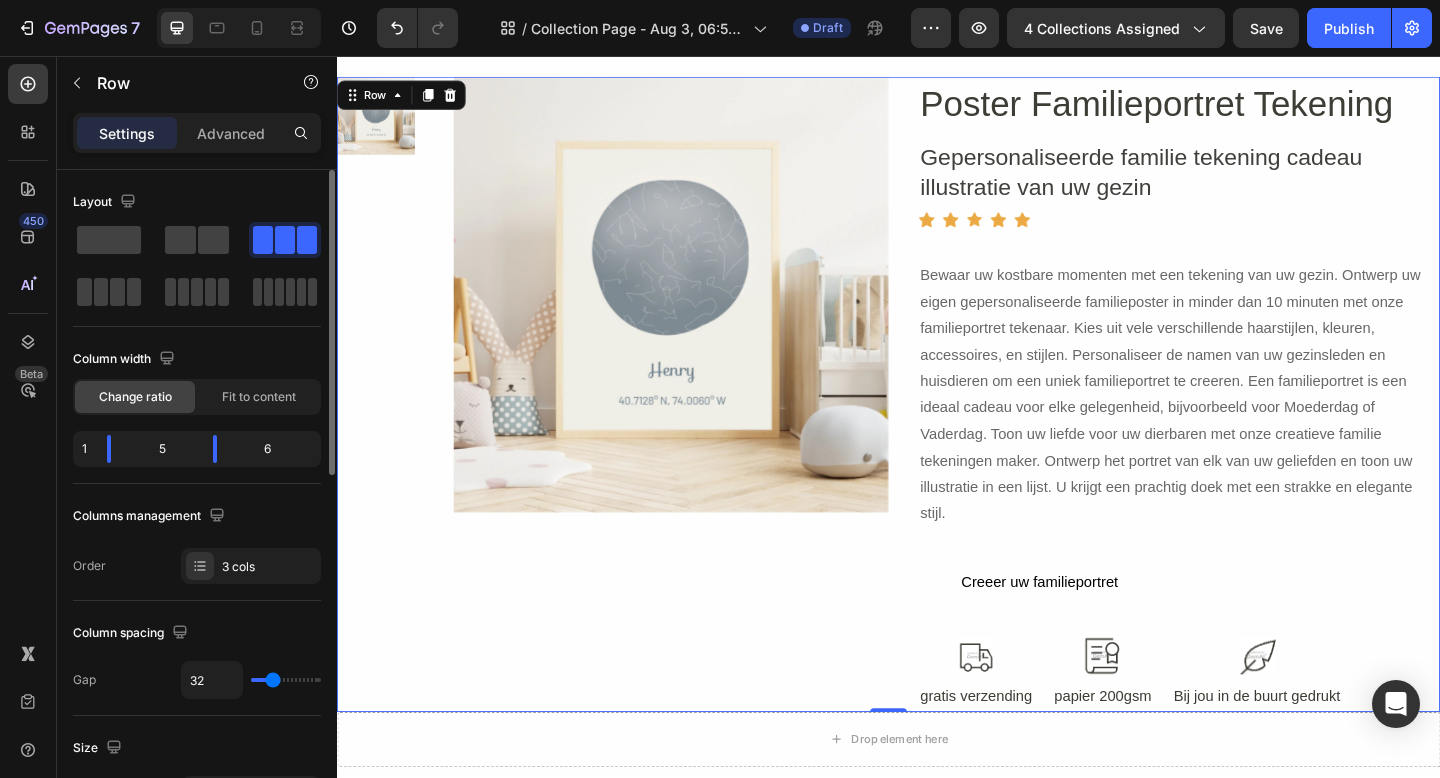 click on "Columns management" at bounding box center (197, 516) 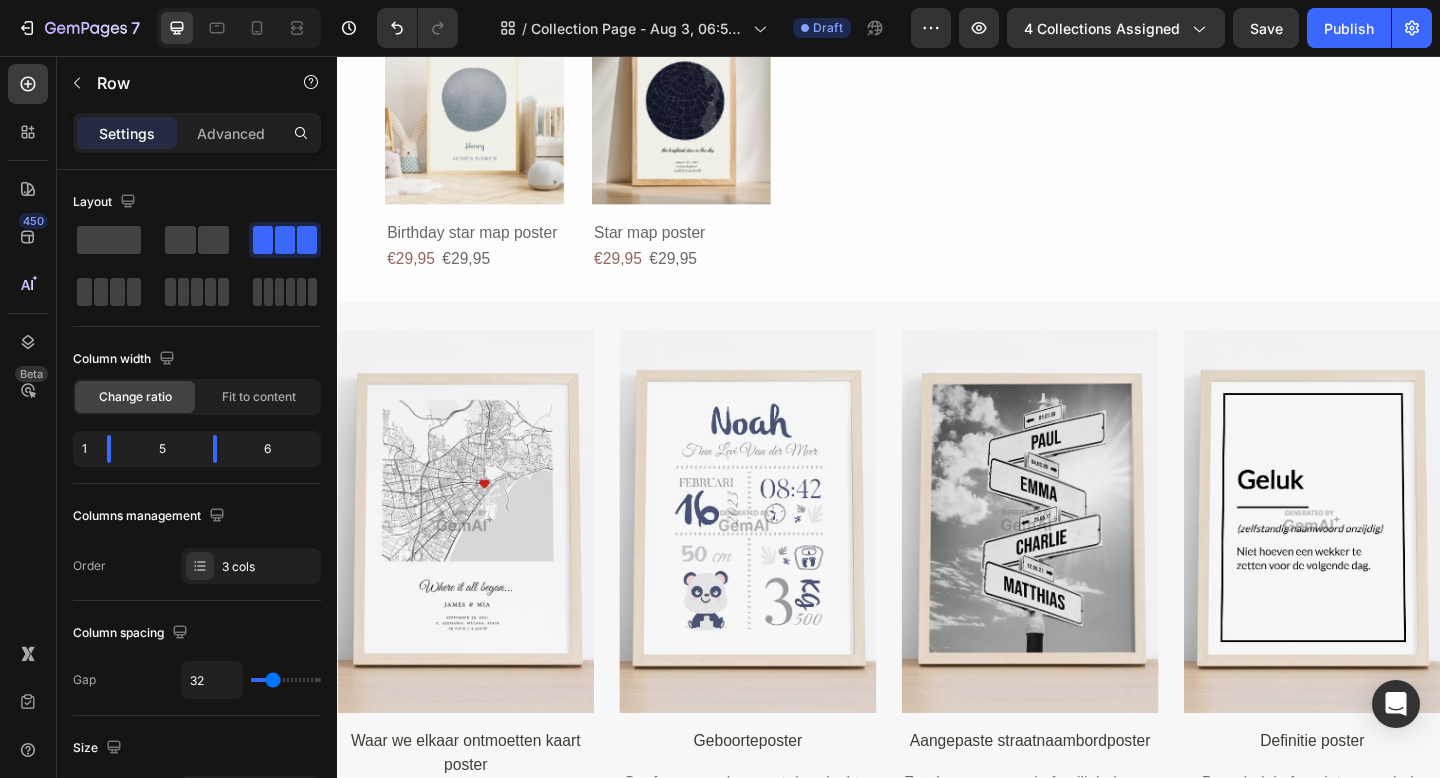 scroll, scrollTop: 1326, scrollLeft: 0, axis: vertical 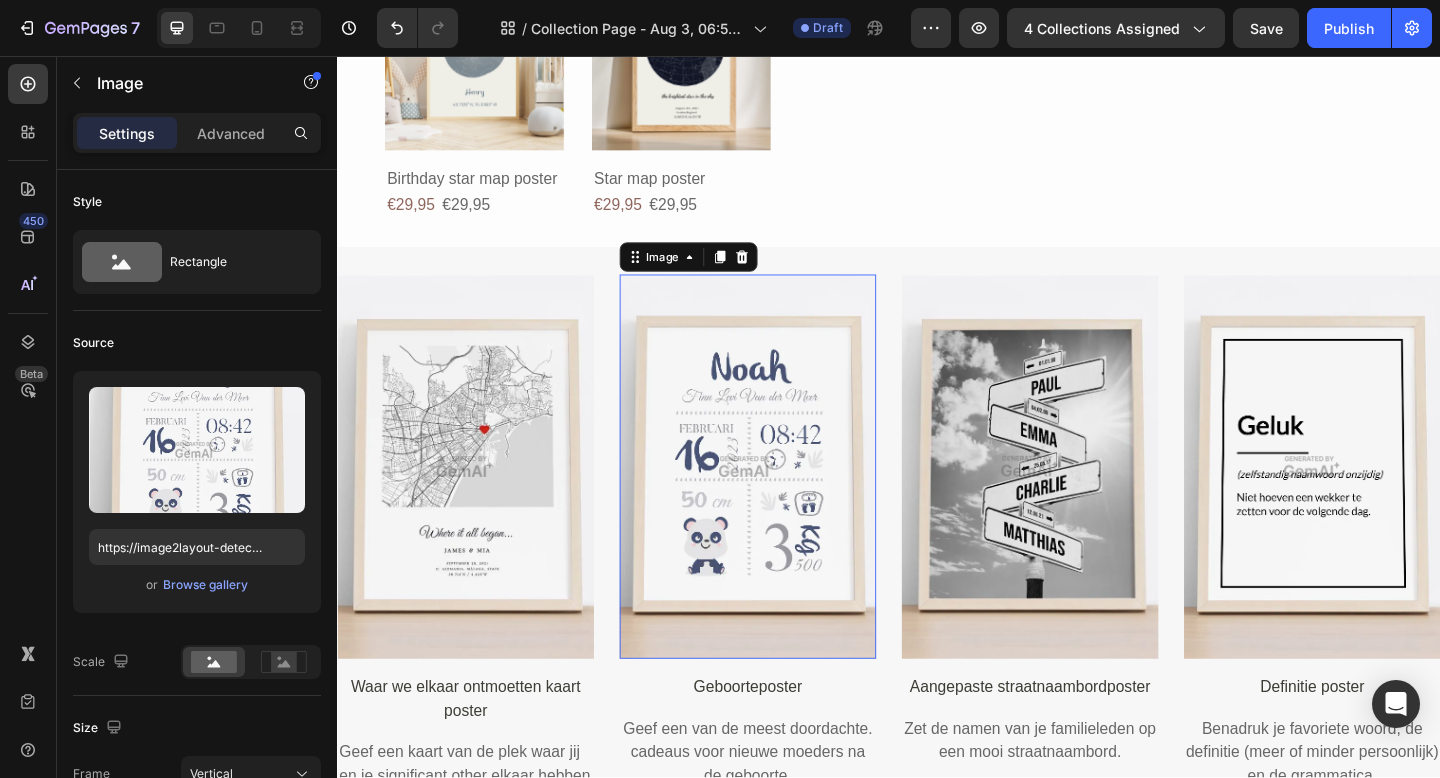 click at bounding box center [783, 503] 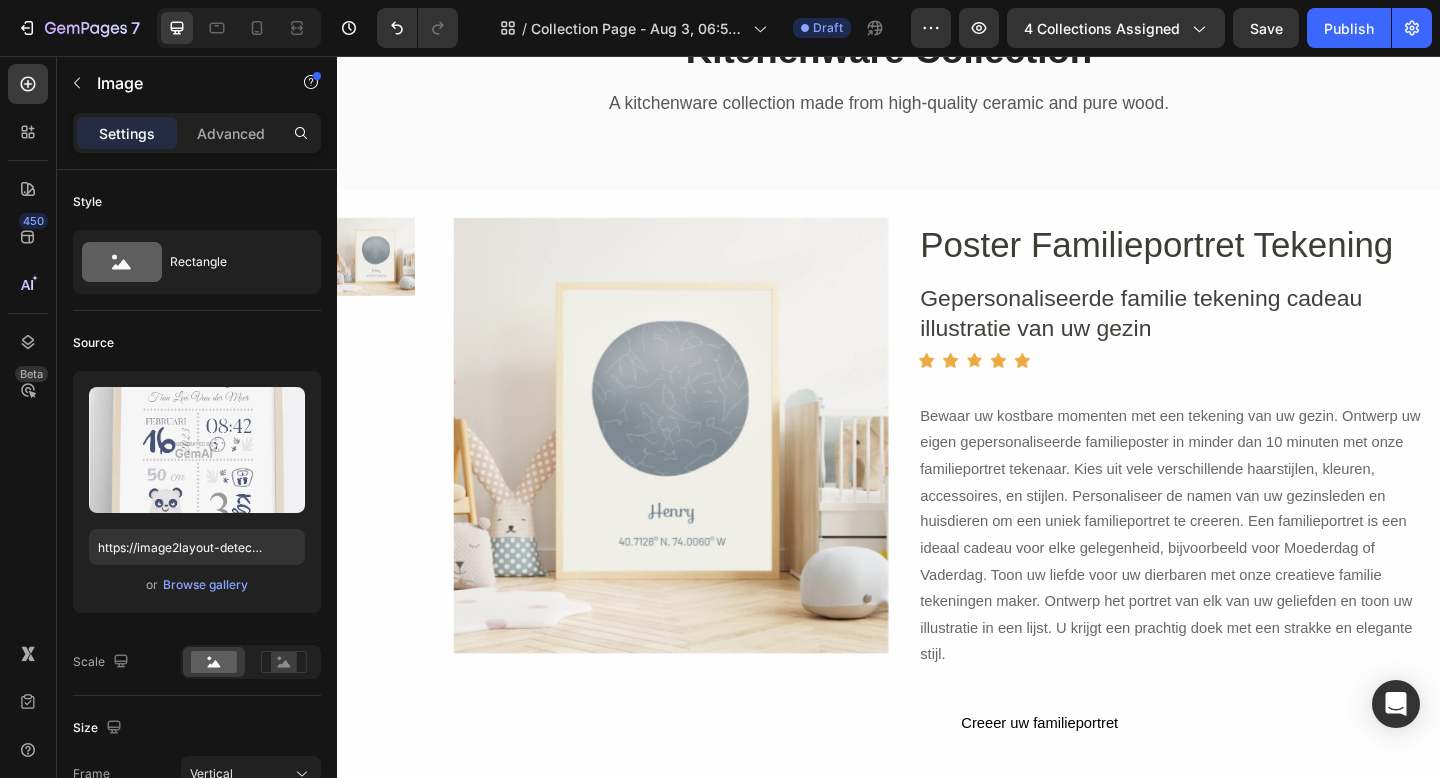 scroll, scrollTop: 252, scrollLeft: 0, axis: vertical 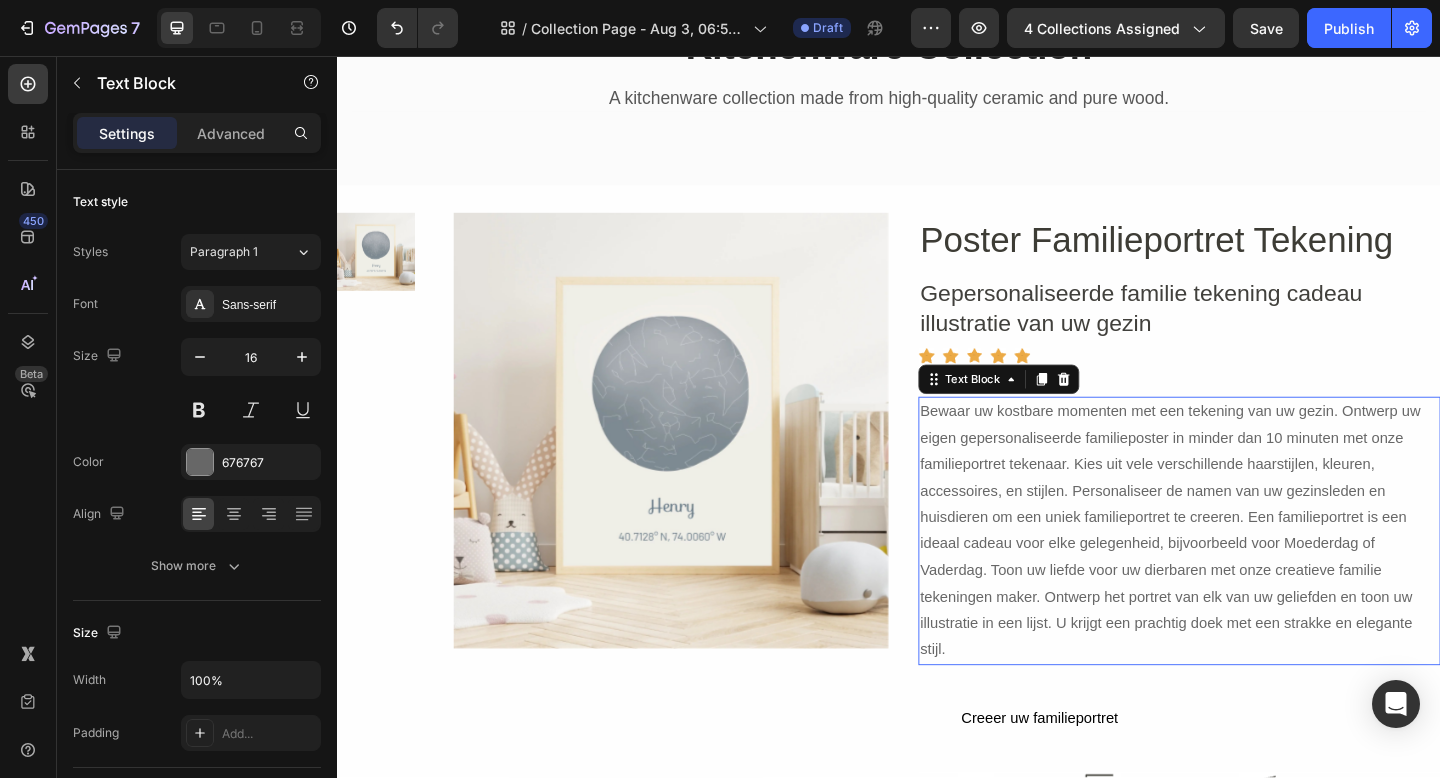 click on "Bewaar uw kostbare momenten met een tekening van uw gezin. Ontwerp uw eigen gepersonaliseerde familieposter in minder dan 10 minuten met onze familieportret tekenaar. Kies uit vele verschillende haarstijlen, kleuren, accessoires, en stijlen. Personaliseer de namen van uw gezinsleden en huisdieren om een uniek familieportret te creeren. Een familieportret is een ideaal cadeau voor elke gelegenheid, bijvoorbeeld voor Moederdag of Vaderdag. Toon uw liefde voor uw dierbaren met onze creatieve familie tekeningen maker. Ontwerp het portret van elk van uw geliefden en toon uw illustratie in een lijst. U krijgt een prachtig doek met een strakke en elegante stijl." at bounding box center [1253, 573] 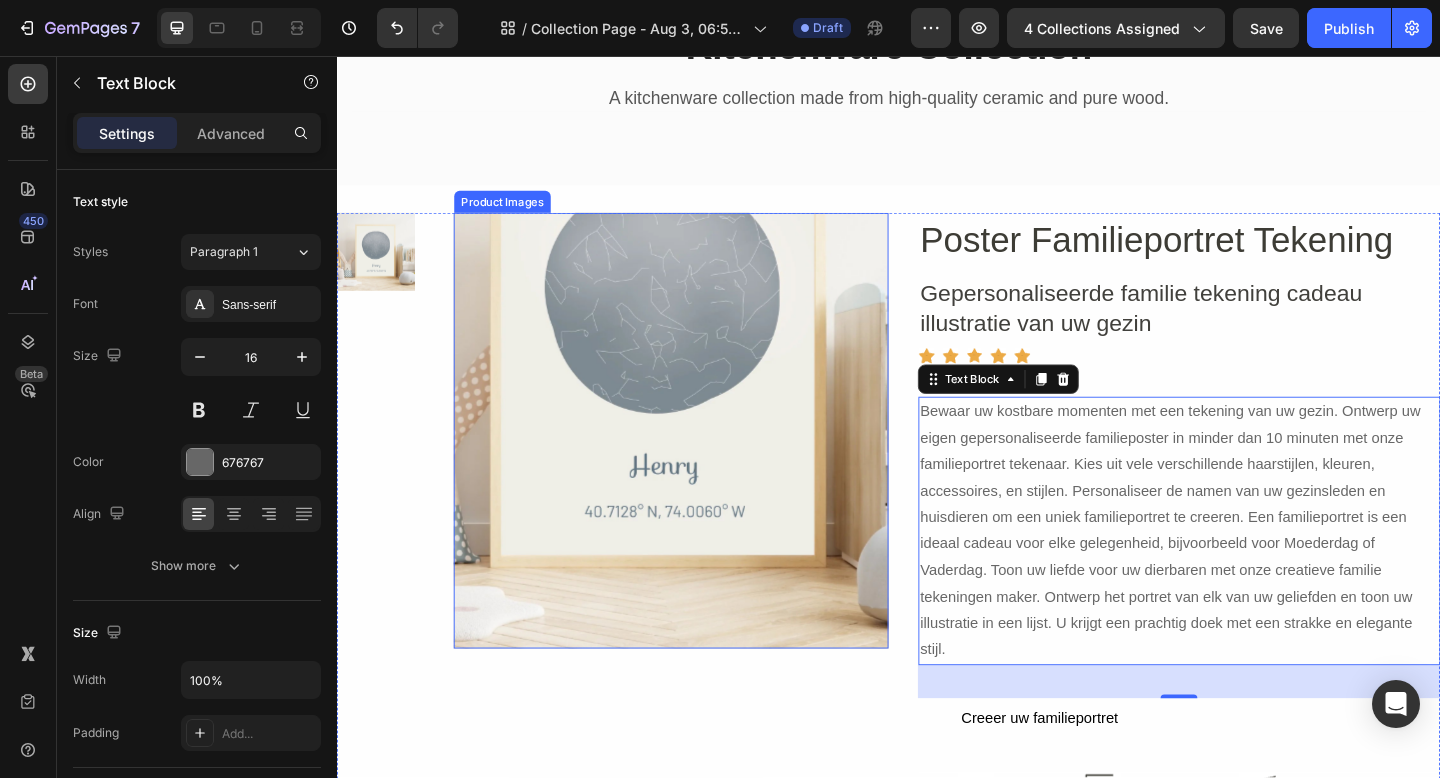 click at bounding box center [700, 463] 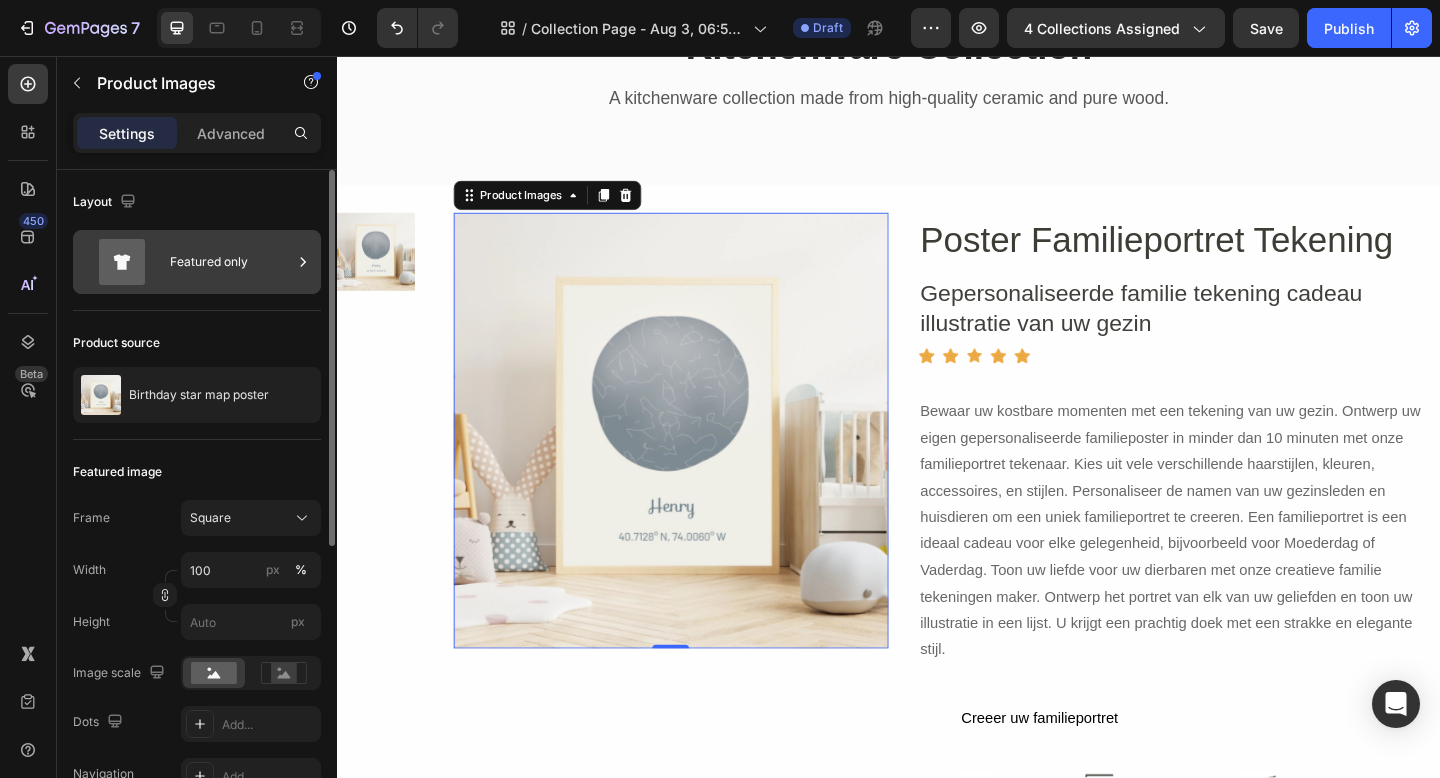 click 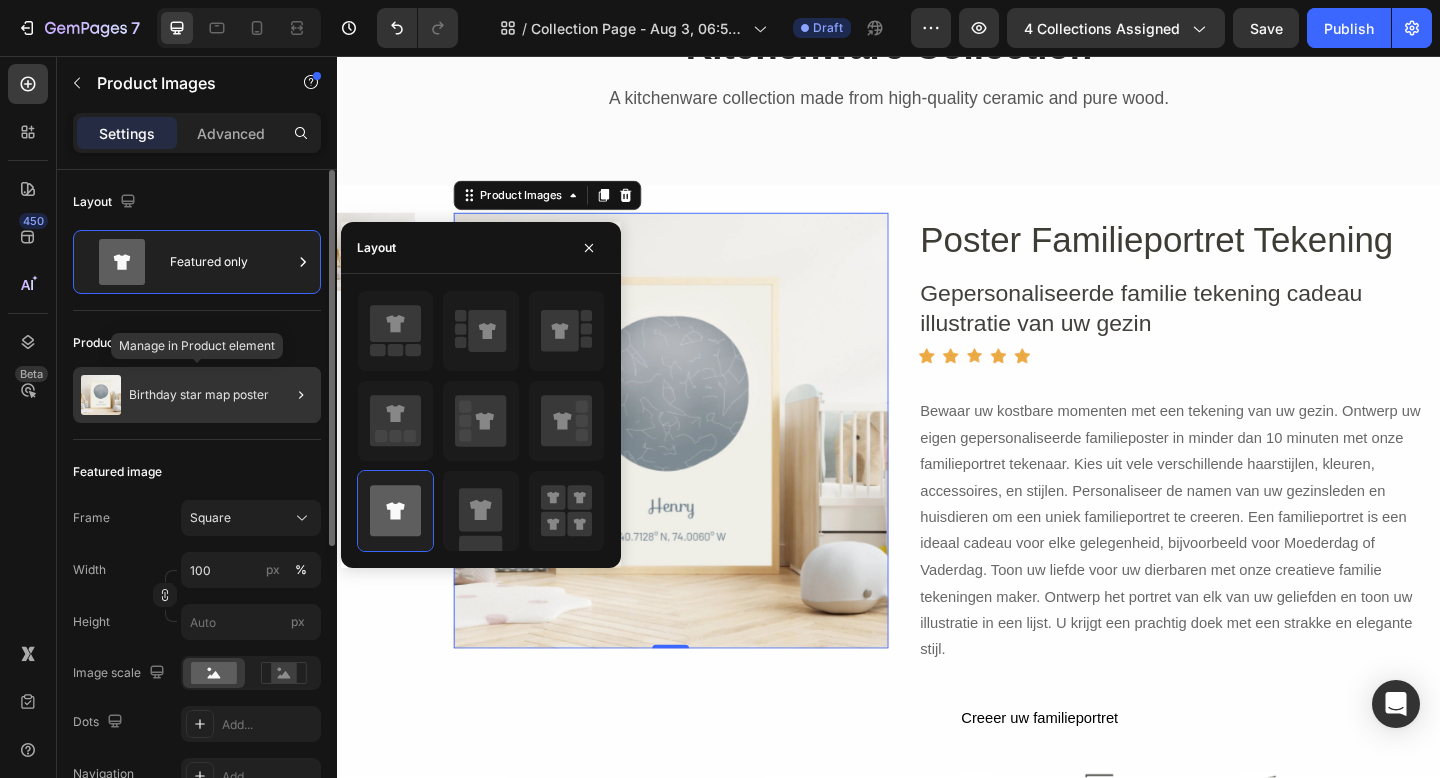 click on "Birthday star map poster" 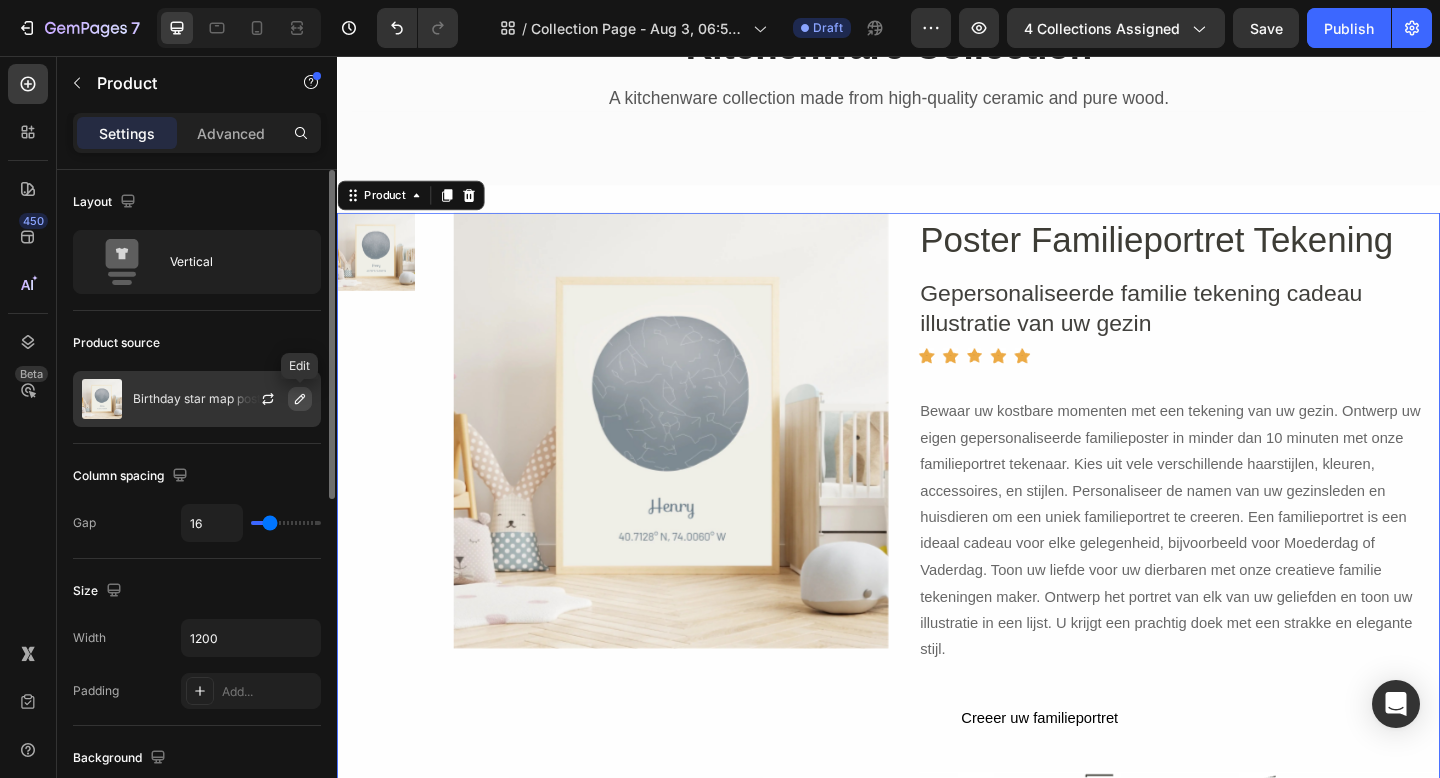 click 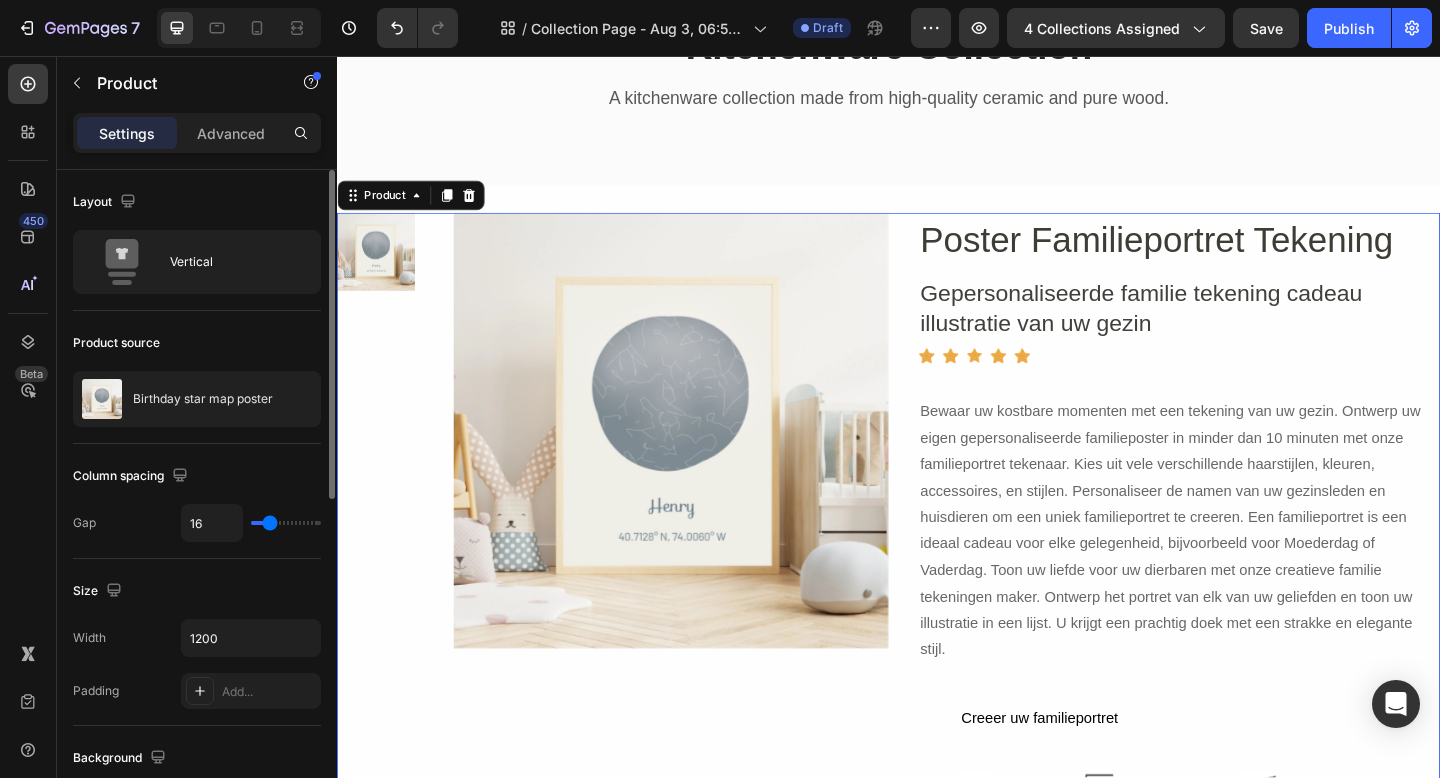 click on "Column spacing Gap 16" 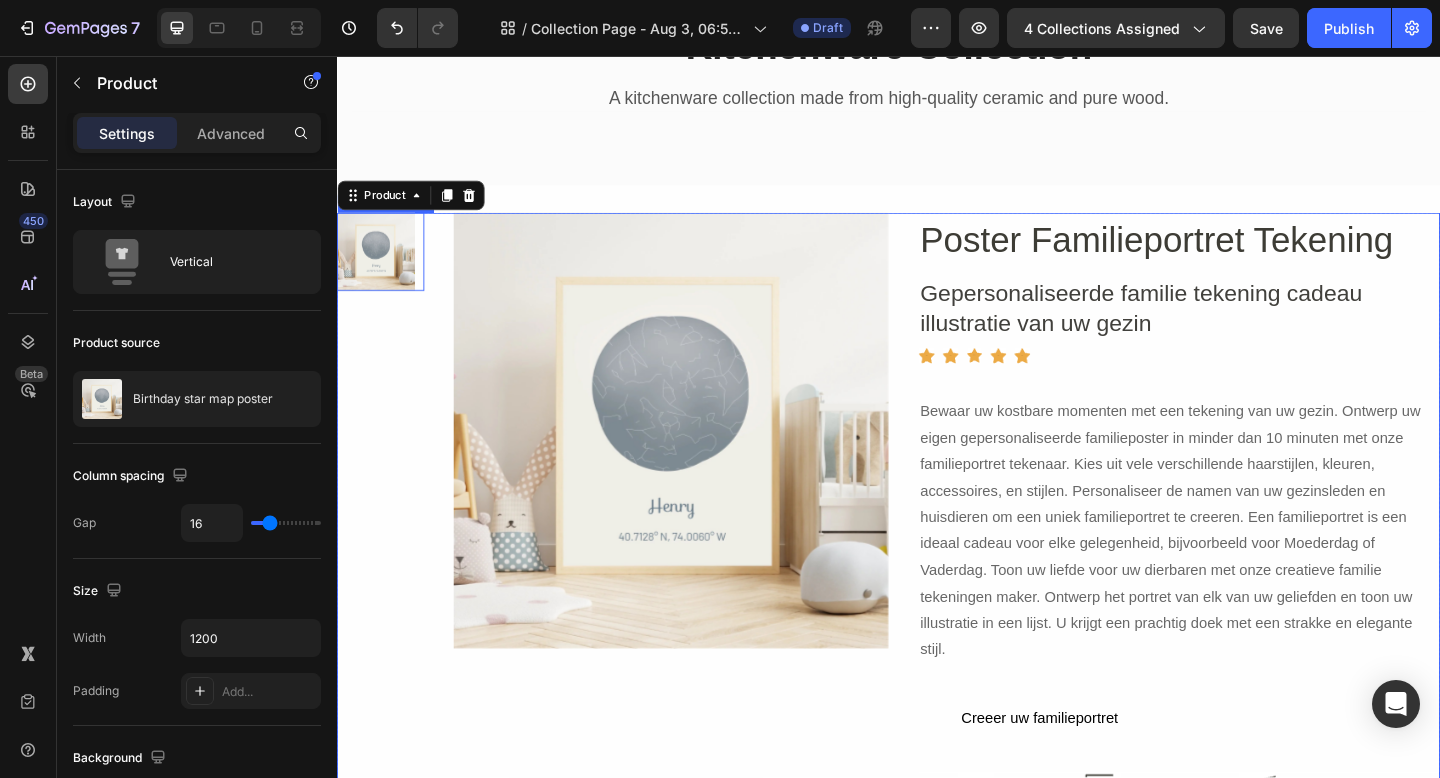 click at bounding box center (379, 269) 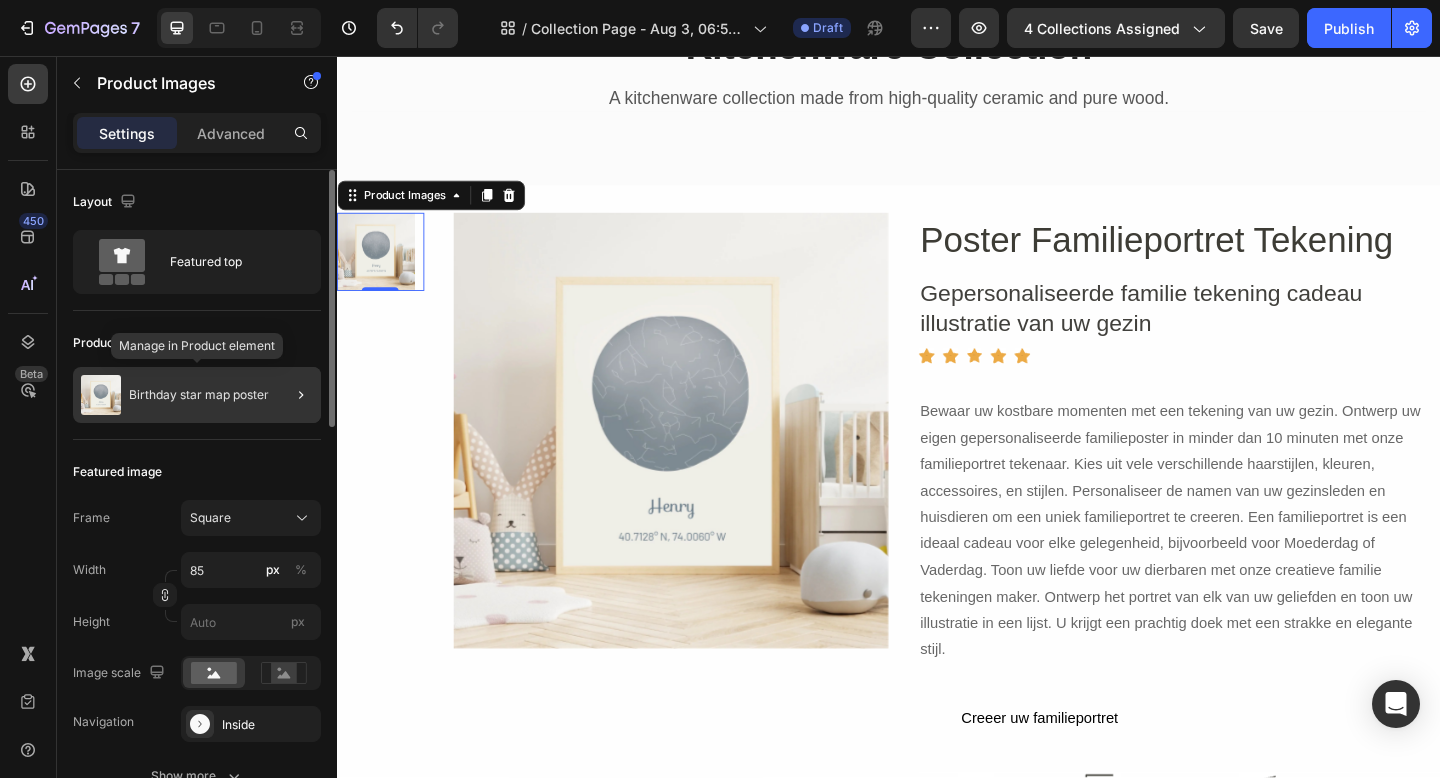 click on "Birthday star map poster" at bounding box center [199, 395] 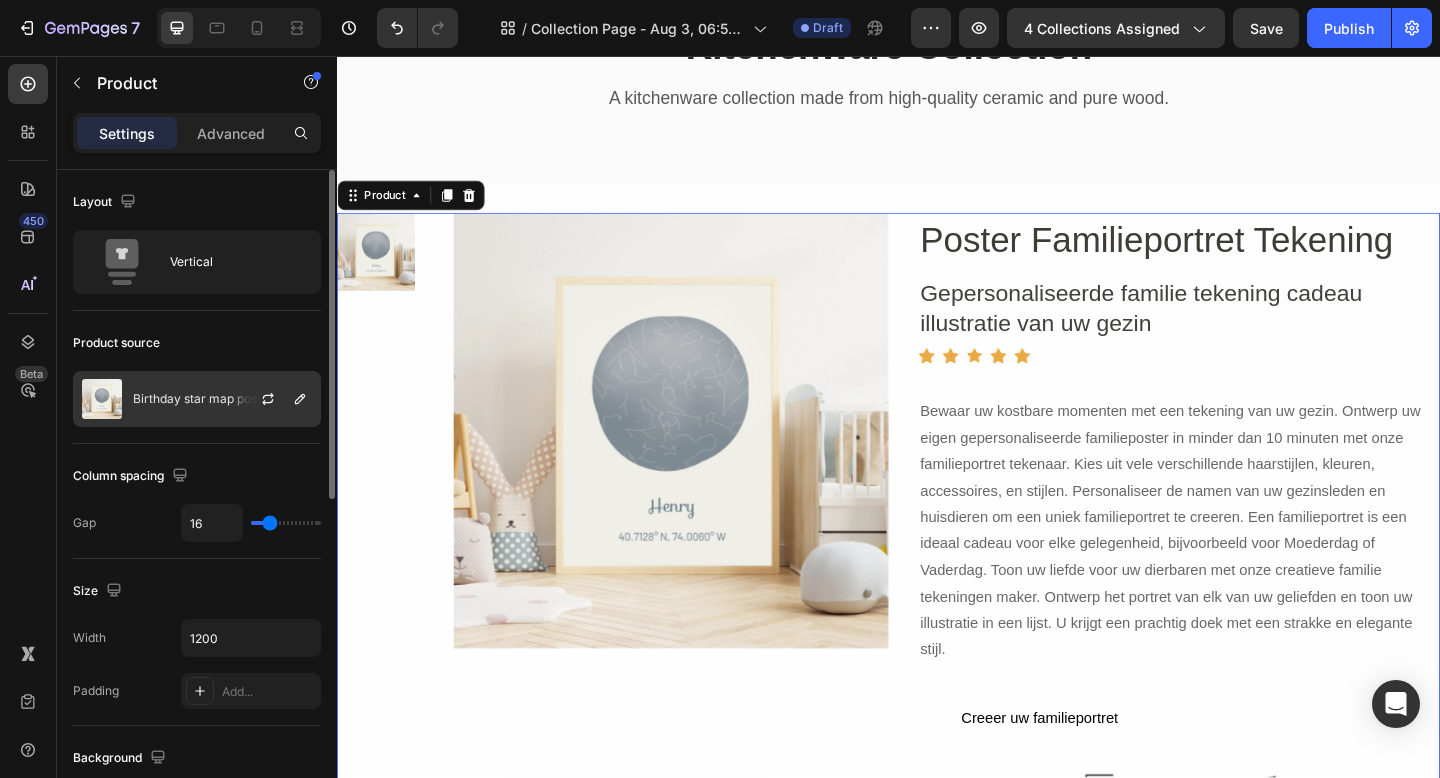 click on "Birthday star map poster" 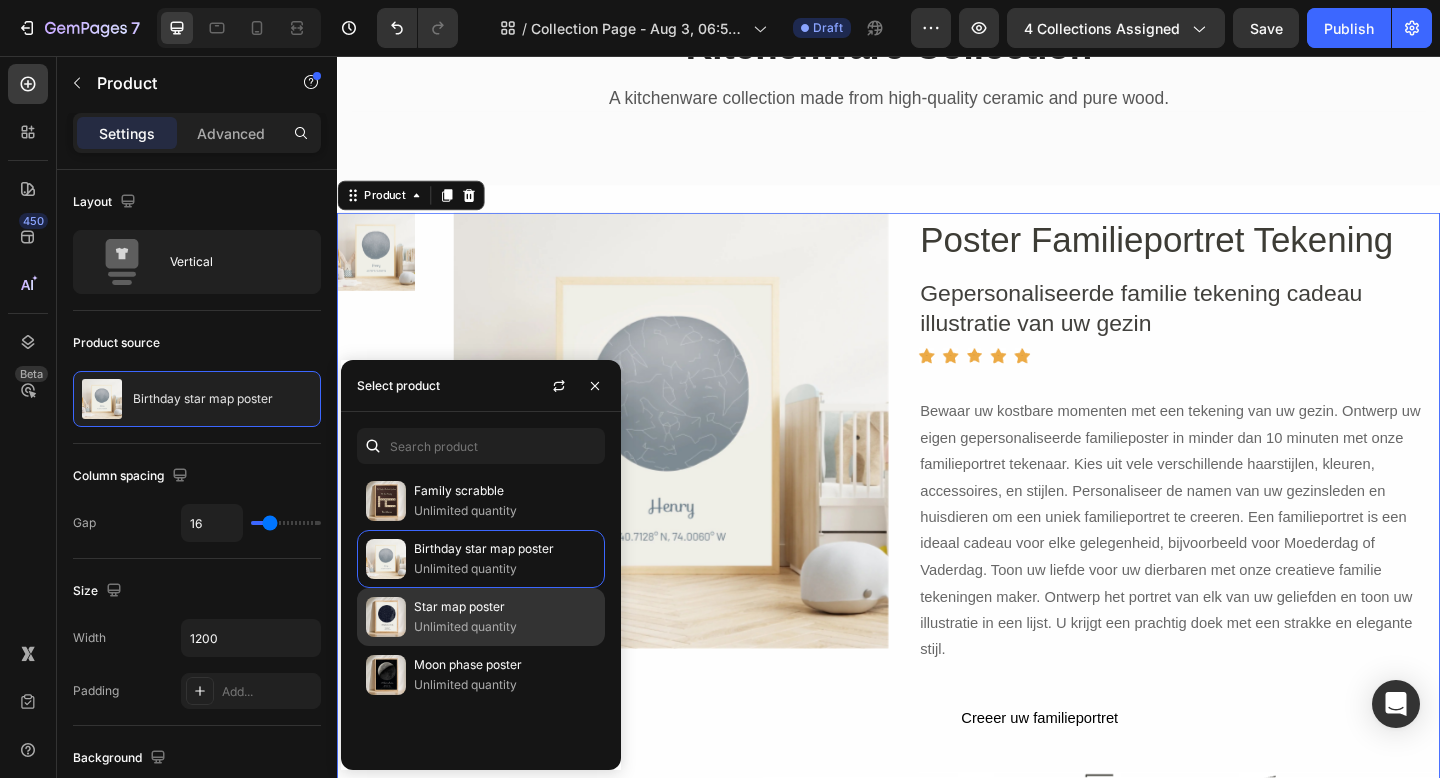 click on "Star map poster" at bounding box center (505, 607) 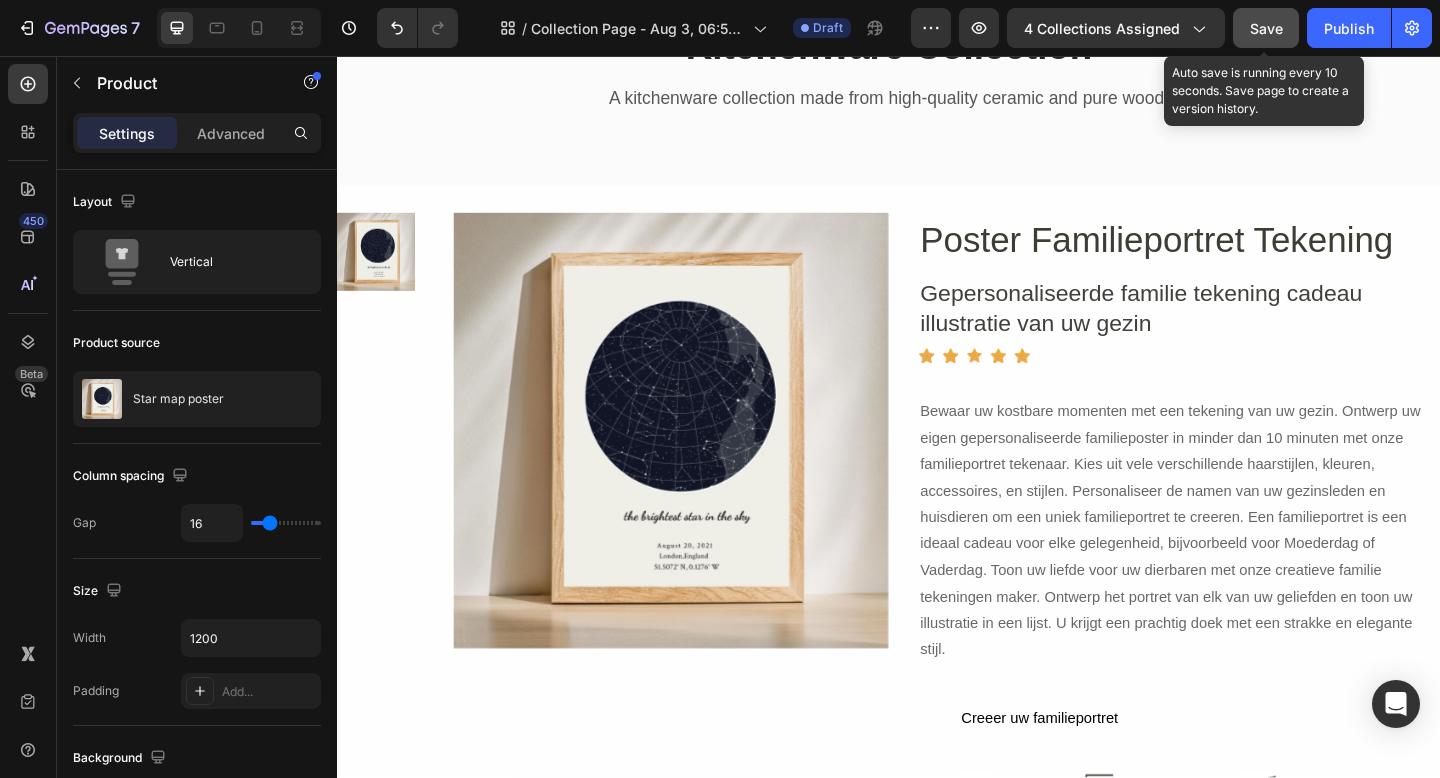 click on "Save" 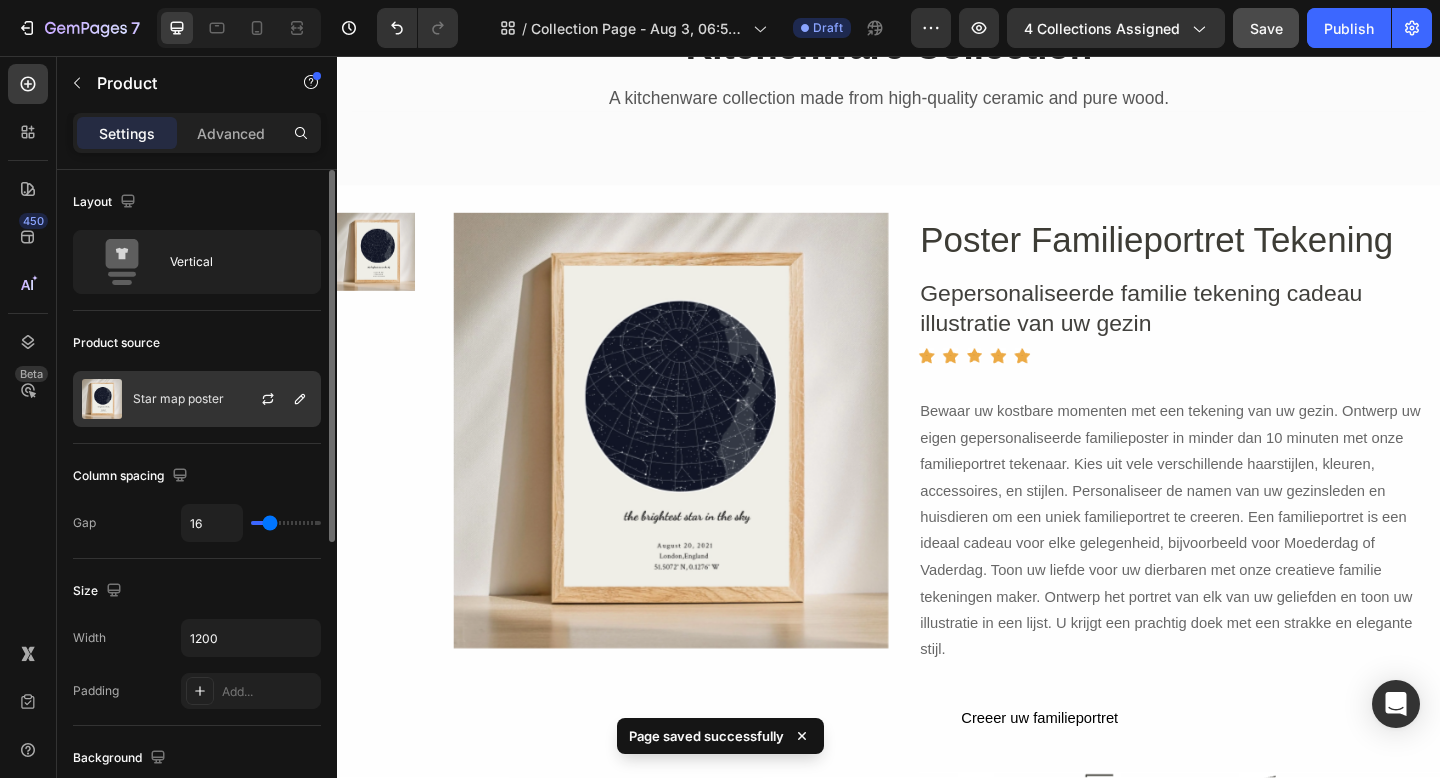 click on "Star map poster" at bounding box center (178, 399) 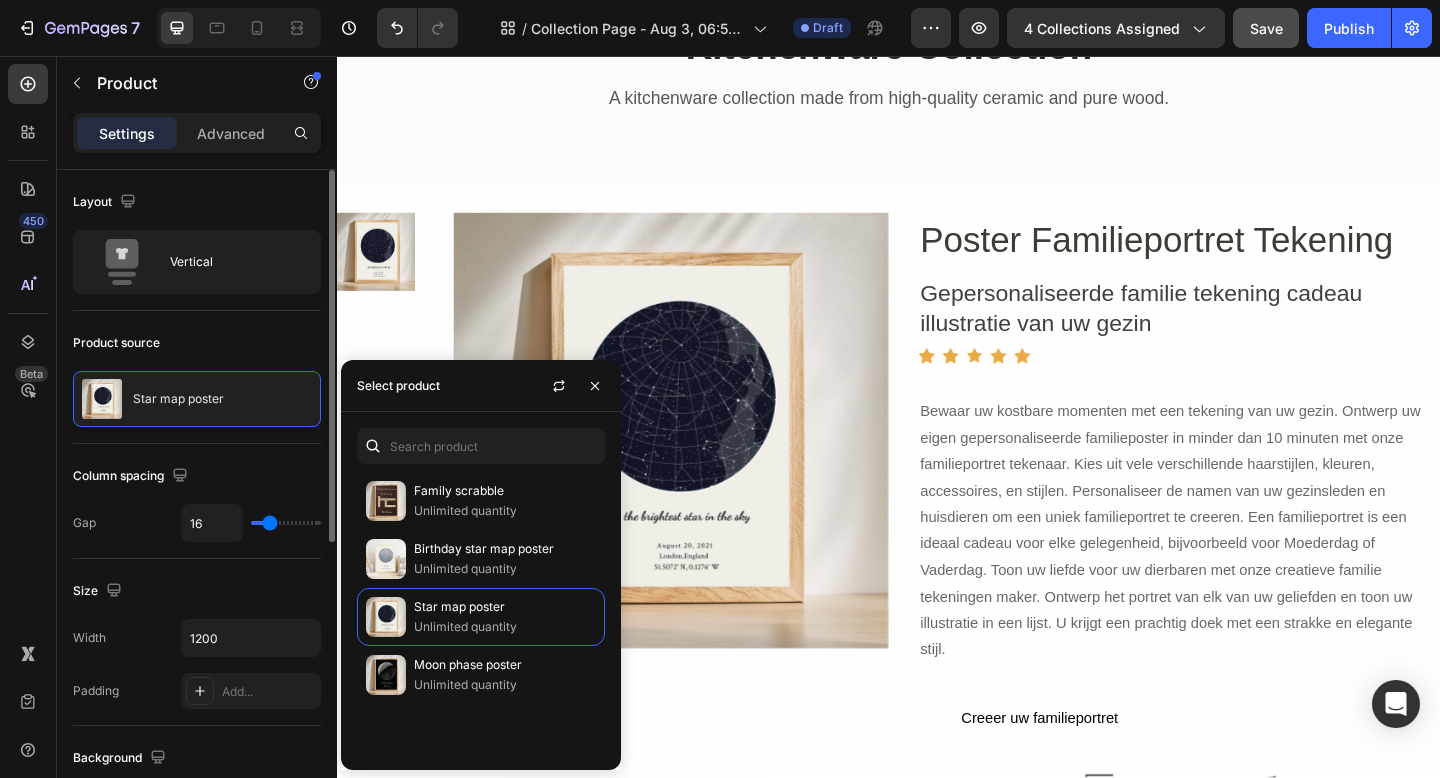 click on "Column spacing" at bounding box center (197, 476) 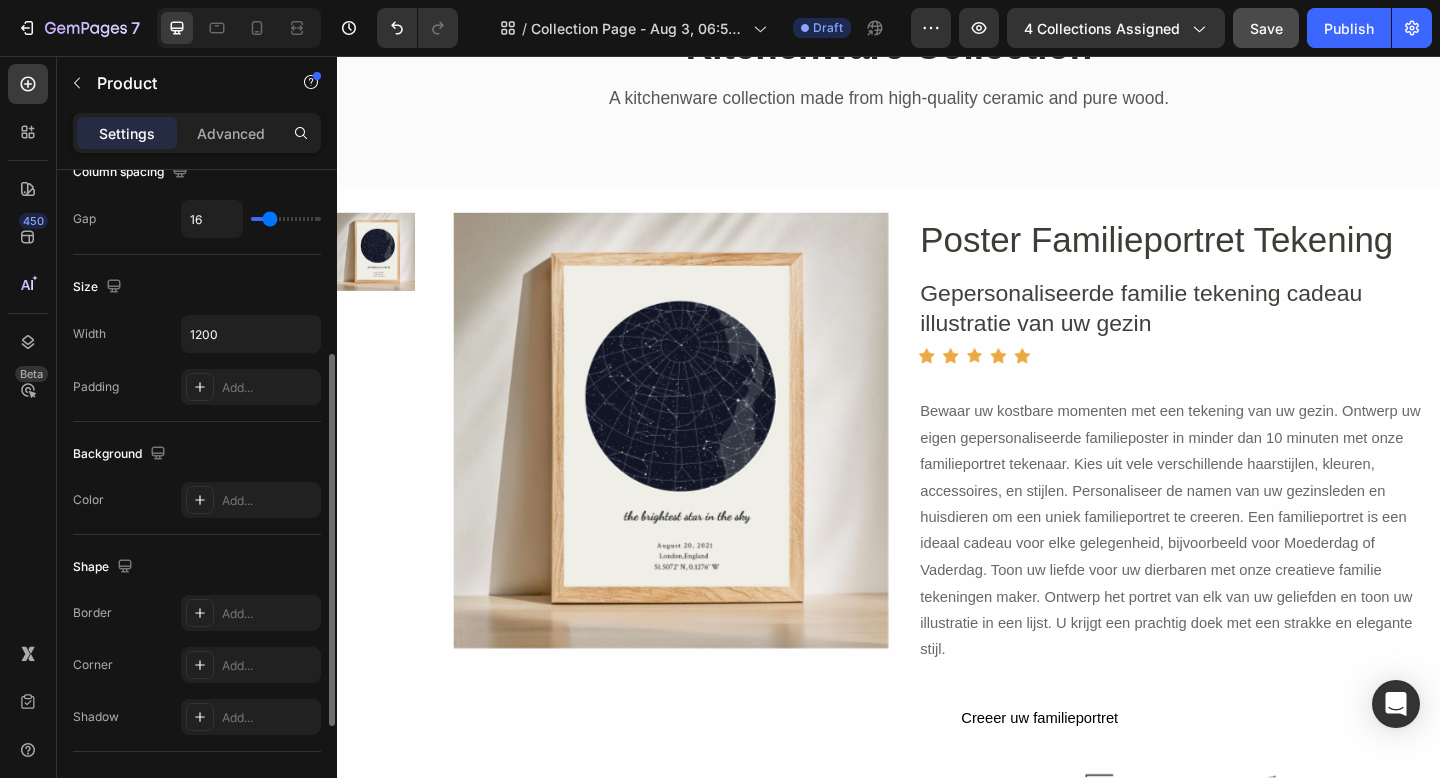 scroll, scrollTop: 320, scrollLeft: 0, axis: vertical 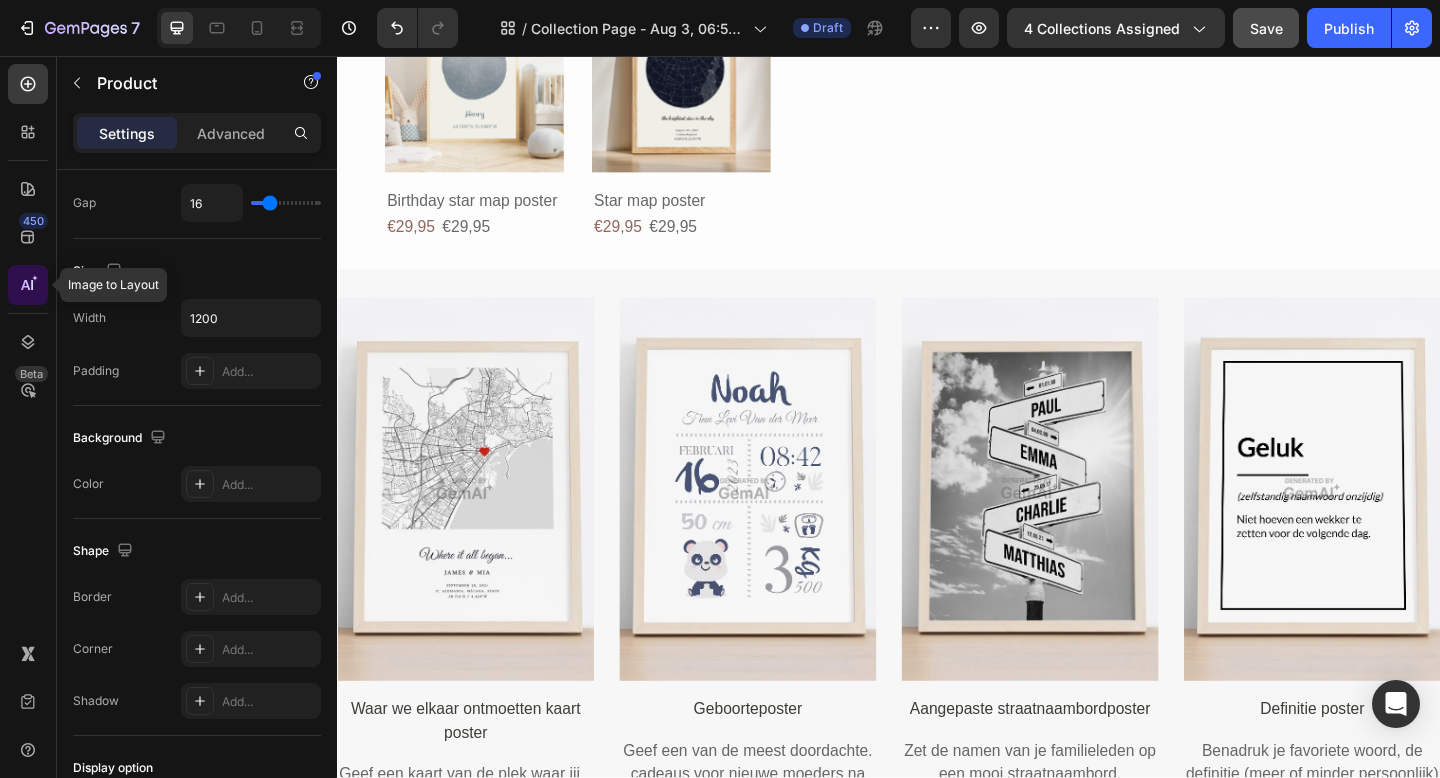 click 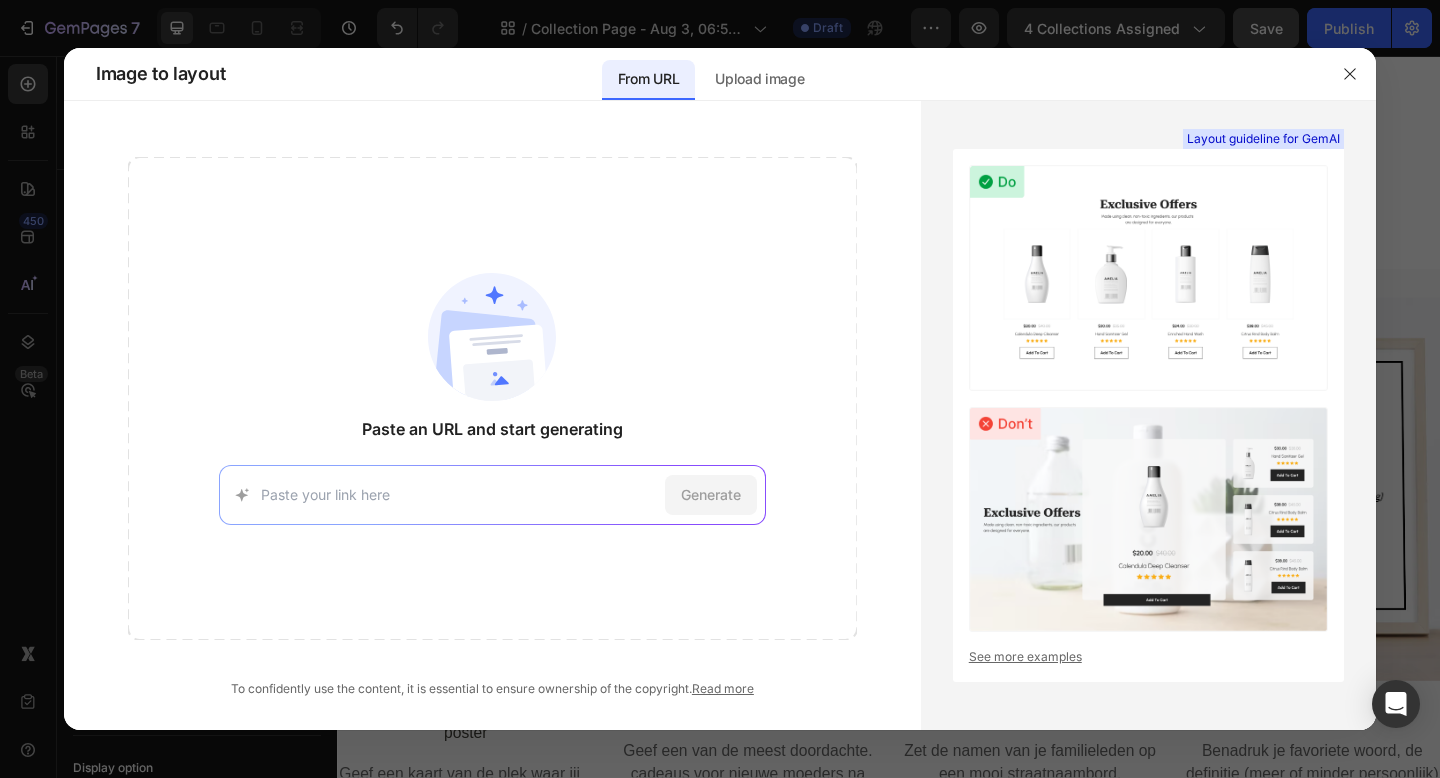 click at bounding box center (459, 494) 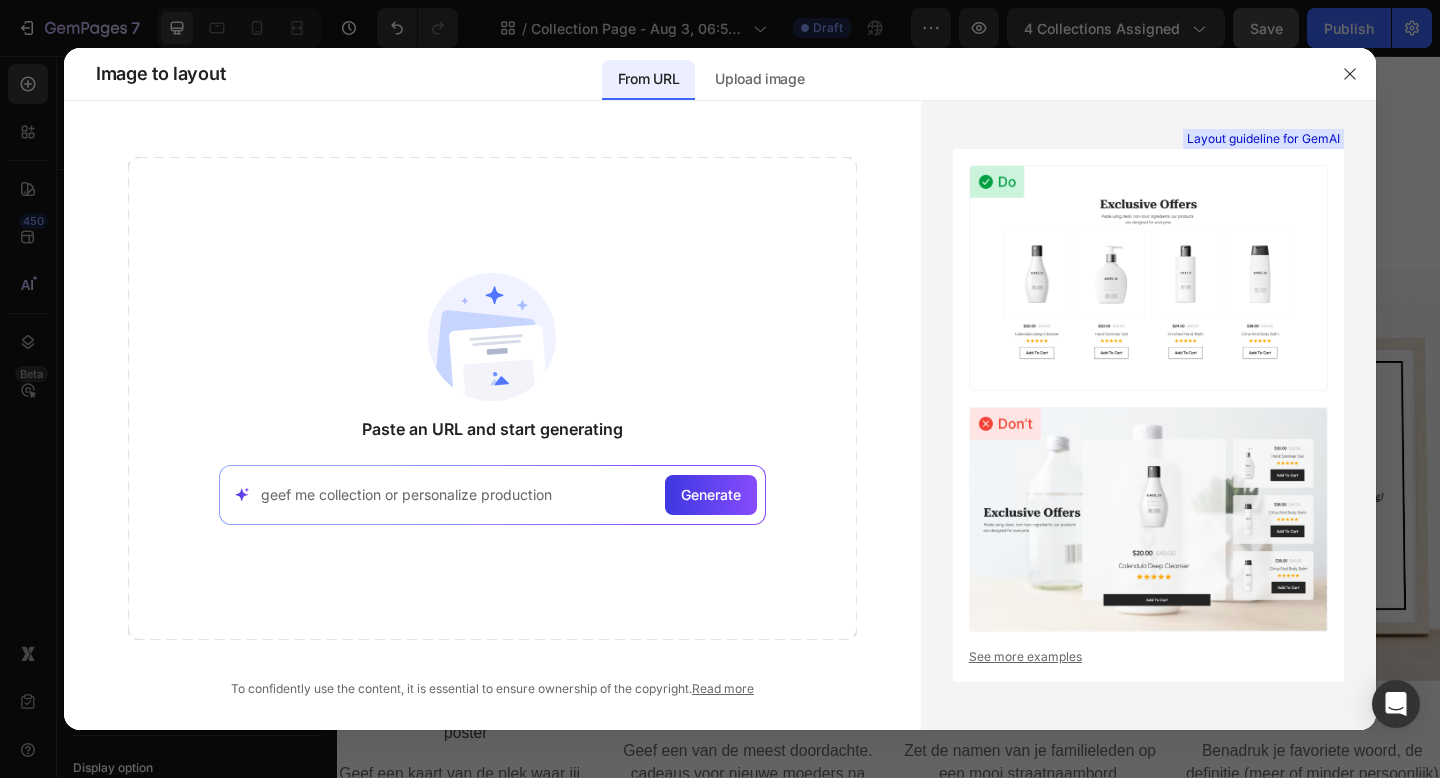 type on "geef me collection or personalize production" 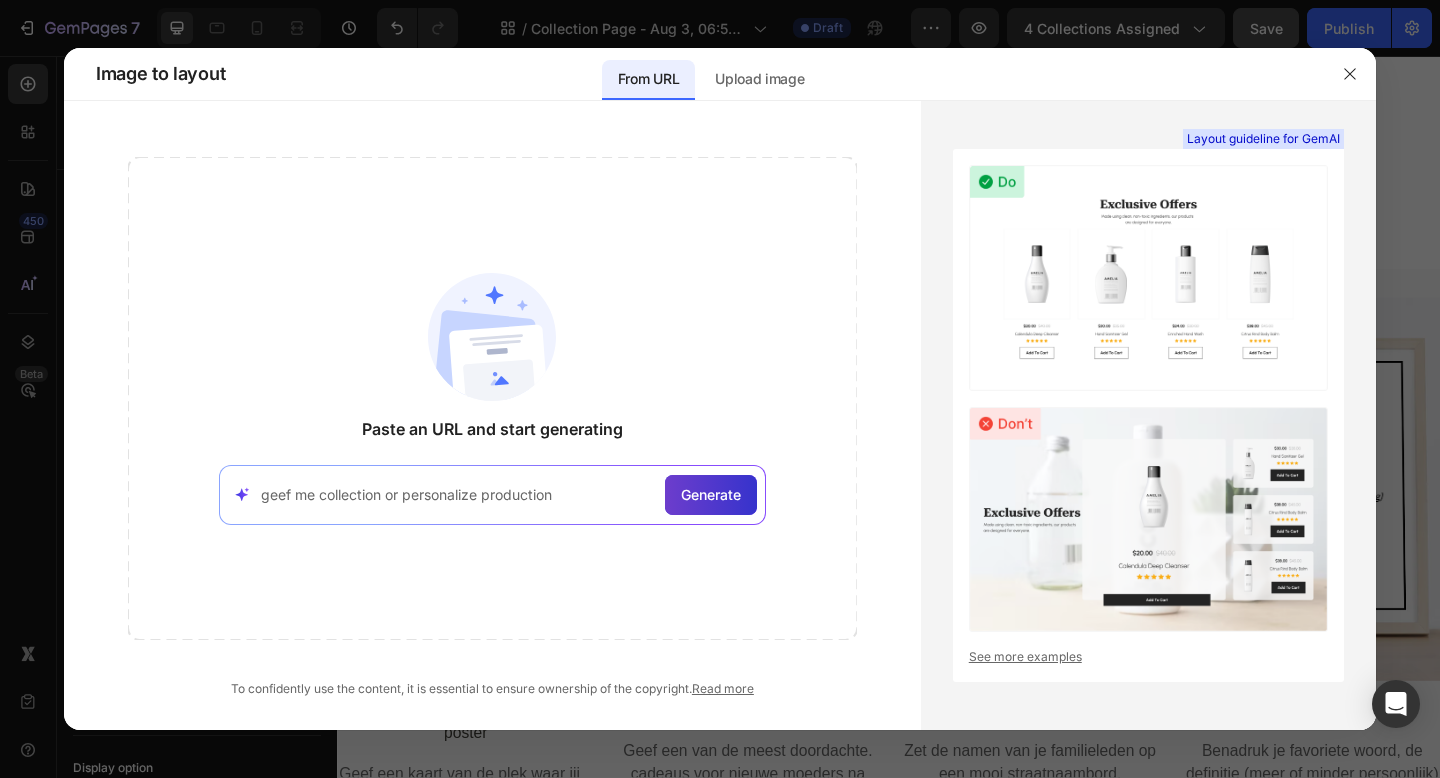 click on "Generate" 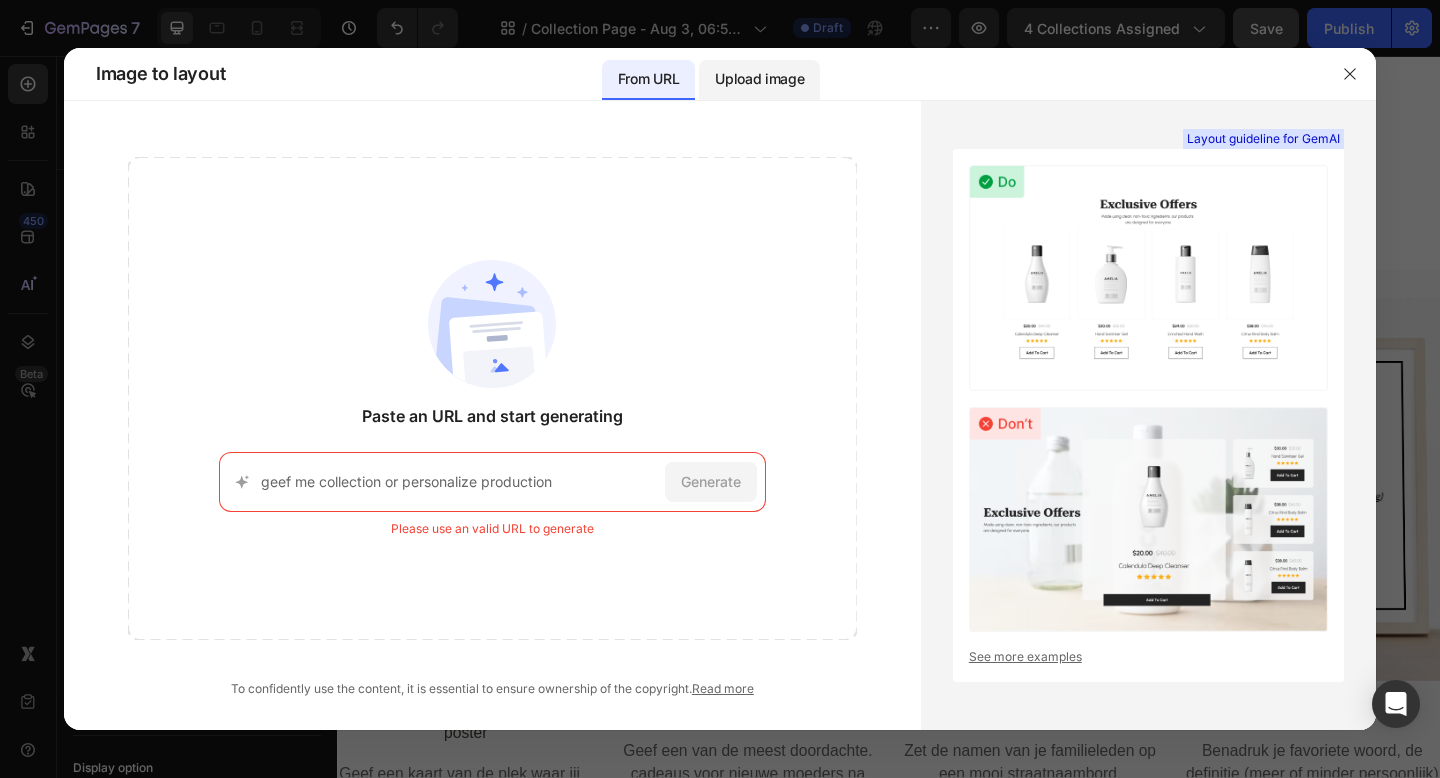 click on "Upload image" at bounding box center [759, 79] 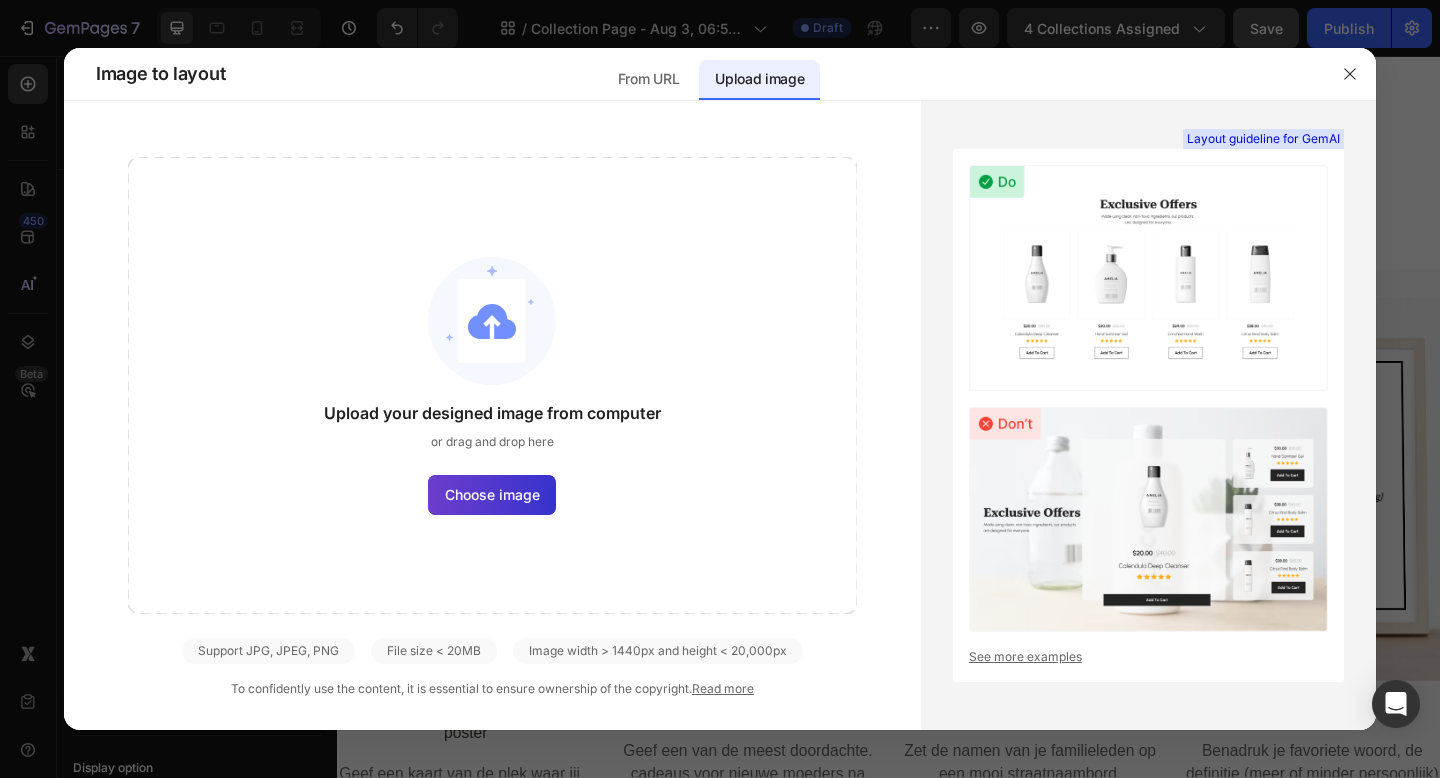 click on "Choose image" 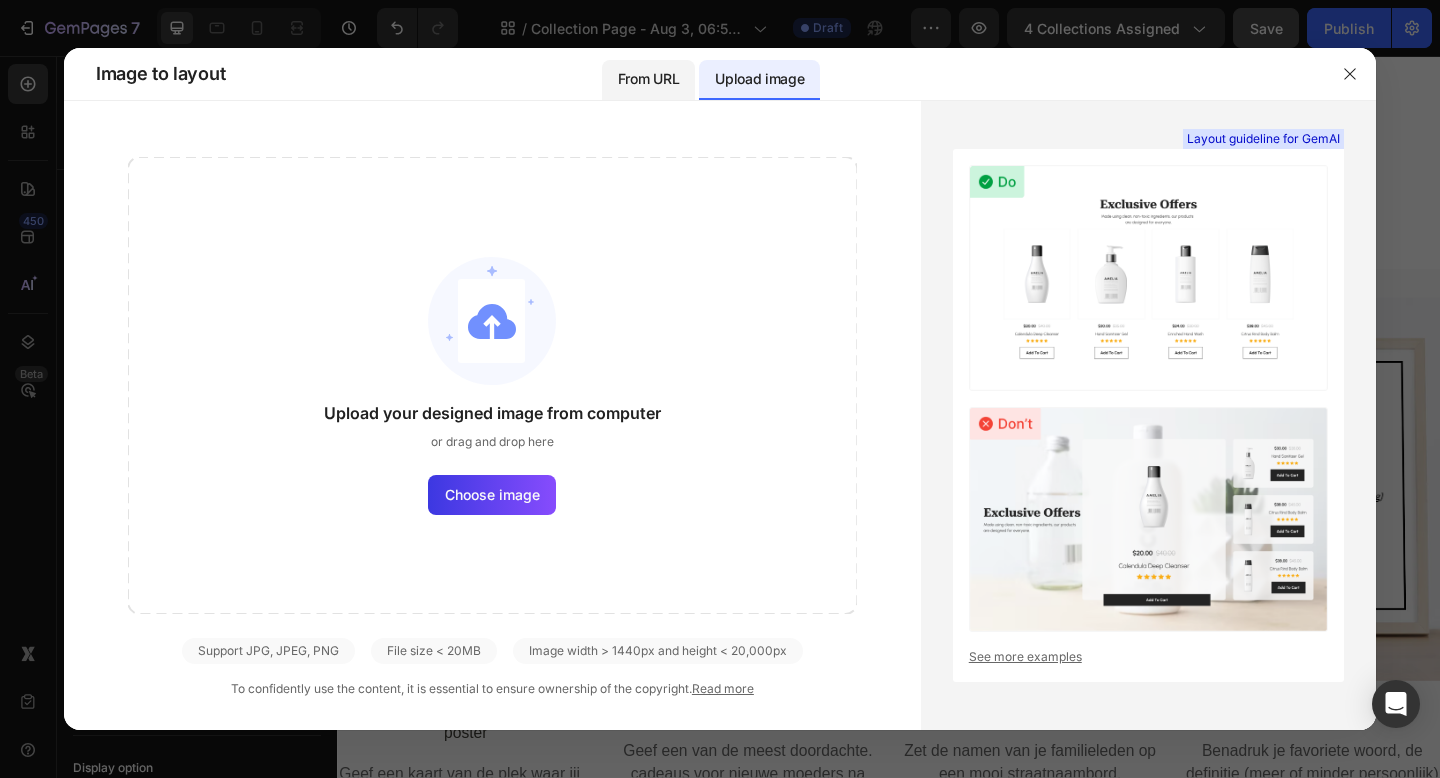 click on "From URL" at bounding box center (648, 79) 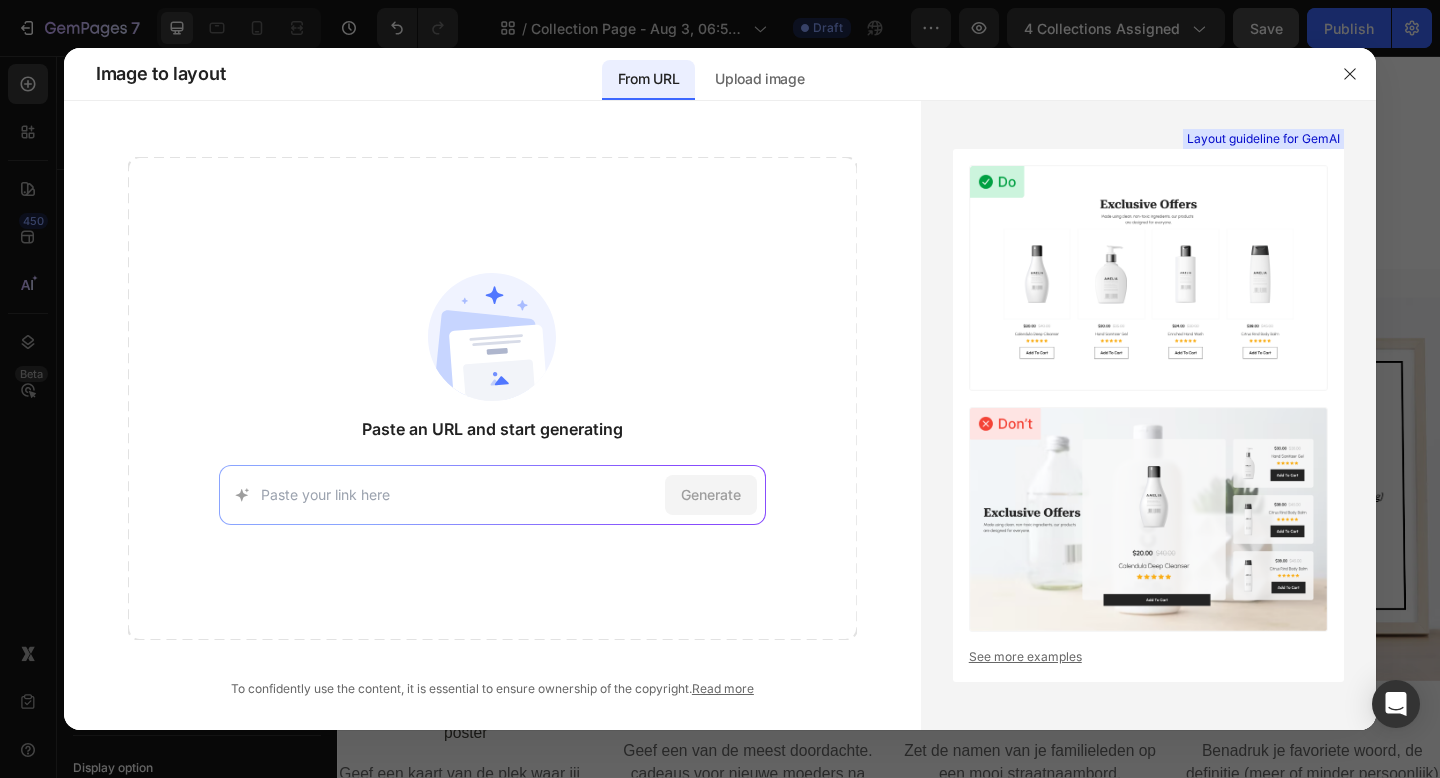 click at bounding box center (459, 494) 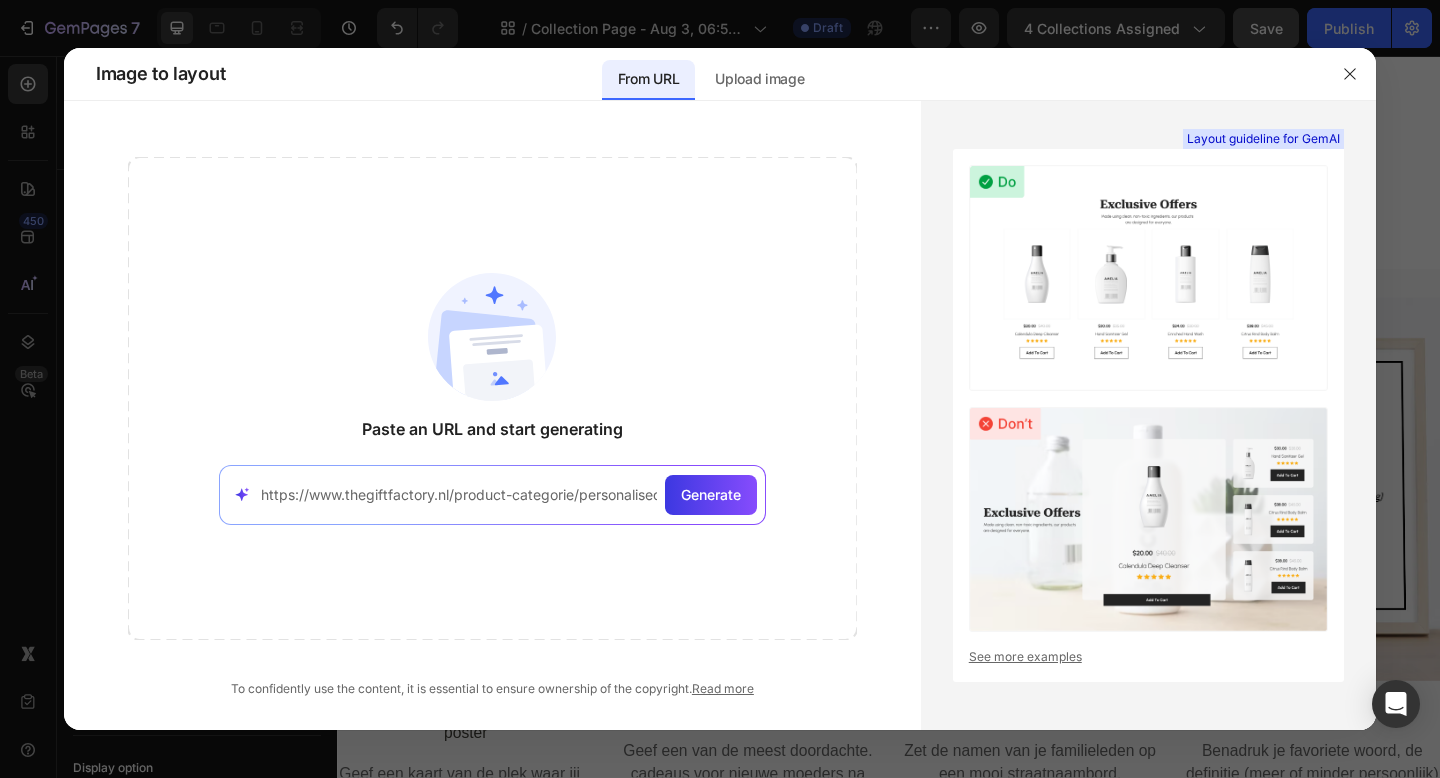 scroll, scrollTop: 0, scrollLeft: 181, axis: horizontal 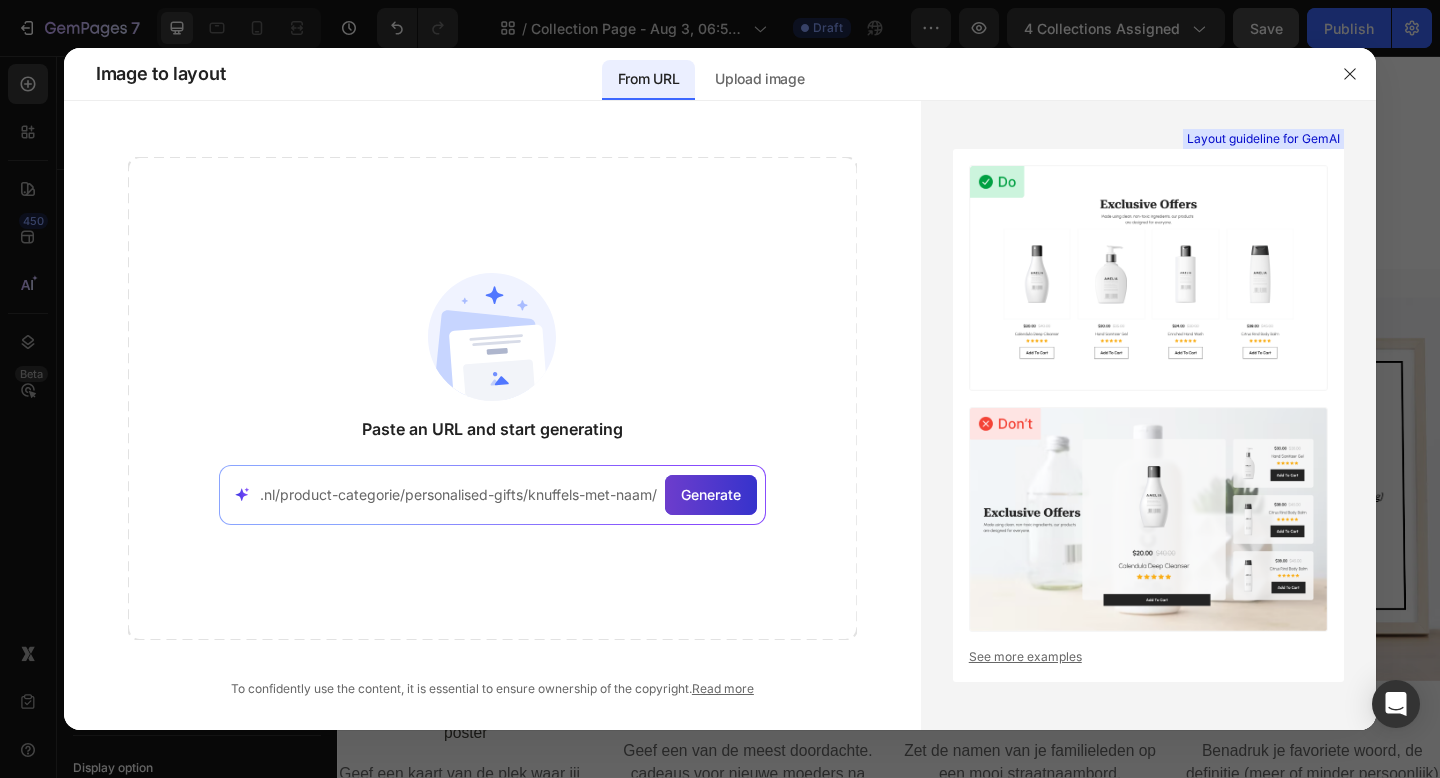 type on "https://www.thegiftfactory.nl/product-categorie/personalised-gifts/knuffels-met-naam/" 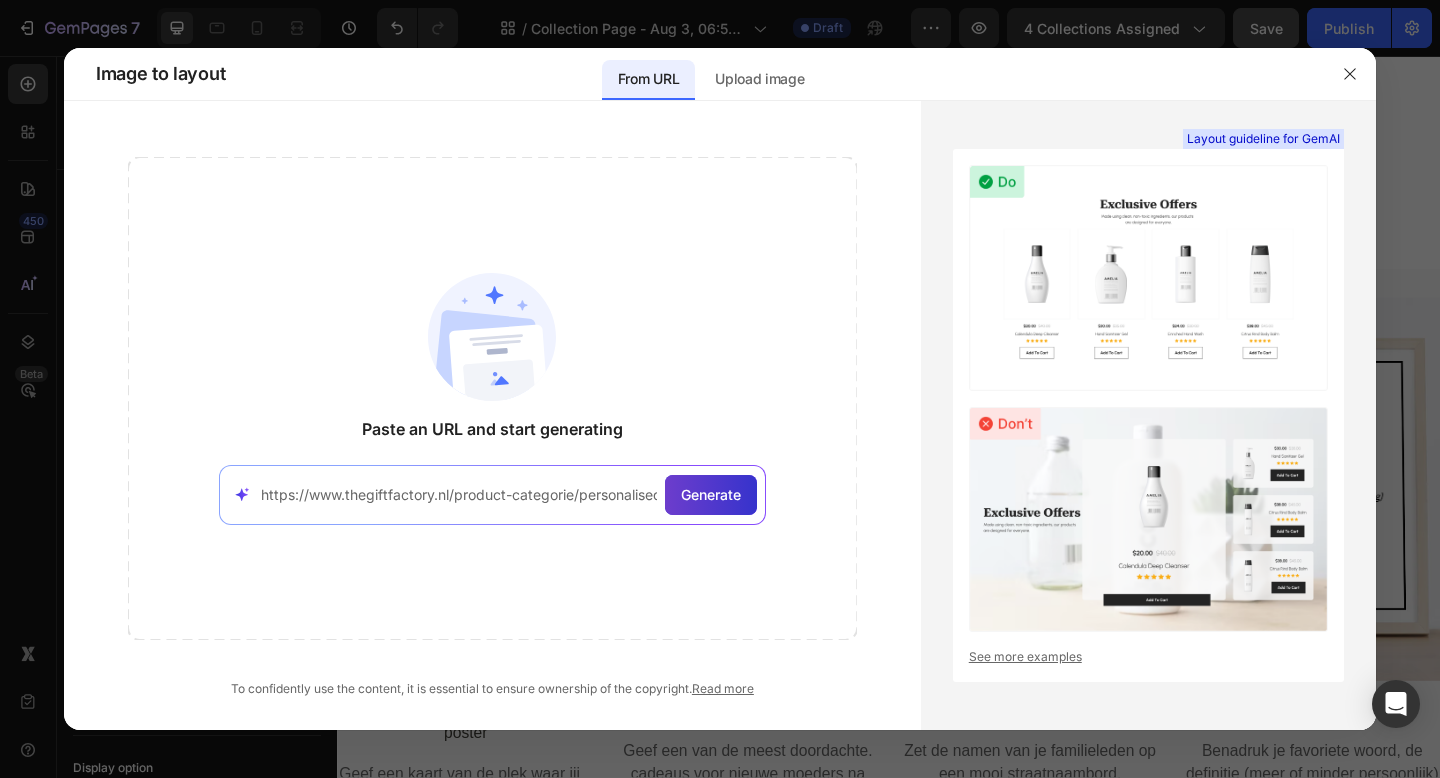 click on "Generate" 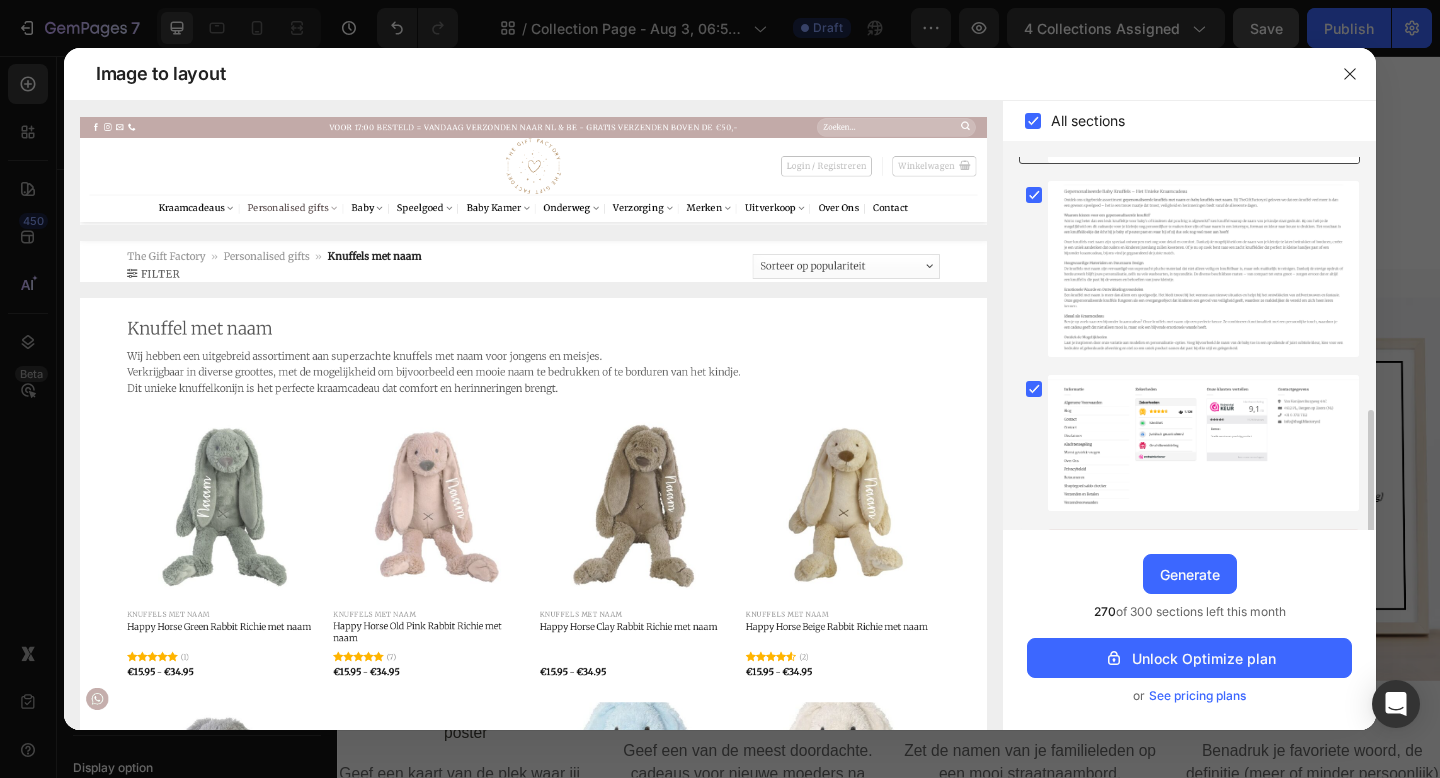 scroll, scrollTop: 464, scrollLeft: 0, axis: vertical 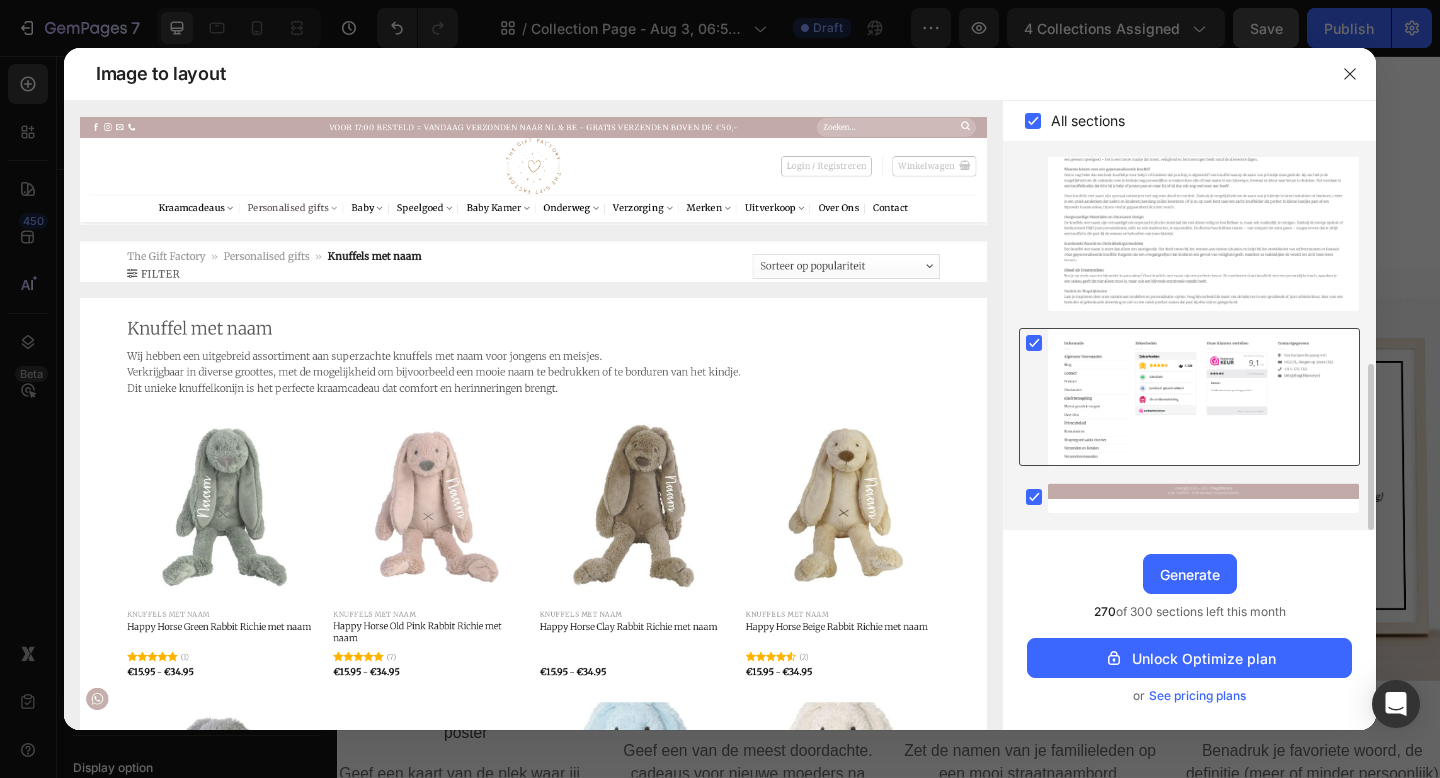 click 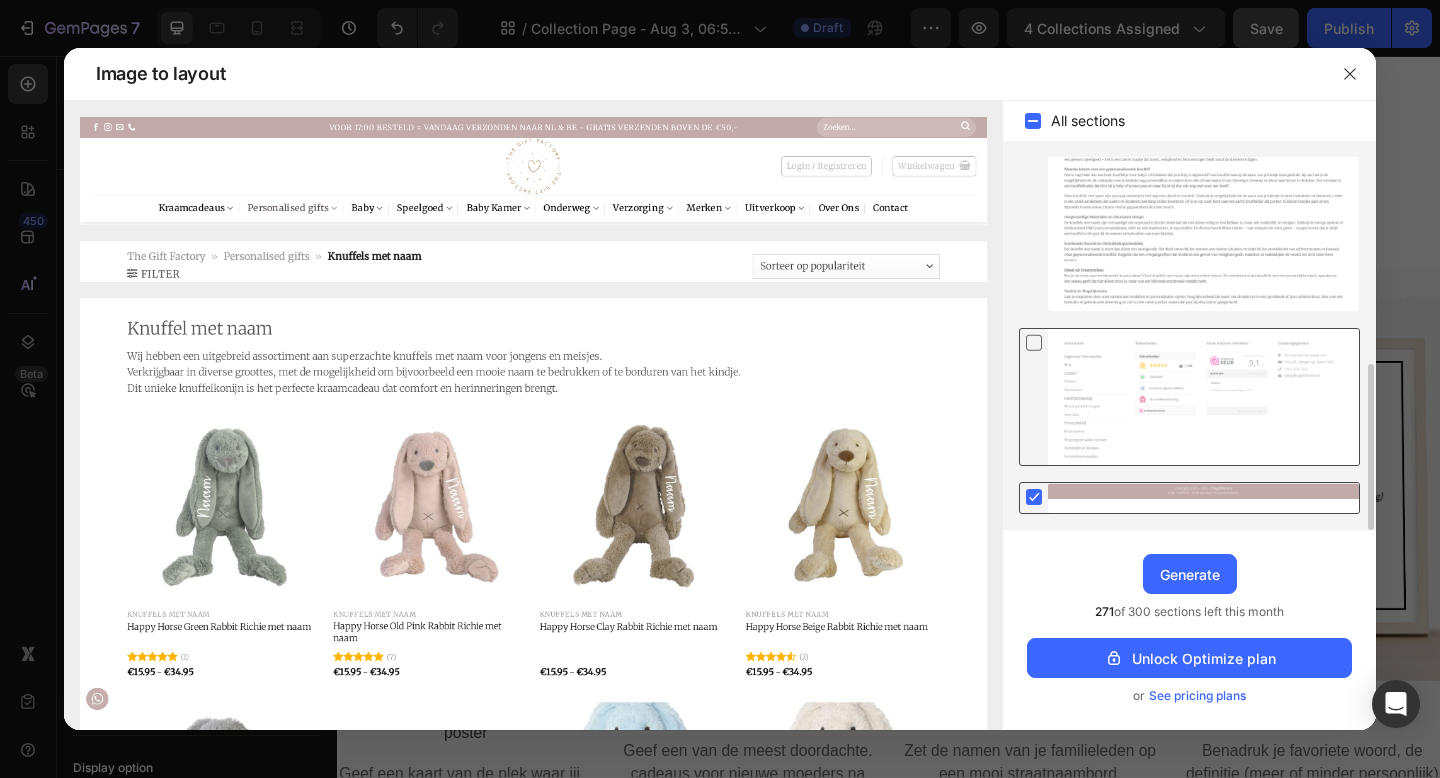 click at bounding box center (1203, 498) 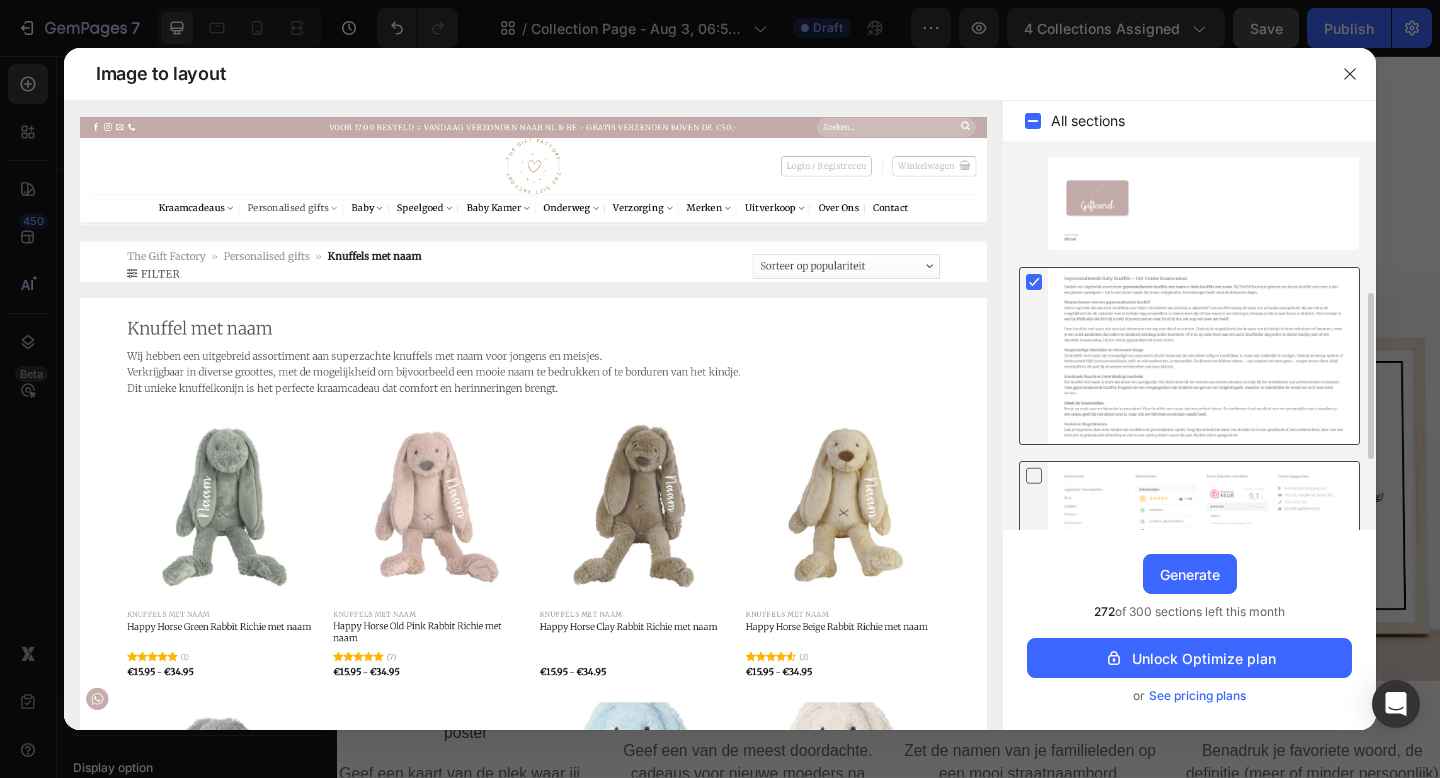 scroll, scrollTop: 303, scrollLeft: 0, axis: vertical 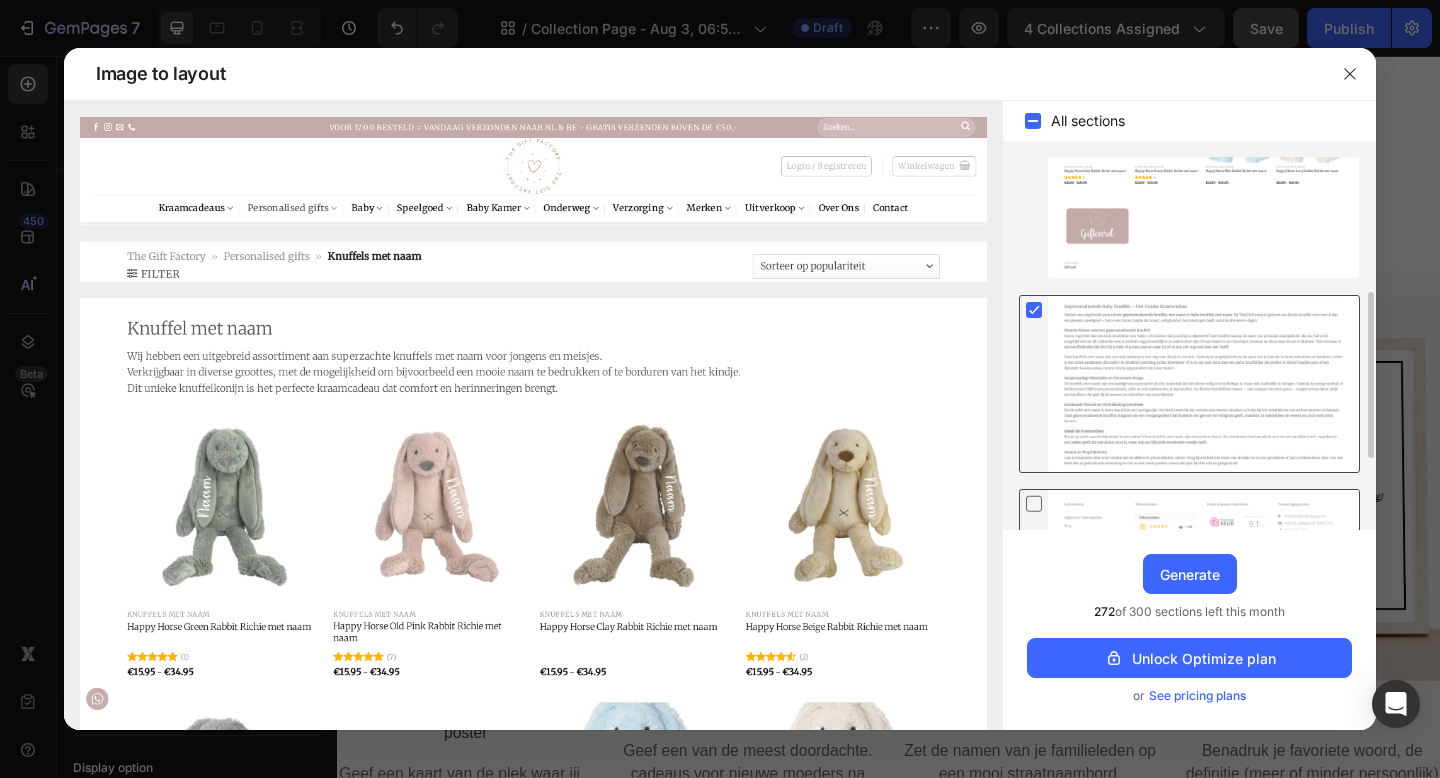 click at bounding box center [1203, 384] 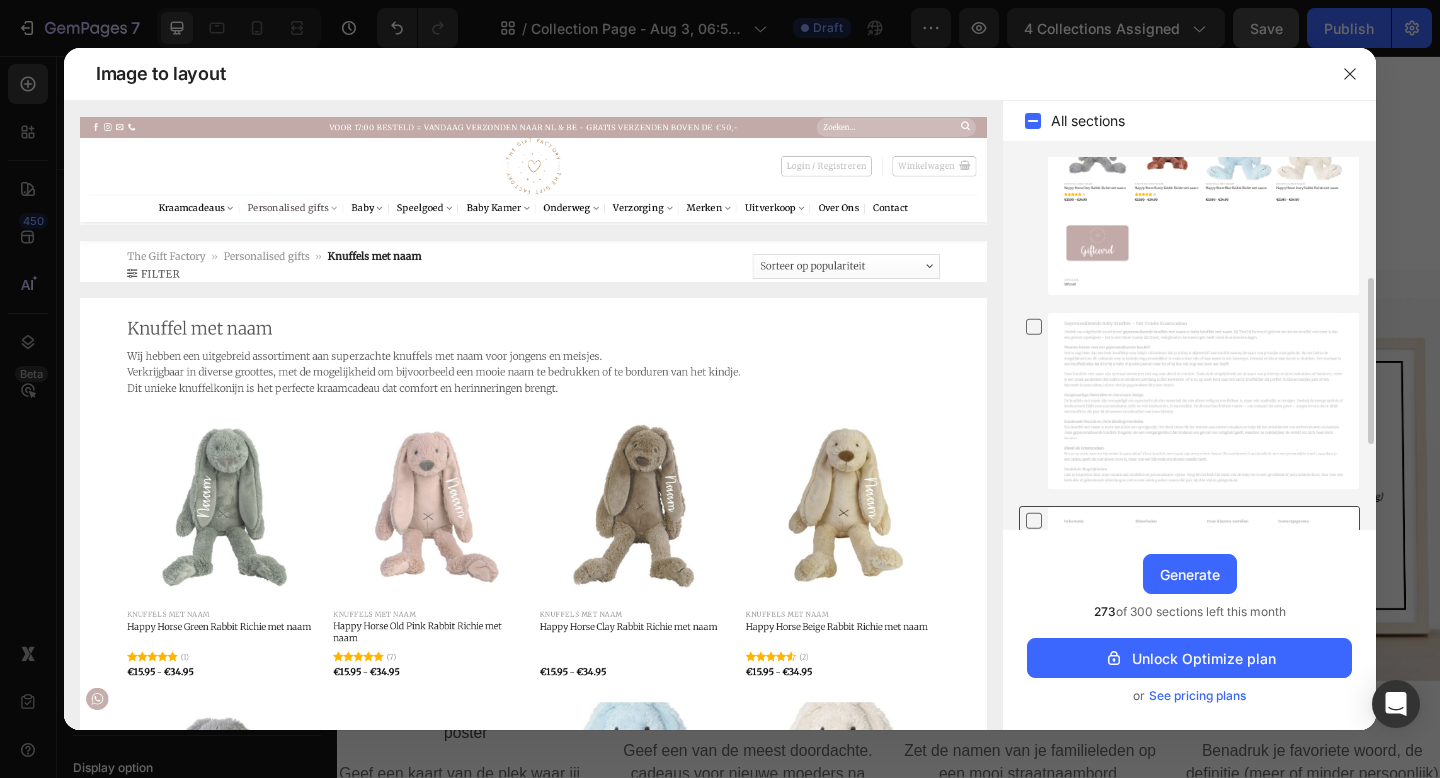scroll, scrollTop: 291, scrollLeft: 0, axis: vertical 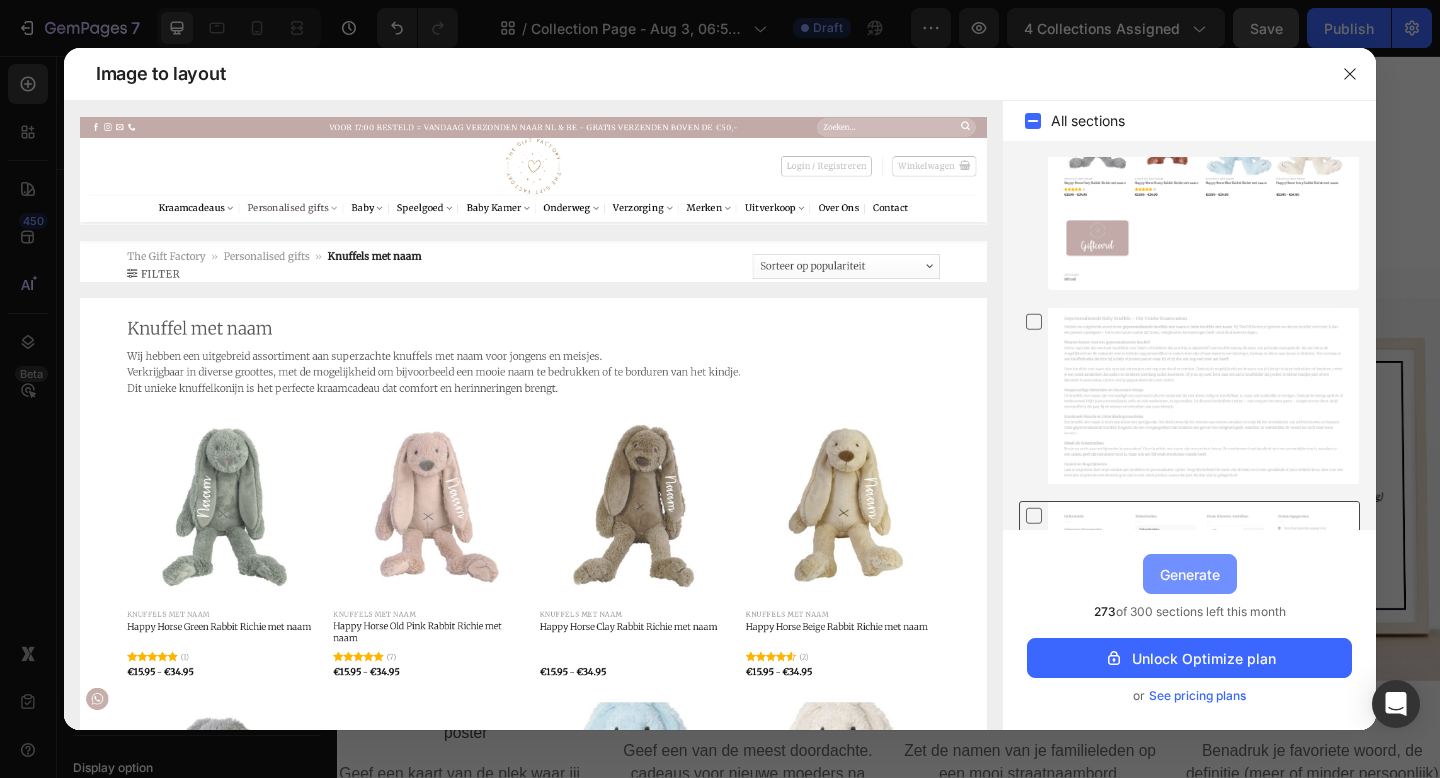 click on "Generate" at bounding box center [1190, 574] 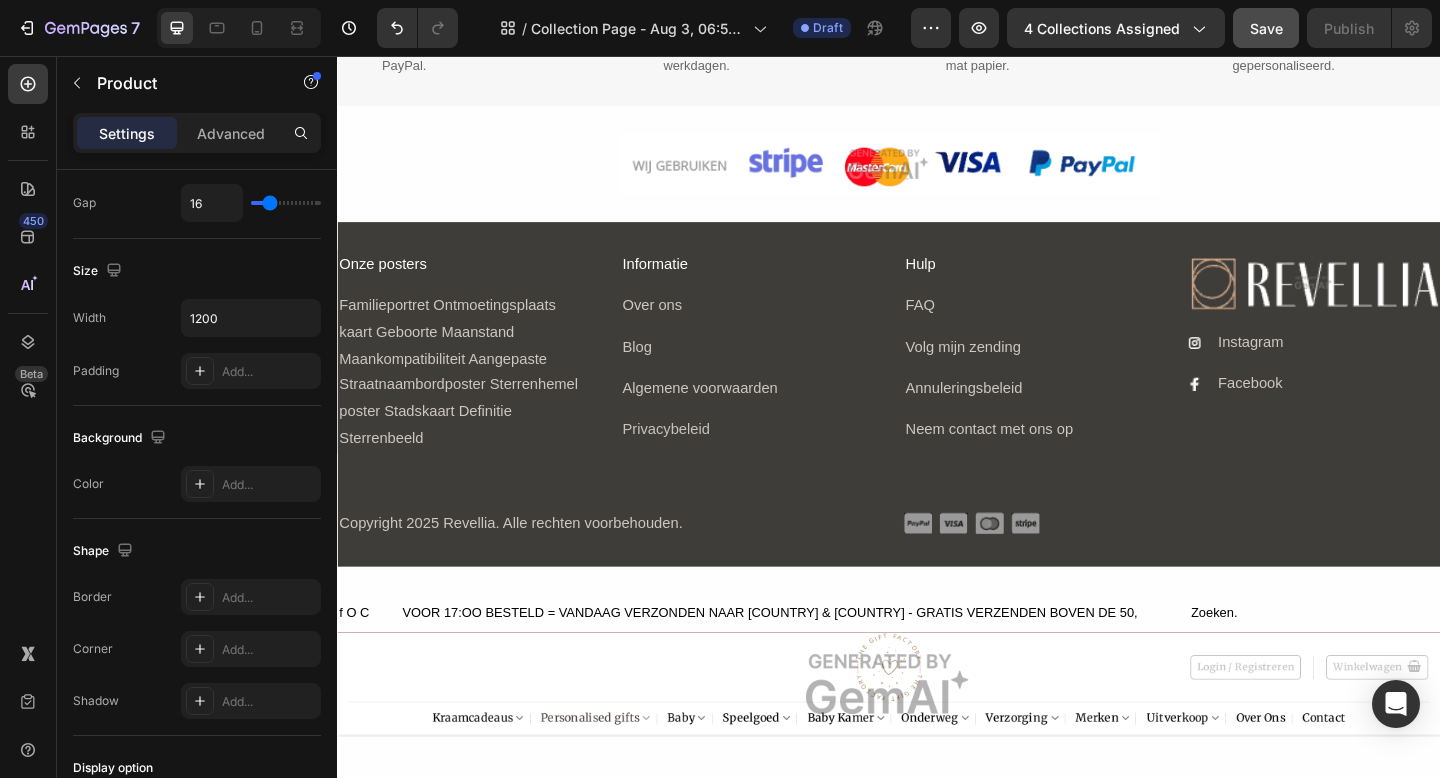 scroll, scrollTop: 2333, scrollLeft: 0, axis: vertical 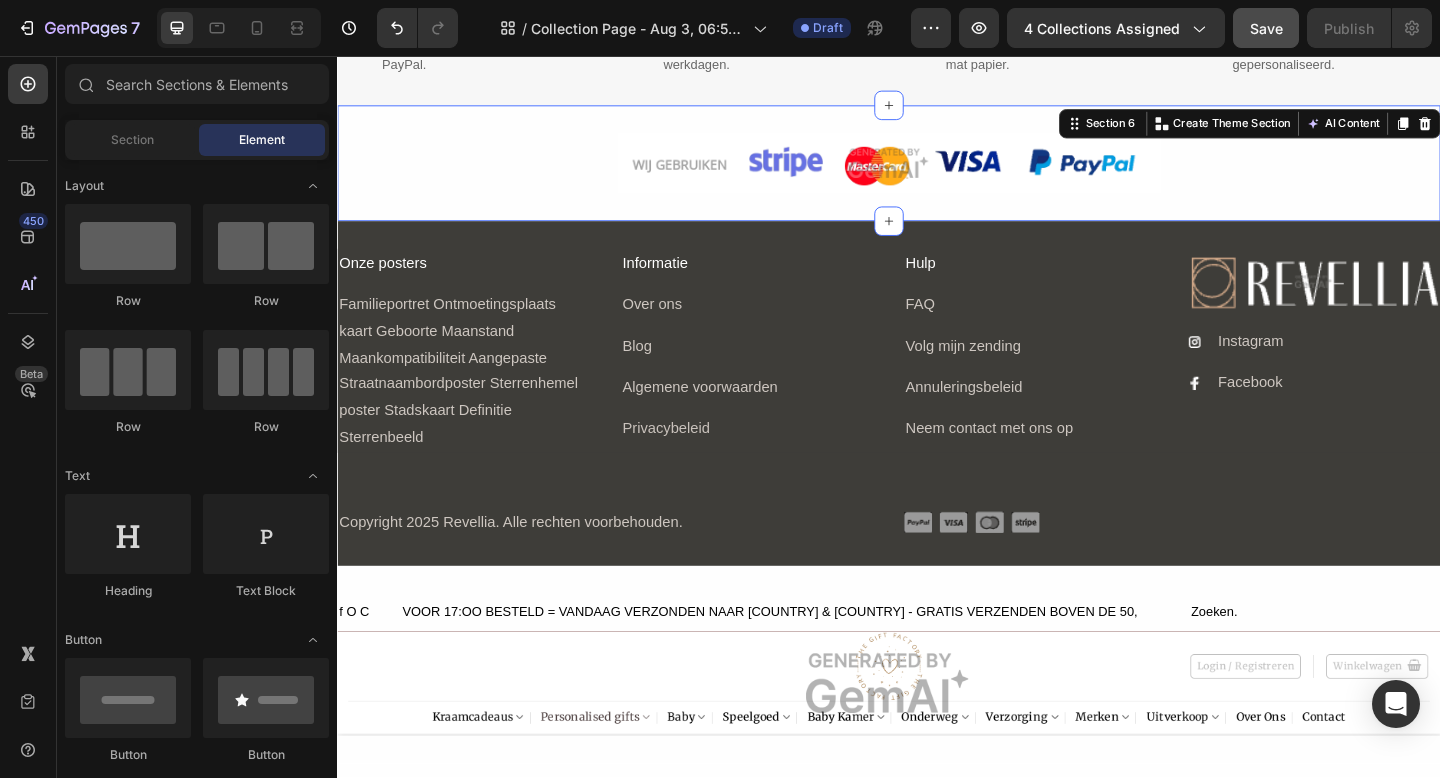 click on "Image Row" at bounding box center (937, 173) 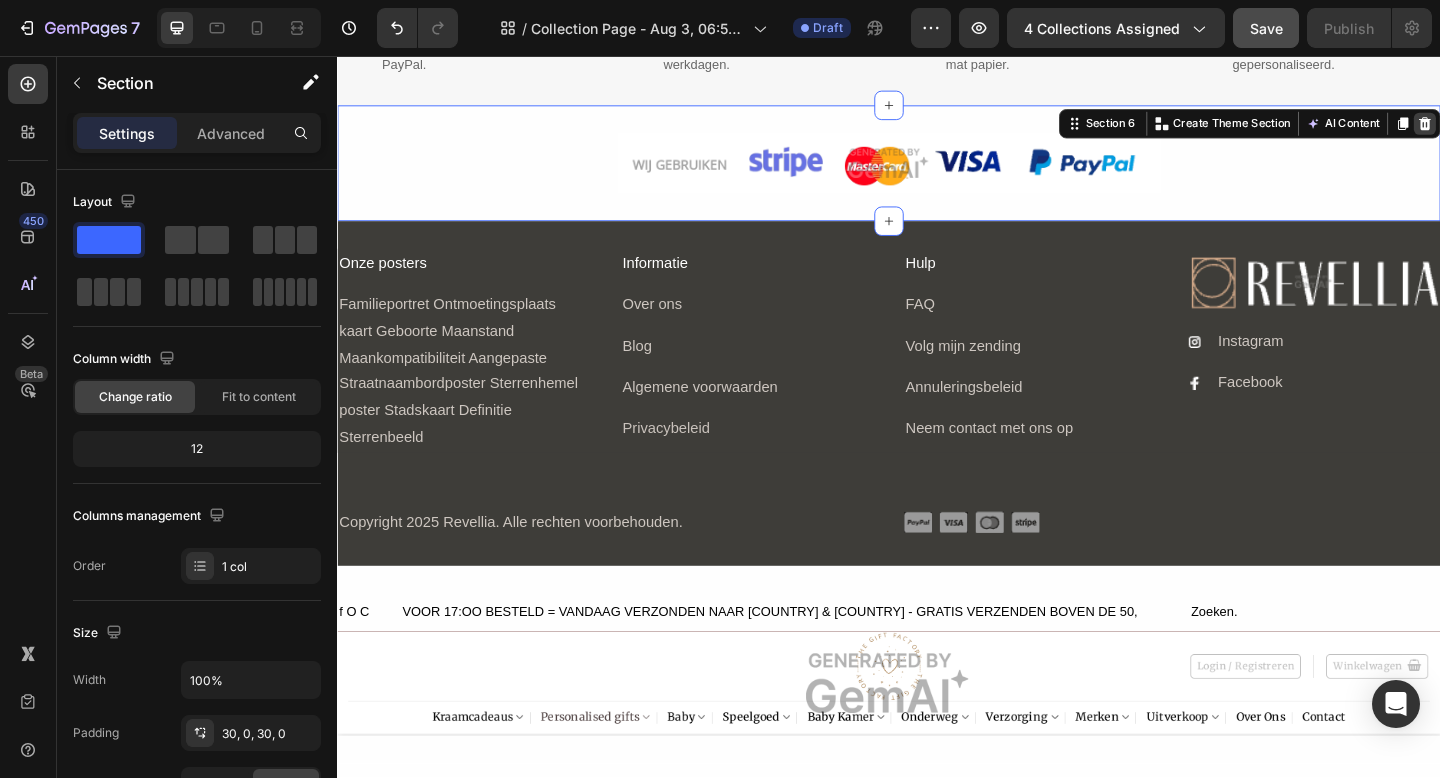 click 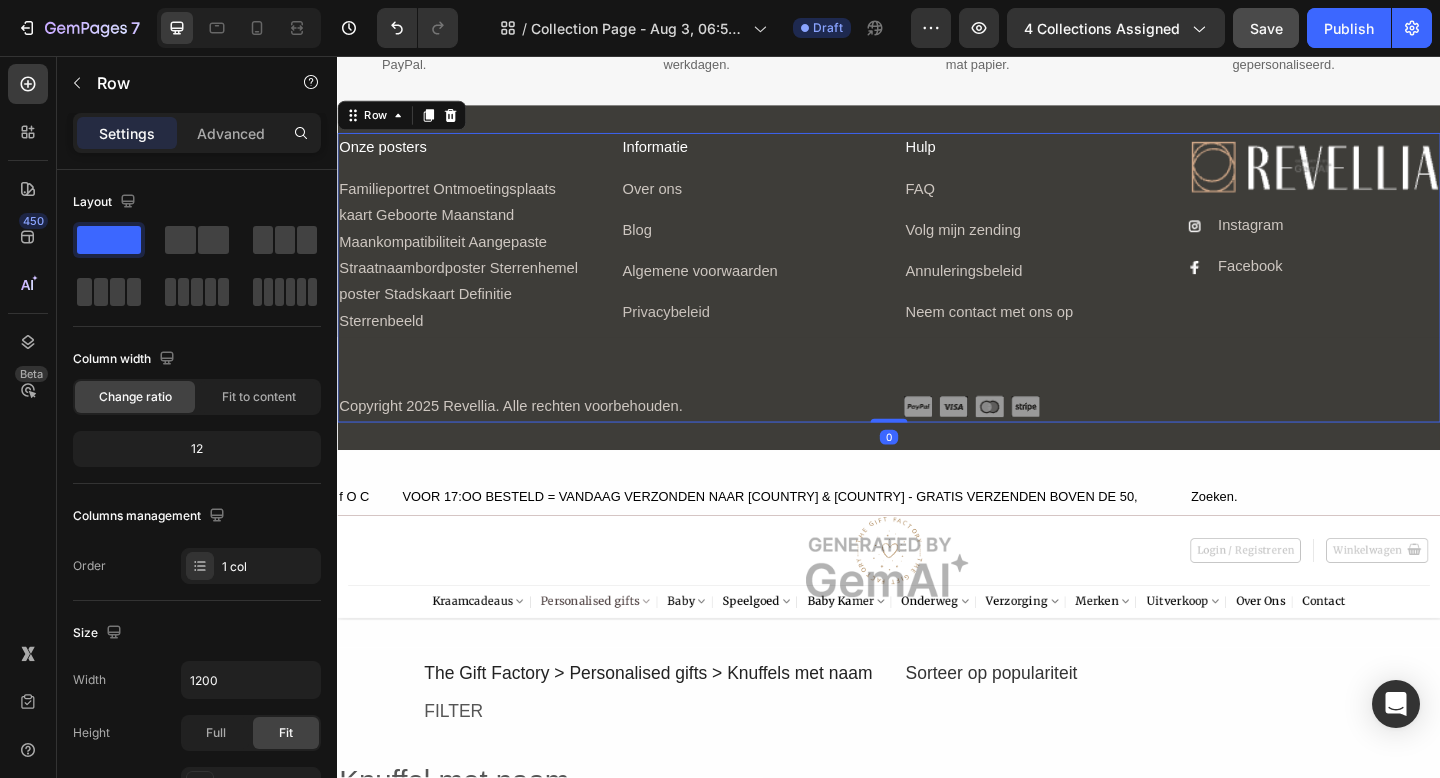 click on "Onze posters Text Block Familieportret Ontmoetingsplaats kaart Geboorte Maanstand Maankompatibiliteit Aangepaste Straatnaambordposter Sterrenhemel poster Stadskaart Definitie Sterrenbeeld Text Block Row Informatie Text Block Over ons Text Block Blog Text Block Algemene voorwaarden Text Block Privacybeleid Text Block Row Hulp Text Block FAQ Text Block Volg mijn zending Text Block Annuleringsbeleid Text Block Neem contact met ons op Text Block Row Image     Icon Instagram Text Block     Icon Facebook Text Block Advanced list Row Row Copyright  2025 Revellia. Alle rechten voorbehouden. Text Block     Icon     Icon     Icon     Icon Icon List Hoz Row" at bounding box center [937, 297] 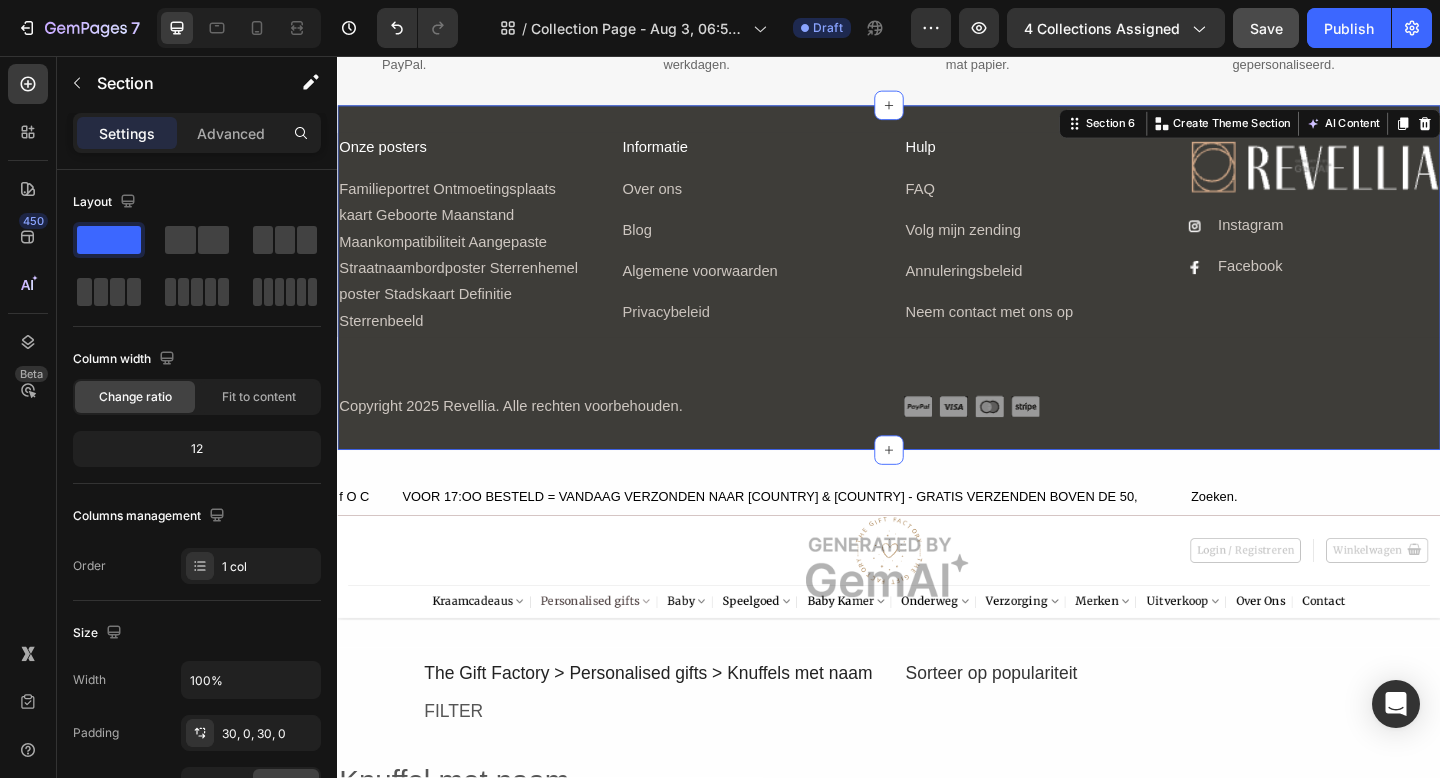 click on "Onze posters Text Block Familieportret Ontmoetingsplaats kaart Geboorte Maanstand Maankompatibiliteit Aangepaste Straatnaambordposter Sterrenhemel poster Stadskaart Definitie Sterrenbeeld Text Block Row Informatie Text Block Over ons Text Block Blog Text Block Algemene voorwaarden Text Block Privacybeleid Text Block Row Hulp Text Block FAQ Text Block Volg mijn zending Text Block Annuleringsbeleid Text Block Neem contact met ons op Text Block Row Image     Icon Instagram Text Block     Icon Facebook Text Block Advanced list Row Row Copyright  2025 Revellia. Alle rechten voorbehouden. Text Block     Icon     Icon     Icon     Icon Icon List Hoz Row Row Section 6   You can create reusable sections Create Theme Section AI Content Write with GemAI What would you like to describe here? Tone and Voice Persuasive Product Show more Generate" at bounding box center [937, 297] 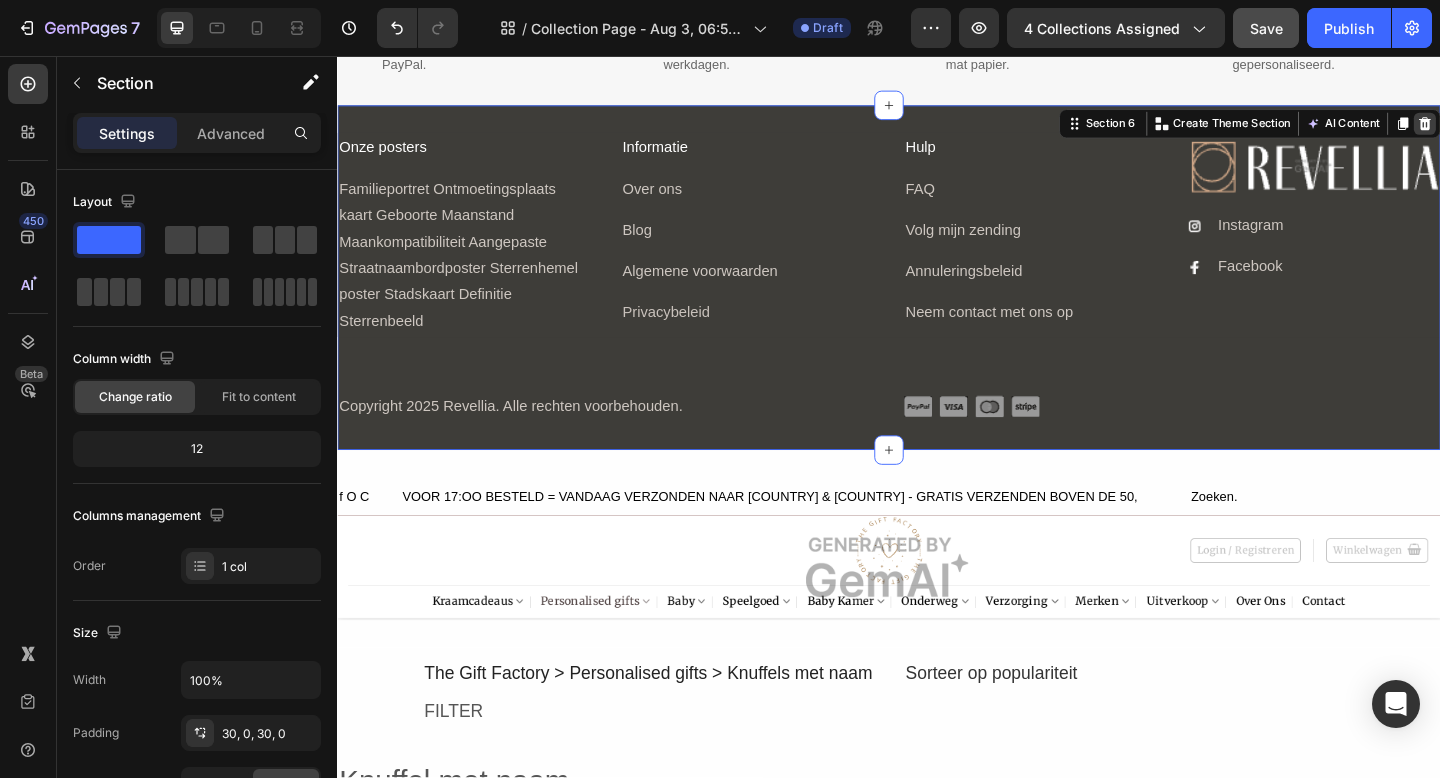 click 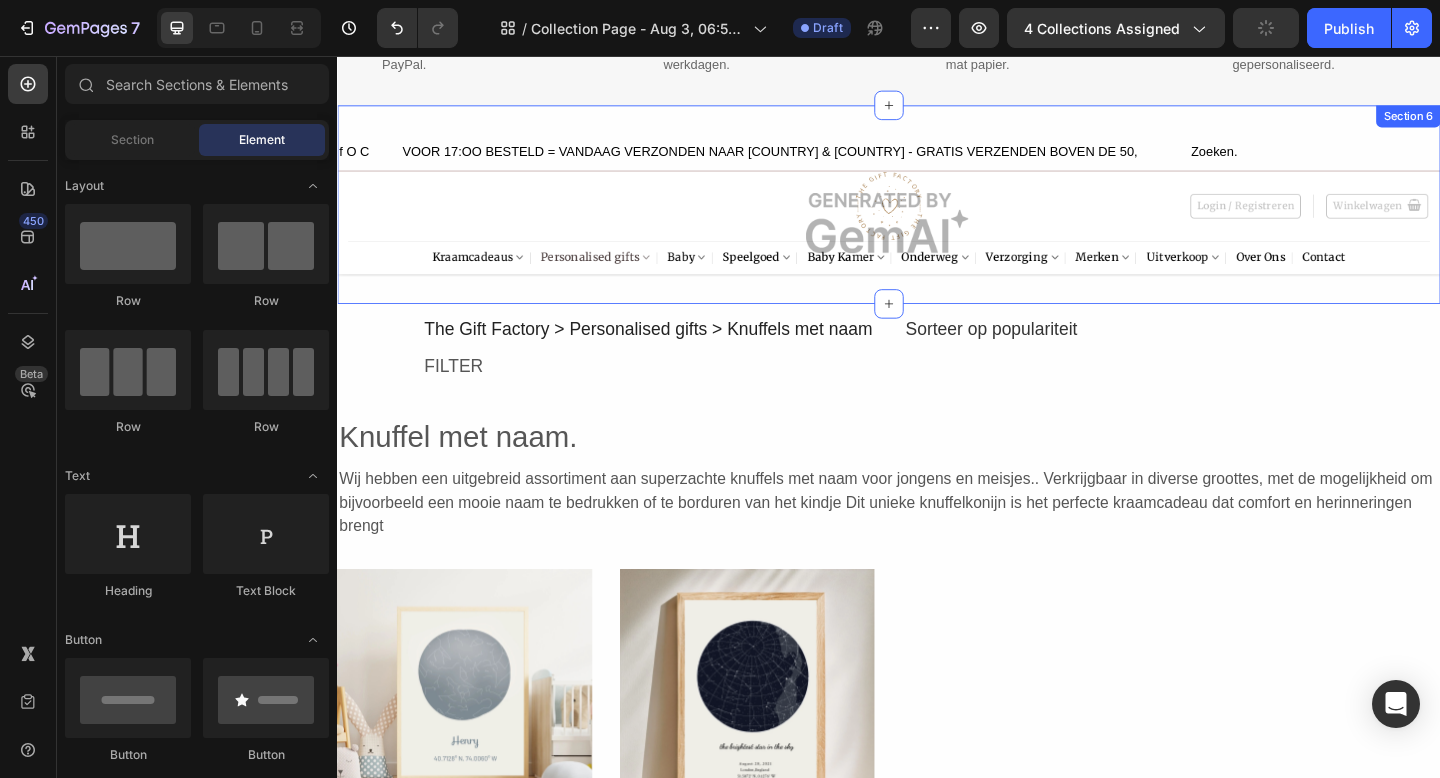 click on "f O  C Text Block VOOR 17:OO BESTELD = VANDAAG VERZONDEN NAAR NL & BE - GRATIS VERZENDEN BOVEN DE 50, Text Block Zoeken. Button Row Image Row Section 6" at bounding box center [937, 218] 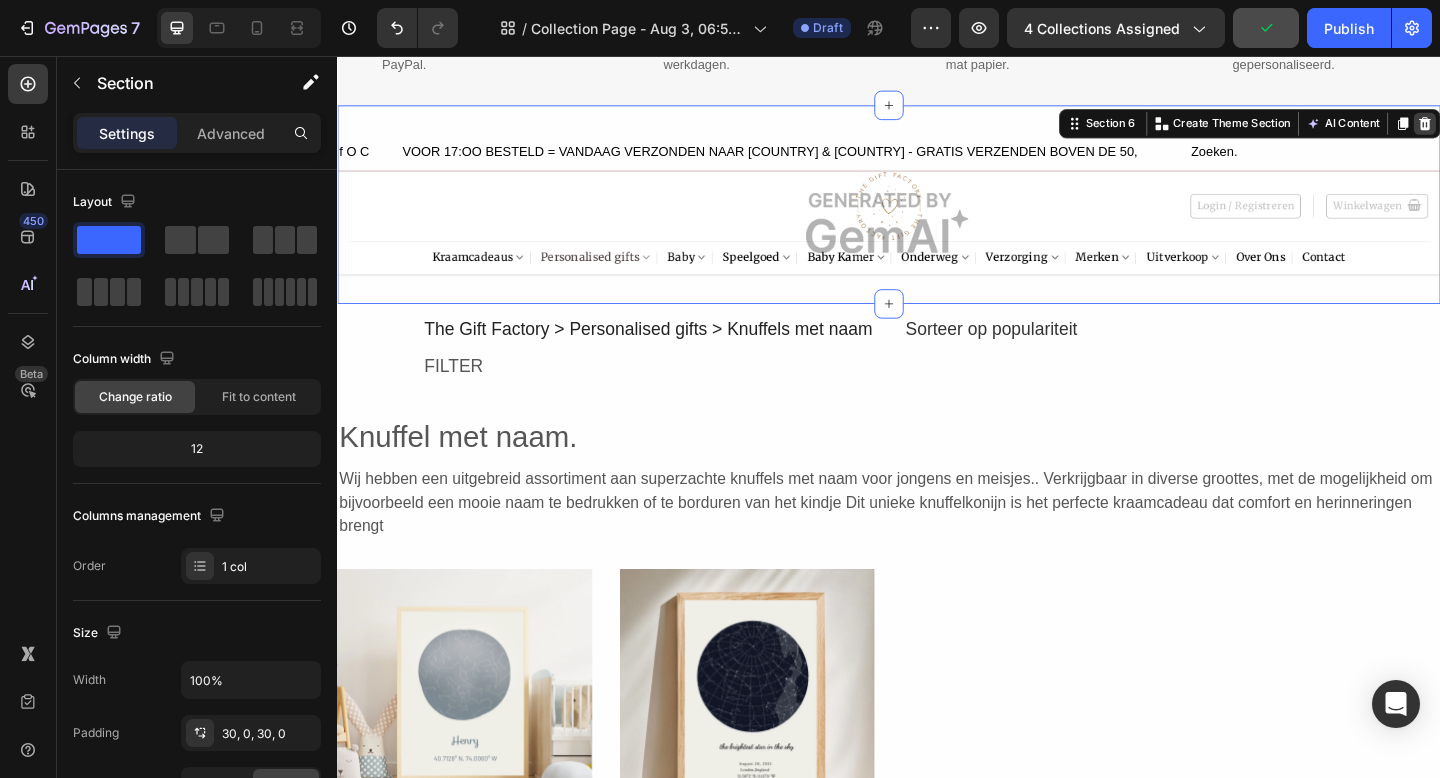 click 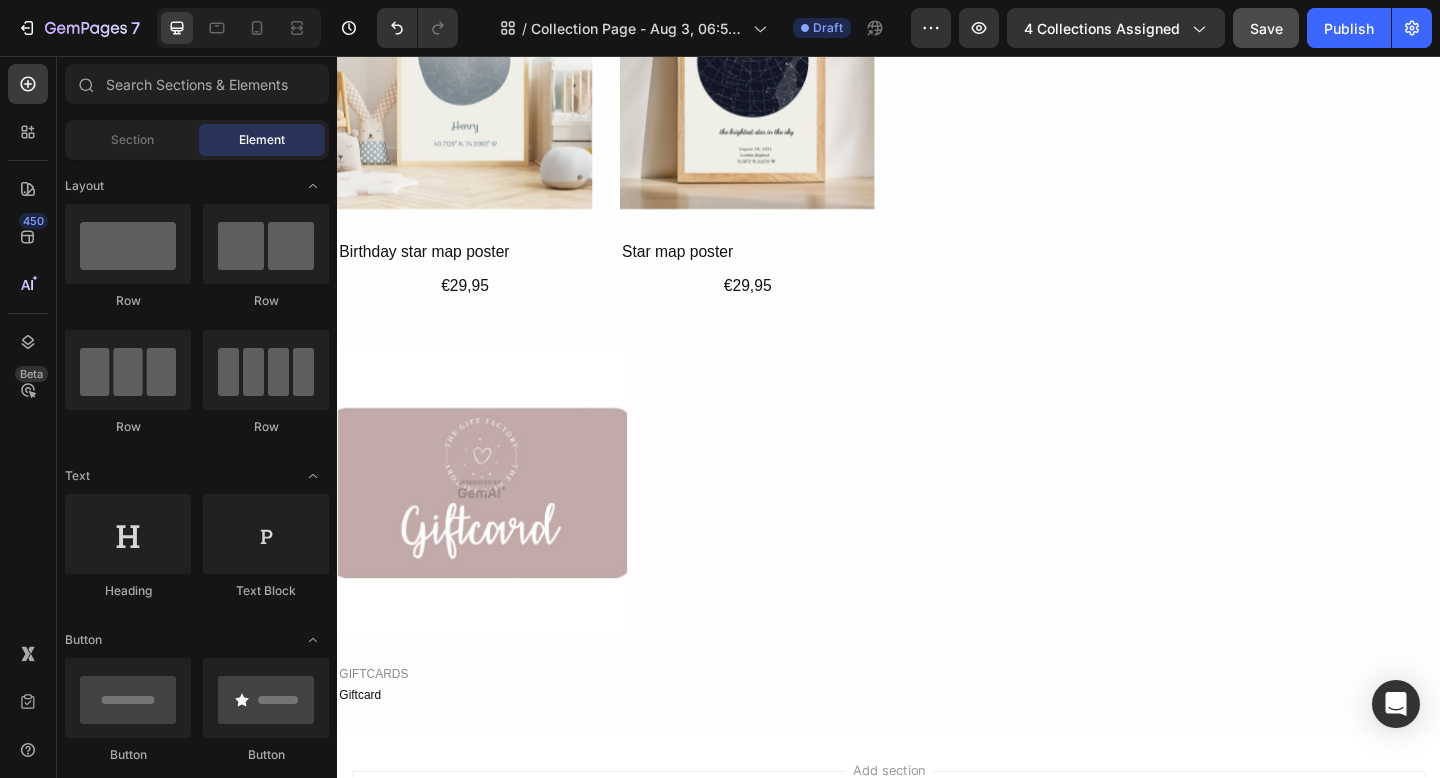 scroll, scrollTop: 3027, scrollLeft: 0, axis: vertical 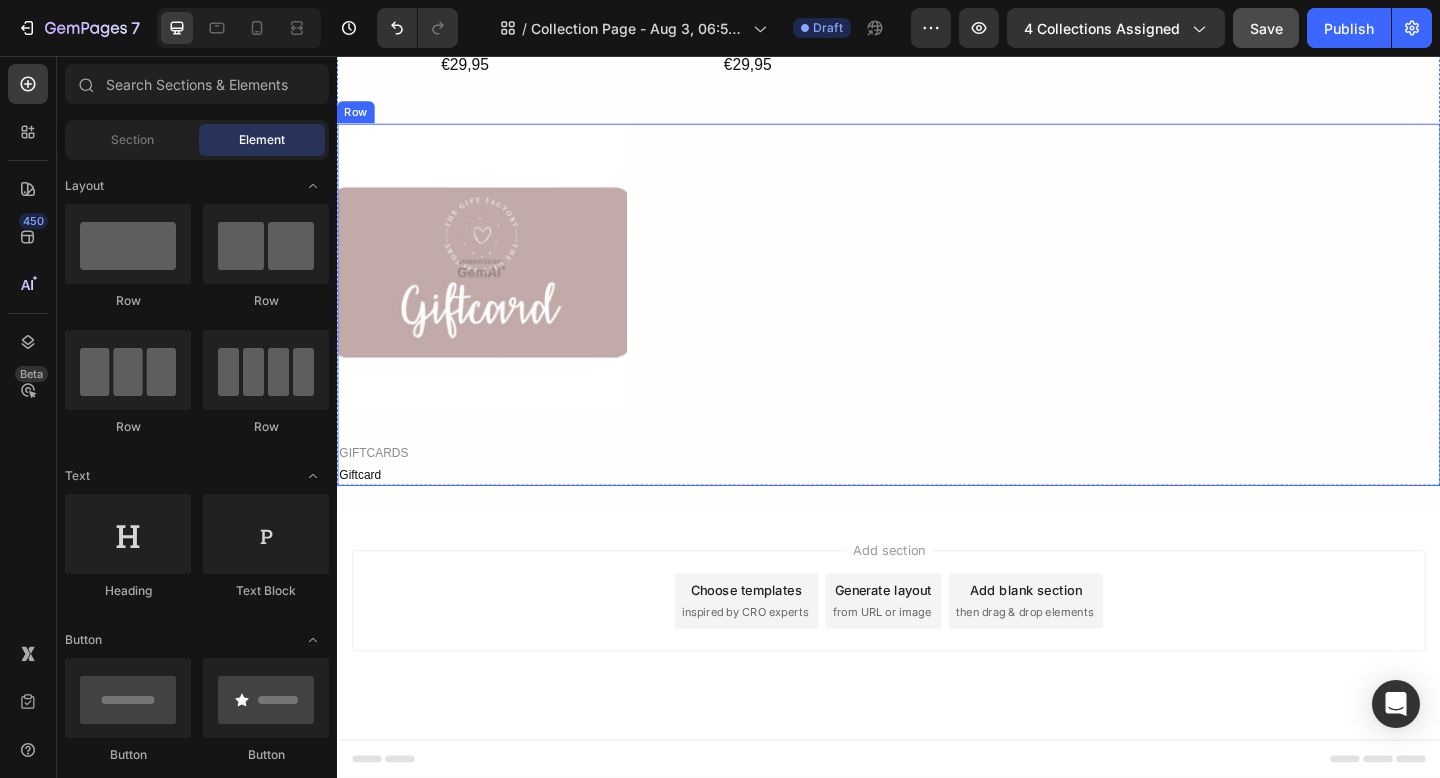 click on "Image GIFTCARDS Text Block Giftcard Text Block Row" at bounding box center [937, 327] 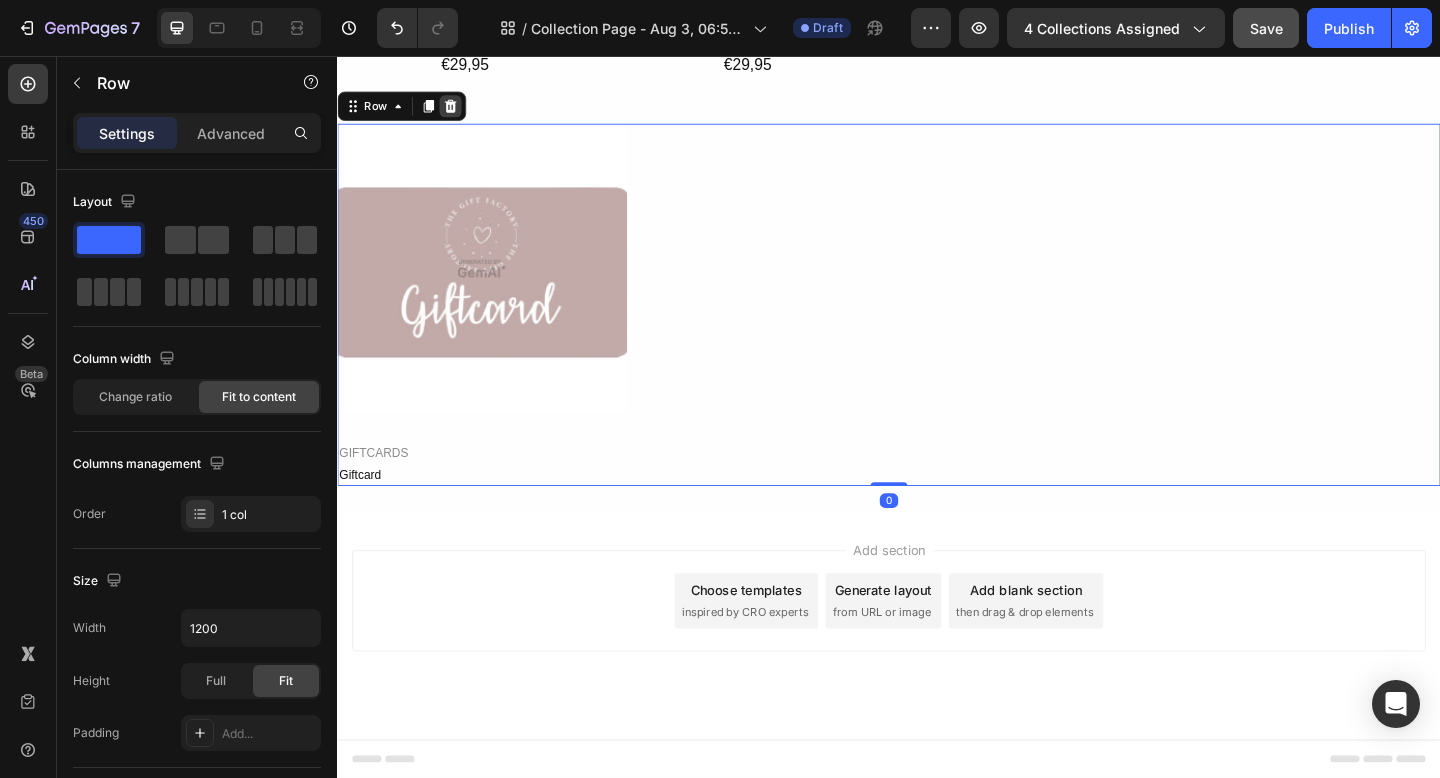 click 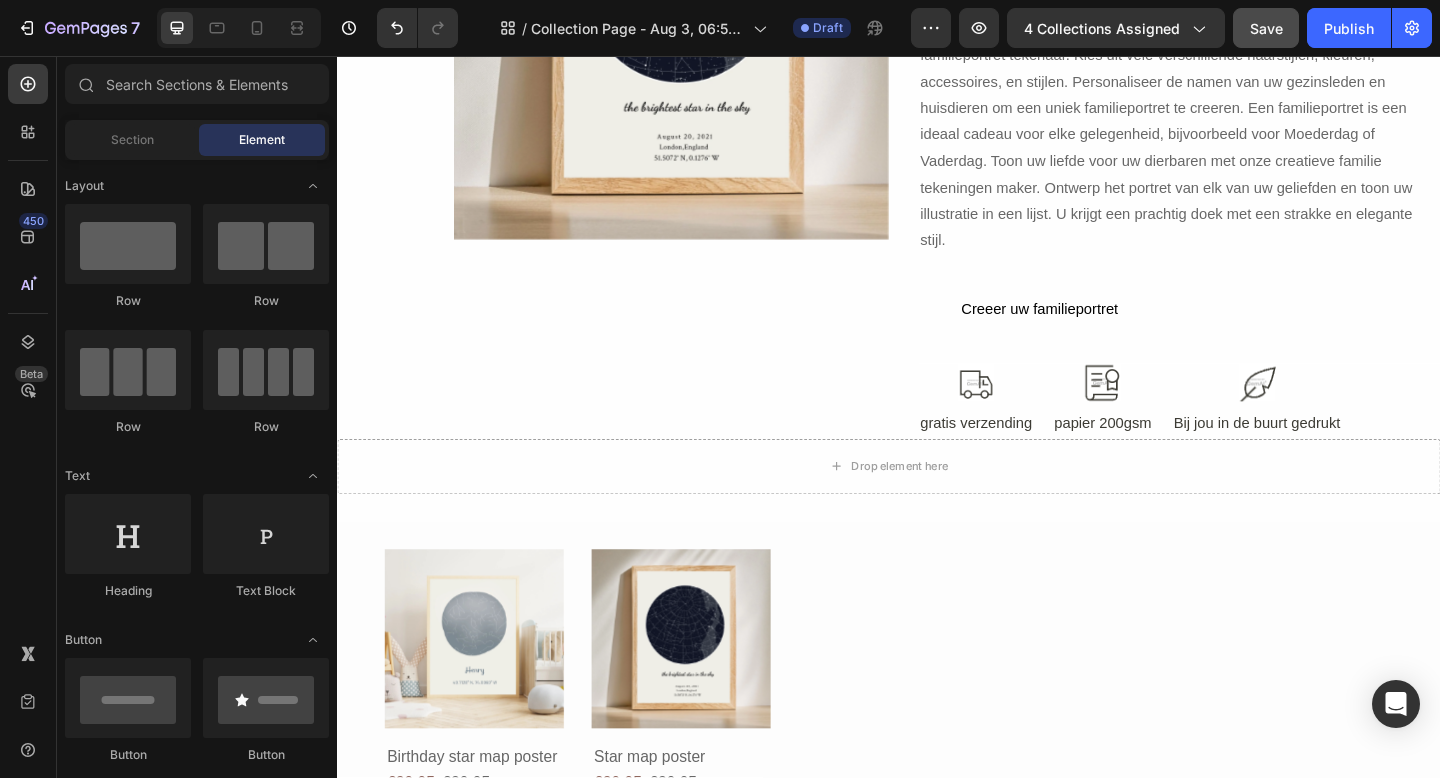 scroll, scrollTop: 0, scrollLeft: 0, axis: both 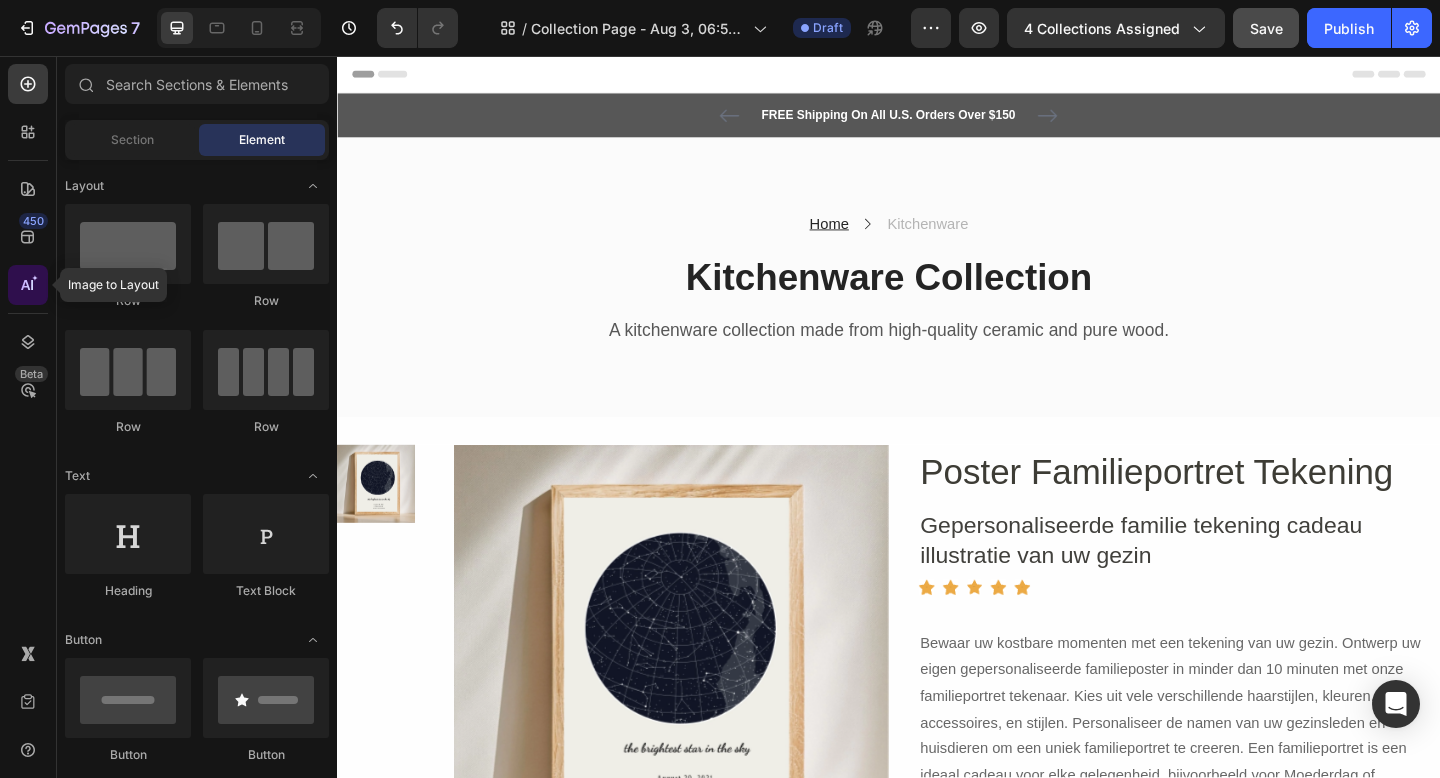 click 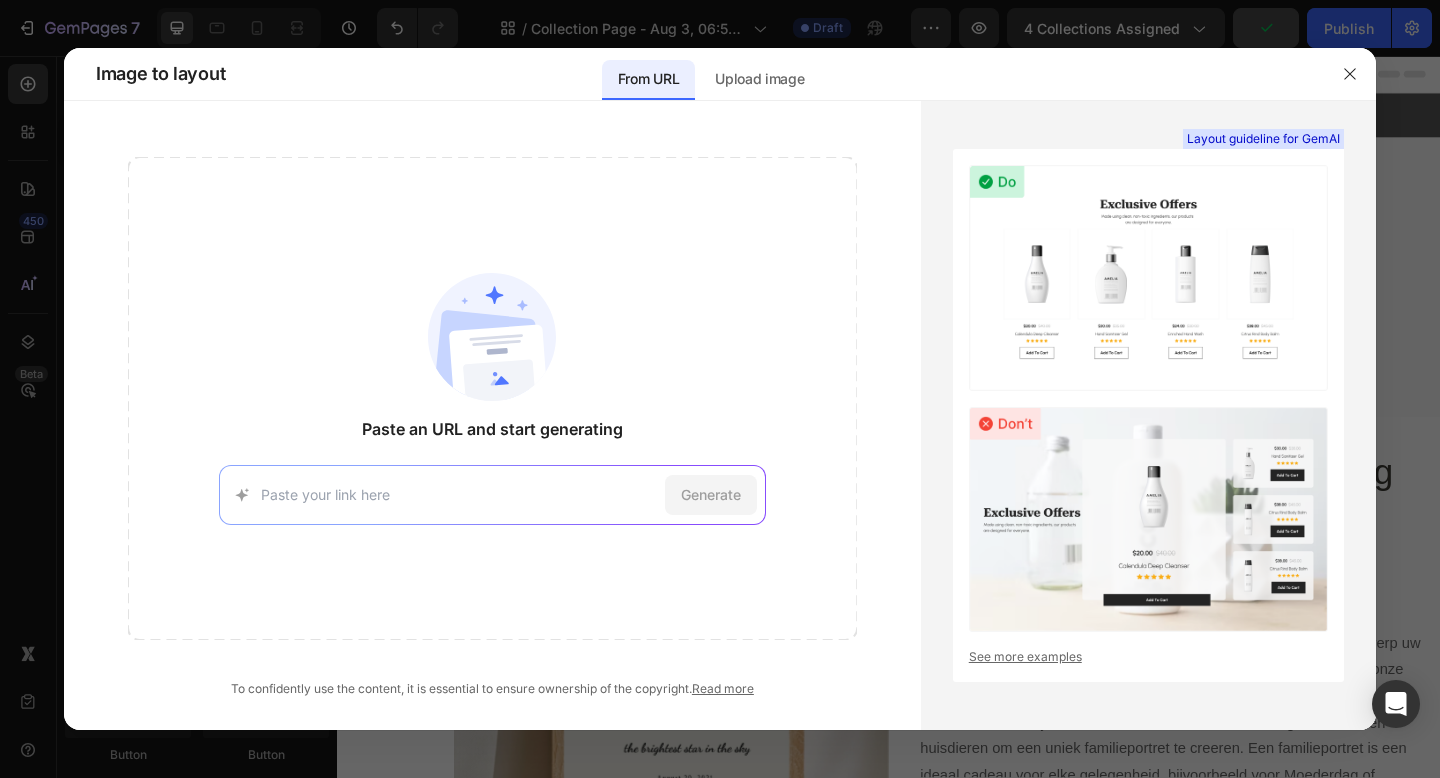 click at bounding box center [459, 494] 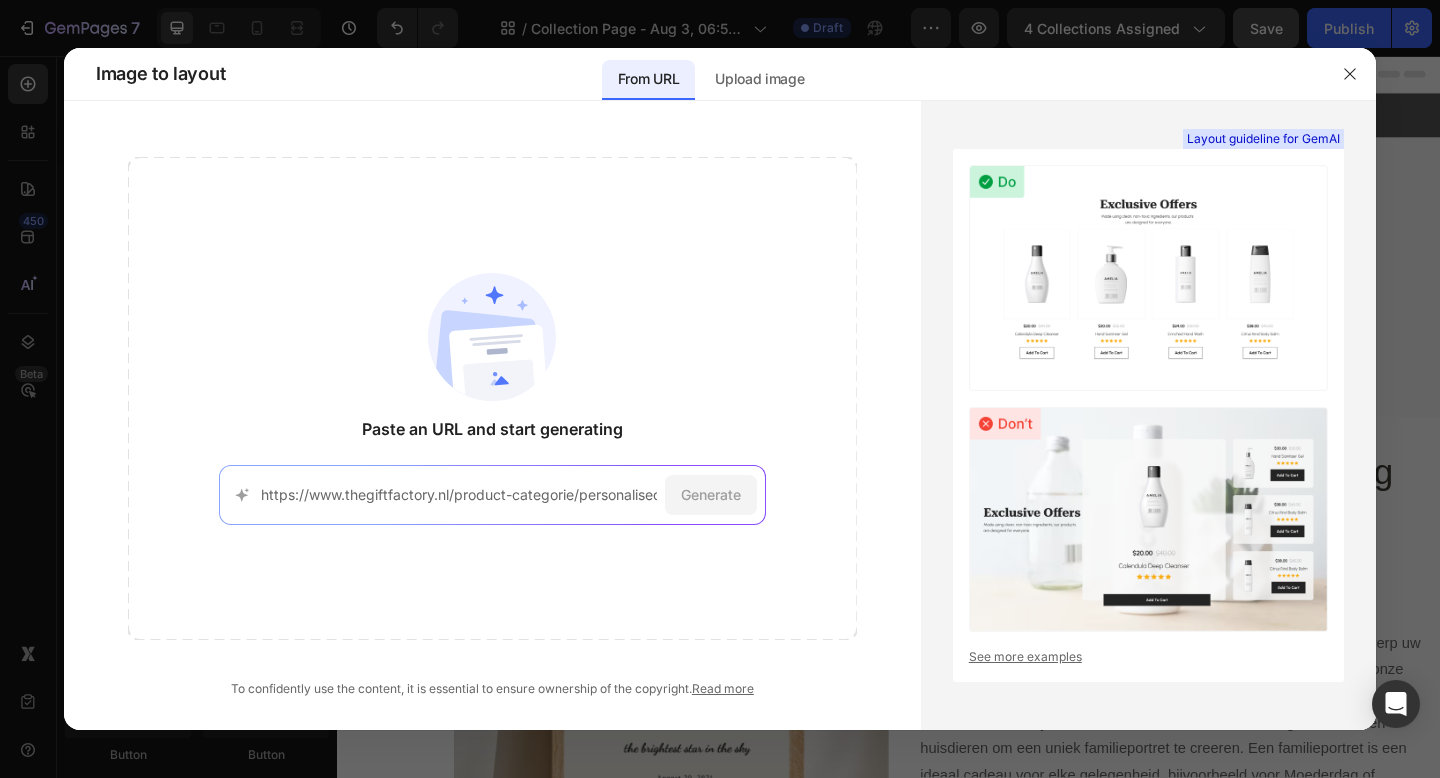 scroll, scrollTop: 0, scrollLeft: 181, axis: horizontal 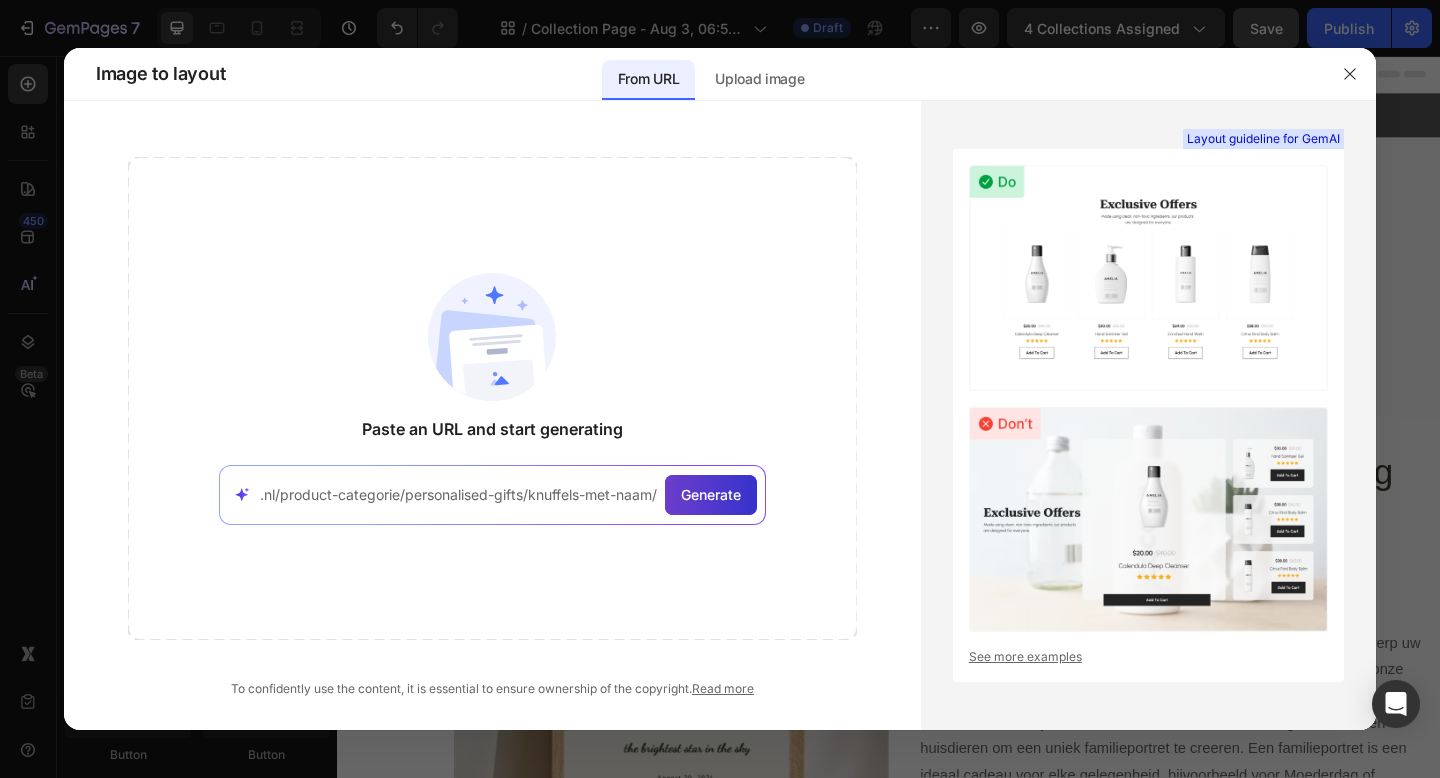 type on "https://www.thegiftfactory.nl/product-categorie/personalised-gifts/knuffels-met-naam/" 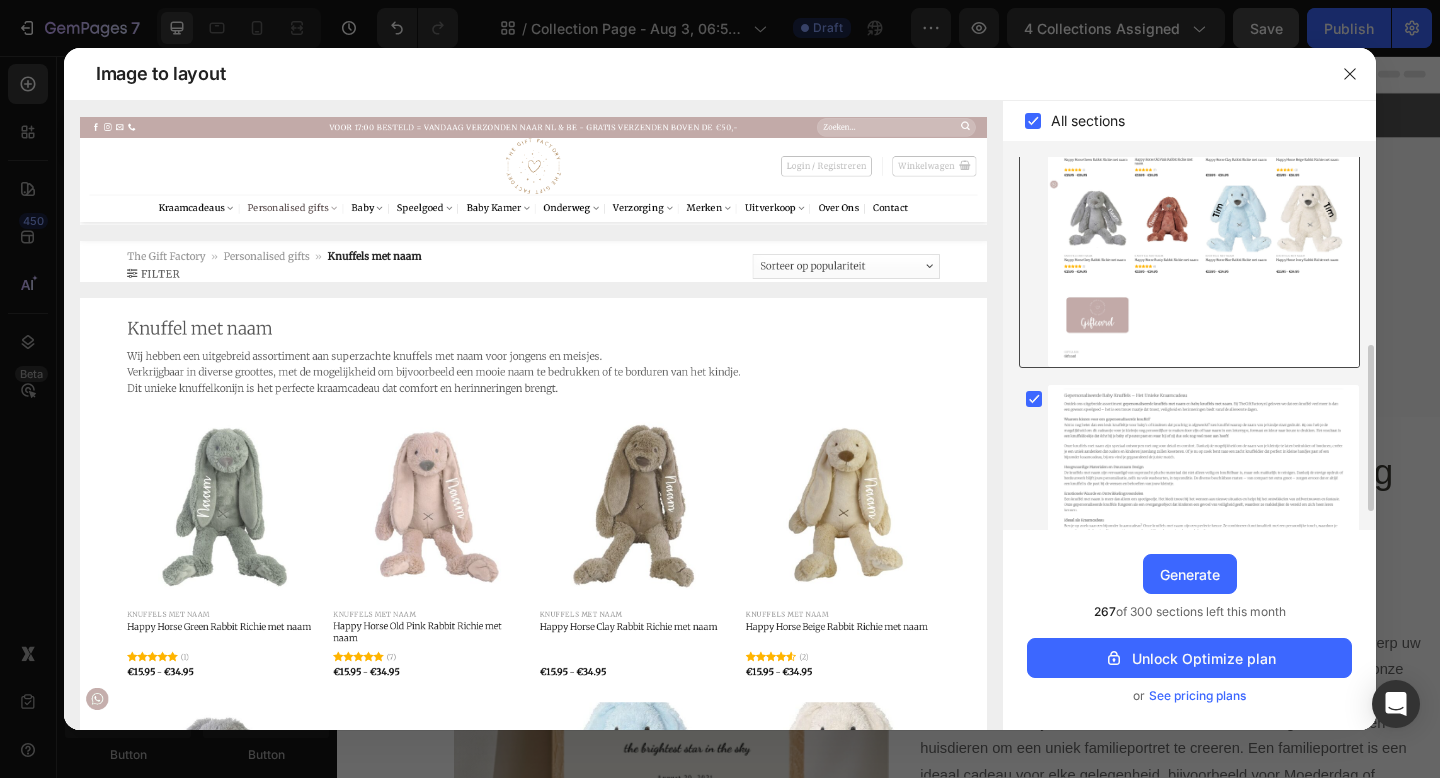scroll, scrollTop: 464, scrollLeft: 0, axis: vertical 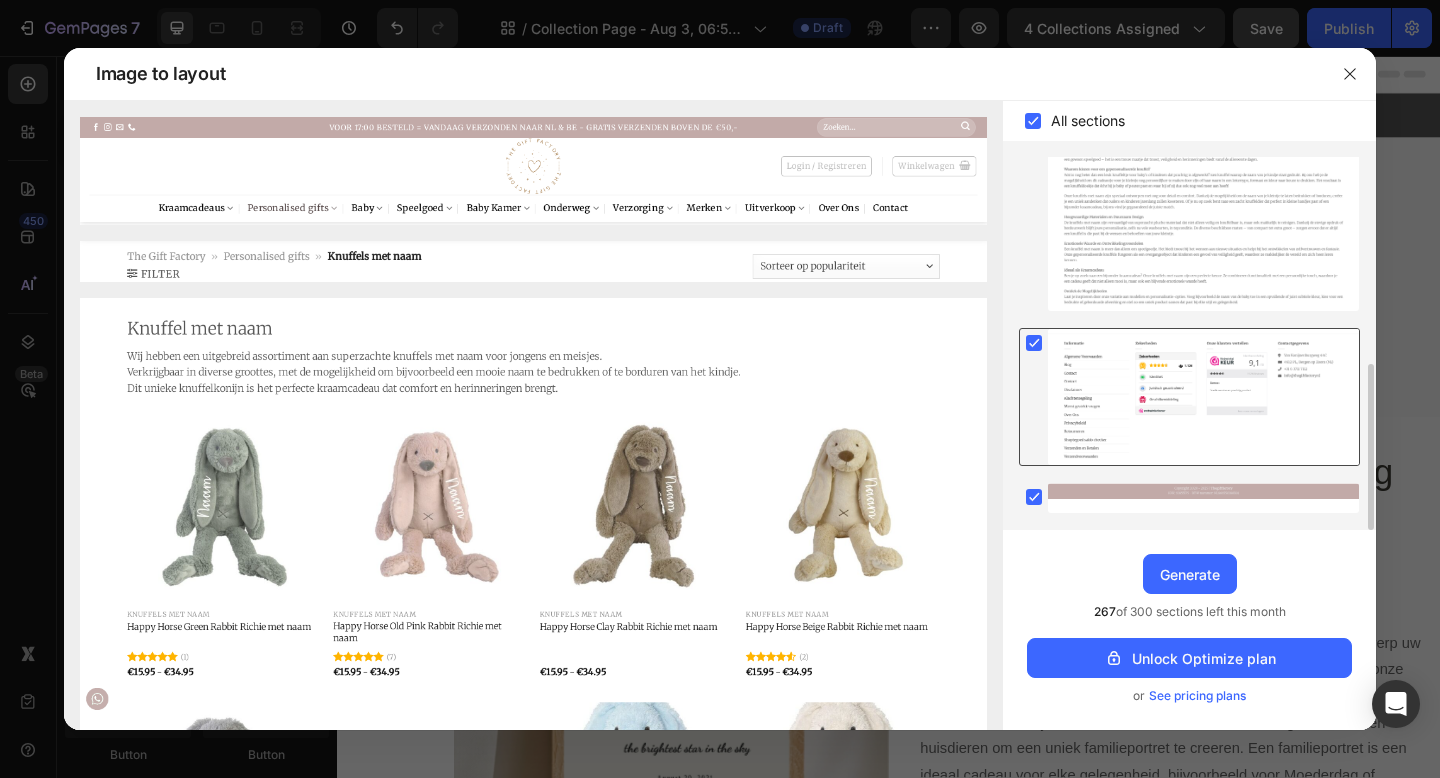 click 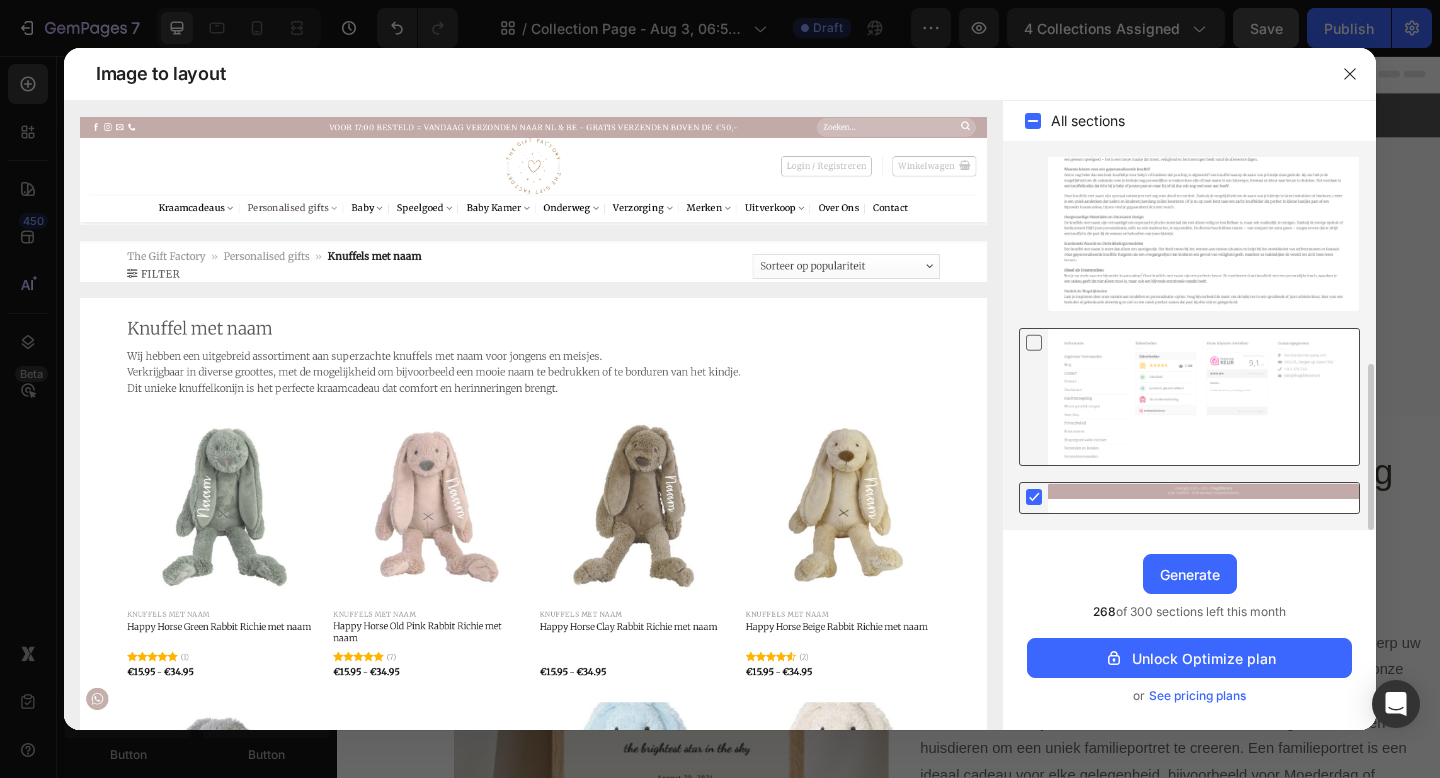 click 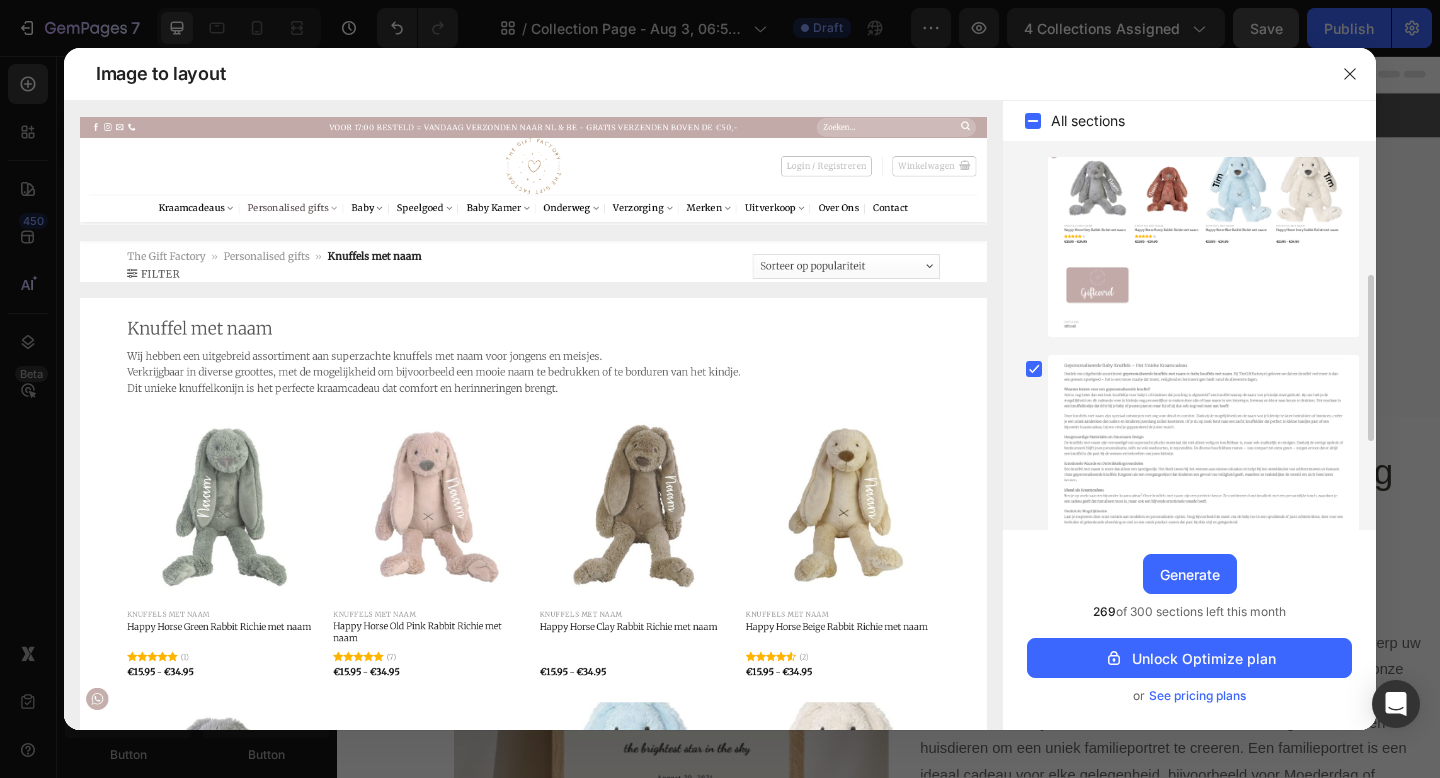 scroll, scrollTop: 242, scrollLeft: 0, axis: vertical 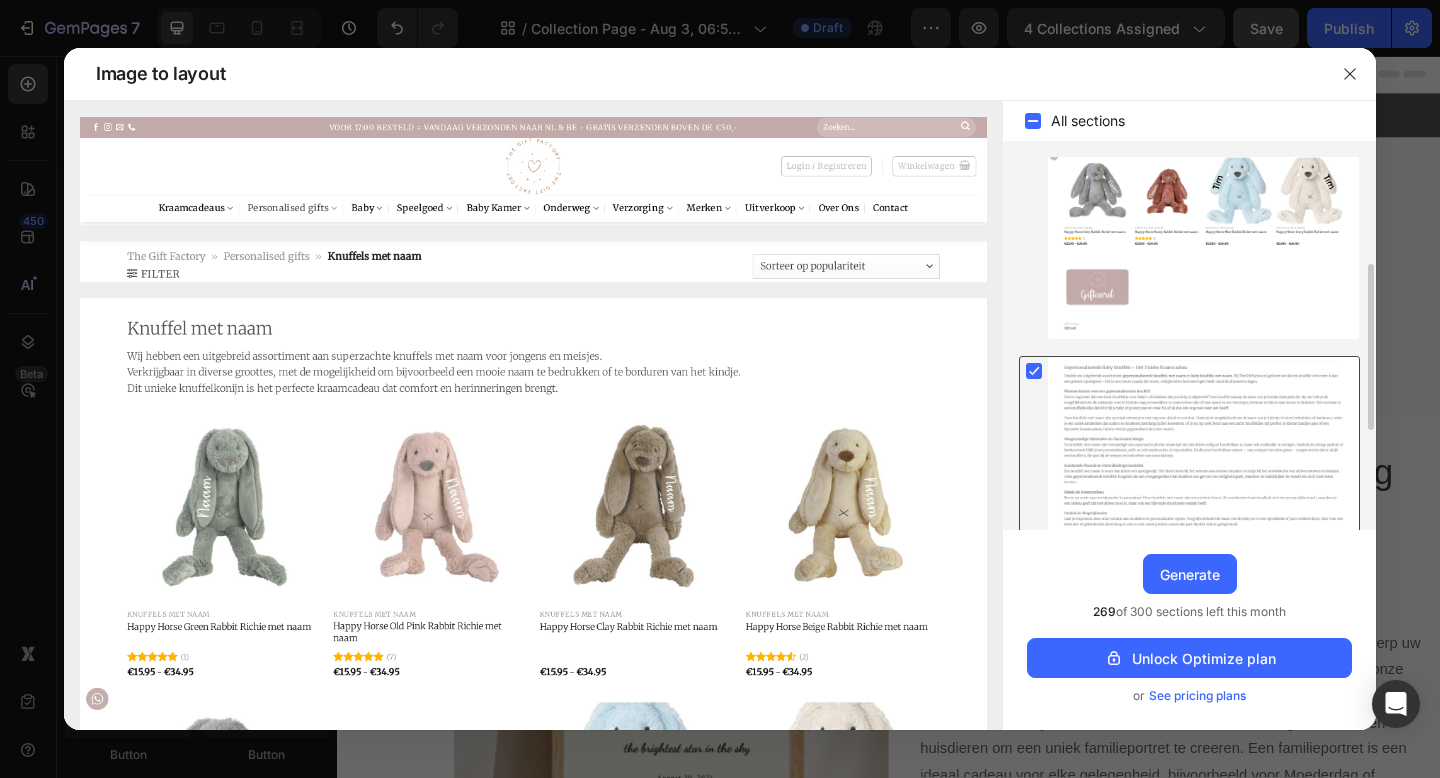 click 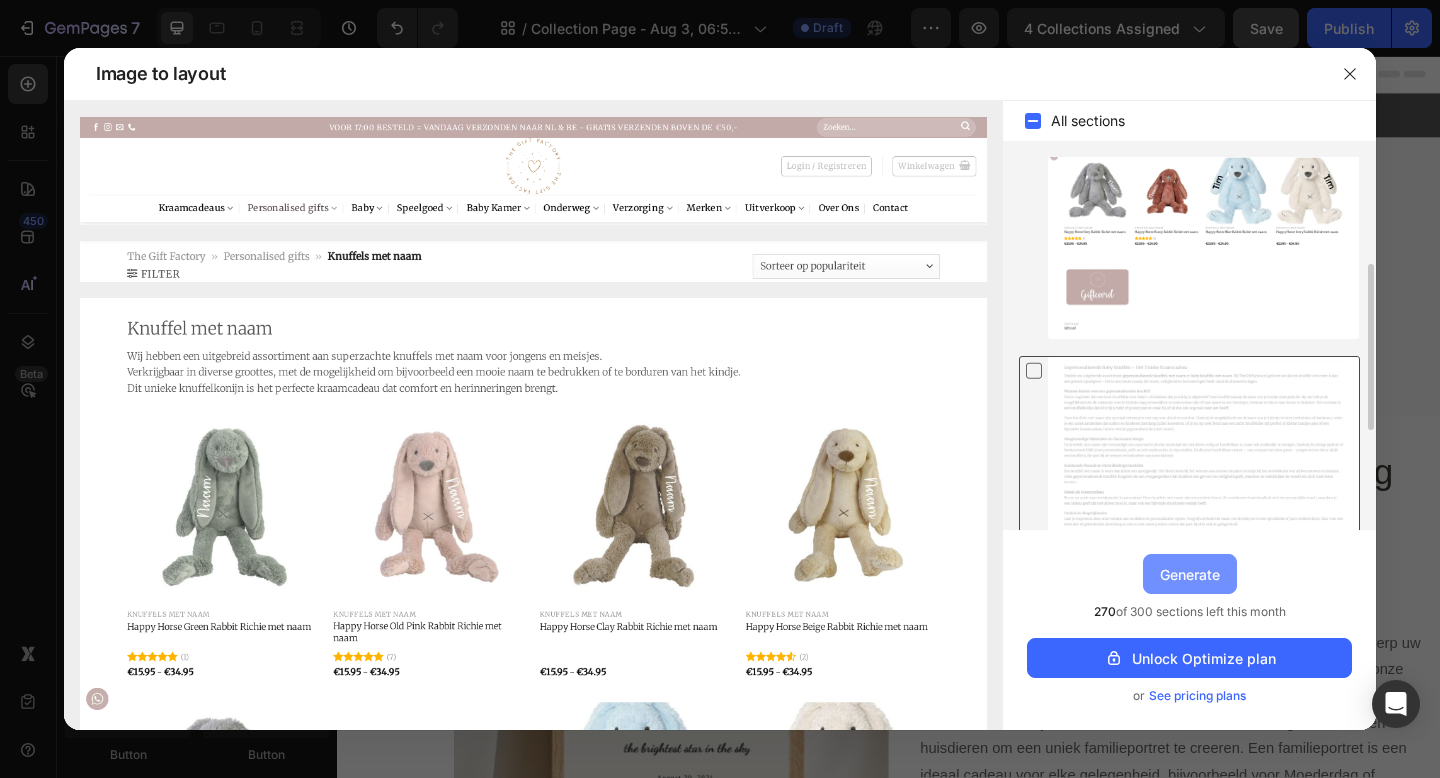 click on "Generate" at bounding box center (1190, 574) 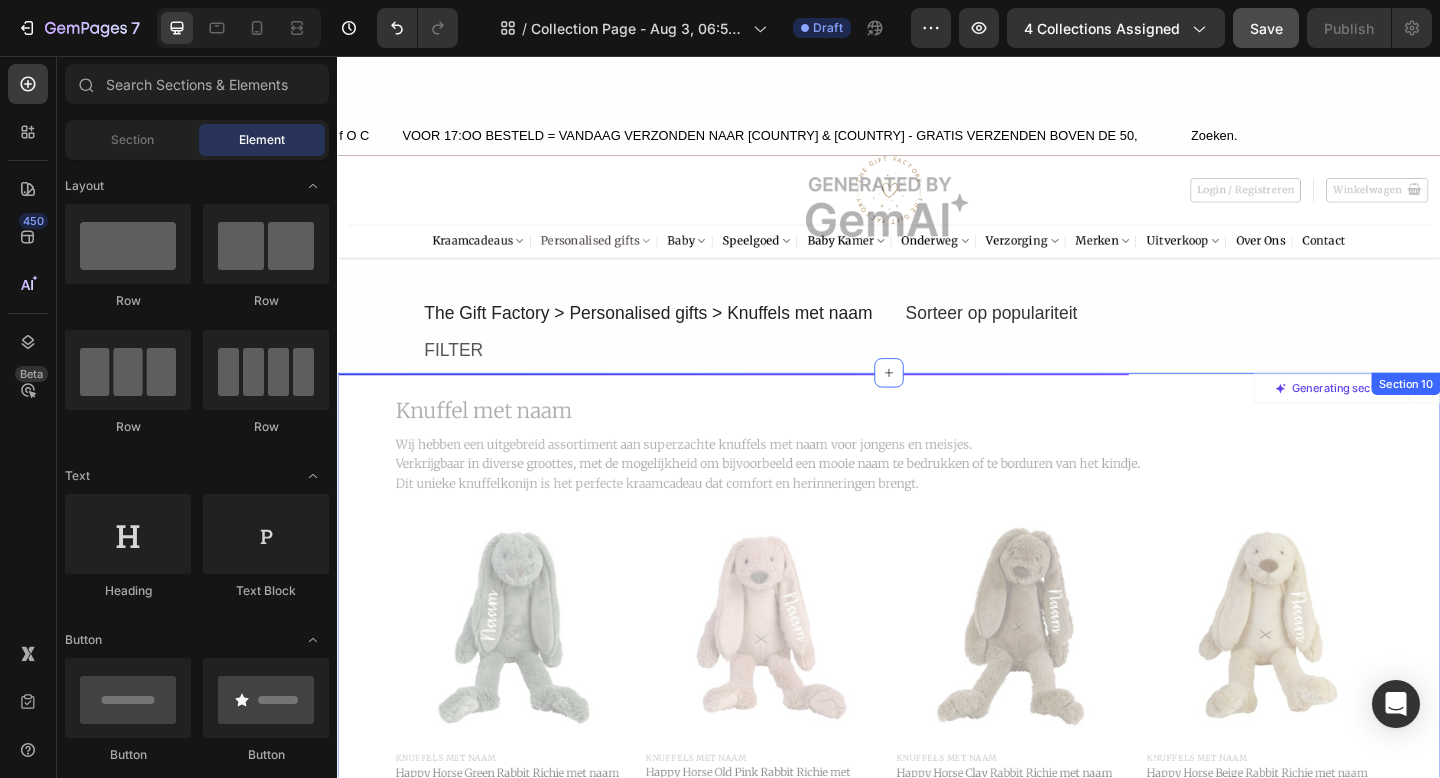 scroll, scrollTop: 3093, scrollLeft: 0, axis: vertical 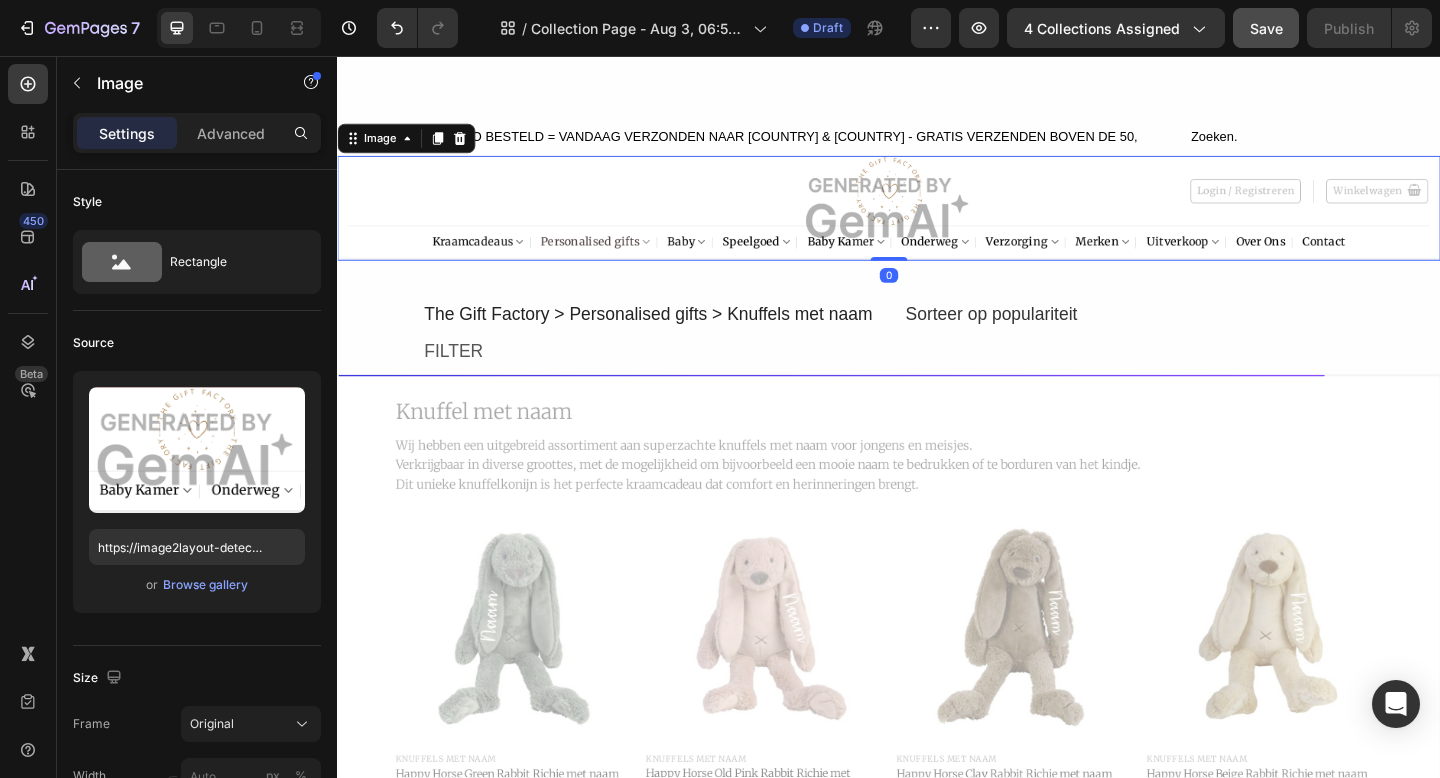 click at bounding box center (937, 222) 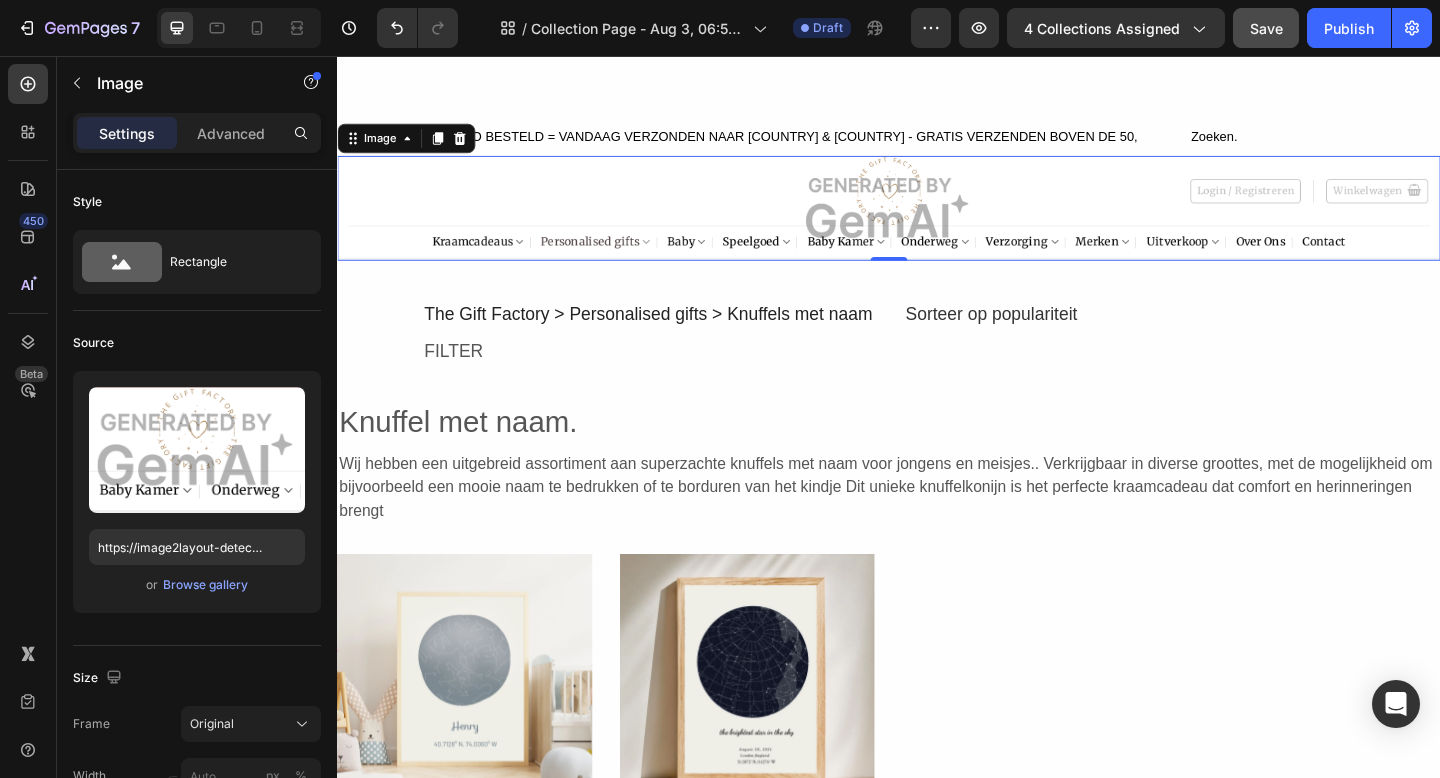 click at bounding box center (937, 222) 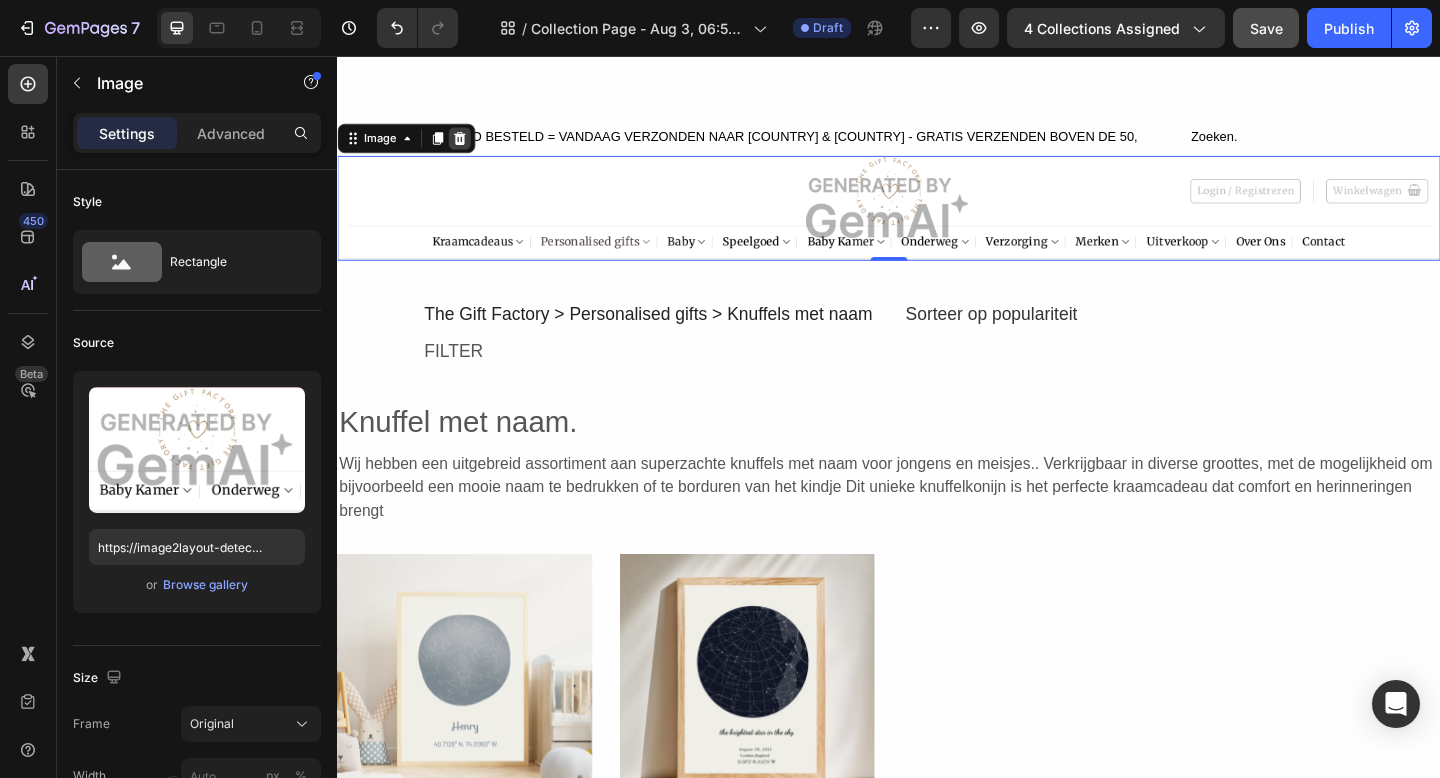 click 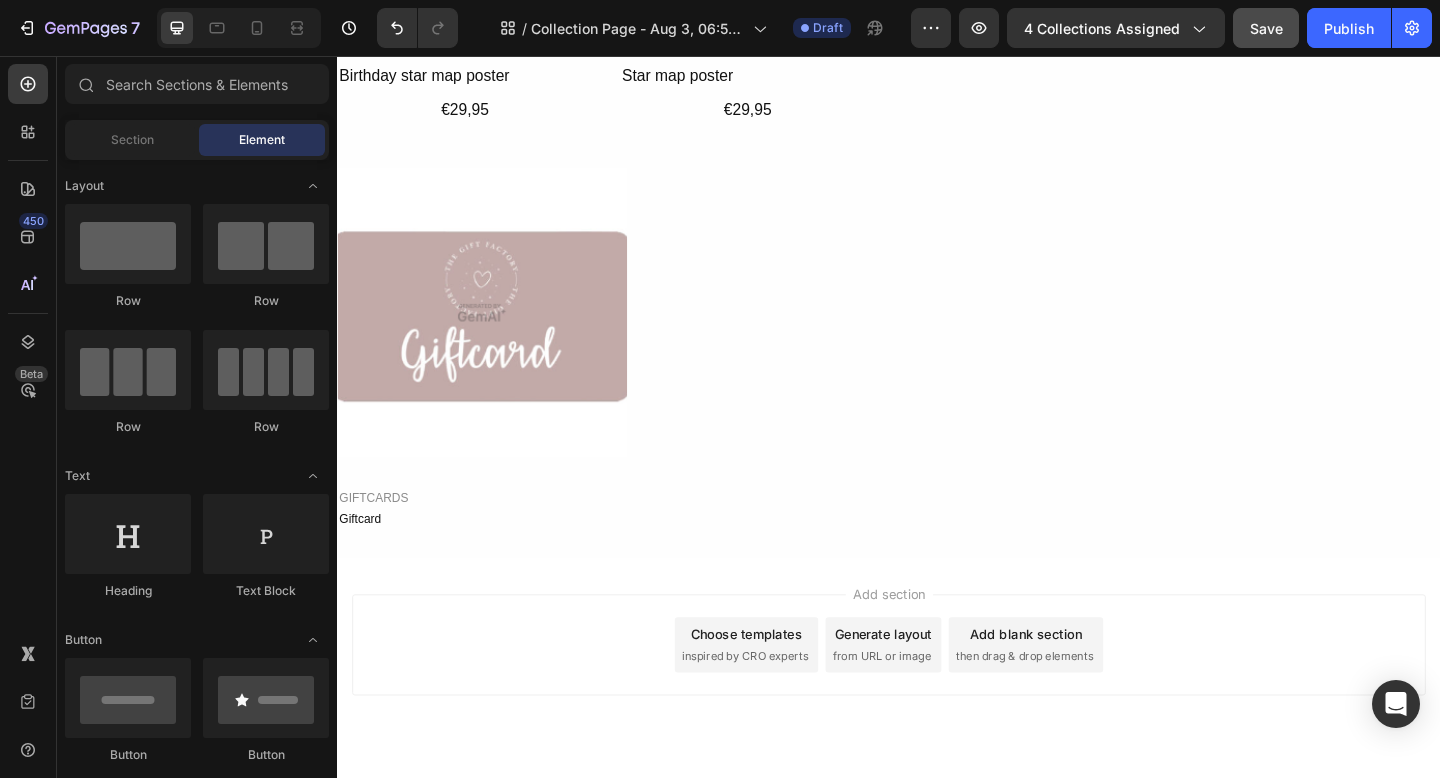 scroll, scrollTop: 3872, scrollLeft: 0, axis: vertical 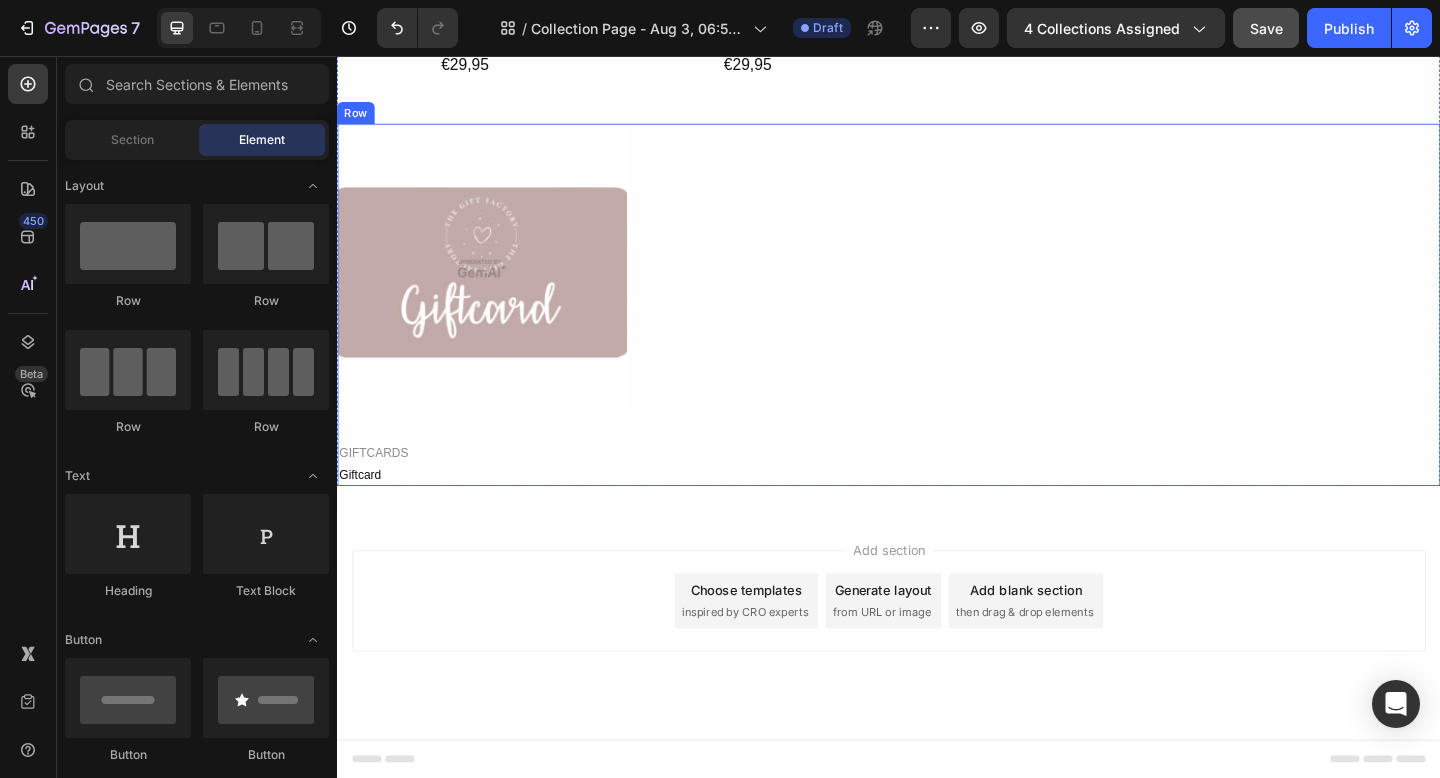click on "Image GIFTCARDS Text Block Giftcard Text Block Row" at bounding box center (937, 327) 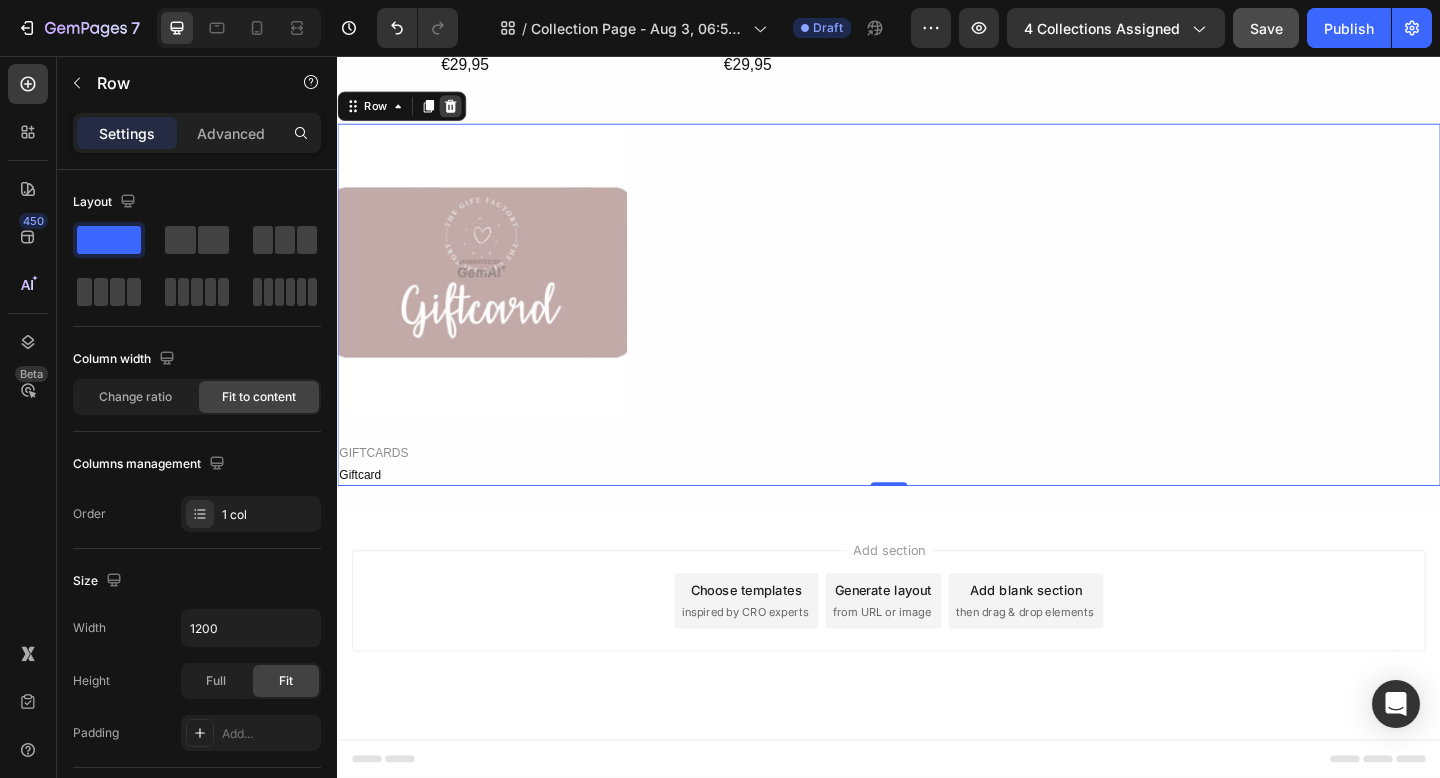 click 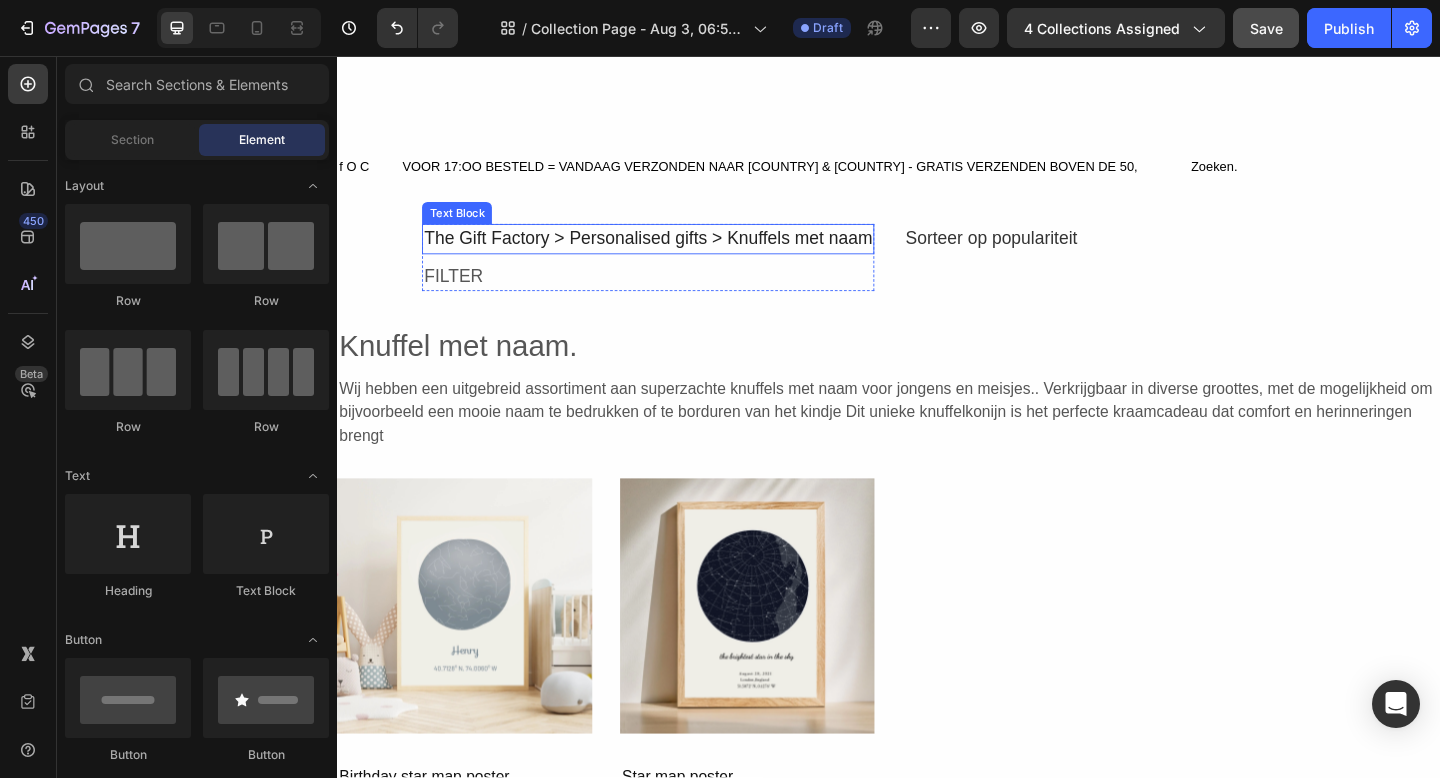 scroll, scrollTop: 3062, scrollLeft: 0, axis: vertical 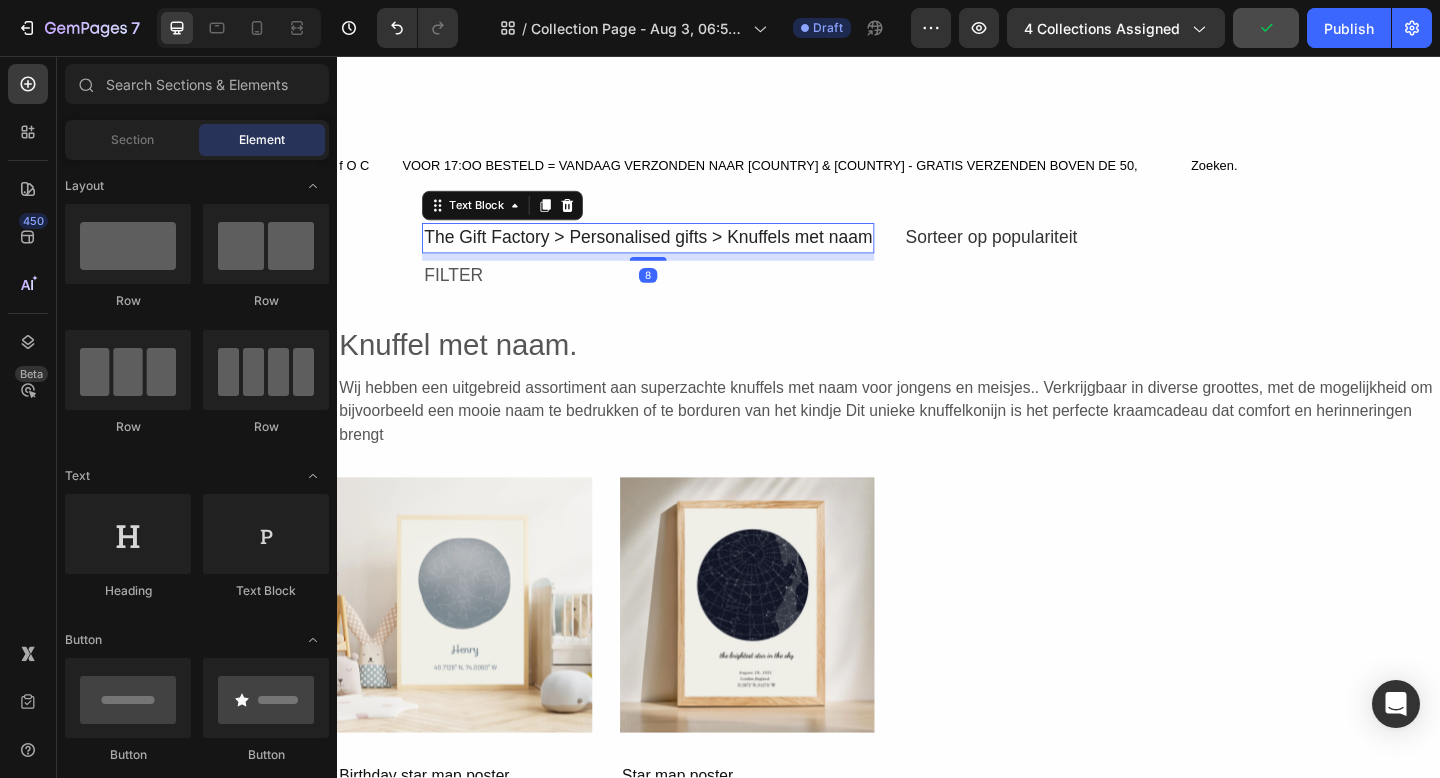 click on "The Gift Factory > Personalised gifts > Knuffels met naam" at bounding box center (675, 254) 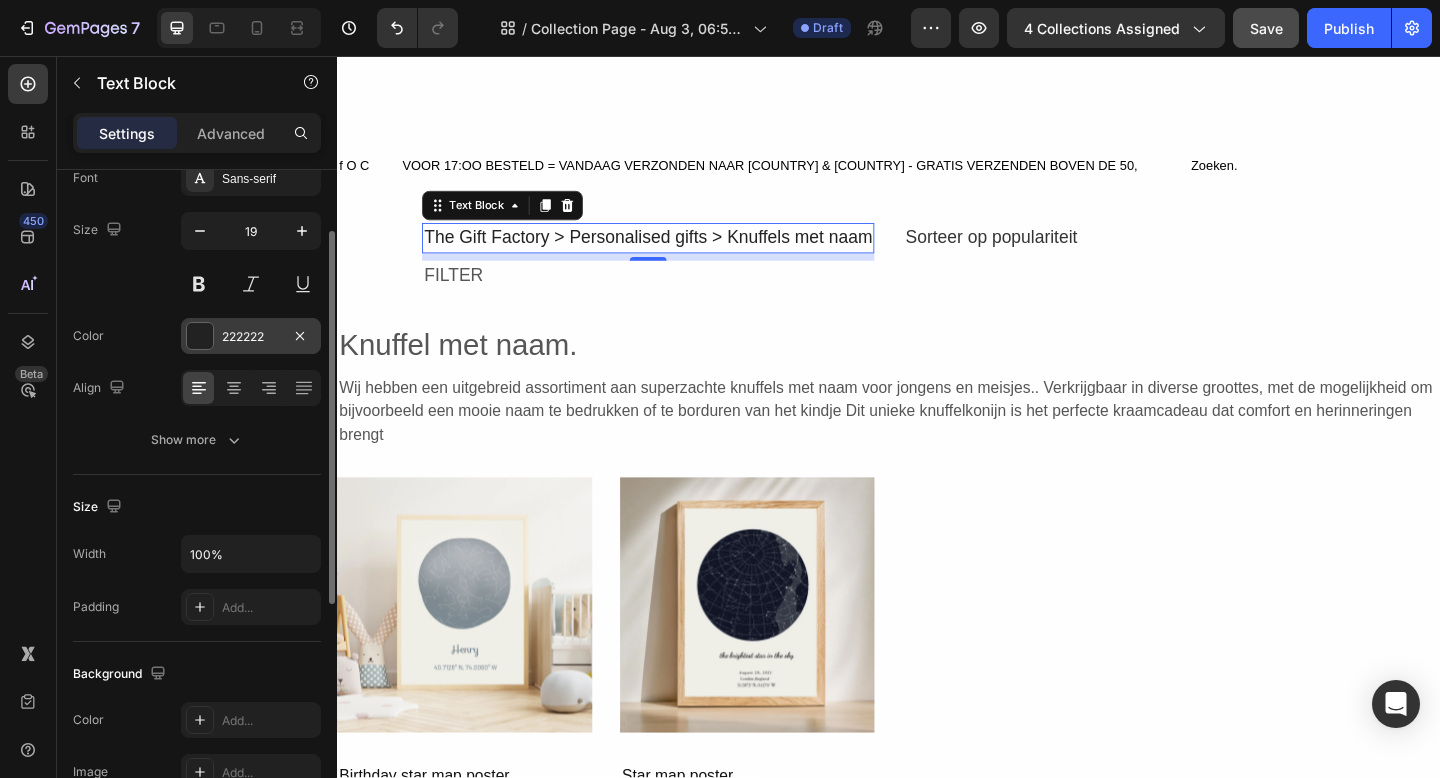 scroll, scrollTop: 0, scrollLeft: 0, axis: both 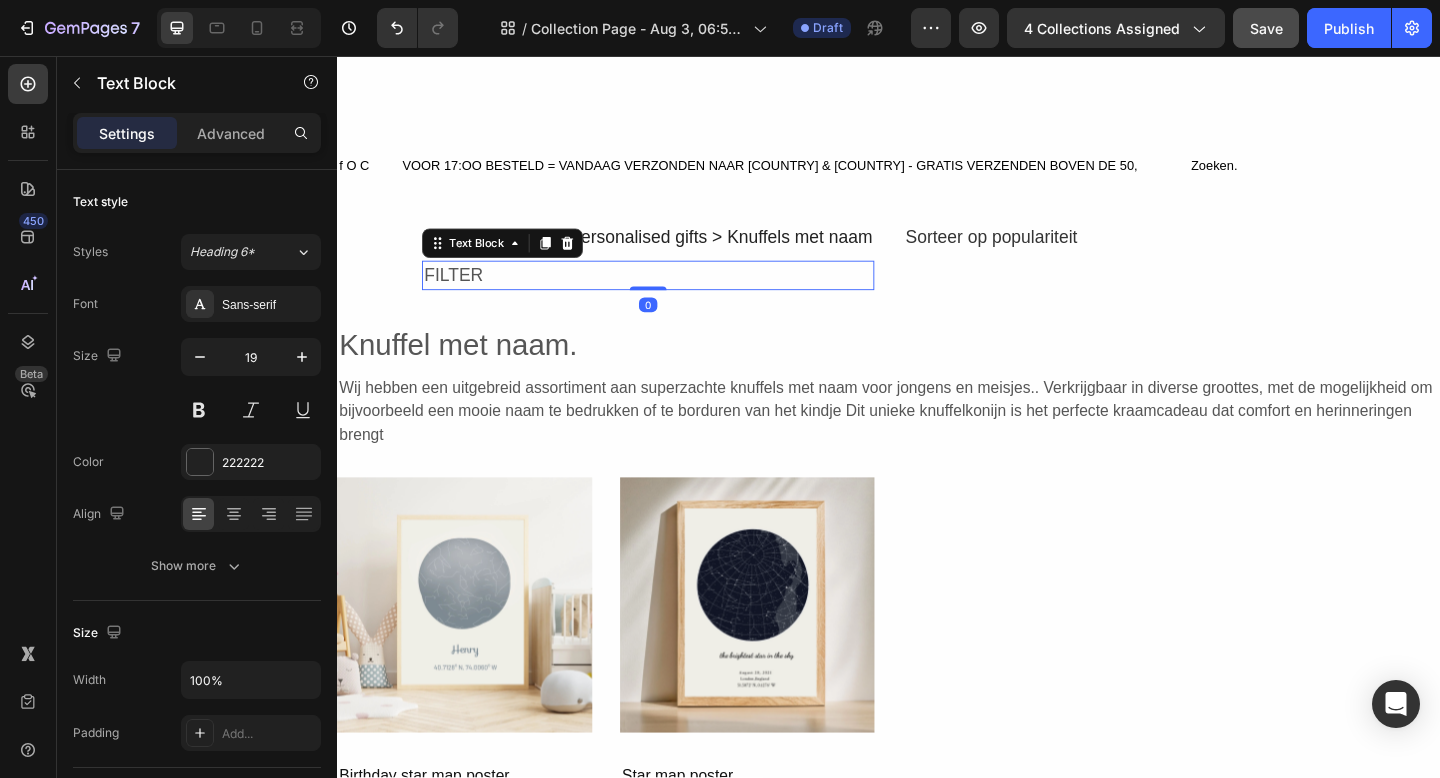 click on "FILTER" at bounding box center [675, 295] 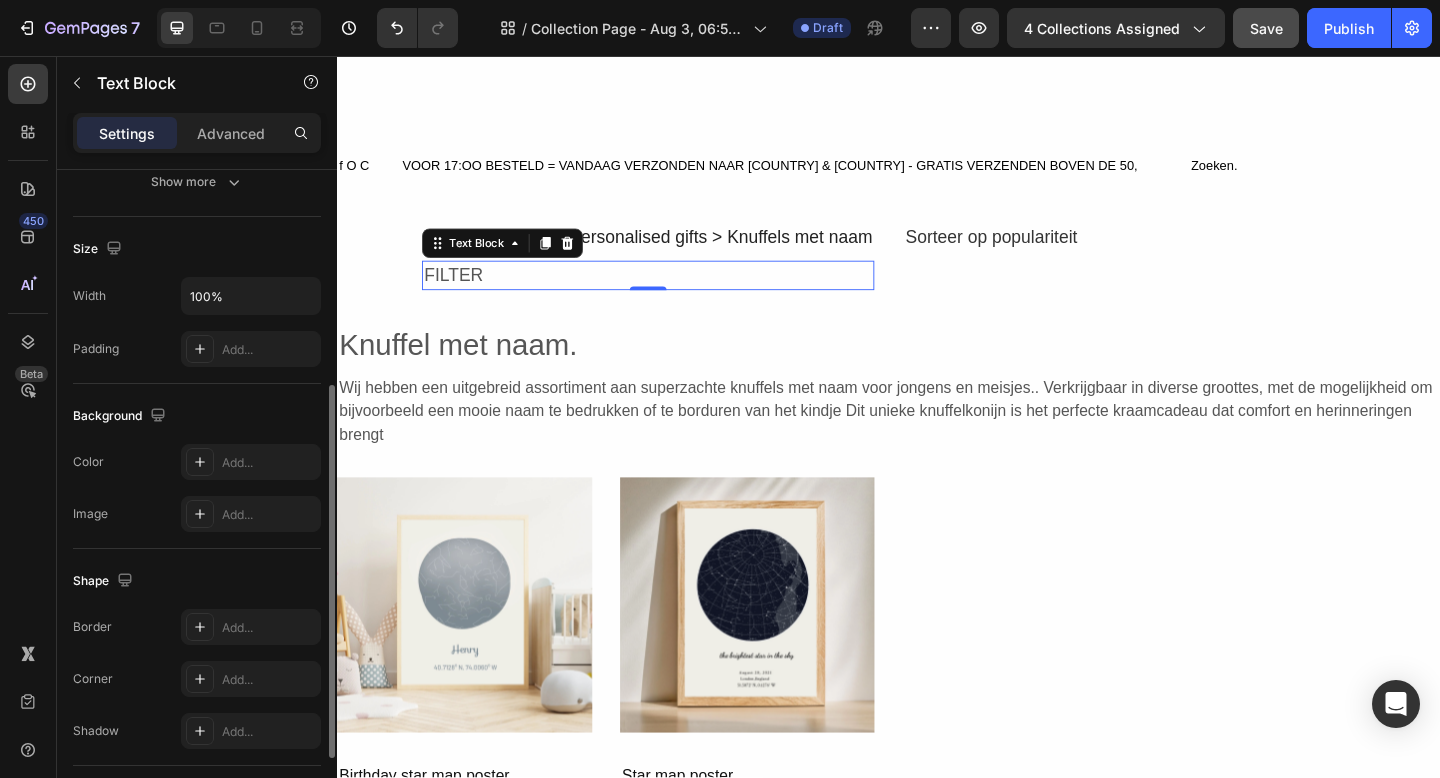 scroll, scrollTop: 520, scrollLeft: 0, axis: vertical 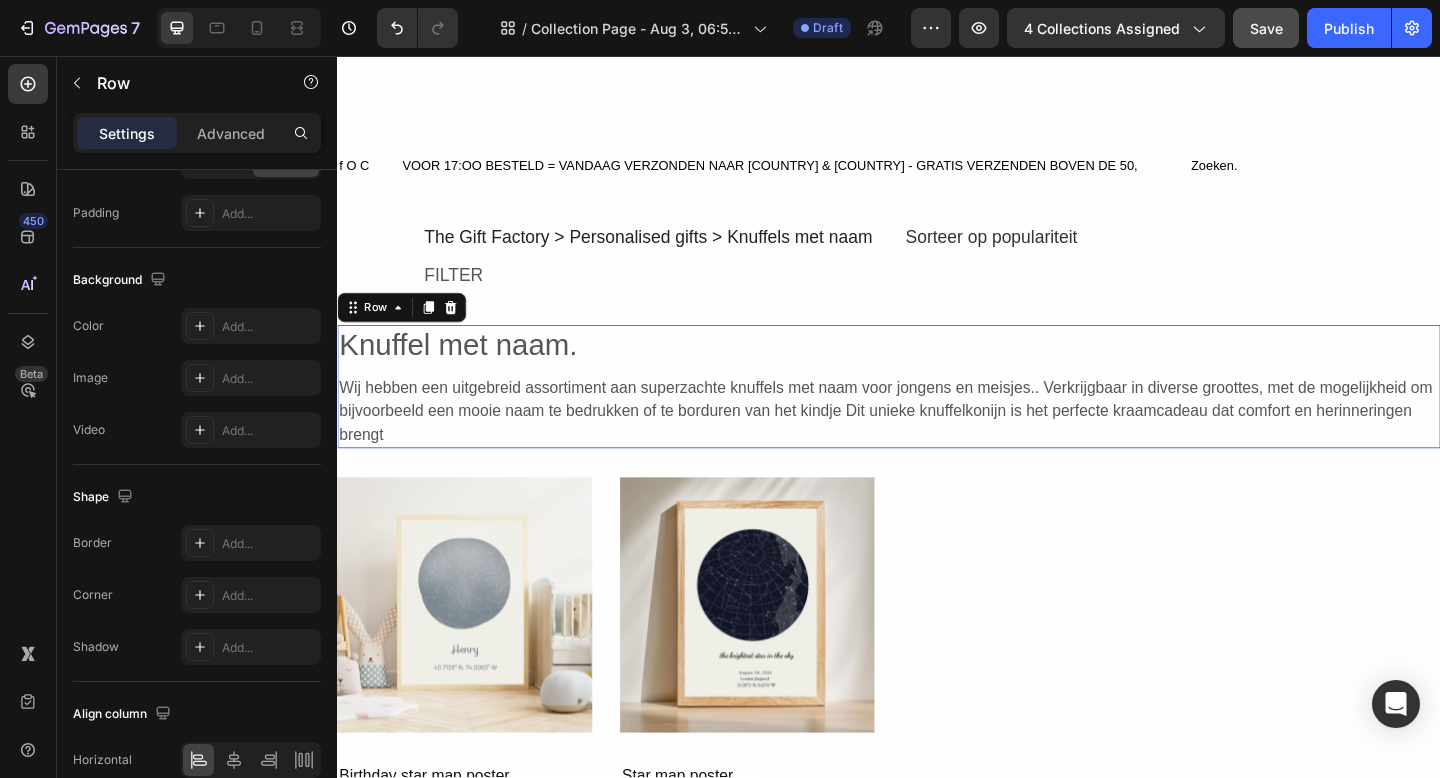 click on "Knuffel met naam. Heading Wij hebben een uitgebreid assortiment aan superzachte knuffels met naam voor jongens en meisjes.. Verkrijgbaar in diverse groottes, met de mogelijkheid om bijvoorbeeld een mooie naam te bedrukken of te borduren van het kindje Dit unieke knuffelkonijn is het perfecte kraamcadeau dat comfort en herinneringen brengt Text Block" at bounding box center (937, 416) 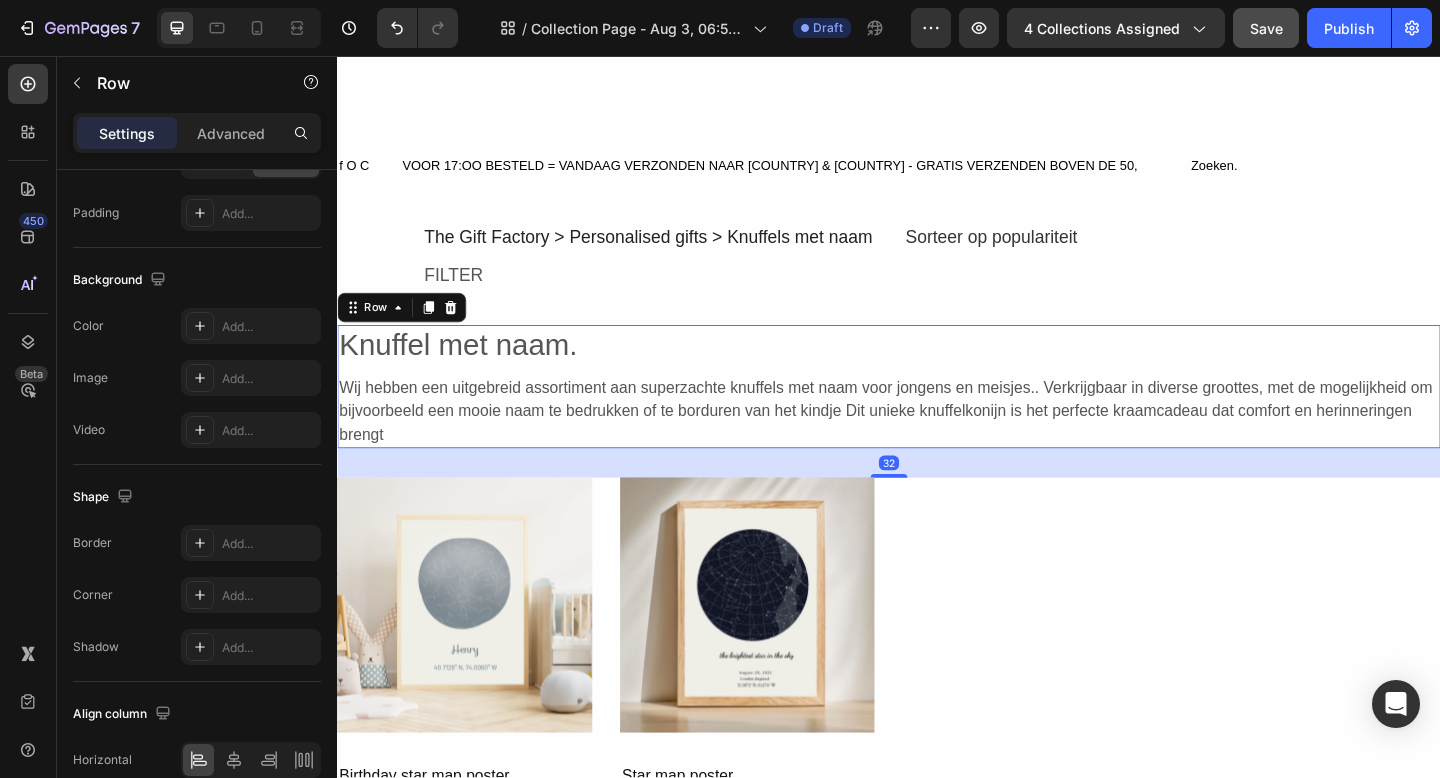 scroll, scrollTop: 0, scrollLeft: 0, axis: both 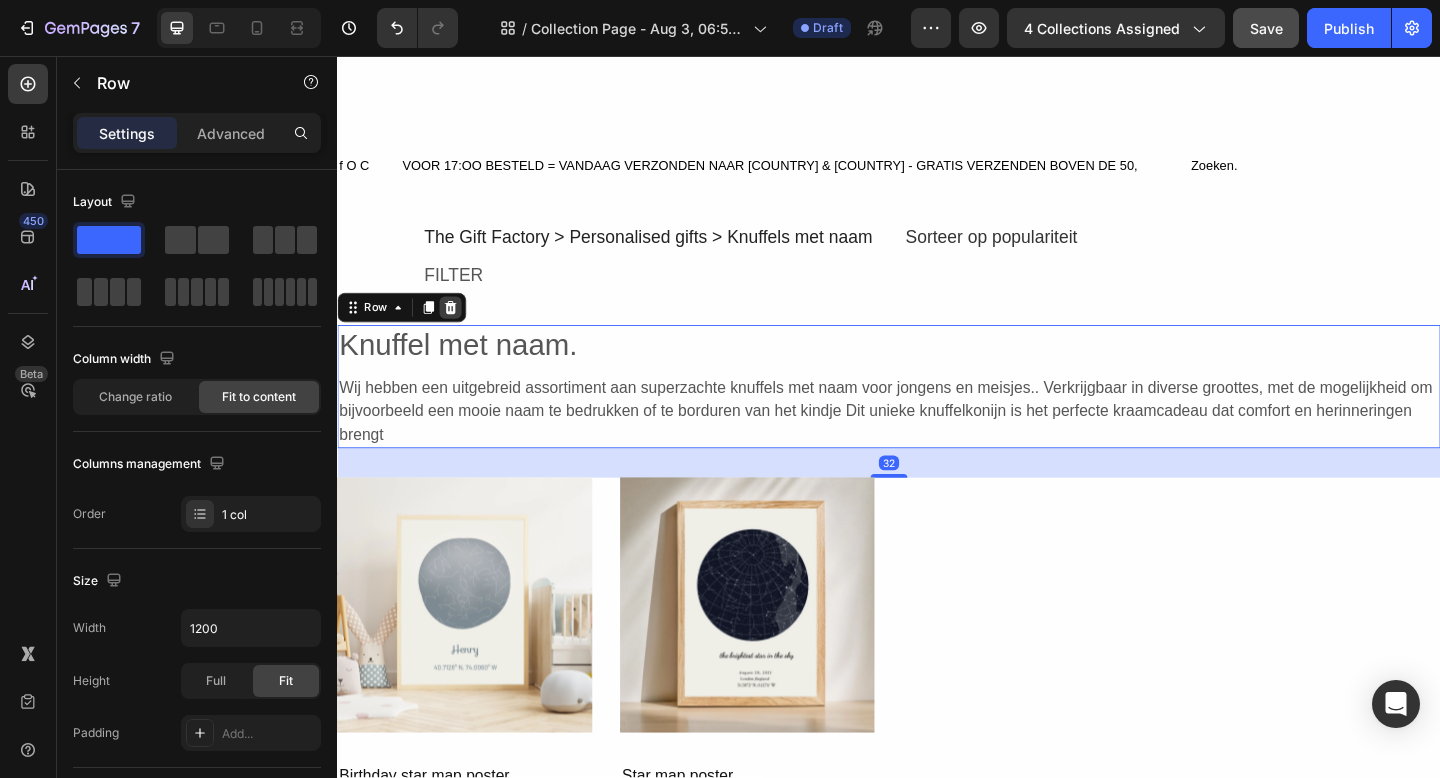 click 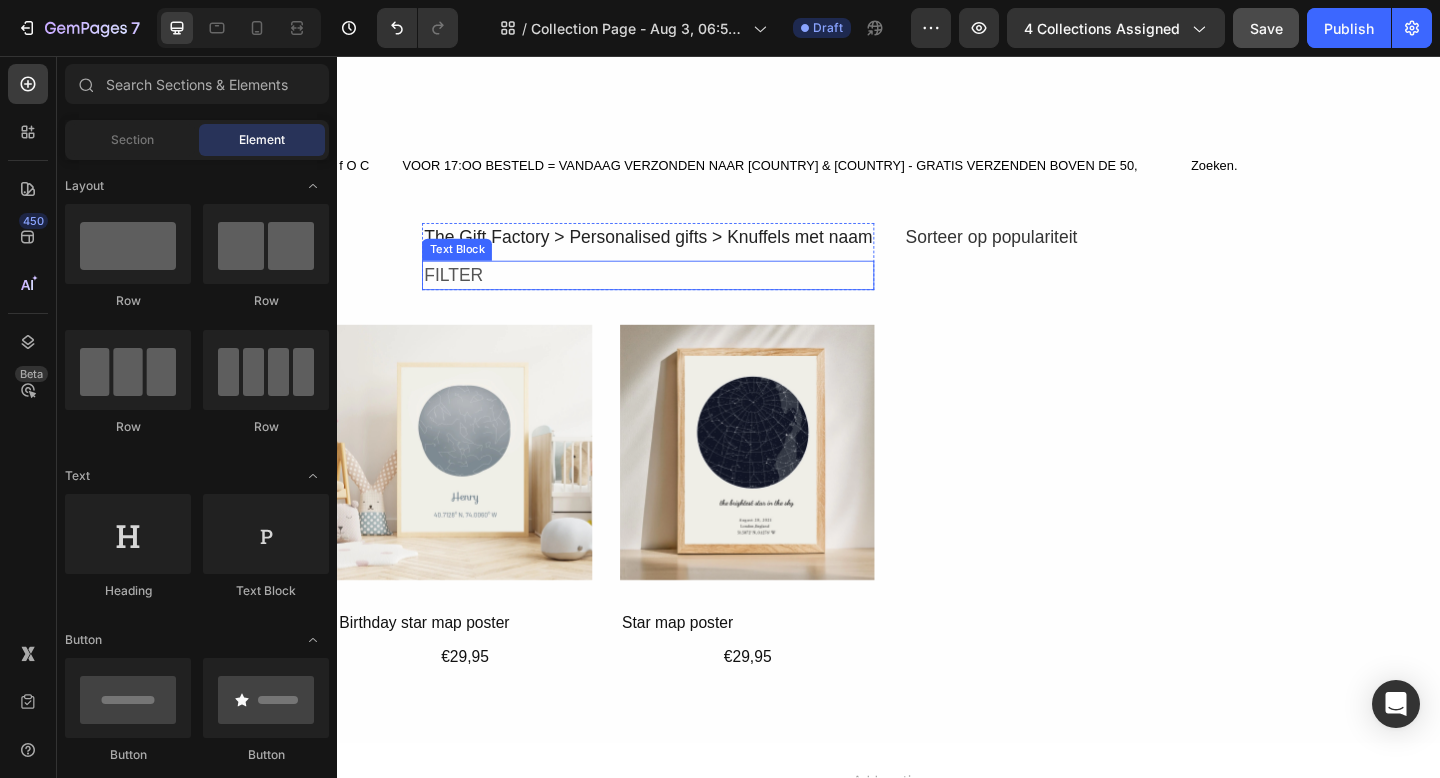 click on "FILTER" at bounding box center [675, 295] 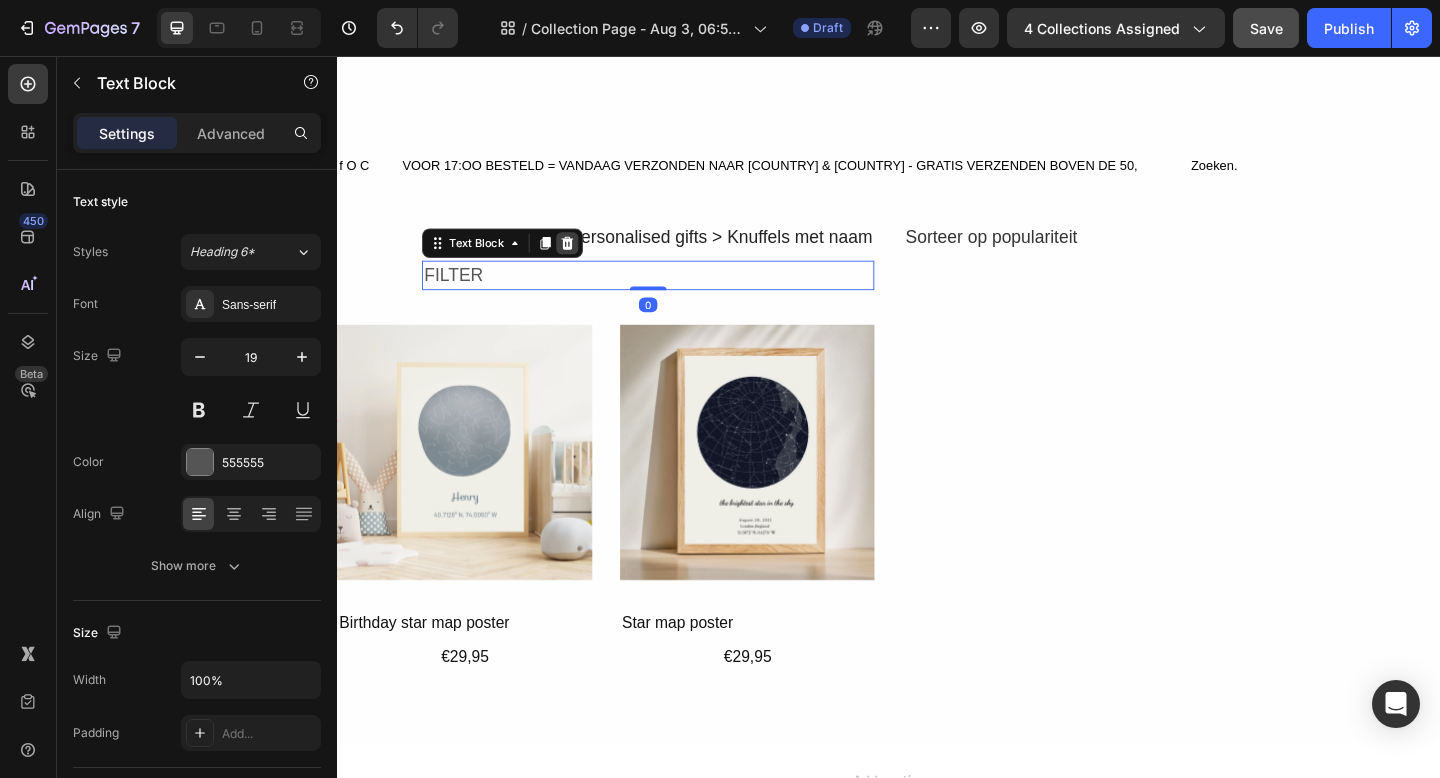 click 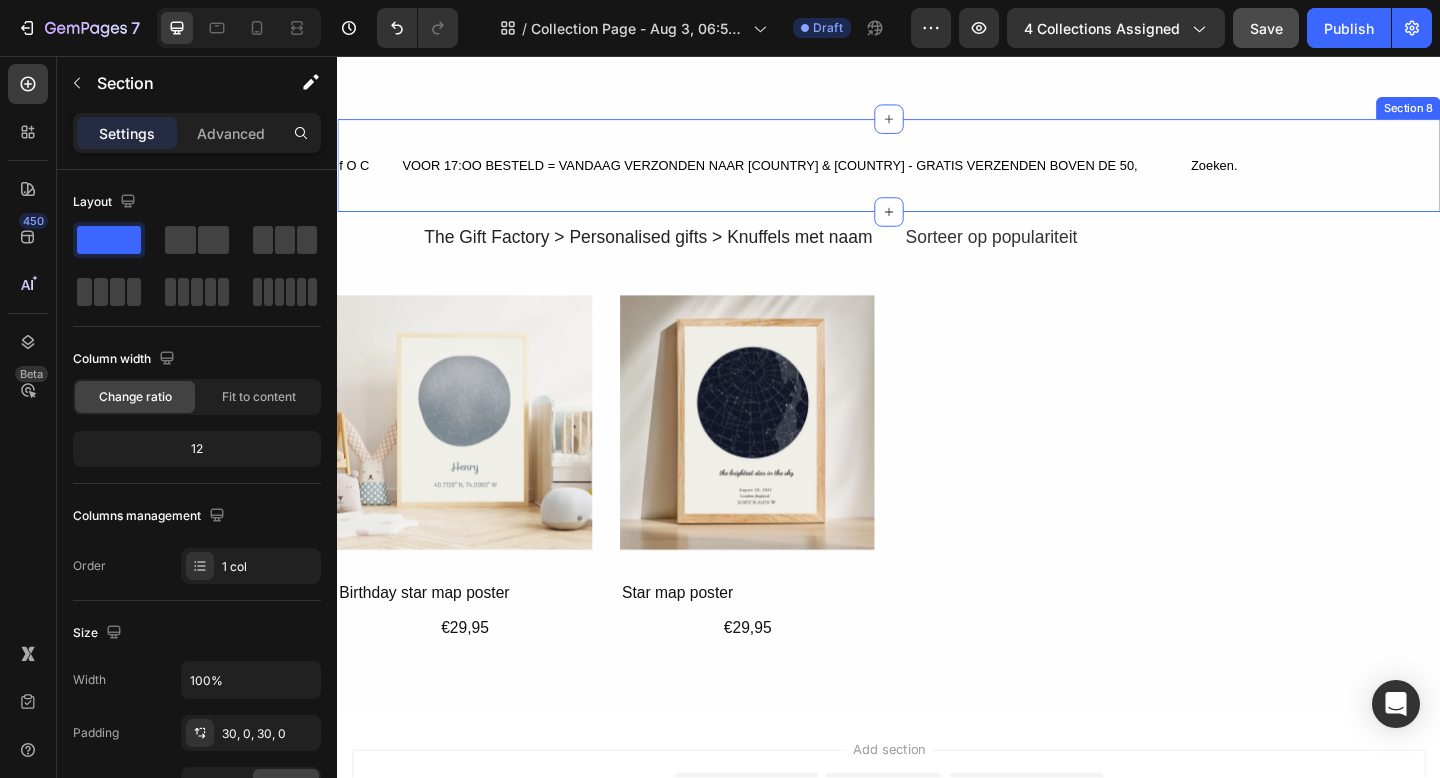 click on "f O  C Text Block VOOR 17:OO BESTELD = VANDAAG VERZONDEN NAAR NL & BE - GRATIS VERZENDEN BOVEN DE 50, Text Block Zoeken. Button Row Row Section 8" at bounding box center (937, 175) 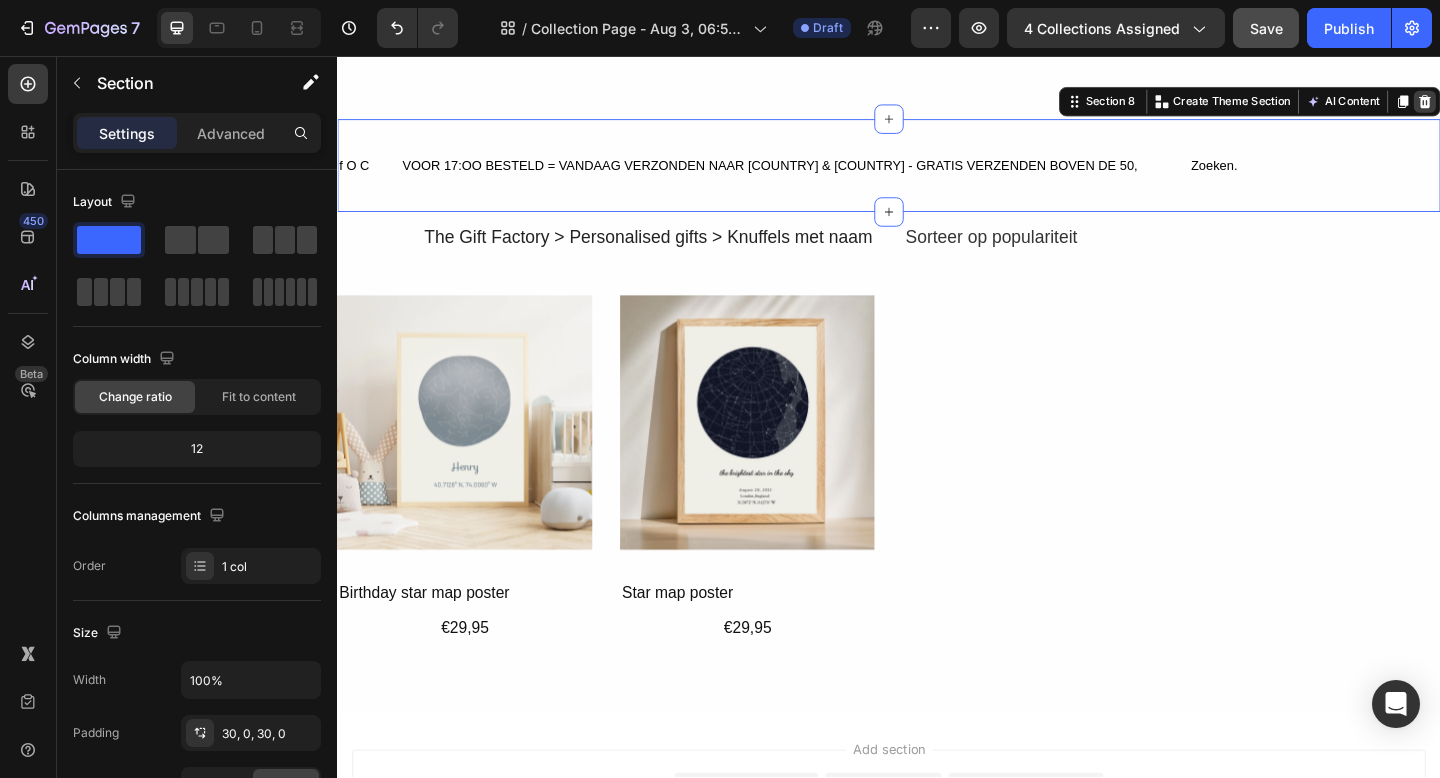 click 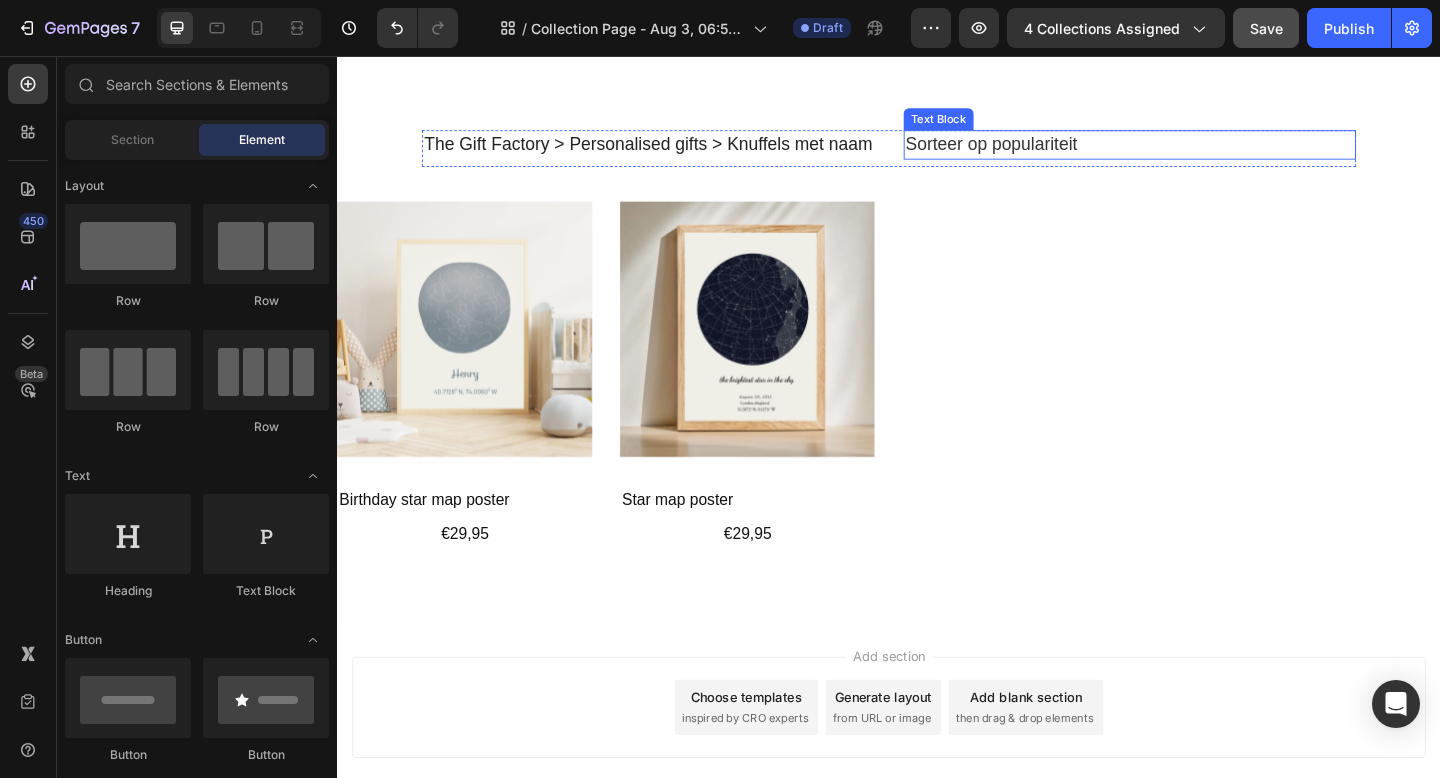 click on "Sorteer op populariteit" at bounding box center (1199, 153) 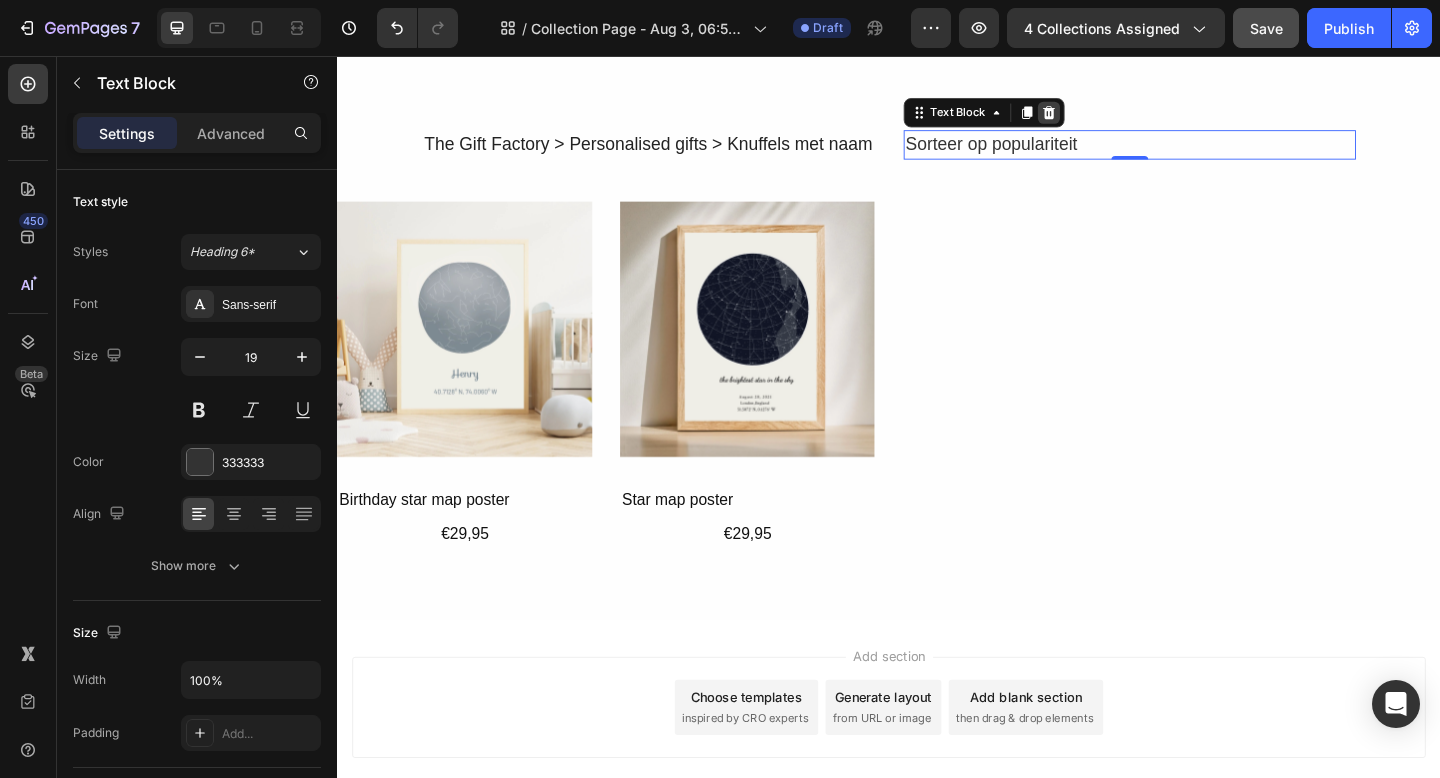 click 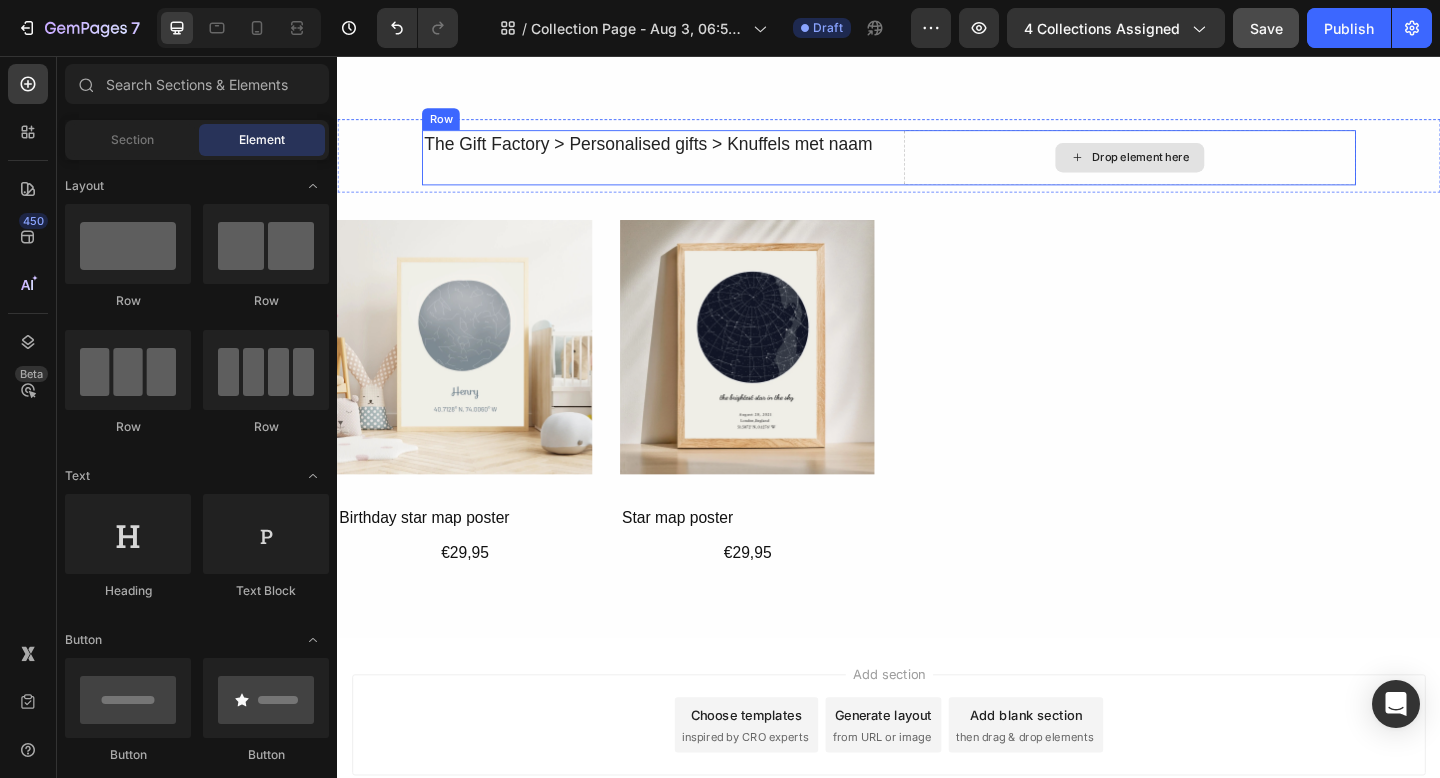 click on "Drop element here" at bounding box center [1199, 167] 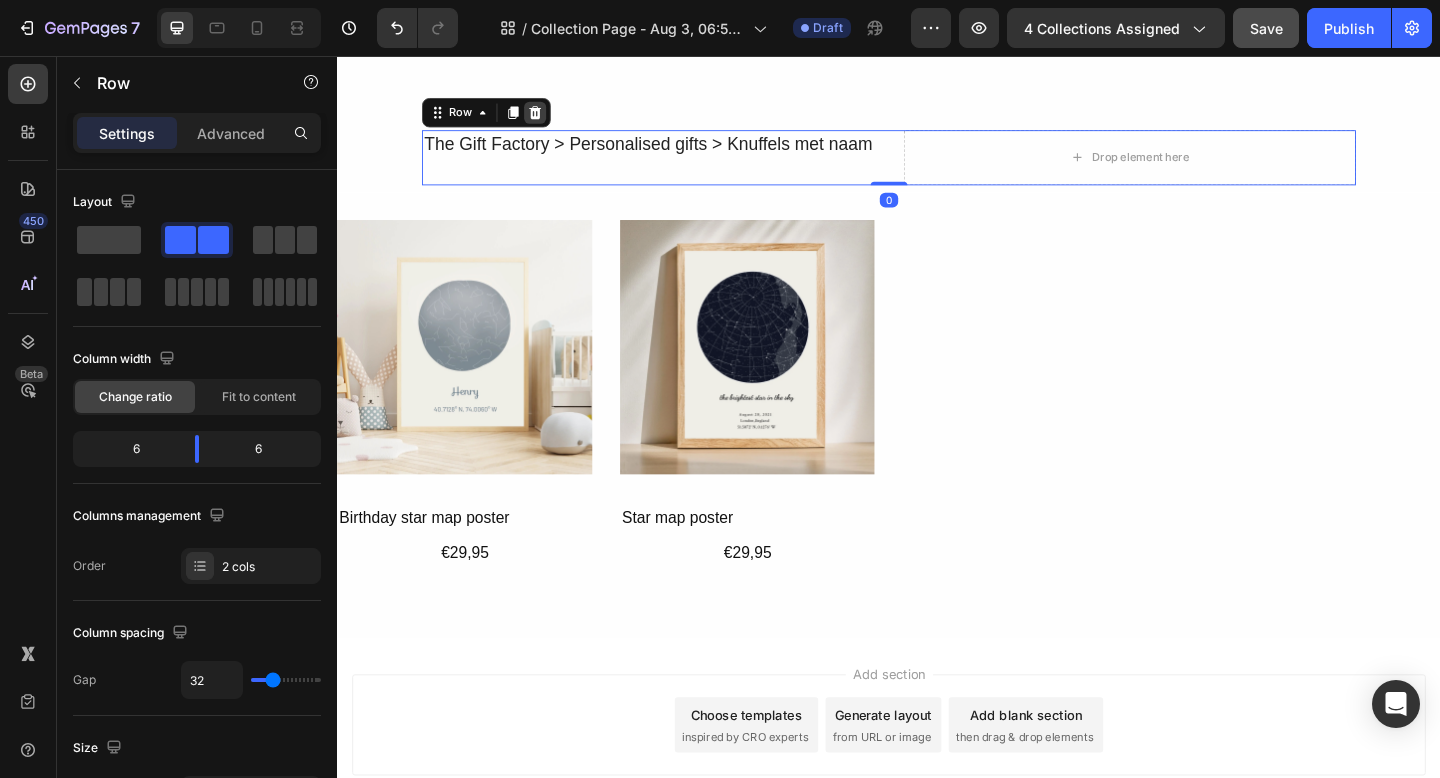 click 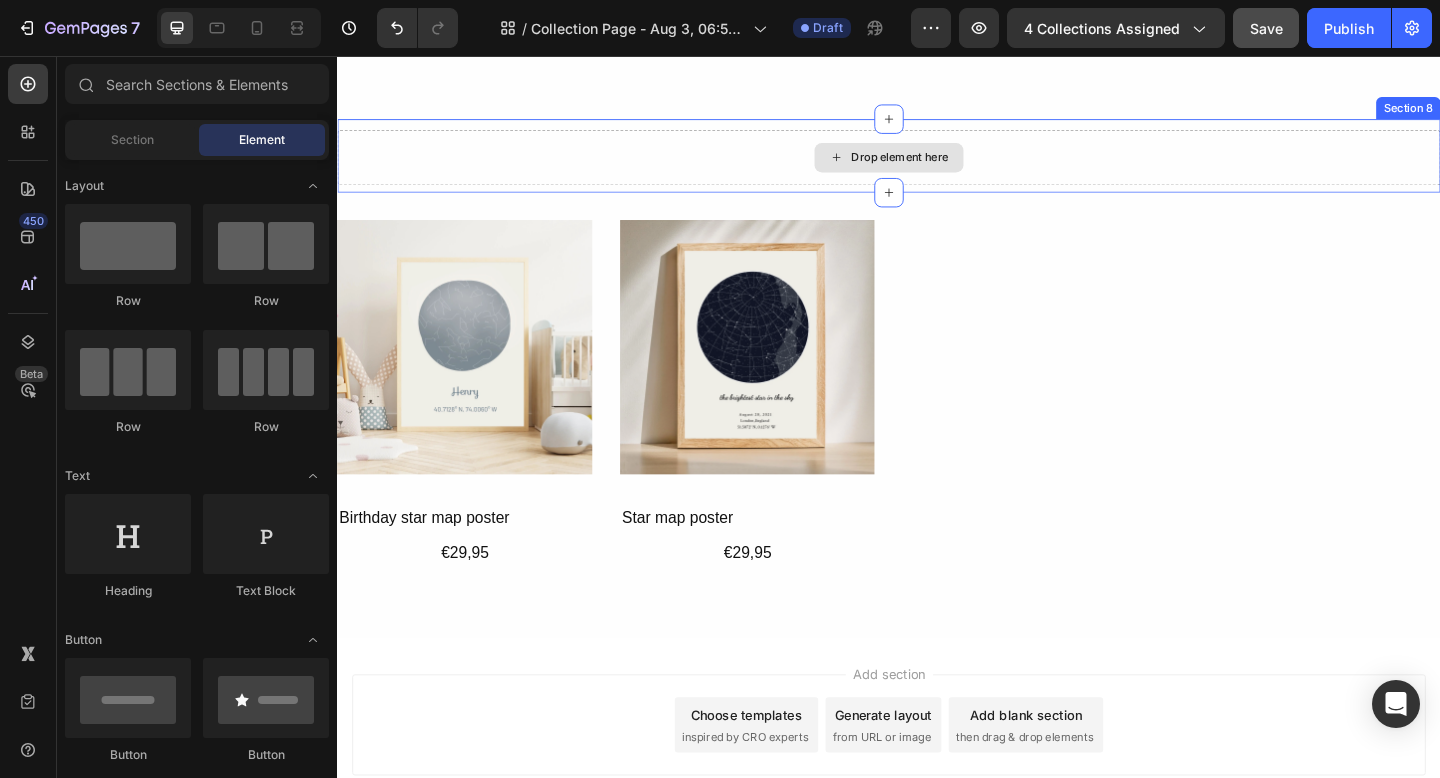 click on "Drop element here" at bounding box center [937, 167] 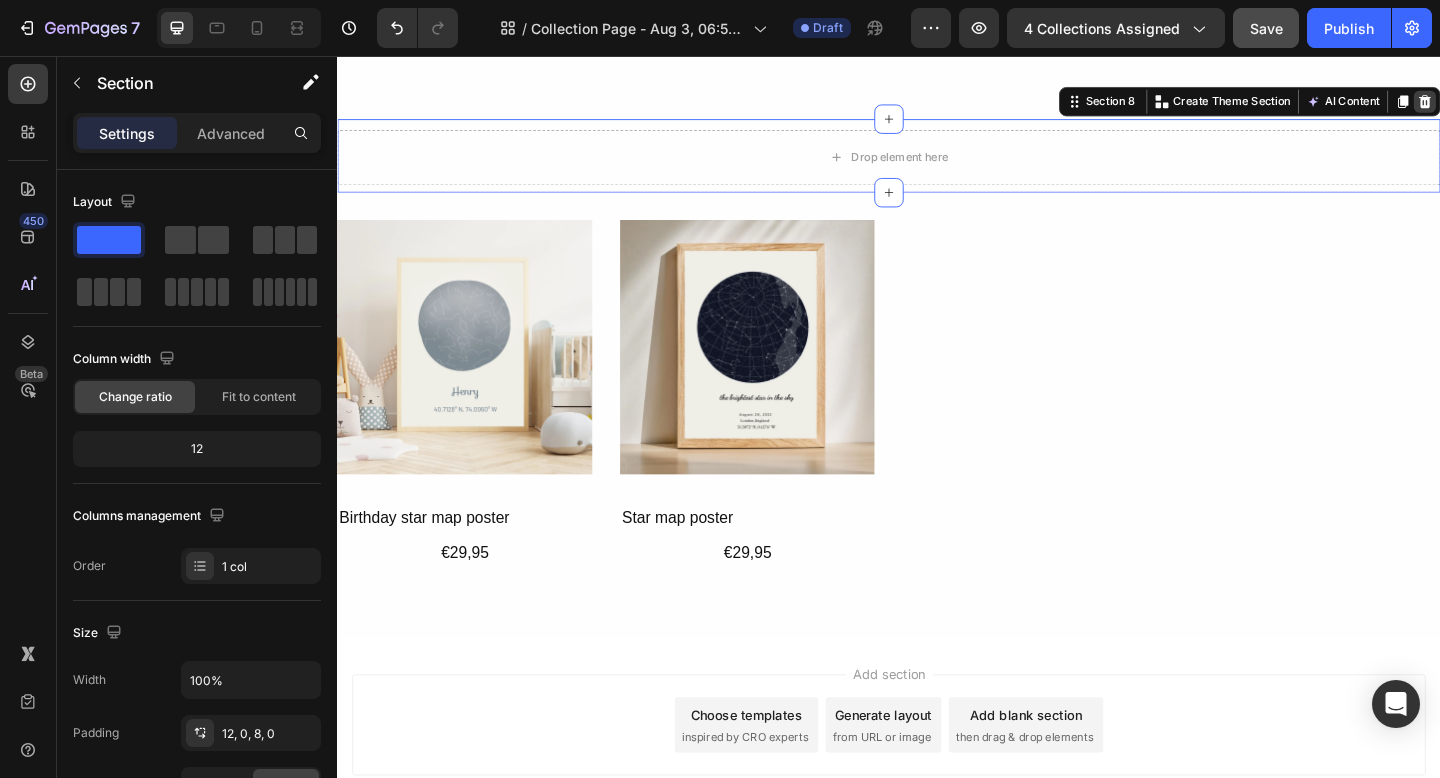 click 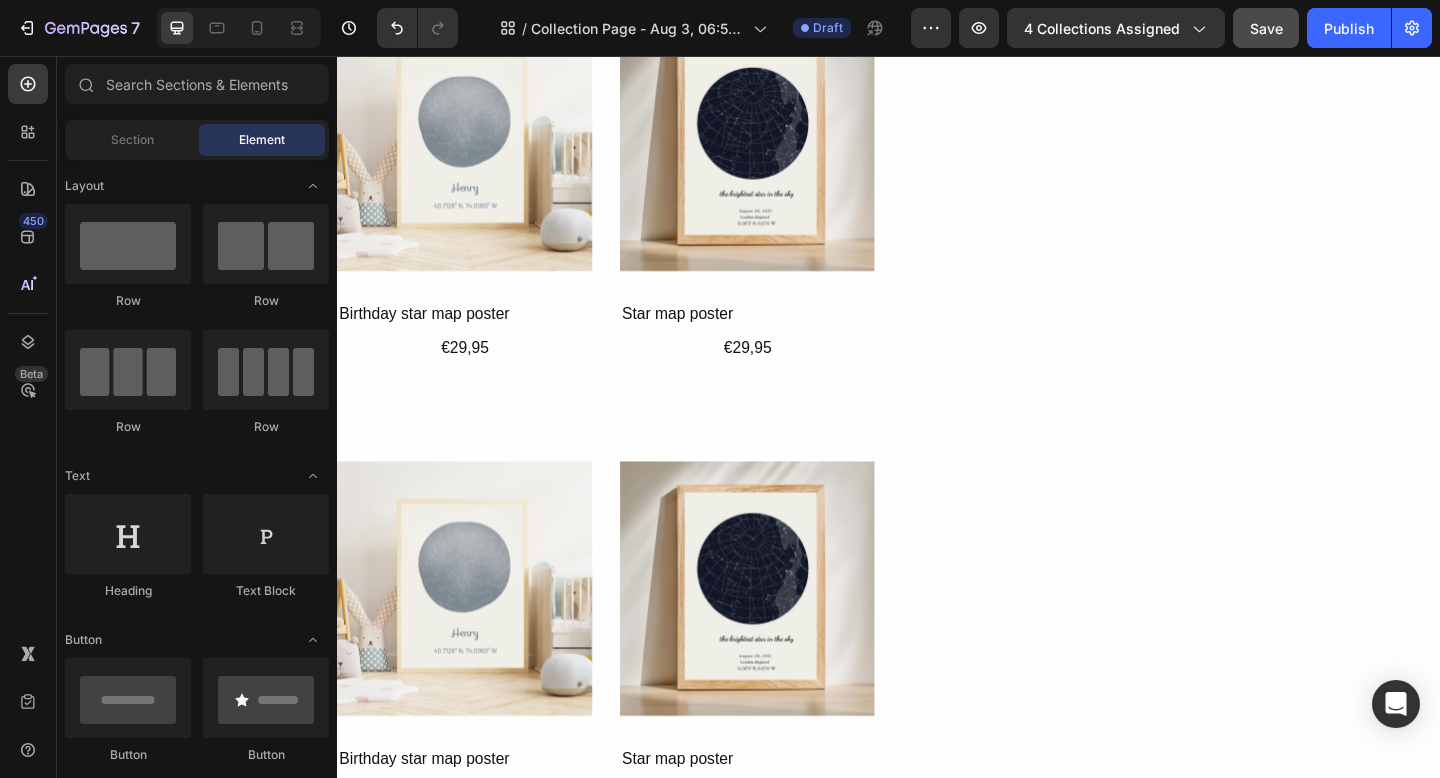 scroll, scrollTop: 2721, scrollLeft: 0, axis: vertical 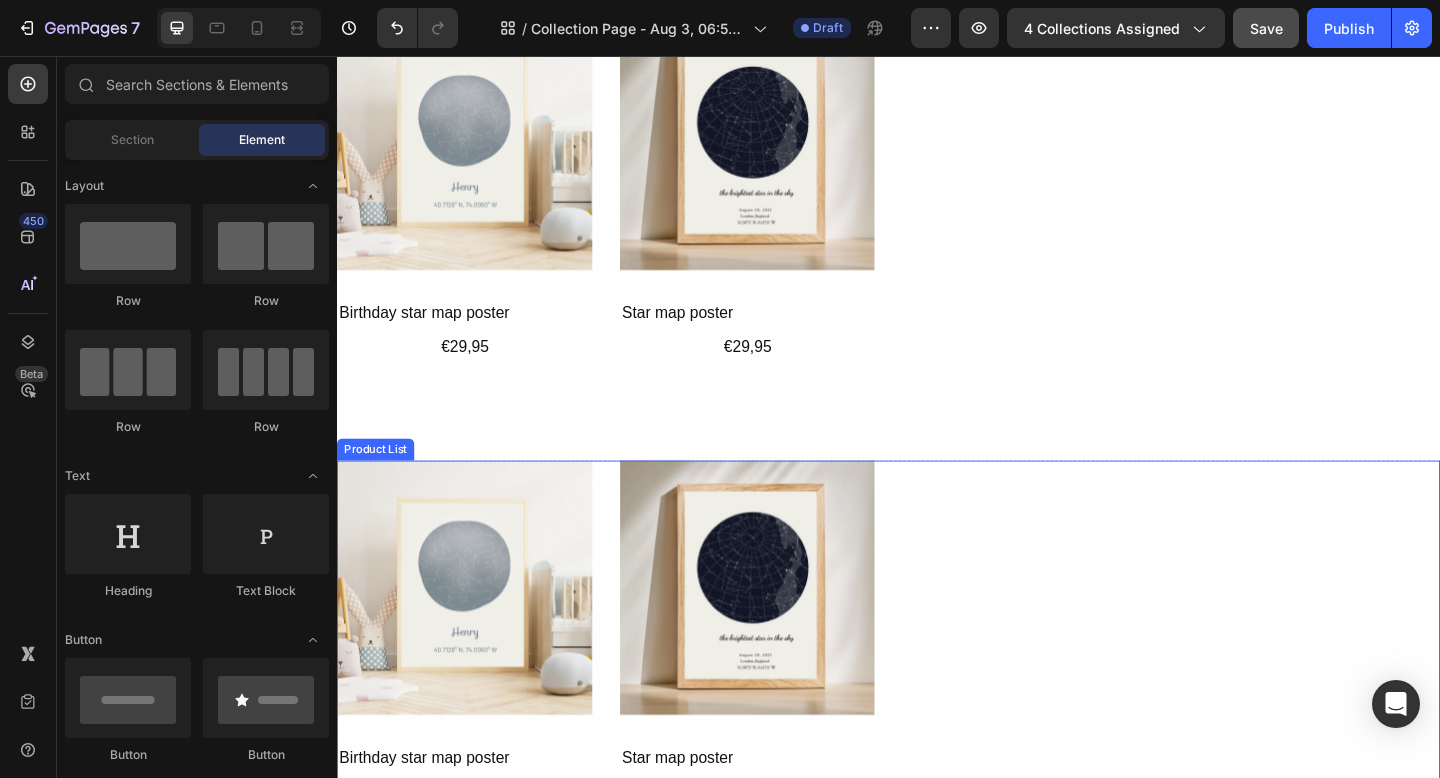 click on "Product Images Birthday star map poster Product Title €29,95 Product Price Product Price Product List Product Images Star map poster Product Title €29,95 Product Price Product Price Product List" at bounding box center [937, 684] 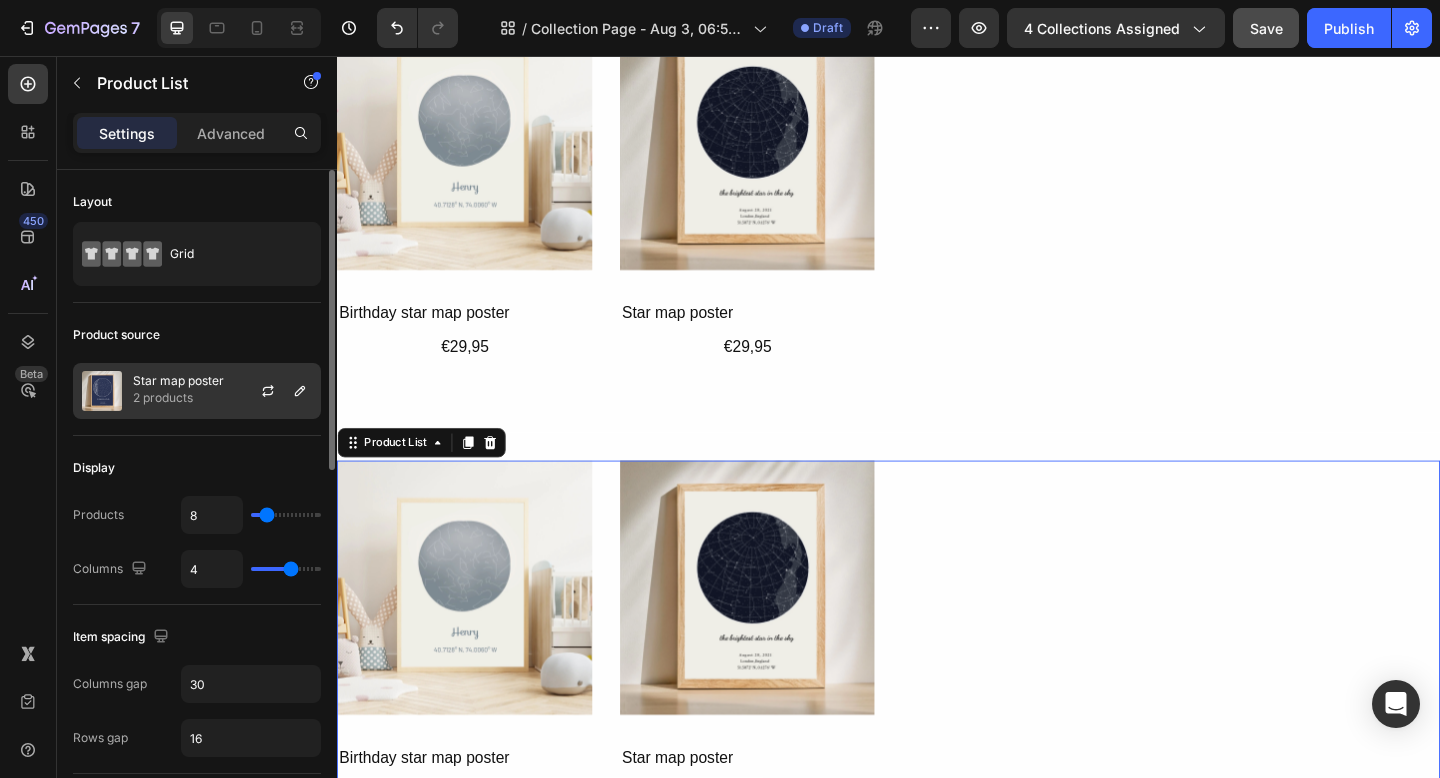 click on "2 products" at bounding box center (178, 398) 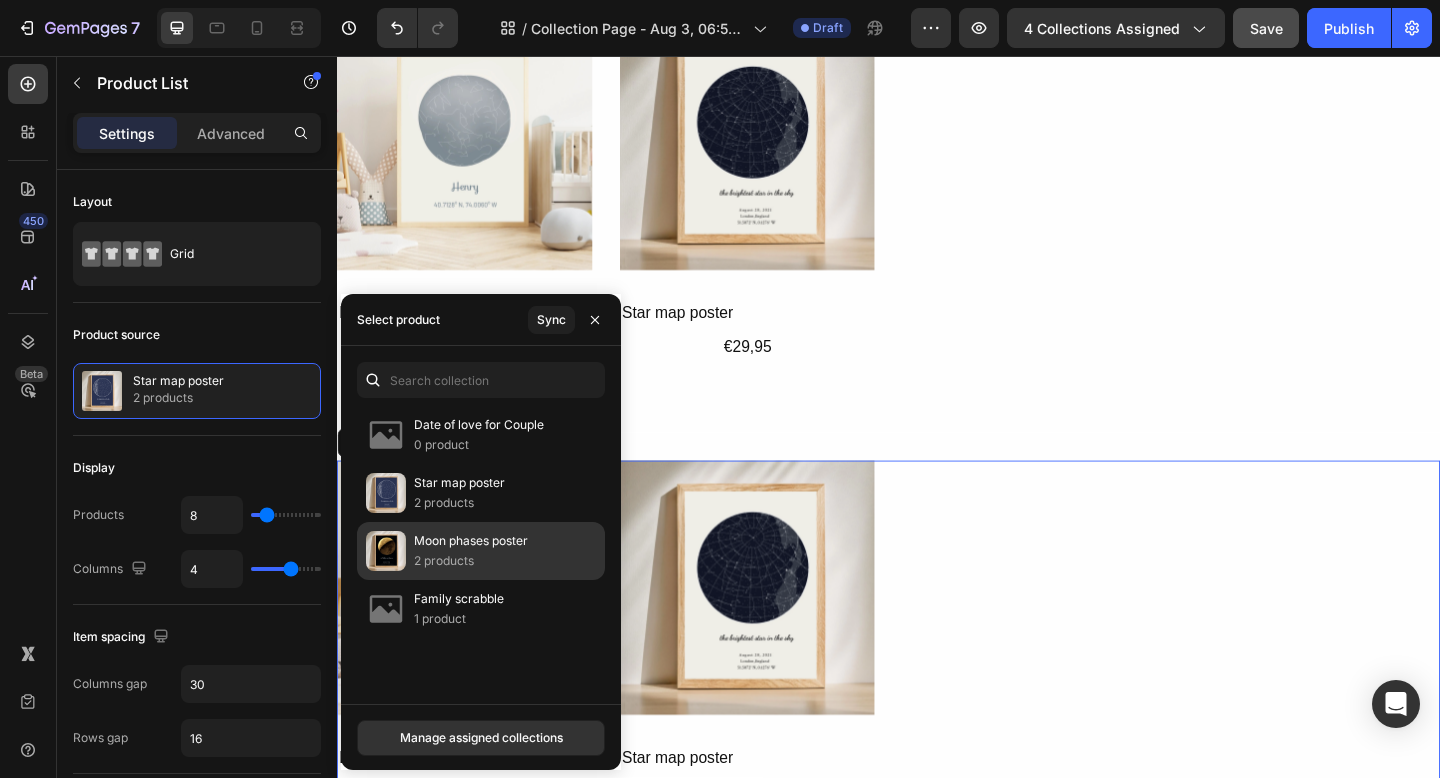 click on "Moon phases poster" at bounding box center (471, 541) 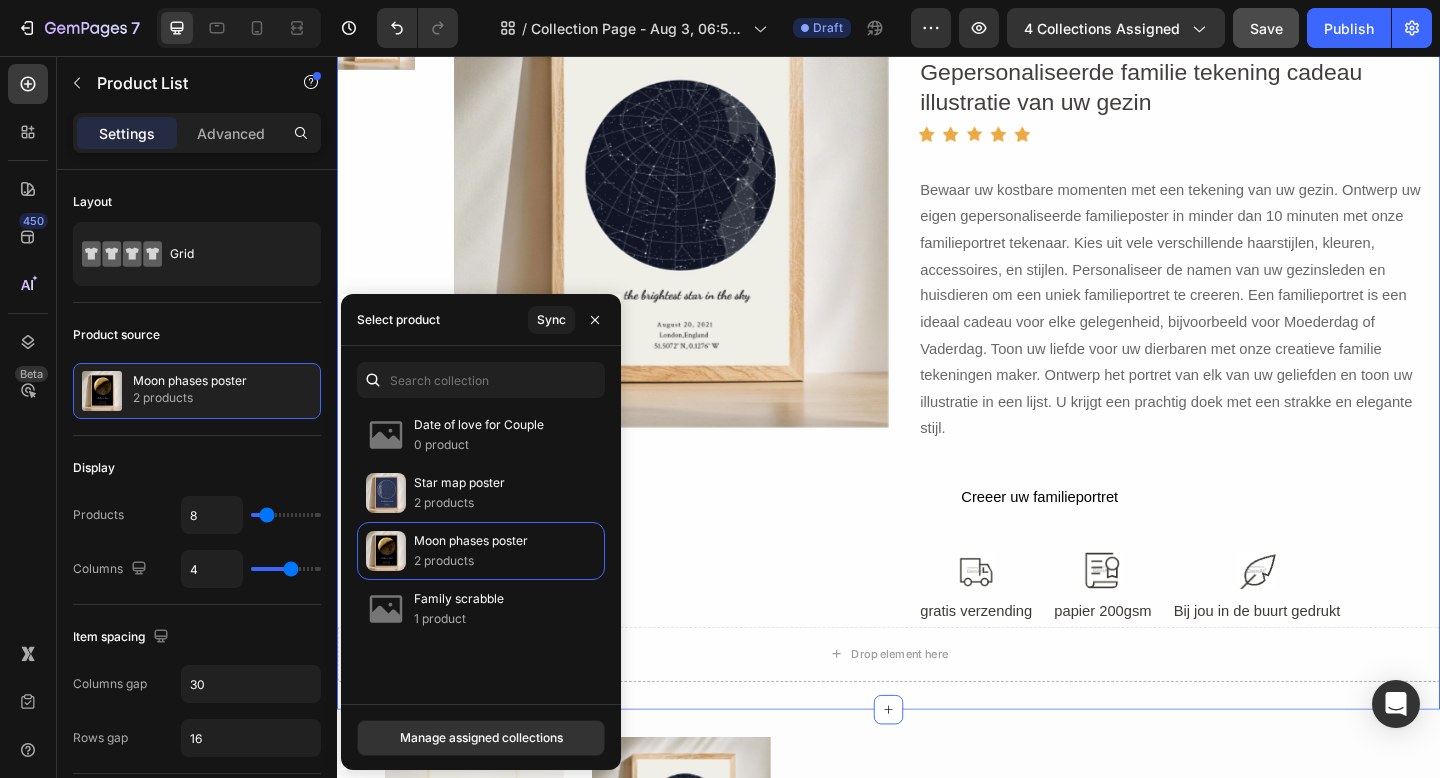 scroll, scrollTop: 495, scrollLeft: 0, axis: vertical 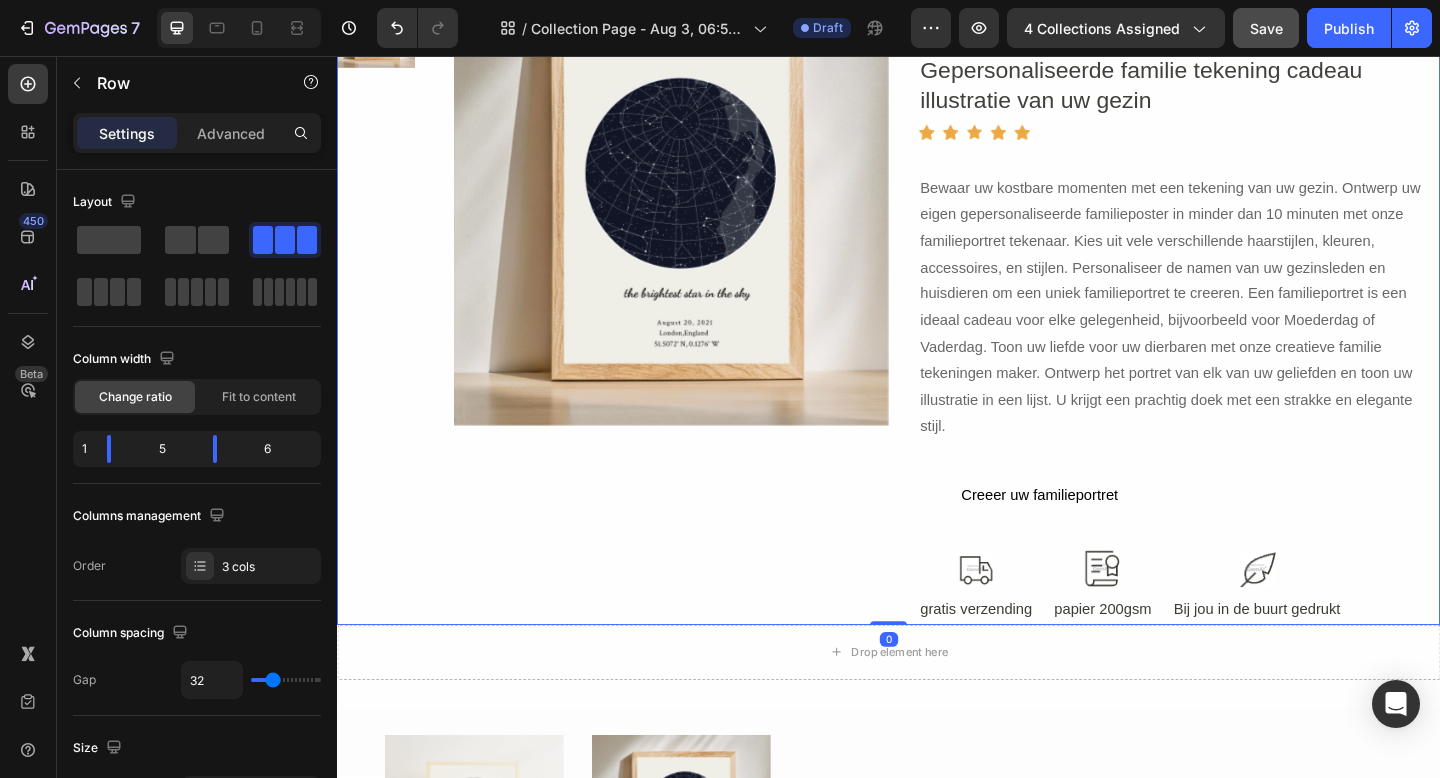 click on "Product Images" at bounding box center [700, 329] 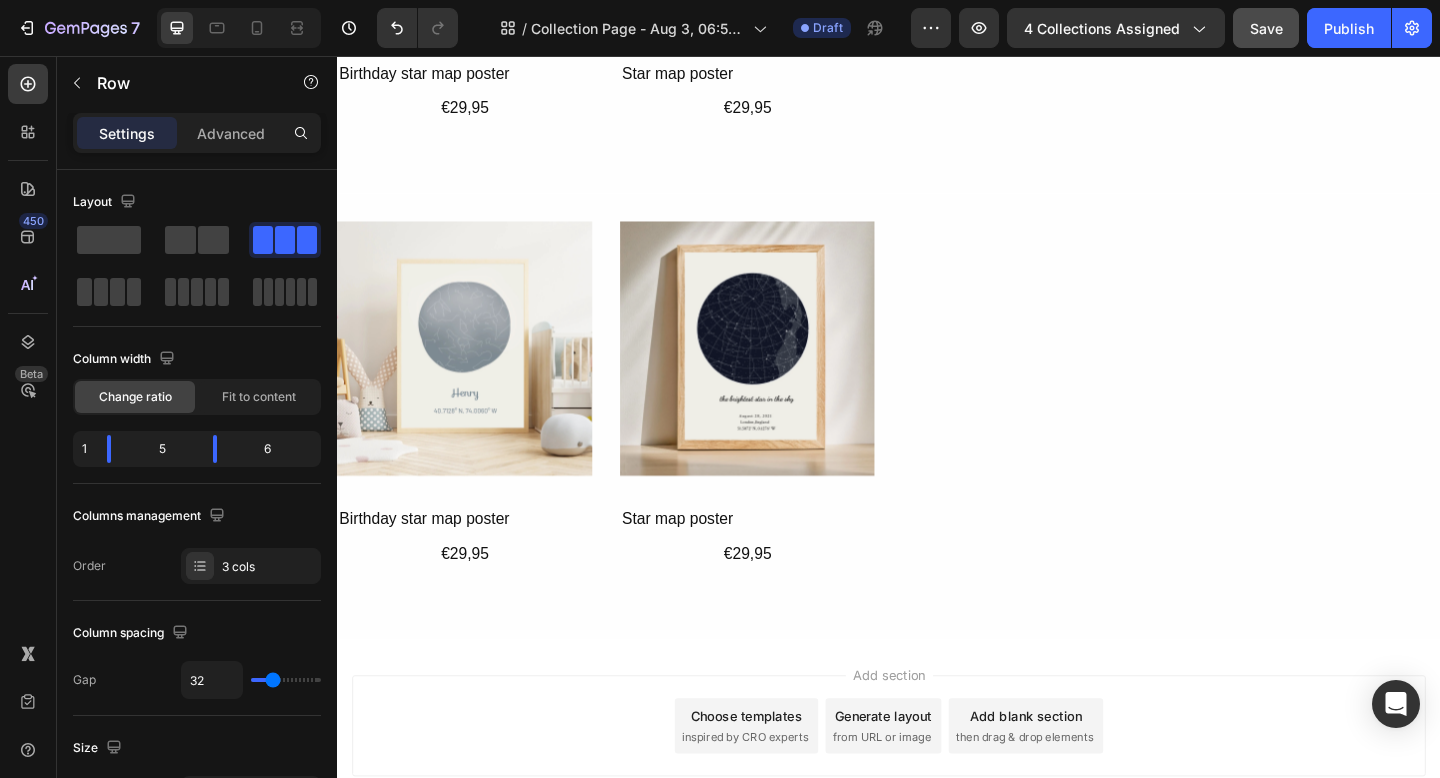 scroll, scrollTop: 2964, scrollLeft: 0, axis: vertical 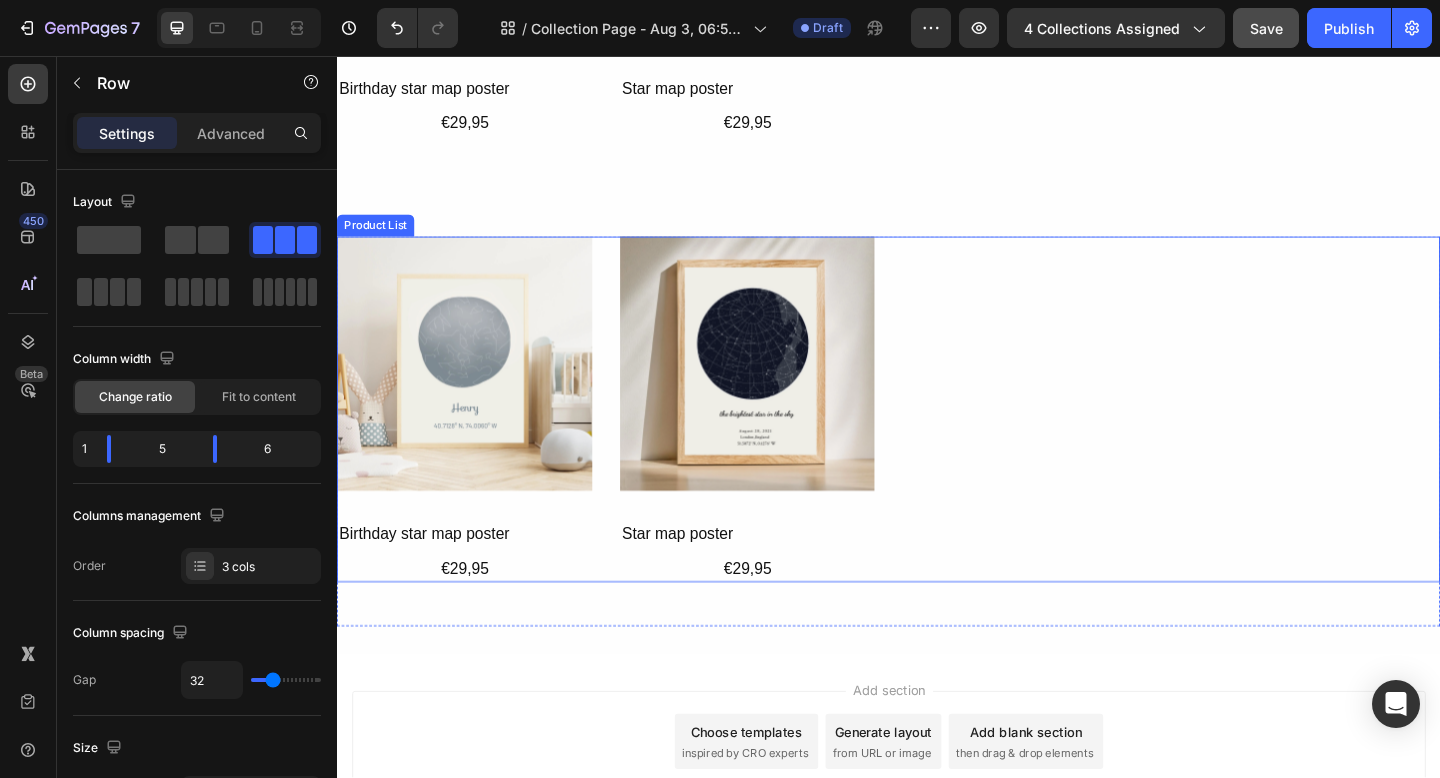 click on "Product Images Birthday star map poster Product Title €29,95 Product Price Product Price Product List Product Images Star map poster Product Title €29,95 Product Price Product Price Product List" at bounding box center (937, 441) 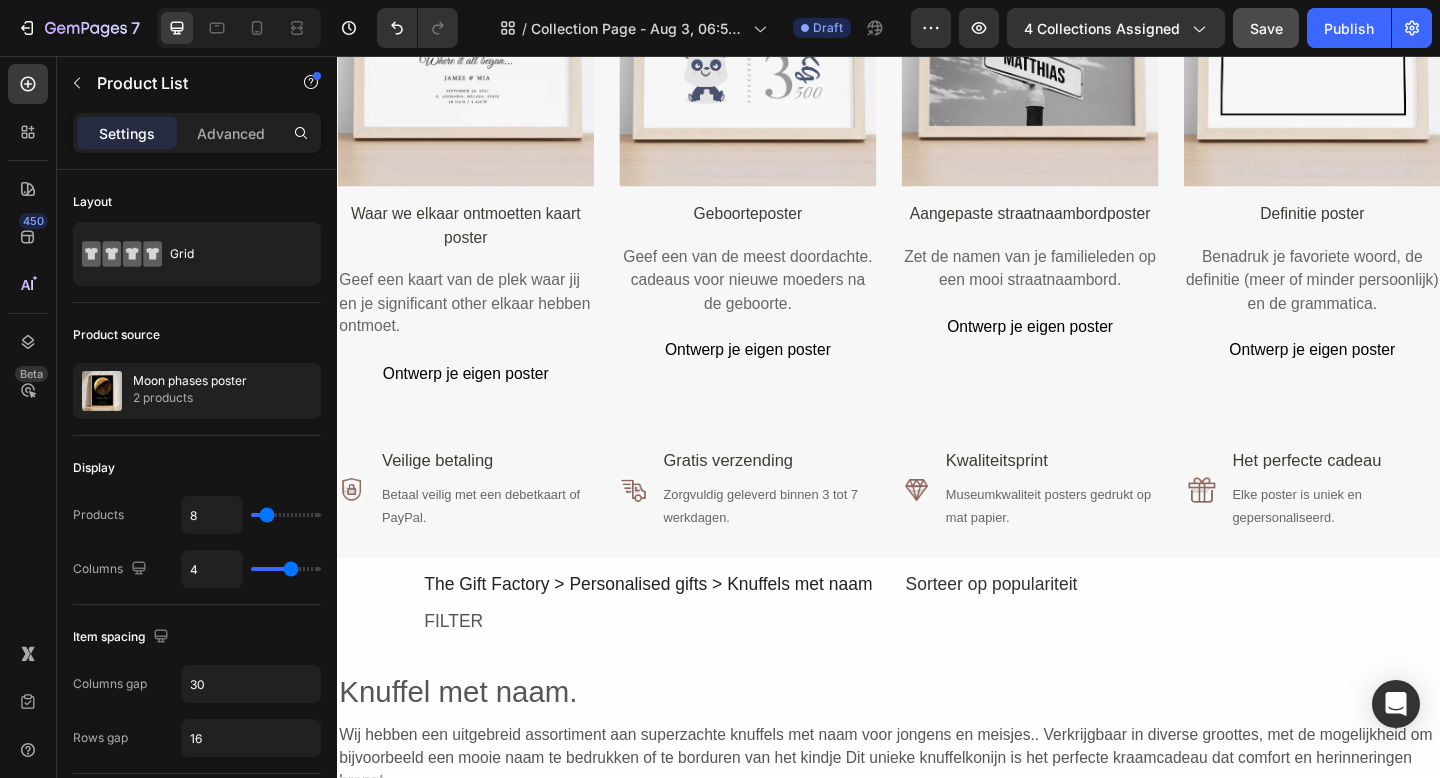 scroll, scrollTop: 1898, scrollLeft: 0, axis: vertical 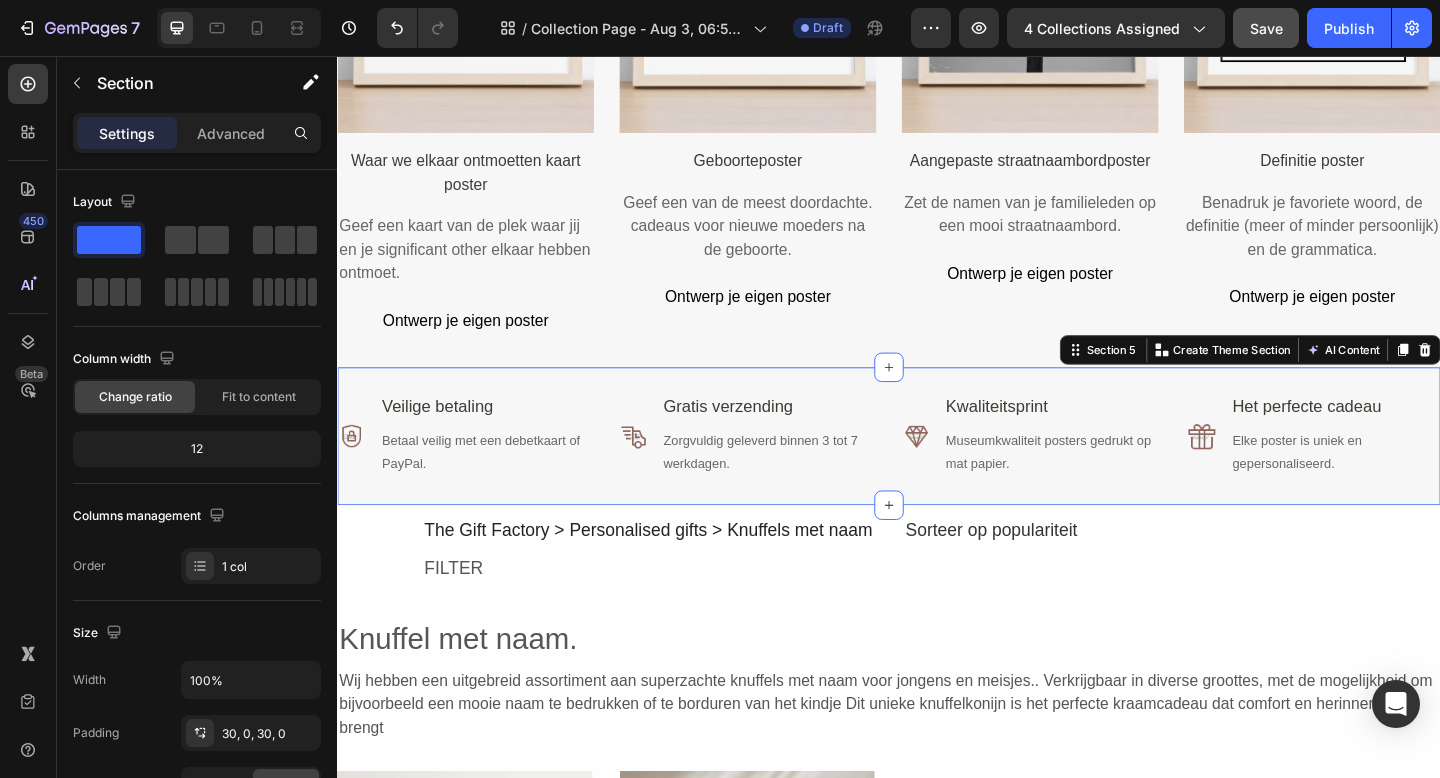 click on "Image Veilige betaling Text Block Betaal veilig met een debetkaart of PayPal. Text Block Row Advanced list Image Gratis verzending Text Block Zorgvuldig geleverd binnen 3 tot 7 werkdagen. Text Block Row Advanced list Row Image Kwaliteitsprint Text Block Museumkwaliteit posters gedrukt op mat papier. Text Block Row Advanced list Image Het perfecte cadeau Text Block Elke poster is uniek en gepersonaliseerd. Text Block Row Advanced list Row Row Section 5   You can create reusable sections Create Theme Section AI Content Write with GemAI What would you like to describe here? Tone and Voice Persuasive Product Family scrabble Show more Generate" at bounding box center (937, 470) 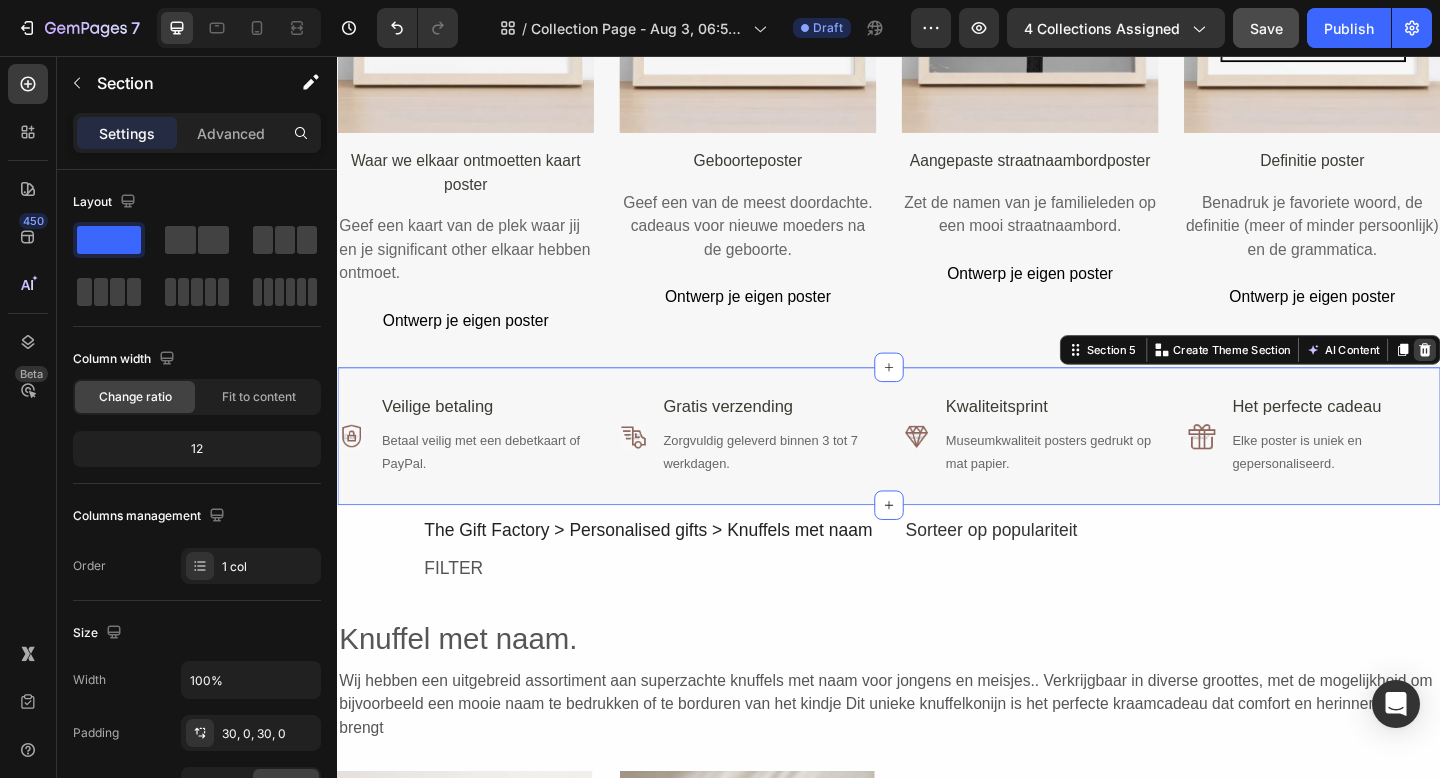 click 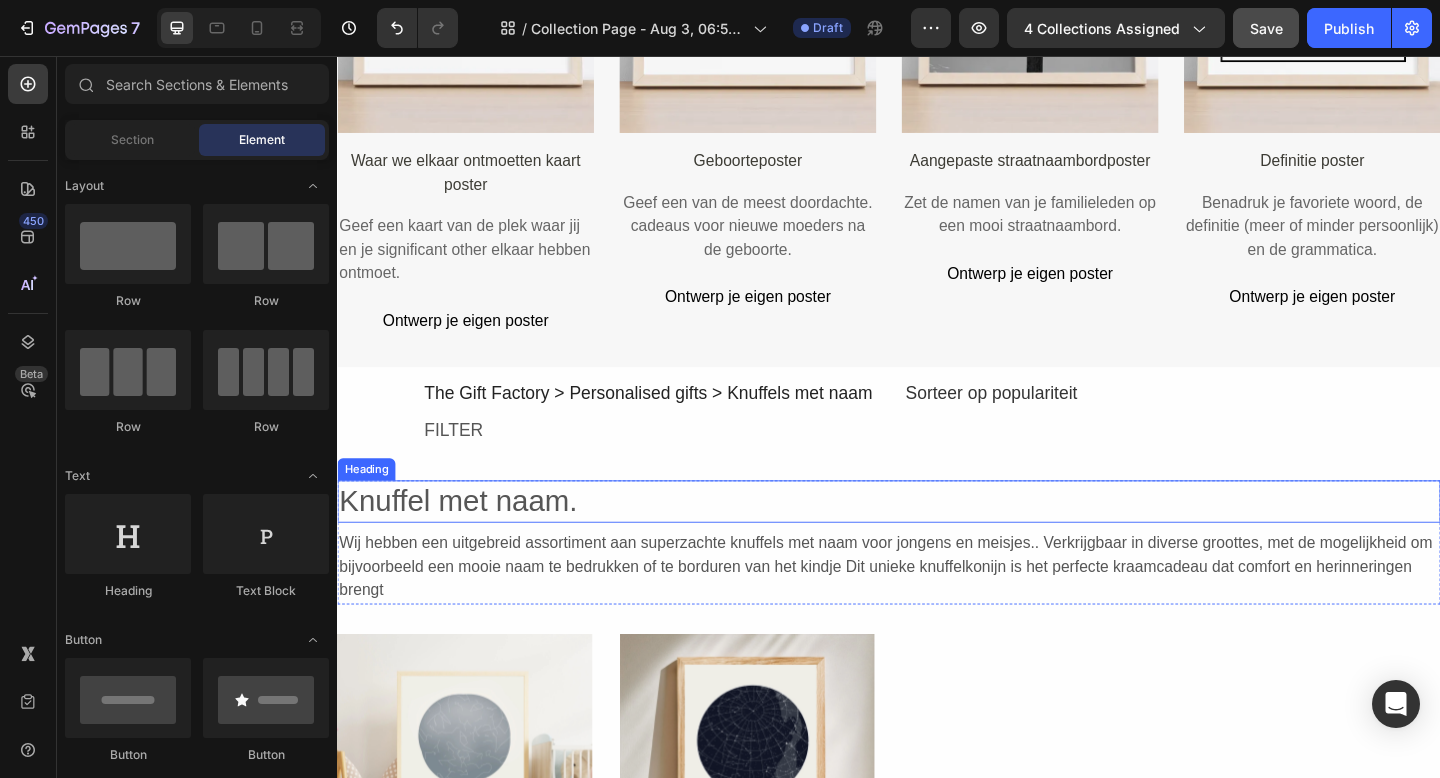 click on "Knuffel met naam." at bounding box center [937, 541] 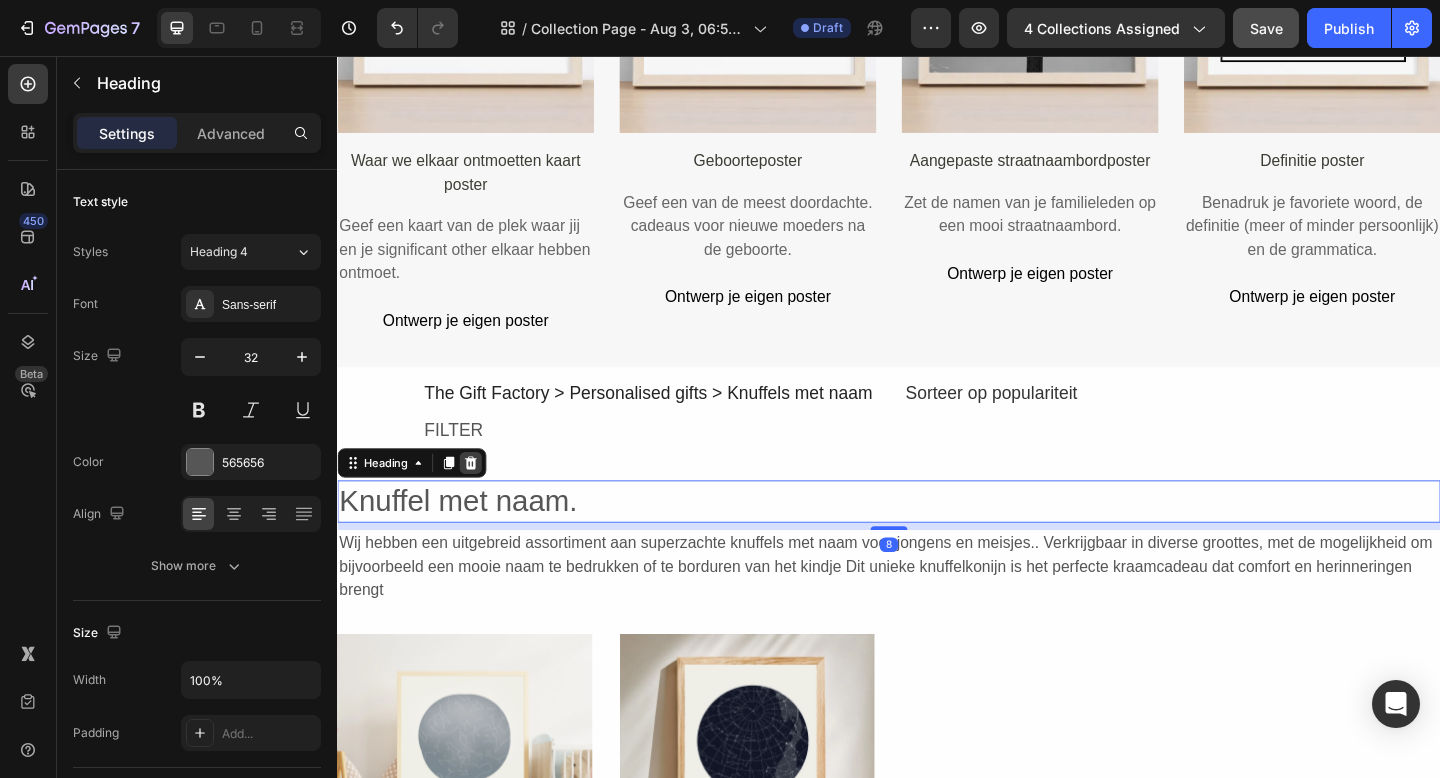 click 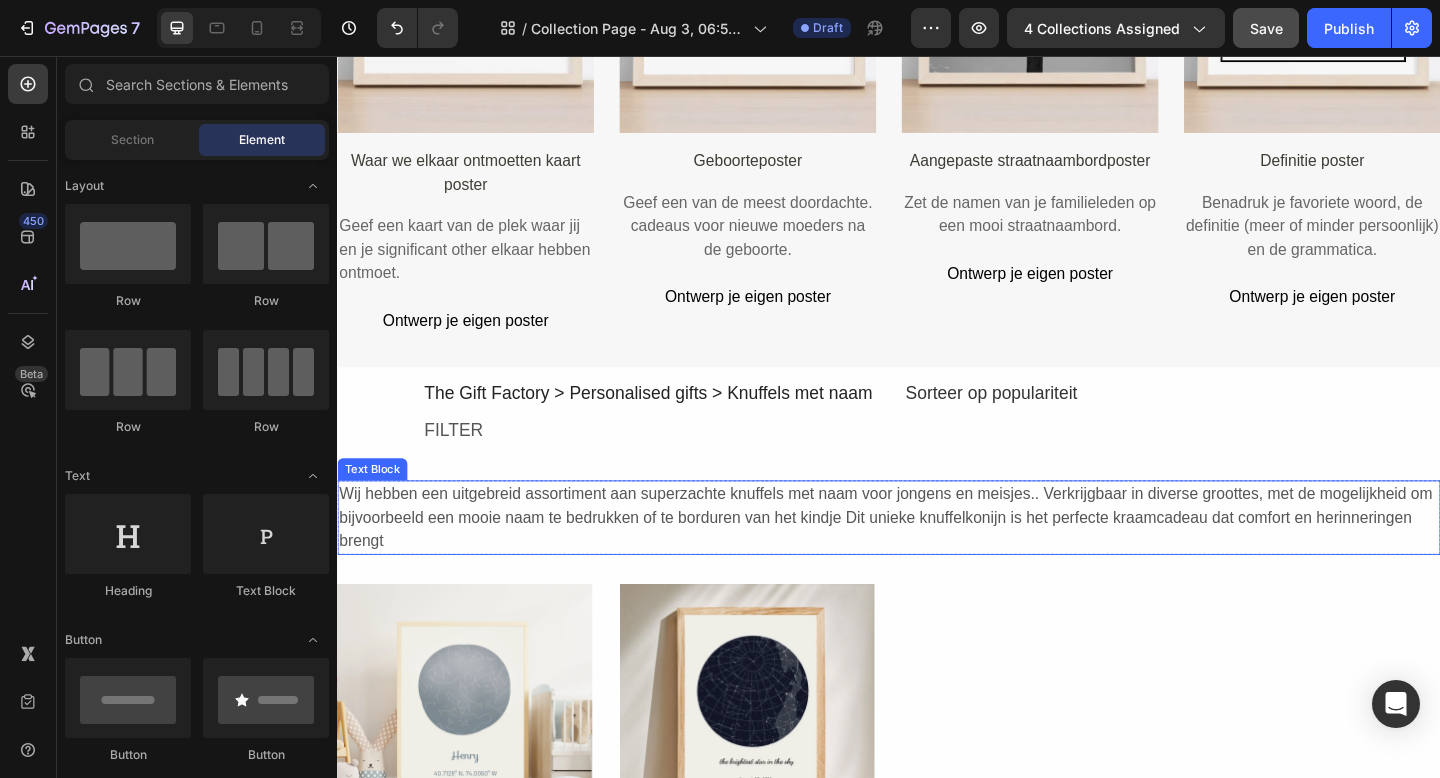 click on "Wij hebben een uitgebreid assortiment aan superzachte knuffels met naam voor jongens en meisjes.. Verkrijgbaar in diverse groottes, met de mogelijkheid om bijvoorbeeld een mooie naam te bedrukken of te borduren van het kindje Dit unieke knuffelkonijn is het perfecte kraamcadeau dat comfort en herinneringen brengt" at bounding box center (937, 558) 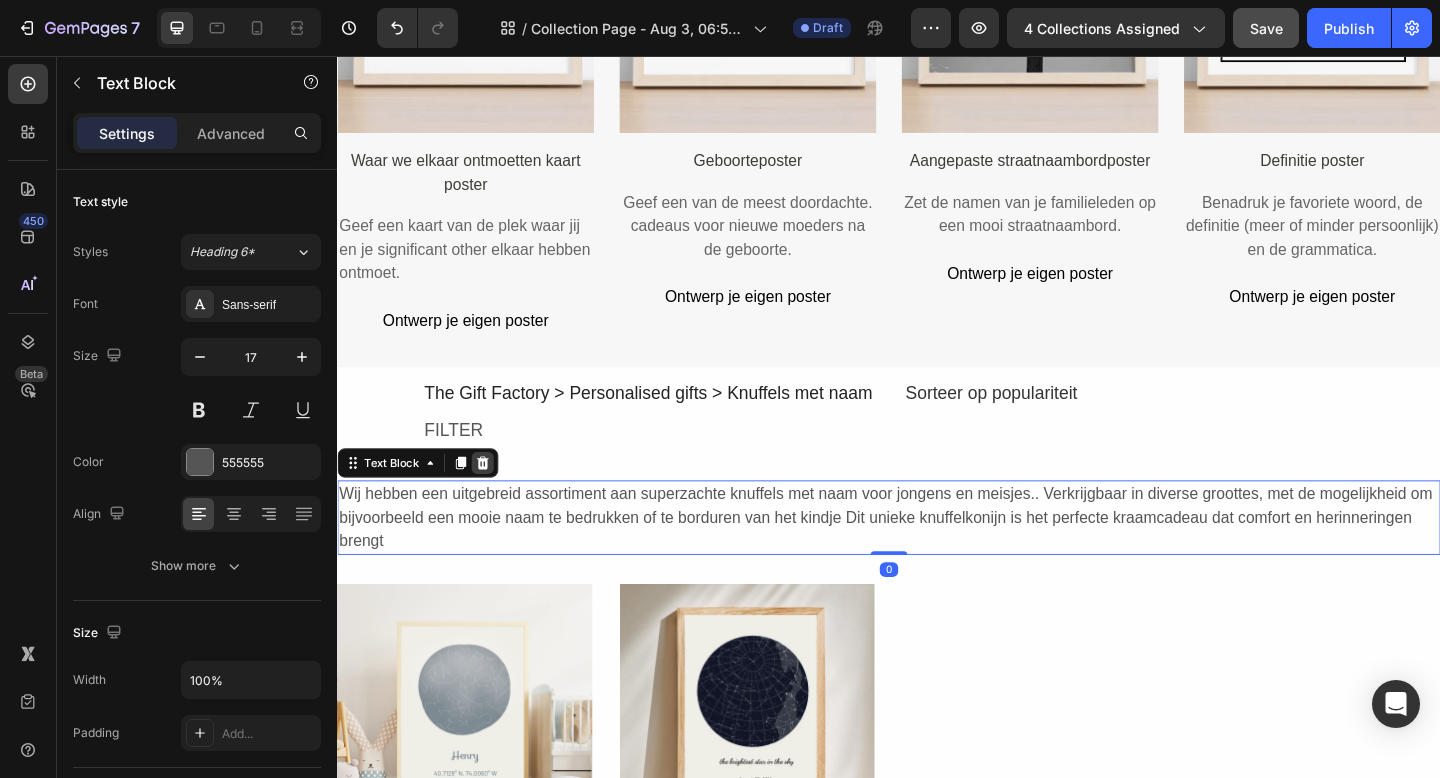 click 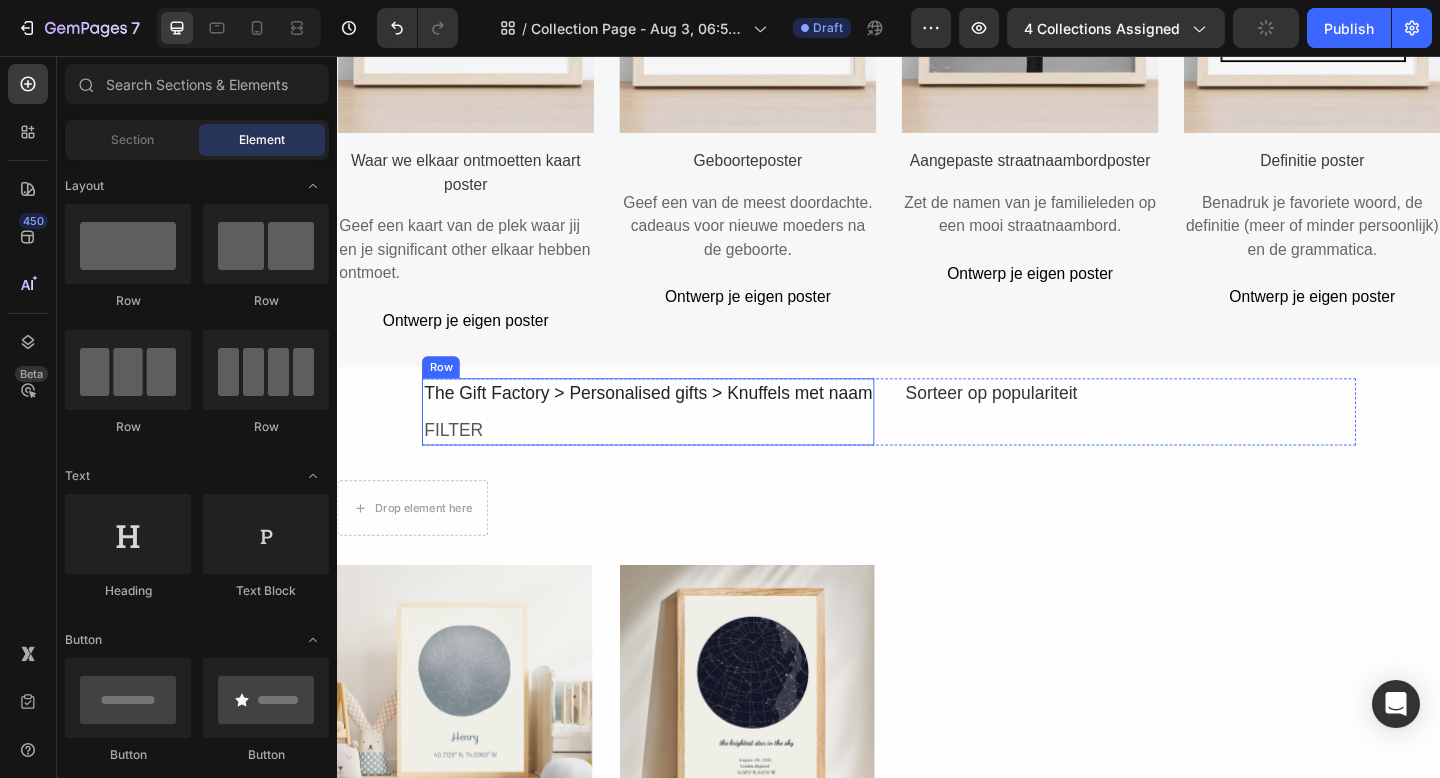 click on "The Gift Factory > Personalised gifts > Knuffels met naam Text Block FILTER Text Block" at bounding box center (675, 443) 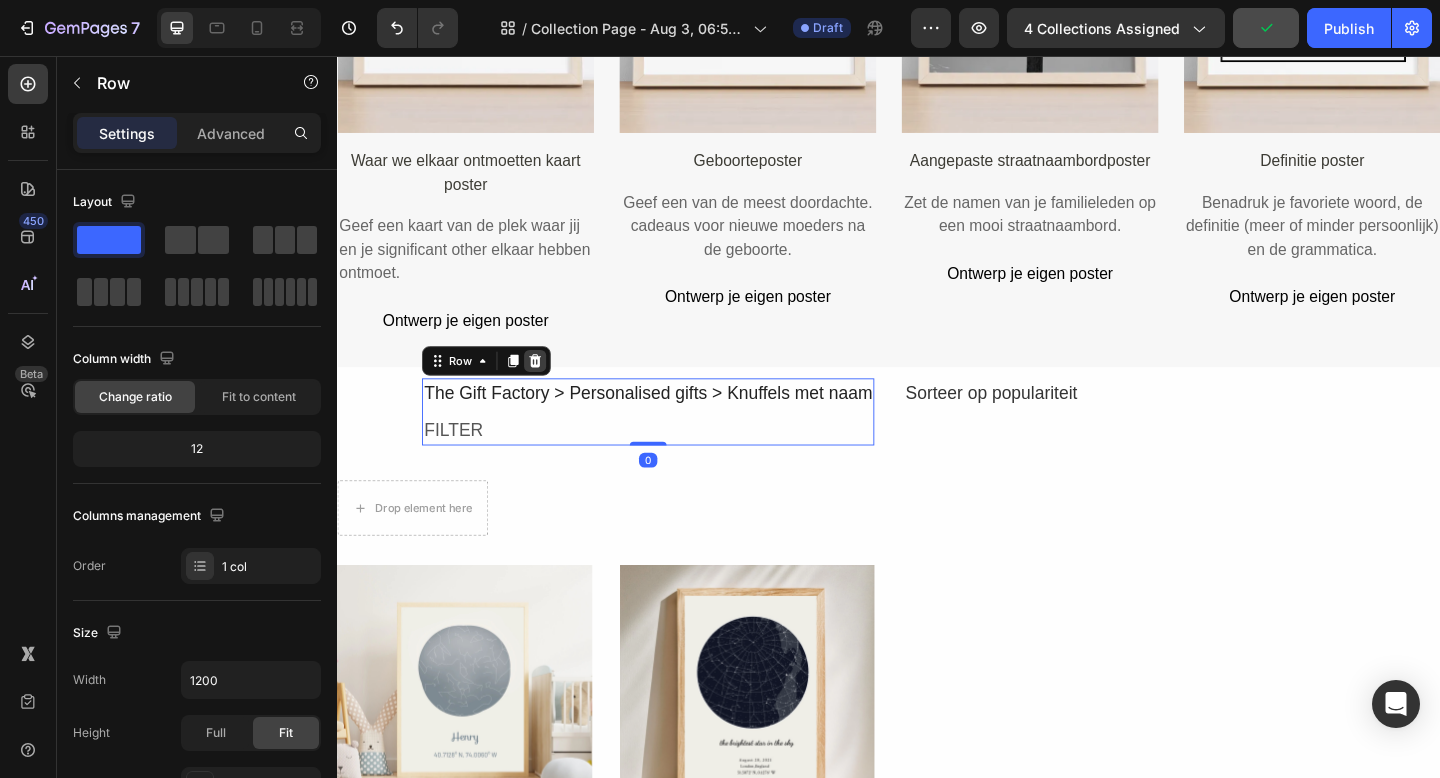click 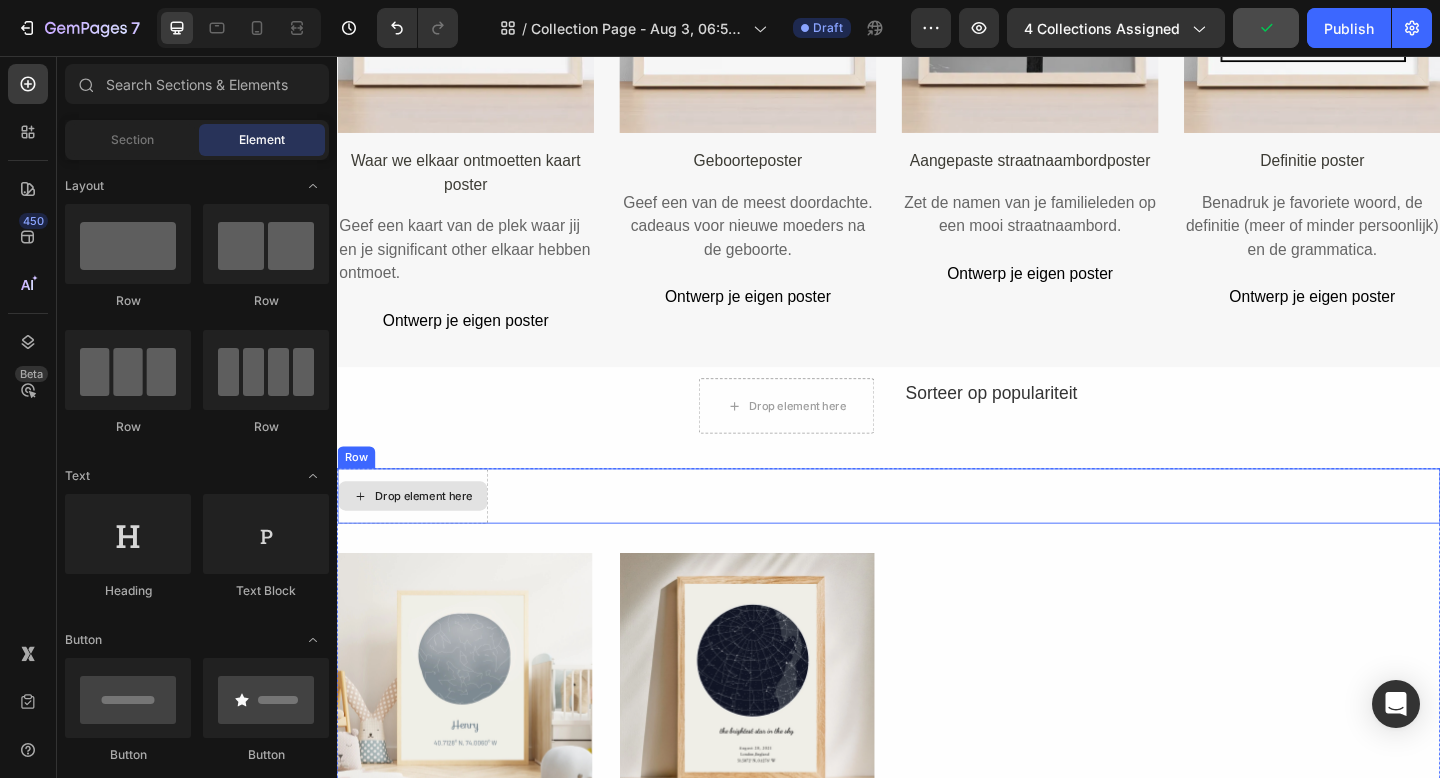 click on "Drop element here" at bounding box center [431, 535] 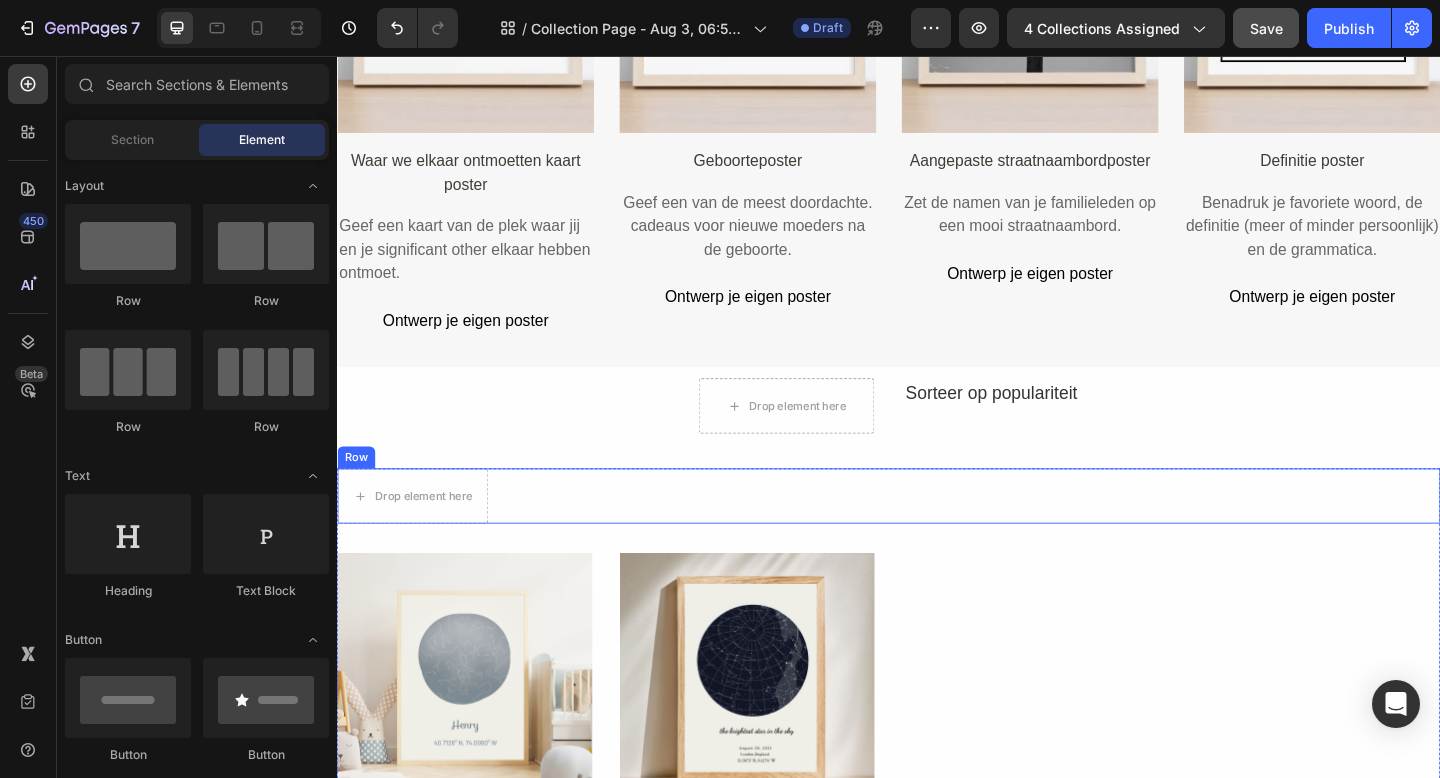 click on "Drop element here Row" at bounding box center (937, 535) 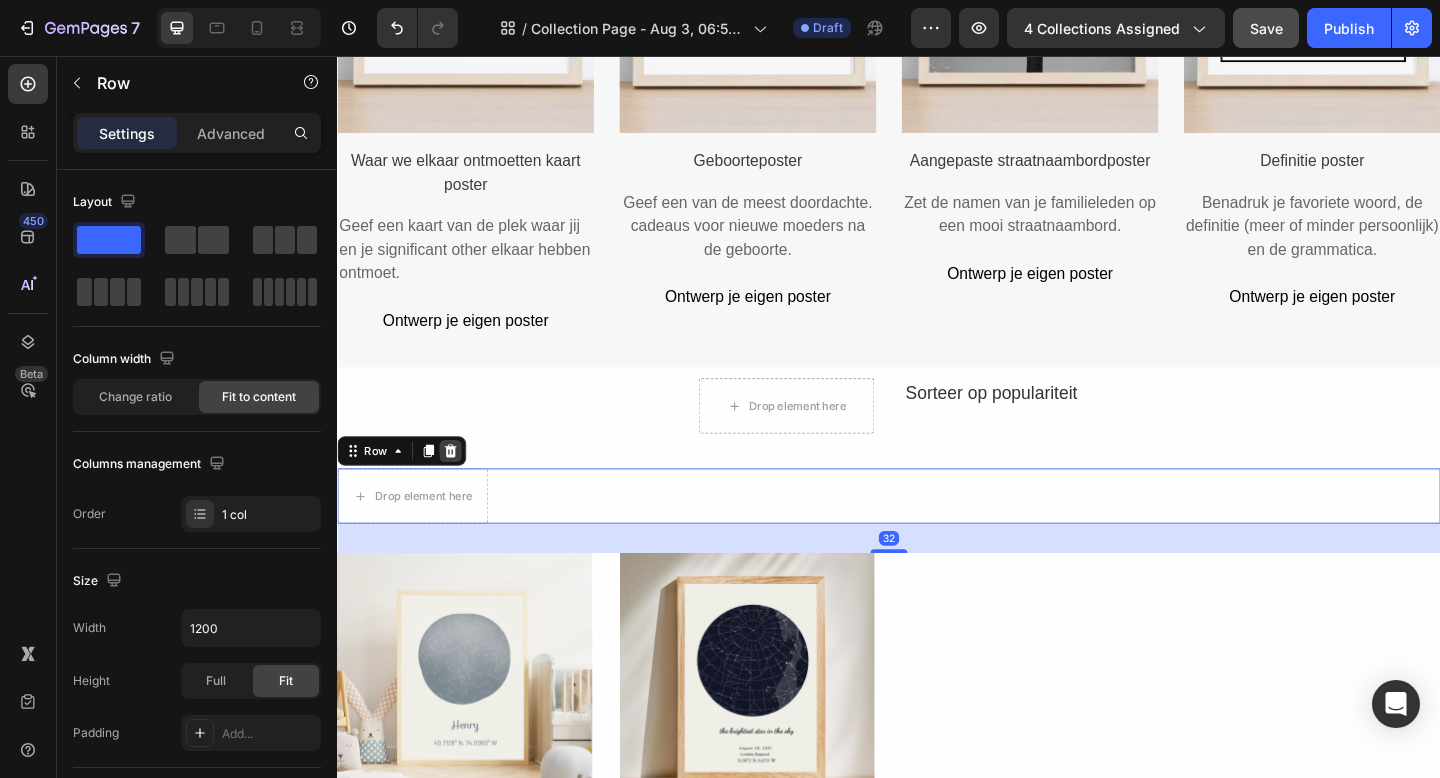 click 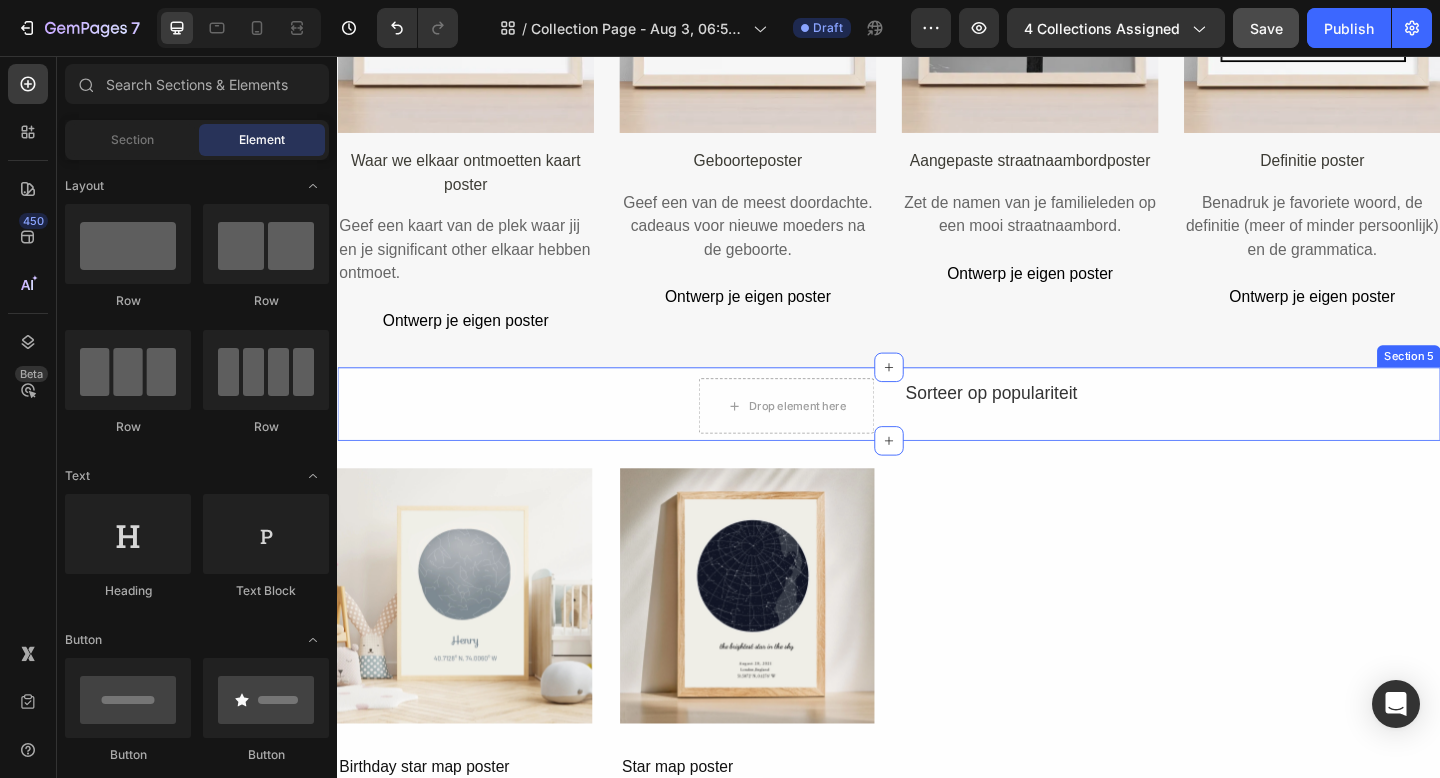 click on "Drop element here Sorteer op populariteit Text Block Row" at bounding box center [937, 437] 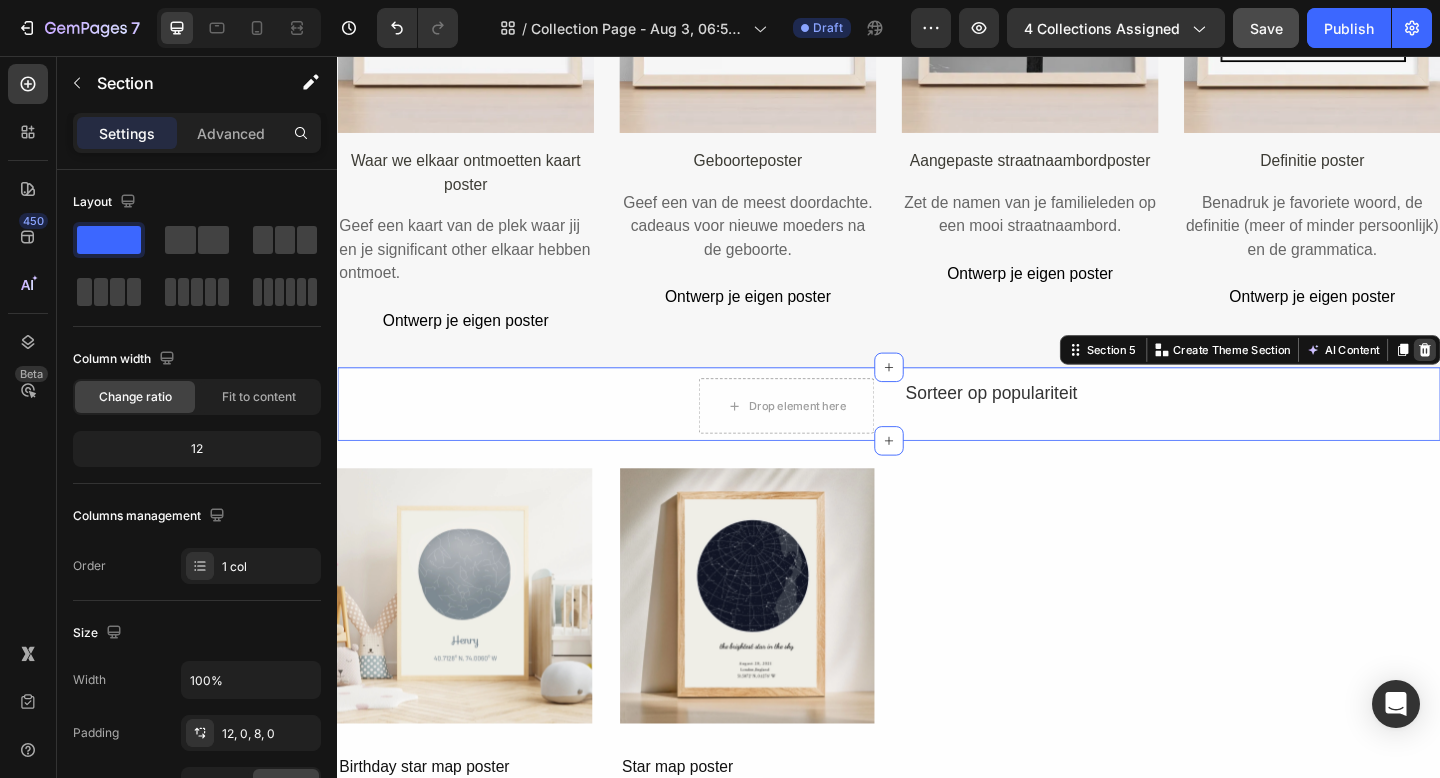 click 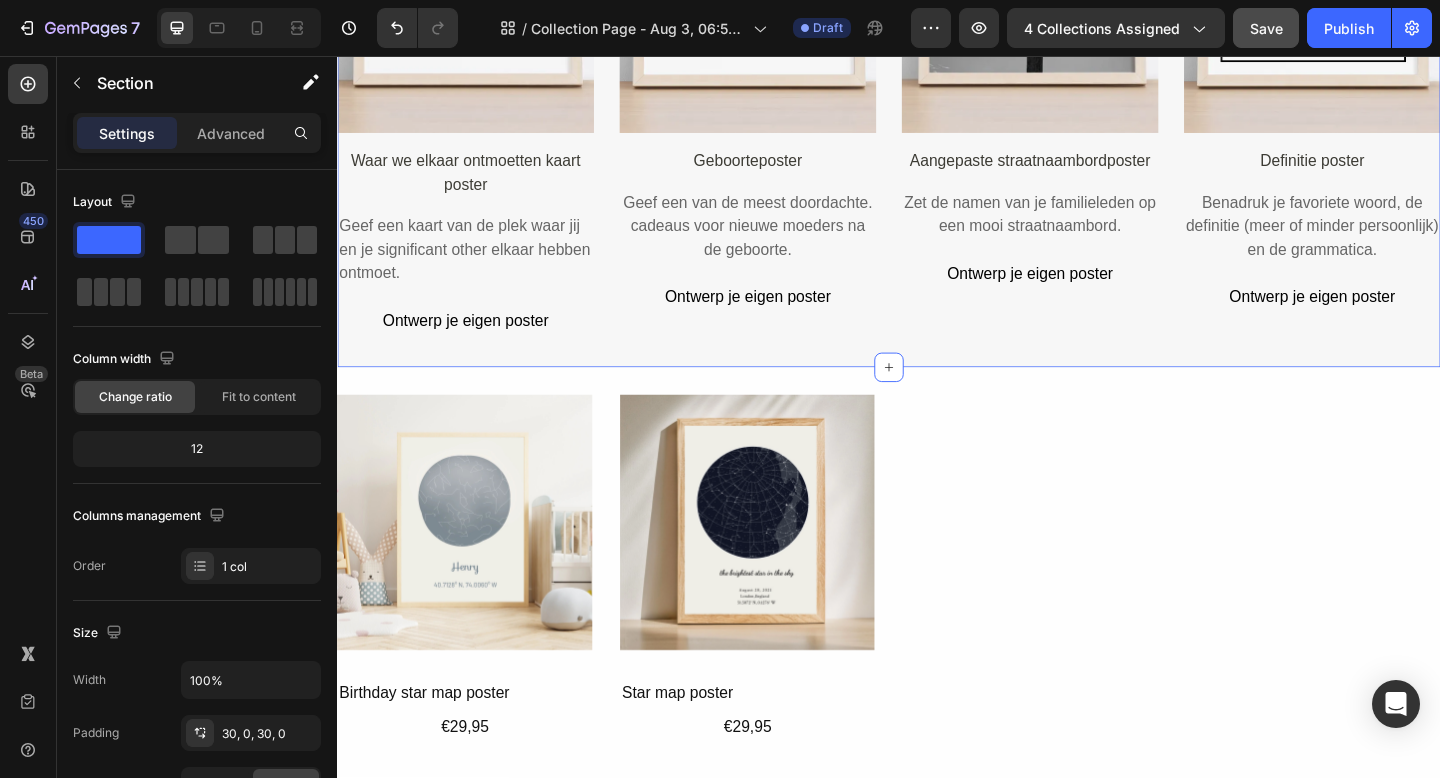 click on "Image Waar we elkaar ontmoetten kaart poster Text Block Geef een kaart van de plek waar jij en je significant other elkaar hebben ontmoet. Text Block Ontwerp je eigen poster Button Image Geboorteposter Text Block Geef een van de meest doordachte. cadeaus voor nieuwe moeders na de geboorte. Text Block Ontwerp je eigen poster Button Image Aangepaste straatnaambordposter Text Block Zet de namen van je familieleden op een mooi straatnaambord. Text Block Ontwerp je eigen poster Button Image Definitie poster Text Block Benadruk je favoriete woord, de definitie (meer of minder persoonlijk) en de grammatica. Text Block Ontwerp je eigen poster Button Row Row Section 4   You can create reusable sections Create Theme Section AI Content Write with GemAI What would you like to describe here? Tone and Voice Persuasive Product Show more Generate" at bounding box center [937, 44] 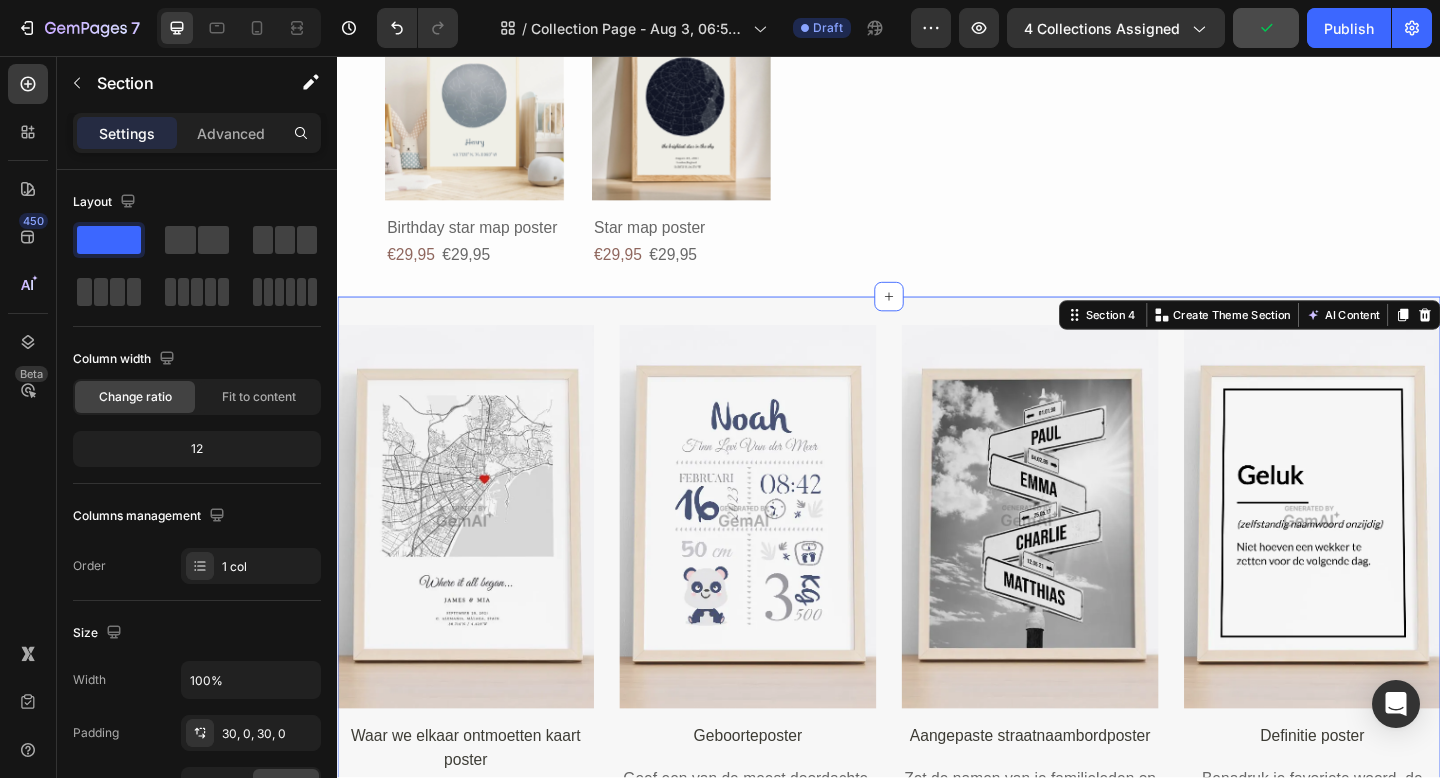 scroll, scrollTop: 1258, scrollLeft: 0, axis: vertical 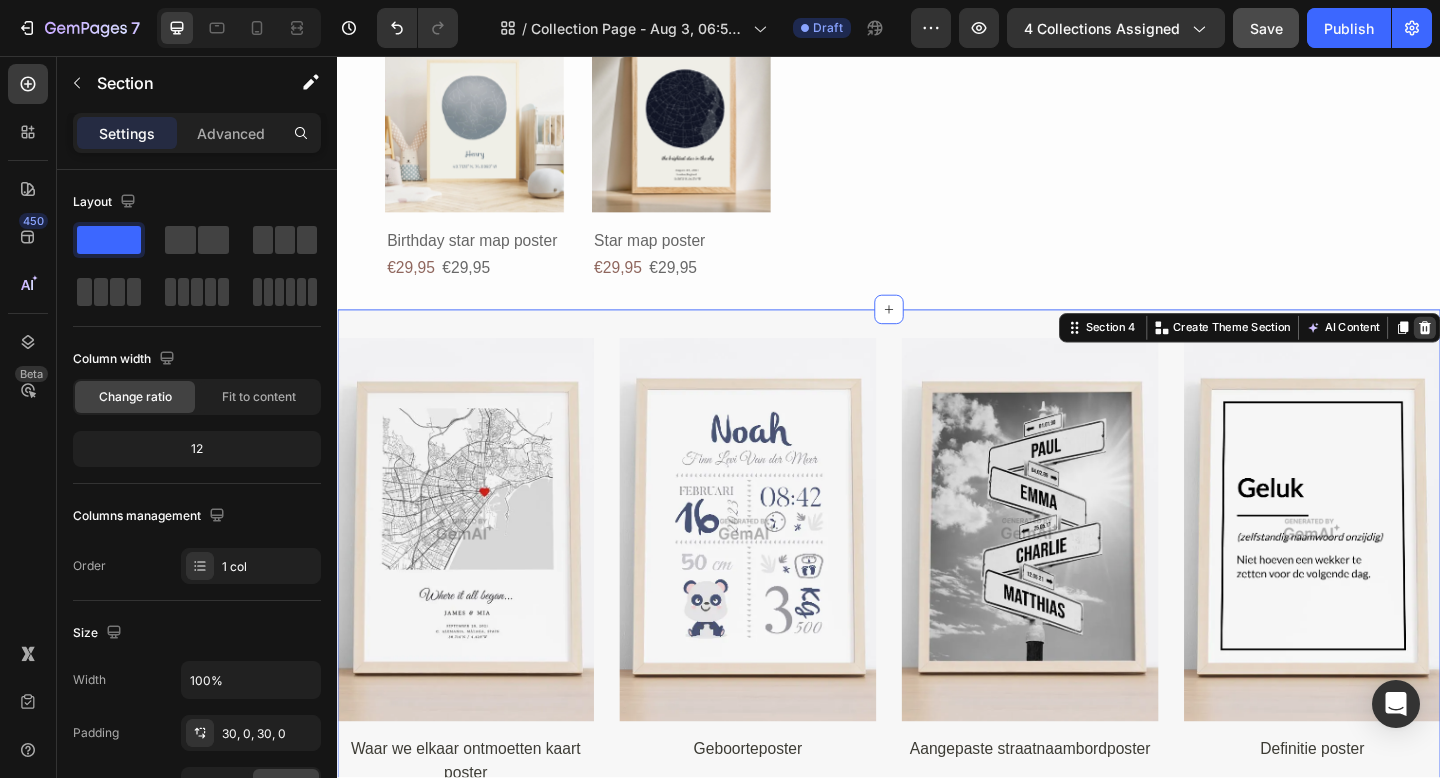 click 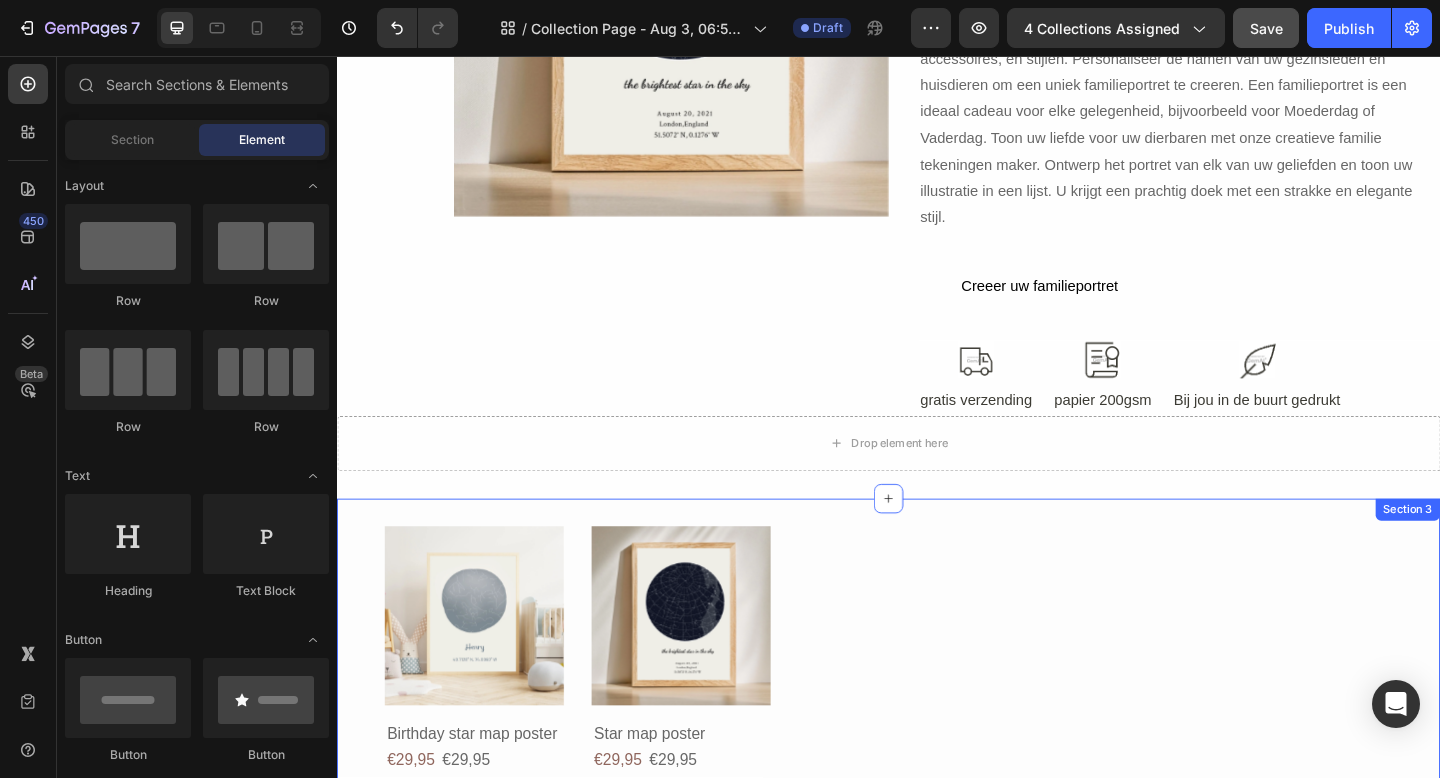scroll, scrollTop: 665, scrollLeft: 0, axis: vertical 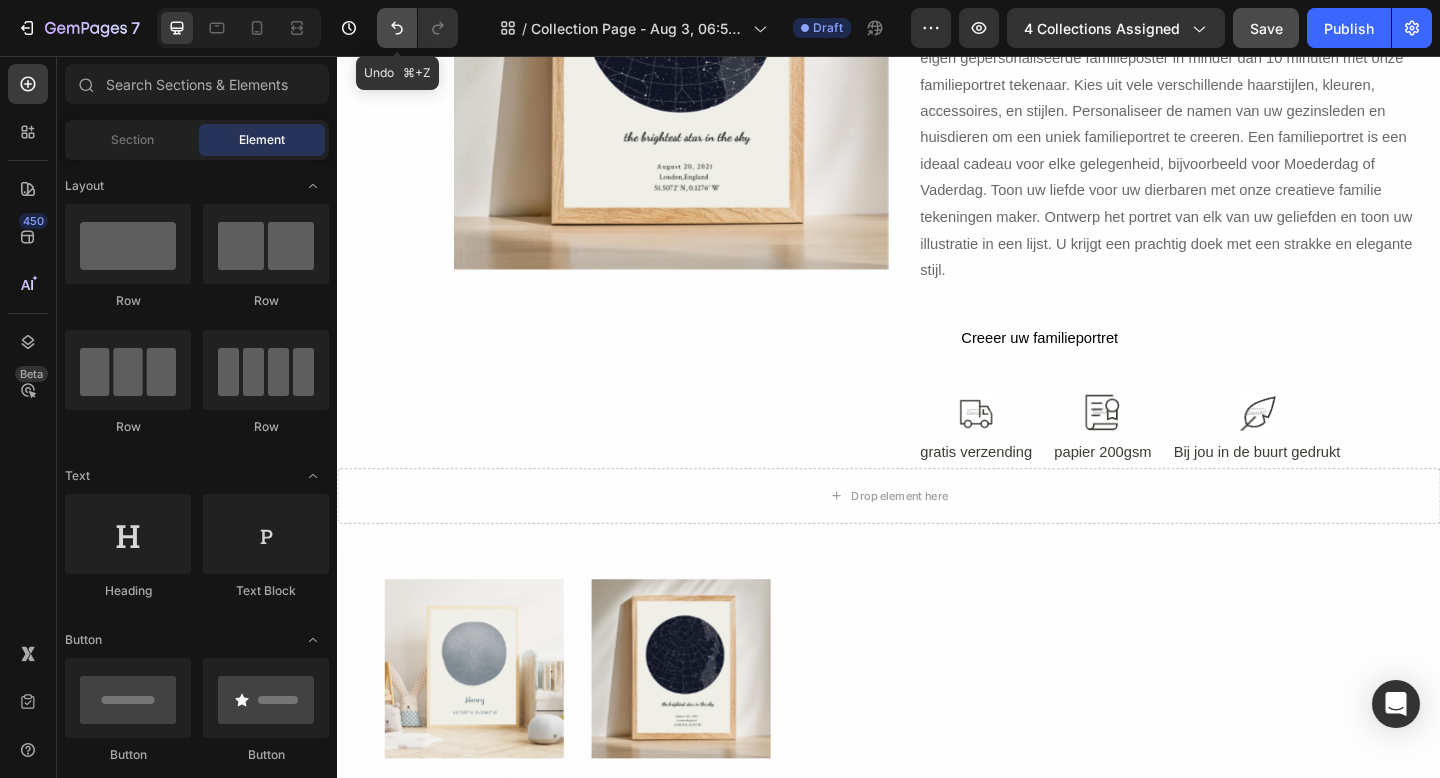 click 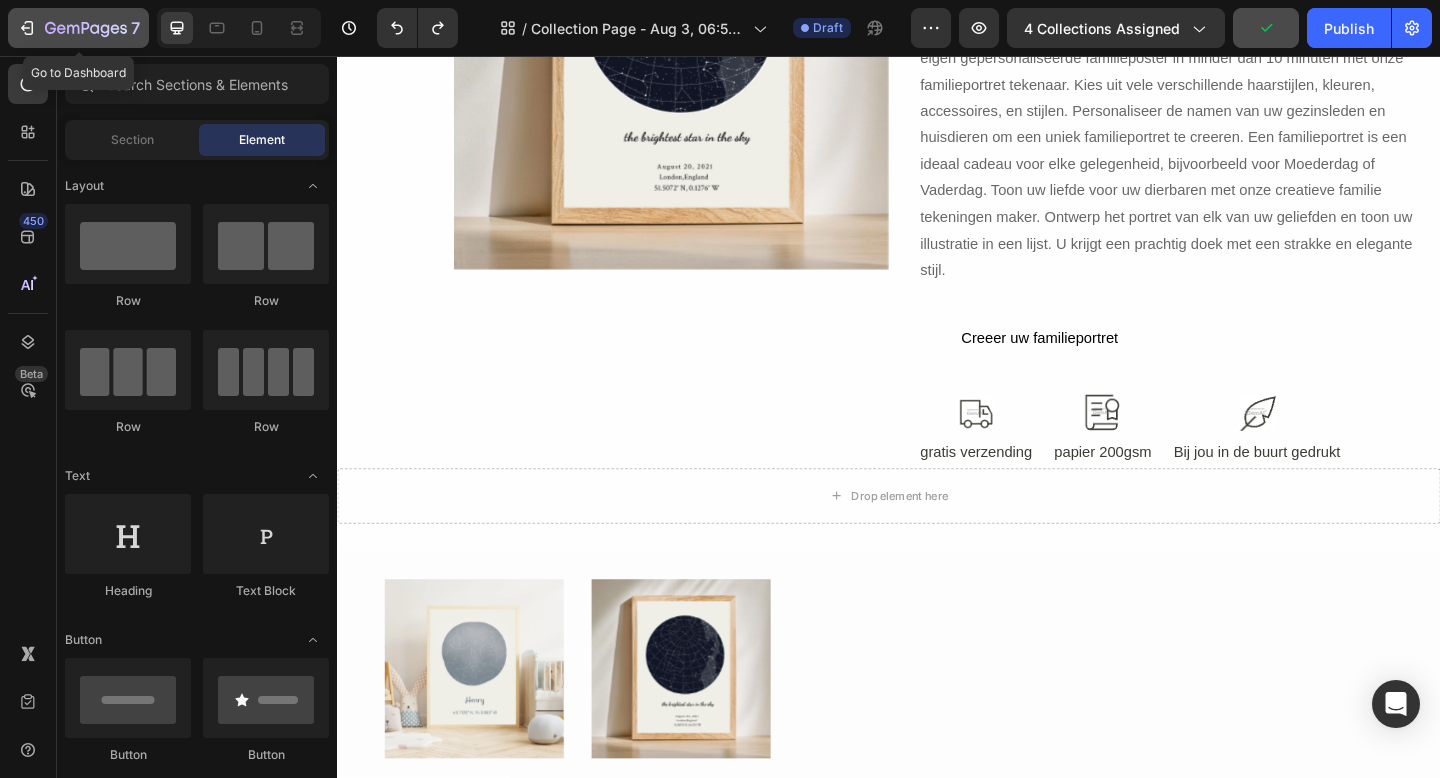 click 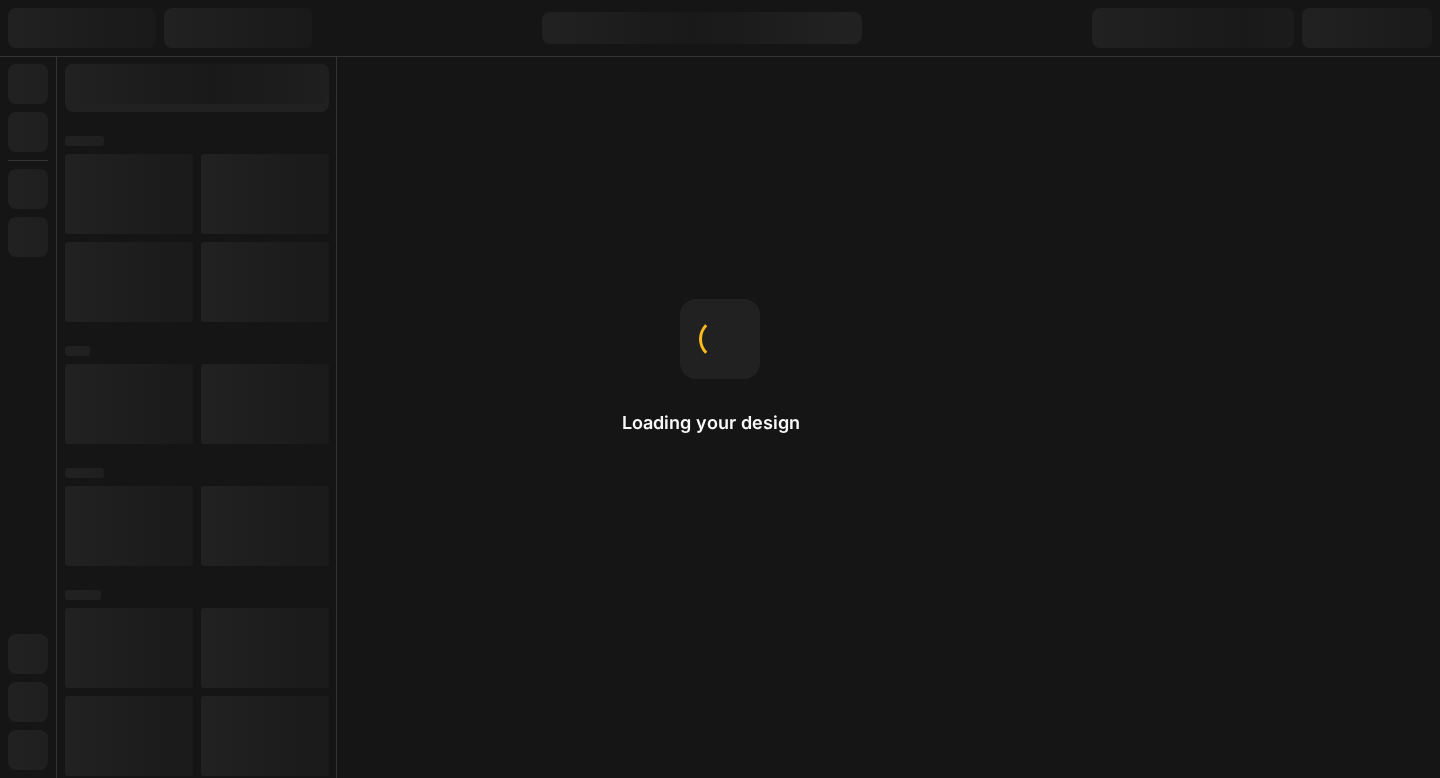 scroll, scrollTop: 0, scrollLeft: 0, axis: both 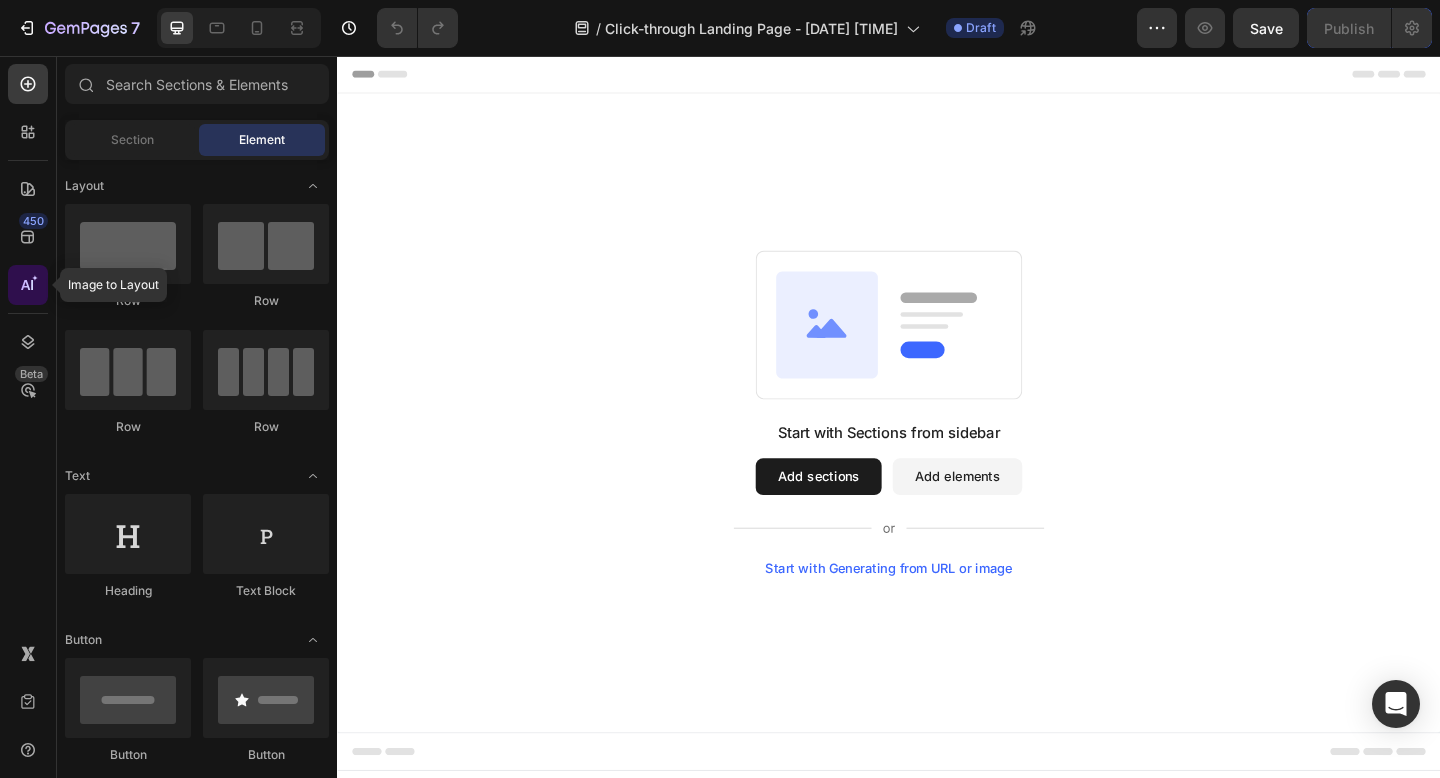 click 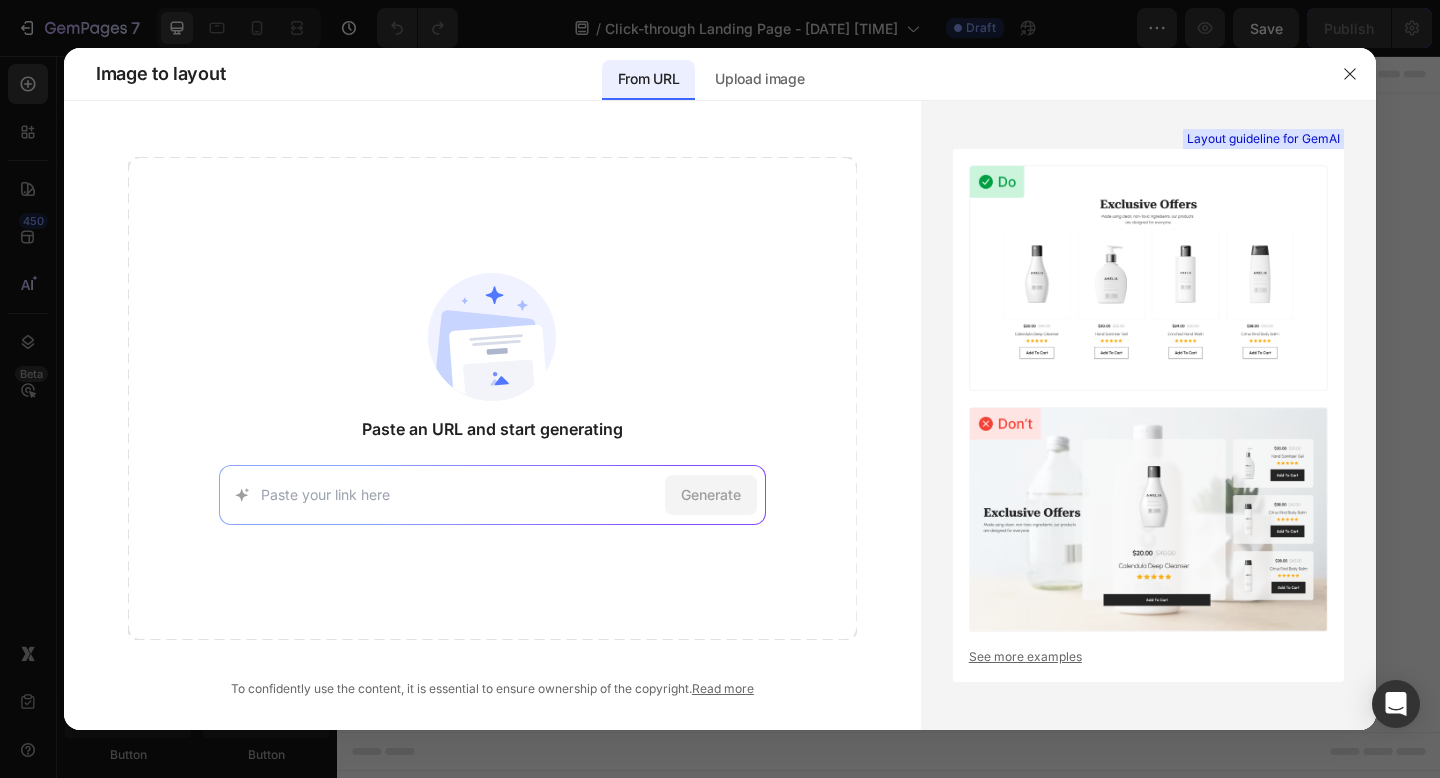click on "Generate" at bounding box center [492, 495] 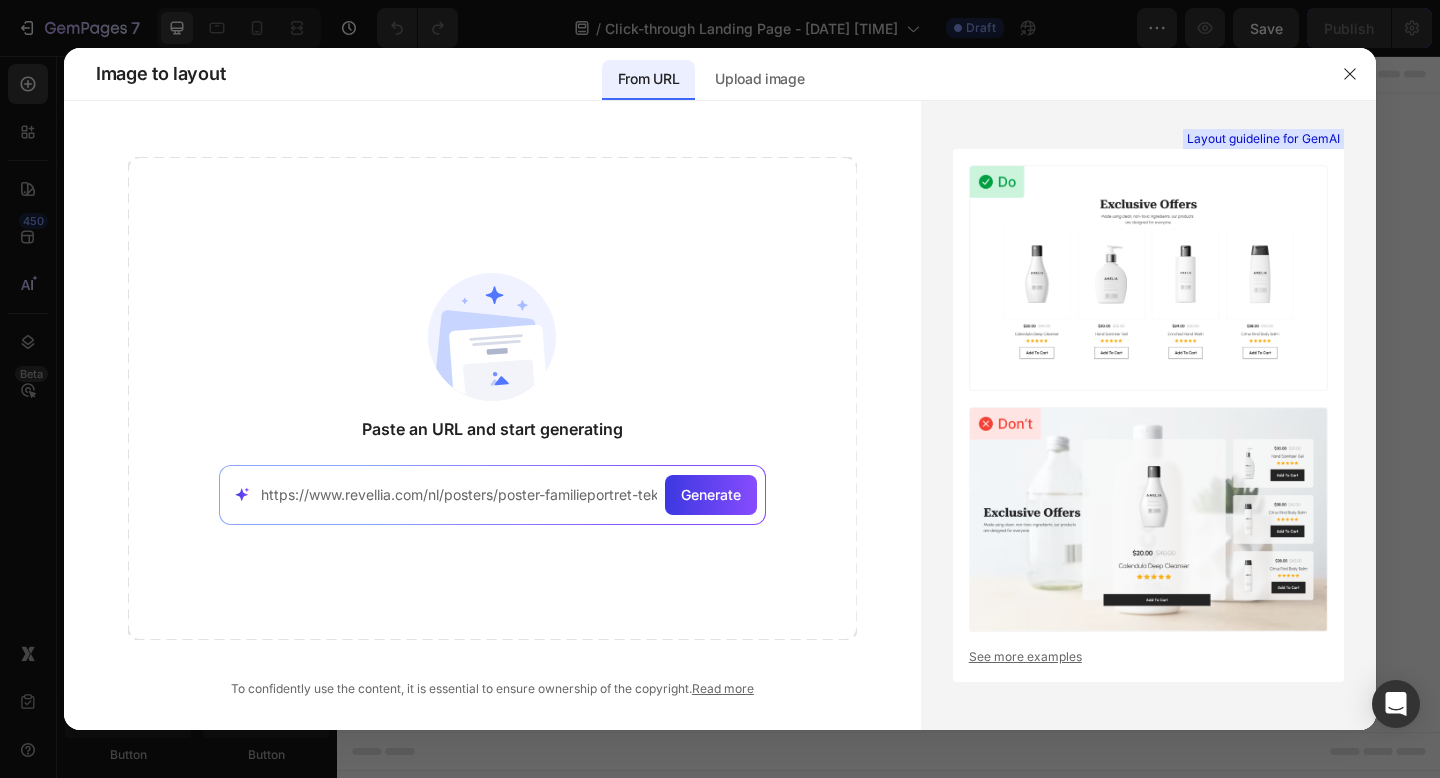 scroll, scrollTop: 0, scrollLeft: 51, axis: horizontal 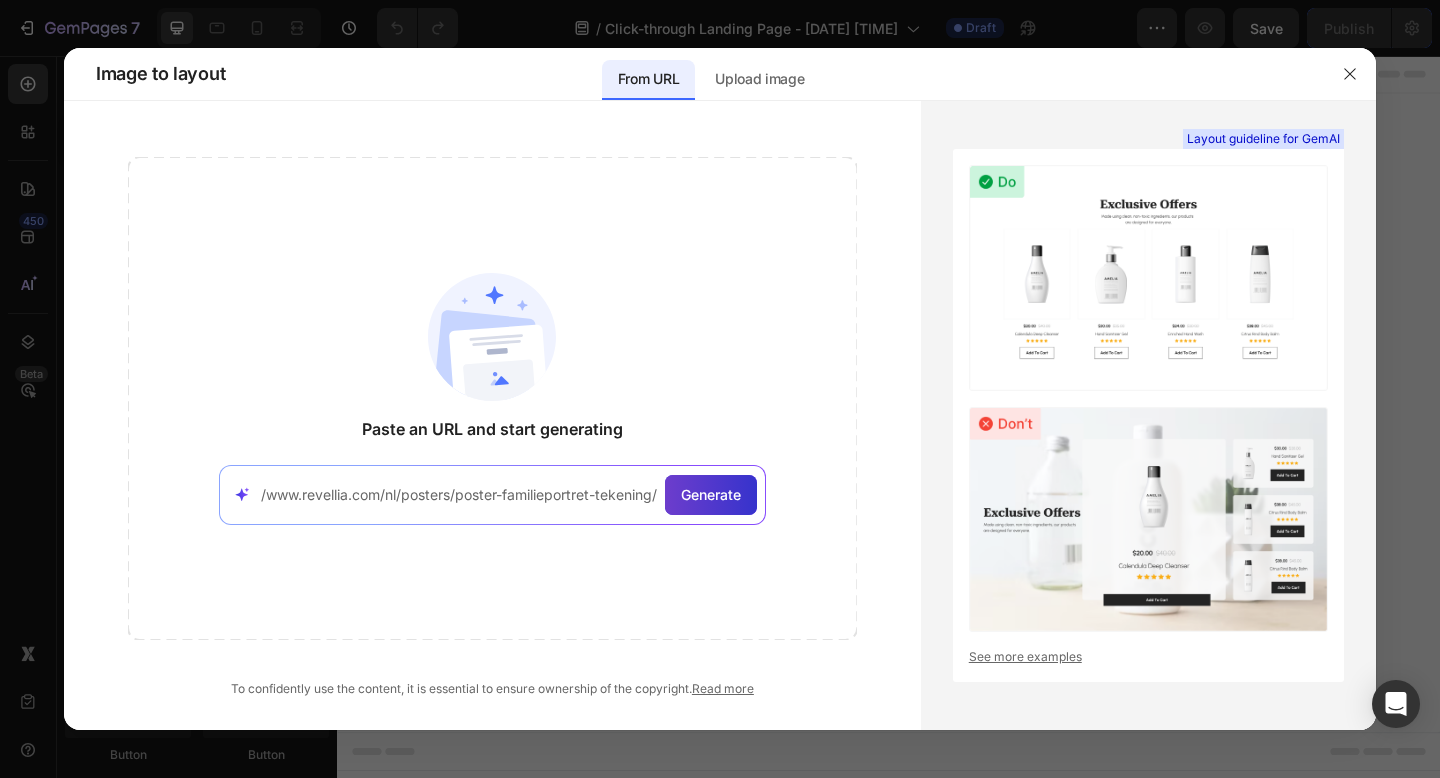 type on "https://www.revellia.com/nl/posters/poster-familieportret-tekening/" 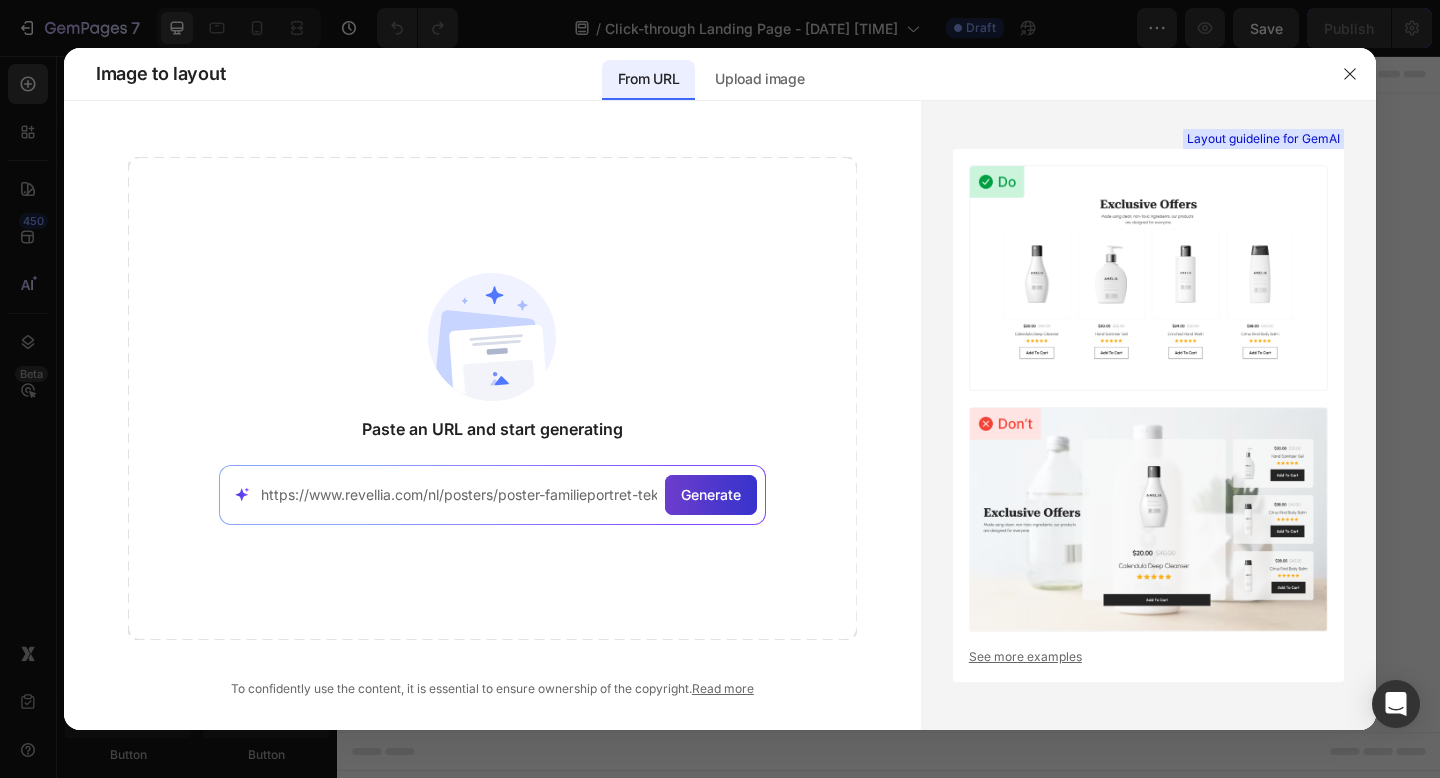 click on "Generate" 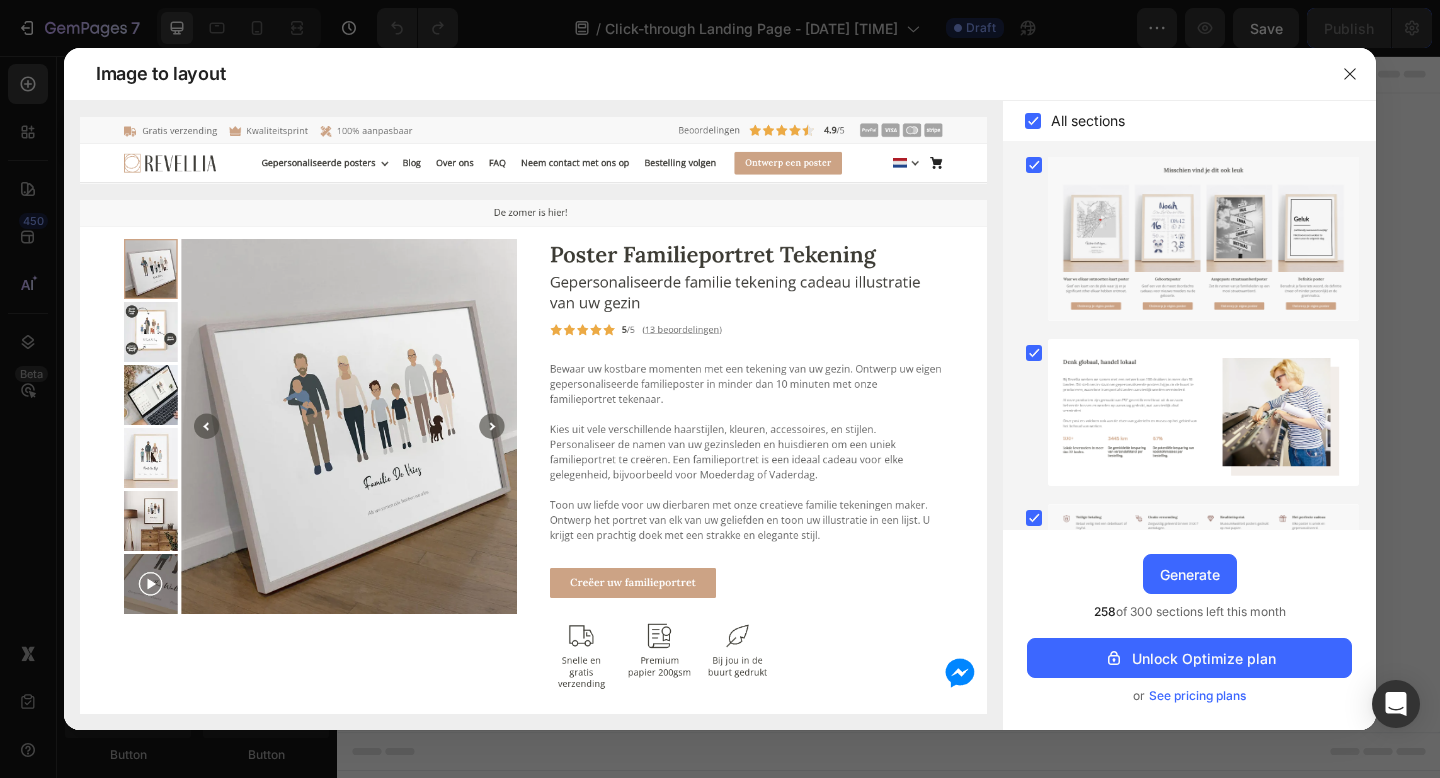 scroll, scrollTop: 1271, scrollLeft: 0, axis: vertical 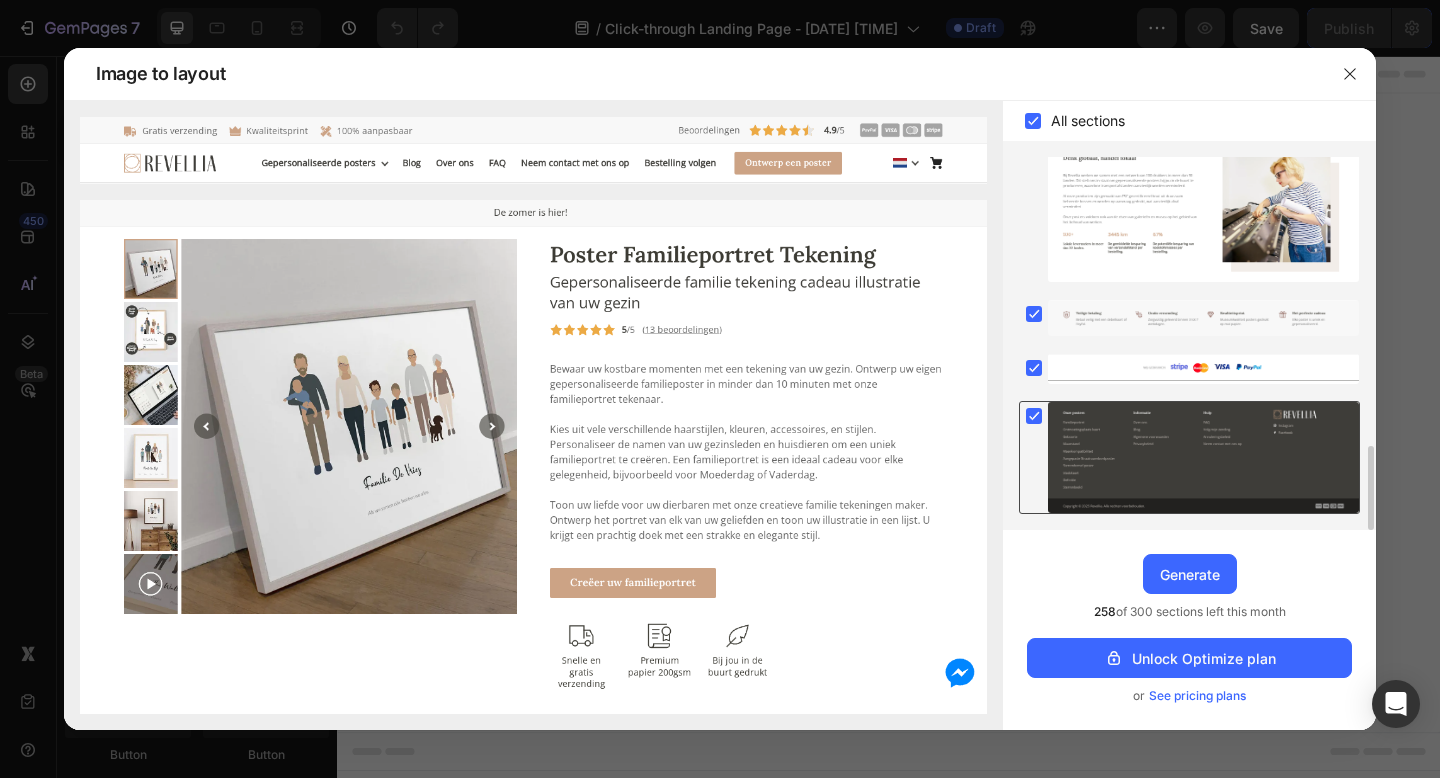 click 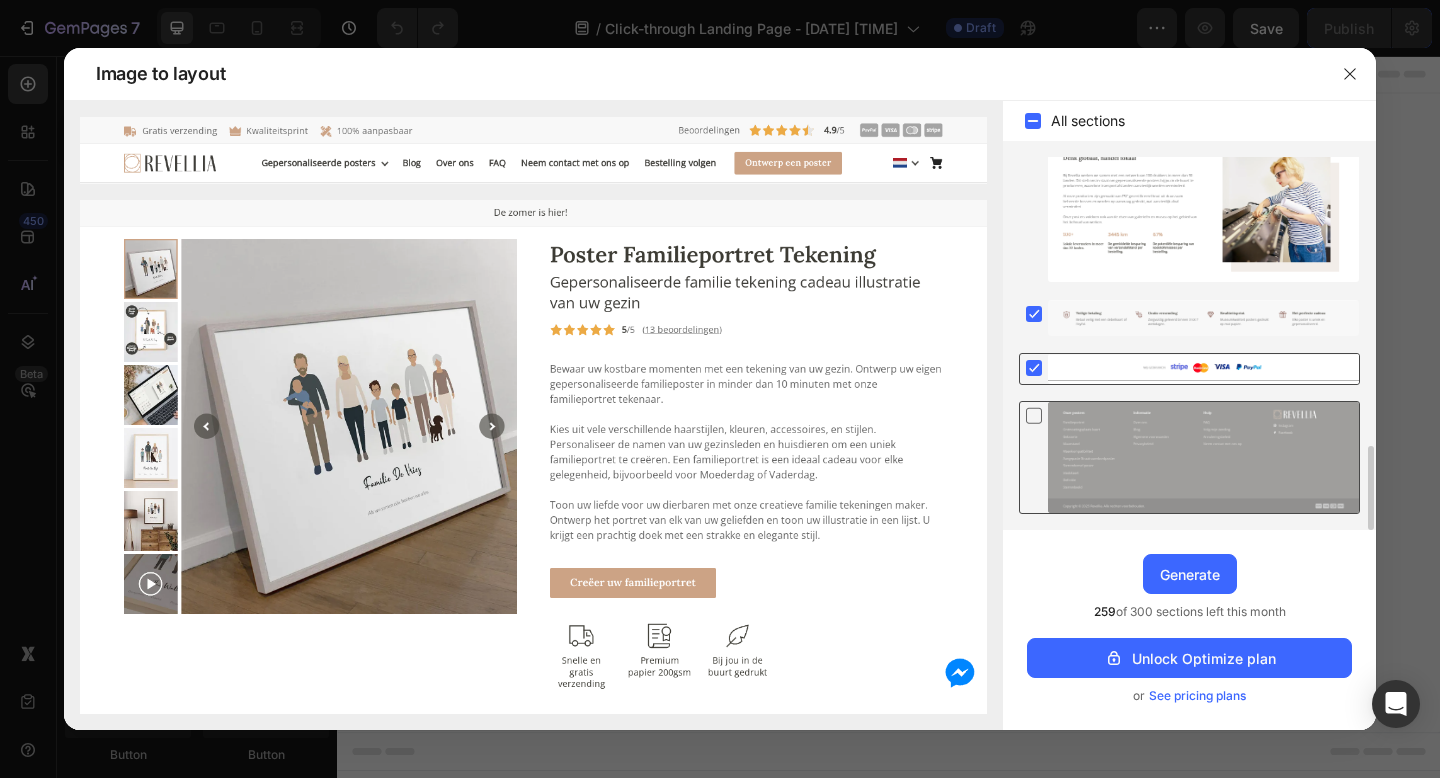 click 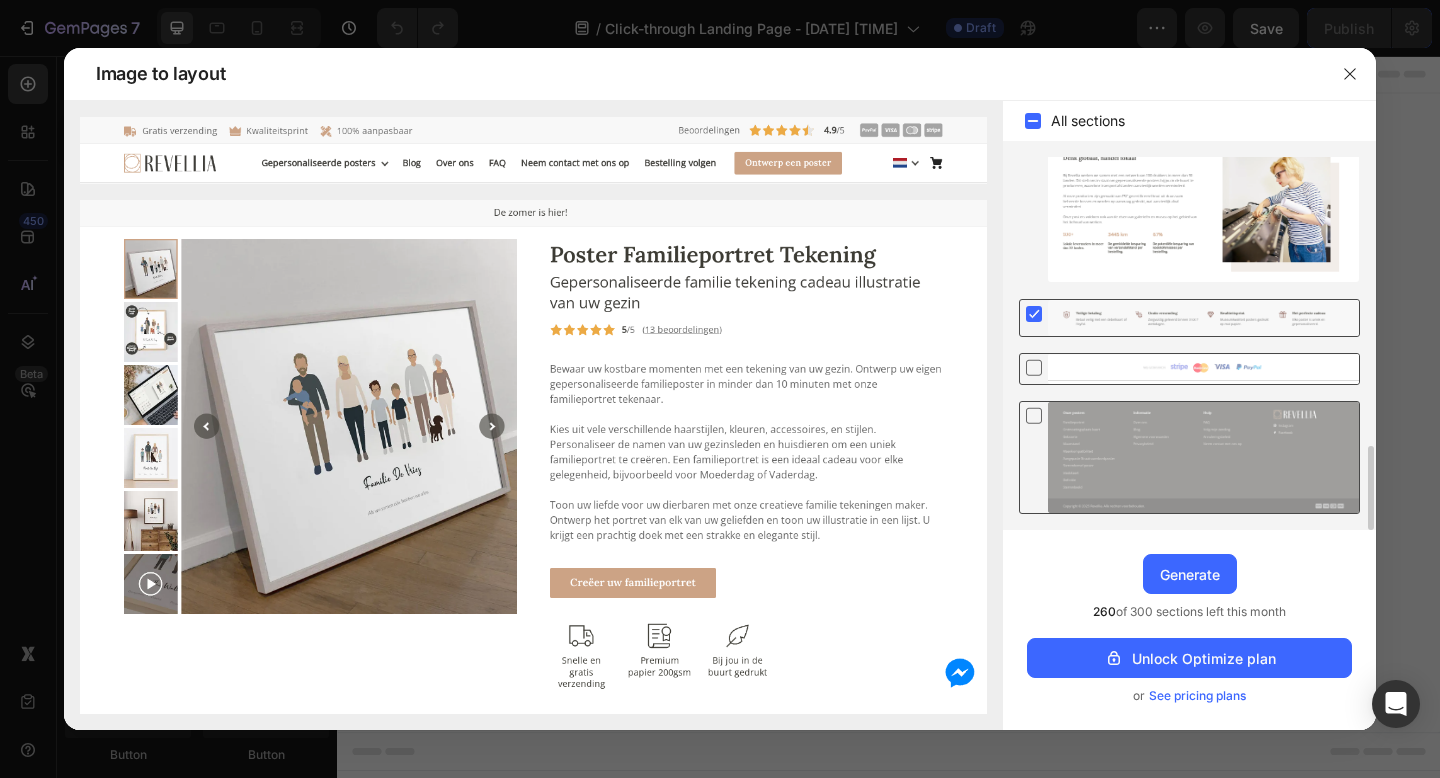 click 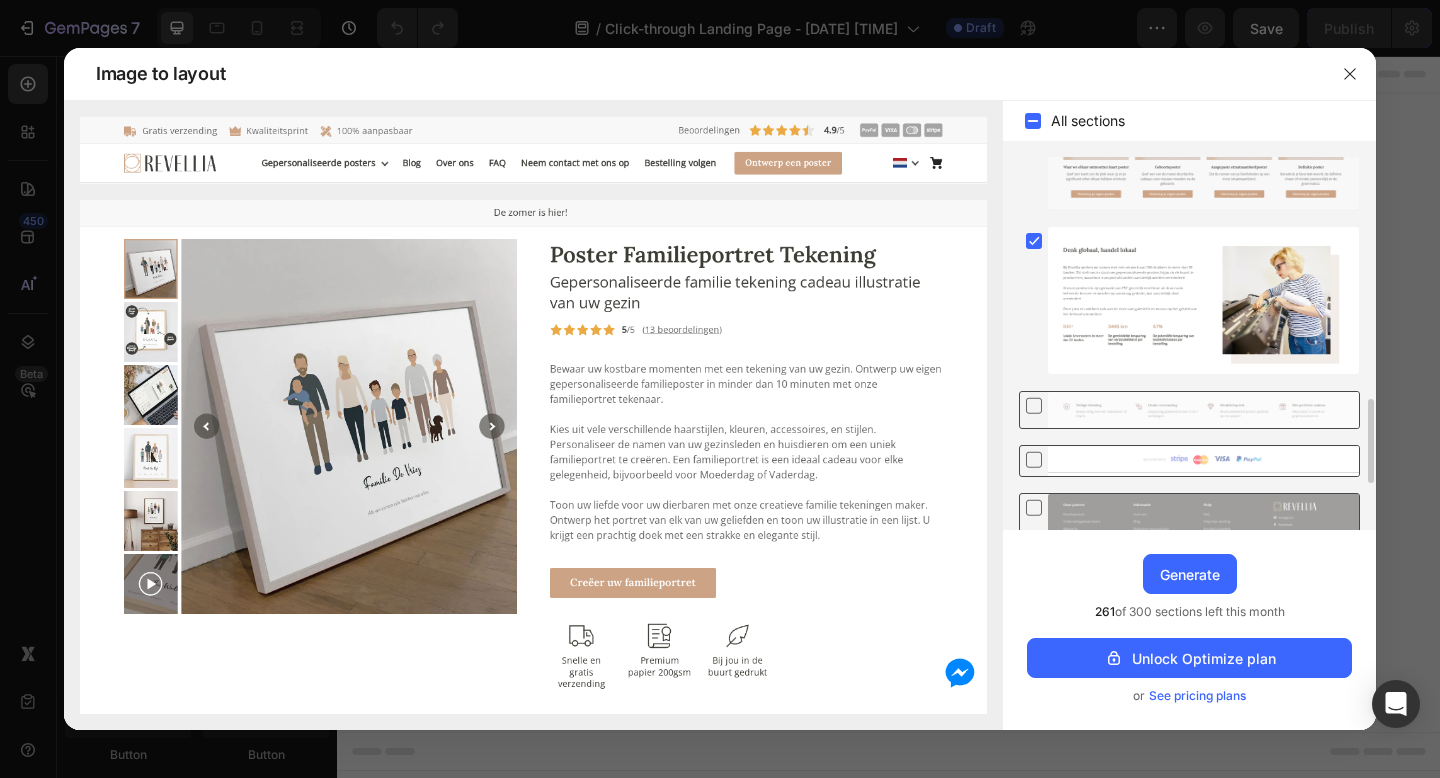 scroll, scrollTop: 1152, scrollLeft: 0, axis: vertical 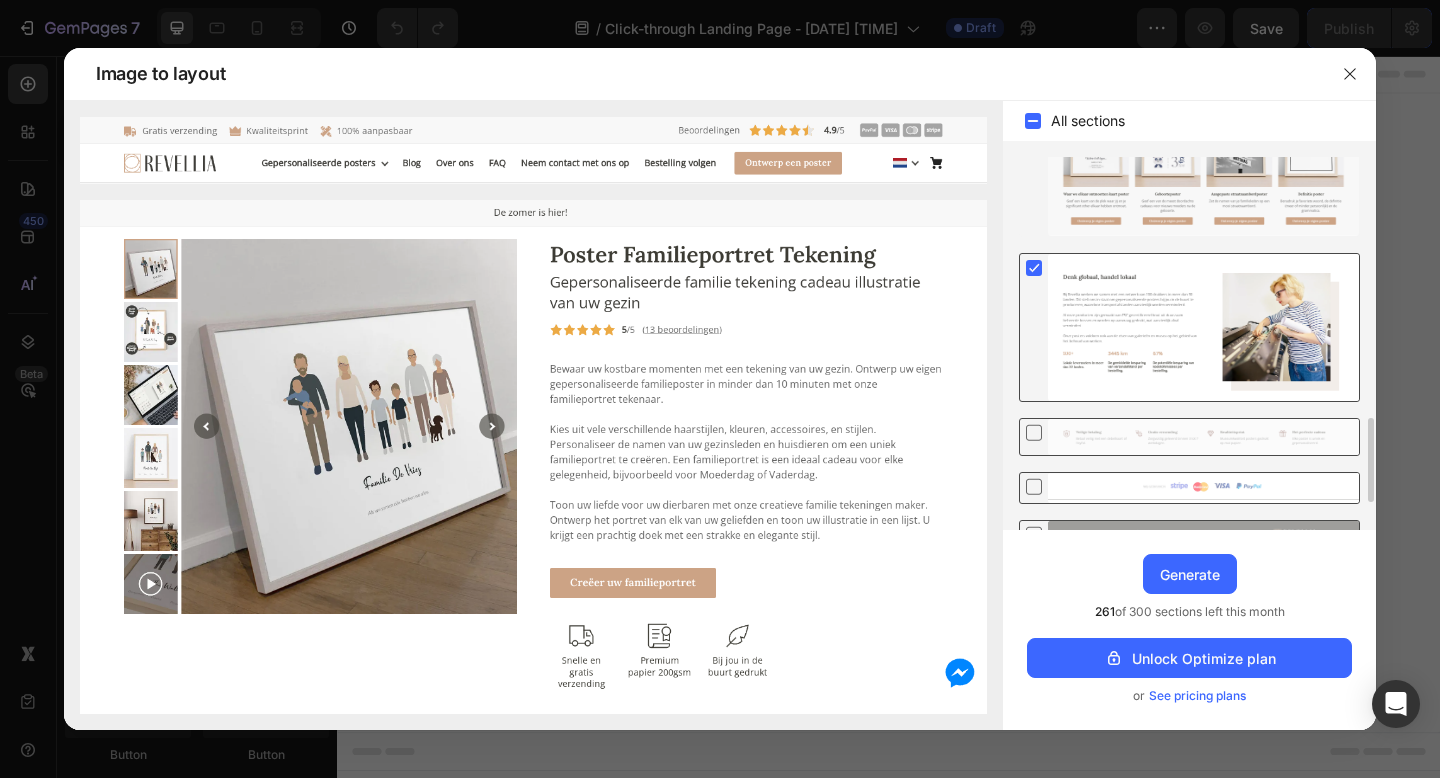click 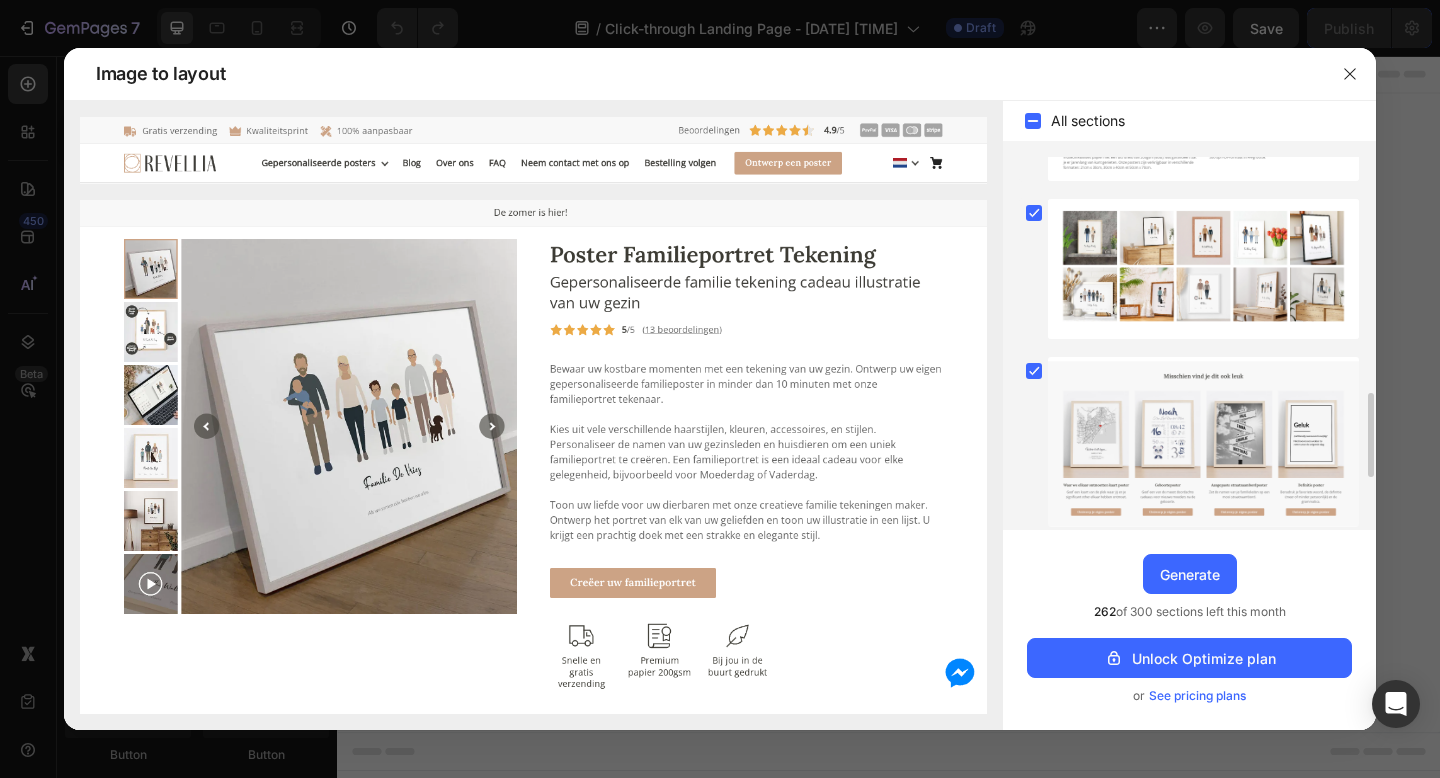 scroll, scrollTop: 840, scrollLeft: 0, axis: vertical 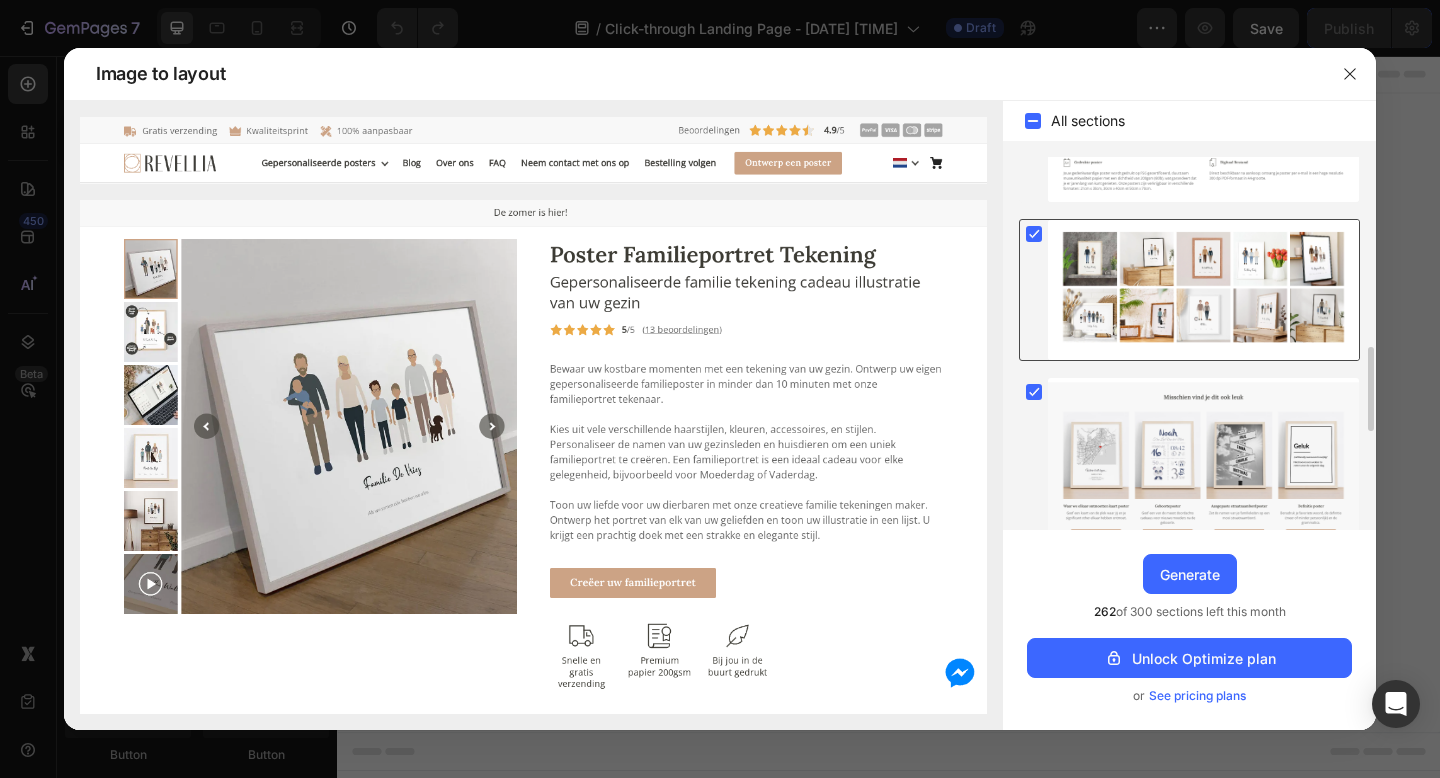 click at bounding box center (1034, 234) 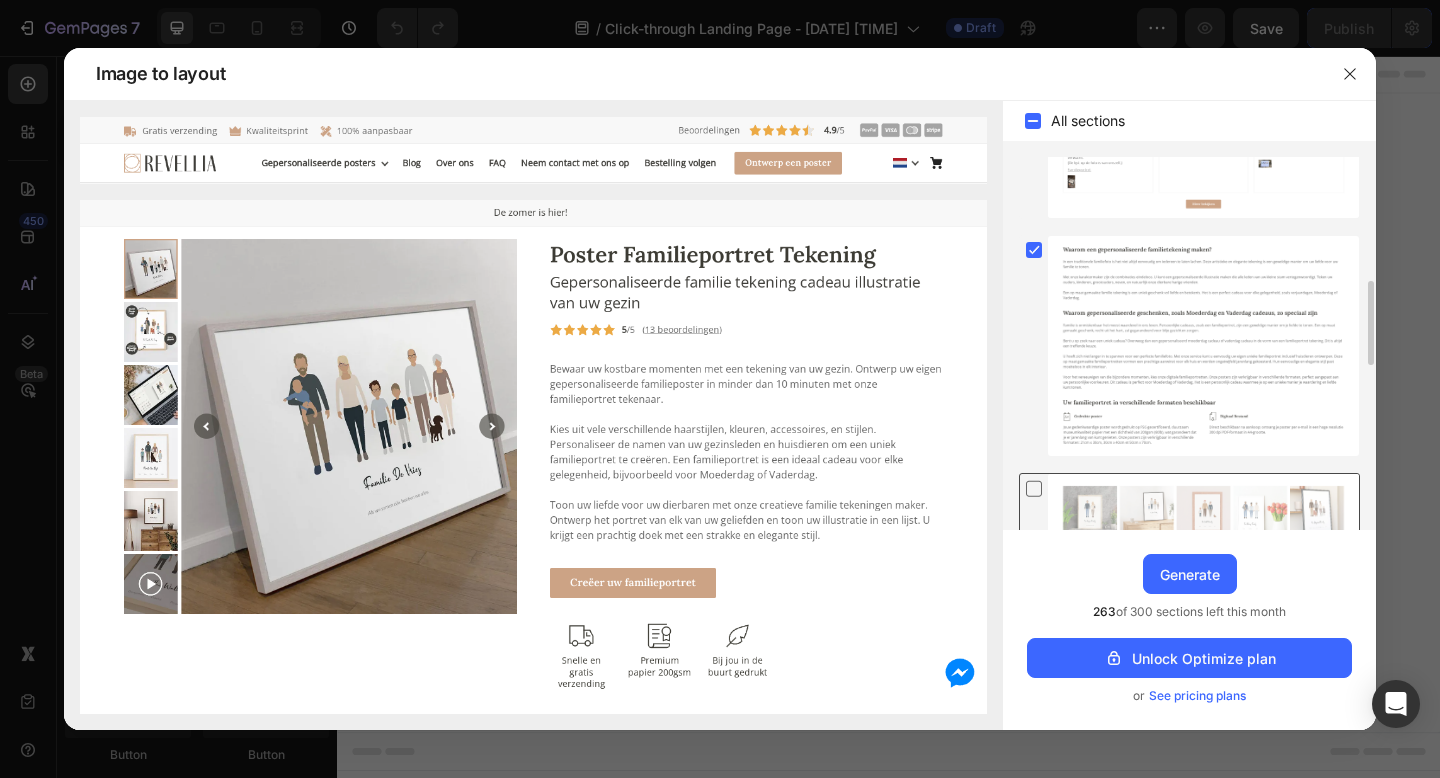 scroll, scrollTop: 579, scrollLeft: 0, axis: vertical 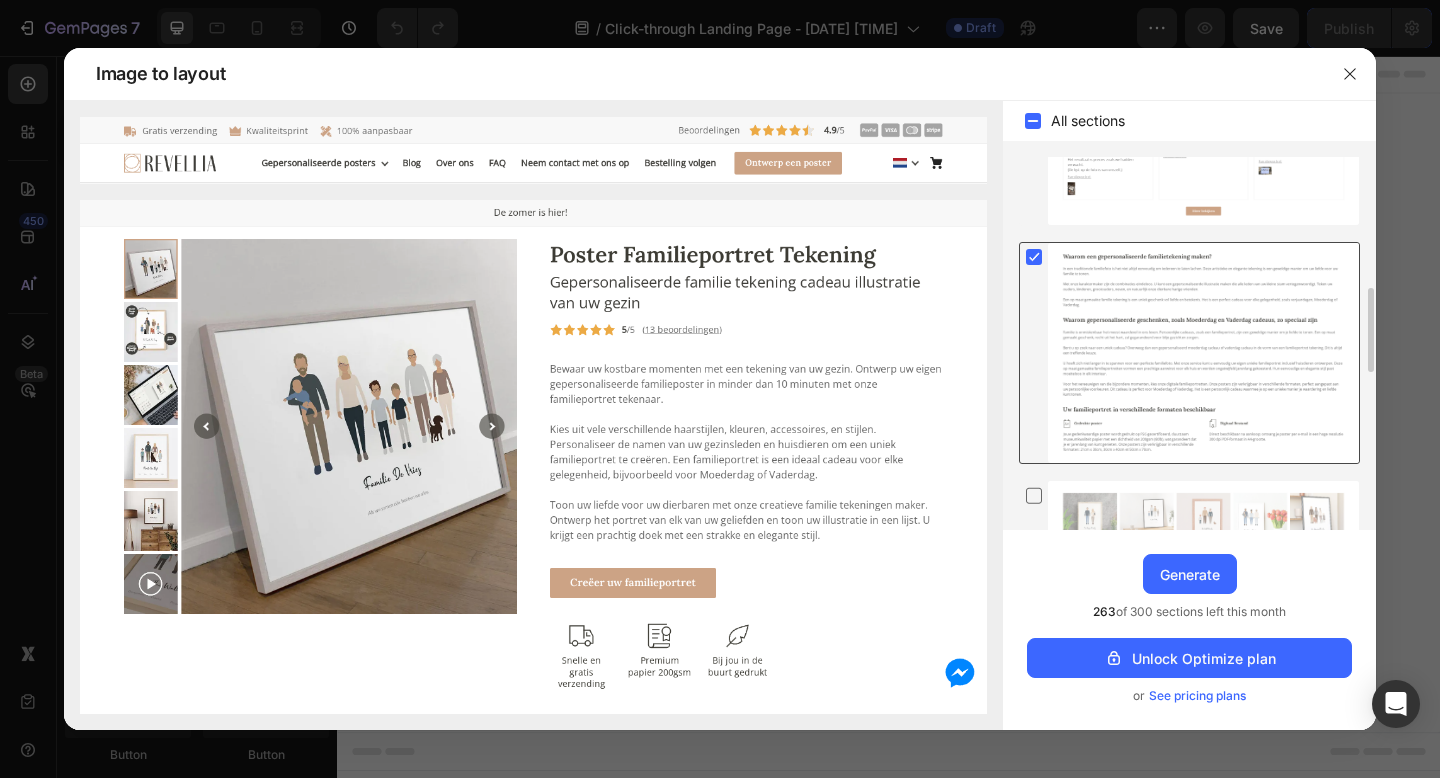 click 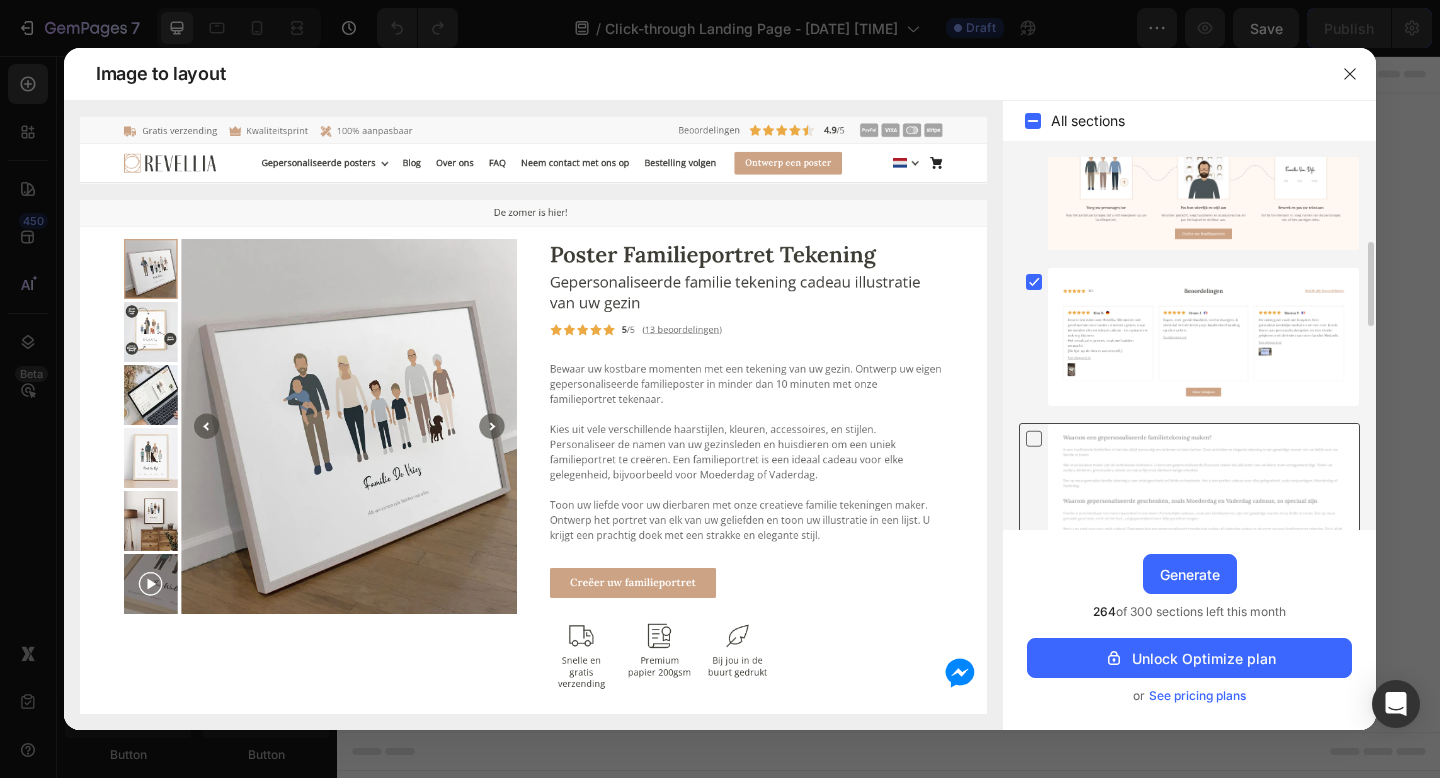 scroll, scrollTop: 393, scrollLeft: 0, axis: vertical 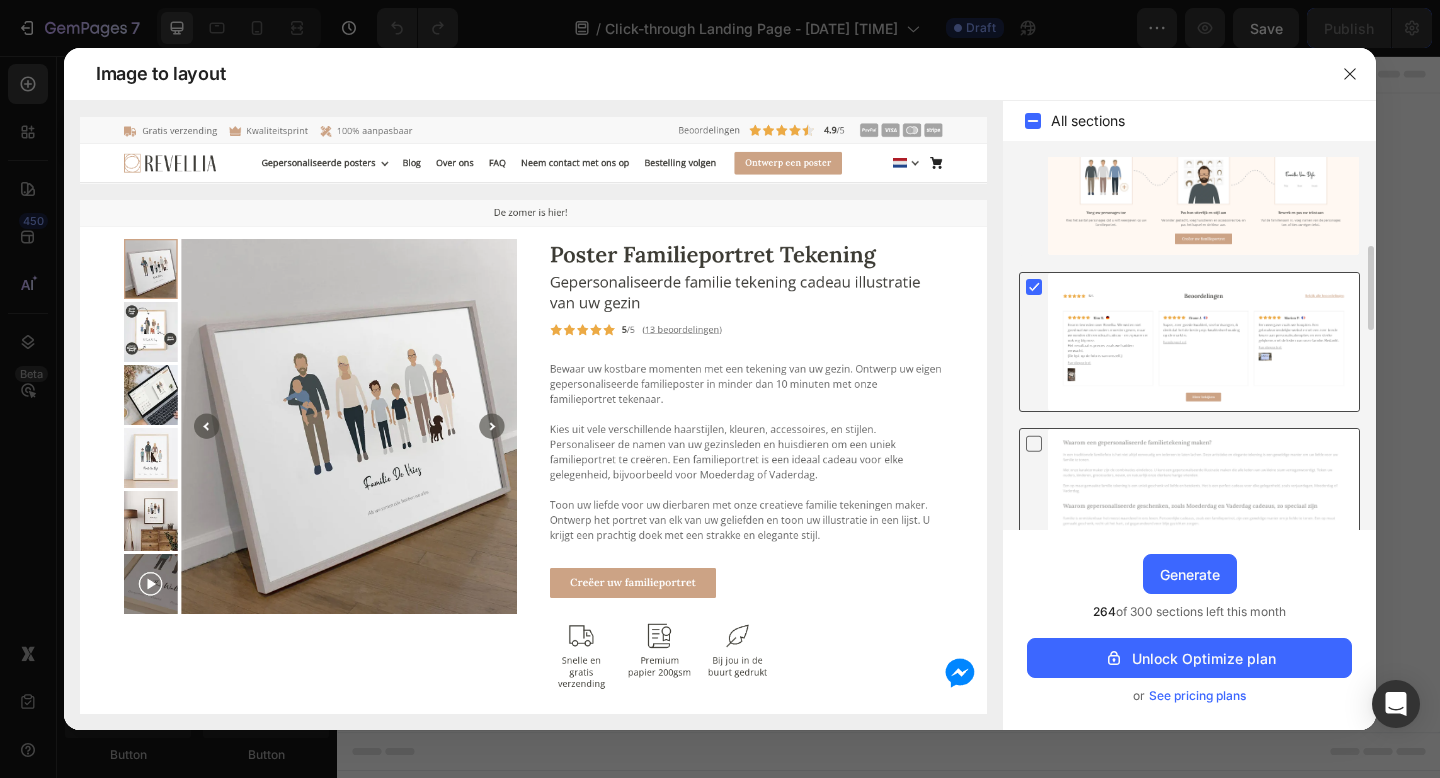 click 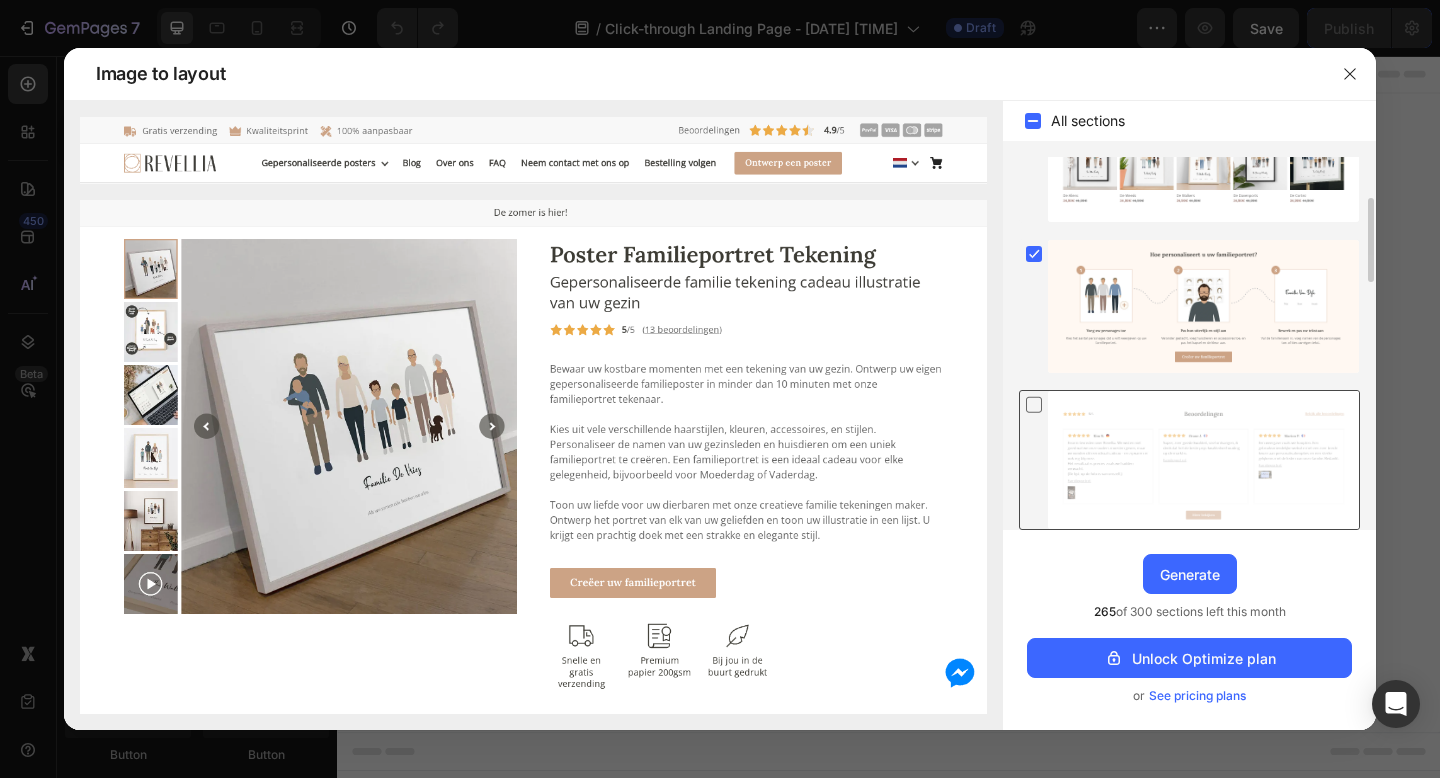 scroll, scrollTop: 252, scrollLeft: 0, axis: vertical 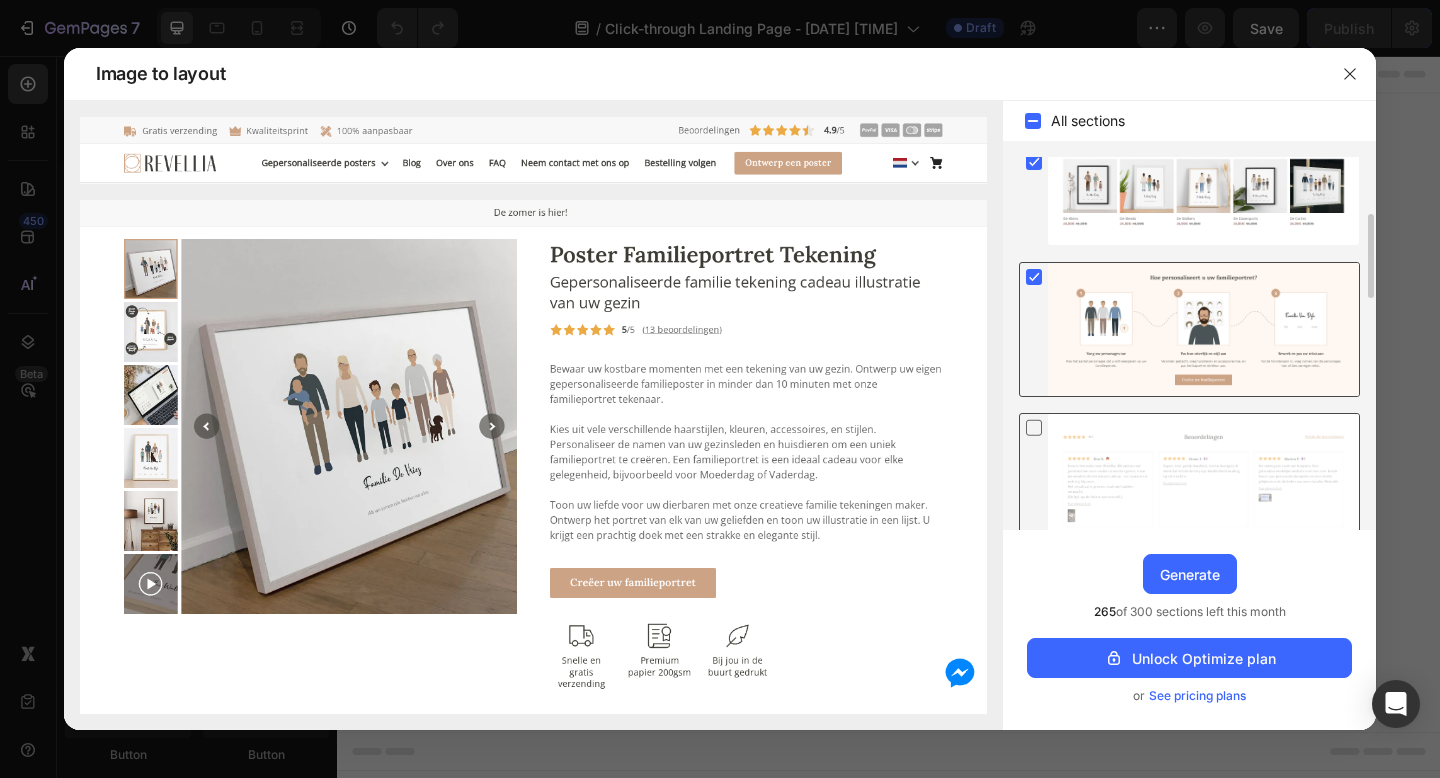click 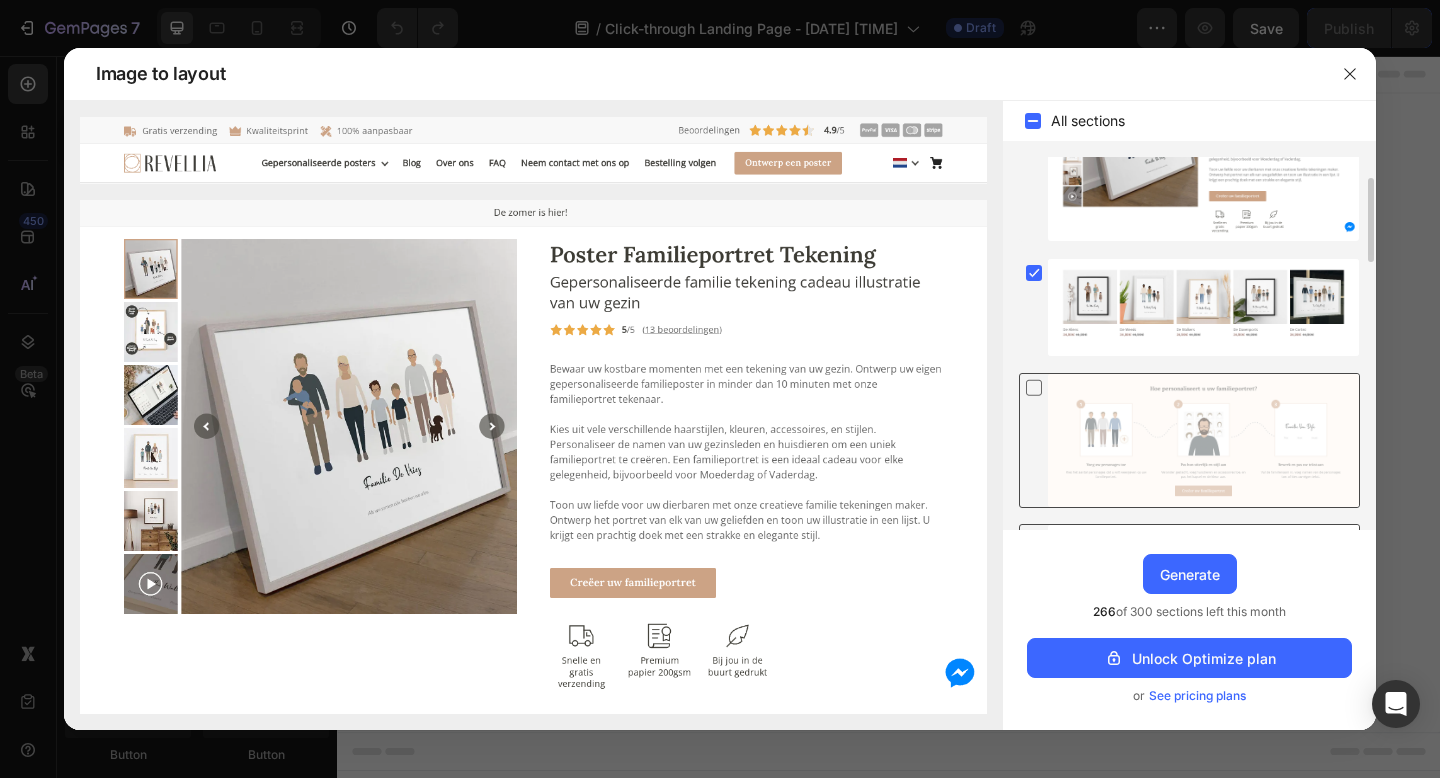 scroll, scrollTop: 132, scrollLeft: 0, axis: vertical 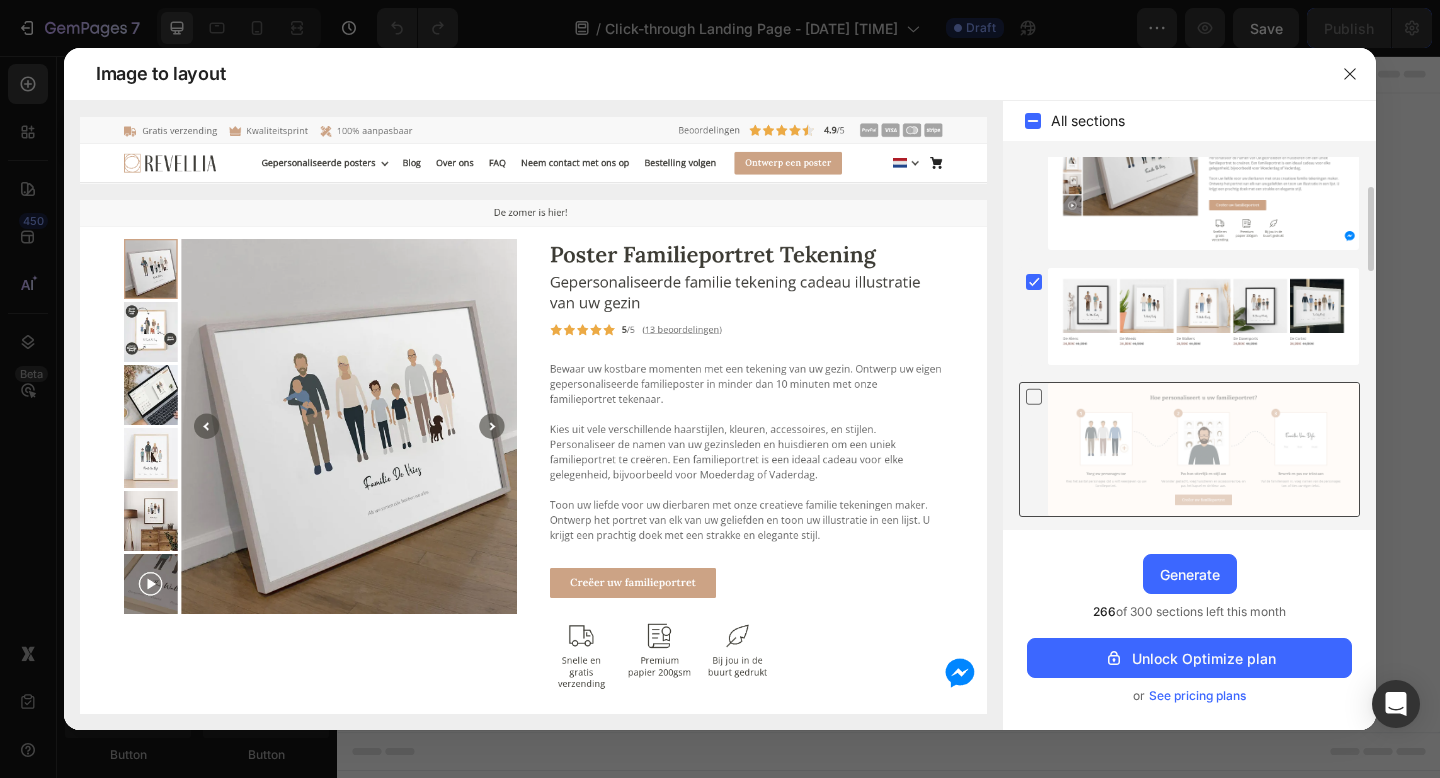click 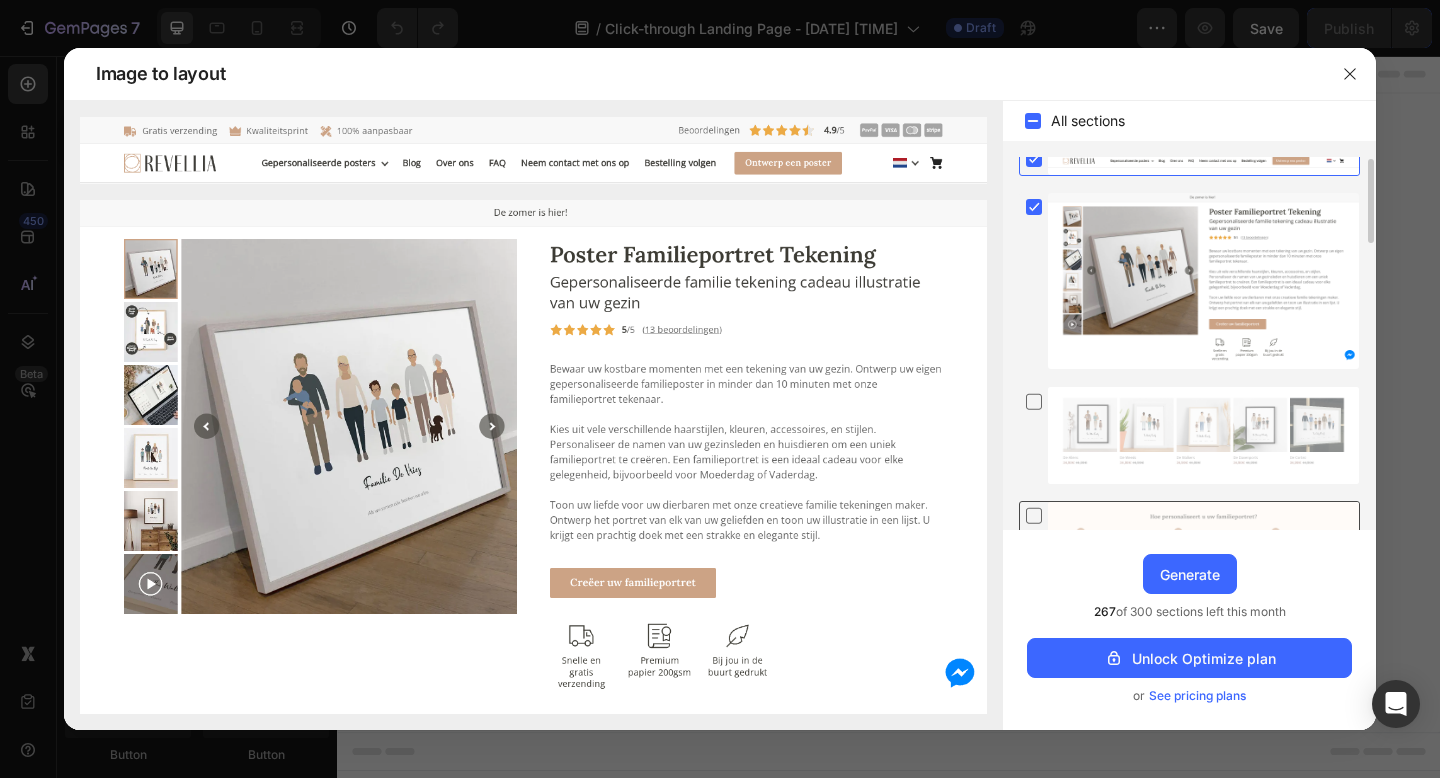 scroll, scrollTop: 0, scrollLeft: 0, axis: both 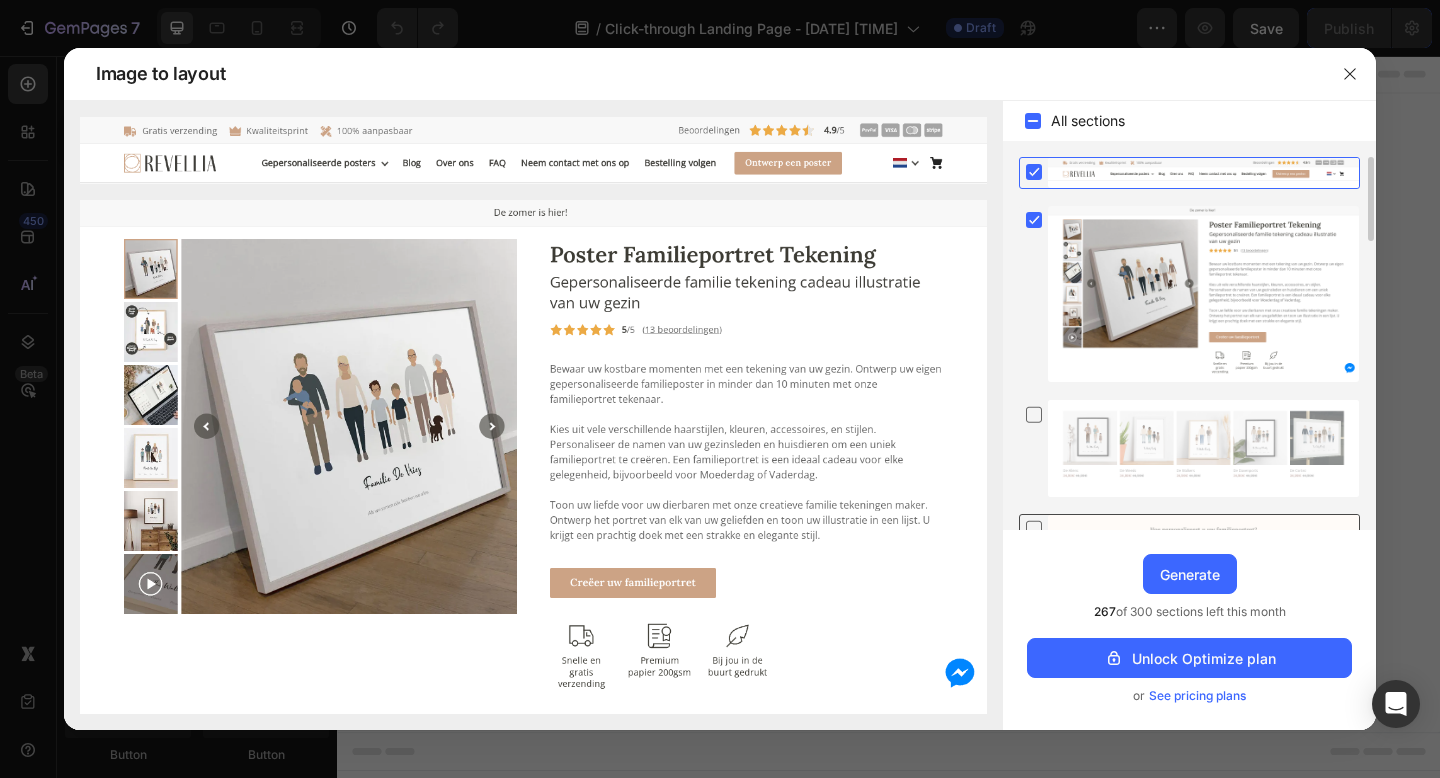click 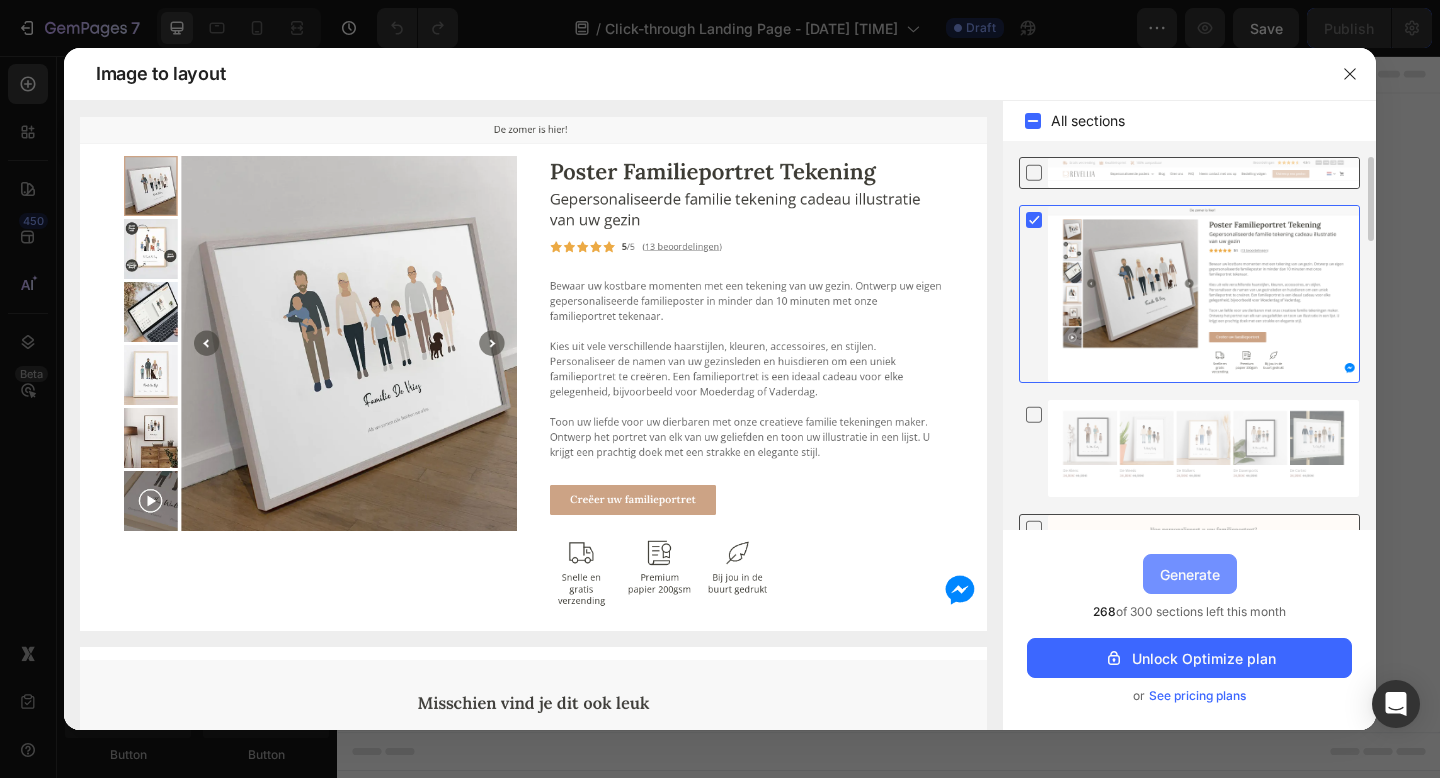 click on "Generate" at bounding box center [1190, 574] 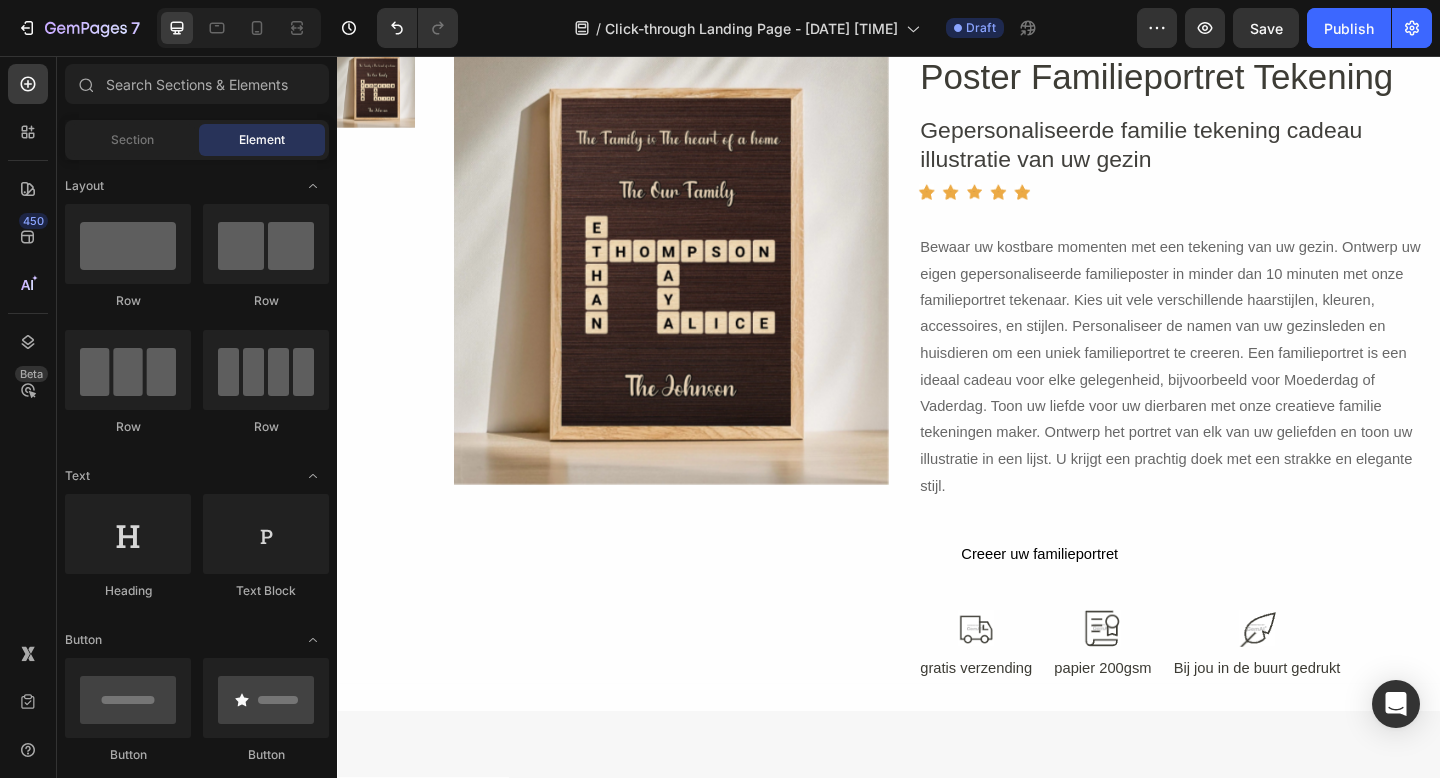scroll, scrollTop: 0, scrollLeft: 0, axis: both 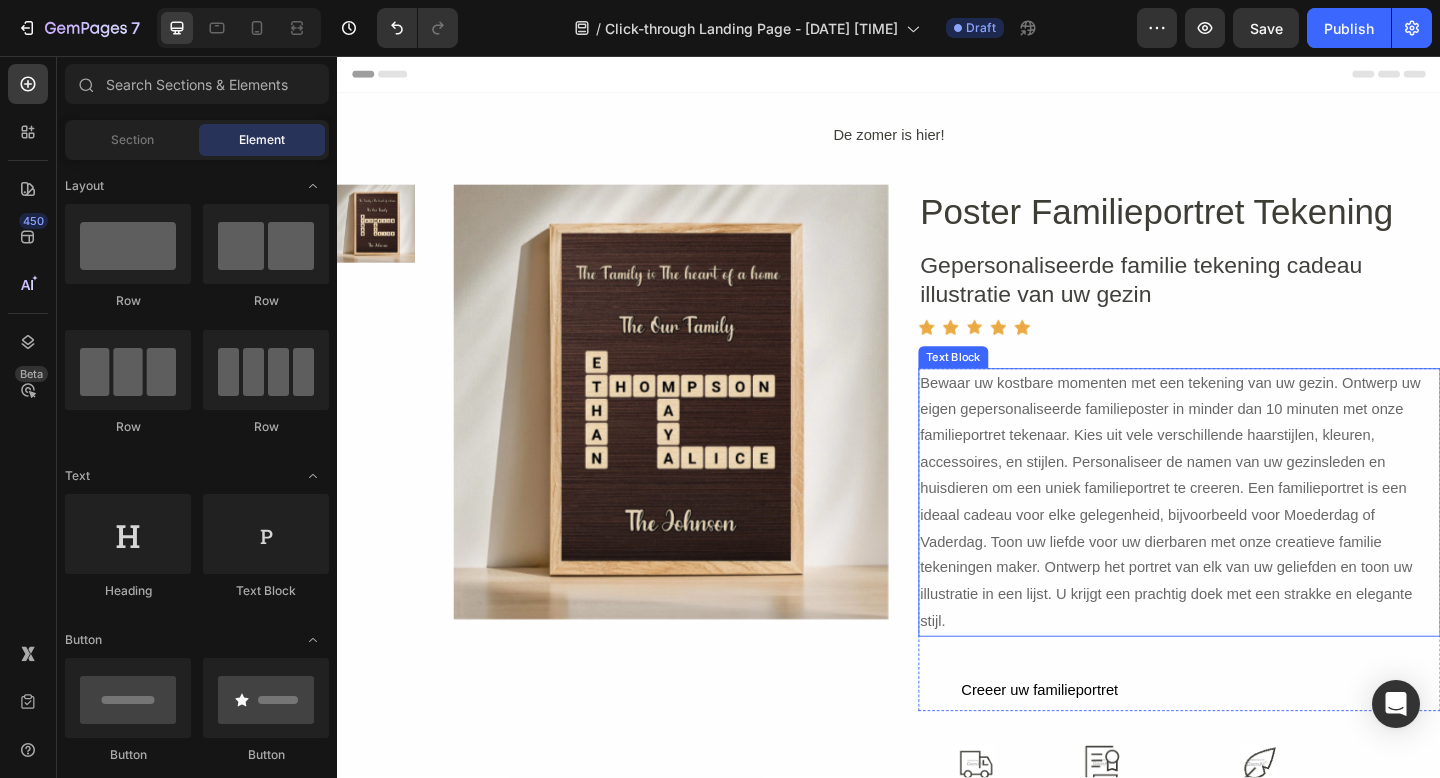 click on "Bewaar uw kostbare momenten met een tekening van uw gezin. Ontwerp uw eigen gepersonaliseerde familieposter in minder dan 10 minuten met onze familieportret tekenaar. Kies uit vele verschillende haarstijlen, kleuren, accessoires, en stijlen. Personaliseer de namen van uw gezinsleden en huisdieren om een uniek familieportret te creeren. Een familieportret is een ideaal cadeau voor elke gelegenheid, bijvoorbeeld voor Moederdag of Vaderdag. Toon uw liefde voor uw dierbaren met onze creatieve familie tekeningen maker. Ontwerp het portret van elk van uw geliefden en toon uw illustratie in een lijst. U krijgt een prachtig doek met een strakke en elegante stijl." at bounding box center (1253, 542) 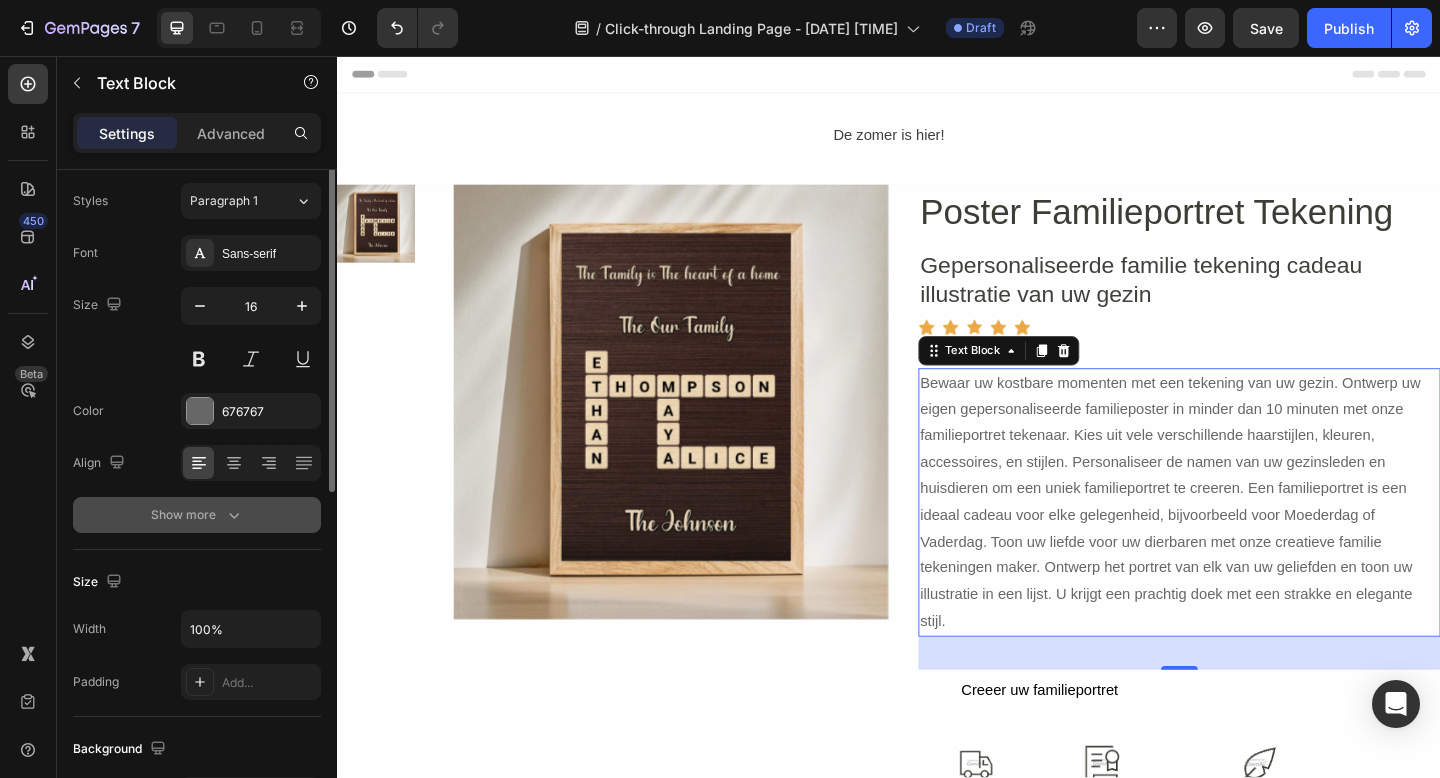 scroll, scrollTop: 0, scrollLeft: 0, axis: both 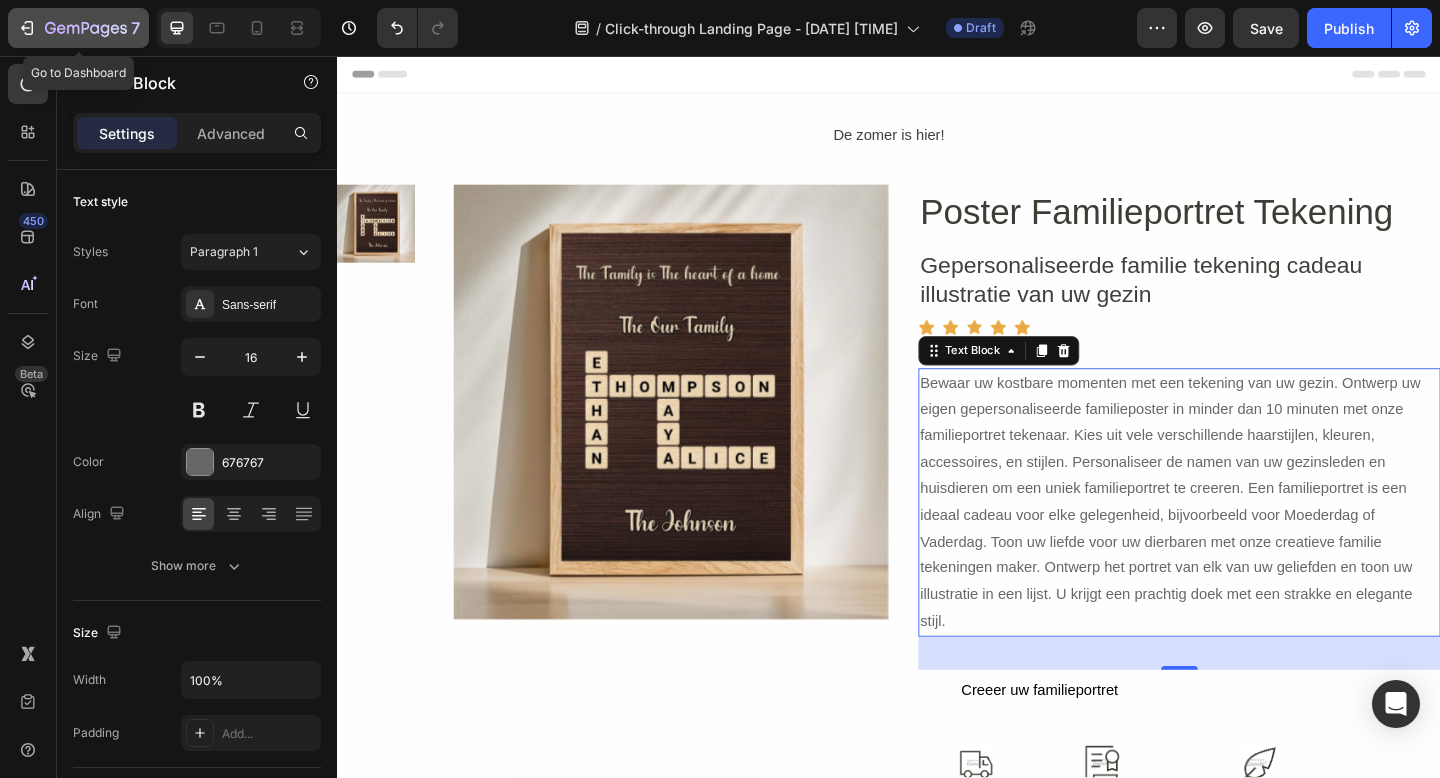 click on "7" at bounding box center [78, 28] 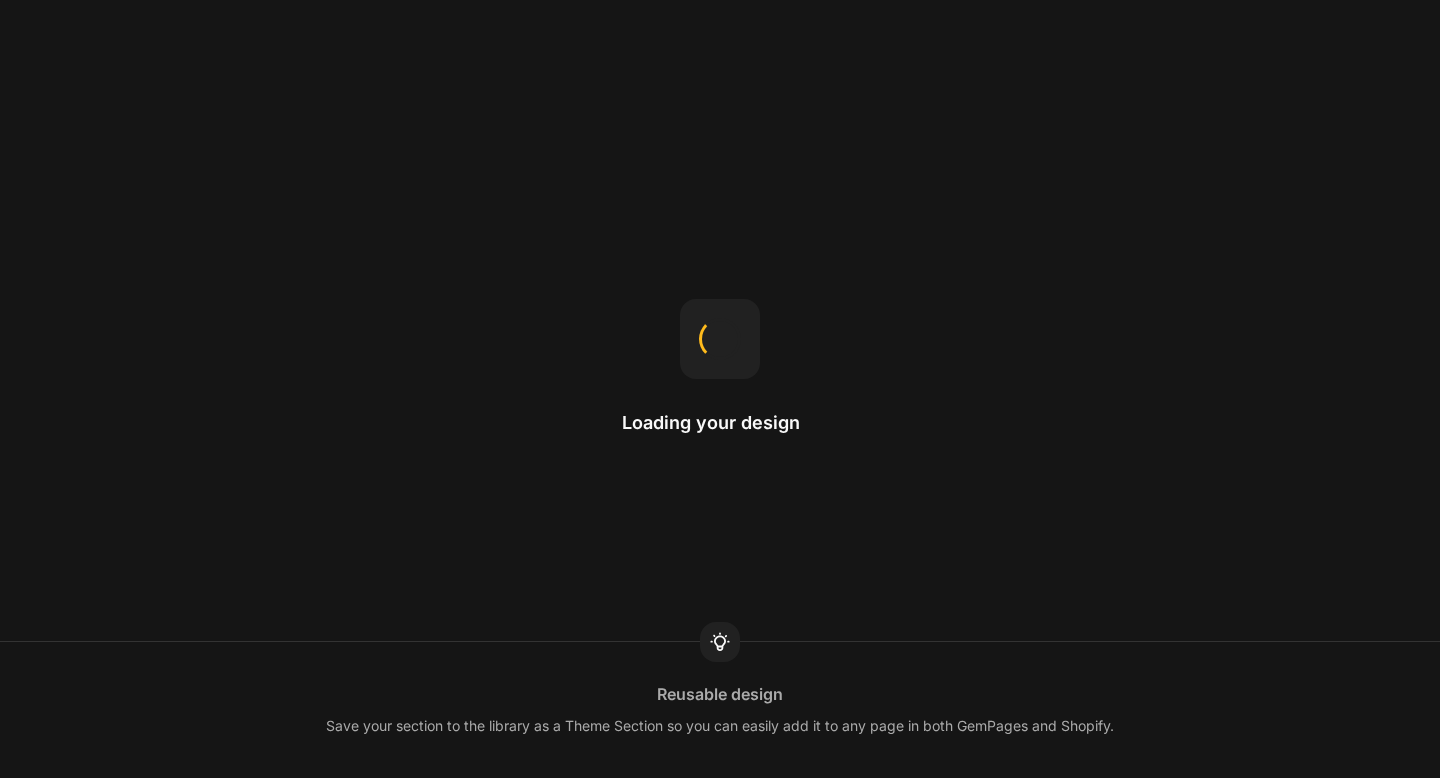 scroll, scrollTop: 0, scrollLeft: 0, axis: both 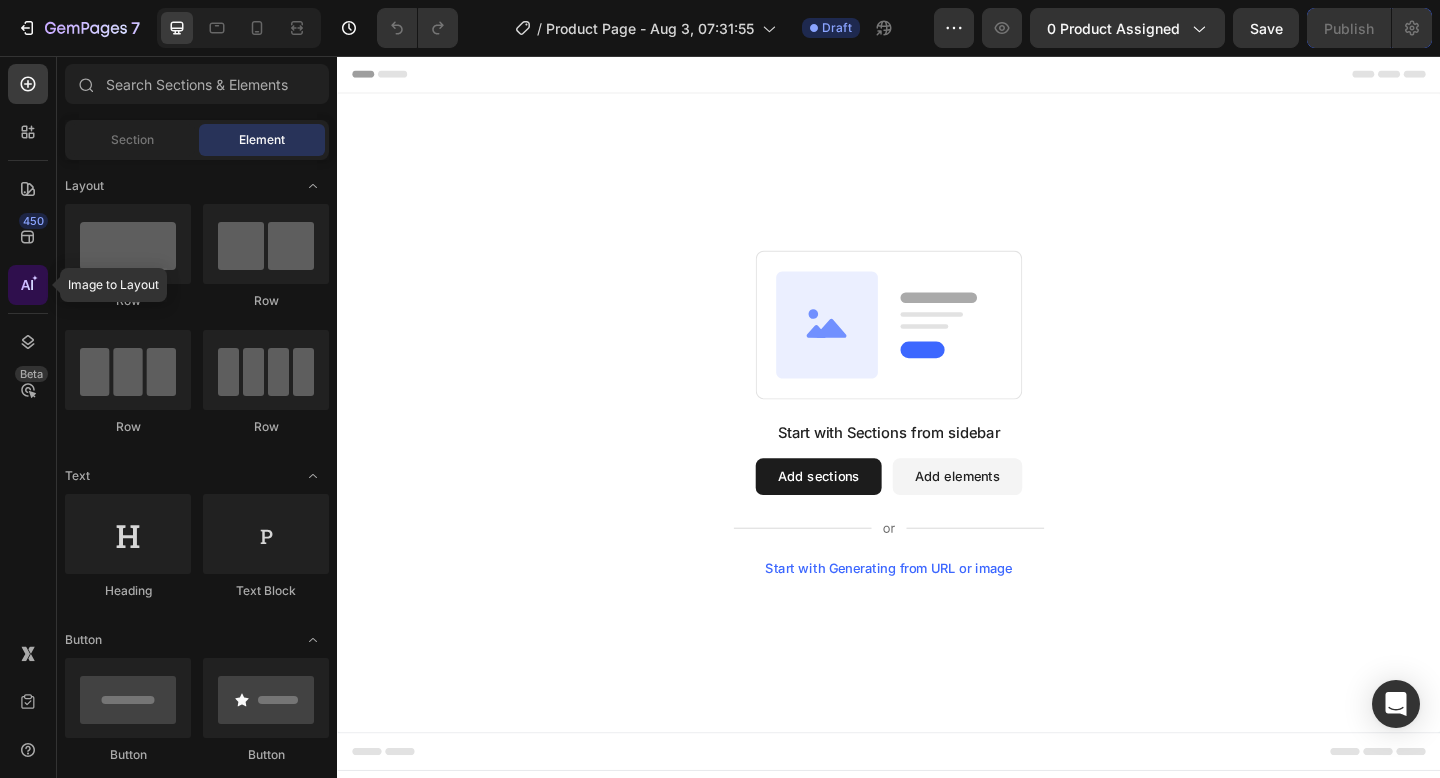 click 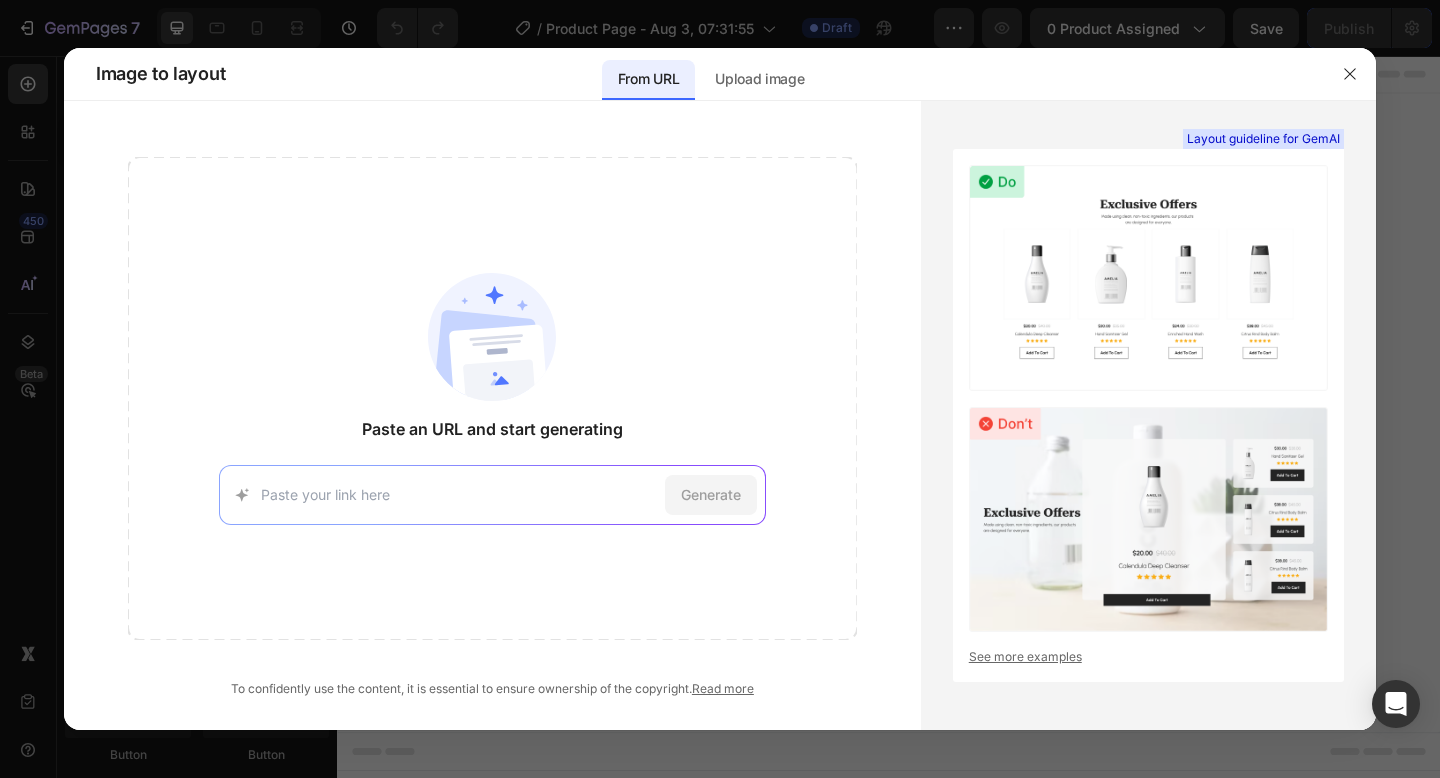 click at bounding box center (459, 494) 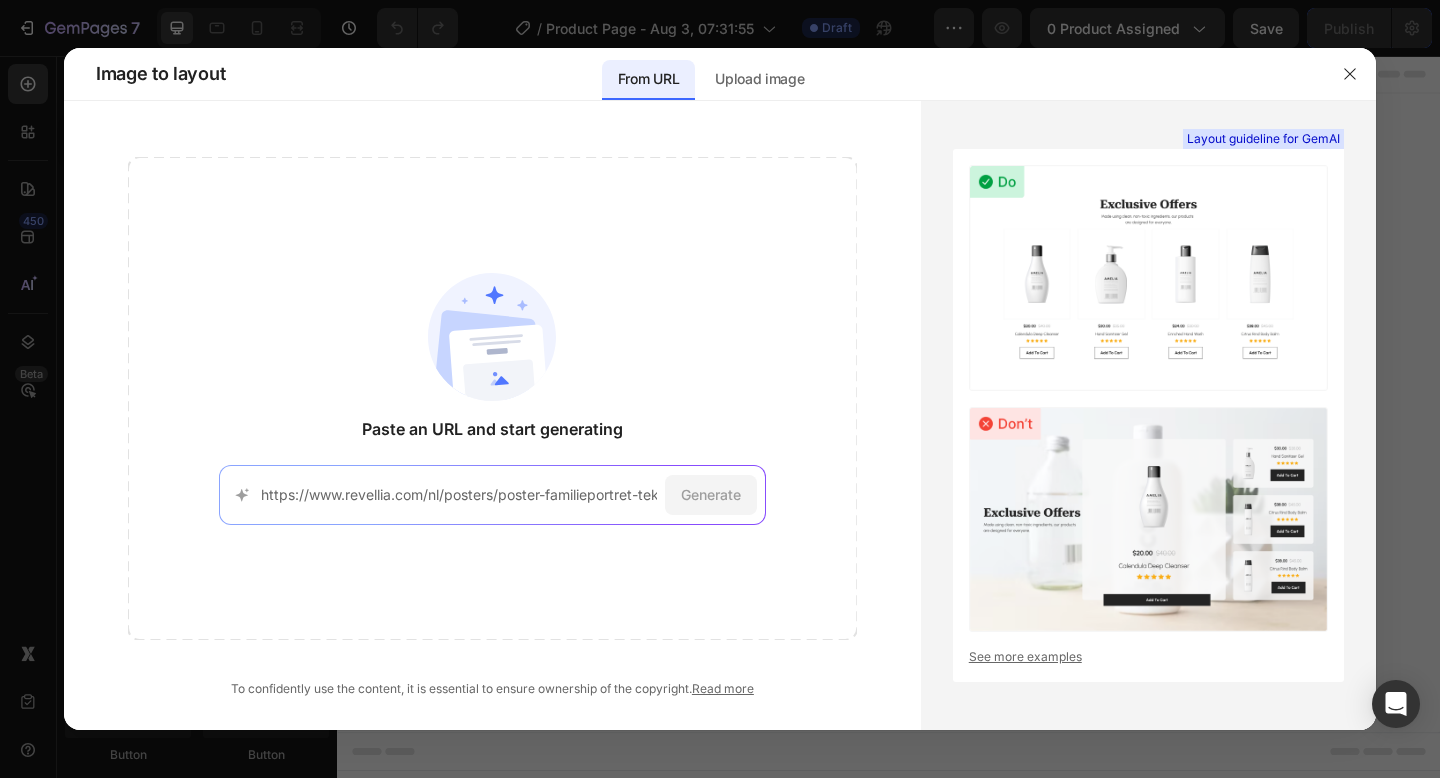 scroll, scrollTop: 0, scrollLeft: 51, axis: horizontal 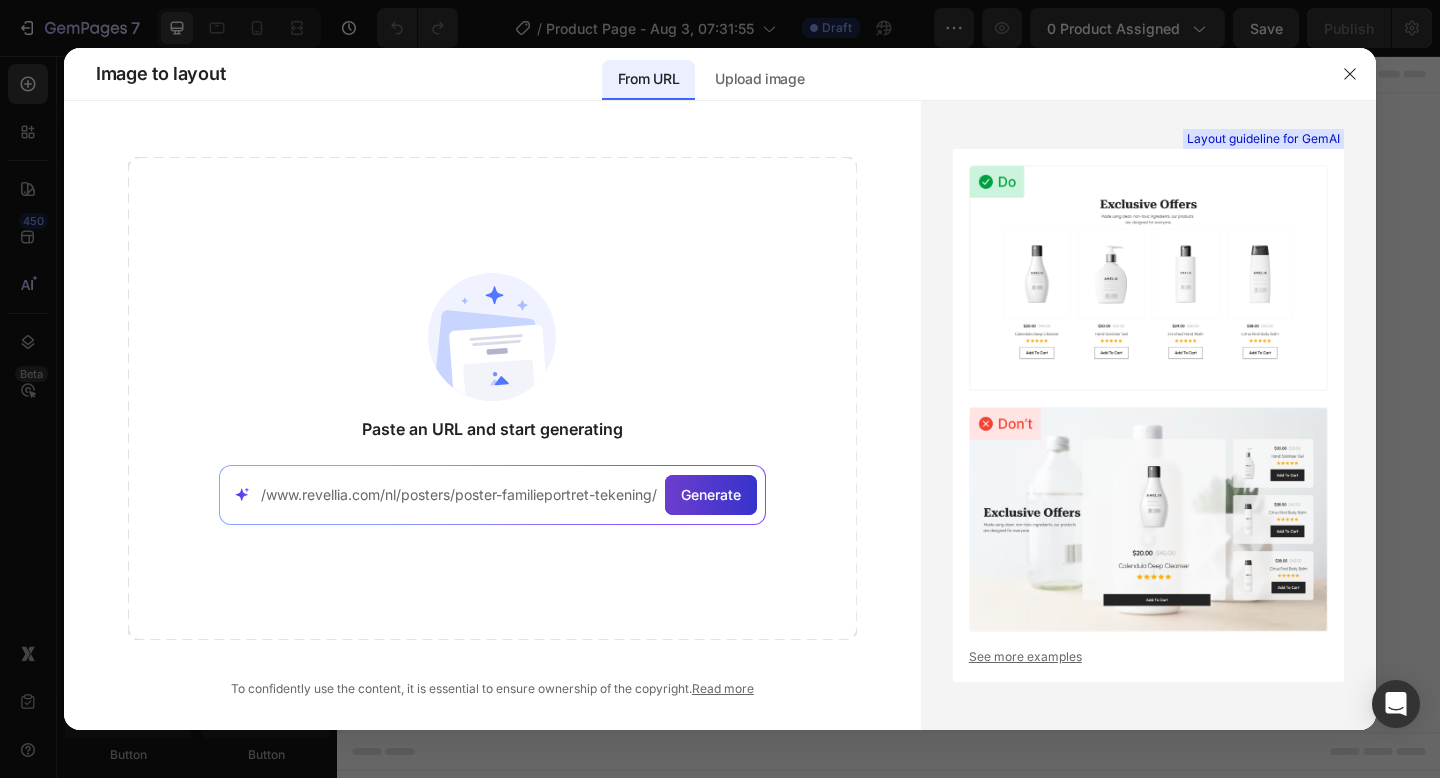 type on "https://www.revellia.com/nl/posters/poster-familieportret-tekening/" 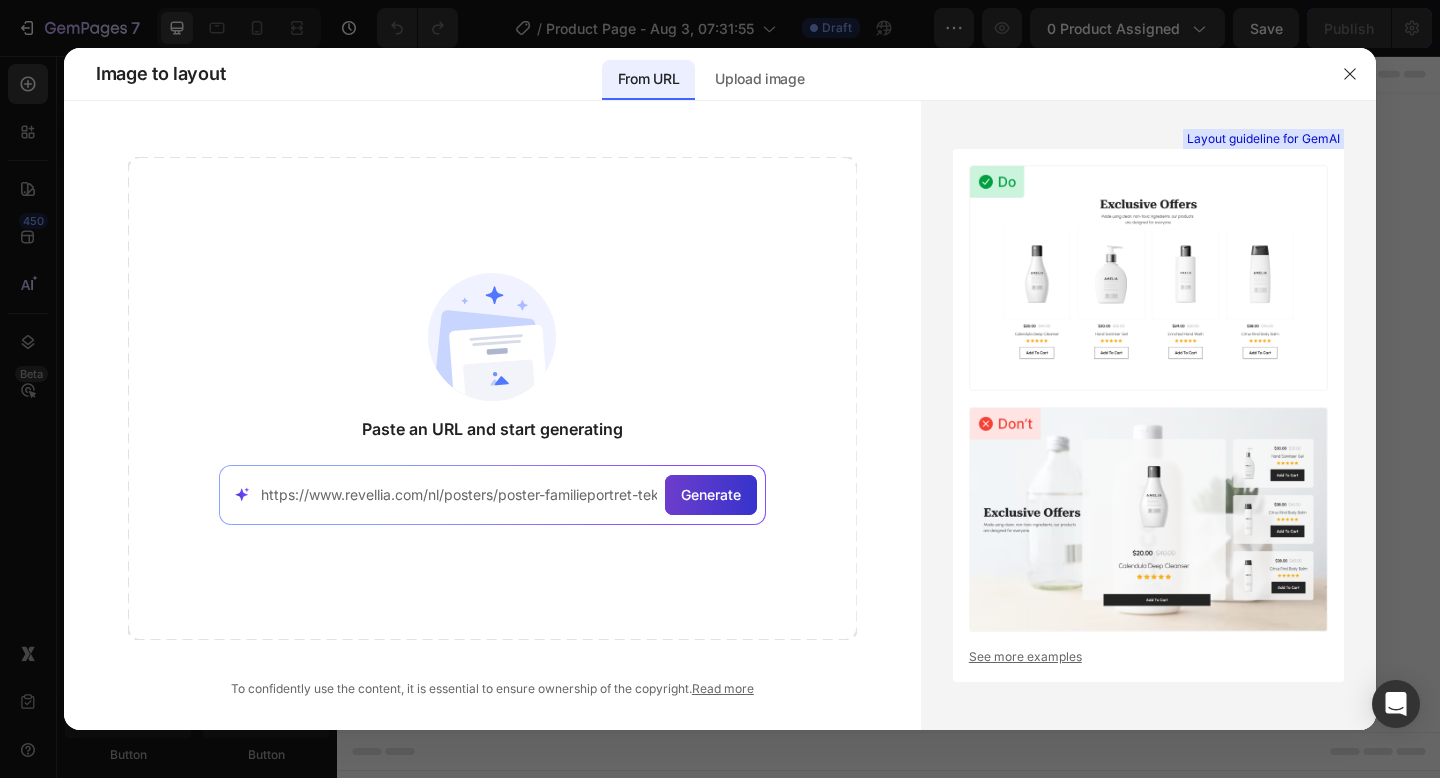 click on "Generate" 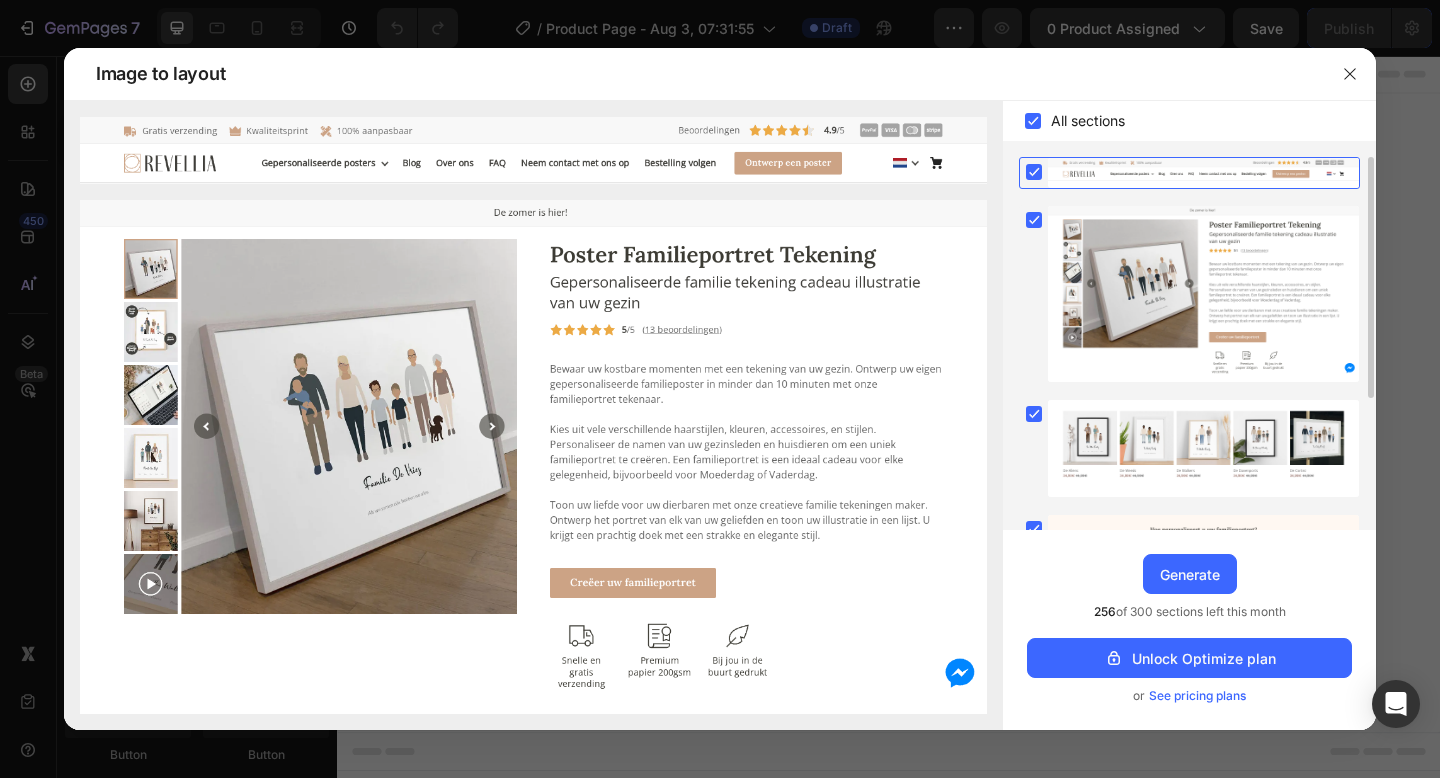 click 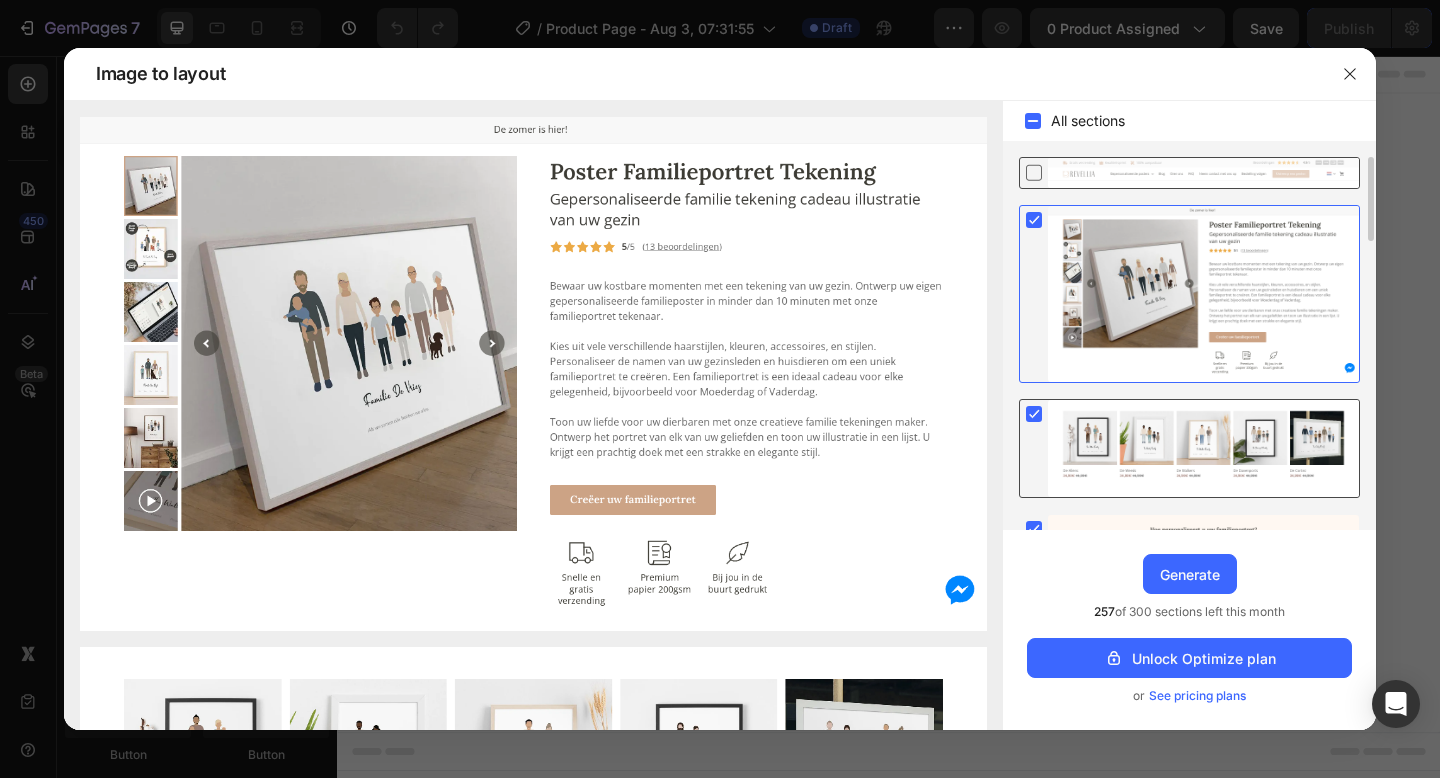 click 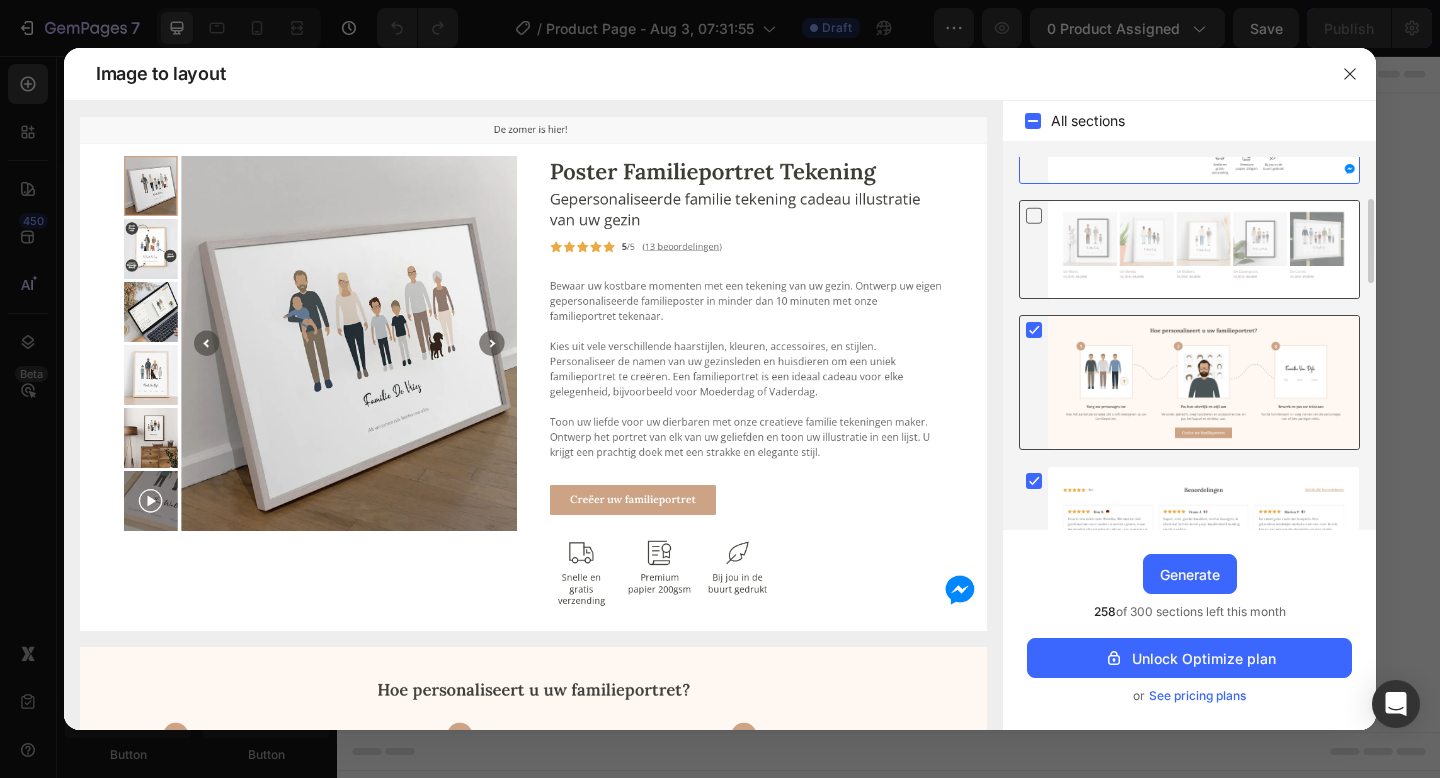 scroll, scrollTop: 201, scrollLeft: 0, axis: vertical 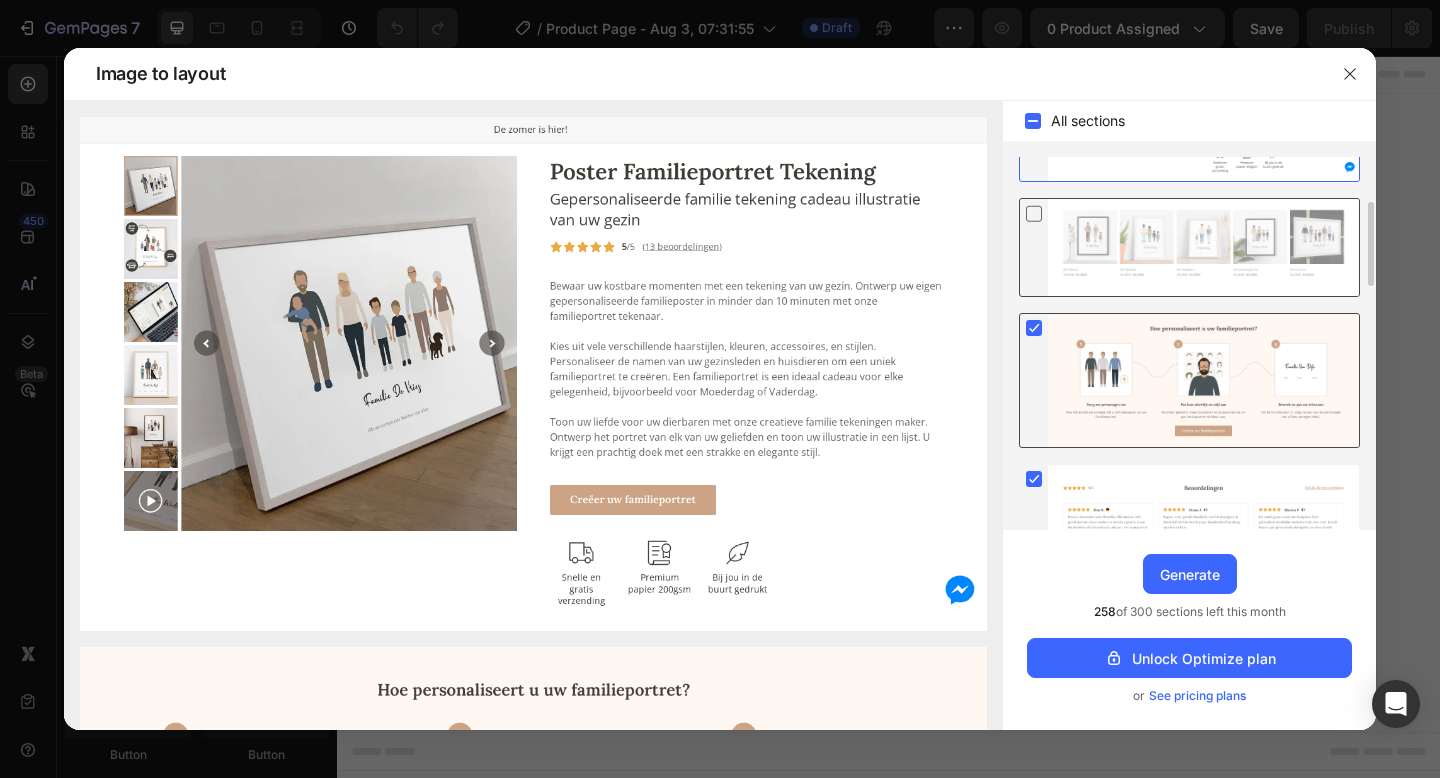 click 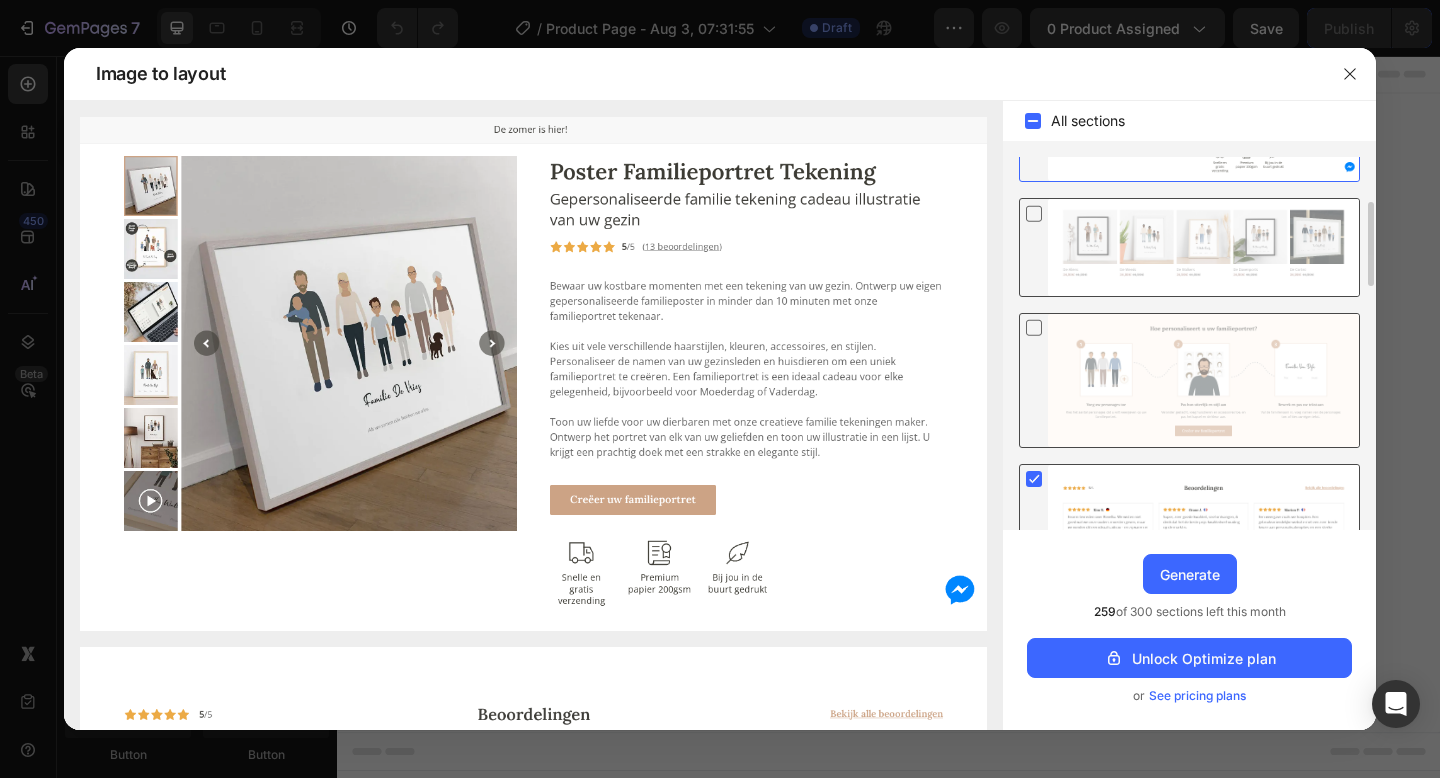 click 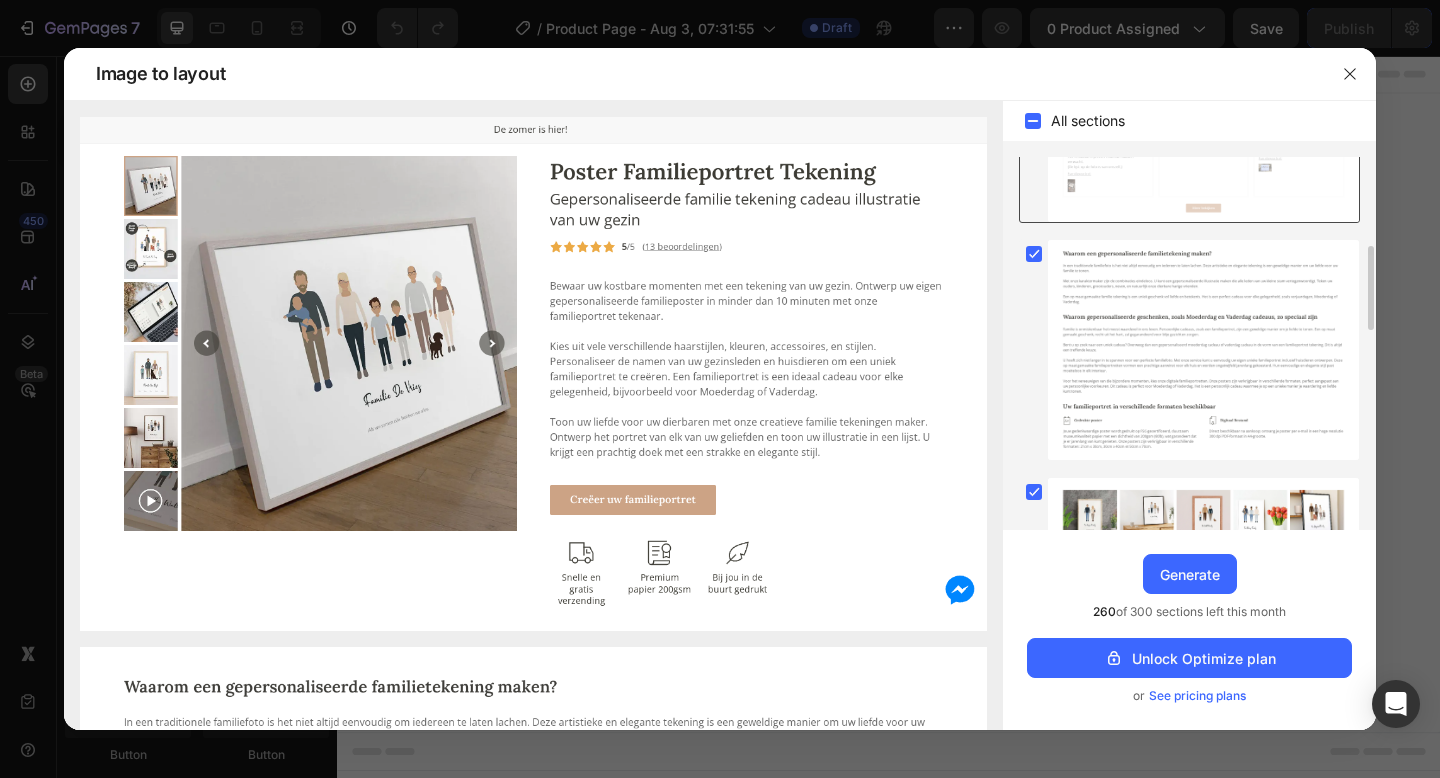 scroll, scrollTop: 604, scrollLeft: 0, axis: vertical 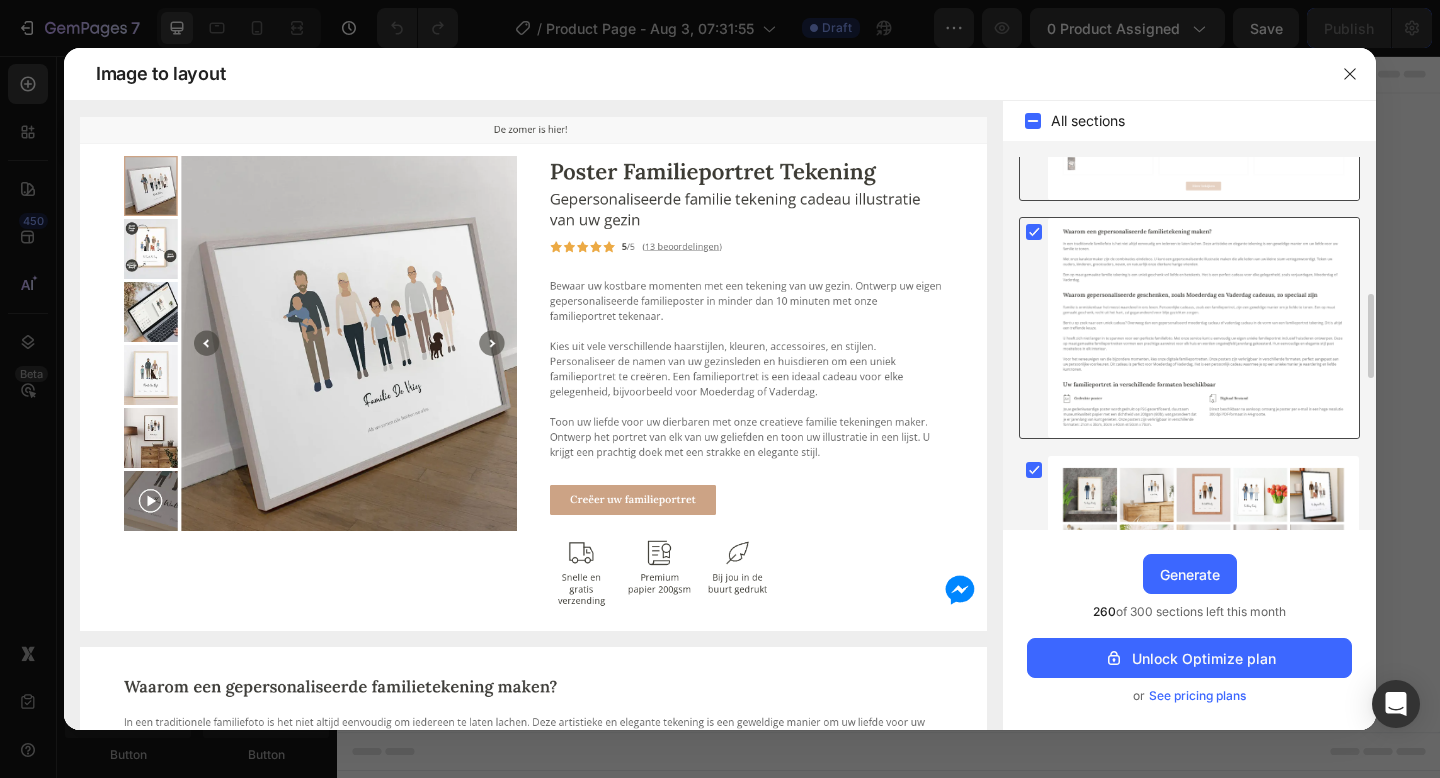 click at bounding box center (1203, 328) 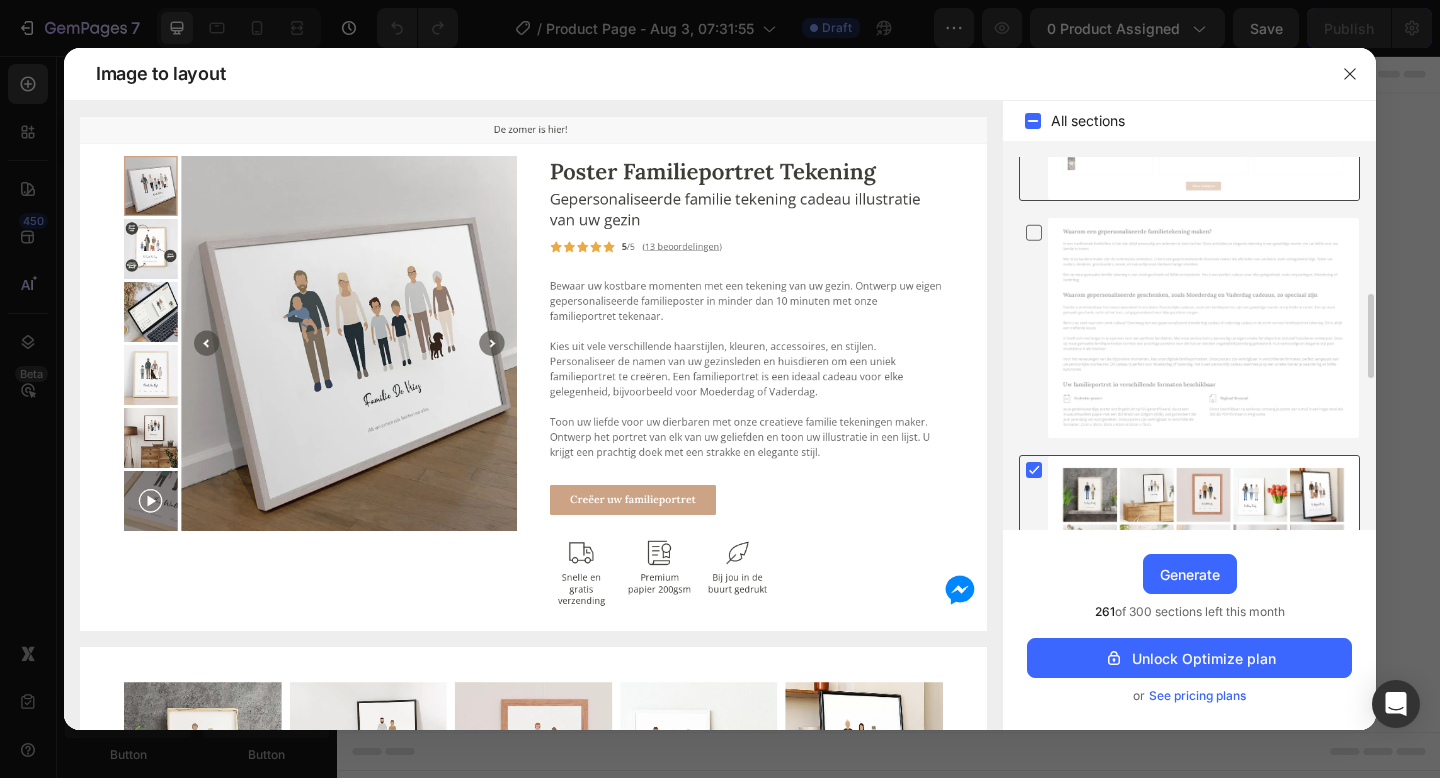 click at bounding box center (1203, 525) 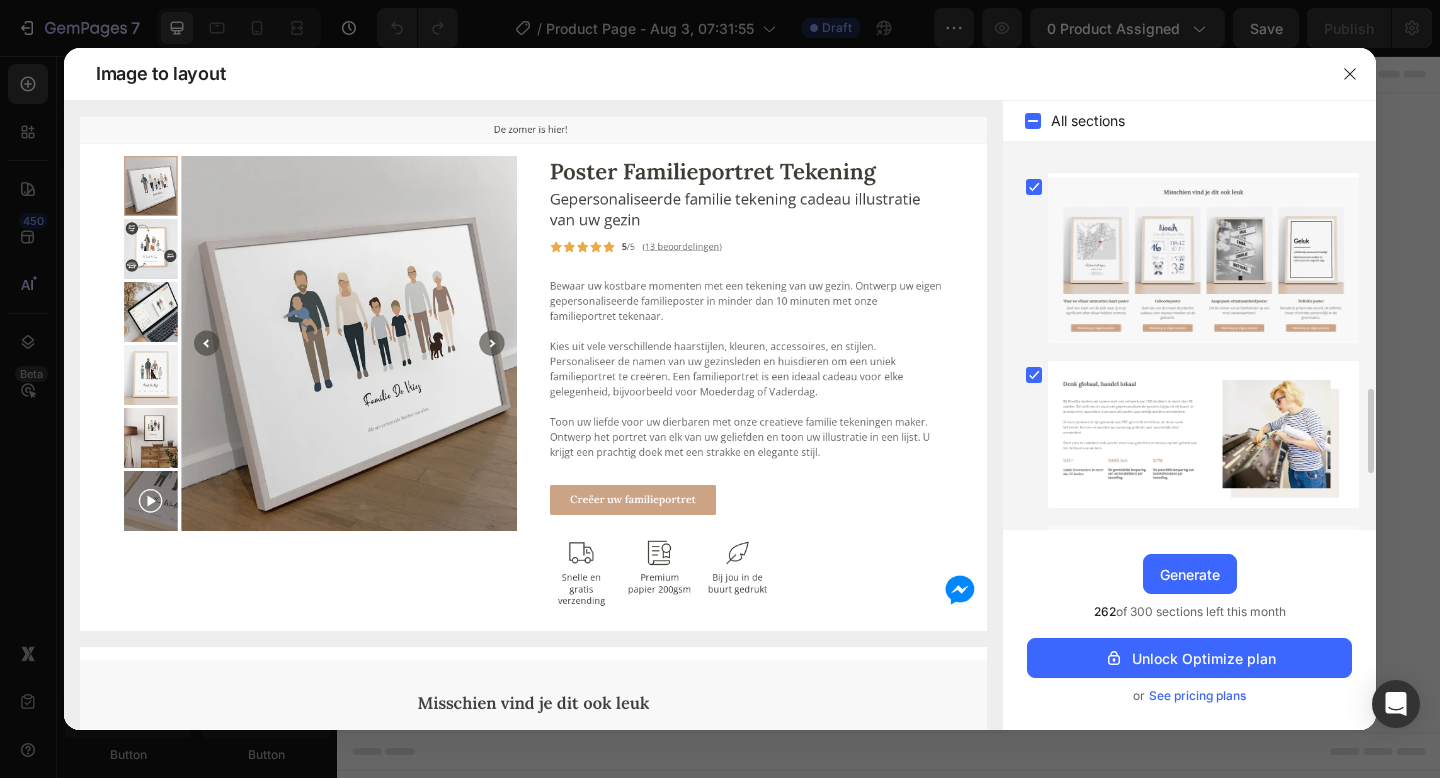 scroll, scrollTop: 1051, scrollLeft: 0, axis: vertical 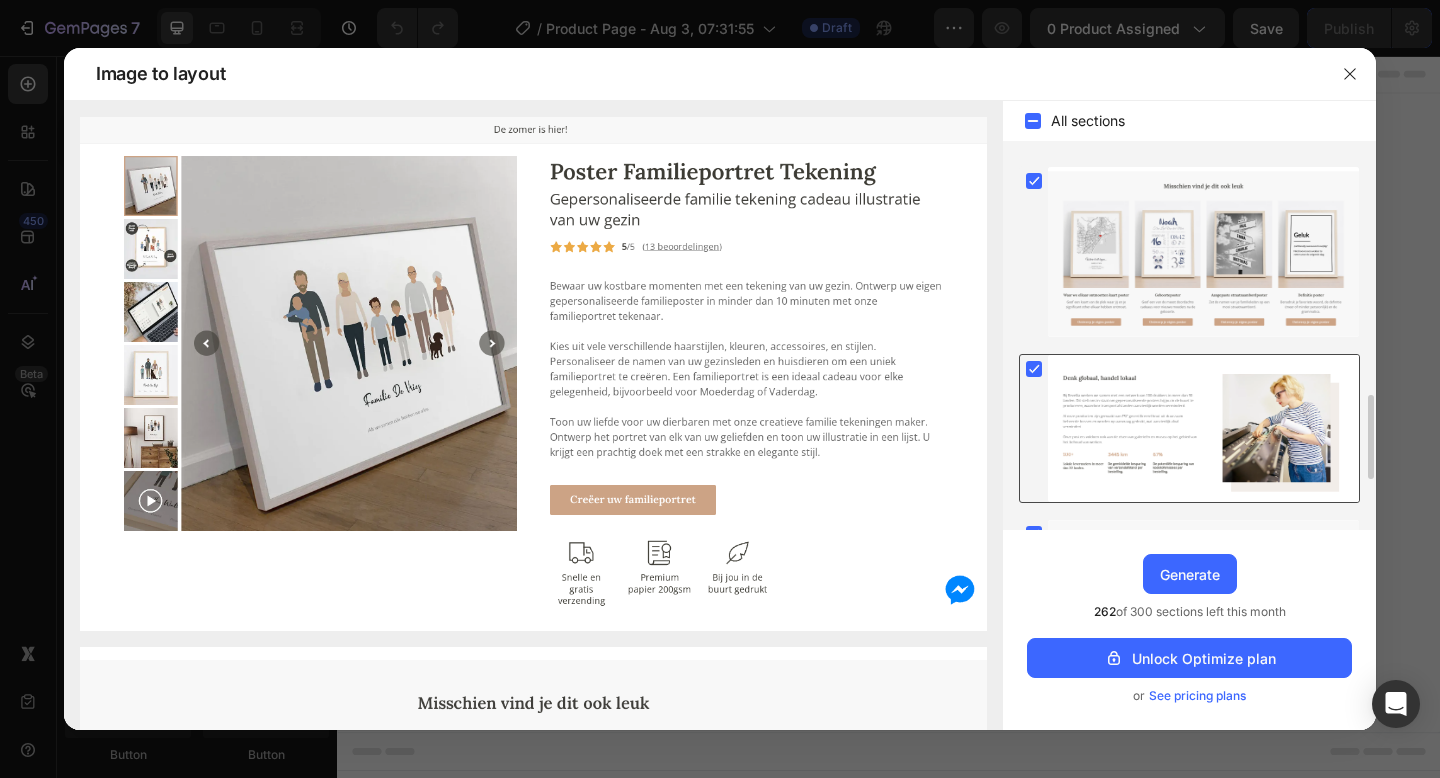 click at bounding box center [1203, 428] 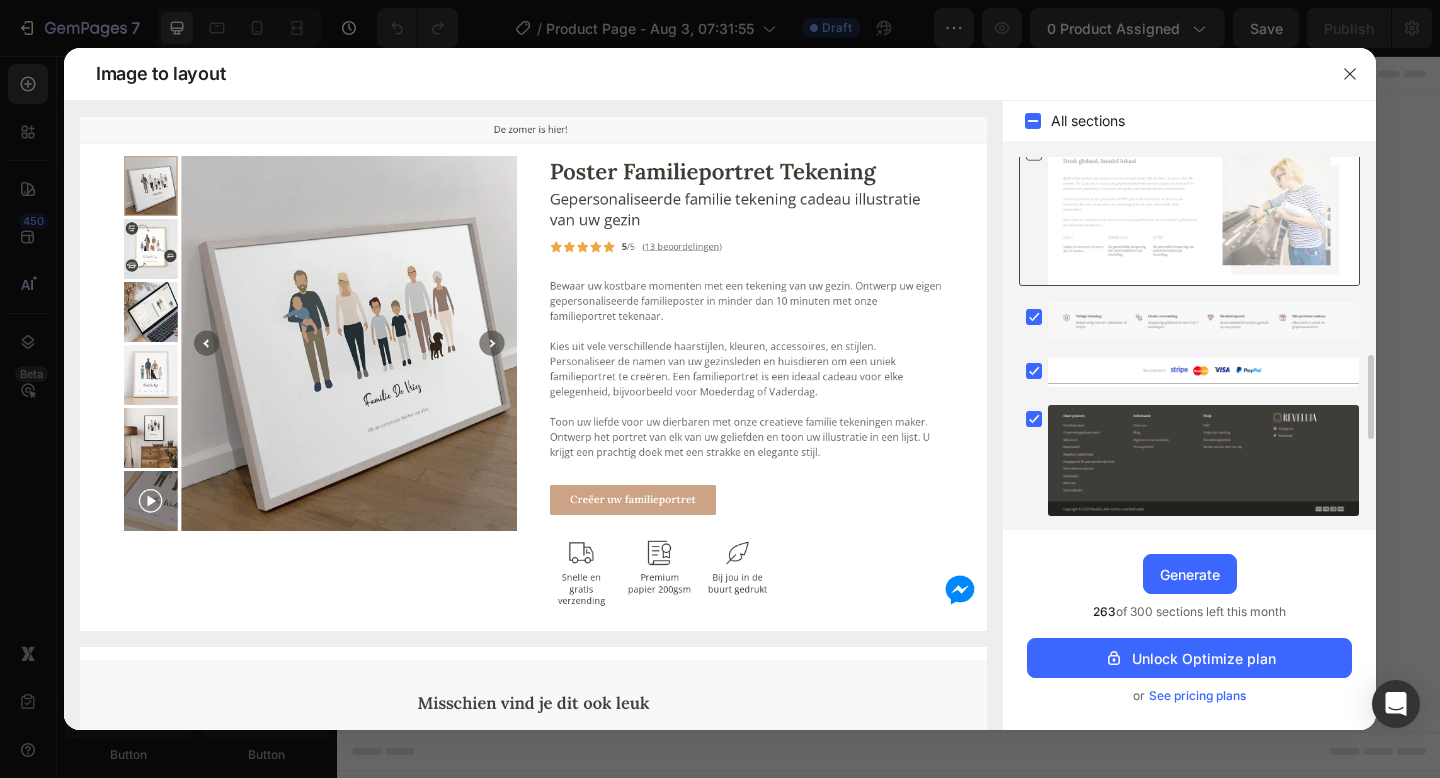 scroll, scrollTop: 1271, scrollLeft: 0, axis: vertical 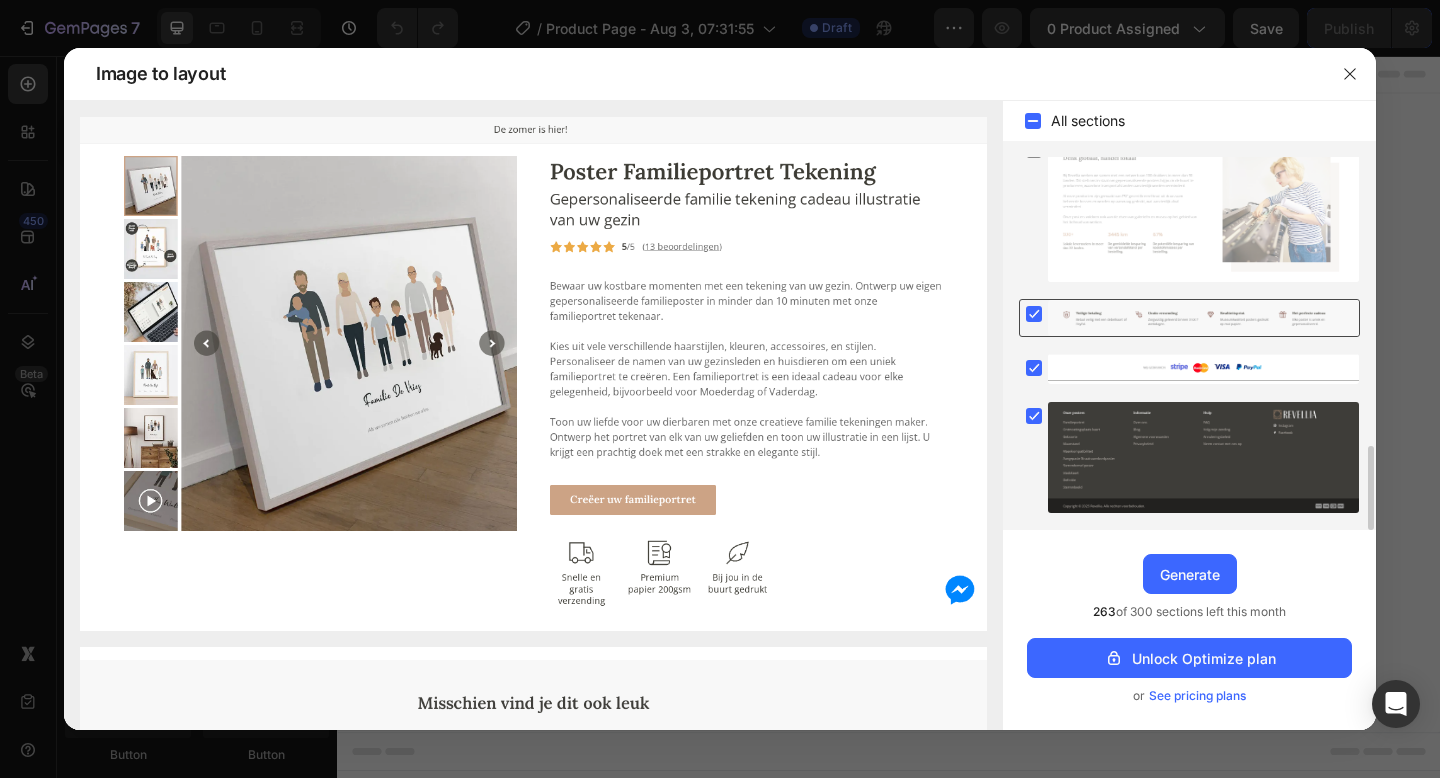 click 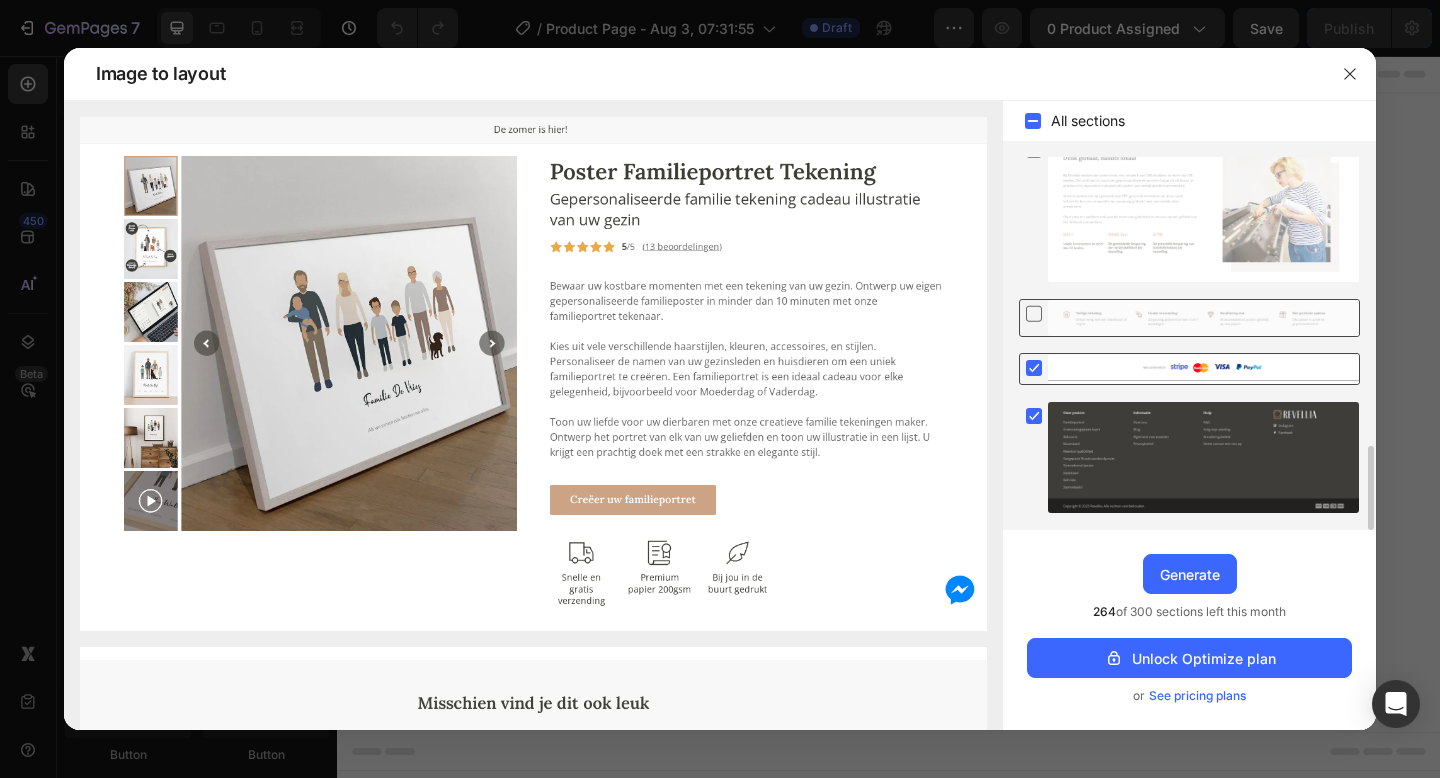 click 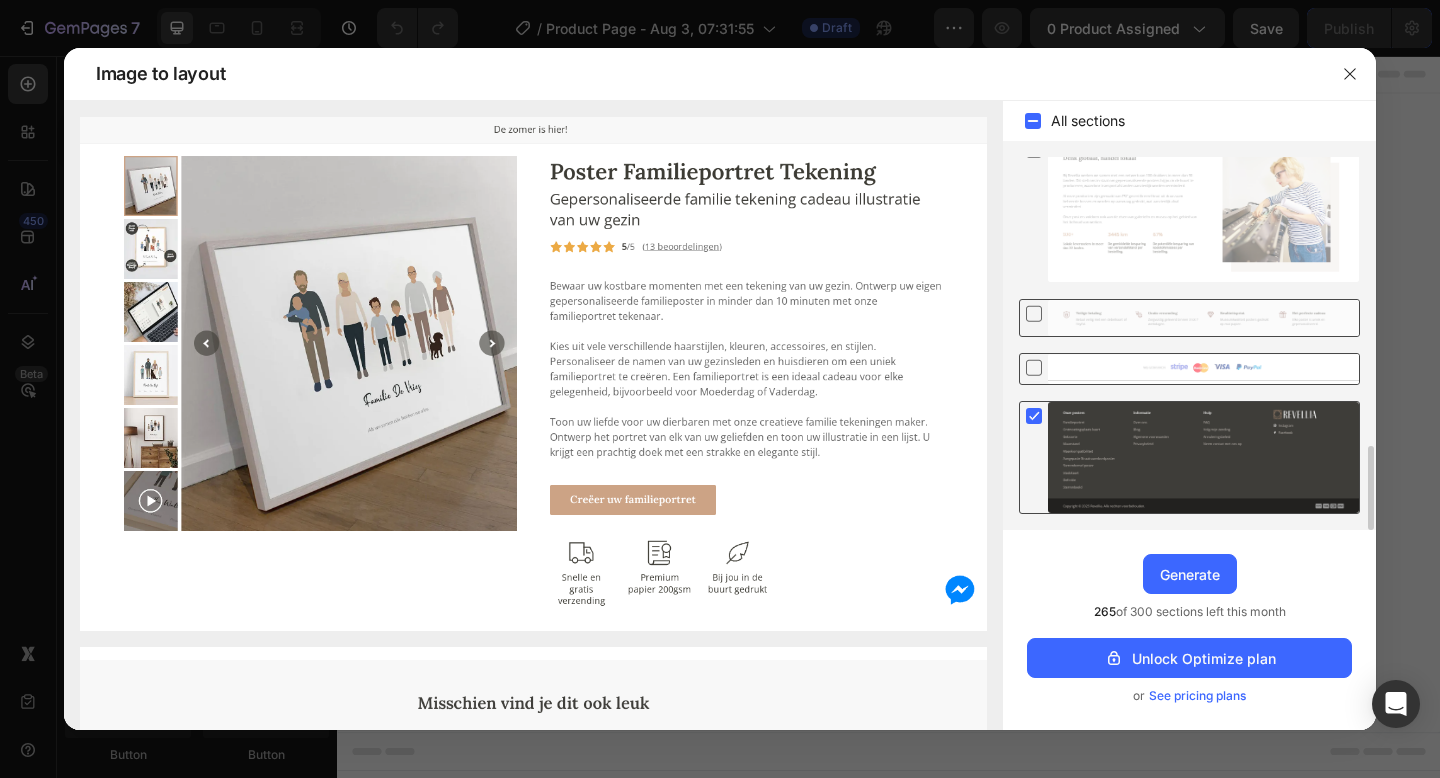 click 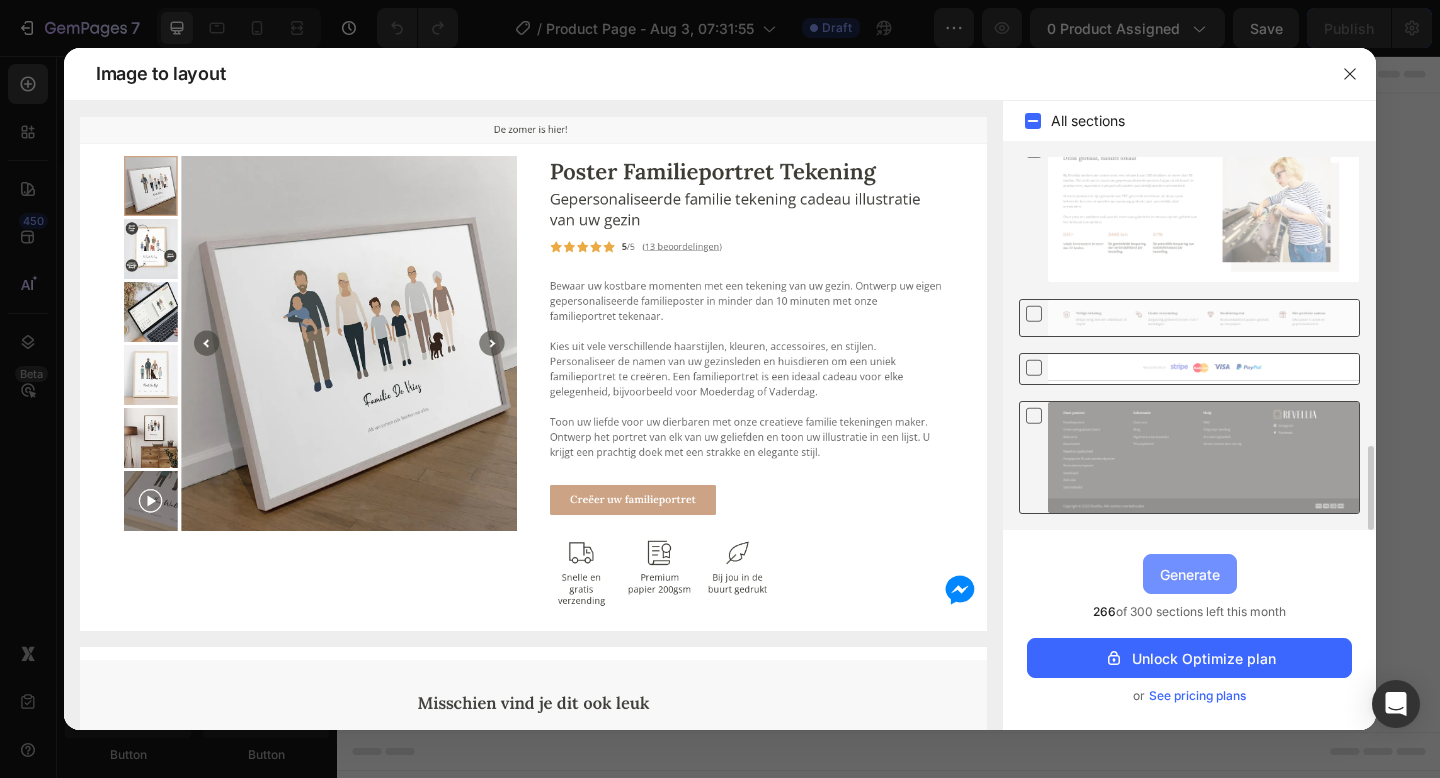 click on "Generate" at bounding box center (1190, 574) 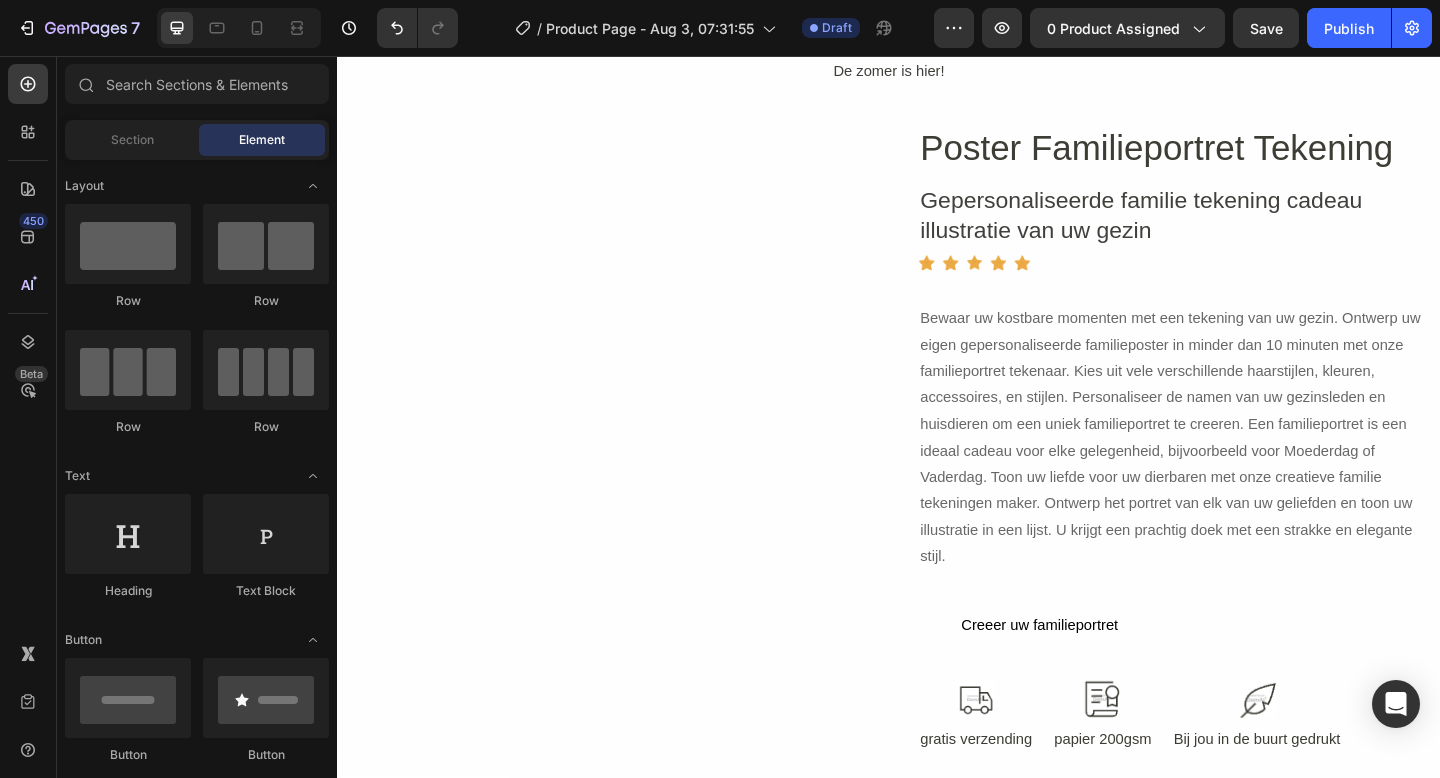 scroll, scrollTop: 0, scrollLeft: 0, axis: both 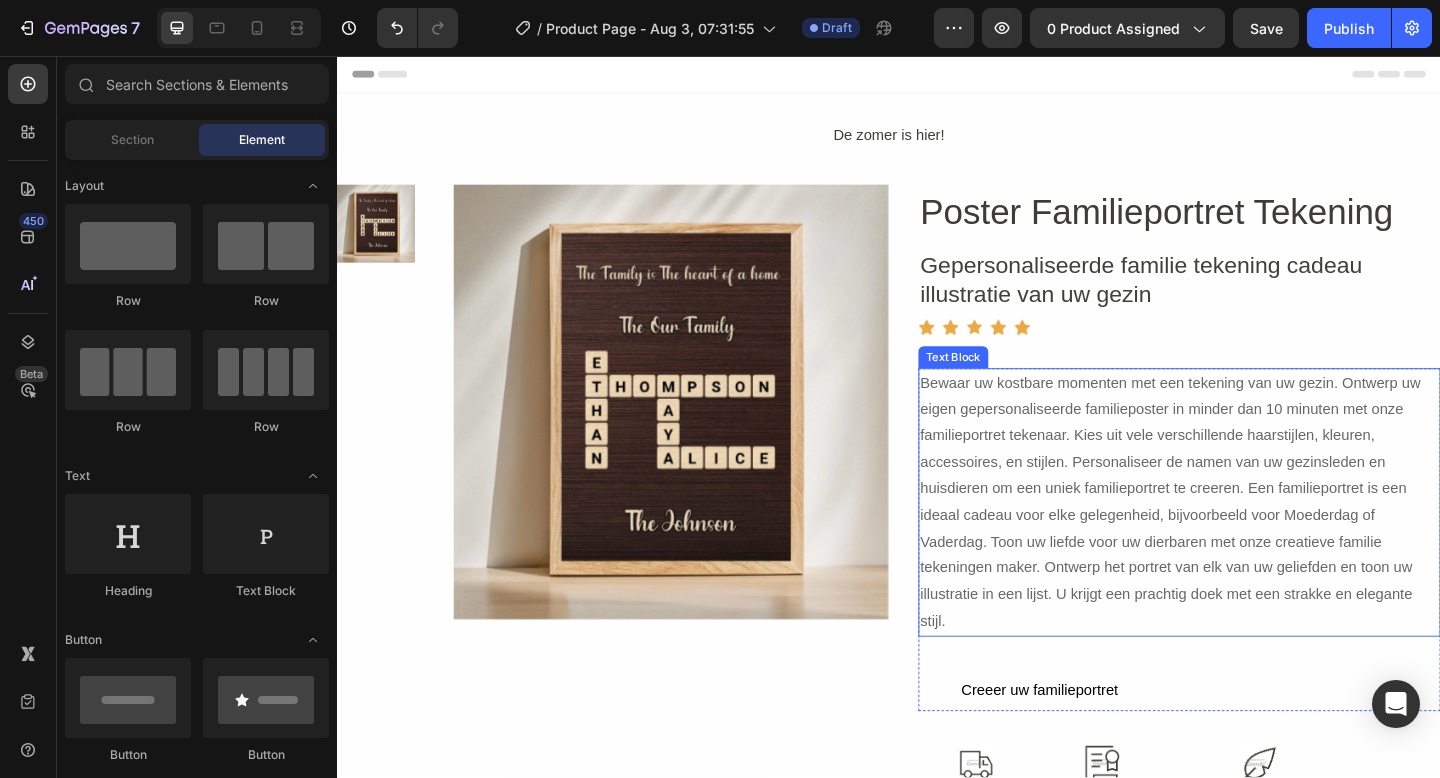 click on "Bewaar uw kostbare momenten met een tekening van uw gezin. Ontwerp uw eigen gepersonaliseerde familieposter in minder dan 10 minuten met onze familieportret tekenaar. Kies uit vele verschillende haarstijlen, kleuren, accessoires, en stijlen. Personaliseer de namen van uw gezinsleden en huisdieren om een uniek familieportret te creeren. Een familieportret is een ideaal cadeau voor elke gelegenheid, bijvoorbeeld voor Moederdag of Vaderdag. Toon uw liefde voor uw dierbaren met onze creatieve familie tekeningen maker. Ontwerp het portret van elk van uw geliefden en toon uw illustratie in een lijst. U krijgt een prachtig doek met een strakke en elegante stijl." at bounding box center (1253, 542) 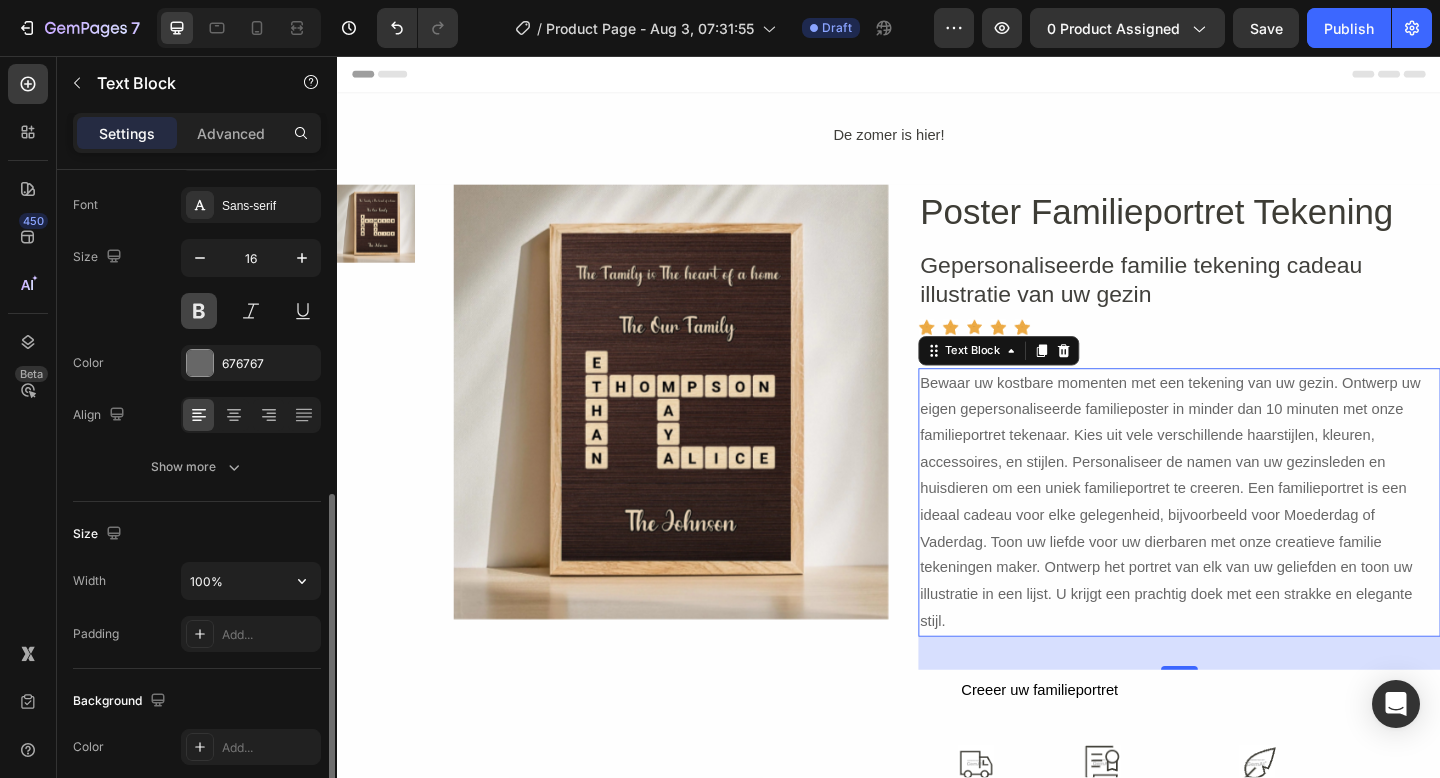 scroll, scrollTop: 0, scrollLeft: 0, axis: both 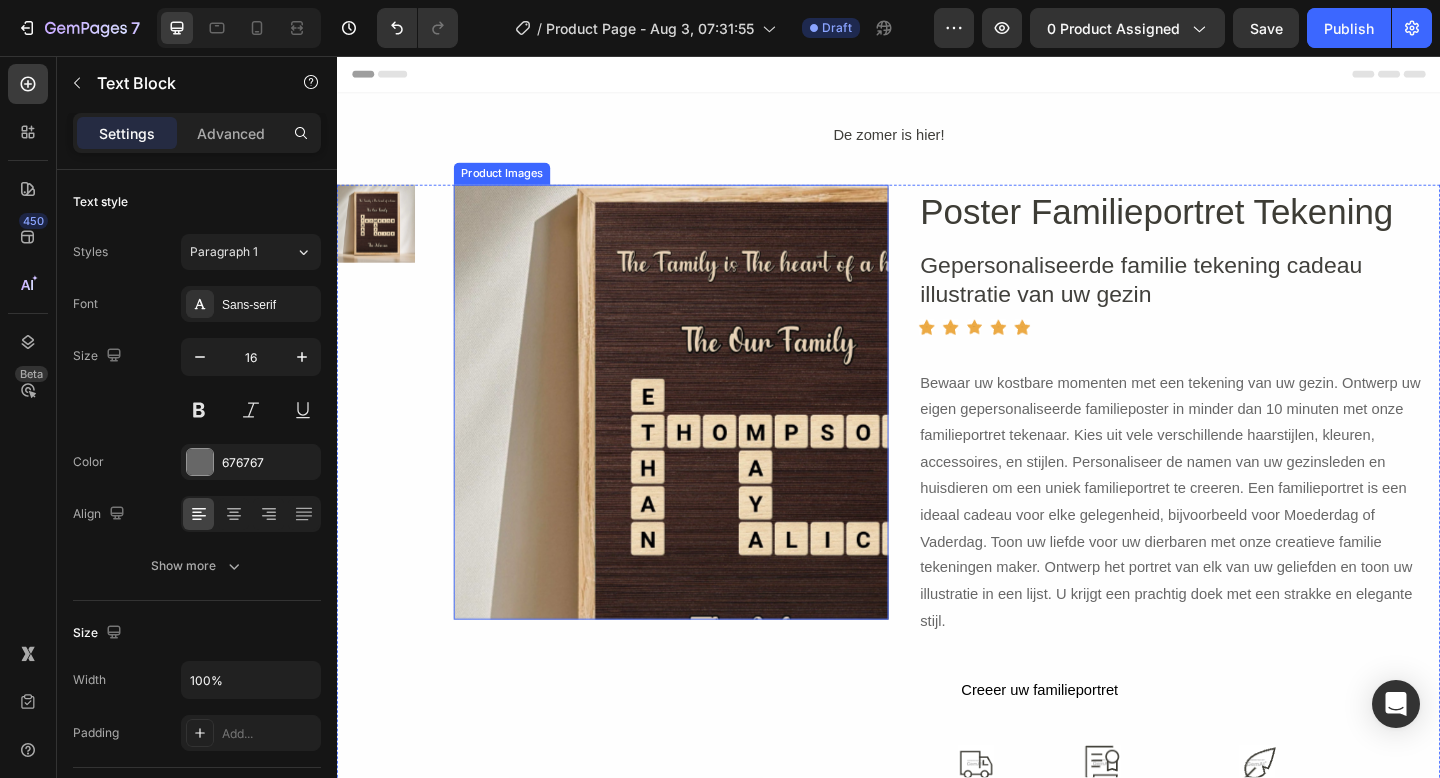 click at bounding box center [700, 432] 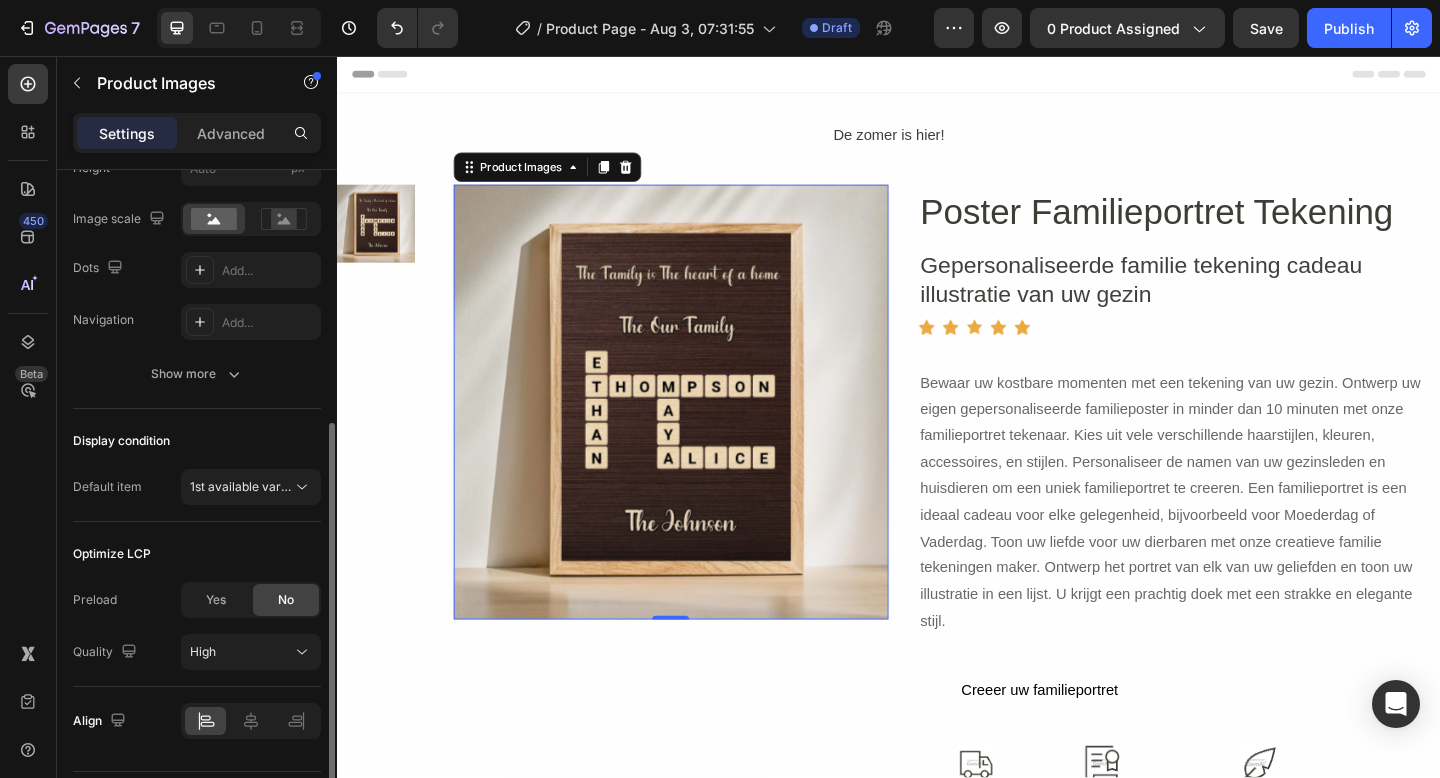 scroll, scrollTop: 456, scrollLeft: 0, axis: vertical 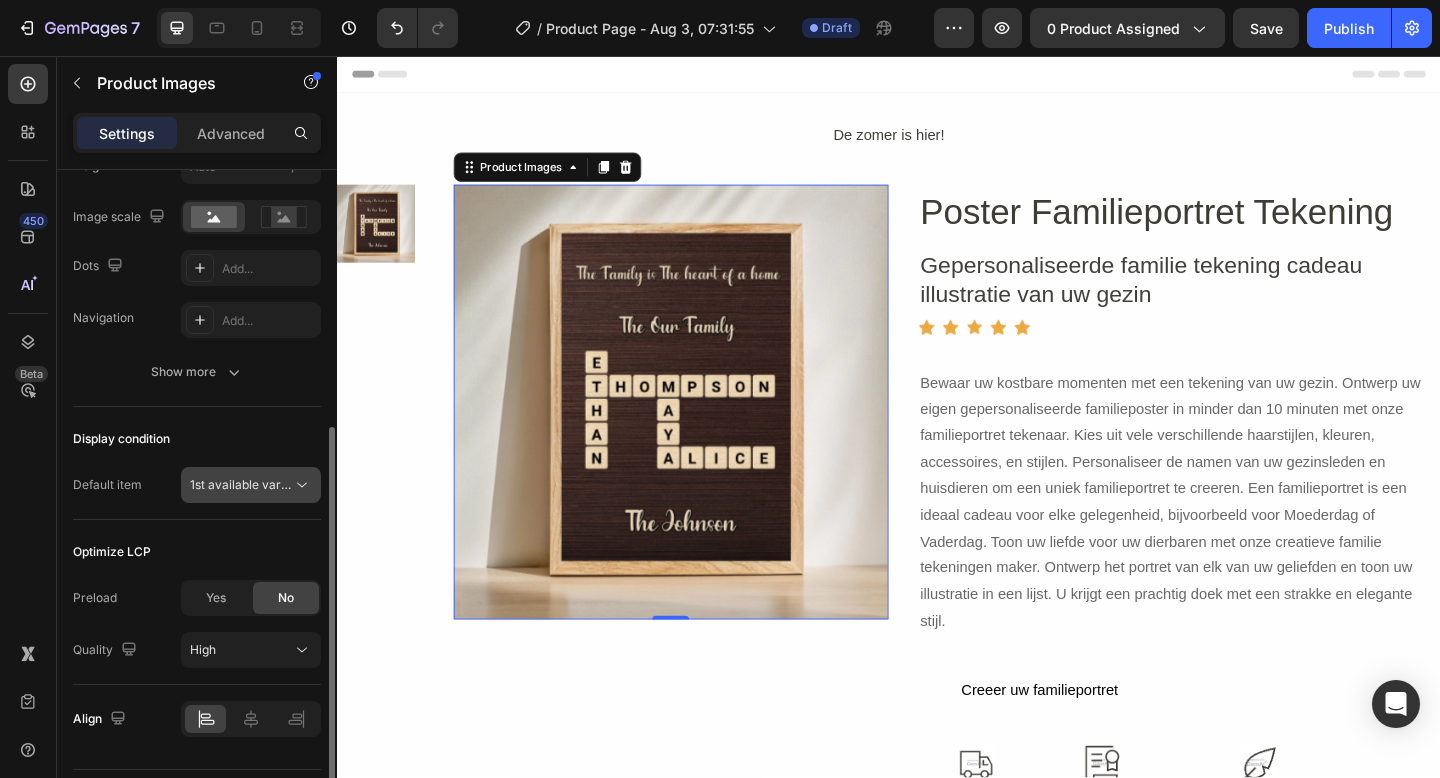 click on "1st available variant" 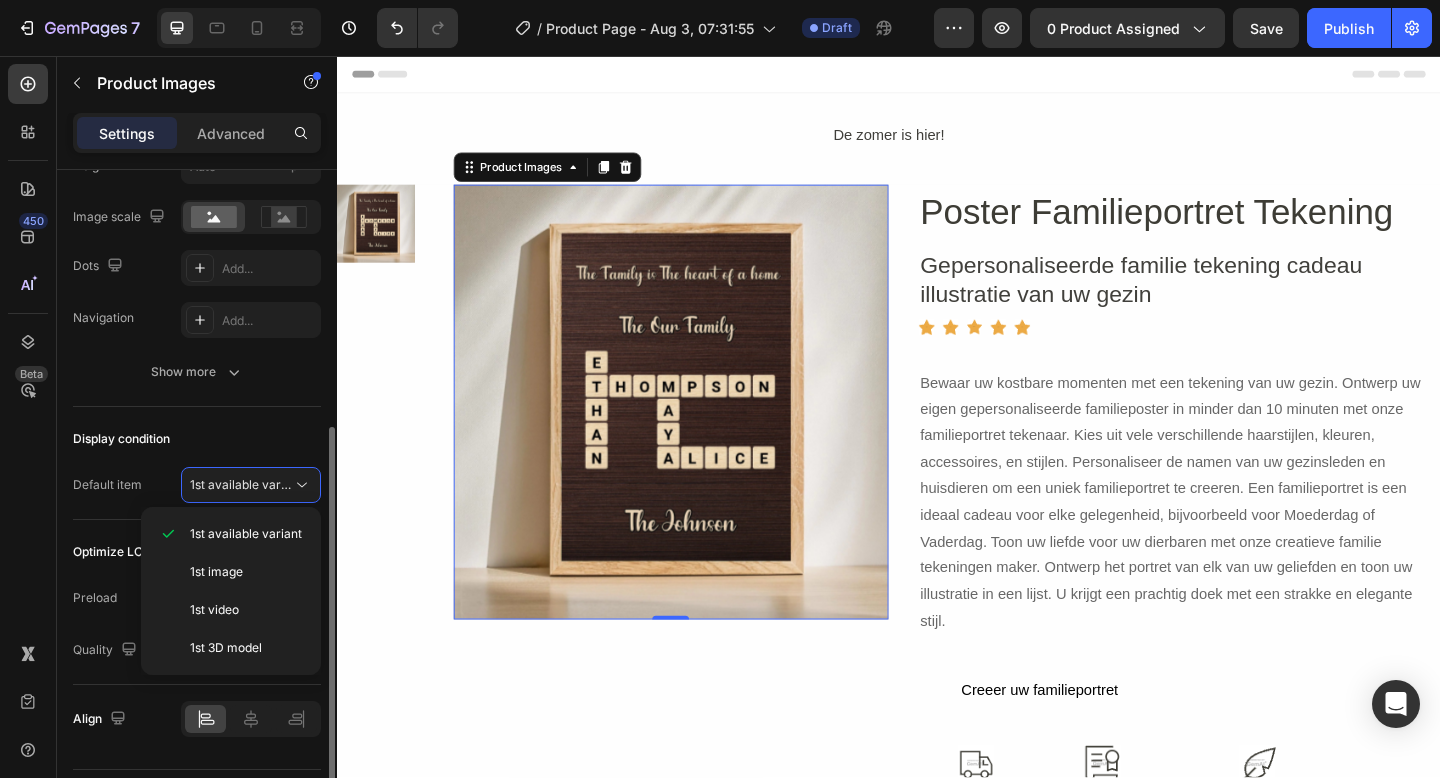 click on "Display condition" at bounding box center (197, 439) 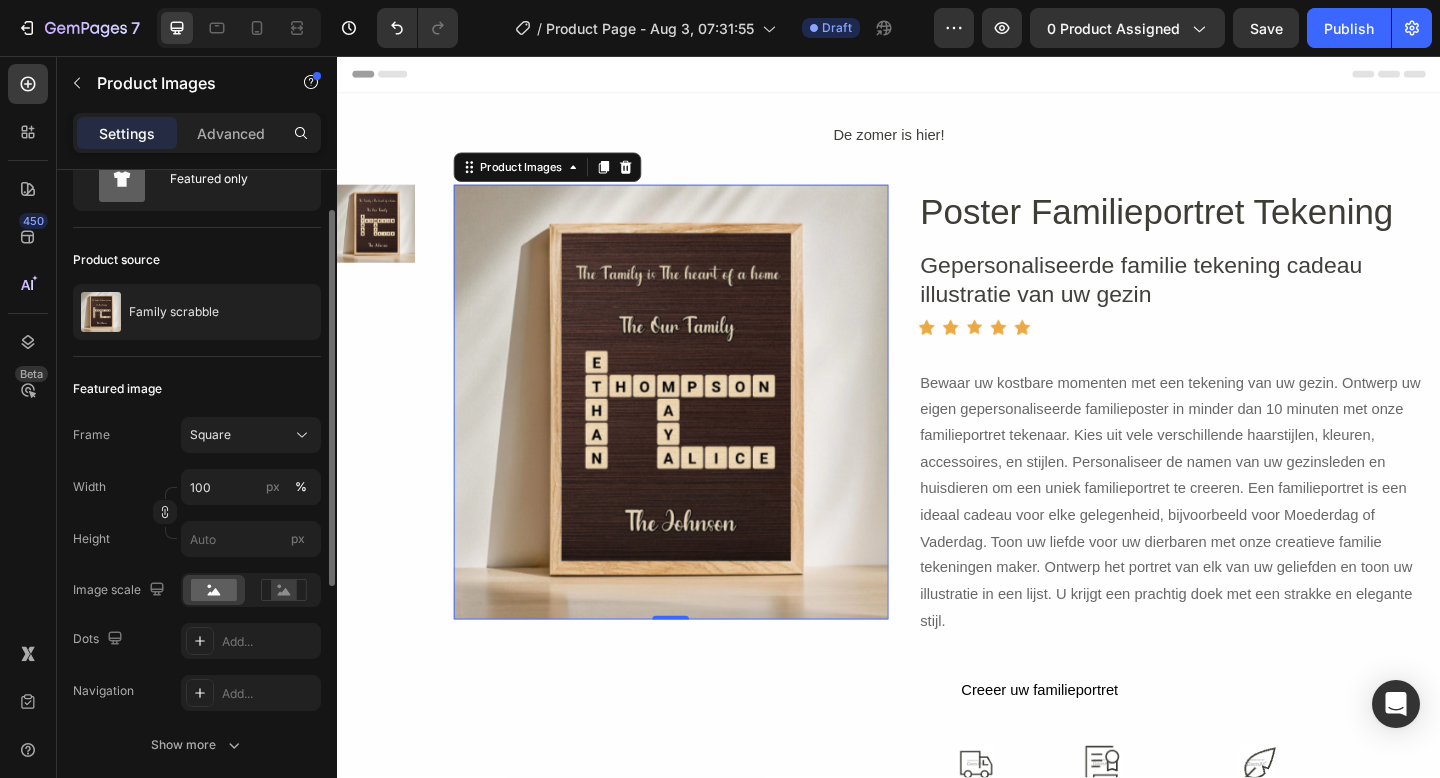 scroll, scrollTop: 78, scrollLeft: 0, axis: vertical 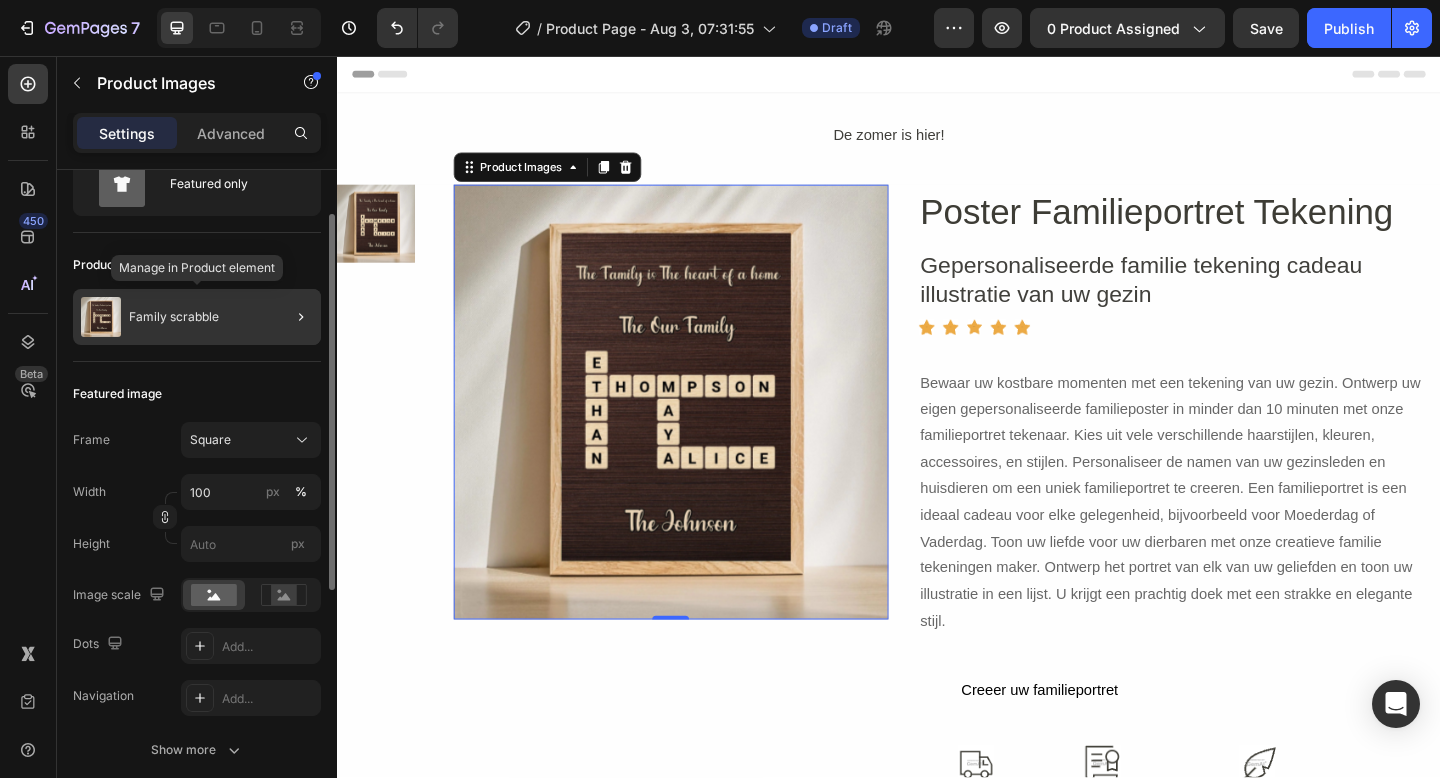 click on "Family scrabble" at bounding box center [174, 317] 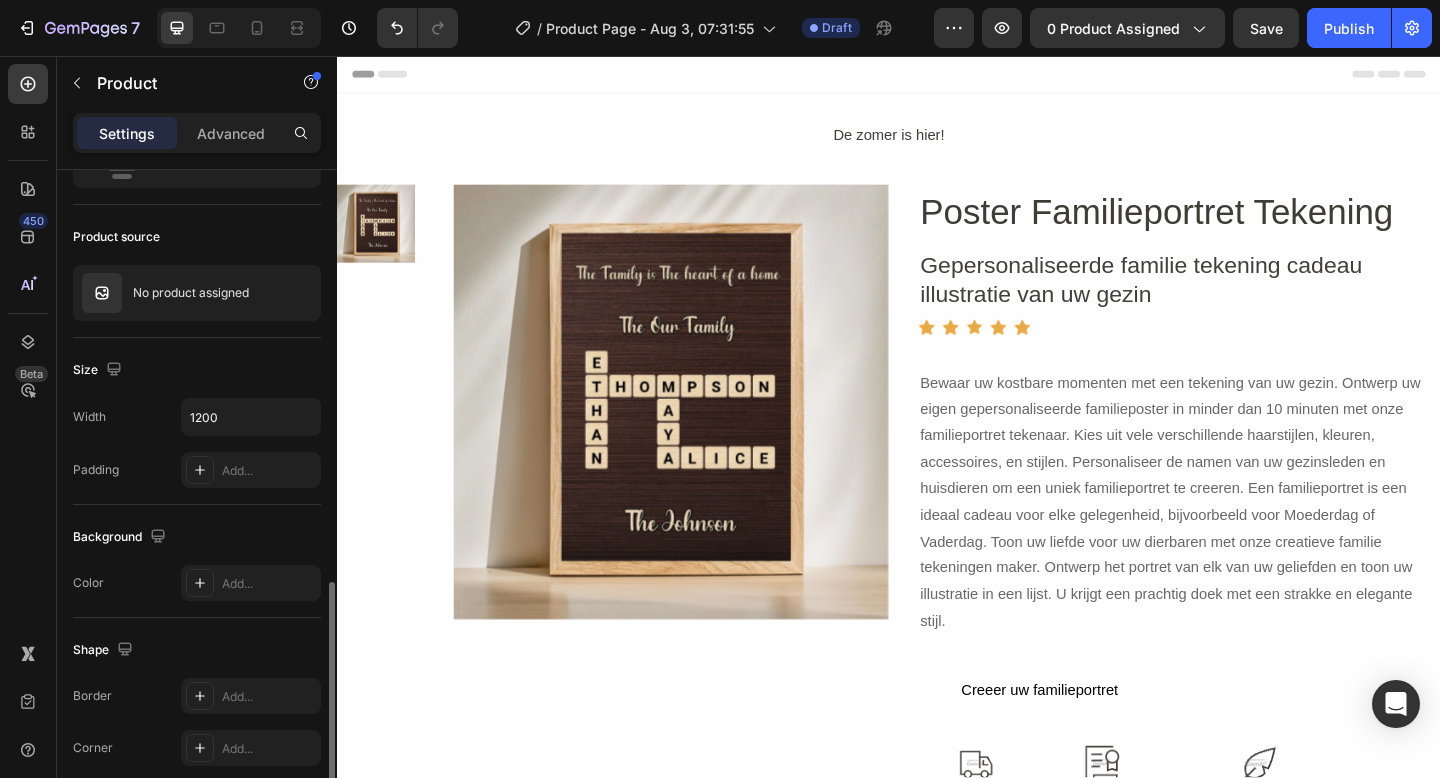 scroll, scrollTop: 0, scrollLeft: 0, axis: both 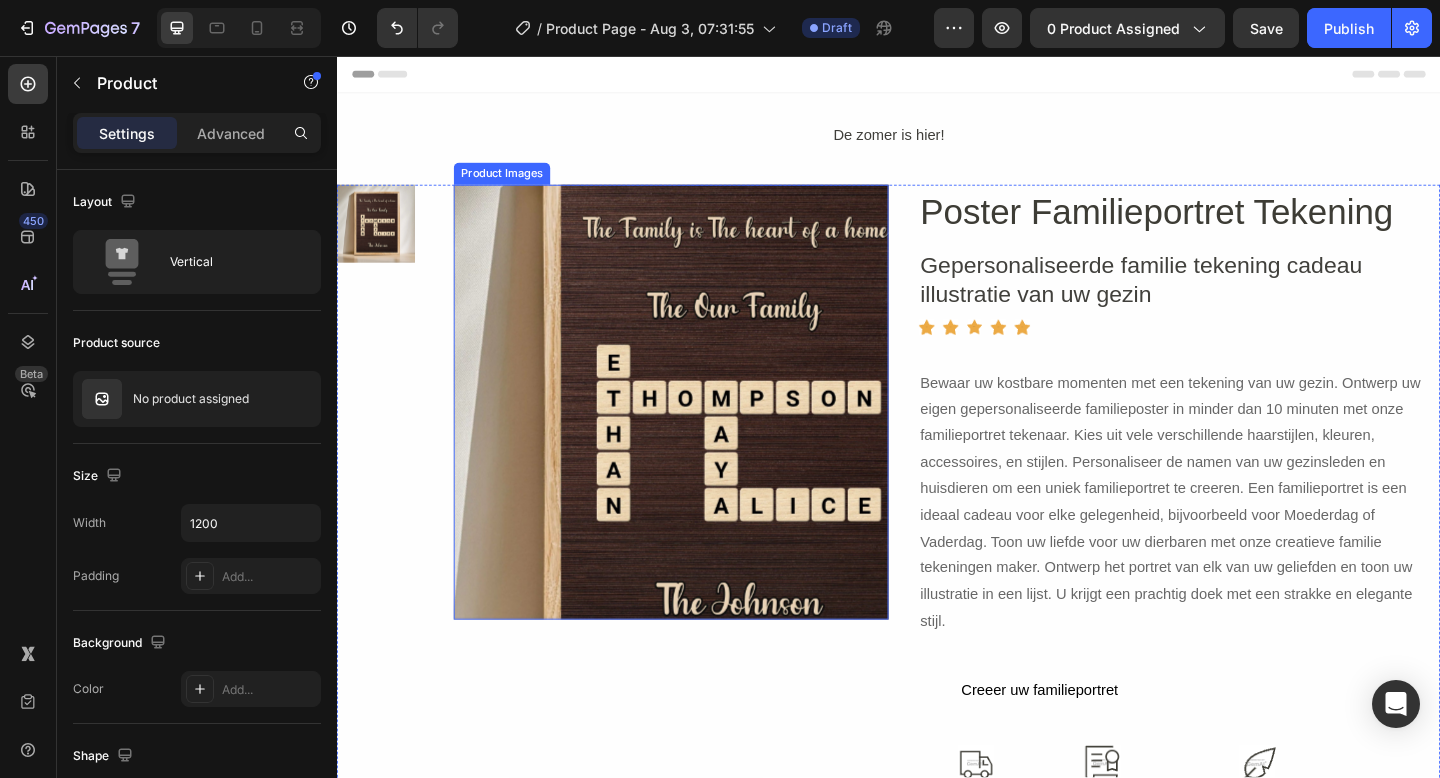 click at bounding box center (700, 432) 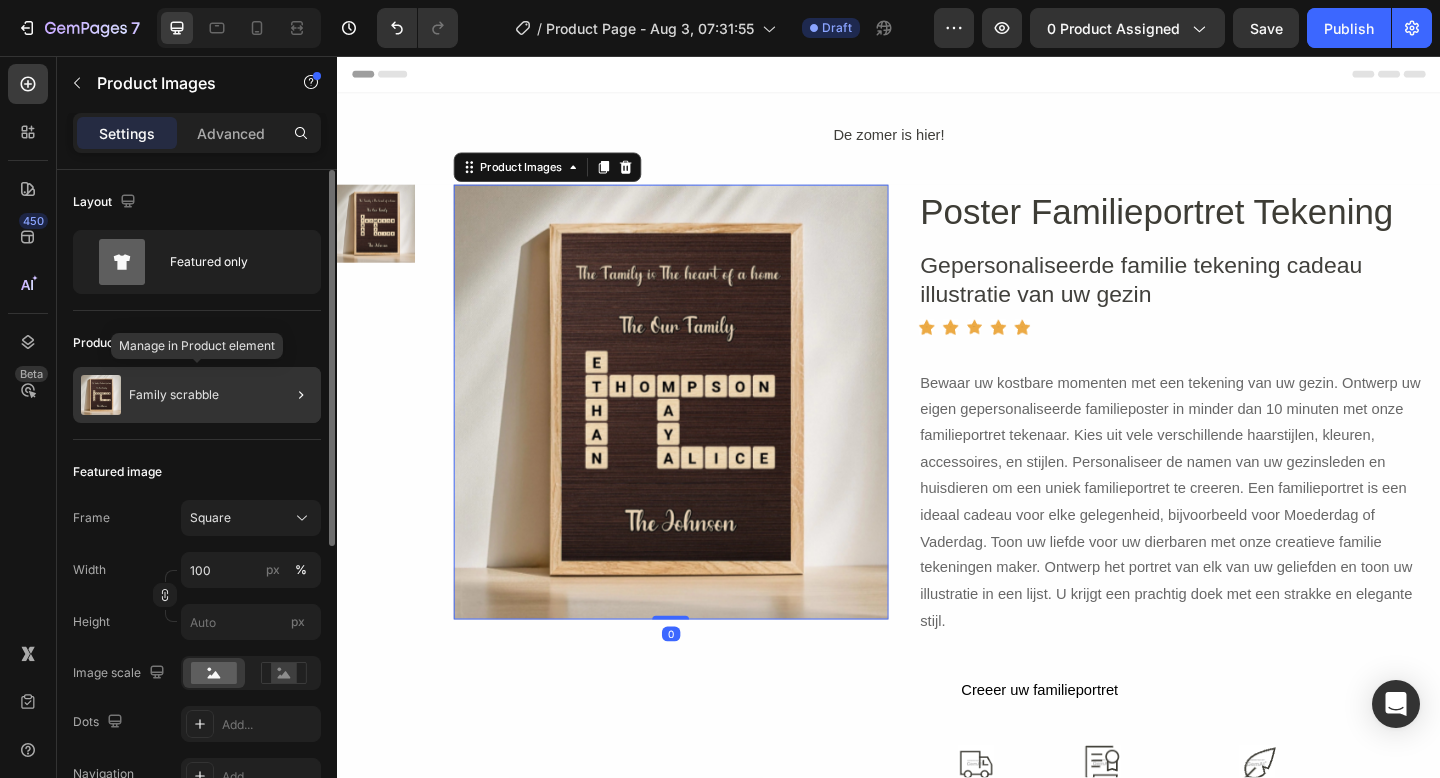 click at bounding box center (101, 395) 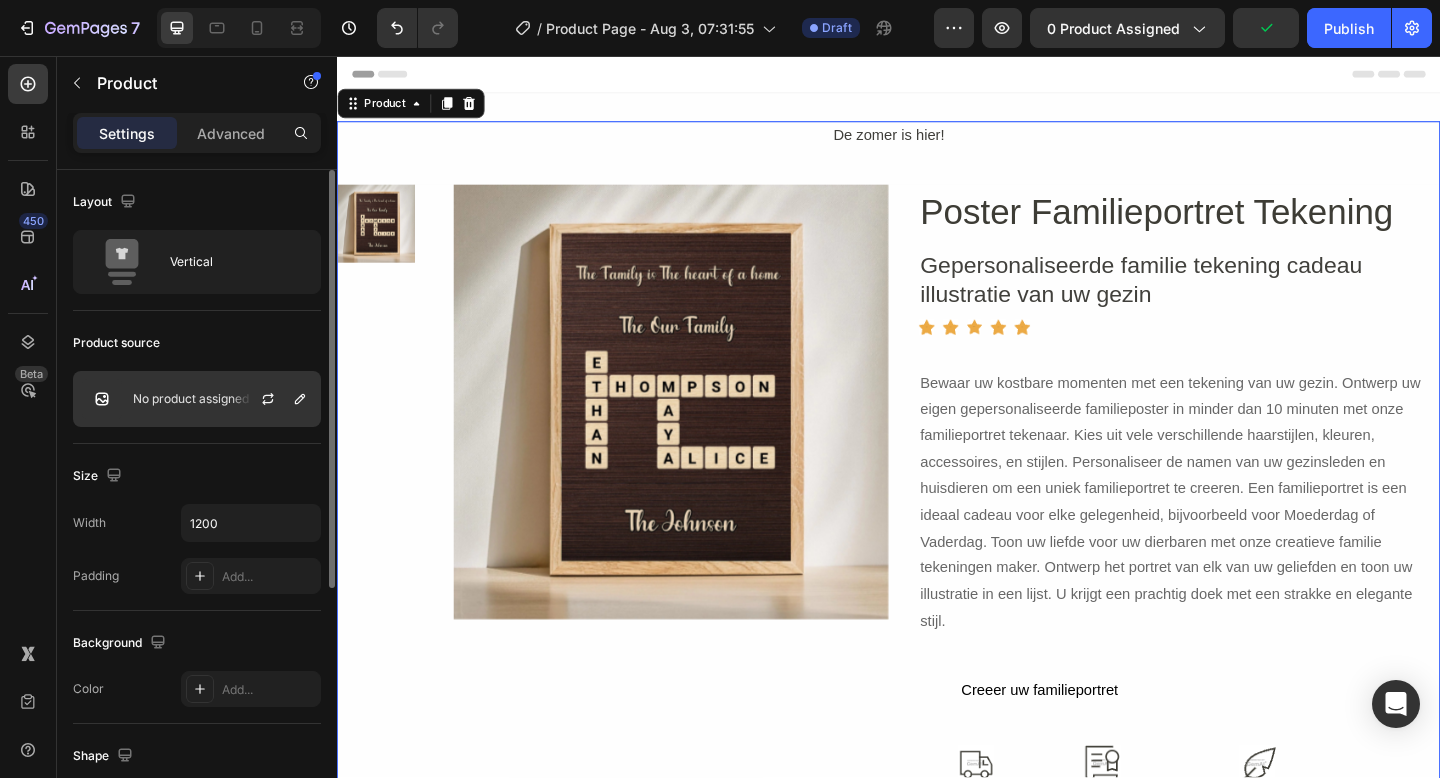 click on "No product assigned" at bounding box center (191, 399) 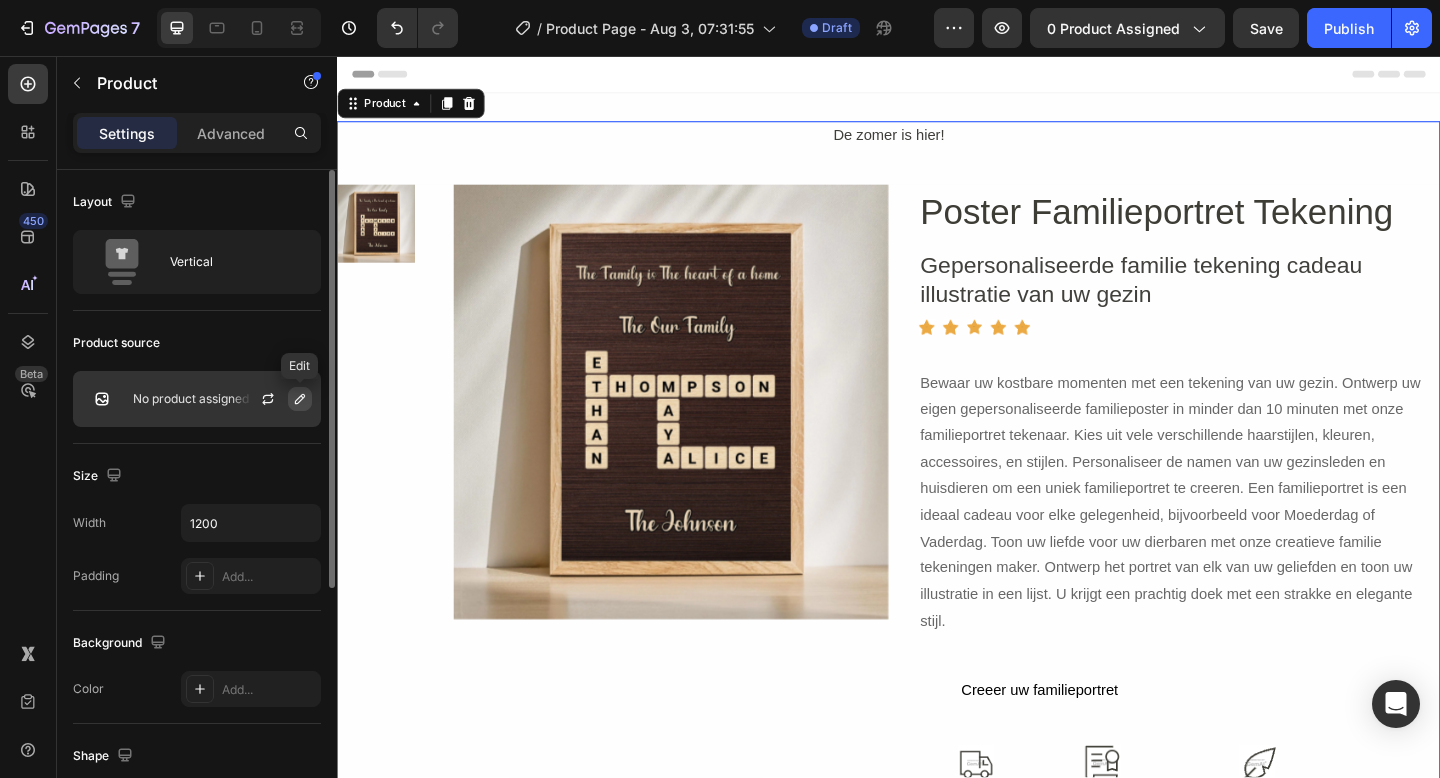 click 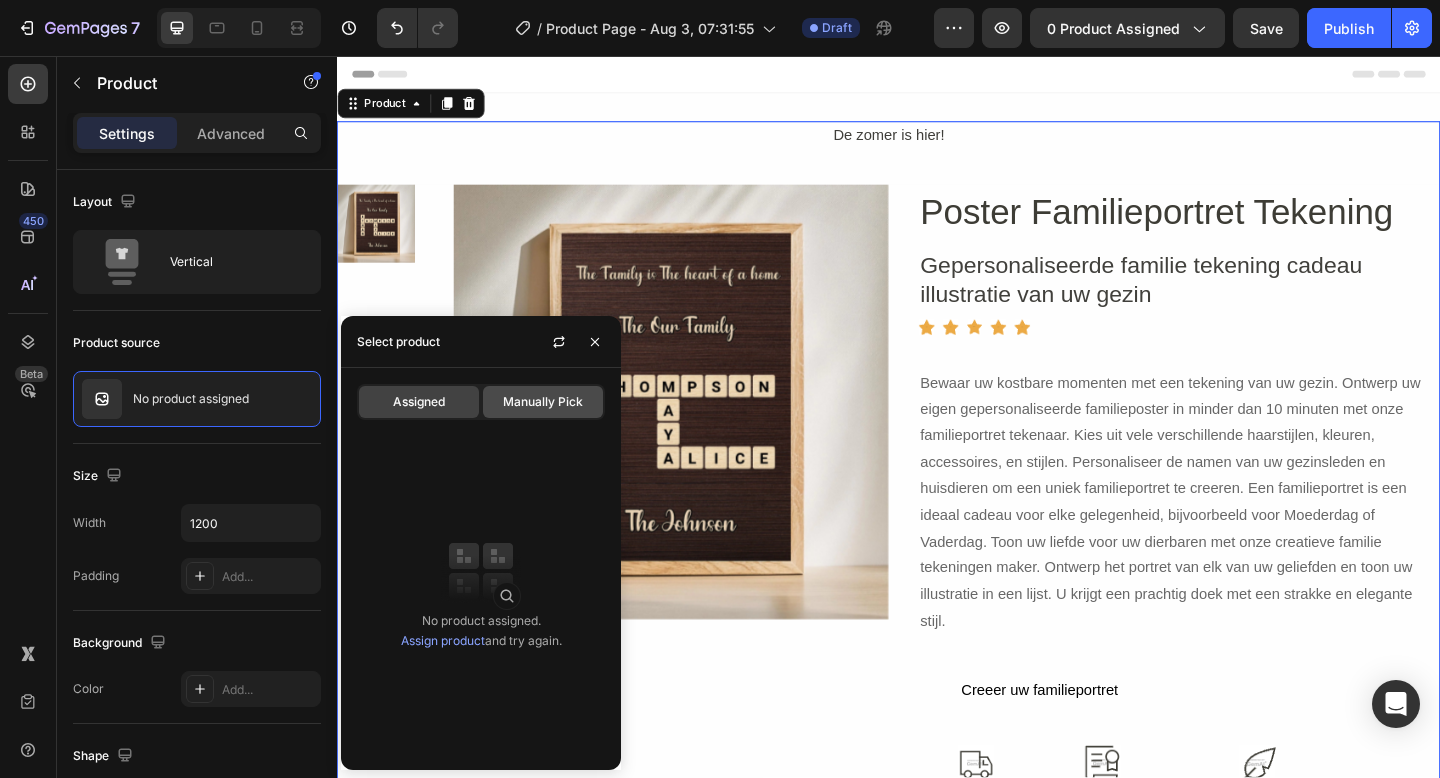 click on "Manually Pick" 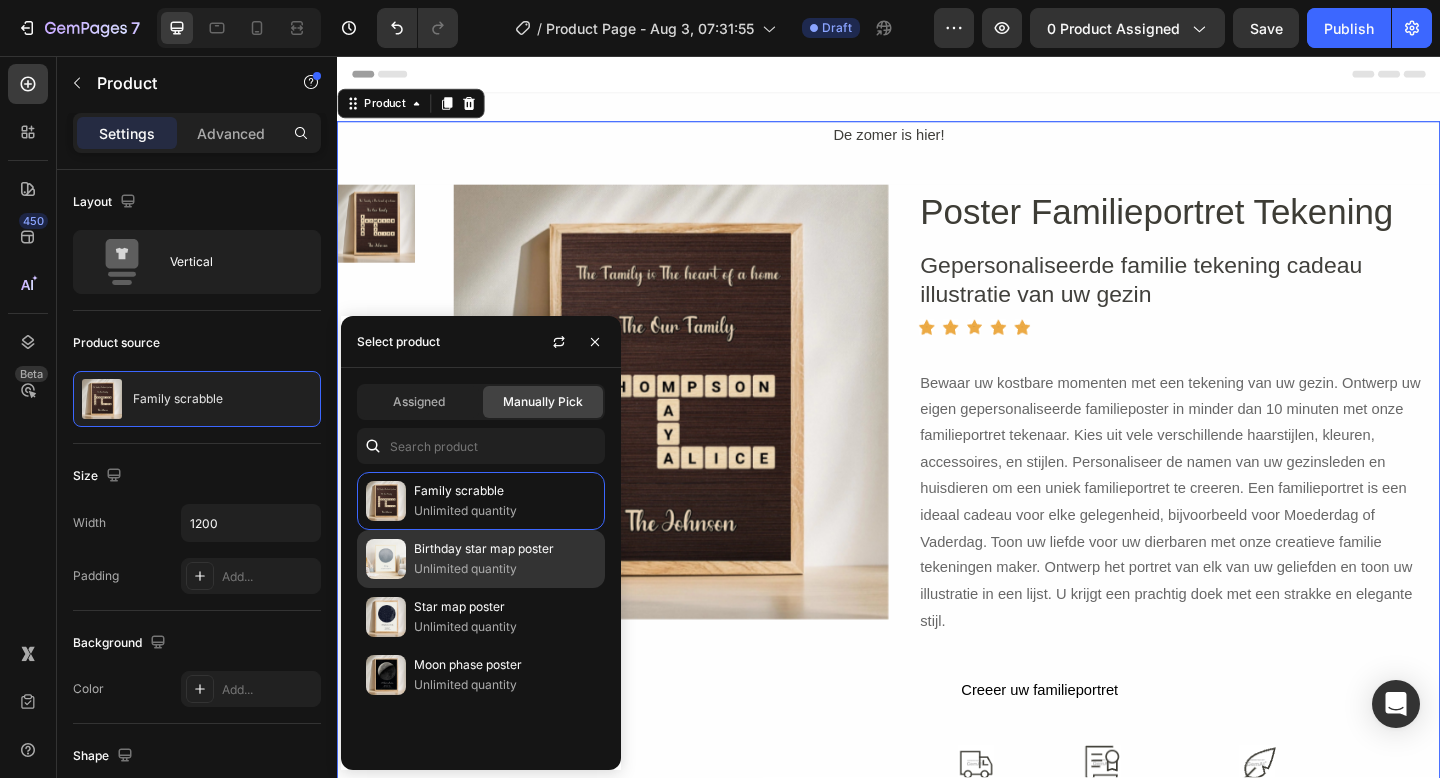 click on "Unlimited quantity" at bounding box center (505, 569) 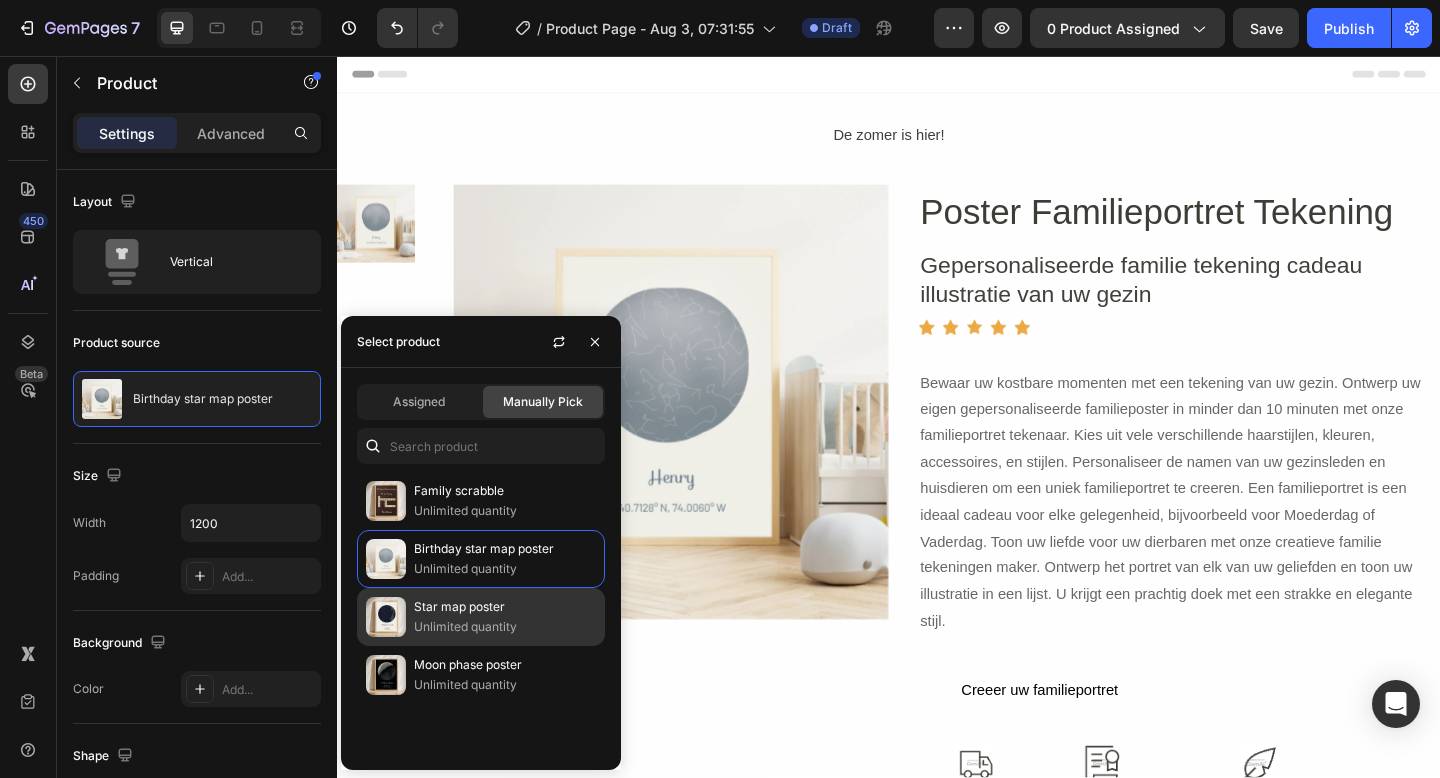 click on "Star map poster" at bounding box center (505, 607) 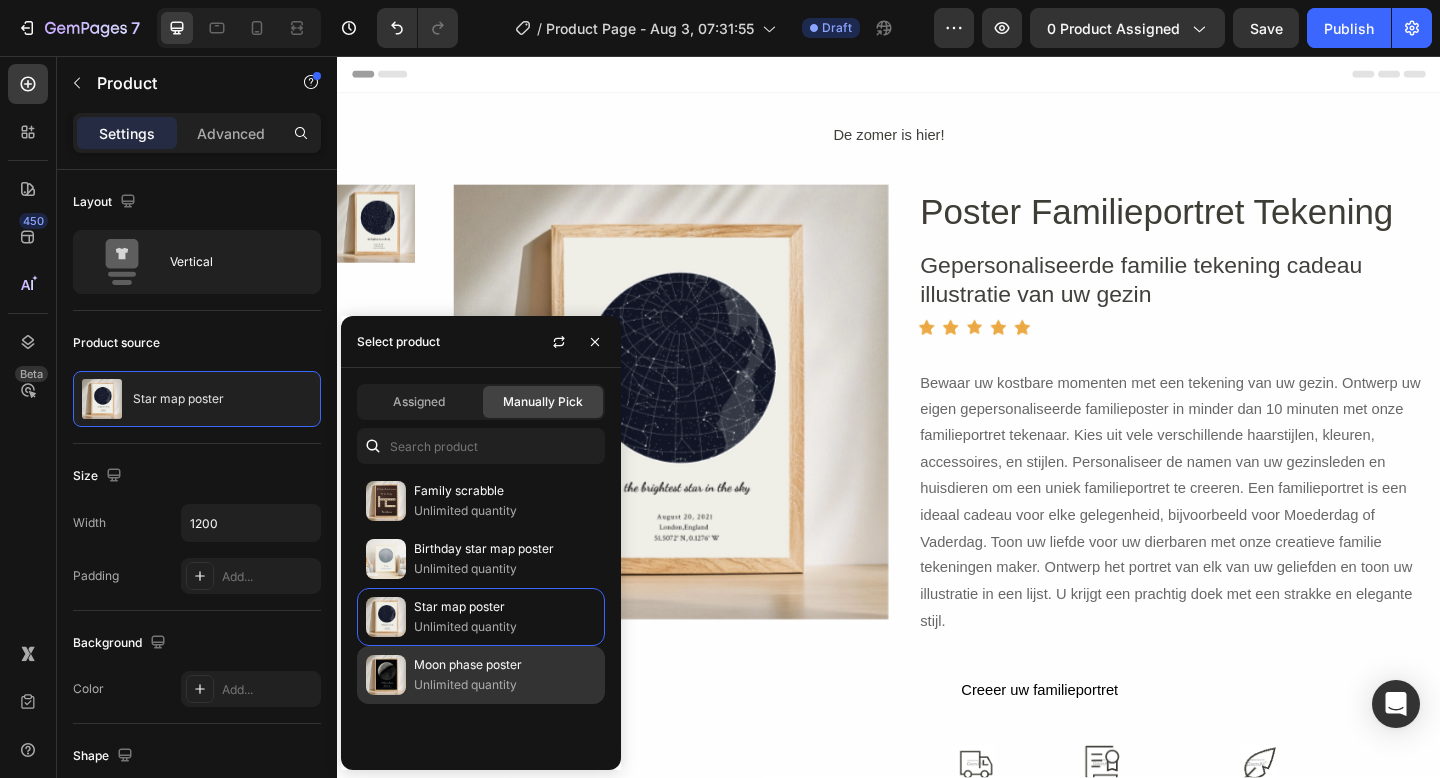click on "Moon phase poster" at bounding box center [505, 665] 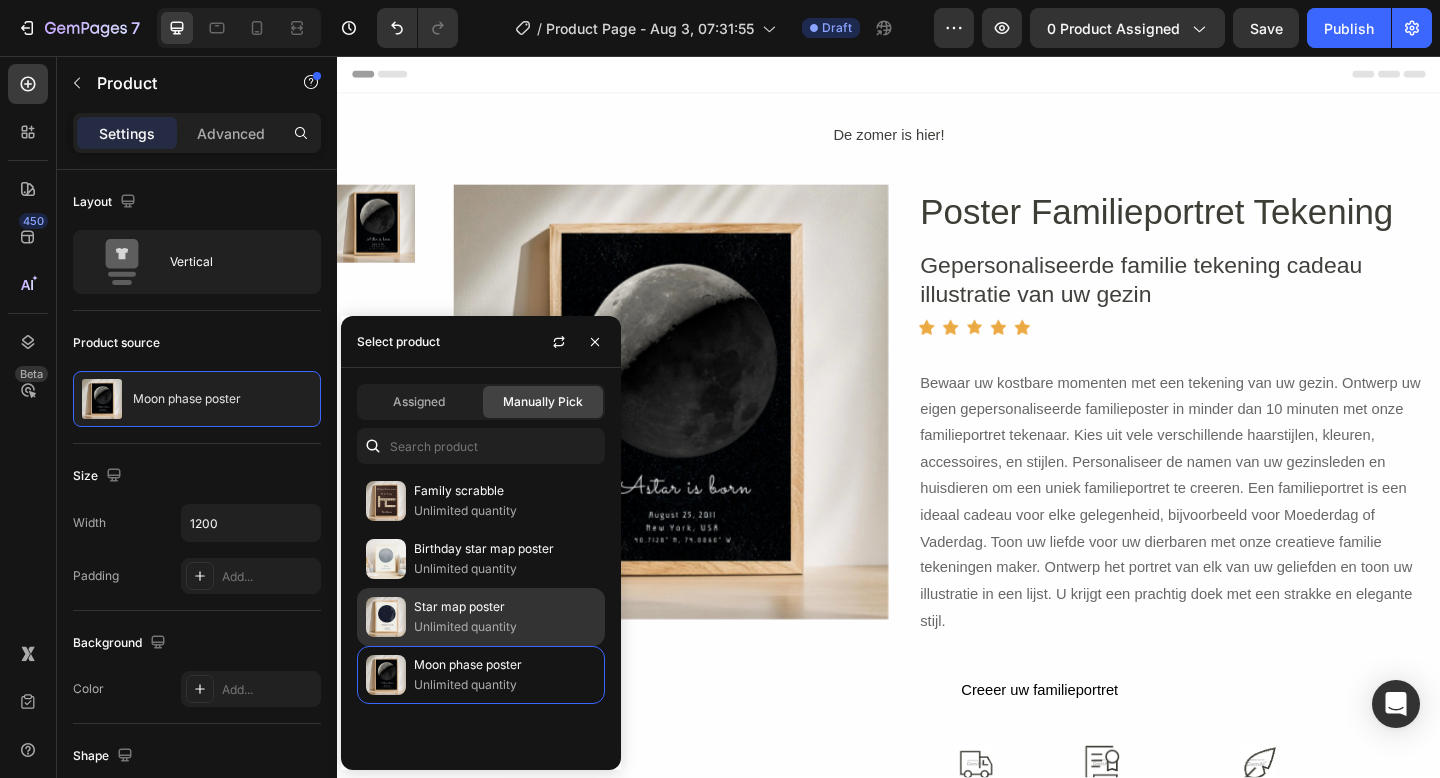 click on "Unlimited quantity" at bounding box center [505, 627] 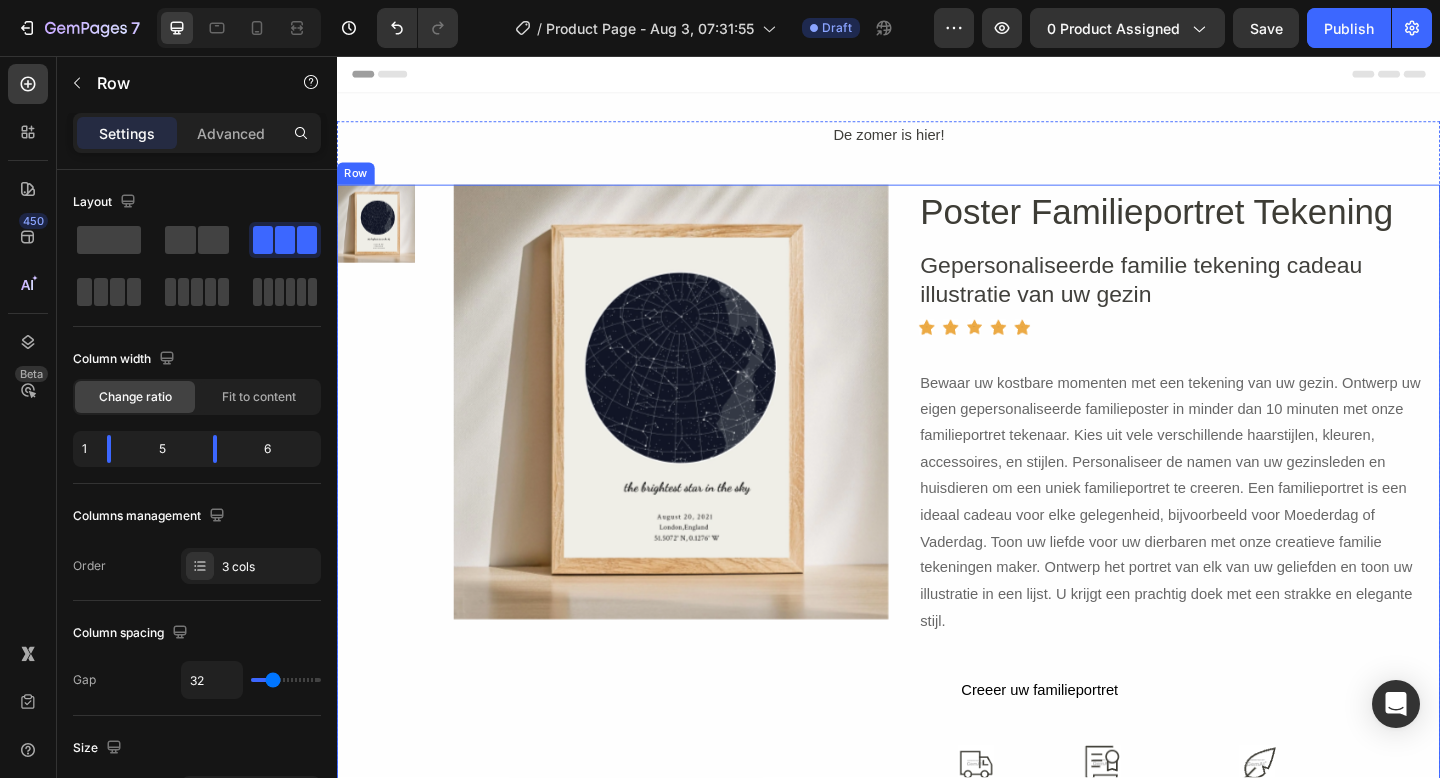 click on "Product Images" at bounding box center [700, 541] 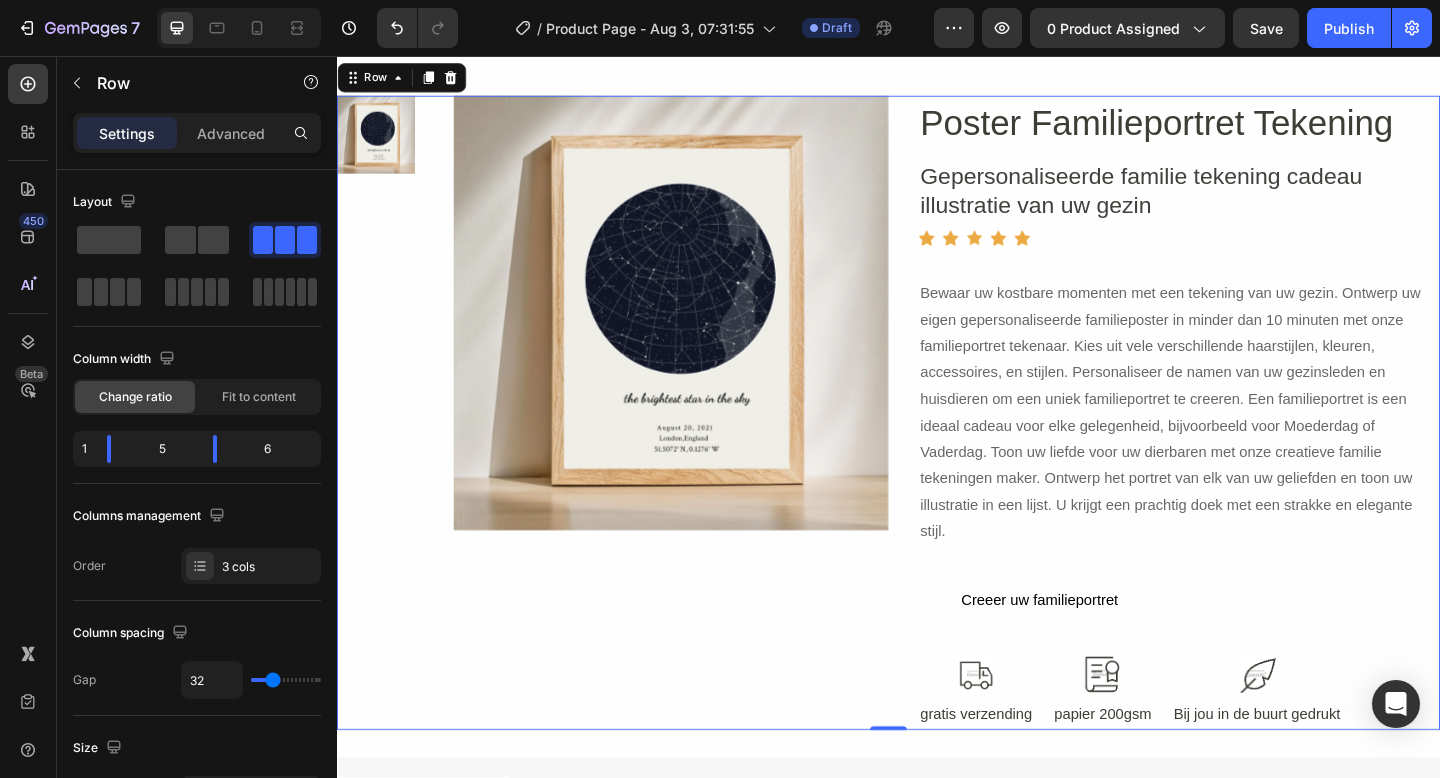 scroll, scrollTop: 85, scrollLeft: 0, axis: vertical 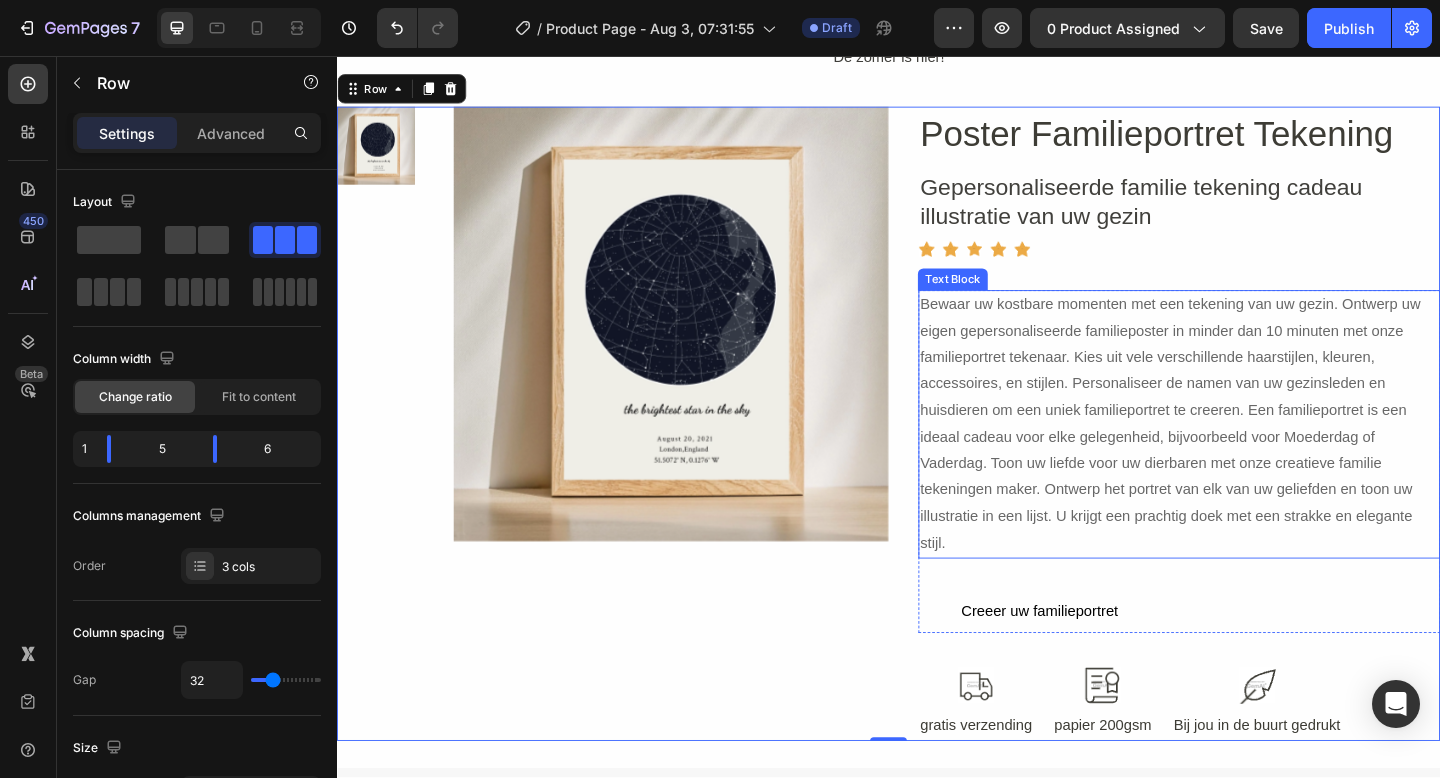 click on "Bewaar uw kostbare momenten met een tekening van uw gezin. Ontwerp uw eigen gepersonaliseerde familieposter in minder dan 10 minuten met onze familieportret tekenaar. Kies uit vele verschillende haarstijlen, kleuren, accessoires, en stijlen. Personaliseer de namen van uw gezinsleden en huisdieren om een uniek familieportret te creeren. Een familieportret is een ideaal cadeau voor elke gelegenheid, bijvoorbeeld voor Moederdag of Vaderdag. Toon uw liefde voor uw dierbaren met onze creatieve familie tekeningen maker. Ontwerp het portret van elk van uw geliefden en toon uw illustratie in een lijst. U krijgt een prachtig doek met een strakke en elegante stijl." at bounding box center [1253, 457] 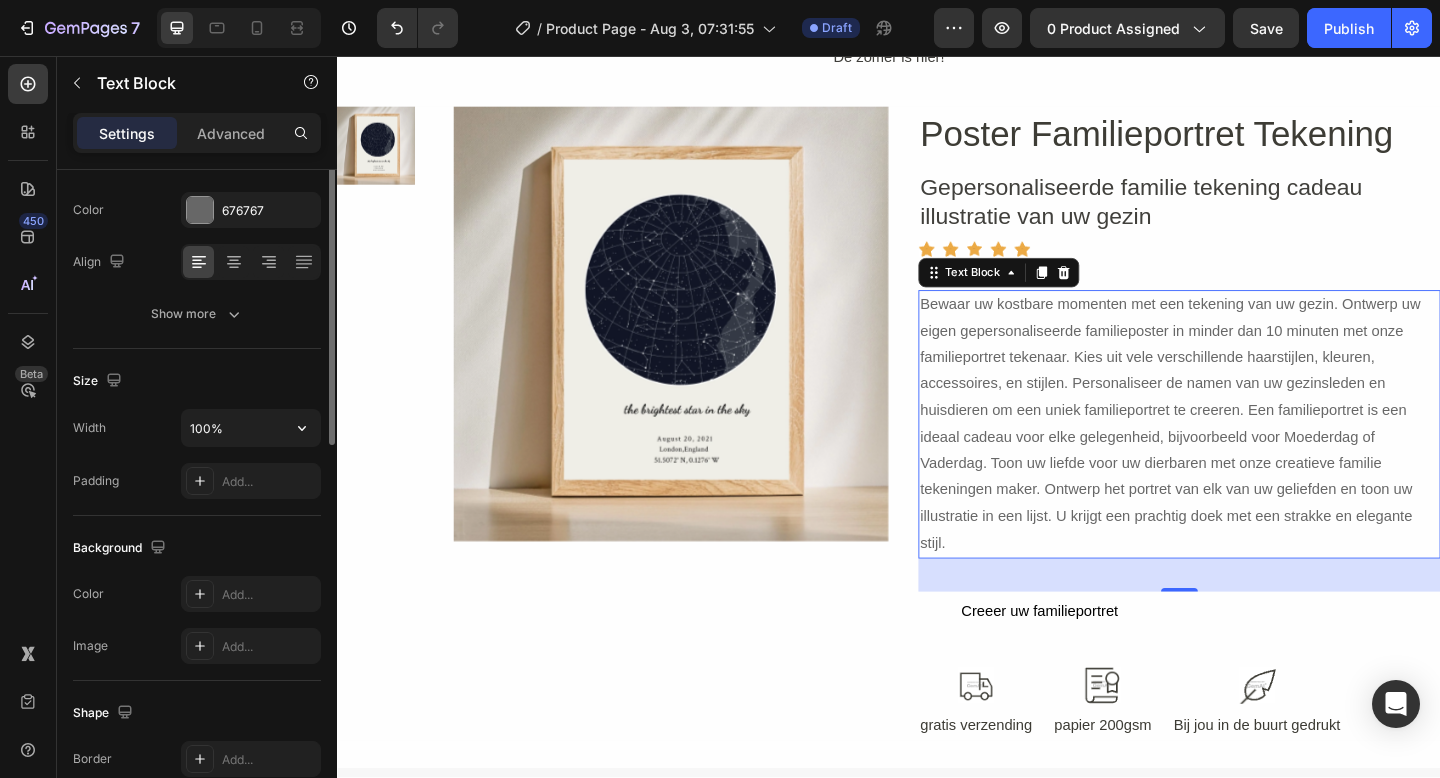 scroll, scrollTop: 0, scrollLeft: 0, axis: both 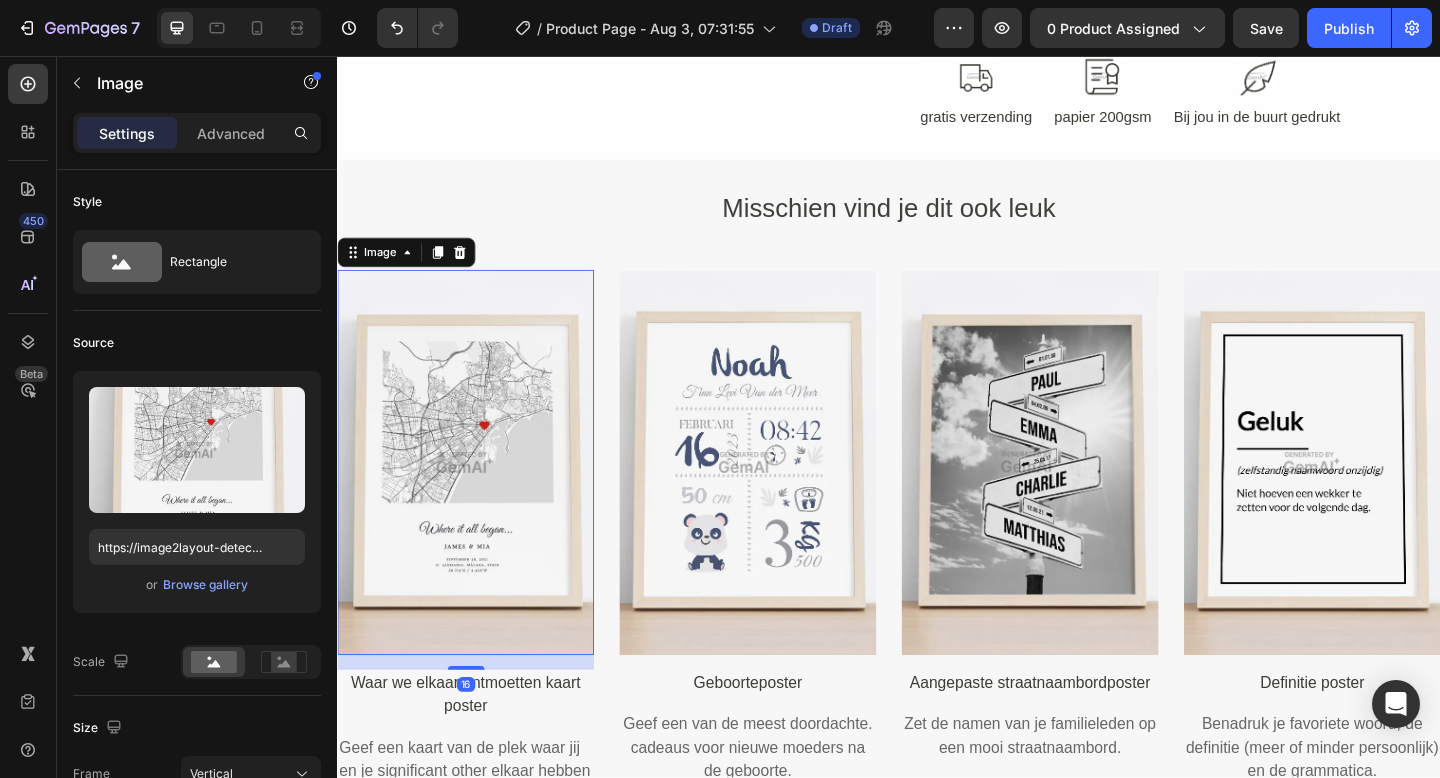 click at bounding box center (476, 498) 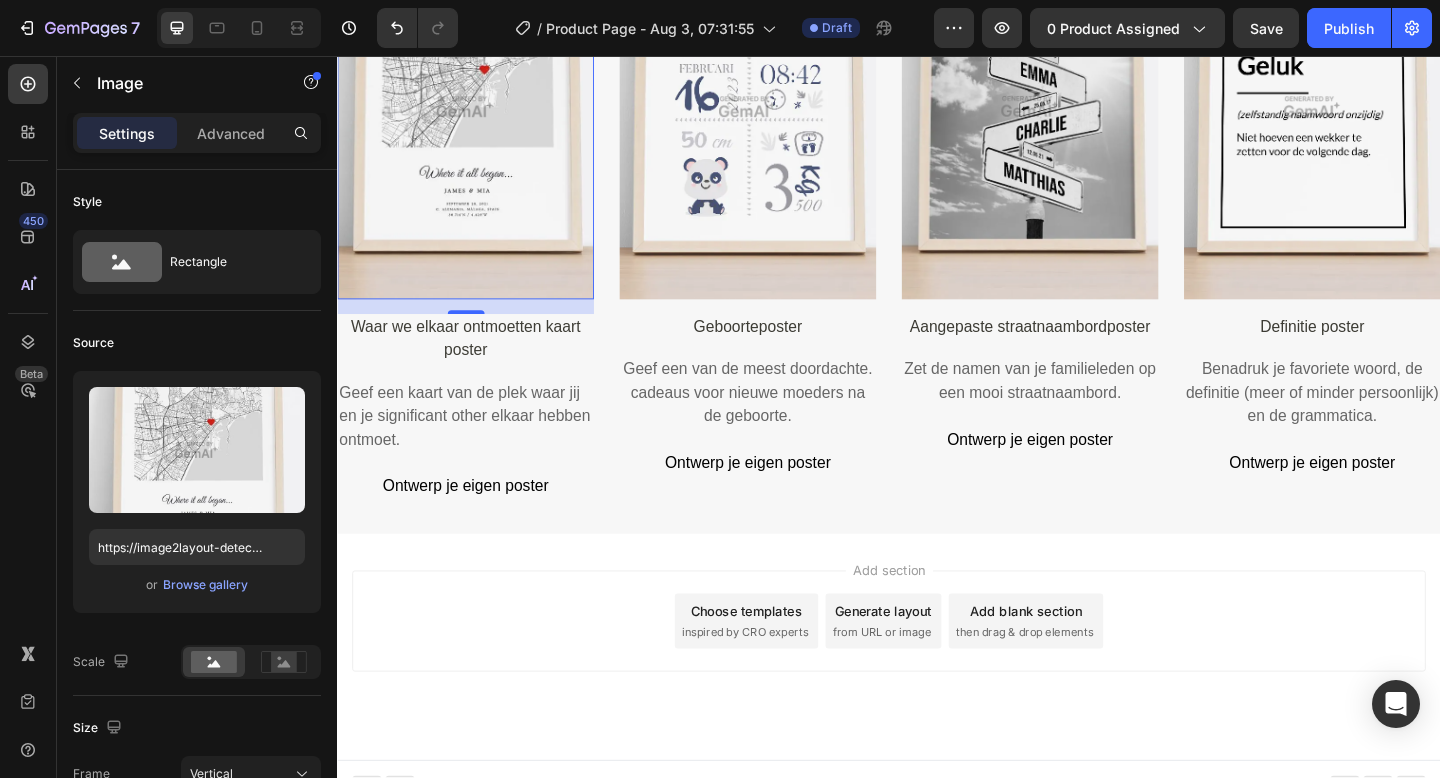 scroll, scrollTop: 1130, scrollLeft: 0, axis: vertical 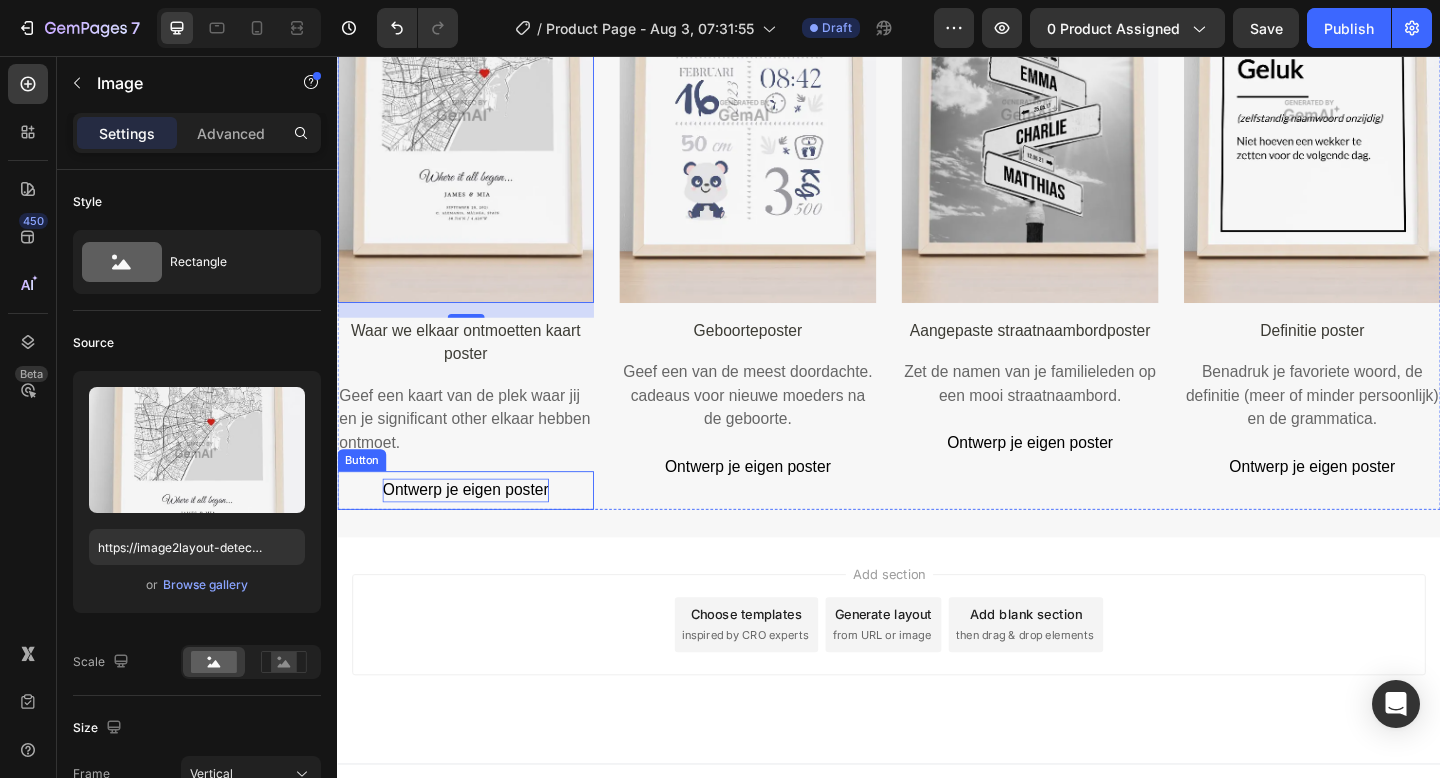 click on "Ontwerp je eigen poster" at bounding box center (476, 529) 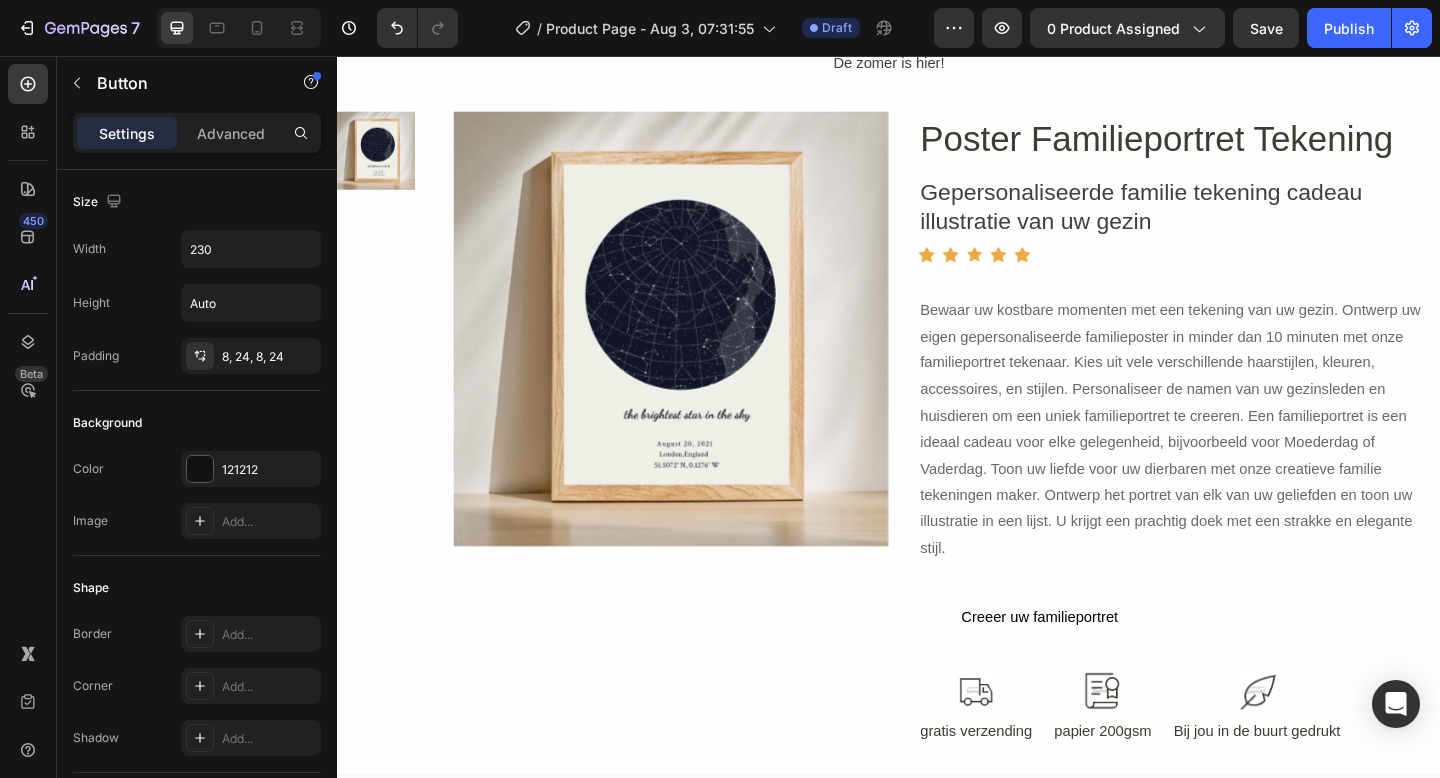 scroll, scrollTop: 0, scrollLeft: 0, axis: both 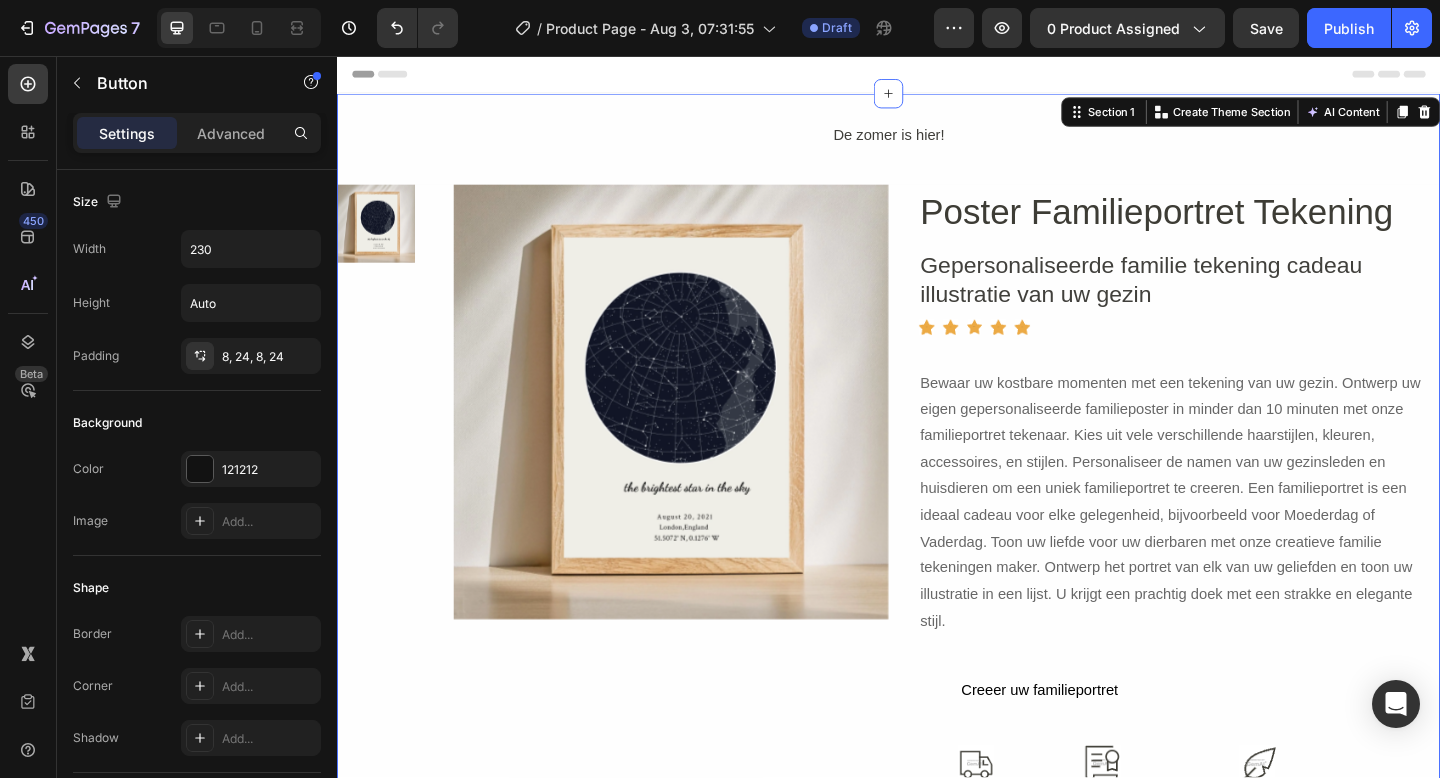 click on "De zomer is hier! Text Block
Product Images Product Images Poster Familieportret Tekening Heading Gepersonaliseerde familie tekening cadeau illustratie van uw gezin Text Block     Icon     Icon     Icon     Icon     Icon Icon List Hoz Row Row Bewaar uw kostbare momenten met een tekening van uw gezin. Ontwerp uw eigen gepersonaliseerde familieposter in minder dan 10 minuten met onze familieportret tekenaar. Kies uit vele verschillende haarstijlen, kleuren, accessoires, en stijlen. Personaliseer de namen van uw gezinsleden en huisdieren om een uniek familieportret te creeren. Een familieportret is een ideaal cadeau voor elke gelegenheid, bijvoorbeeld voor Moederdag of Vaderdag. Toon uw liefde voor uw dierbaren met onze creatieve familie tekeningen maker. Ontwerp het portret van elk van uw geliefden en toon uw illustratie in een lijst. U krijgt een prachtig doek met een strakke en elegante stijl. Text Block Creeer uw familieportret Button Row Row Image gratis verzending Text Block Image" at bounding box center [937, 506] 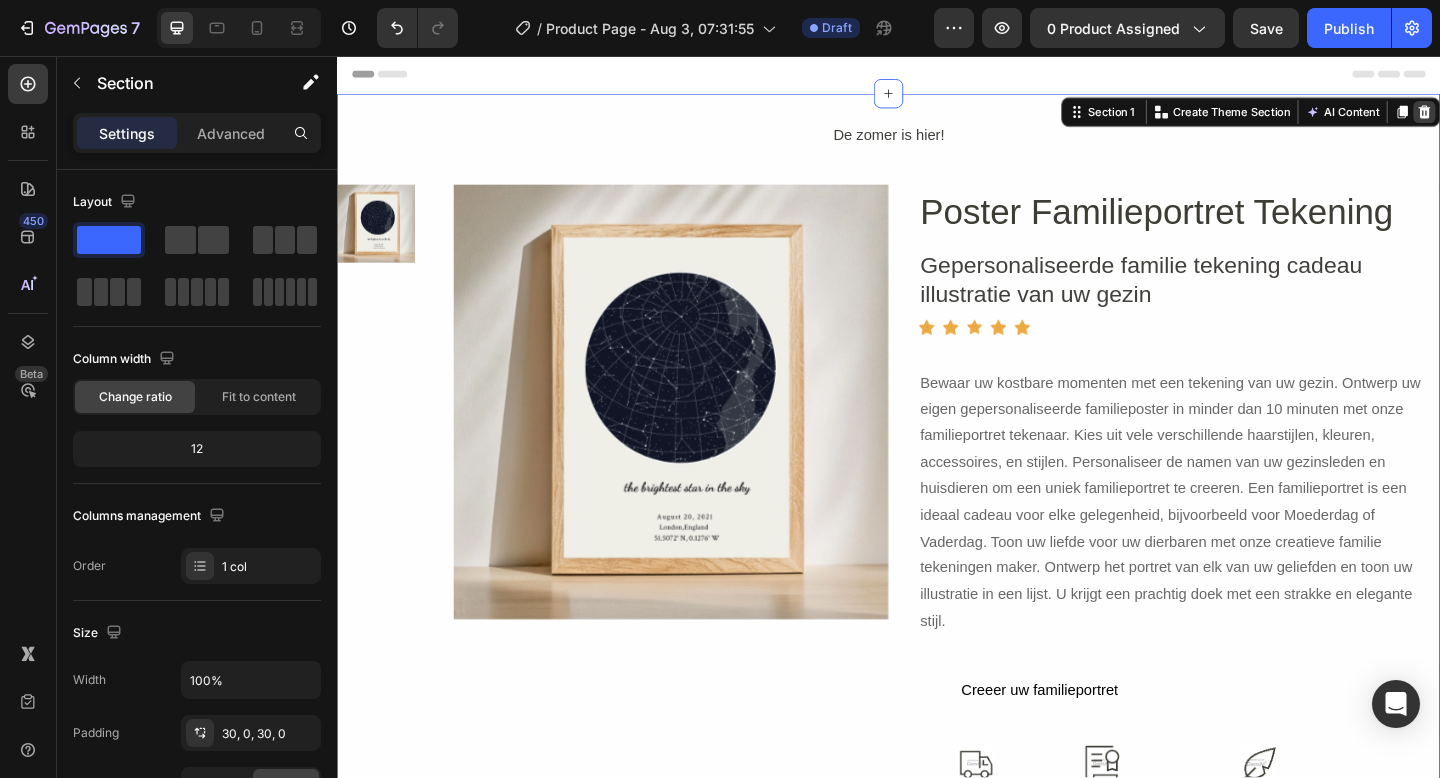 click 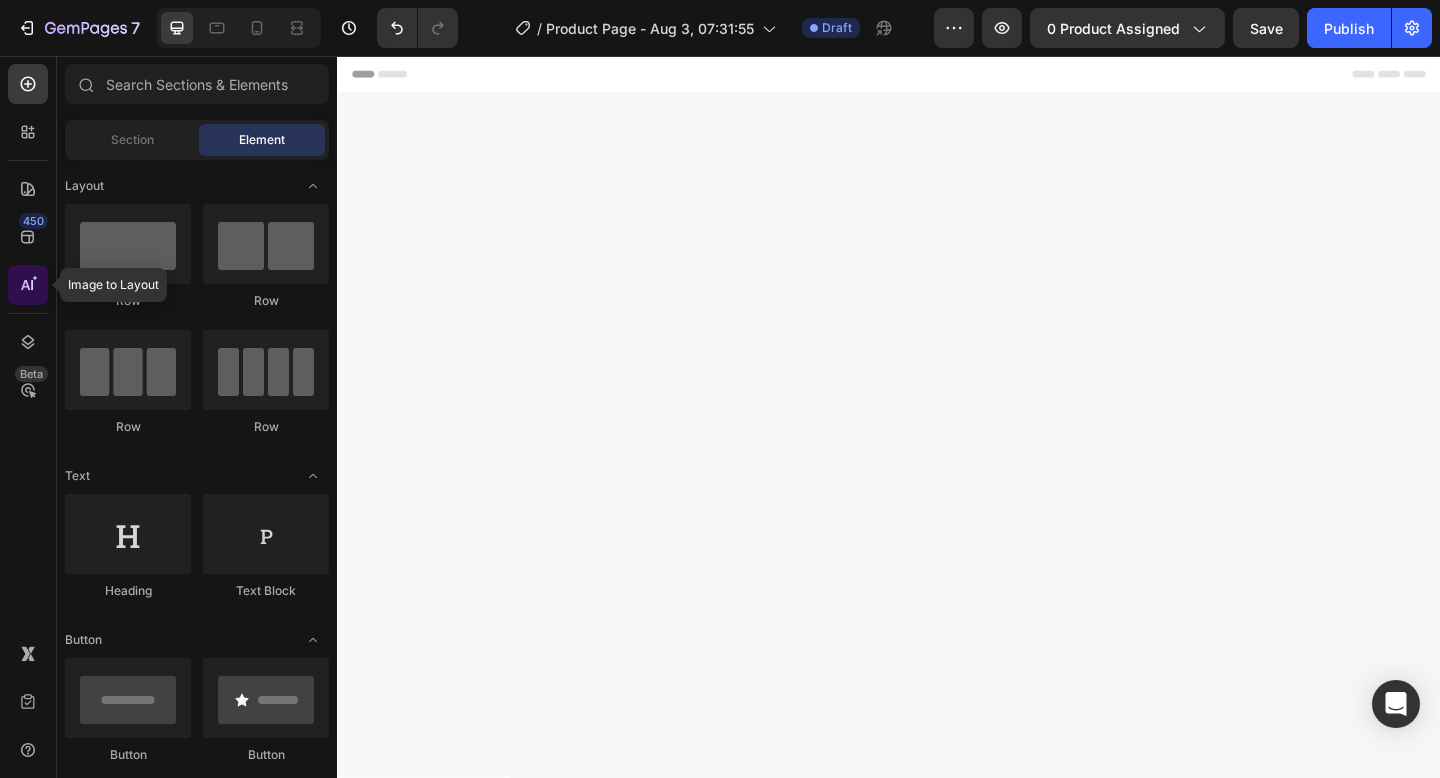 click 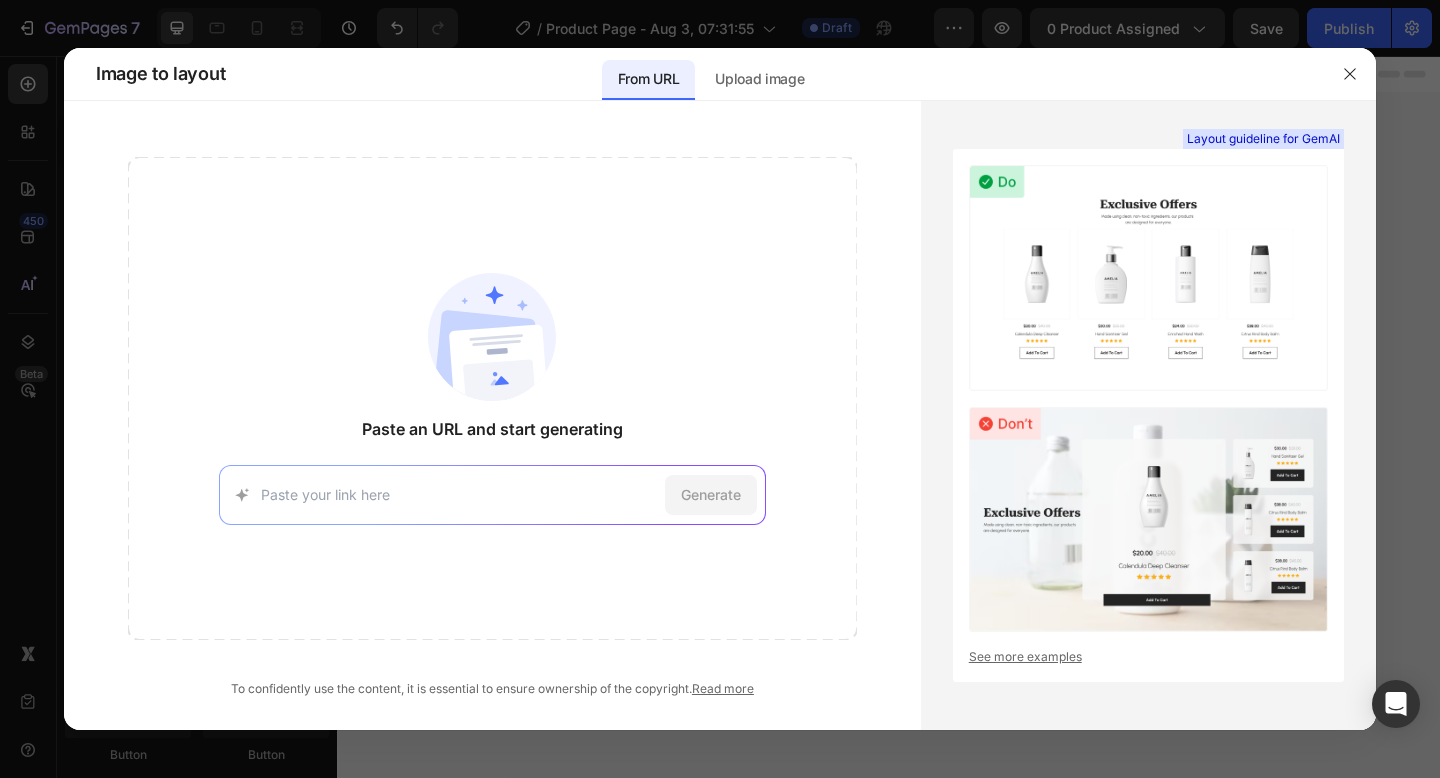 click at bounding box center (459, 494) 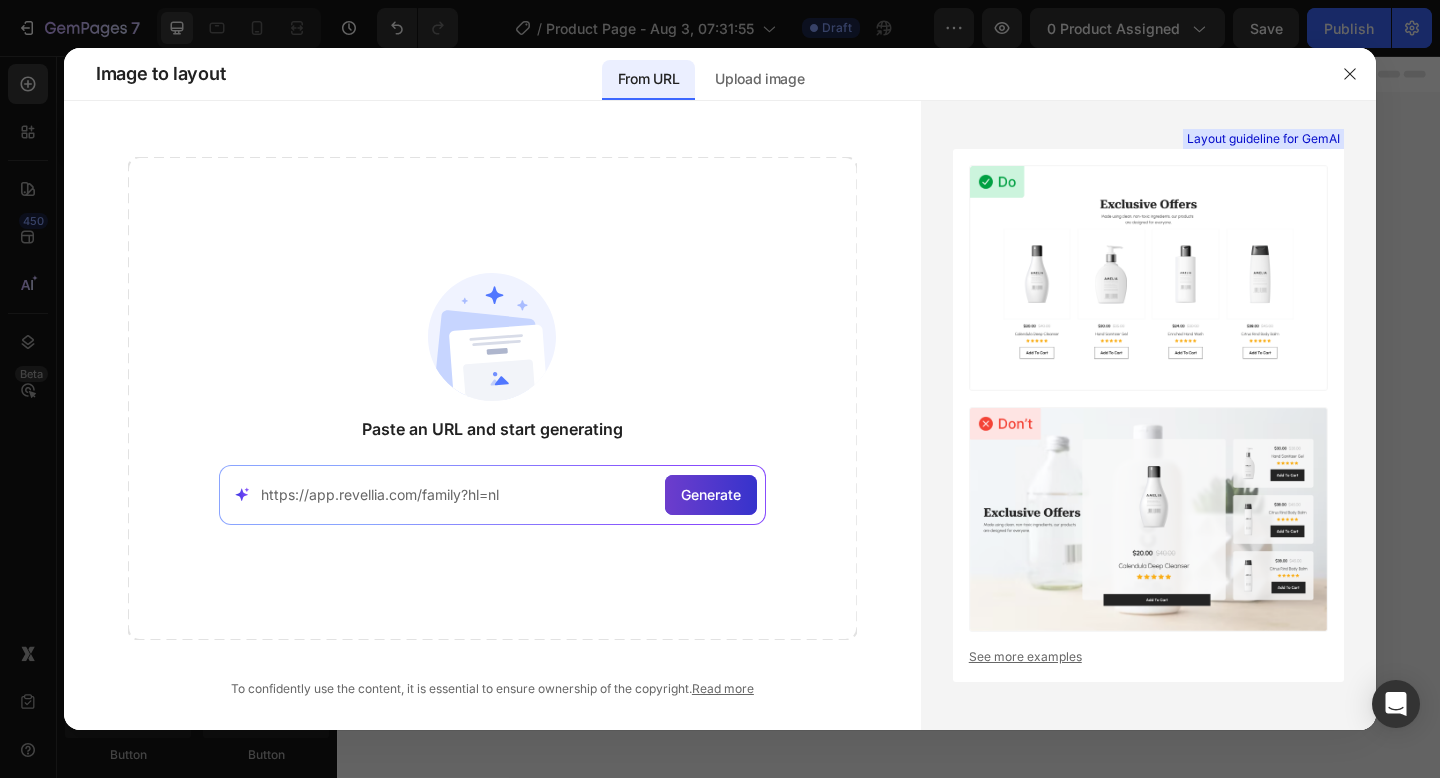 type on "https://app.revellia.com/family?hl=nl" 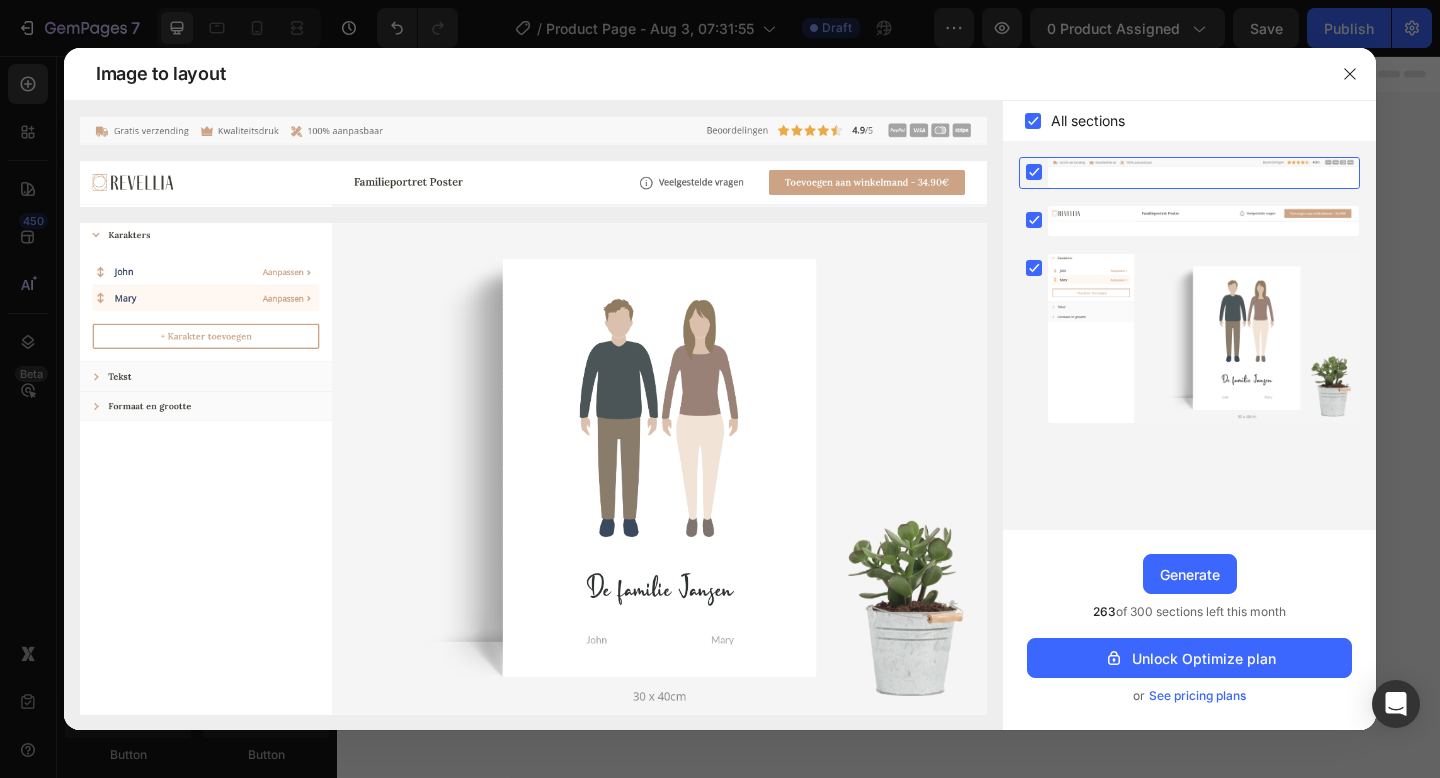 click 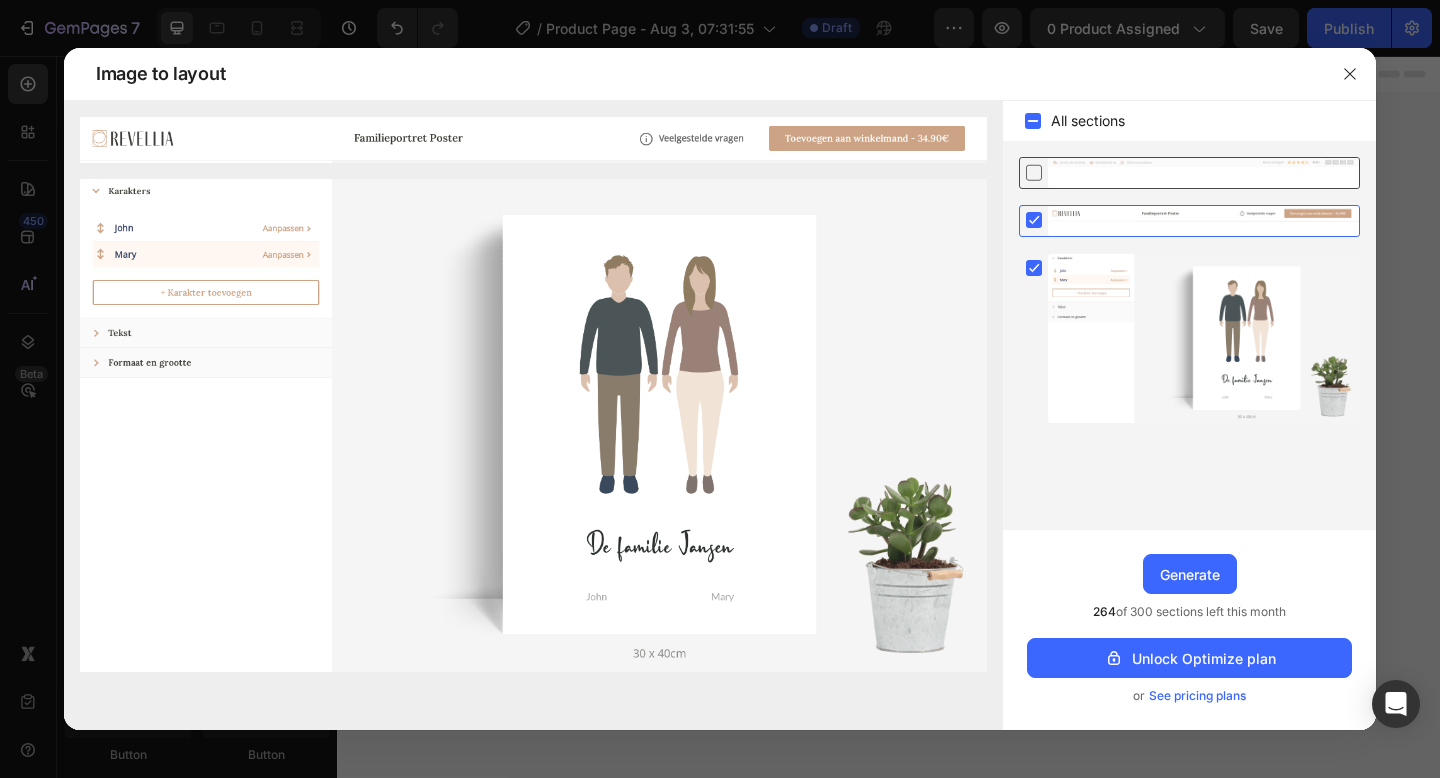 click 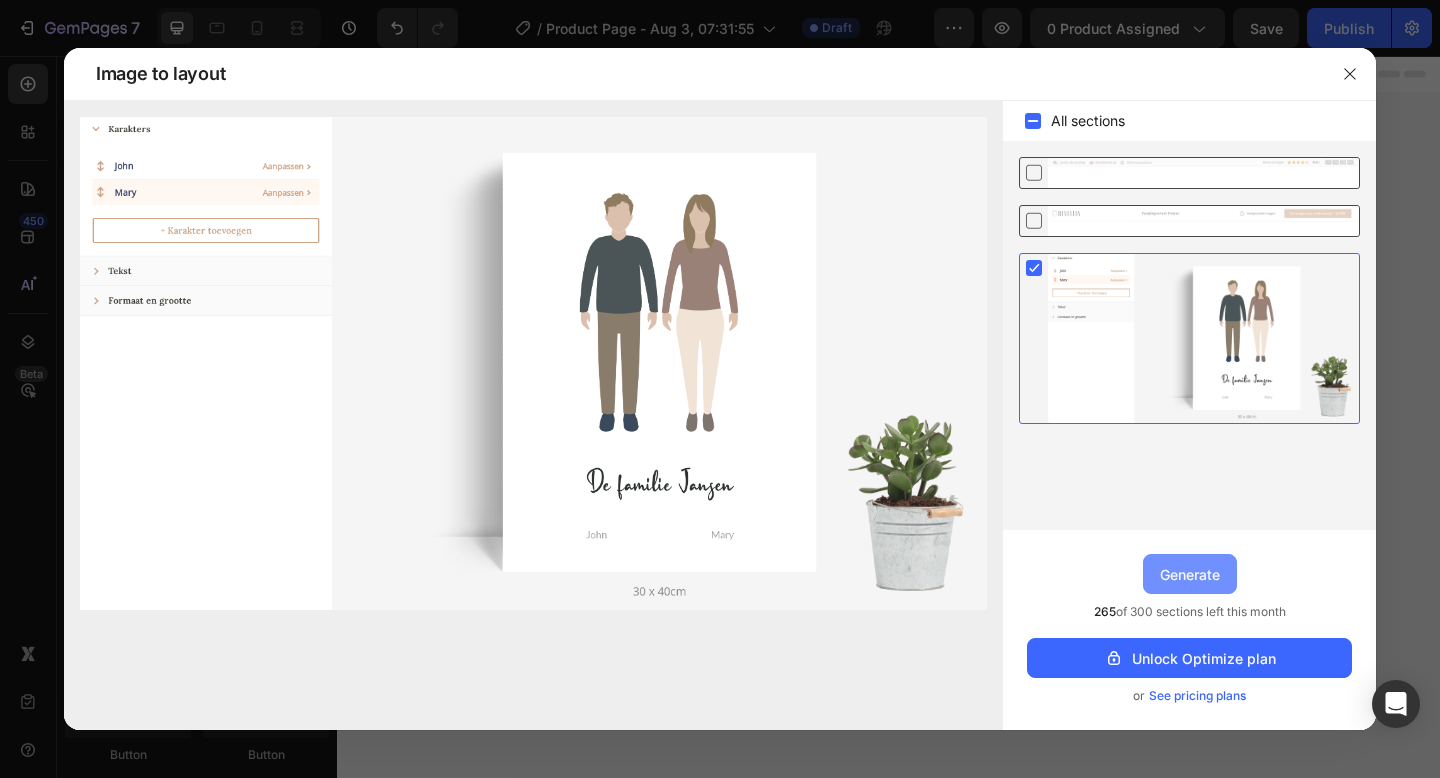 click on "Generate" at bounding box center (1190, 574) 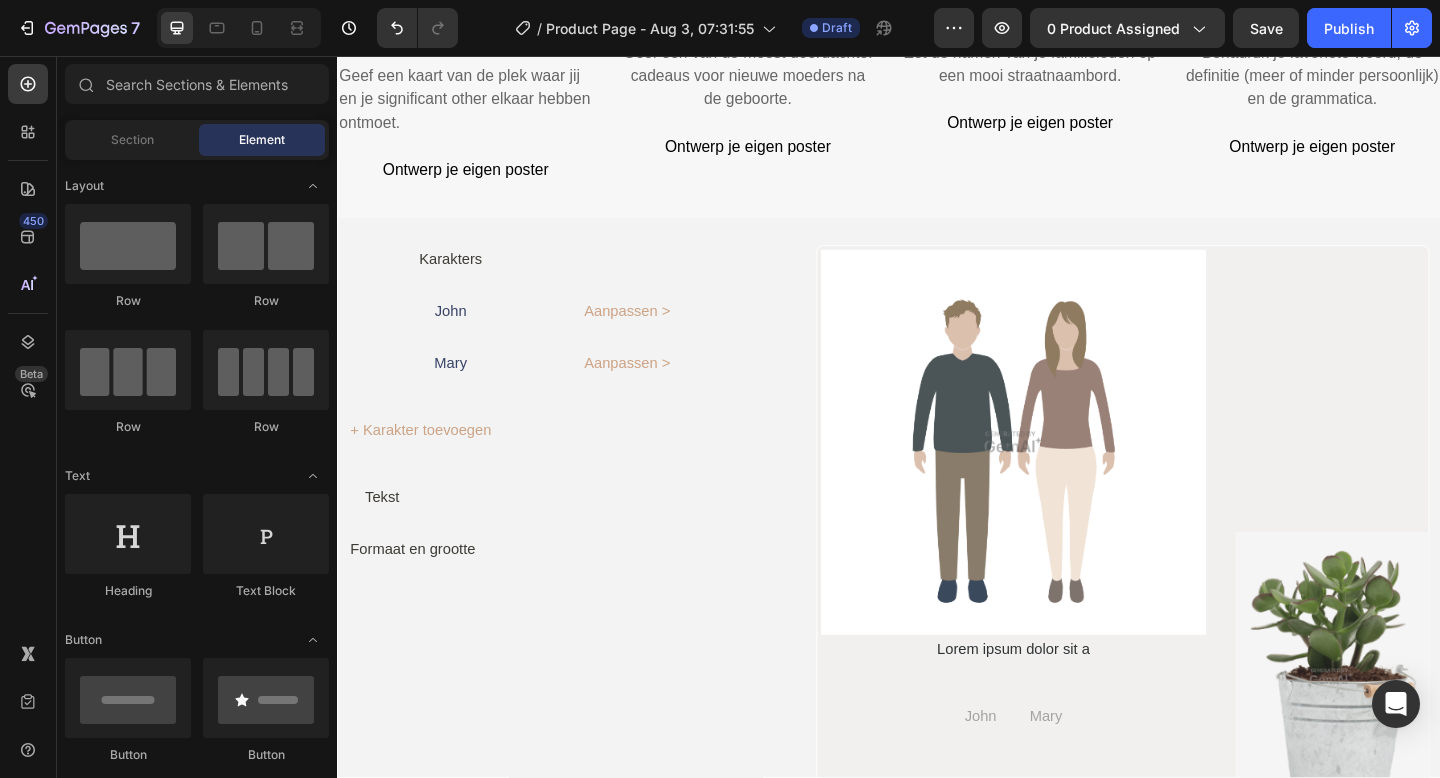 scroll, scrollTop: 628, scrollLeft: 0, axis: vertical 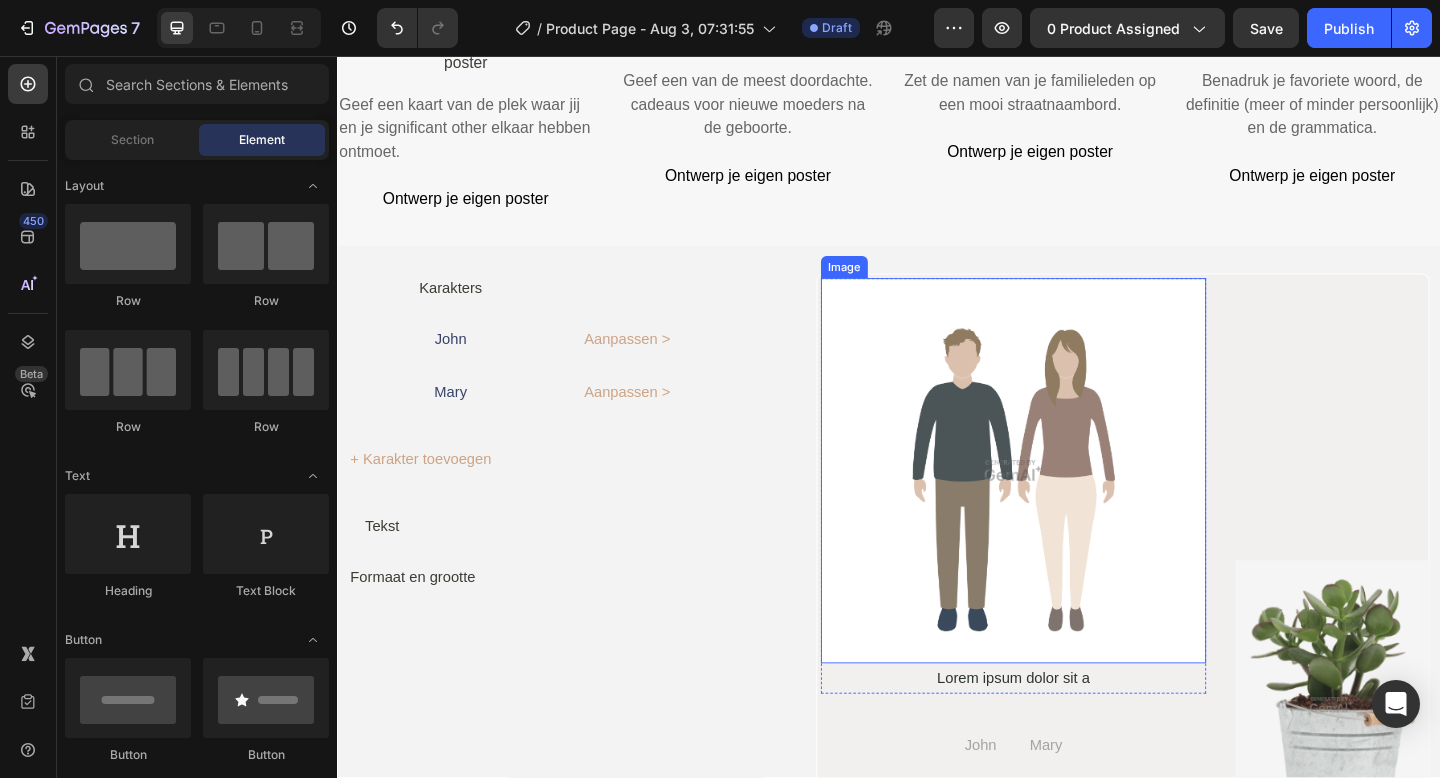 click at bounding box center [1073, 508] 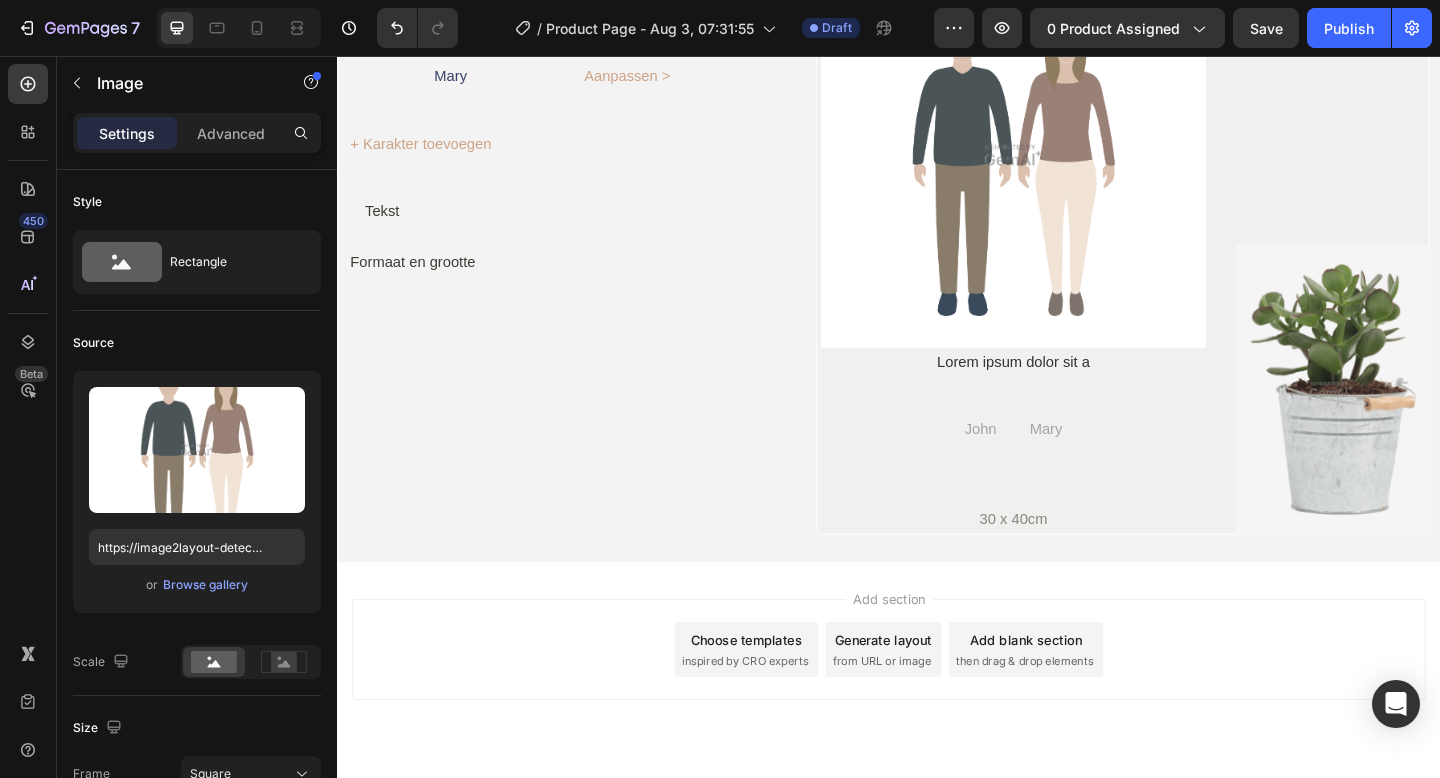 scroll, scrollTop: 964, scrollLeft: 0, axis: vertical 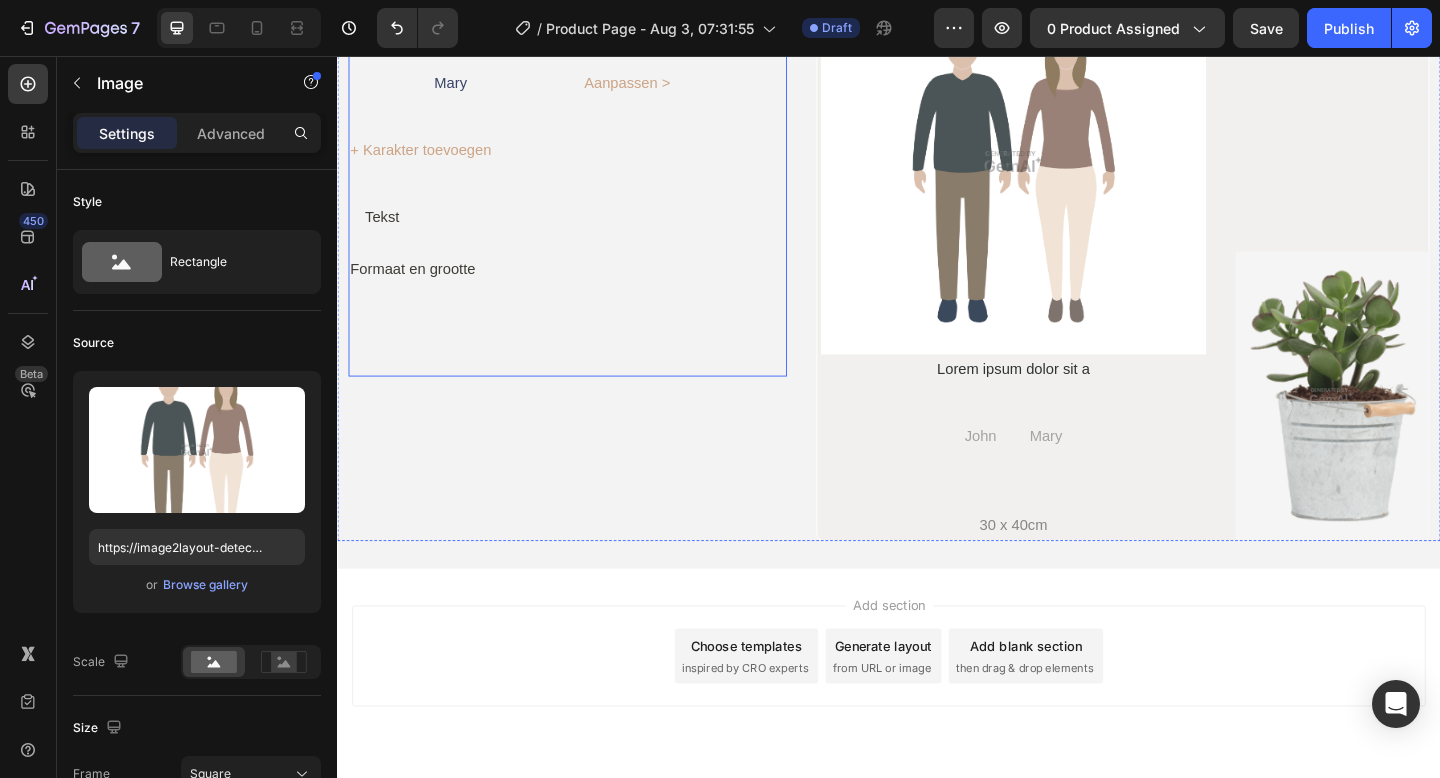 click on "Karakters Text Block [FIRST] Text Block [FIRST] Text Block [FIRST] Aanpassen > Text Block Aanpassen > Text Block Row + Karakter toevoegen Text Block Icon Tekst Text Block Advanced list Formaat en grootte Text Block Row Row" at bounding box center [587, 181] 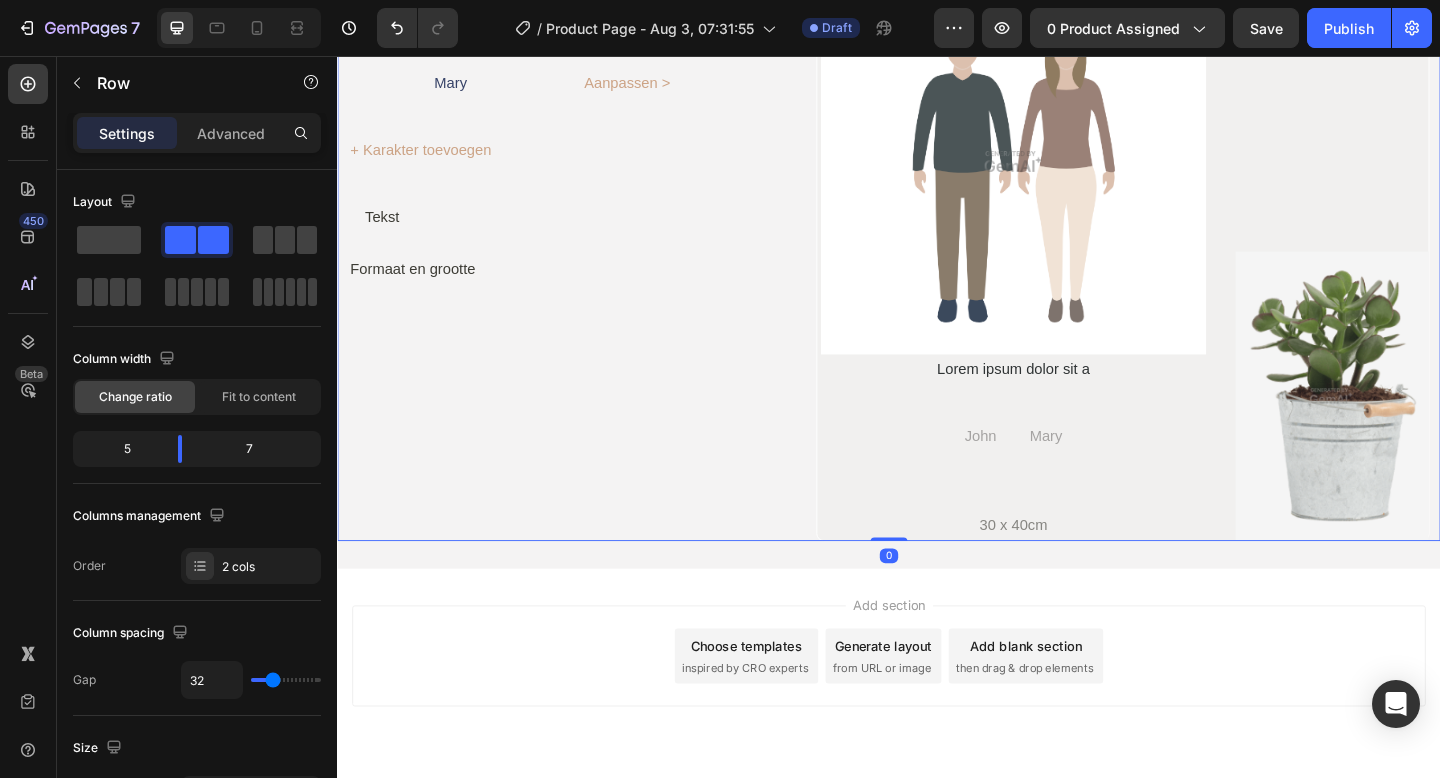 click on "Karakters Text Block [FIRST] Text Block [FIRST] Text Block [FIRST] Aanpassen > Text Block Aanpassen > Text Block Row + Karakter toevoegen Text Block Icon Tekst Text Block Advanced list Formaat en grootte Text Block Row Row" at bounding box center (587, 271) 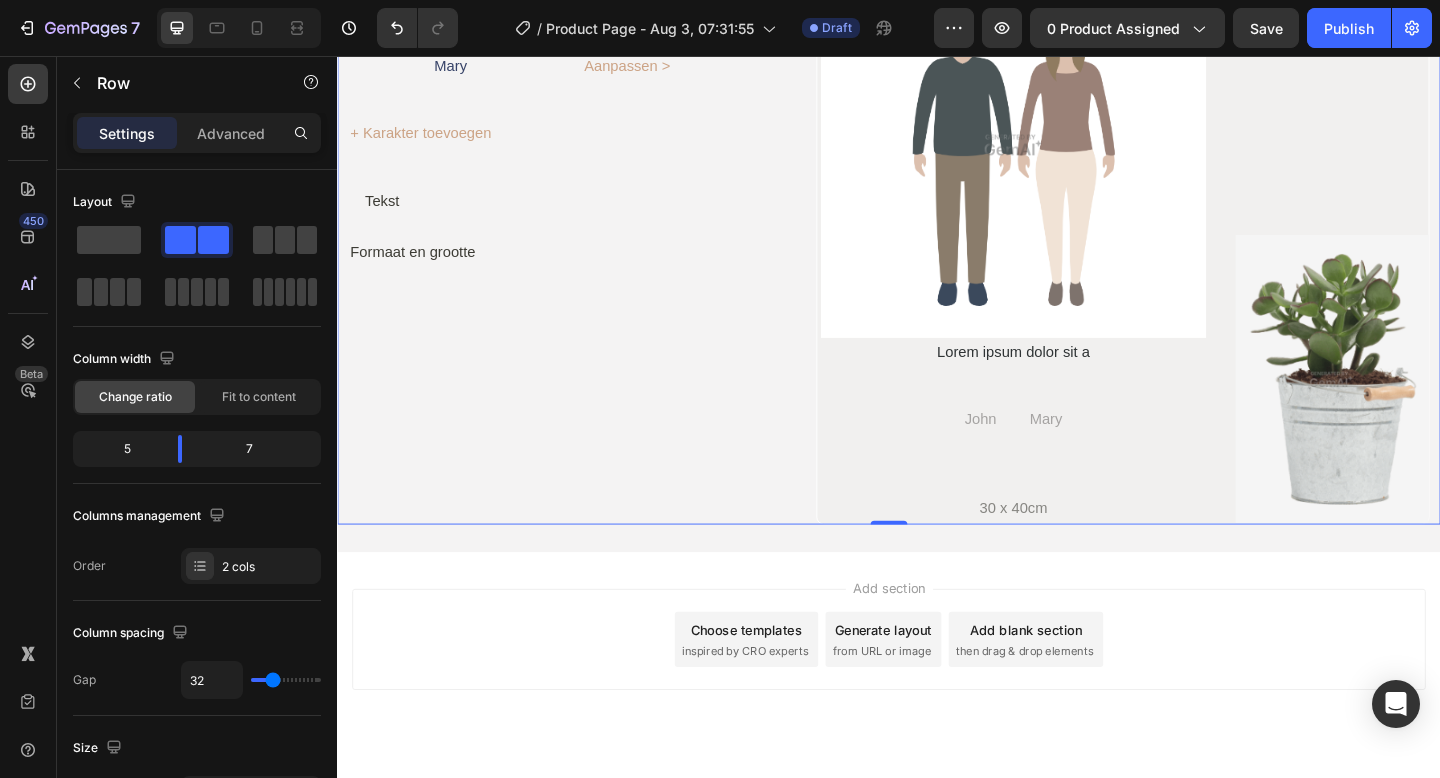scroll, scrollTop: 1025, scrollLeft: 0, axis: vertical 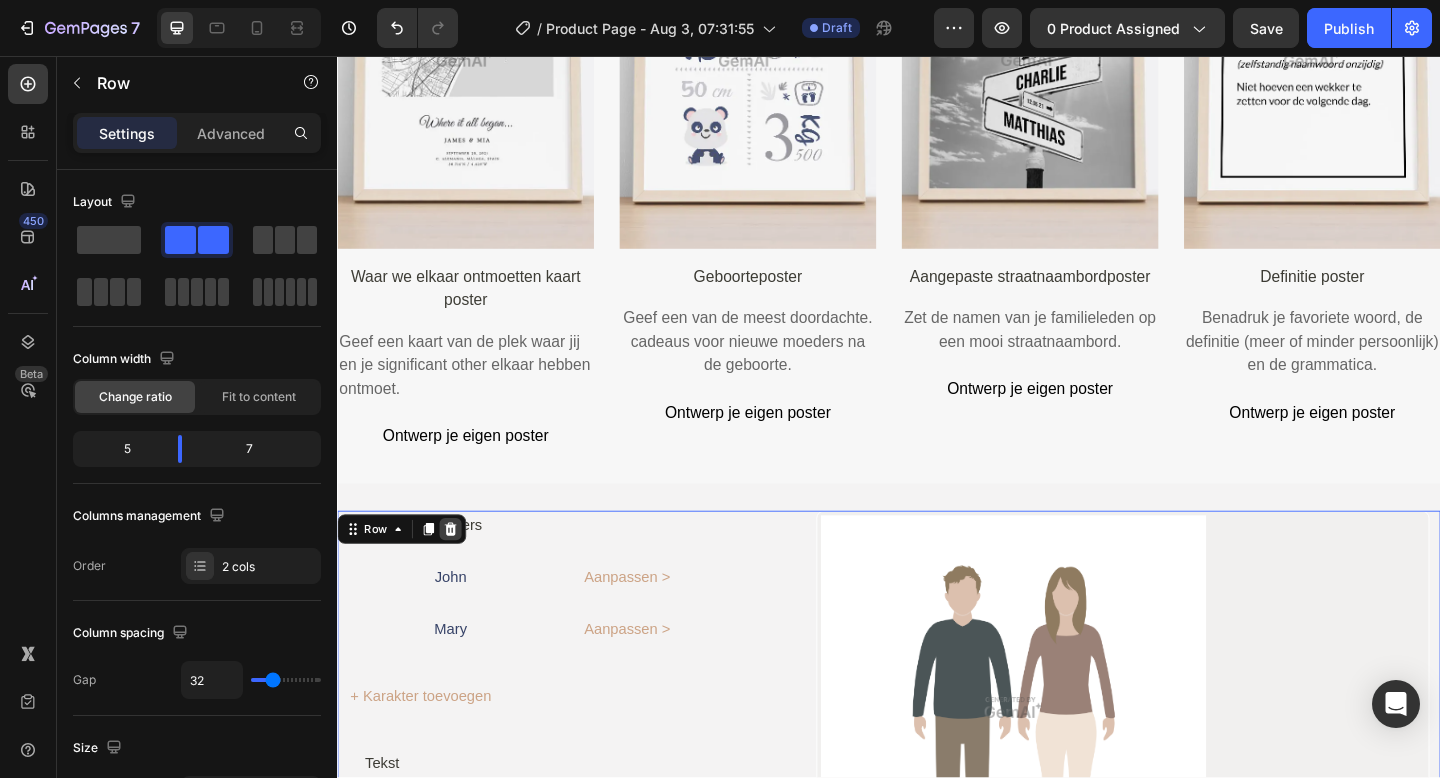 click 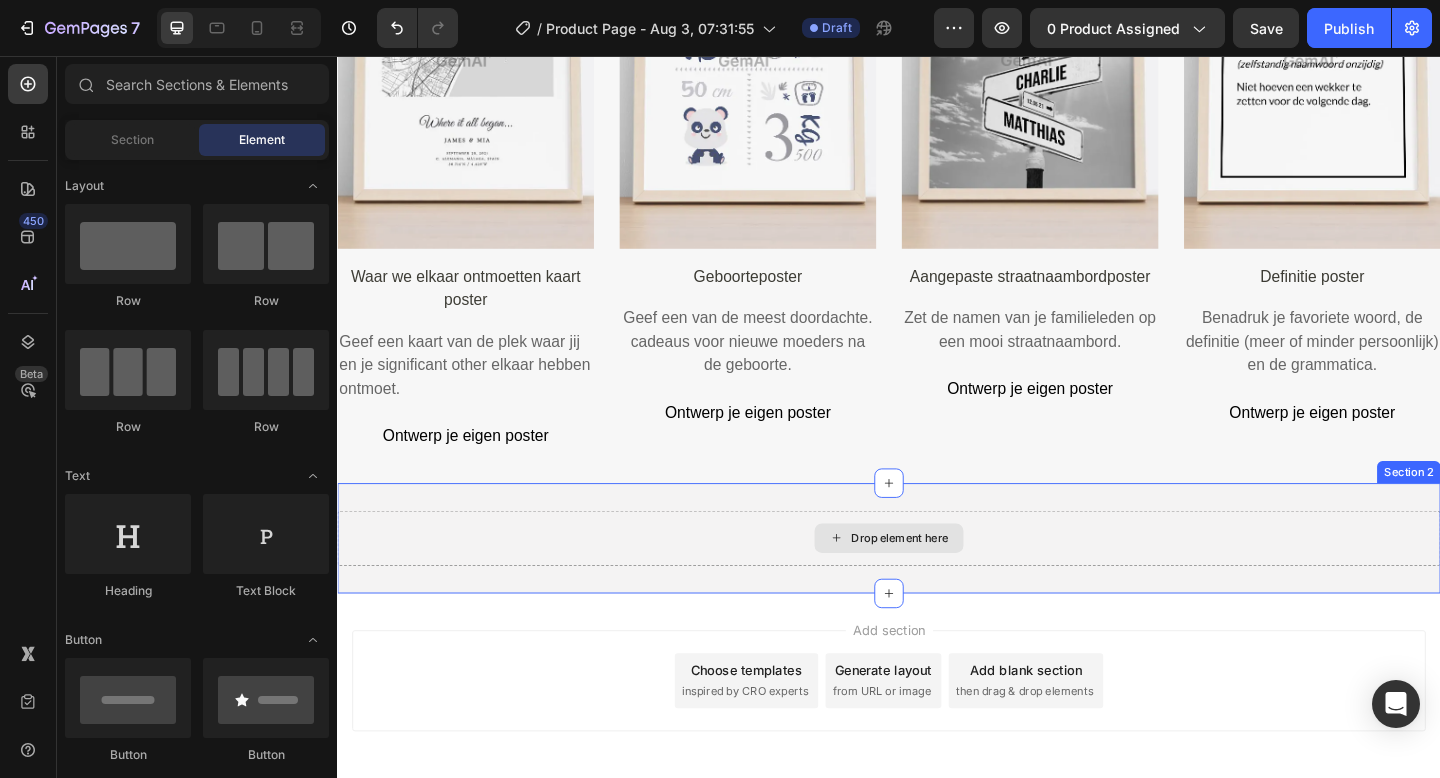 click on "Drop element here" at bounding box center (937, 581) 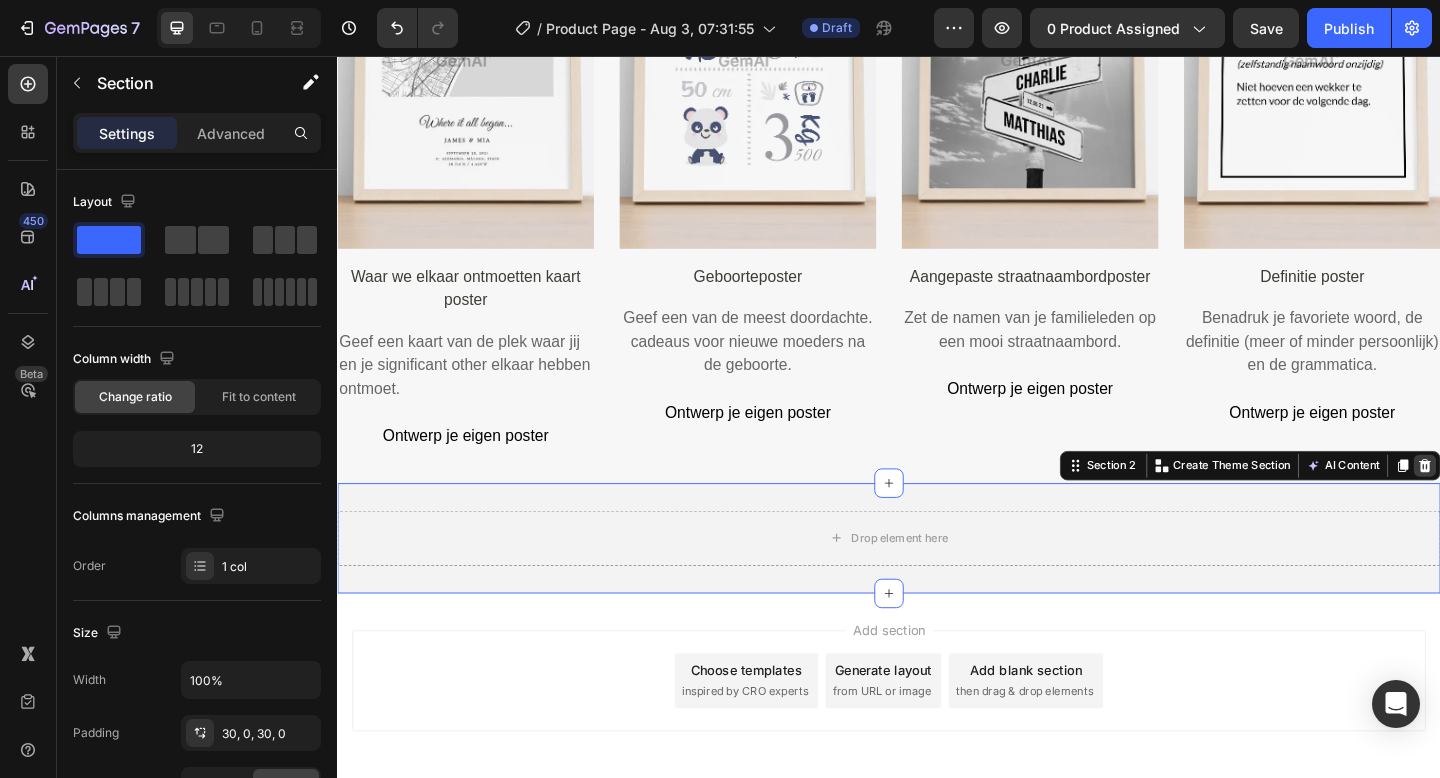 click 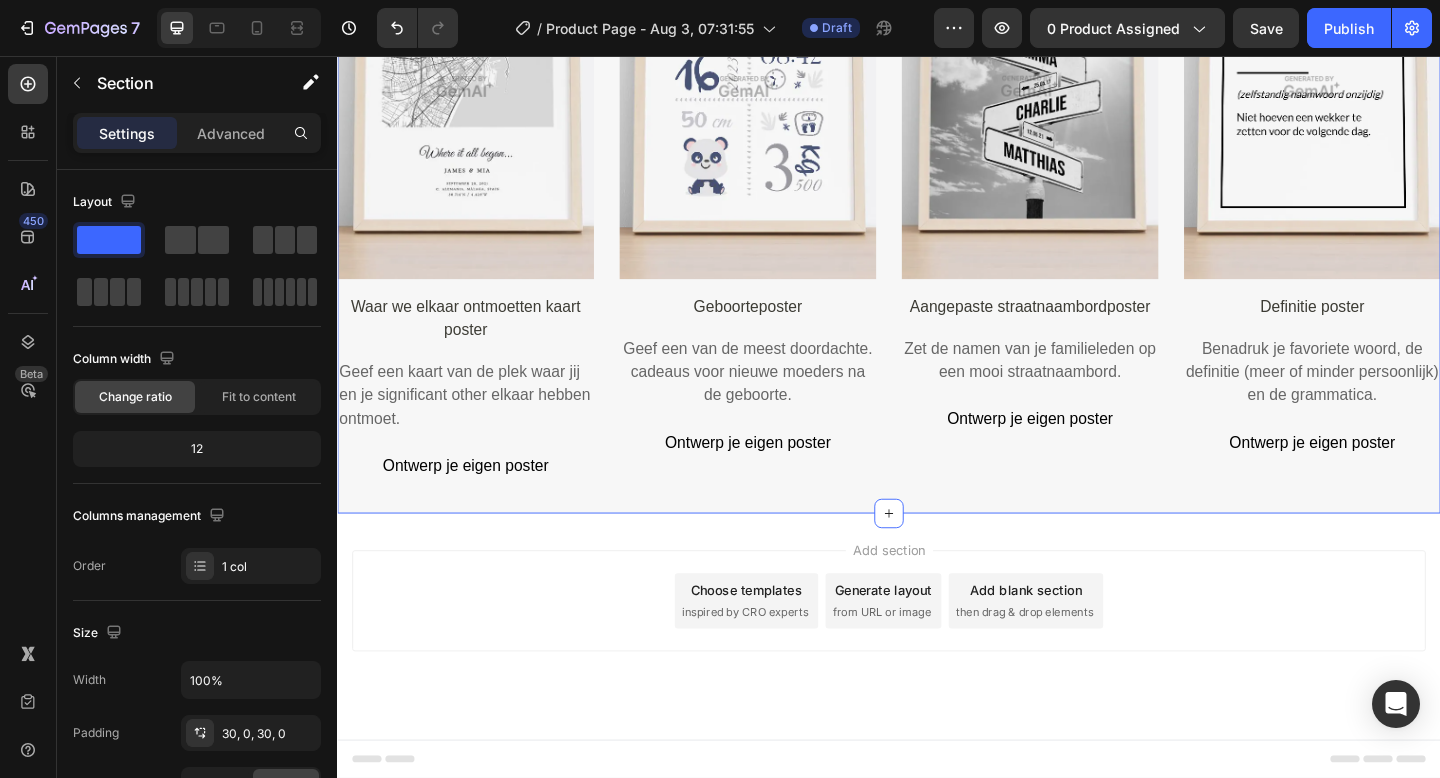 click on "Misschien vind je dit ook leuk Heading Image Waar we elkaar ontmoetten kaart poster Text Block Geef een kaart van de plek waar jij en je significant other elkaar hebben ontmoet. Text Block Ontwerp je eigen poster Button Image Geboorteposter Text Block Geef een van de meest doordachte. cadeaus voor nieuwe moeders na de geboorte. Text Block Ontwerp je eigen poster Button Image Aangepaste straatnaambordposter Text Block Zet de namen van je familieleden op een mooi straatnaambord. Text Block Ontwerp je eigen poster Button Image Definitie poster Text Block Benadruk je favoriete woord, de definitie (meer of minder persoonlijk) en de grammatica. Text Block Ontwerp je eigen poster Button Row Row Section 1" at bounding box center (937, 157) 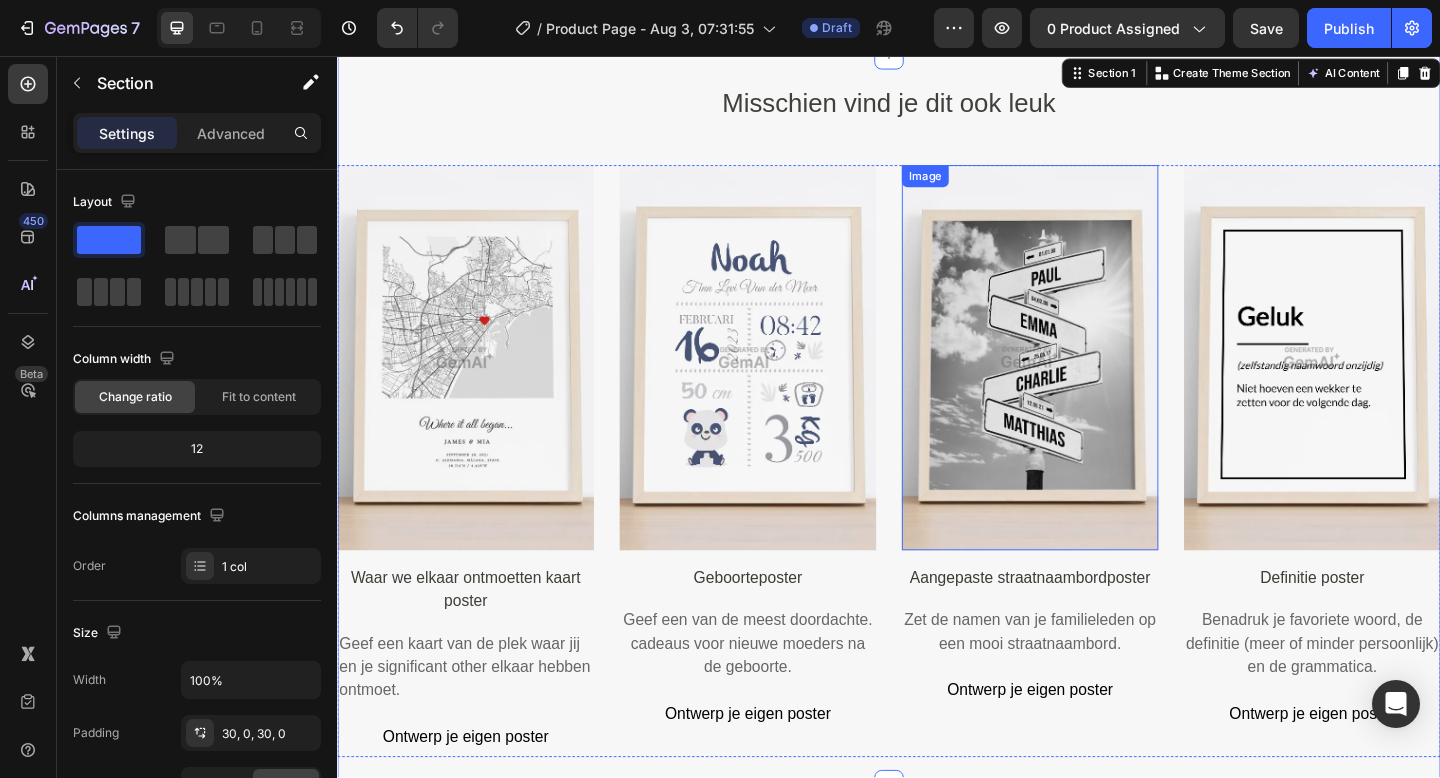 scroll, scrollTop: 0, scrollLeft: 0, axis: both 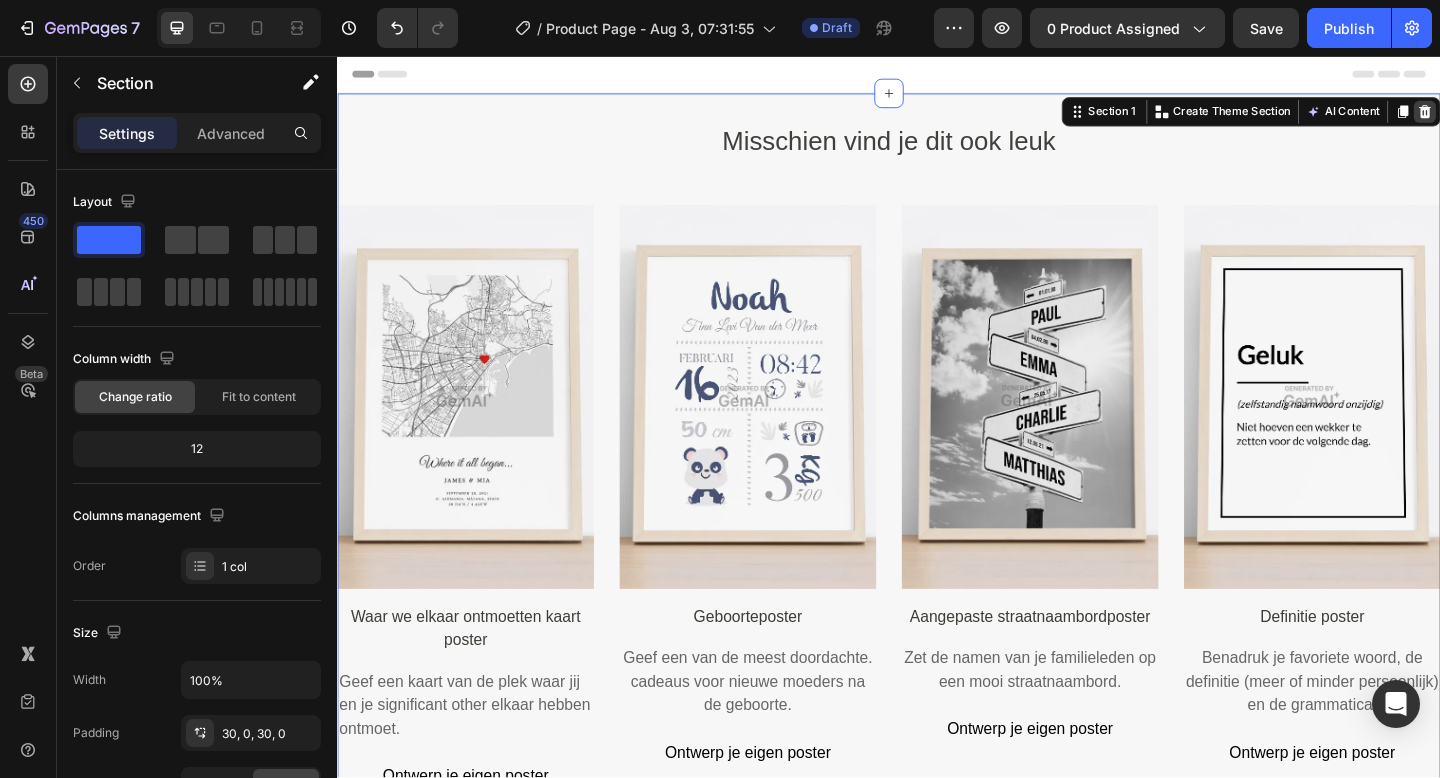 click 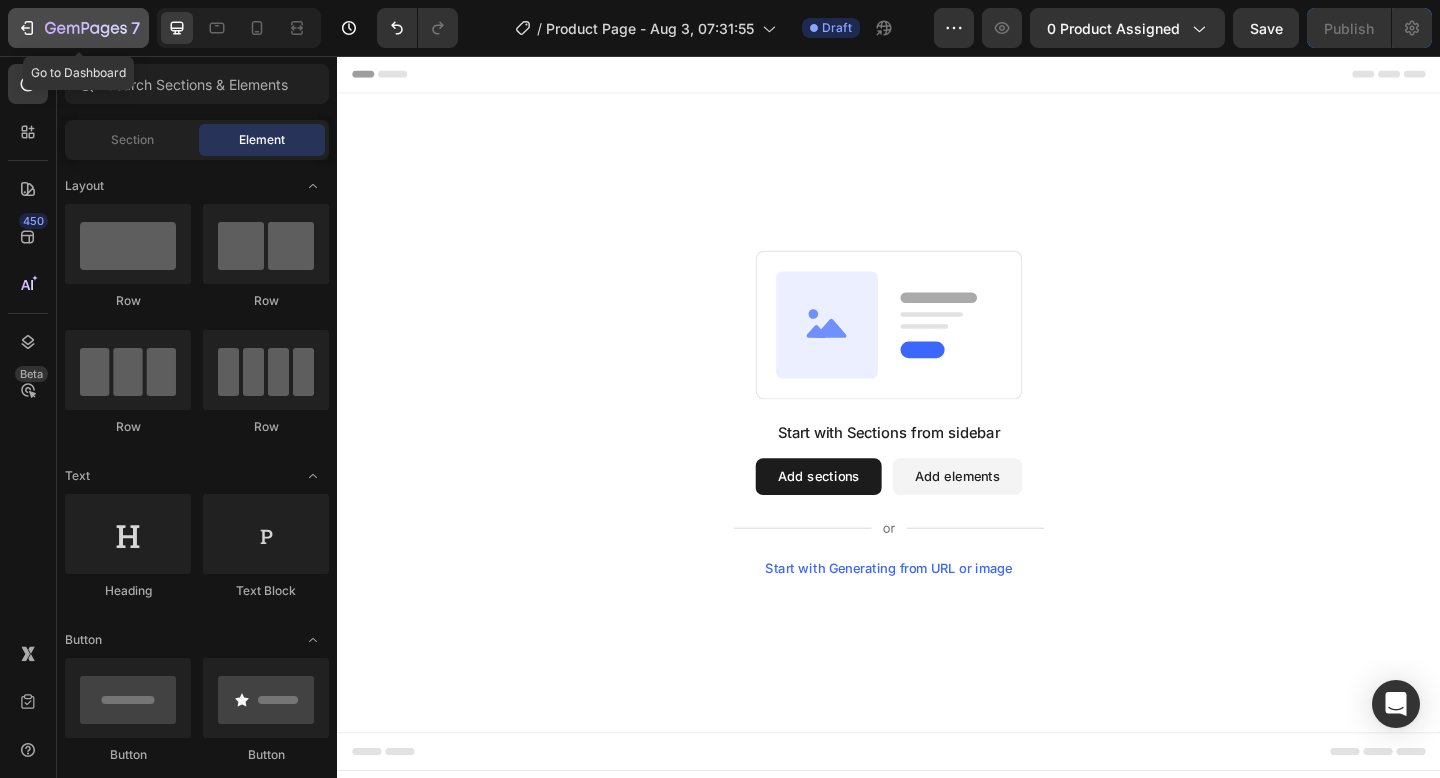 click 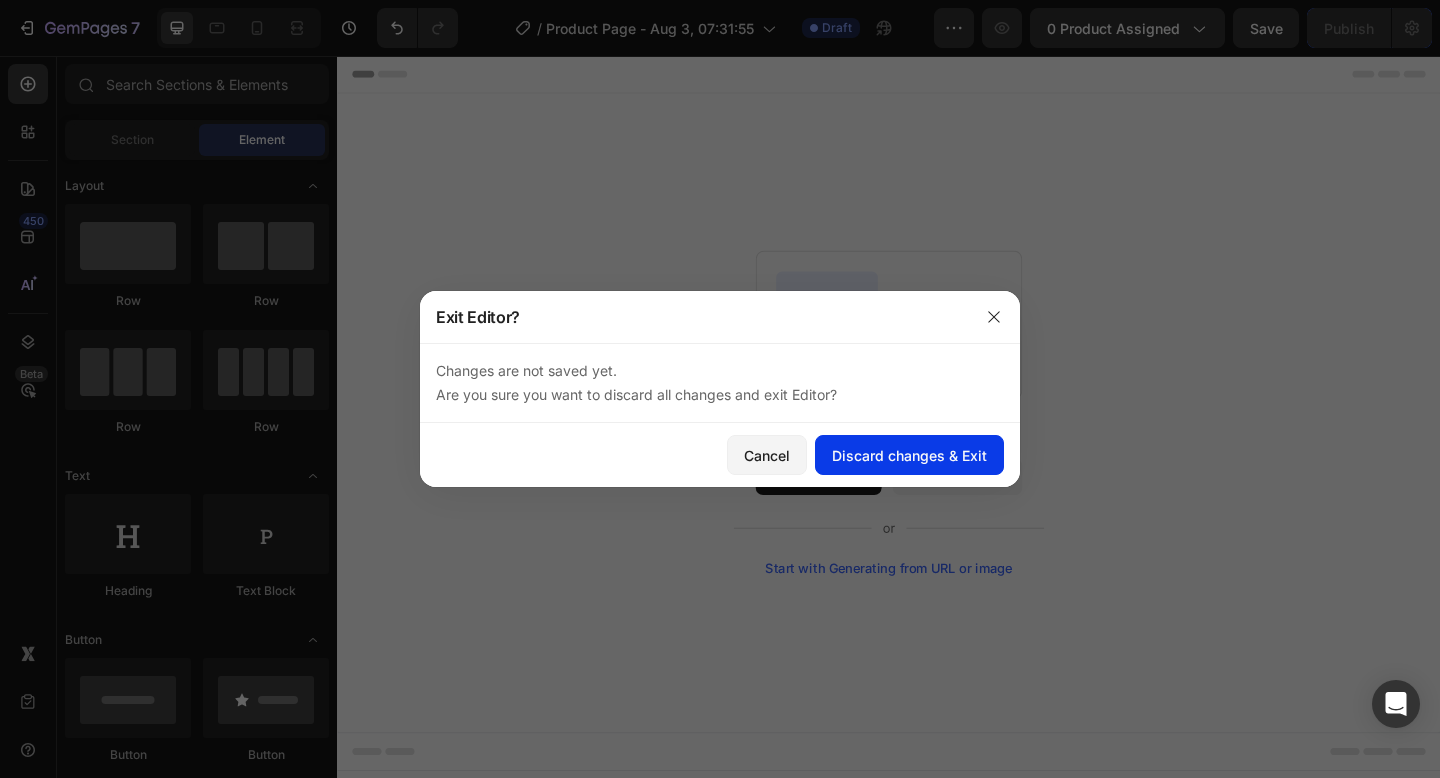 click on "Discard changes & Exit" at bounding box center (909, 455) 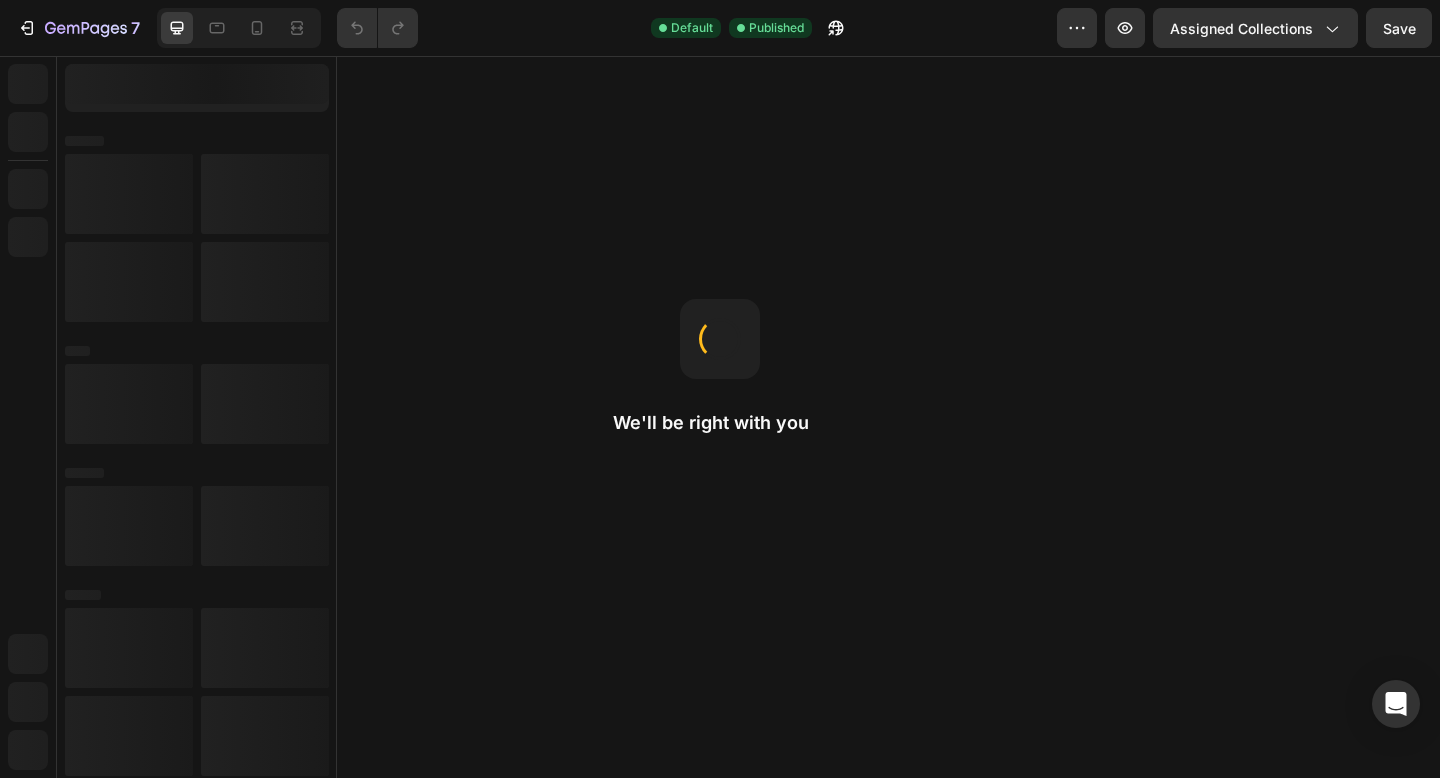 scroll, scrollTop: 0, scrollLeft: 0, axis: both 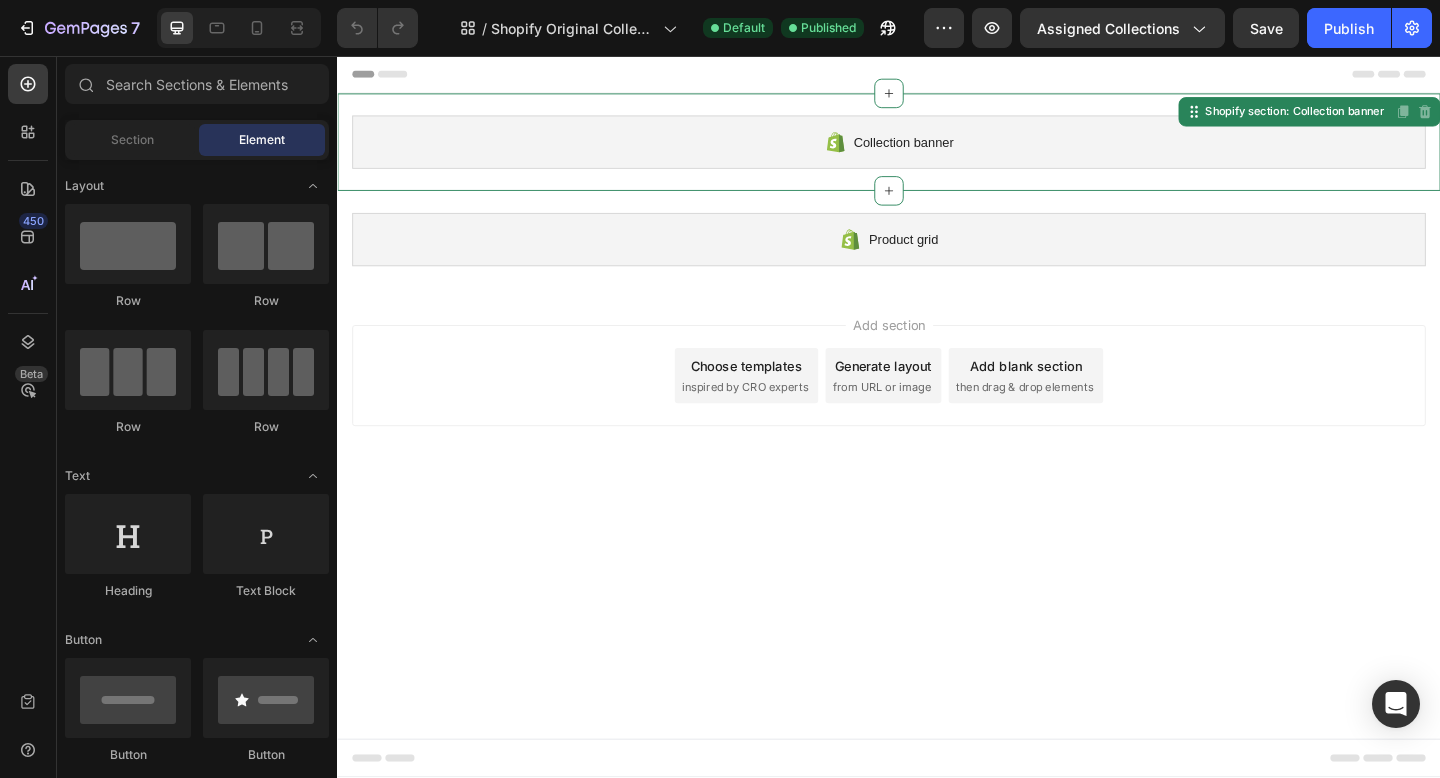 click on "Collection banner" at bounding box center [953, 150] 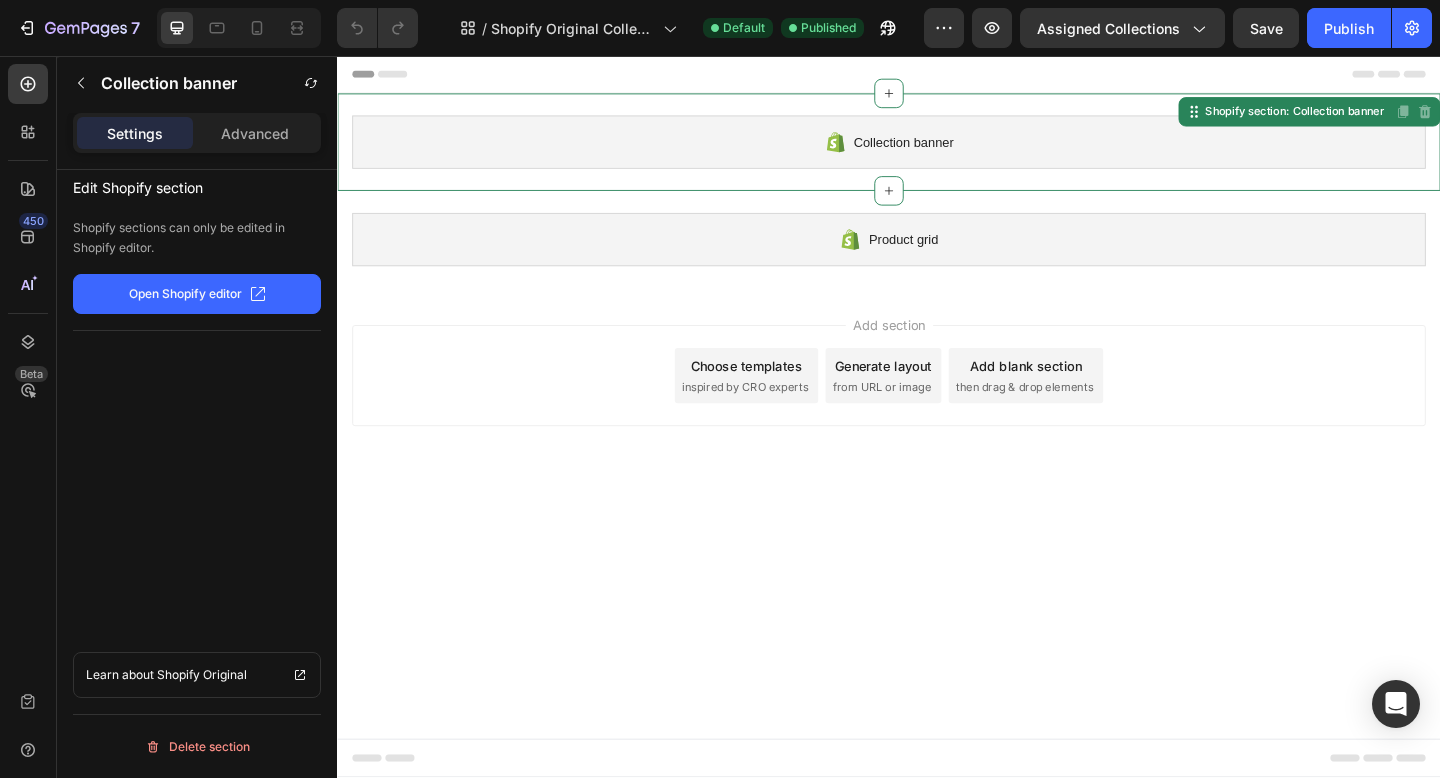 click on "Open Shopify editor" 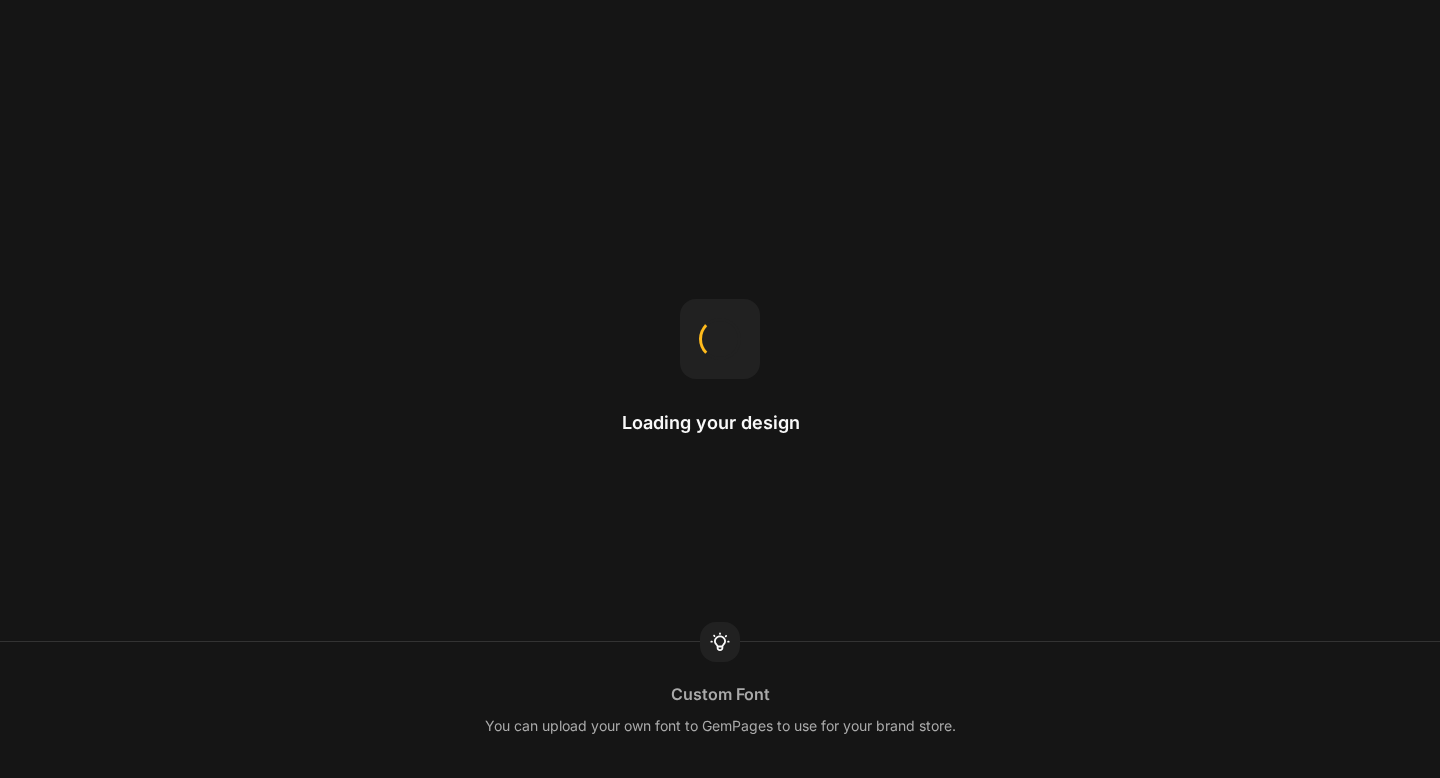 scroll, scrollTop: 0, scrollLeft: 0, axis: both 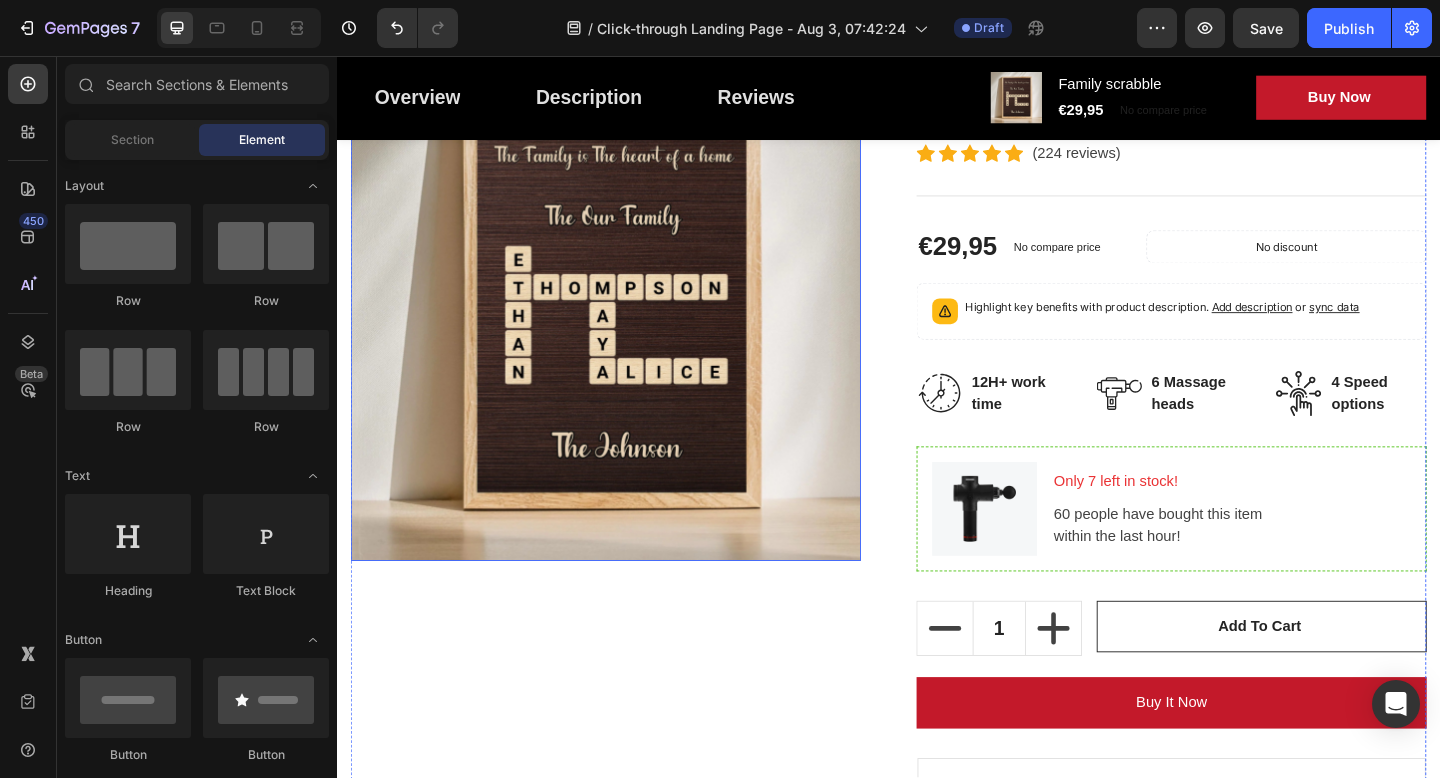 click at bounding box center (629, 328) 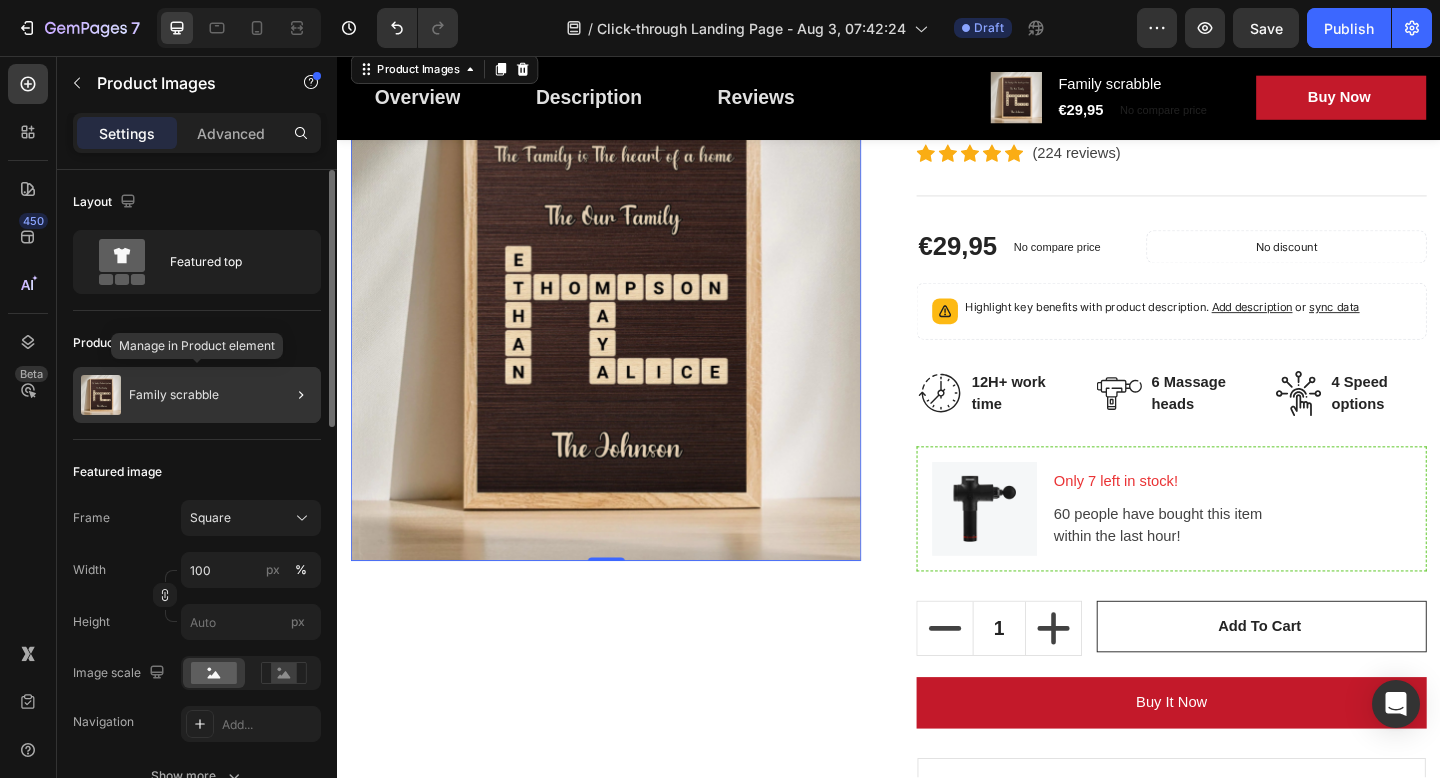 click on "Family scrabble" 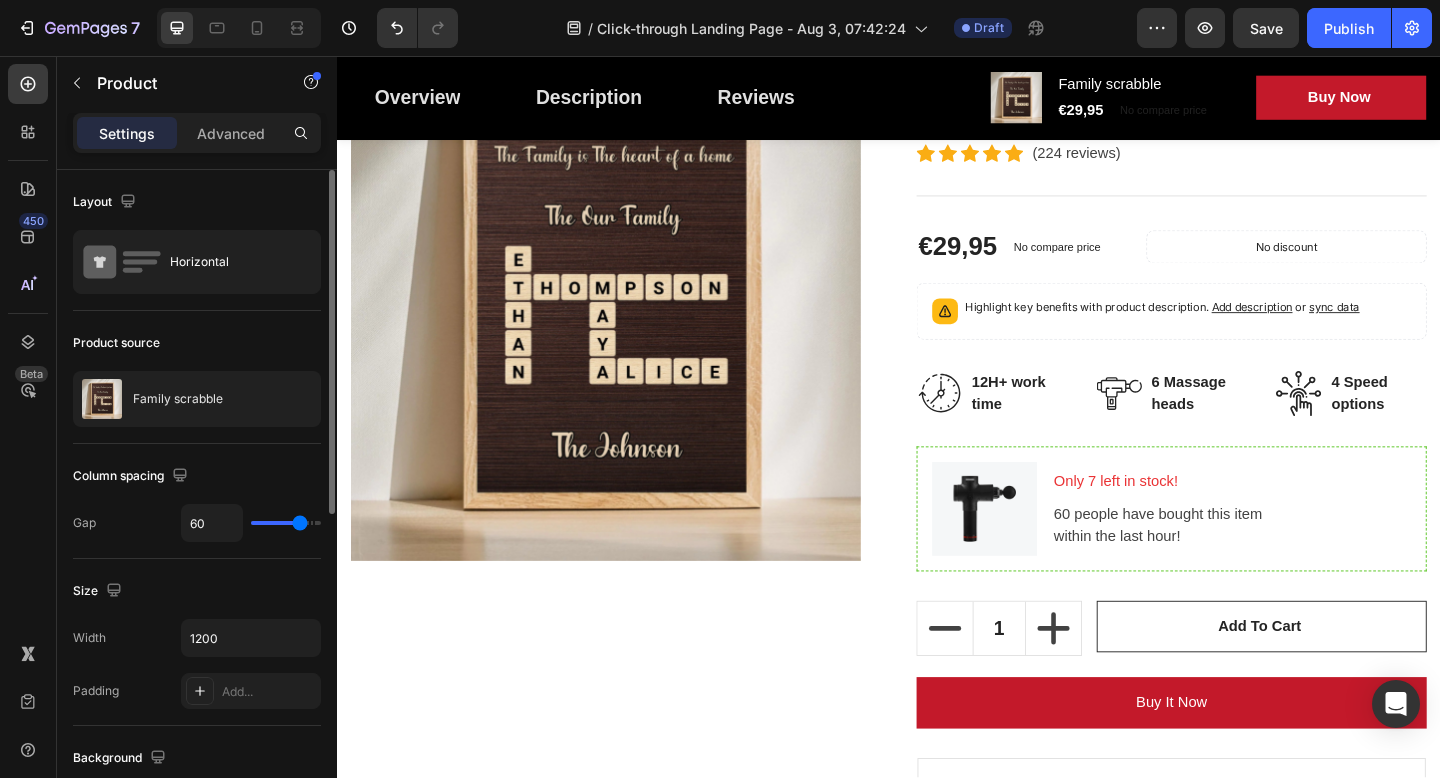 click on "Family scrabble" at bounding box center [178, 399] 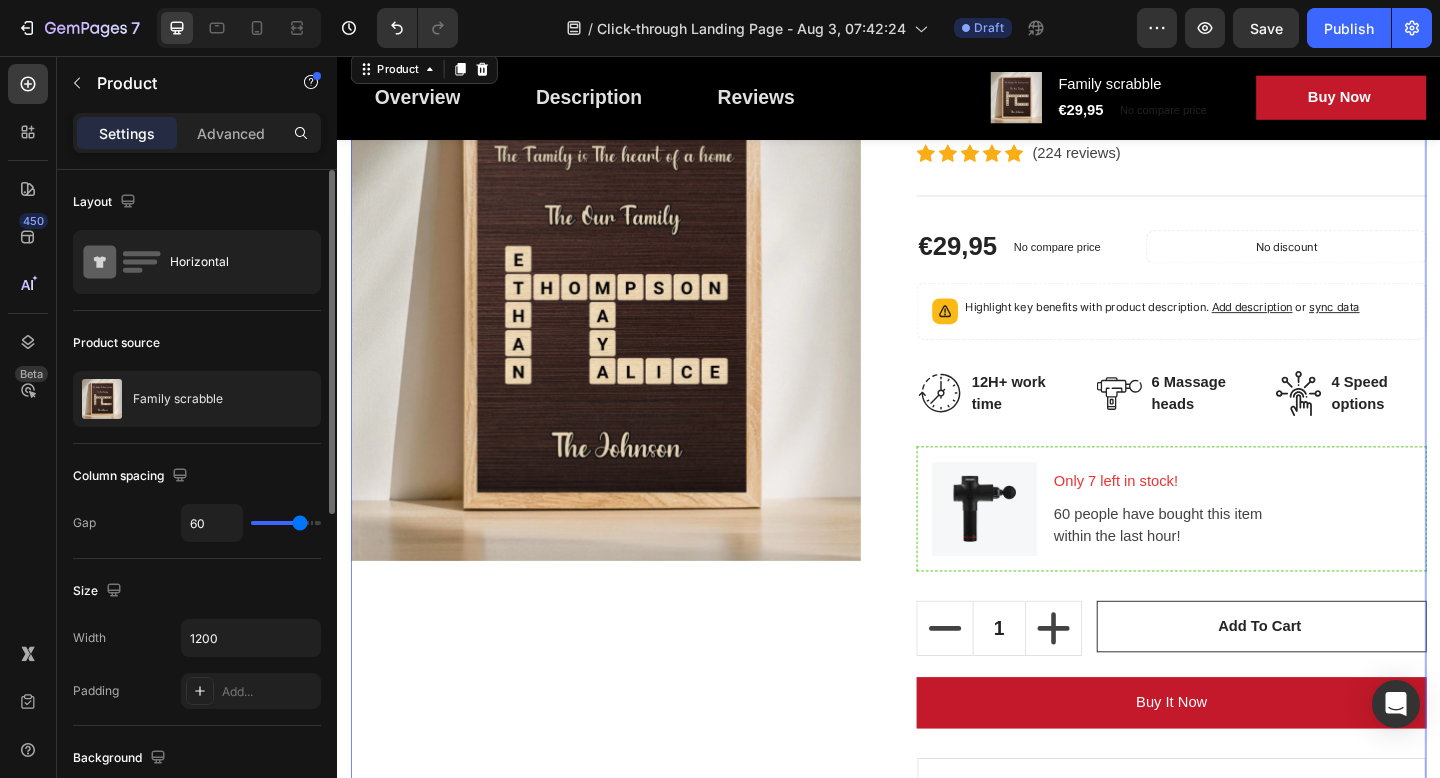 click on "Product Images" at bounding box center [629, 548] 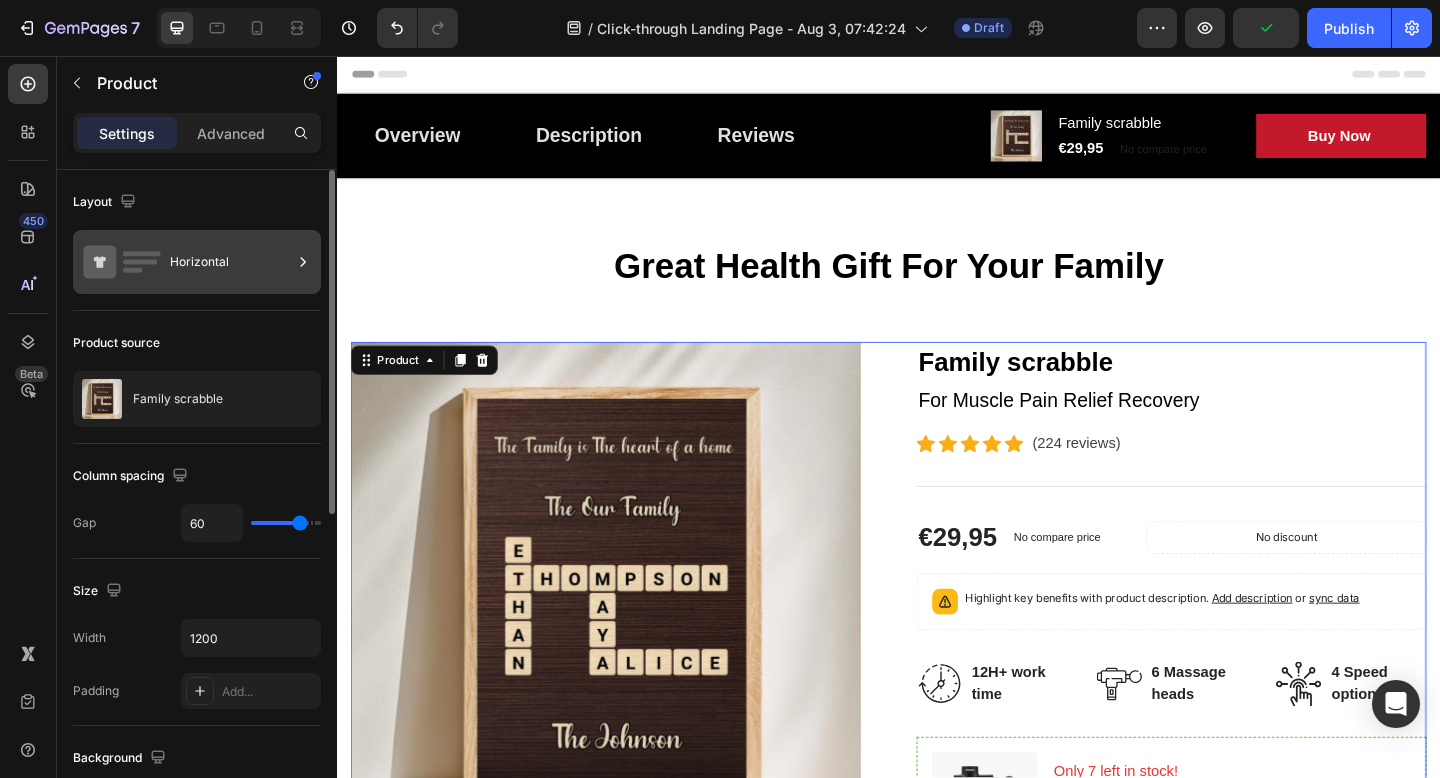 click on "Horizontal" at bounding box center (231, 262) 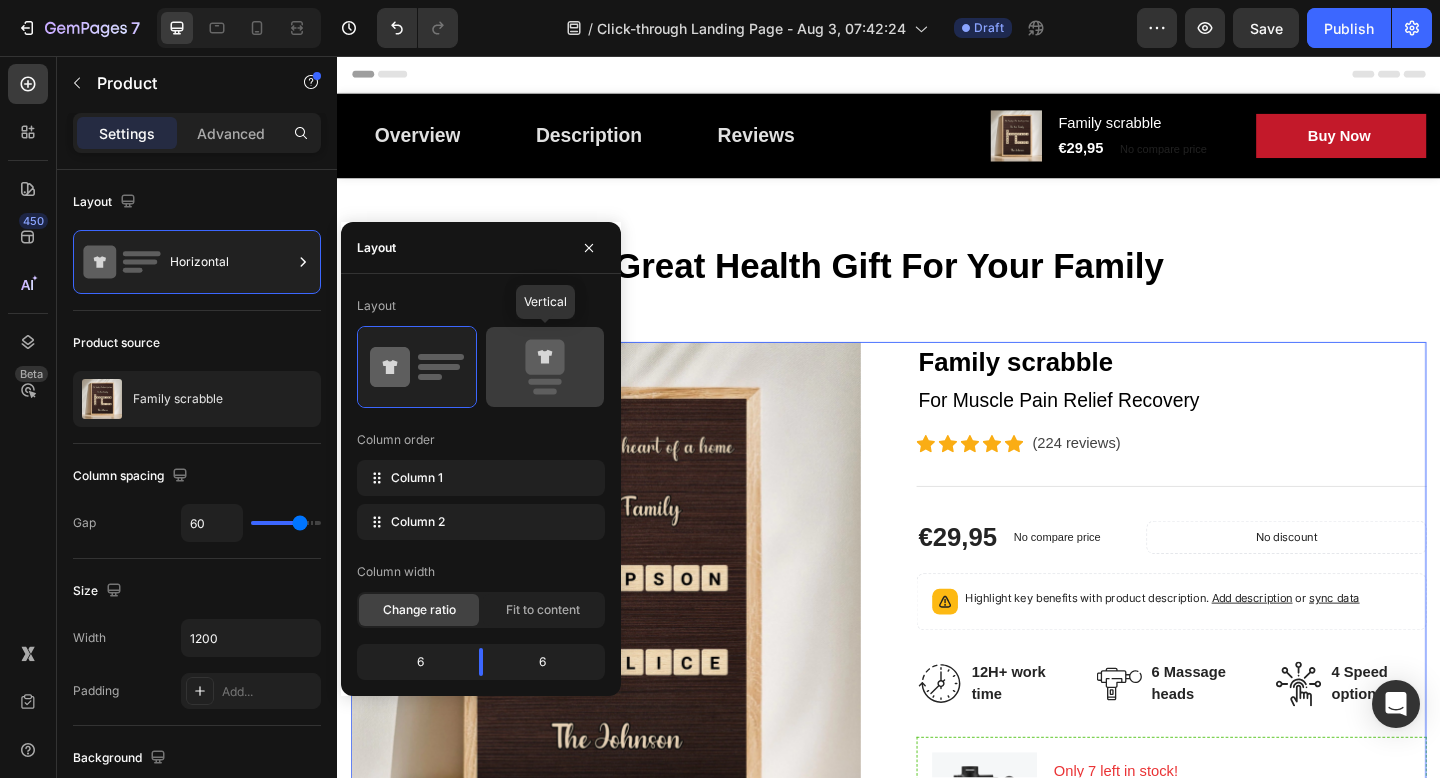 click 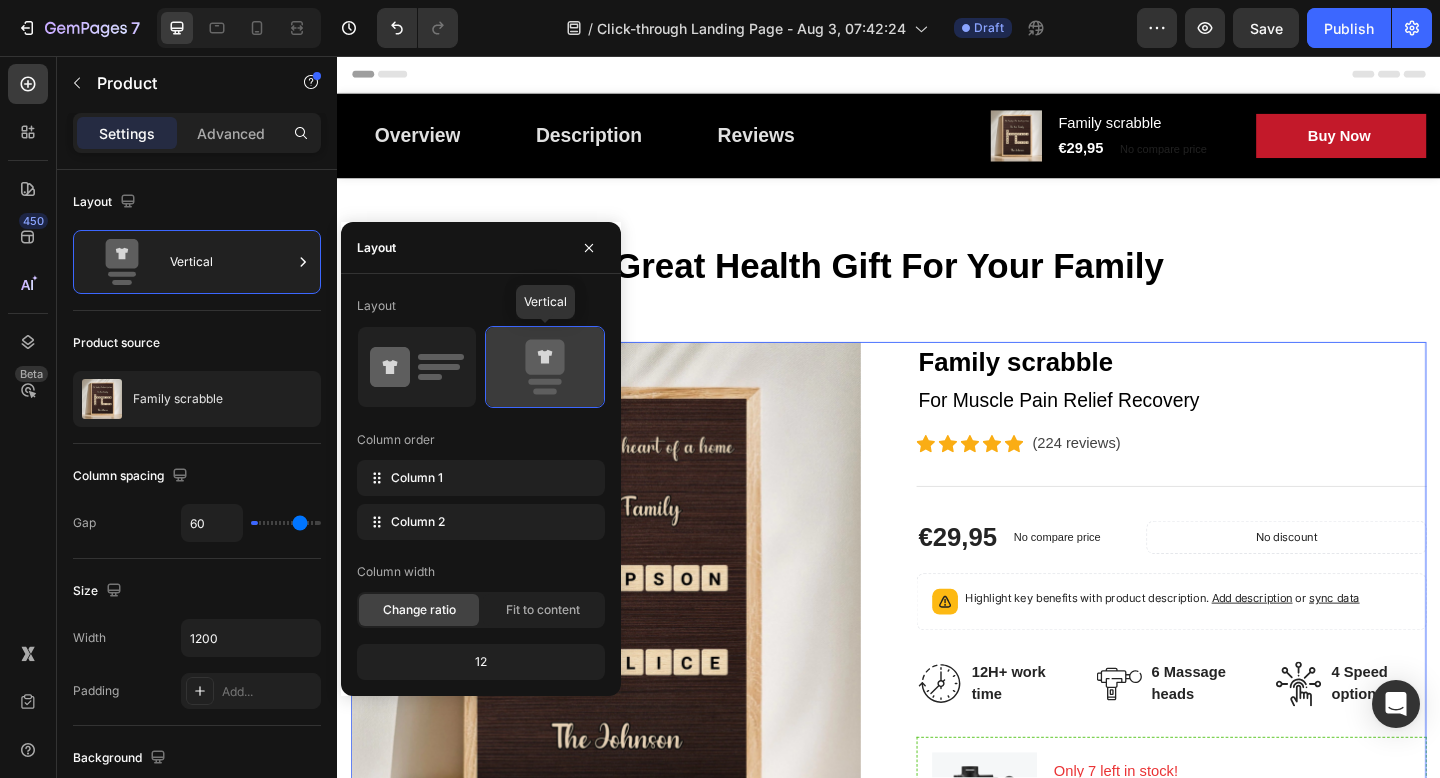 type on "0" 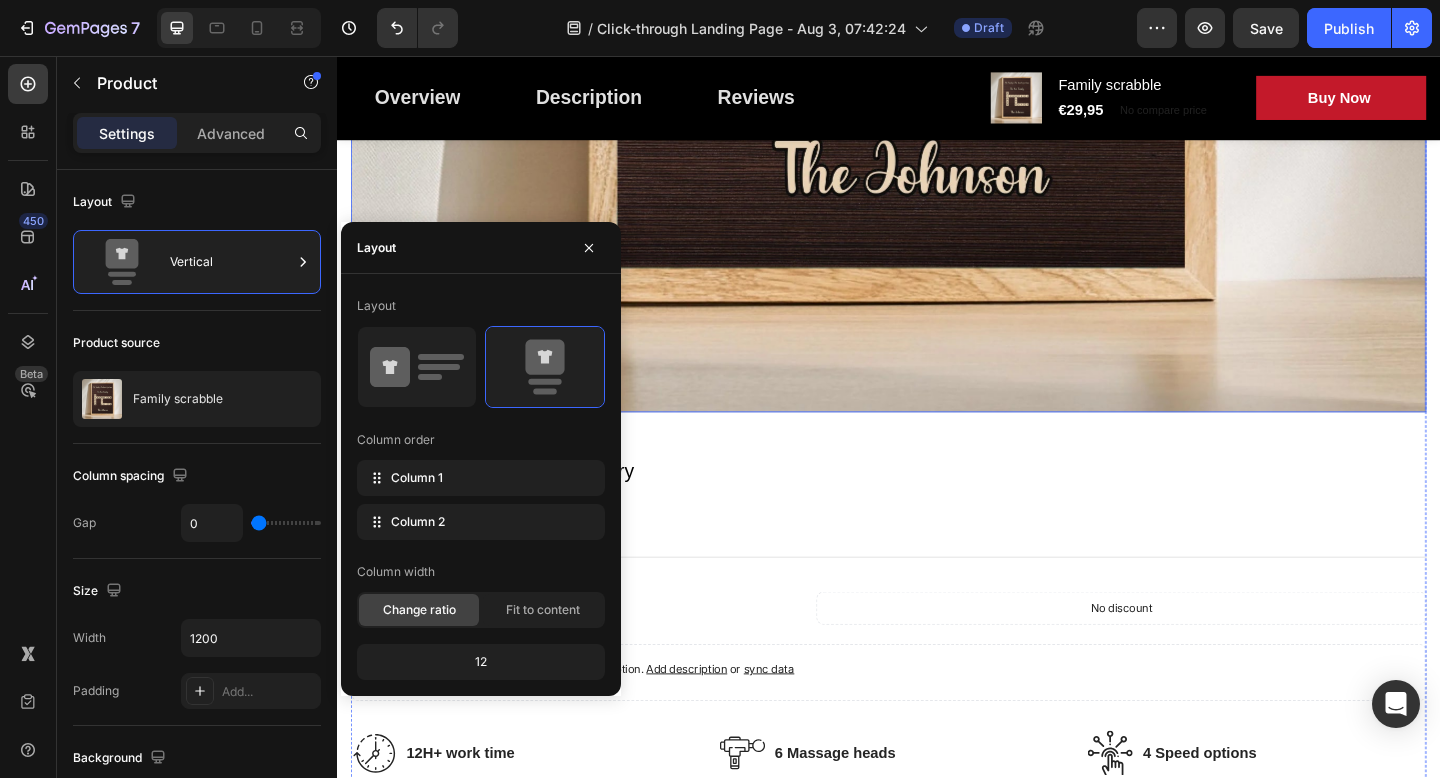 scroll, scrollTop: 1108, scrollLeft: 0, axis: vertical 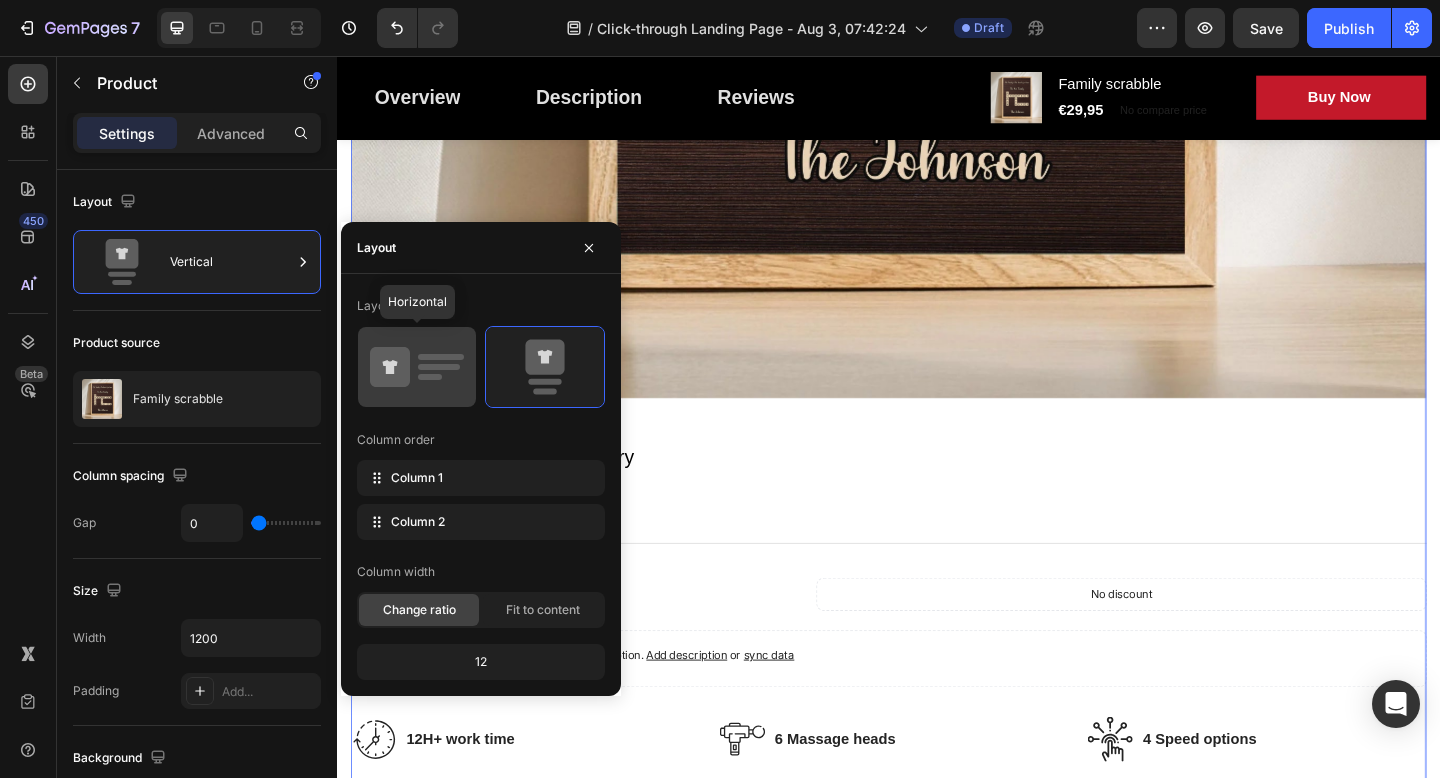 click 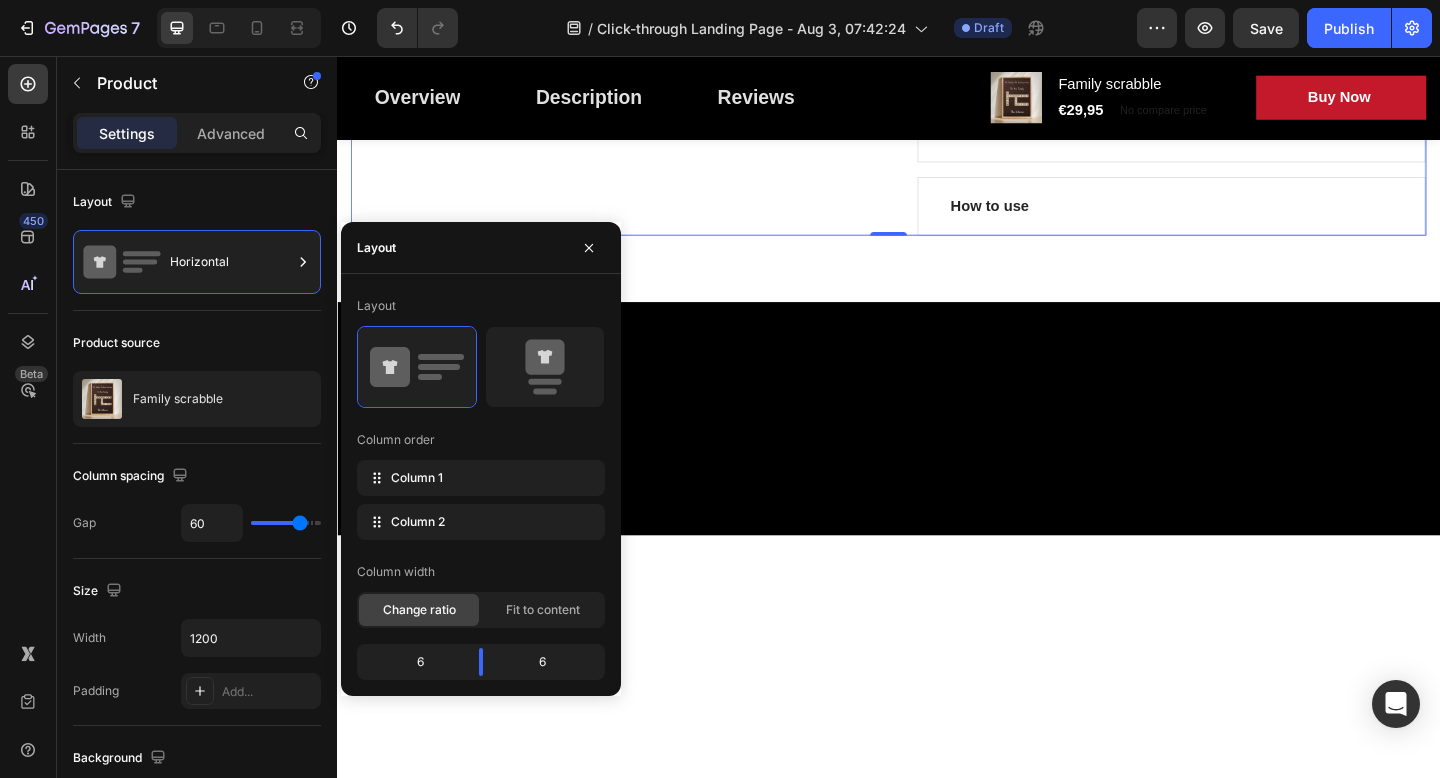 click at bounding box center [937, 1064] 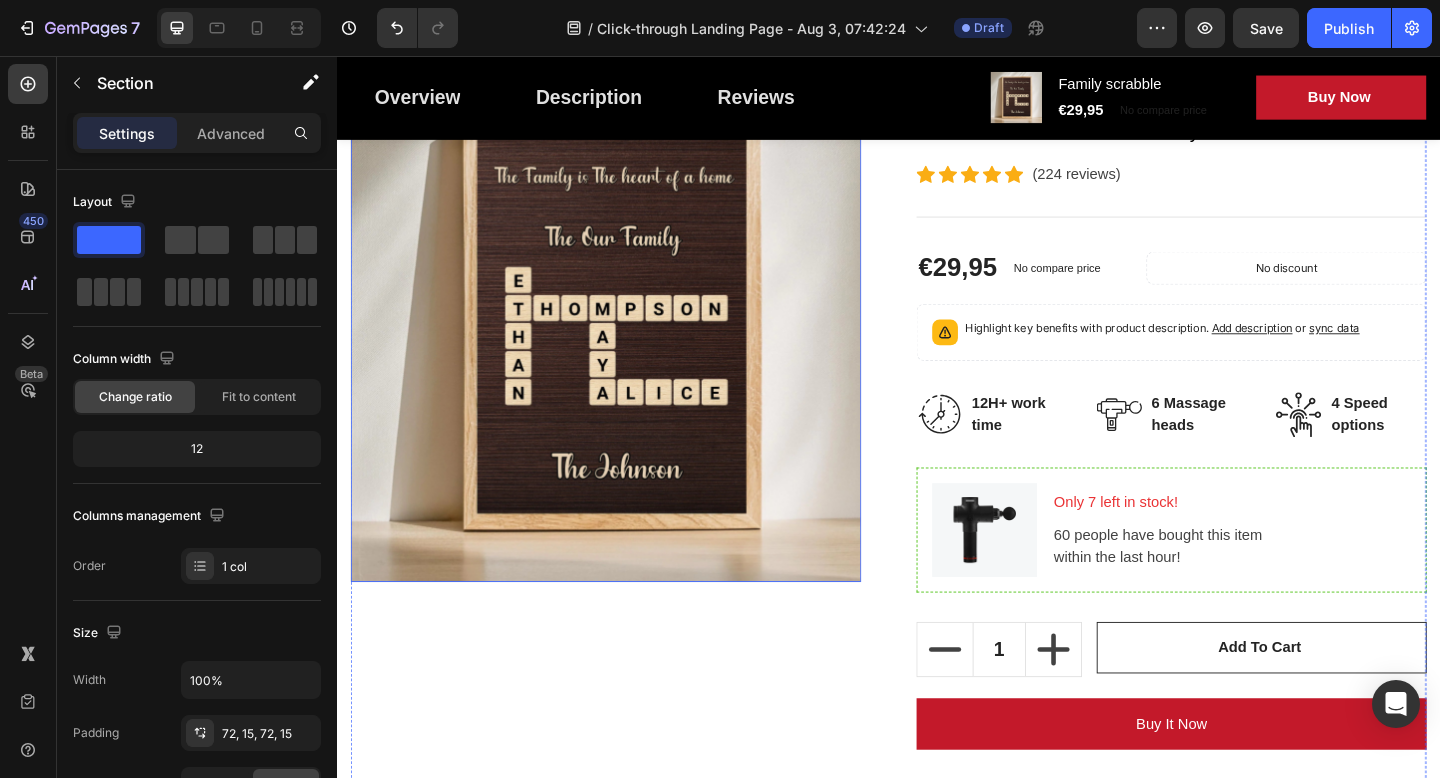 scroll, scrollTop: 294, scrollLeft: 0, axis: vertical 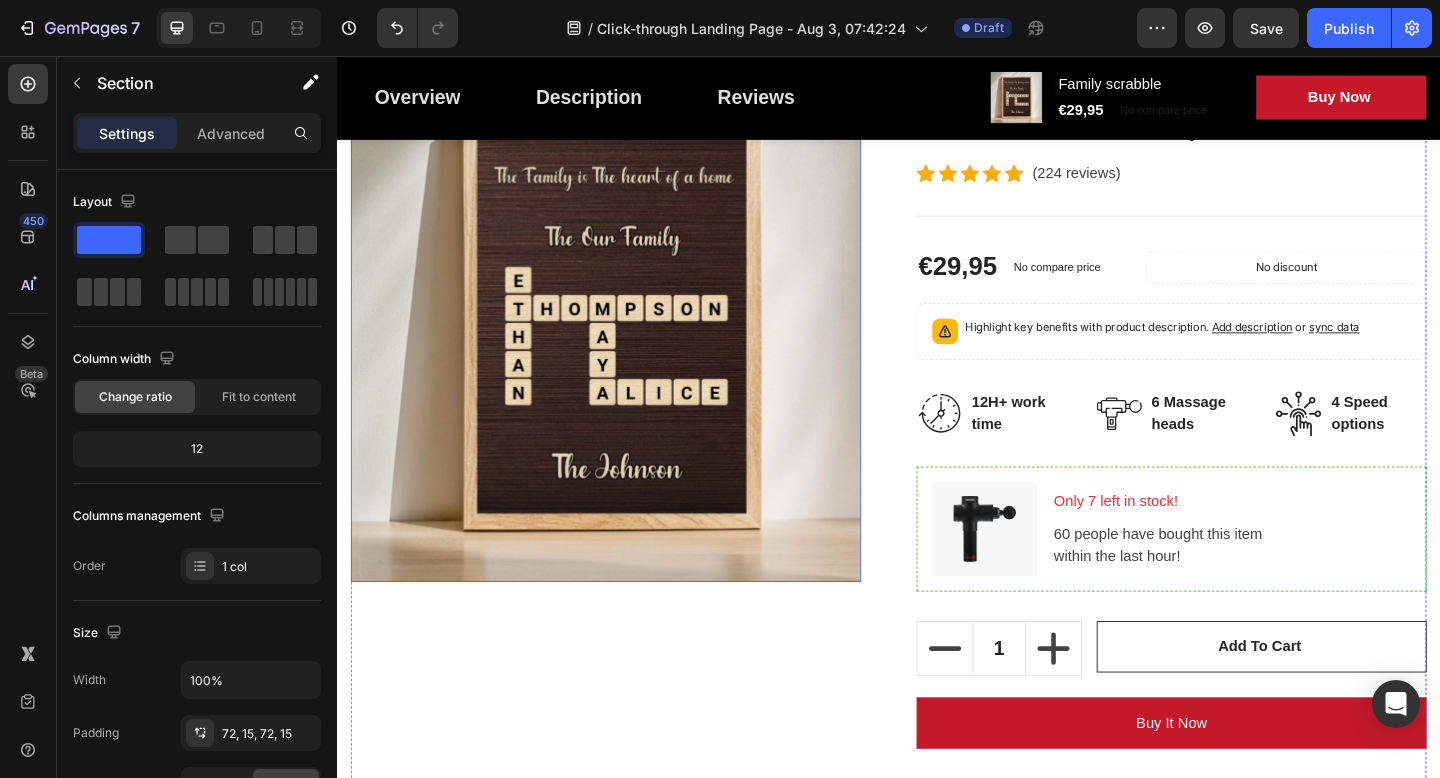 click at bounding box center (629, 350) 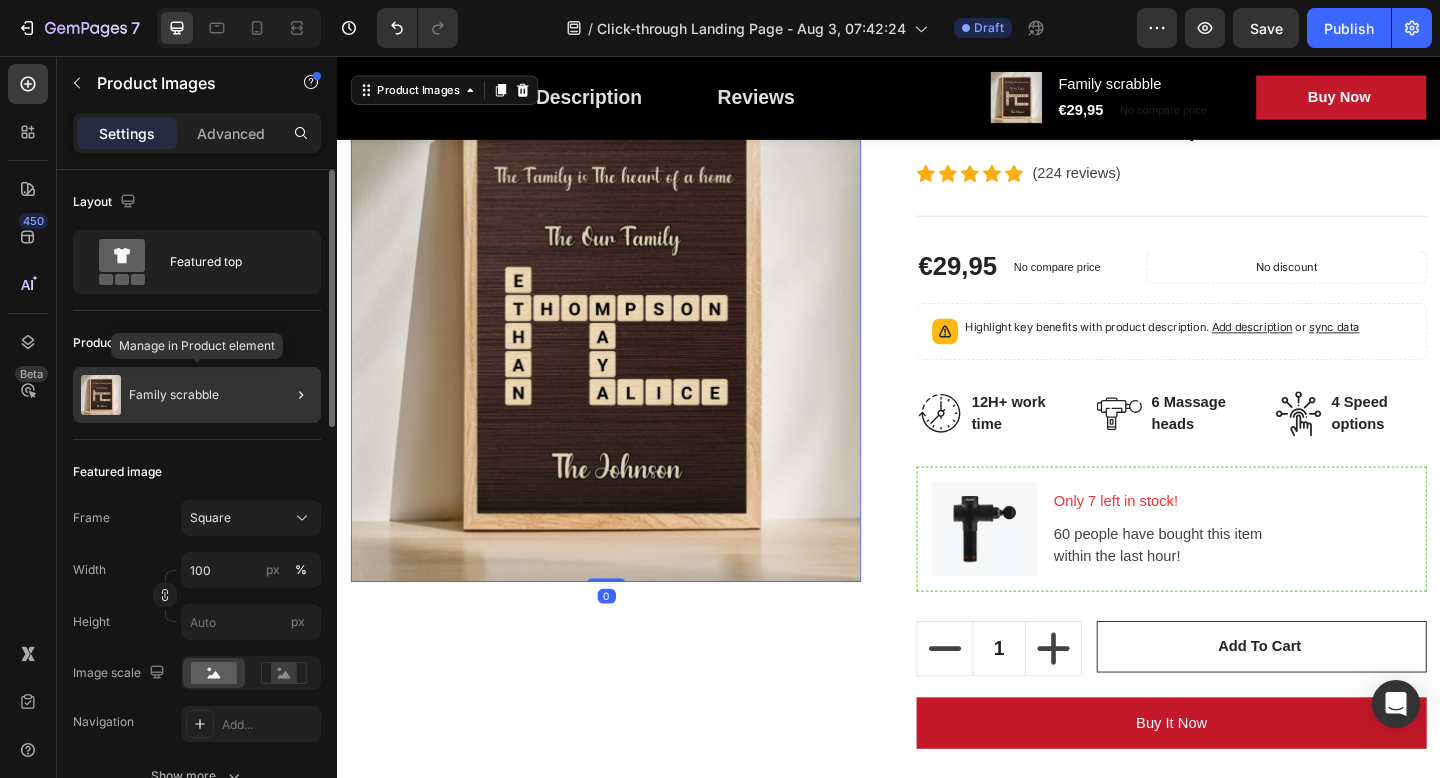click on "Family scrabble" at bounding box center (174, 395) 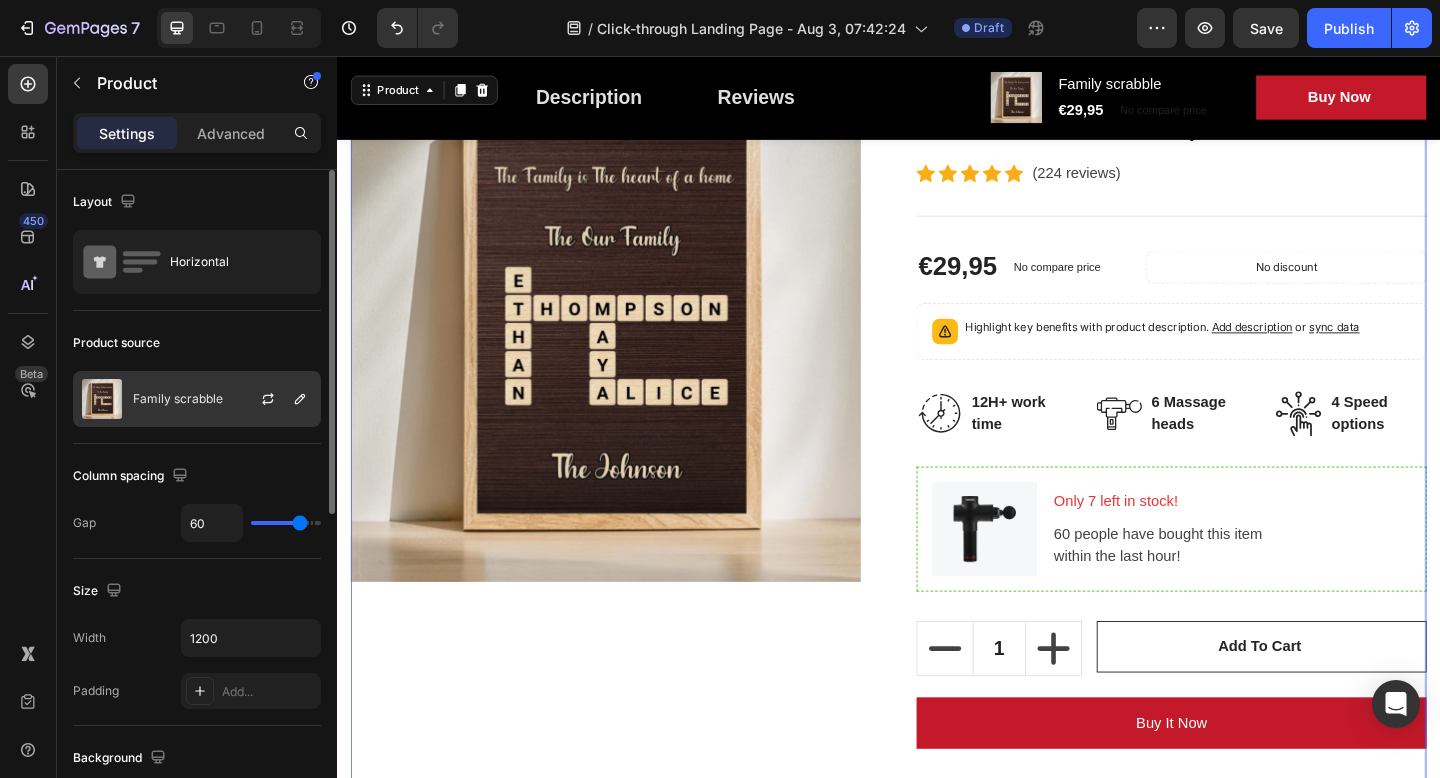 click on "Family scrabble" at bounding box center (178, 399) 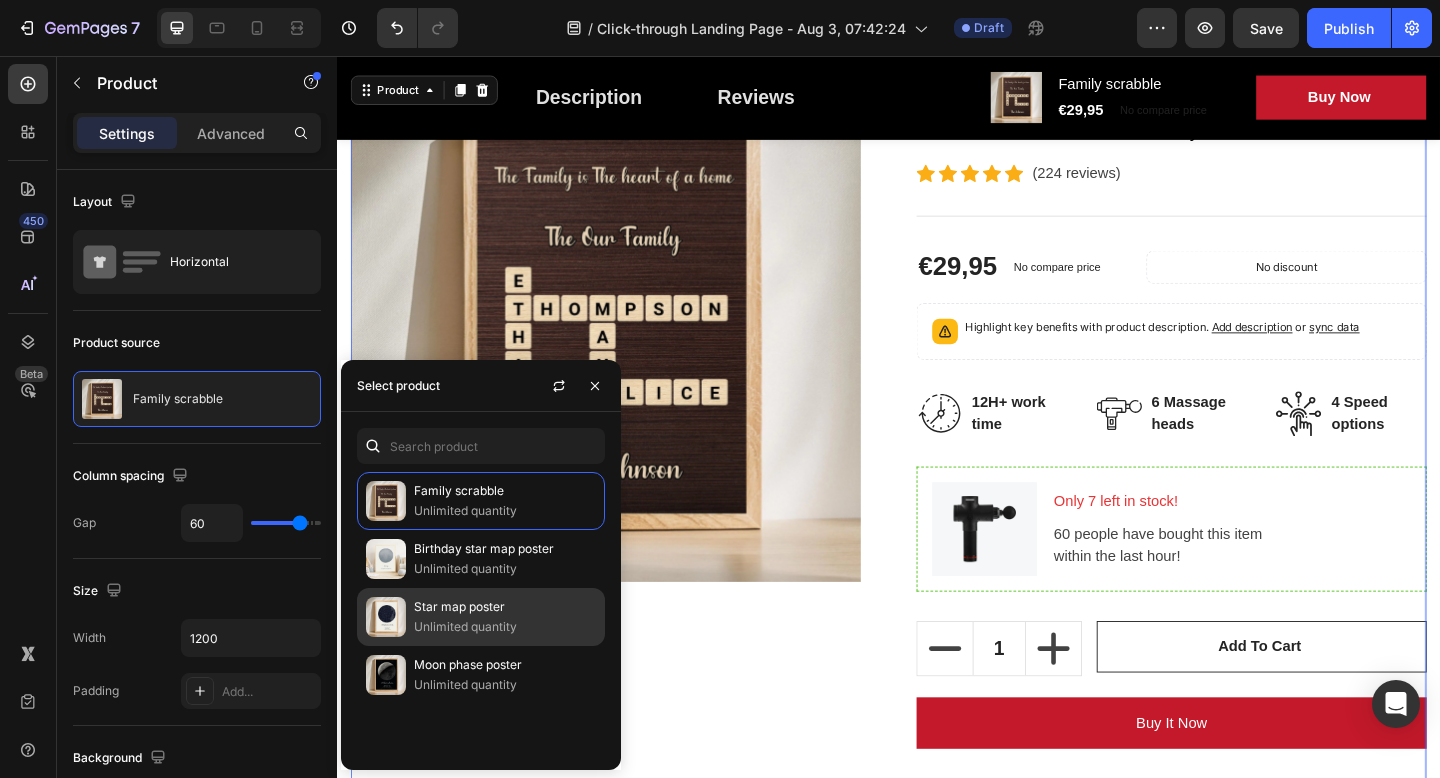 click on "Star map poster" at bounding box center (505, 607) 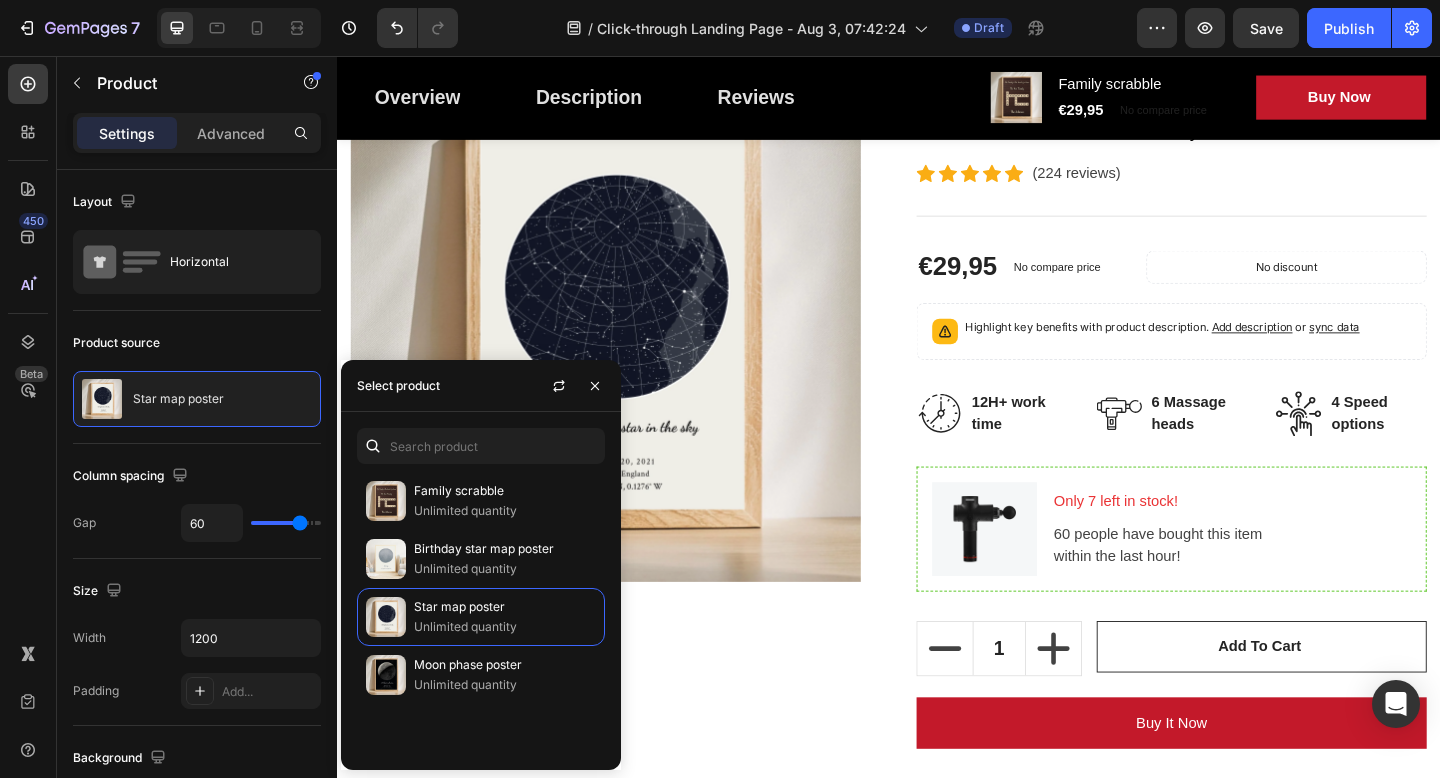 click on "Product Images" at bounding box center [629, 570] 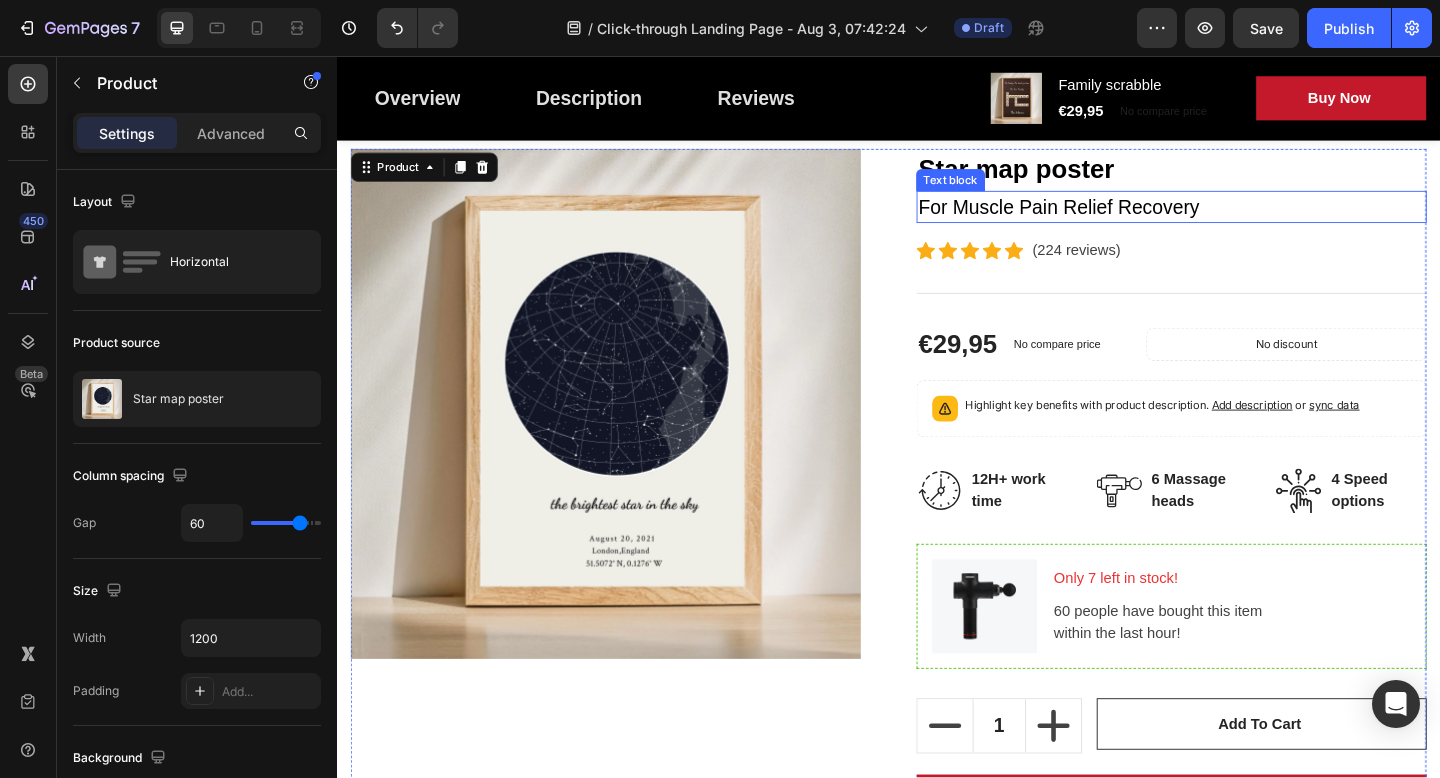 scroll, scrollTop: 213, scrollLeft: 0, axis: vertical 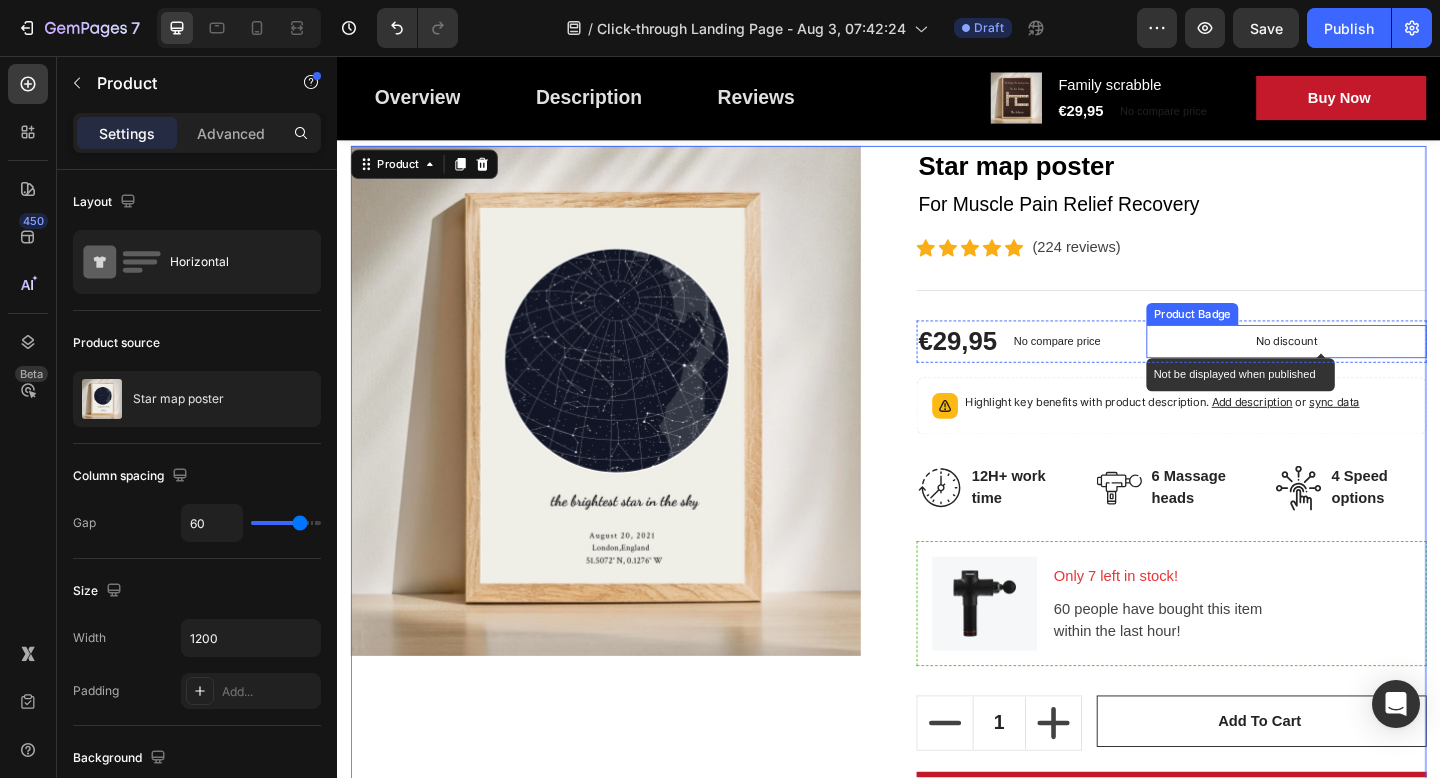 click on "No discount" at bounding box center [1369, 367] 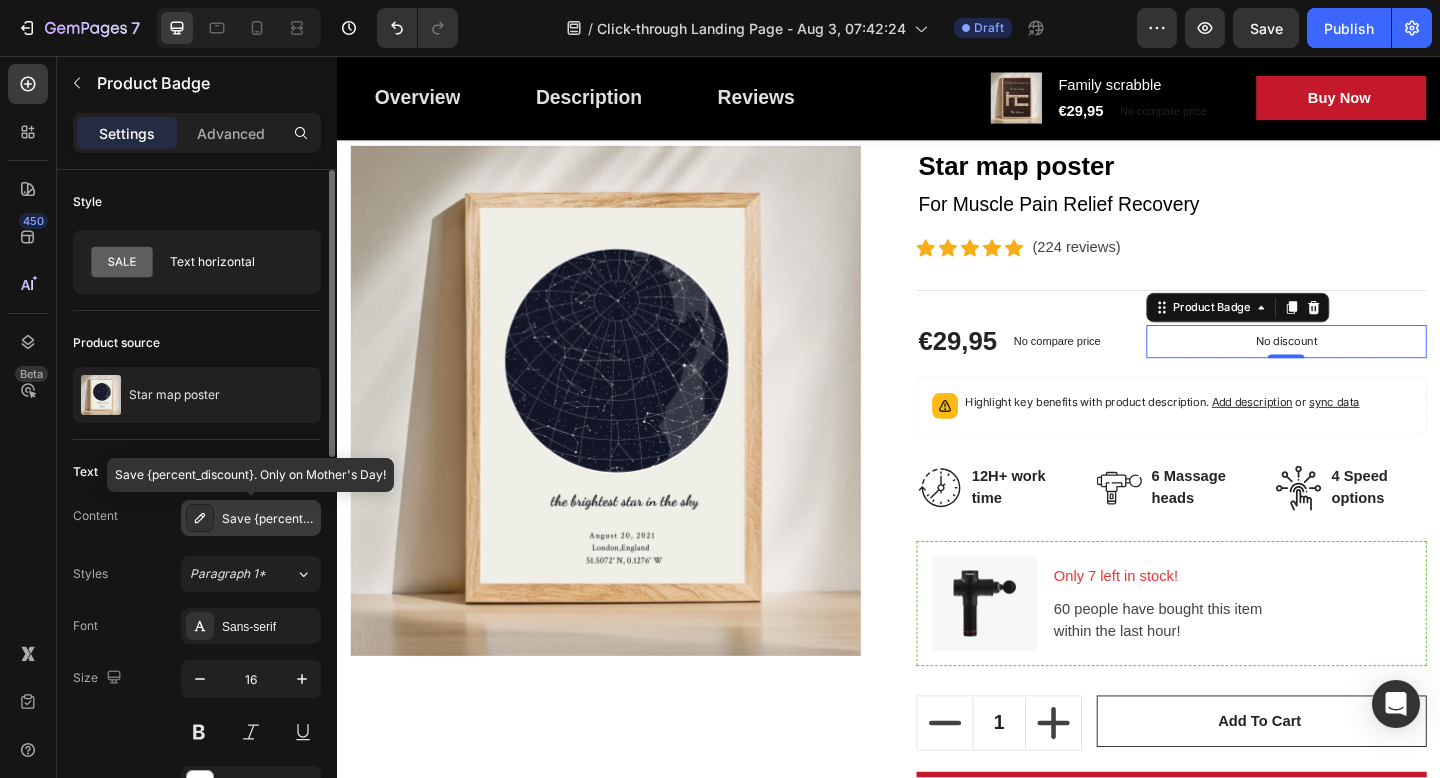 click on "Save {percent_discount}. Only on Mother's Day!" at bounding box center [251, 518] 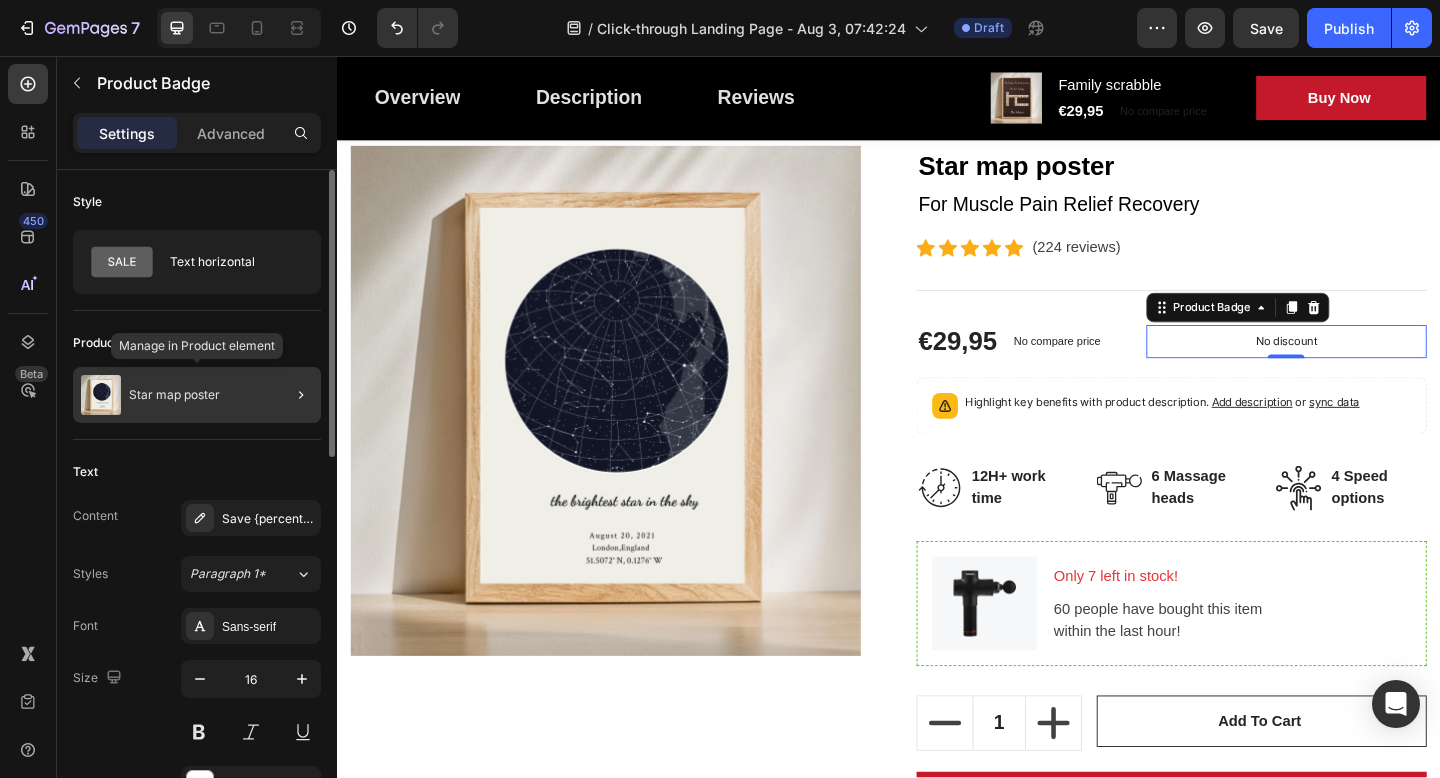 click on "Star map poster" 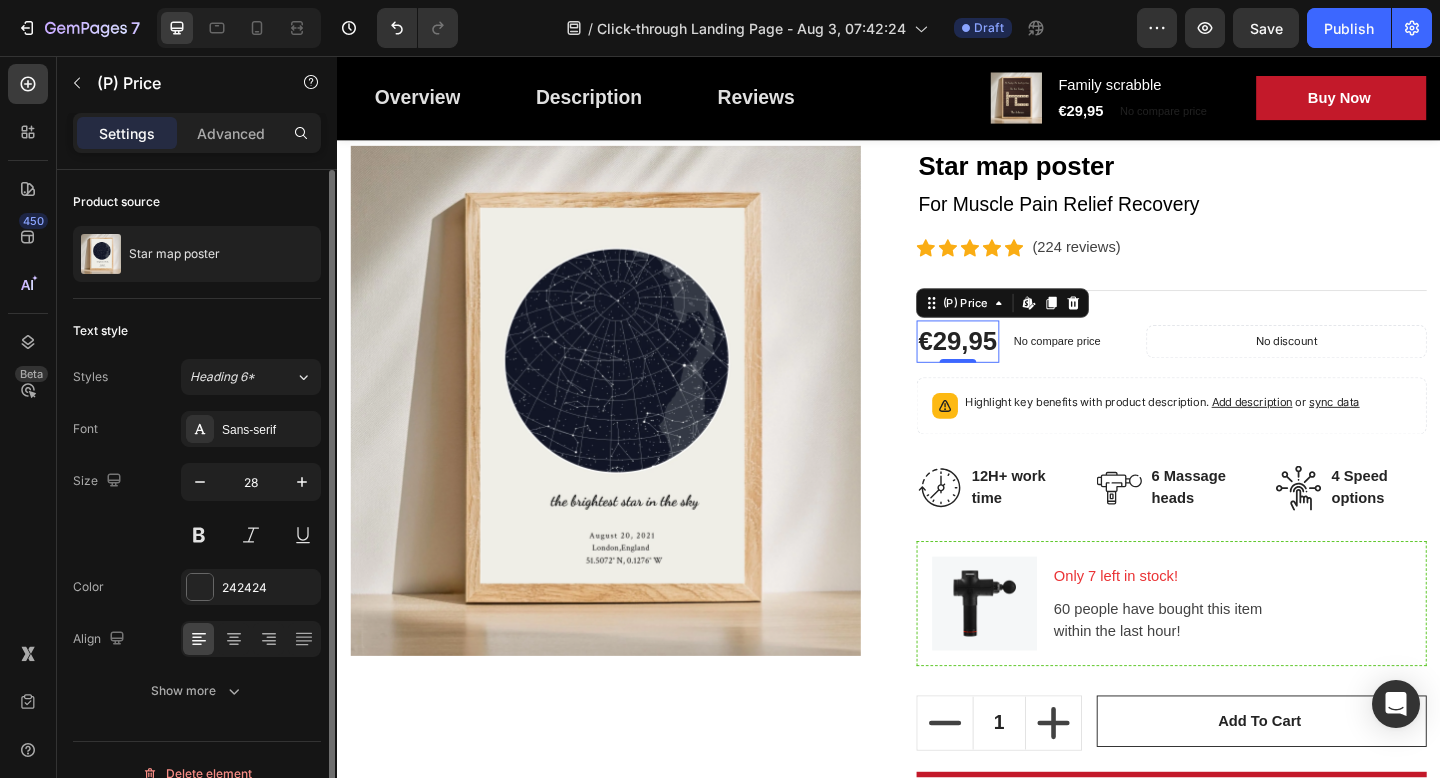 click on "€29,95" at bounding box center (1012, 367) 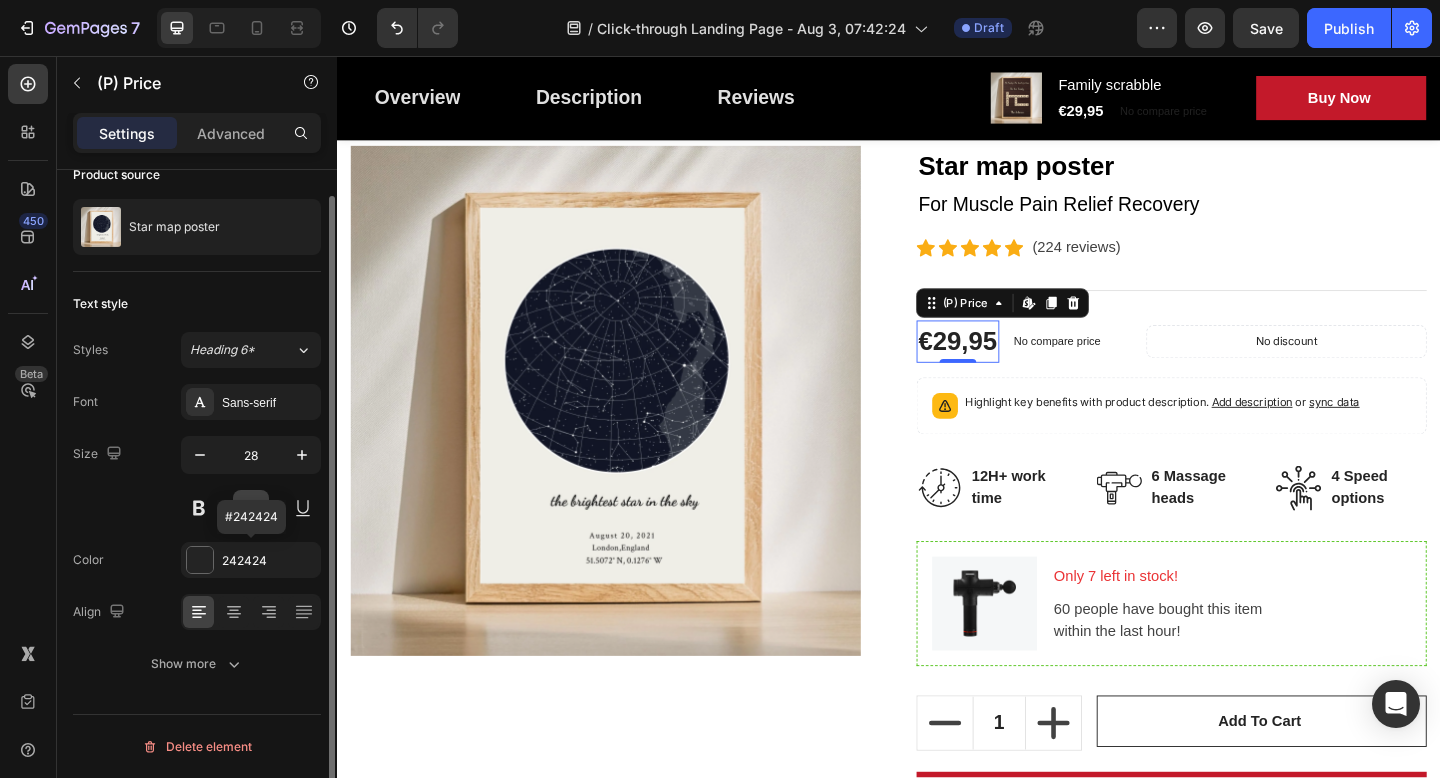 scroll, scrollTop: 0, scrollLeft: 0, axis: both 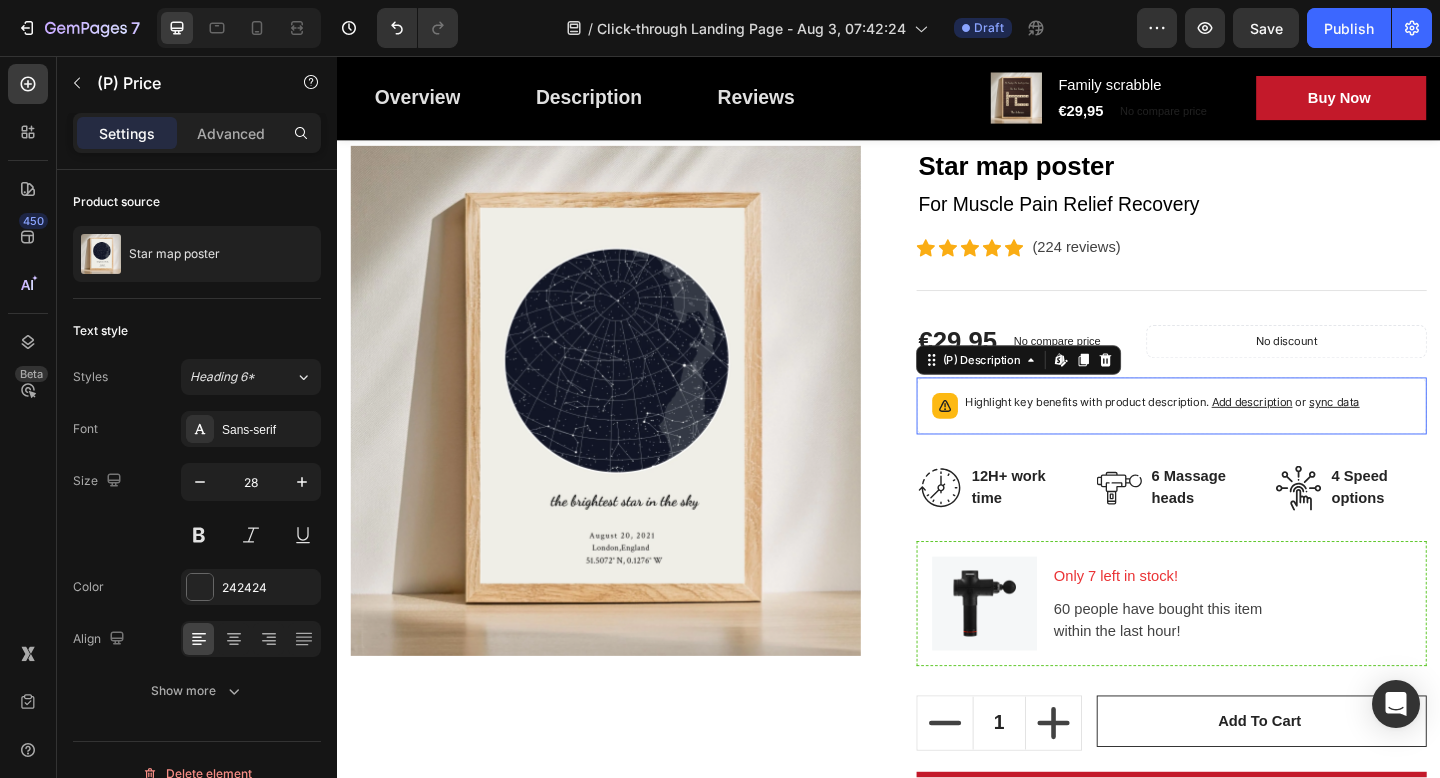 click on "Highlight key benefits with product description.       Add description   or   sync data" at bounding box center [1244, 437] 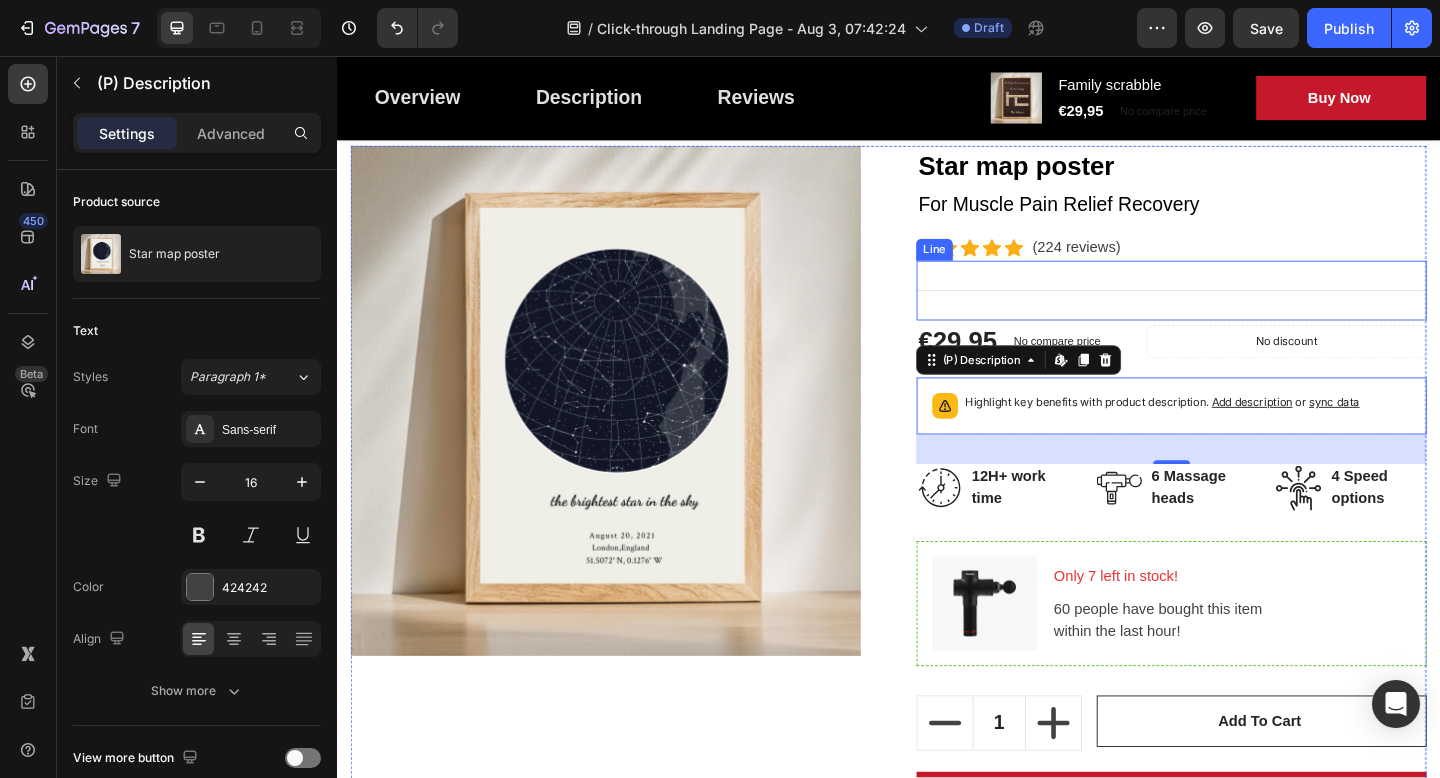 click on "Title Line" at bounding box center (1244, 311) 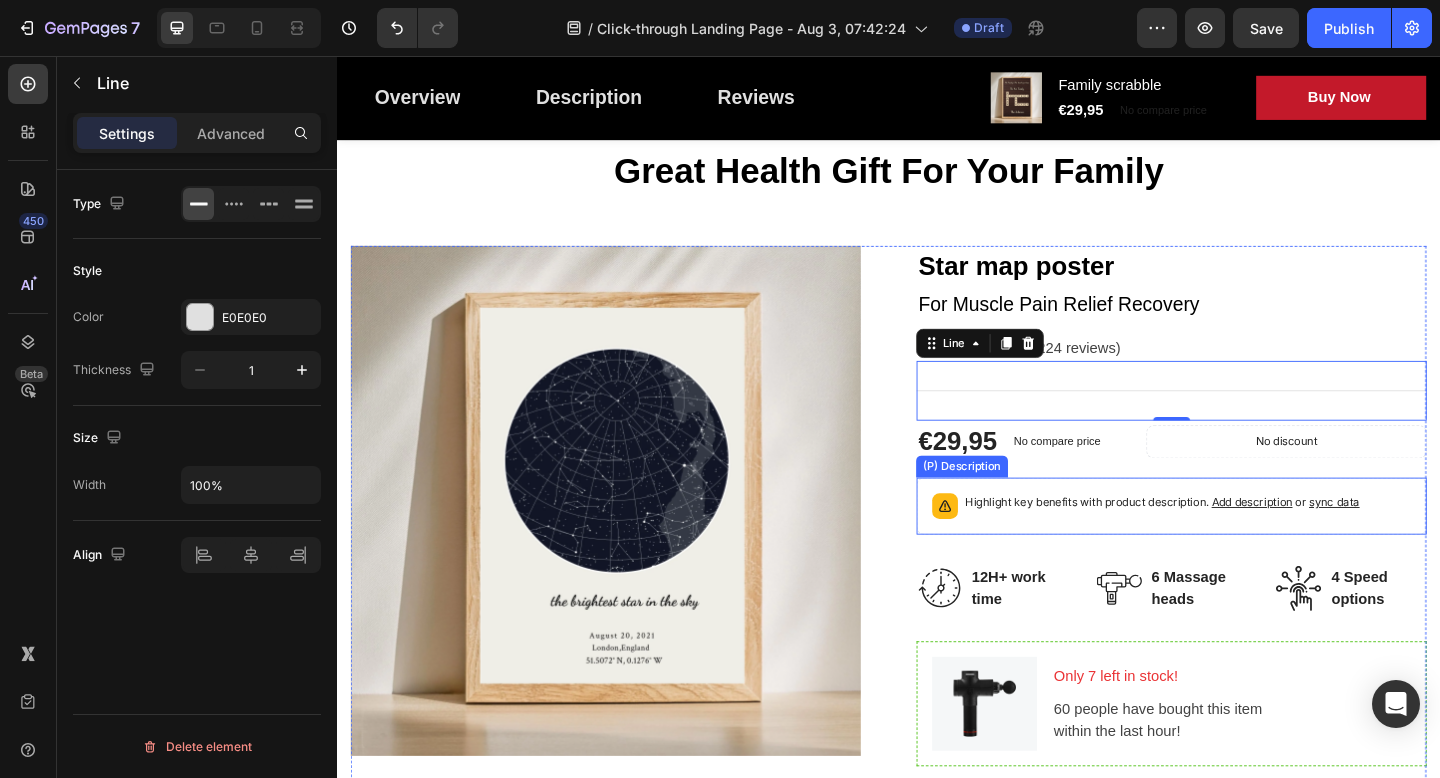 scroll, scrollTop: 102, scrollLeft: 0, axis: vertical 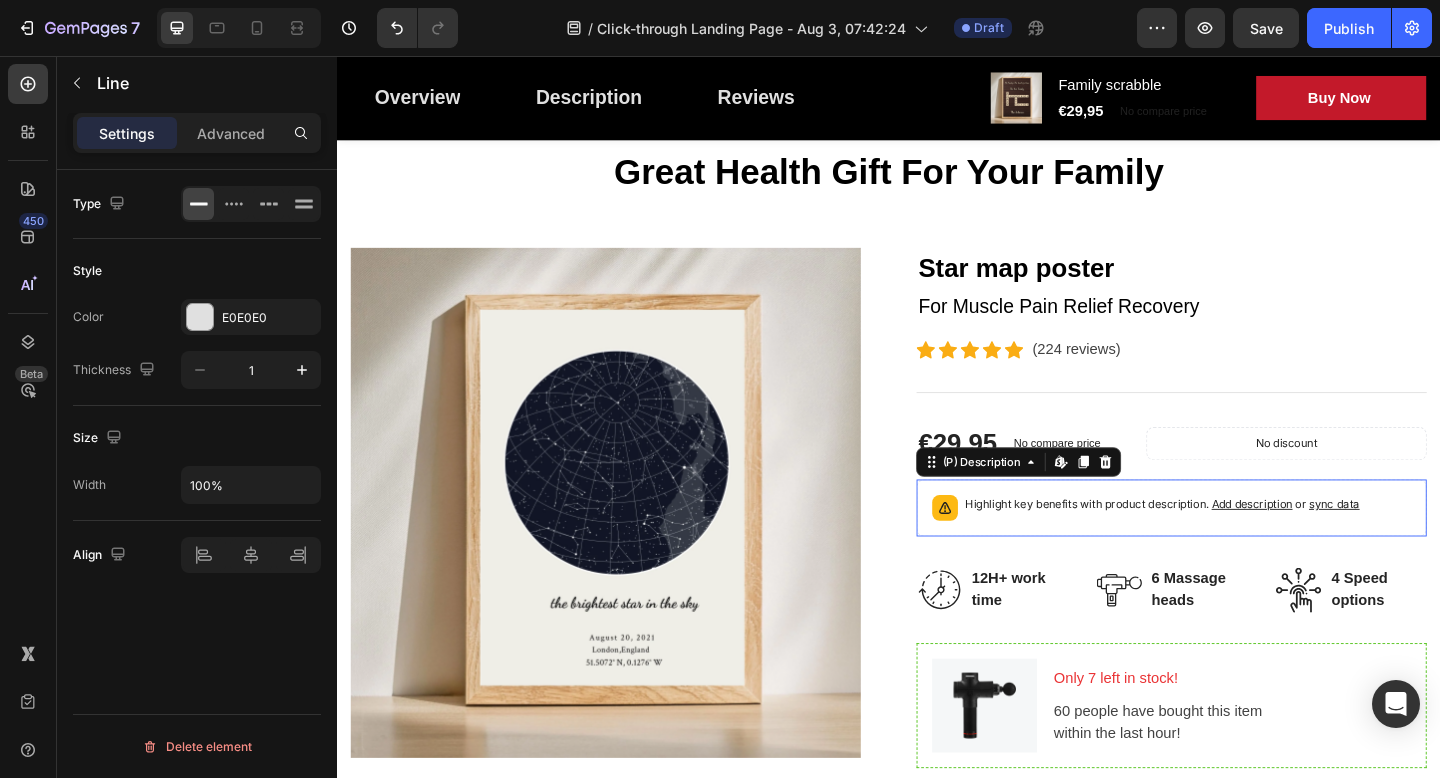 click on "Add description" at bounding box center [1332, 543] 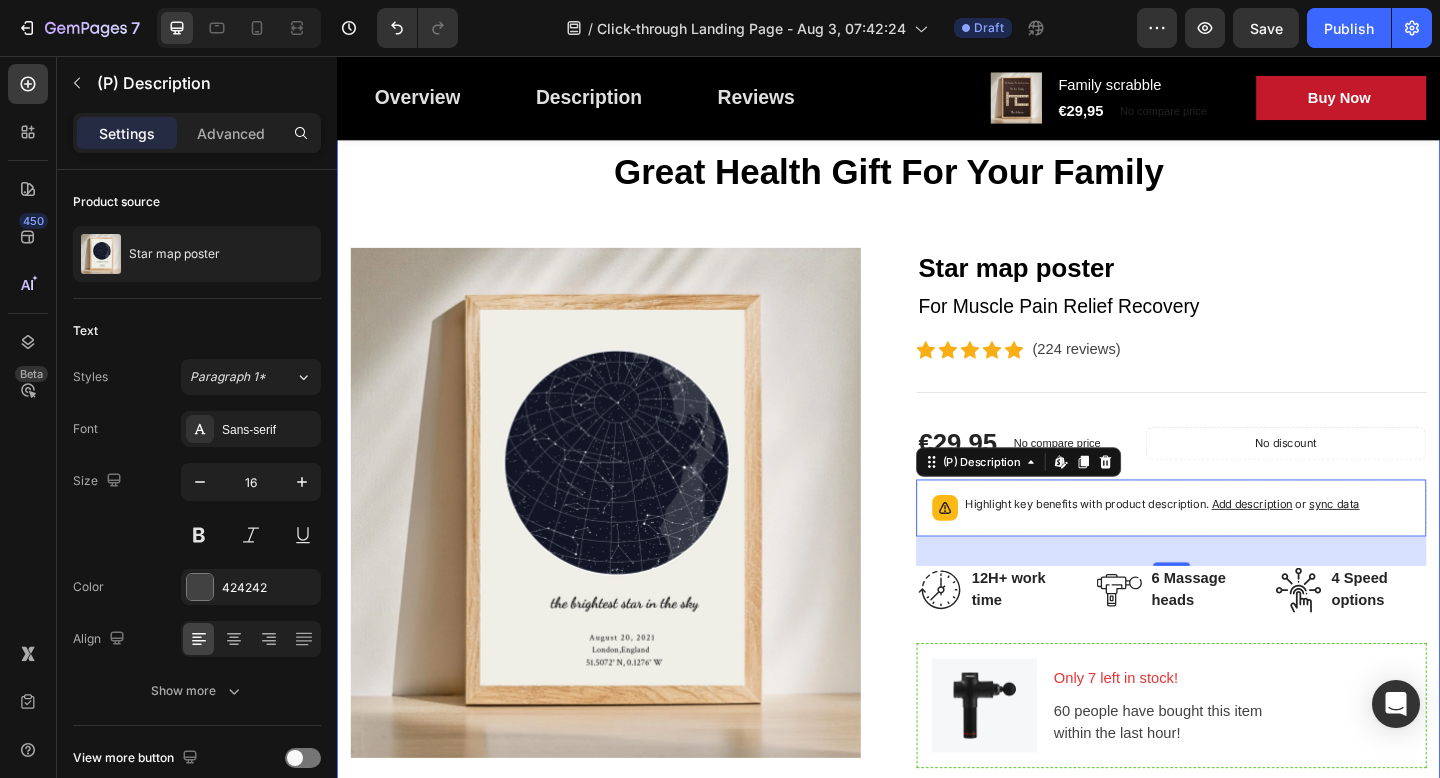click on "Great Health Gift For Your Family Heading Row Product Images Star map poster (P) Title For Muscle Pain Relief Recovery Text block Icon Icon Icon Icon Icon Icon Icon List Hoz ([NUMBER] reviews) Text block Row Title Line €29,95 (P) Price (P) Price No compare price (P) Price Row No discount Not be displayed when published Product Badge Row Highlight key benefits with product description. Add description or sync data (P) Description Edit content in Shopify 32 Image 12H+ work time Text block Row Image 6 Massage heads Text block Row Image 4 Speed options Text block Row Row Image Only 7 left in stock! Text block 60 people have bought this item within the last hour! Text block Row 1 (P) Quantity Add to cart (P) Cart Button Row Buy it now (P) Dynamic Checkout Specifications What's in the box? How to use Accordion Product" at bounding box center [937, 708] 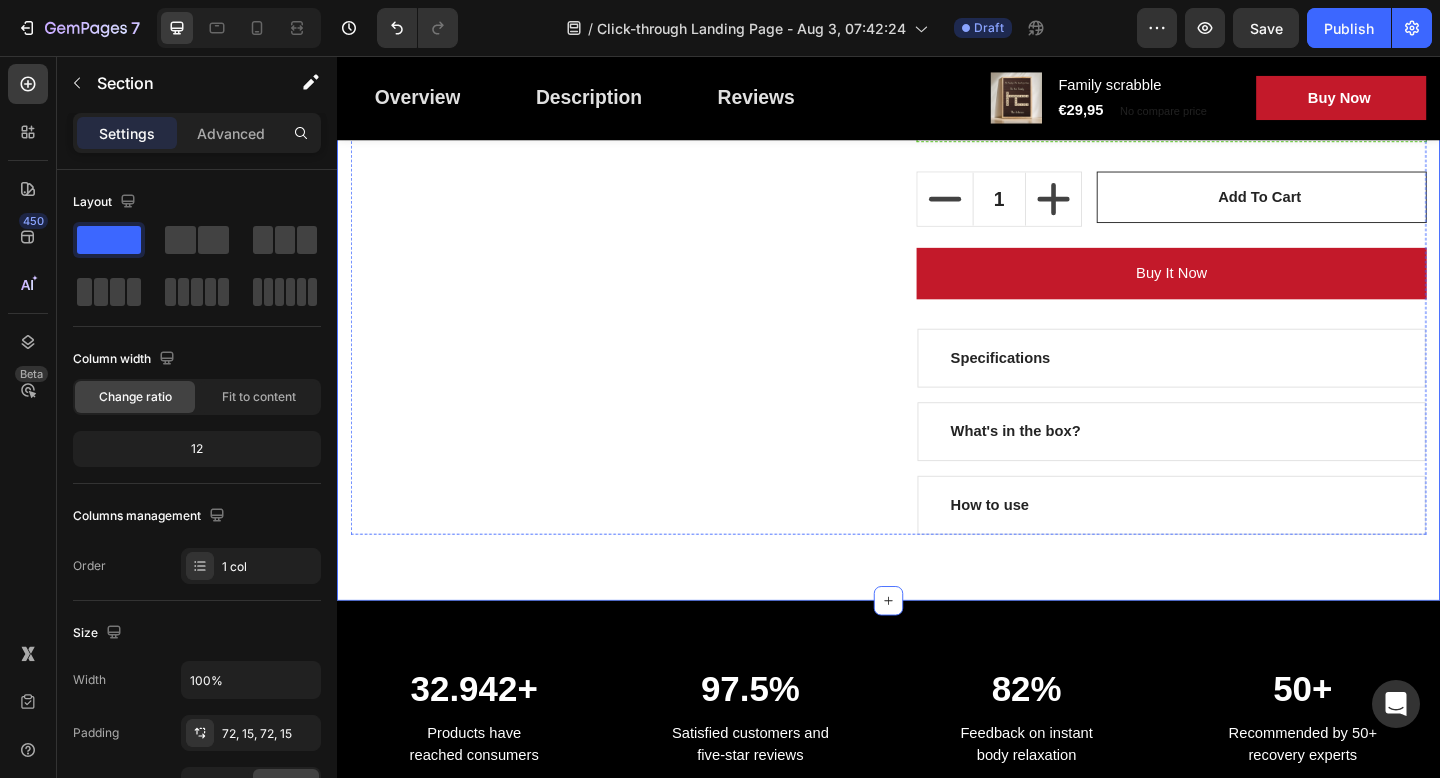 scroll, scrollTop: 821, scrollLeft: 0, axis: vertical 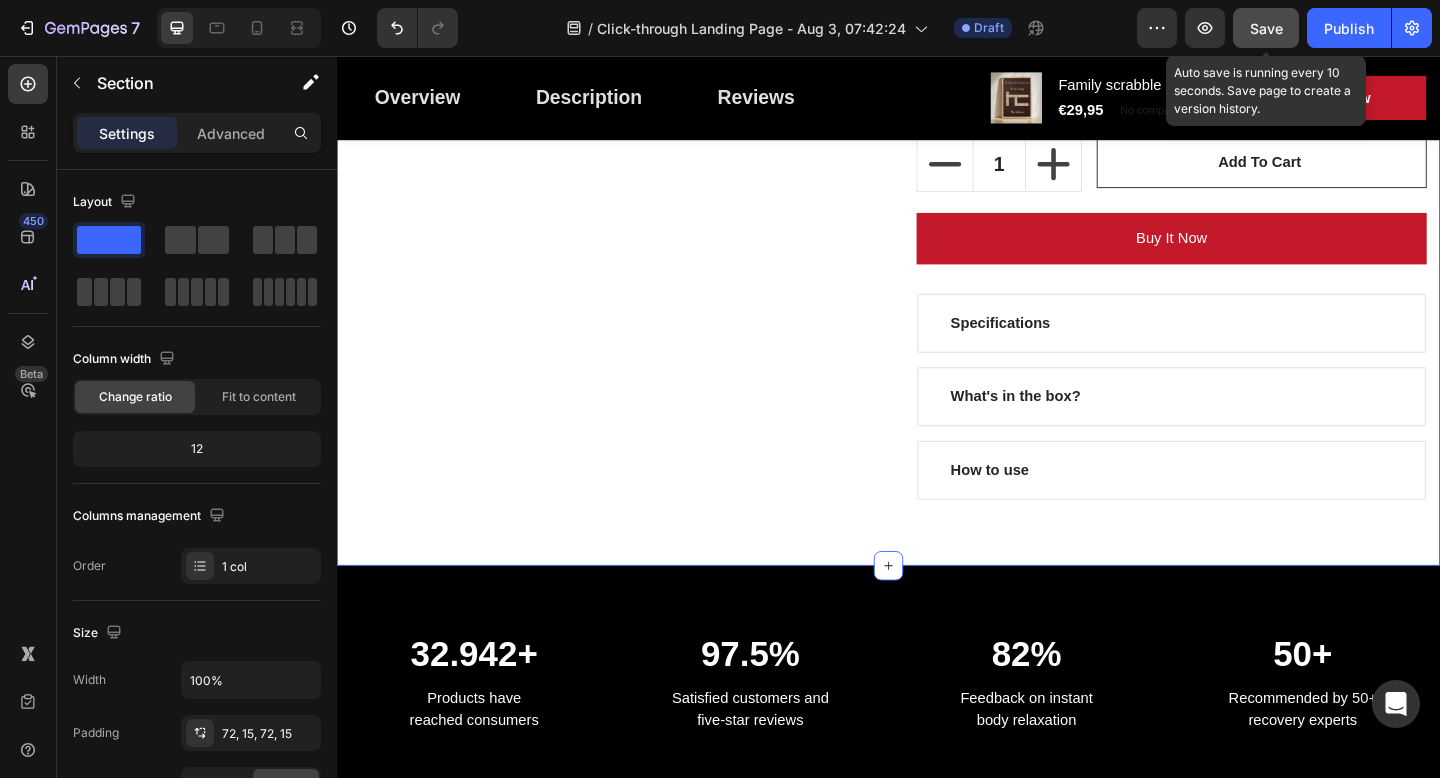 click on "Save" at bounding box center [1266, 28] 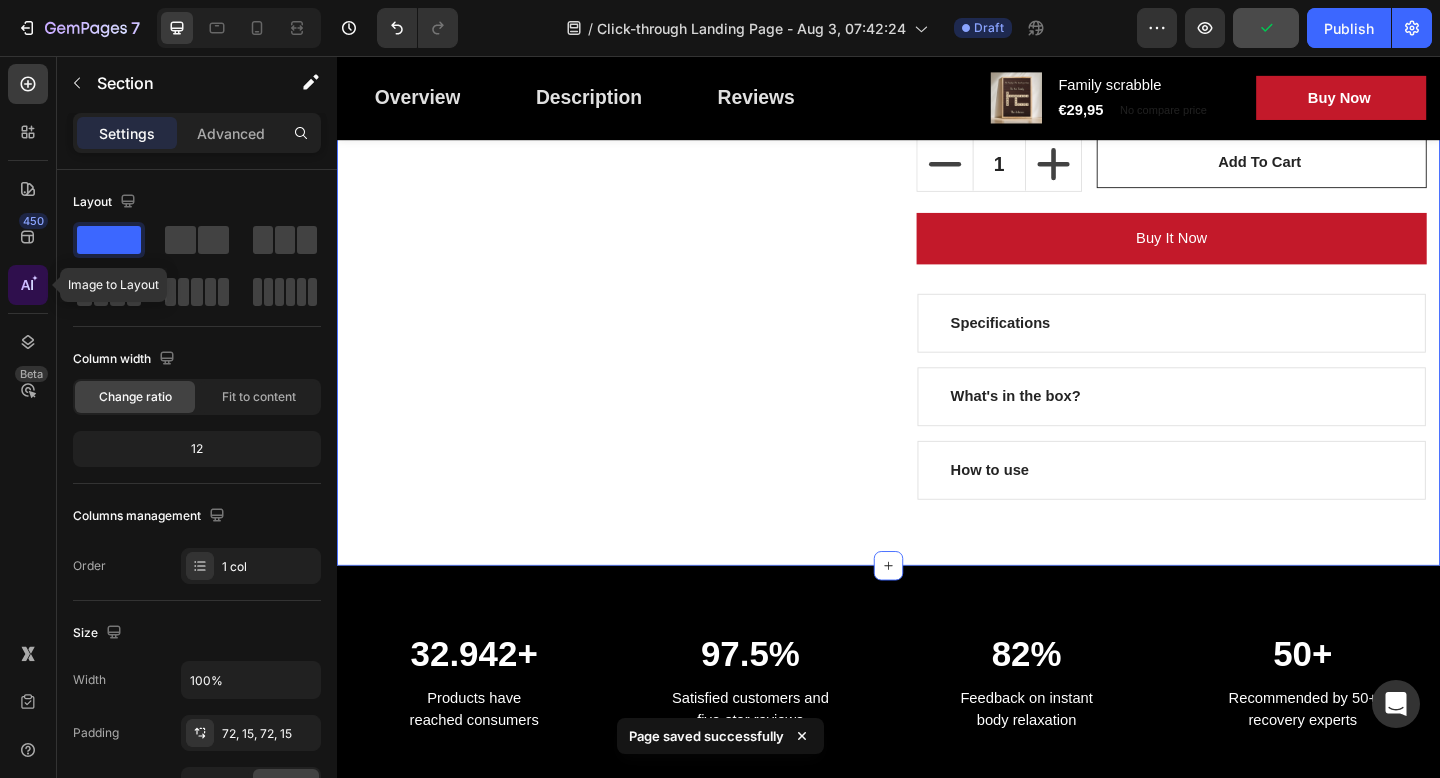click 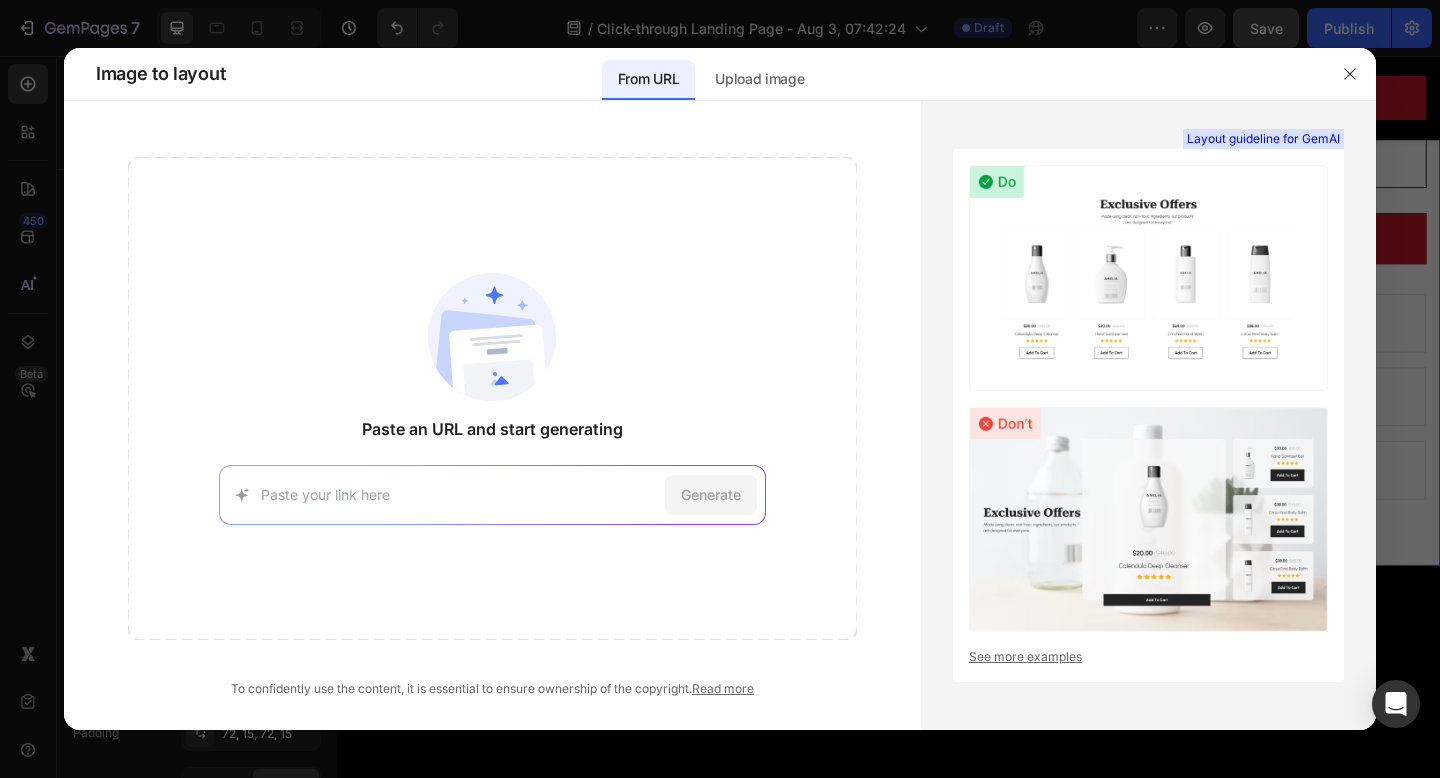 click at bounding box center (459, 494) 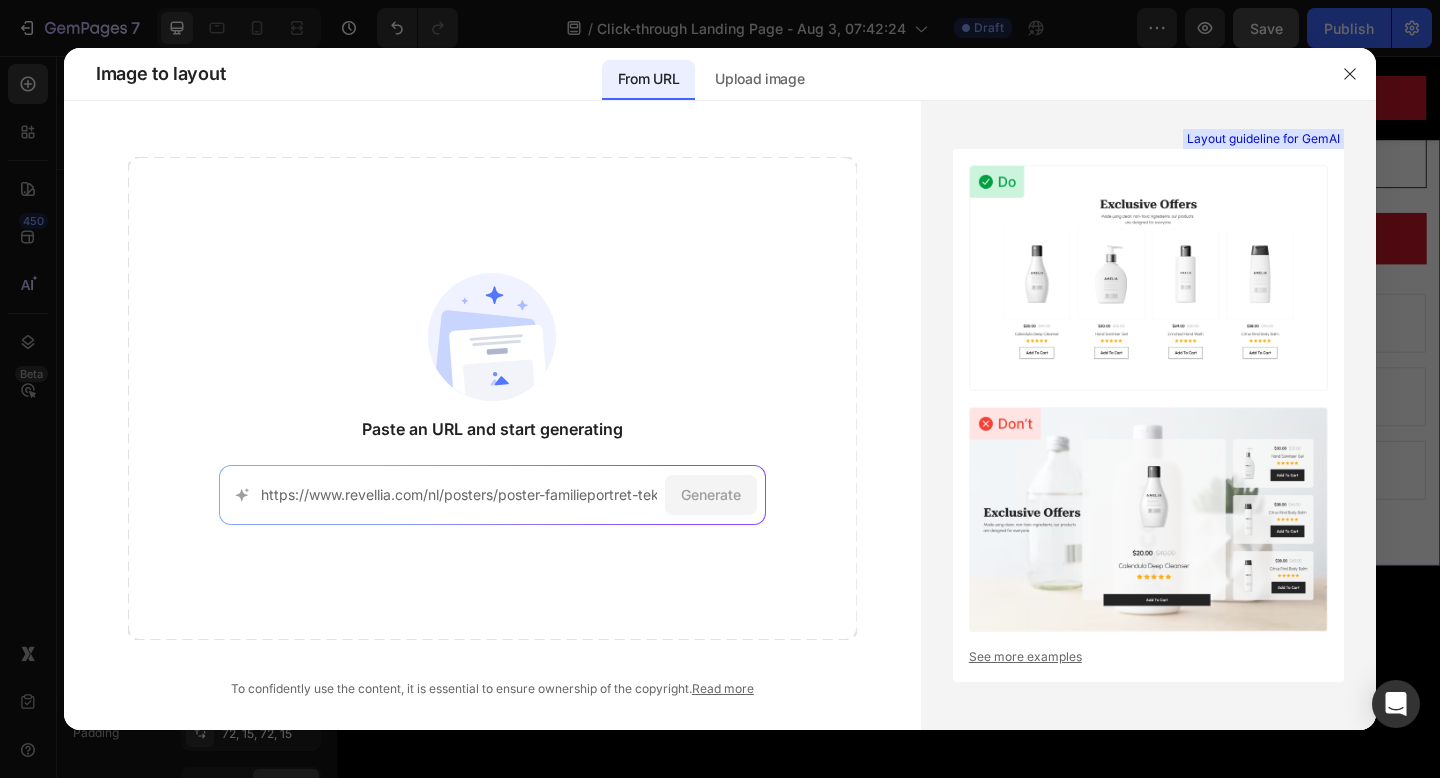 scroll, scrollTop: 0, scrollLeft: 51, axis: horizontal 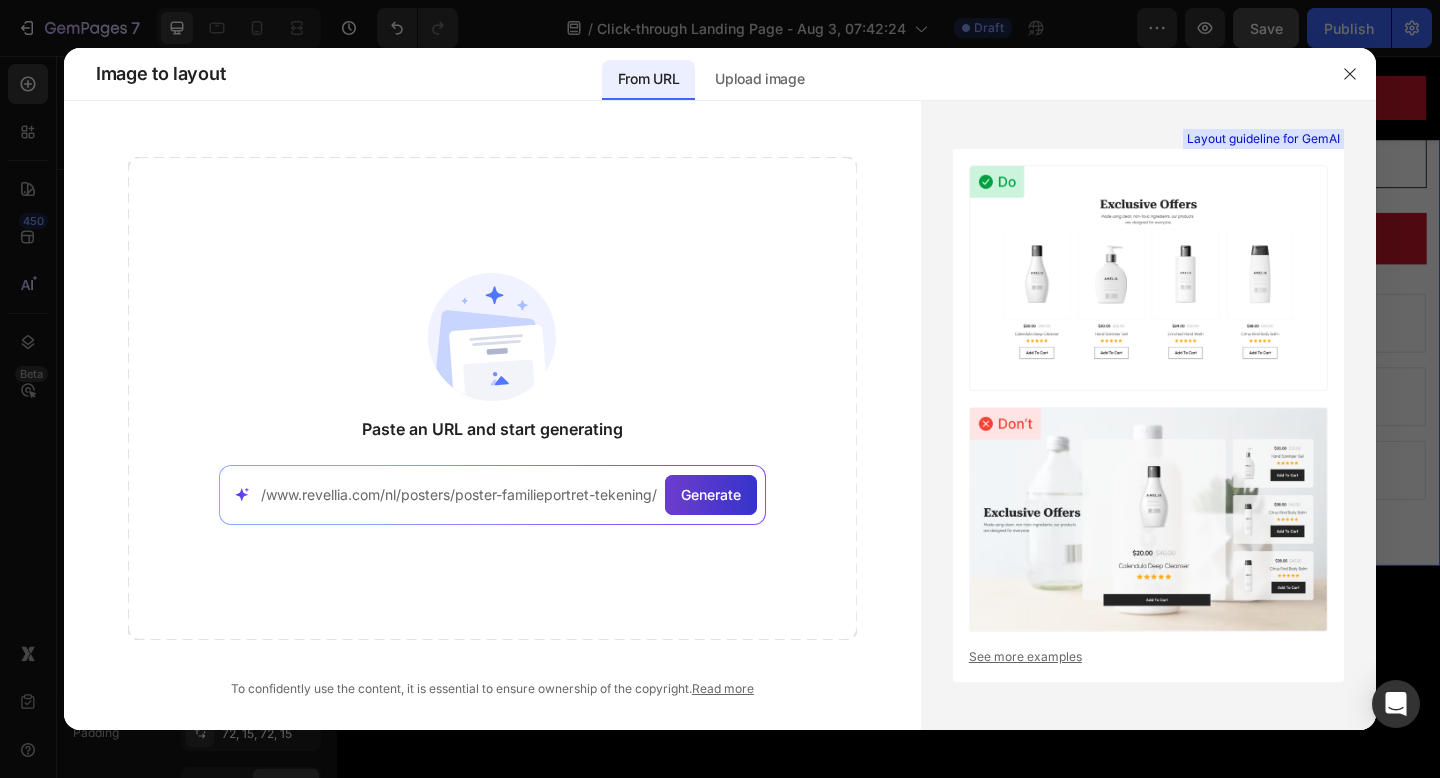 type on "https://www.revellia.com/nl/posters/poster-familieportret-tekening/" 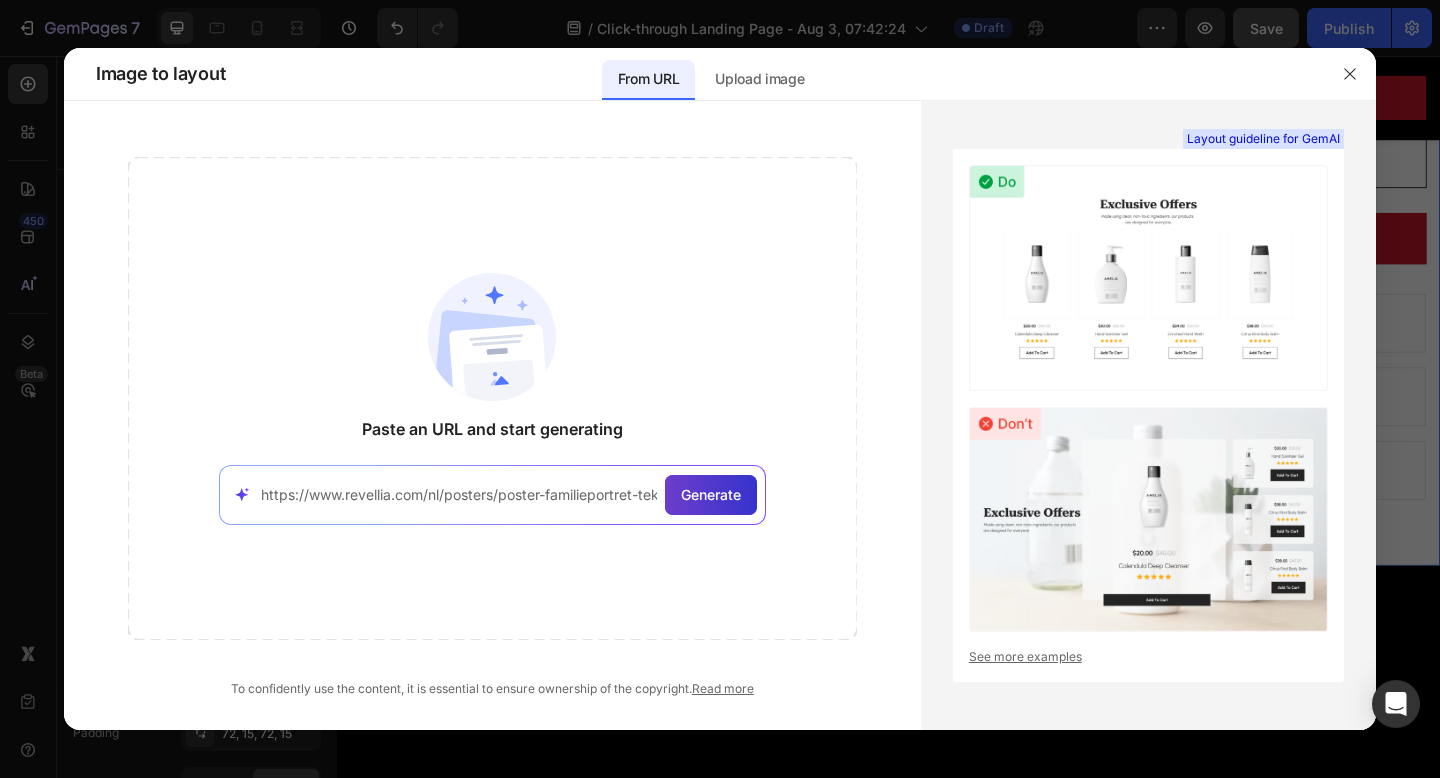 click on "Generate" at bounding box center (711, 495) 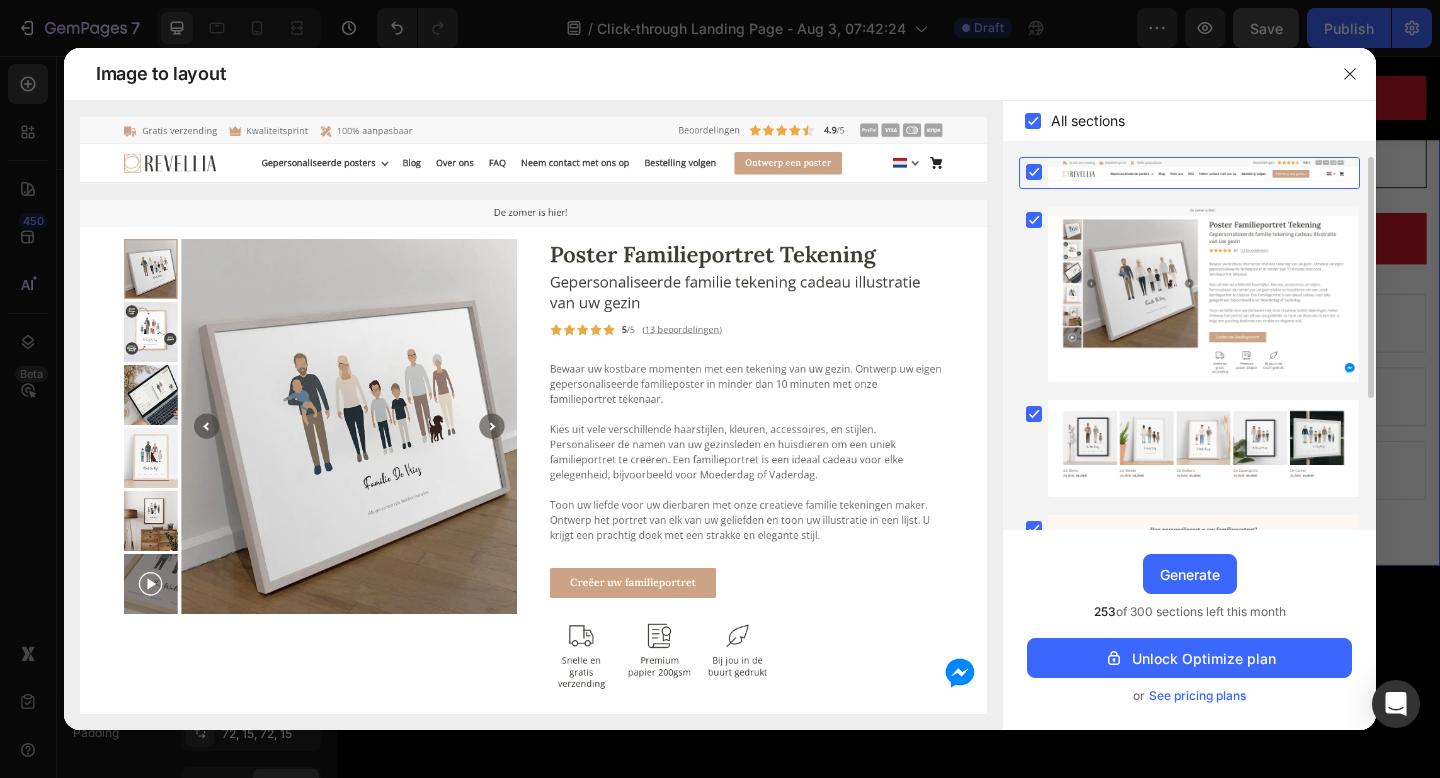 click 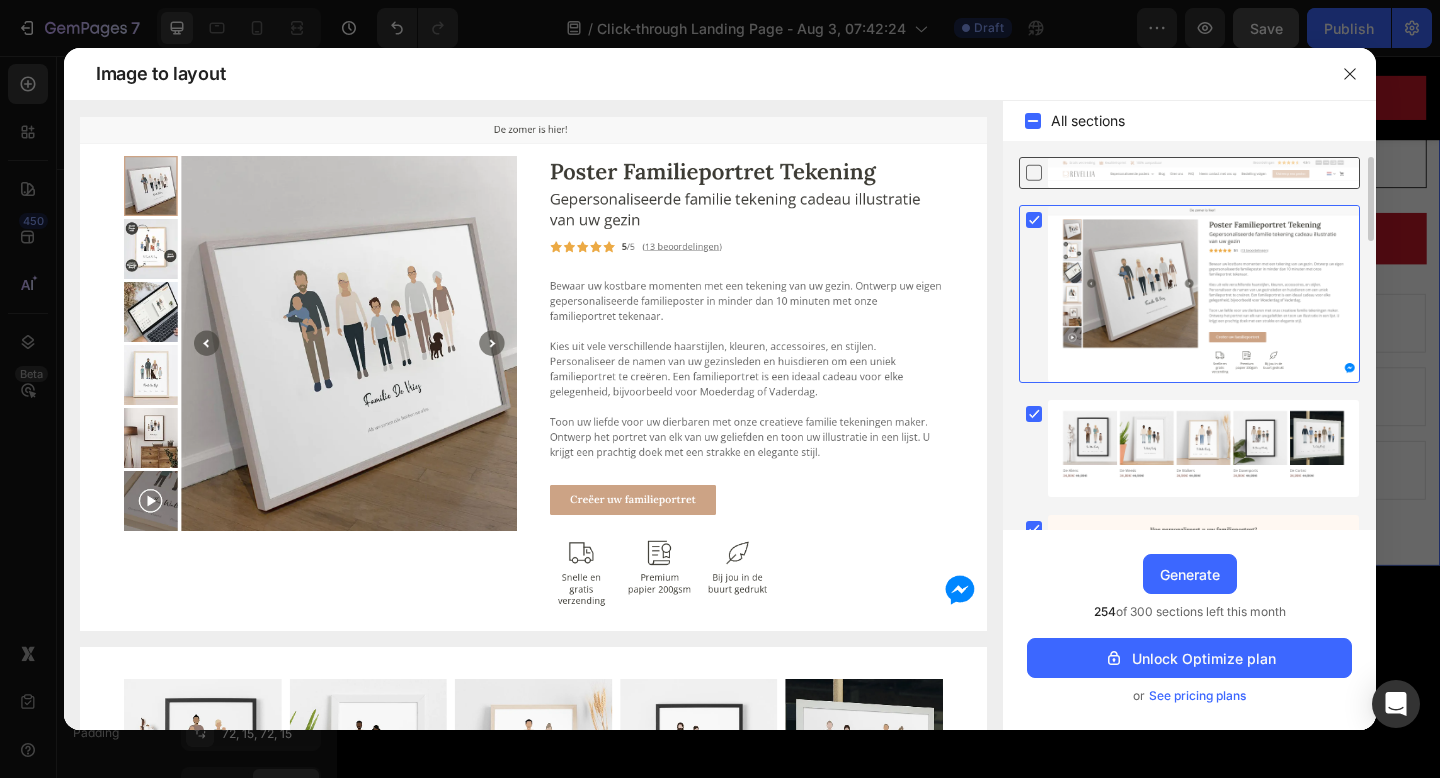 click 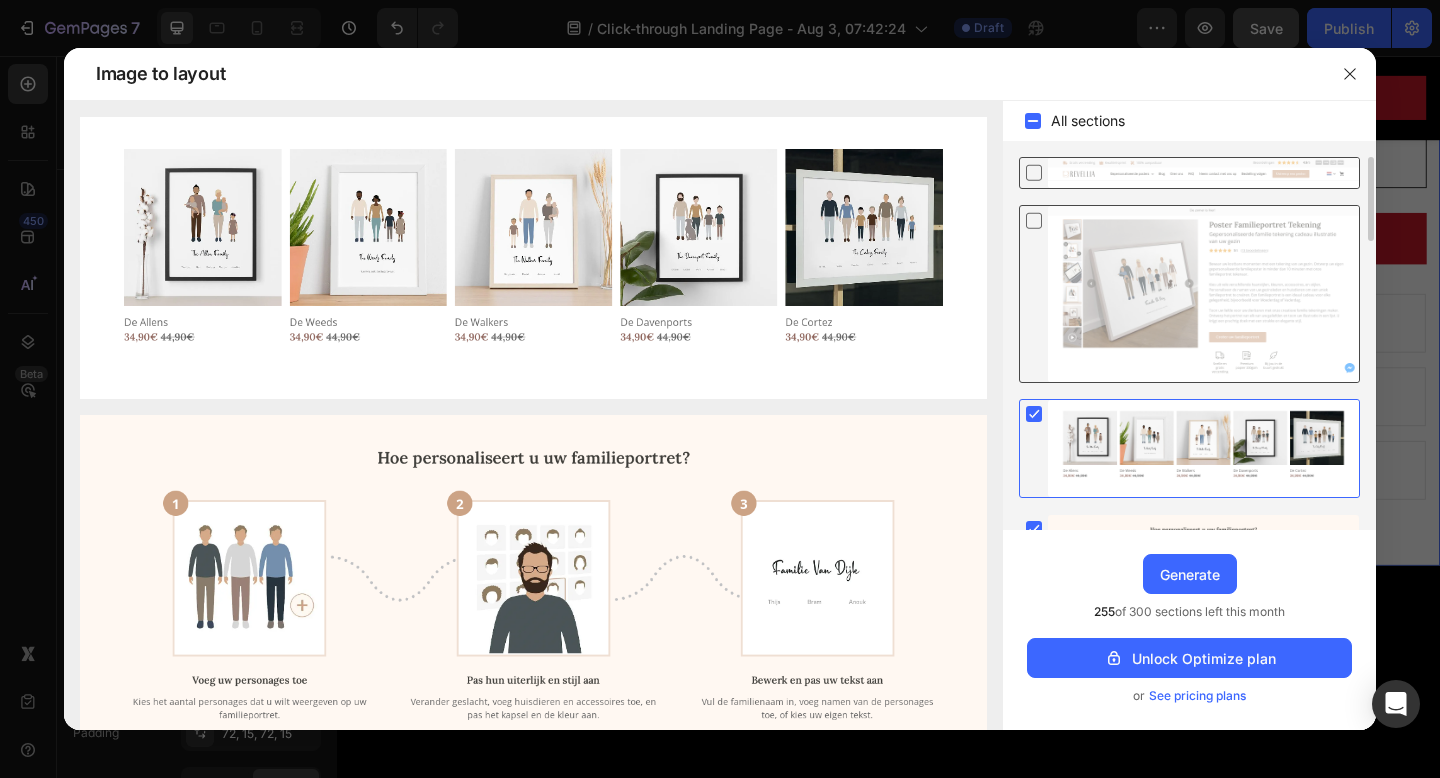 click 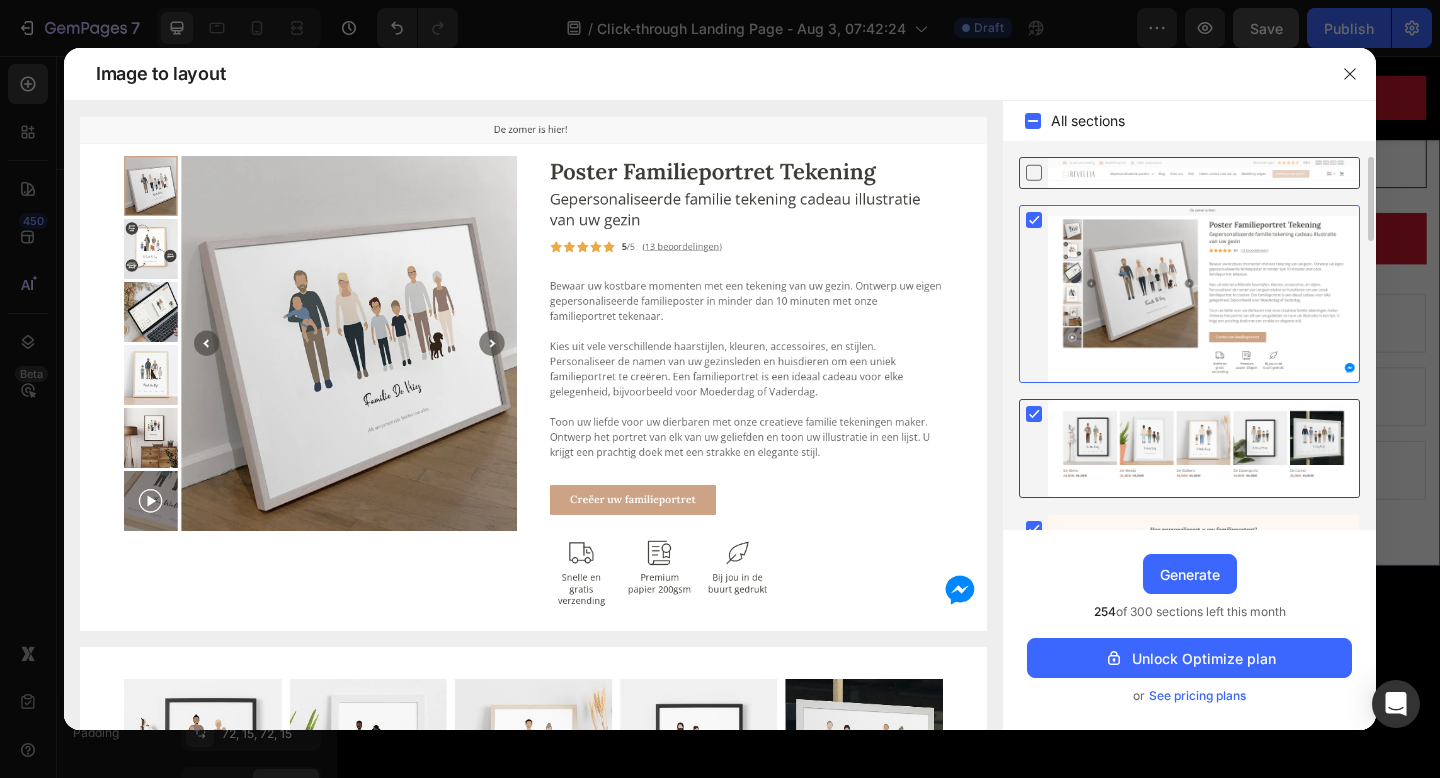 click 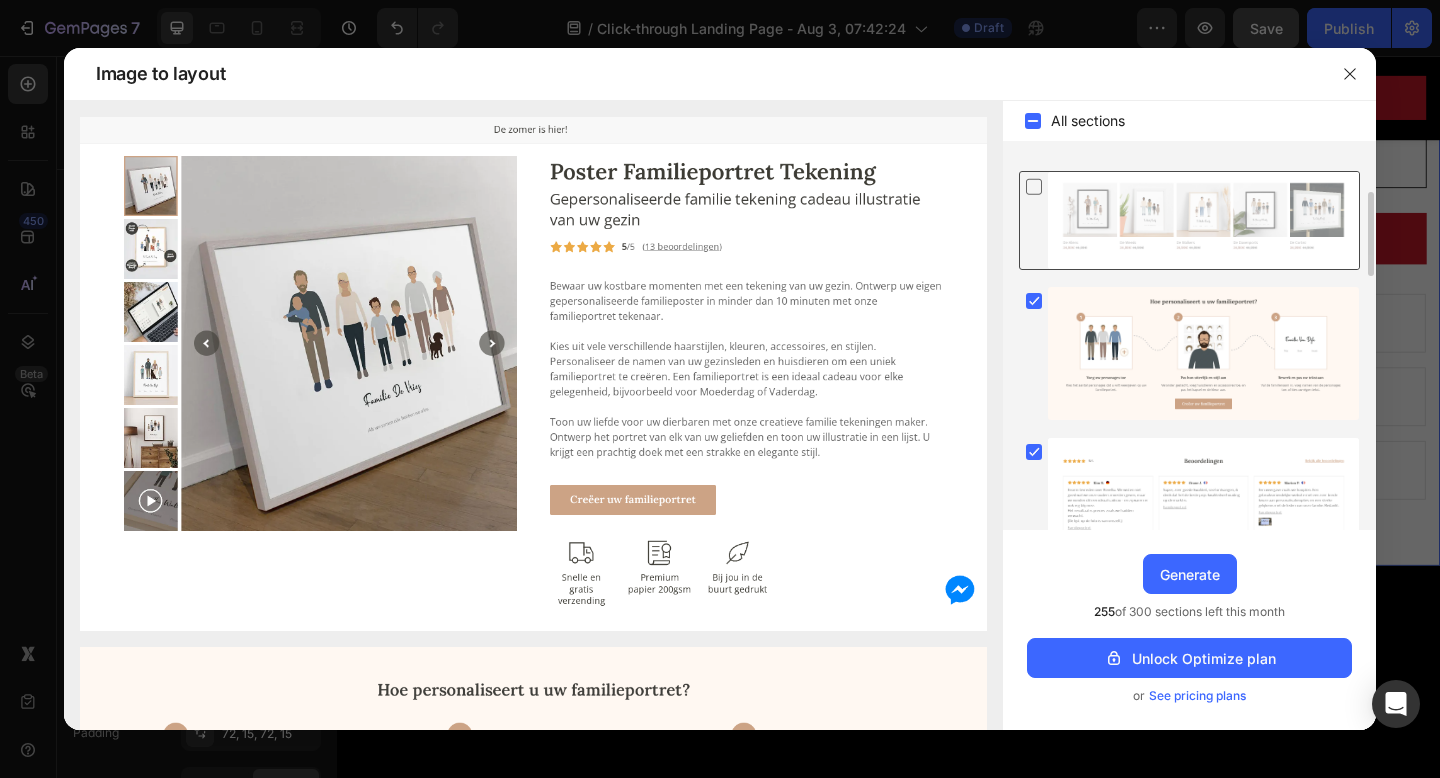 scroll, scrollTop: 245, scrollLeft: 0, axis: vertical 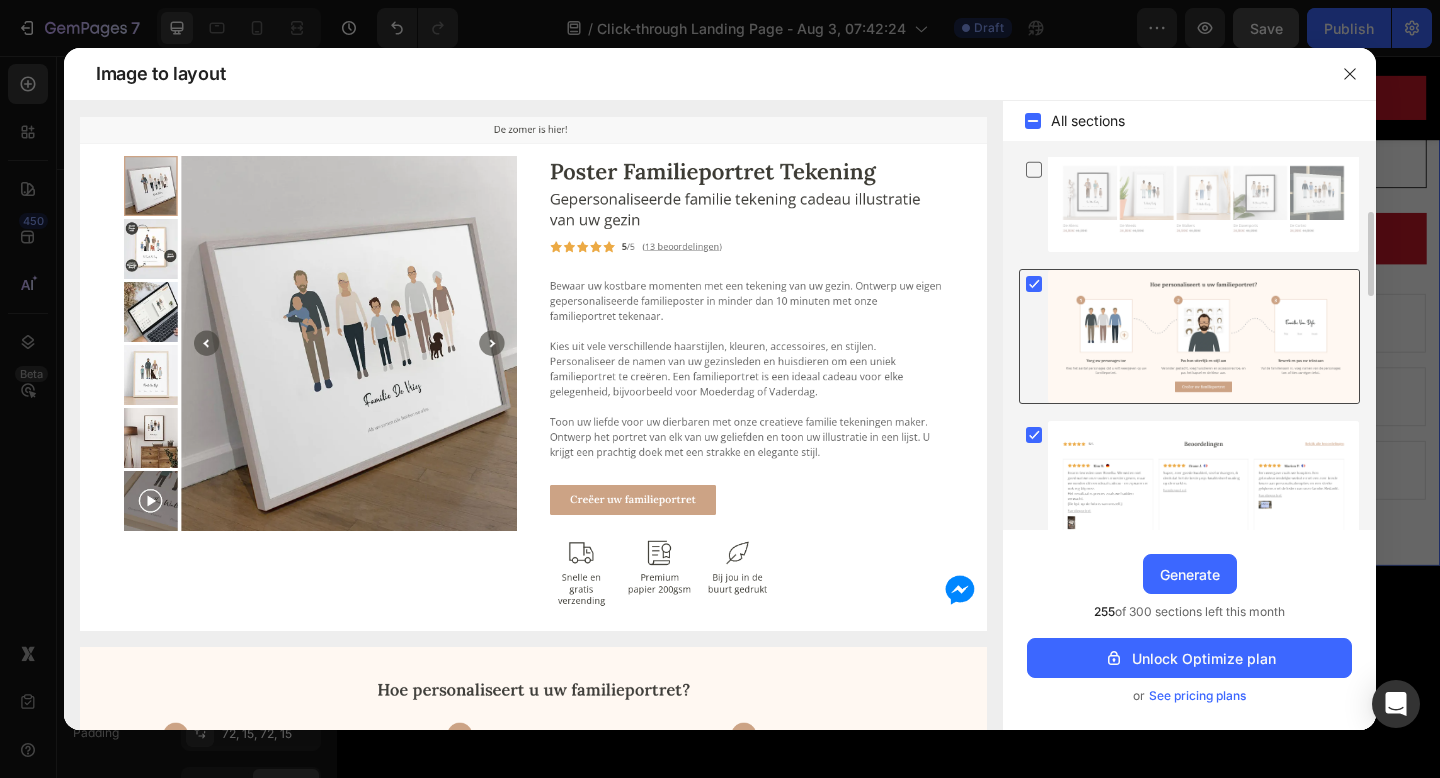 click 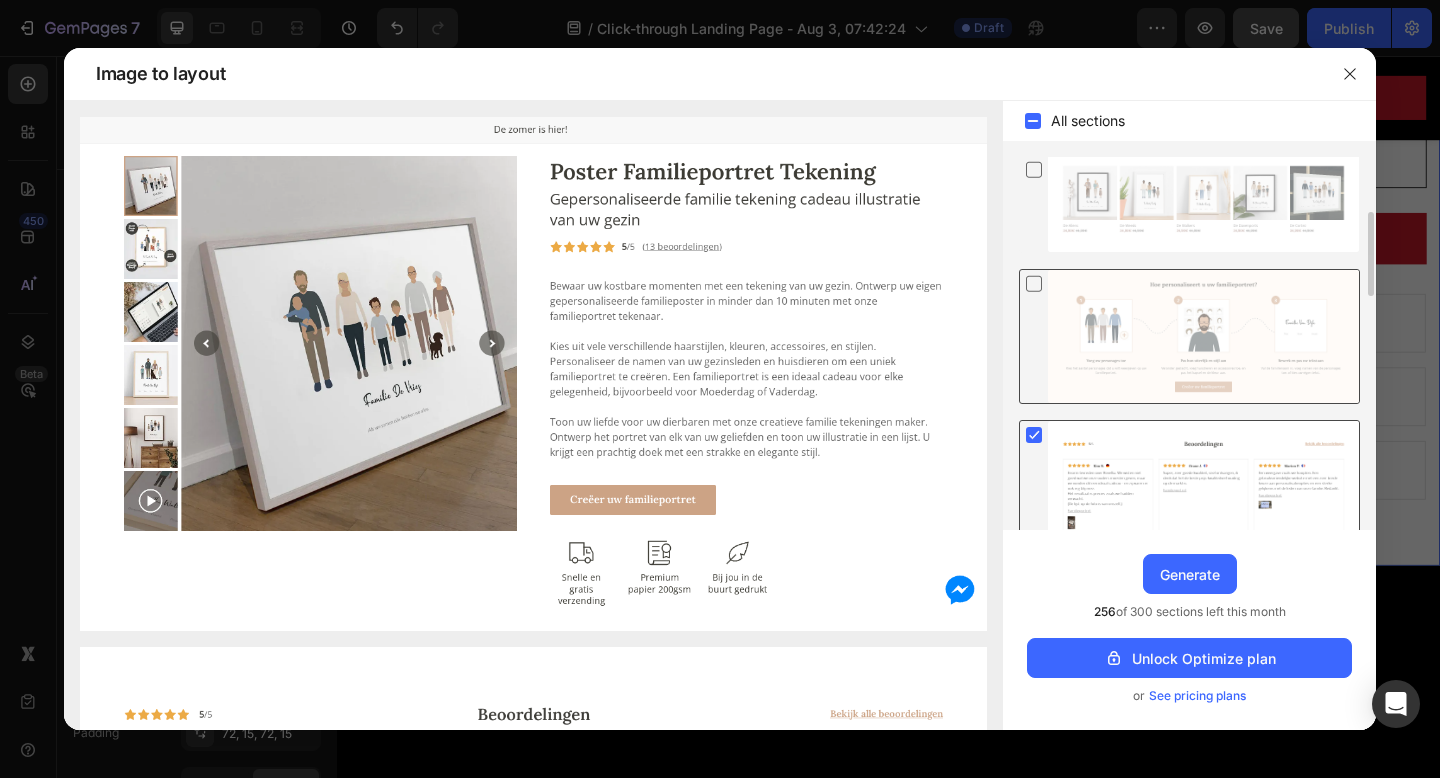 click 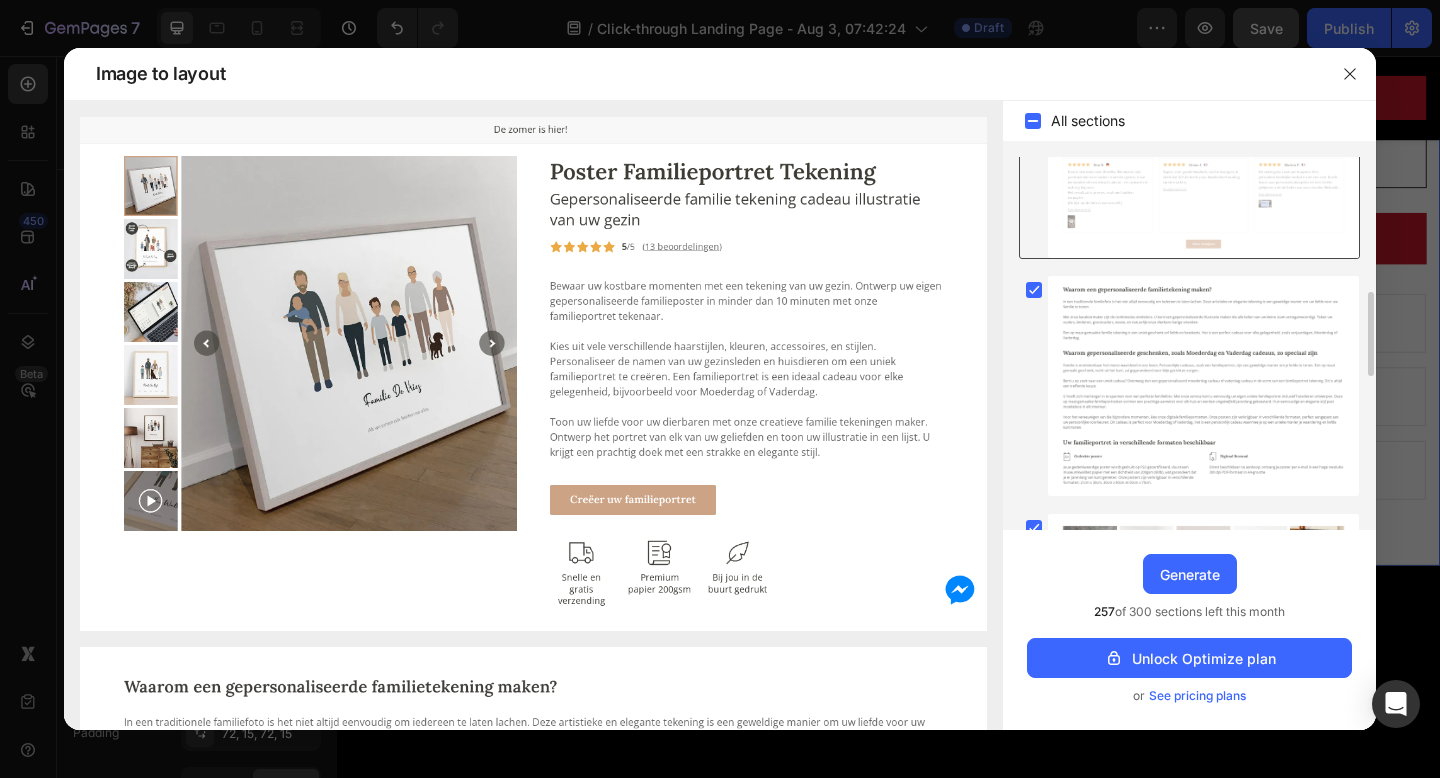scroll, scrollTop: 571, scrollLeft: 0, axis: vertical 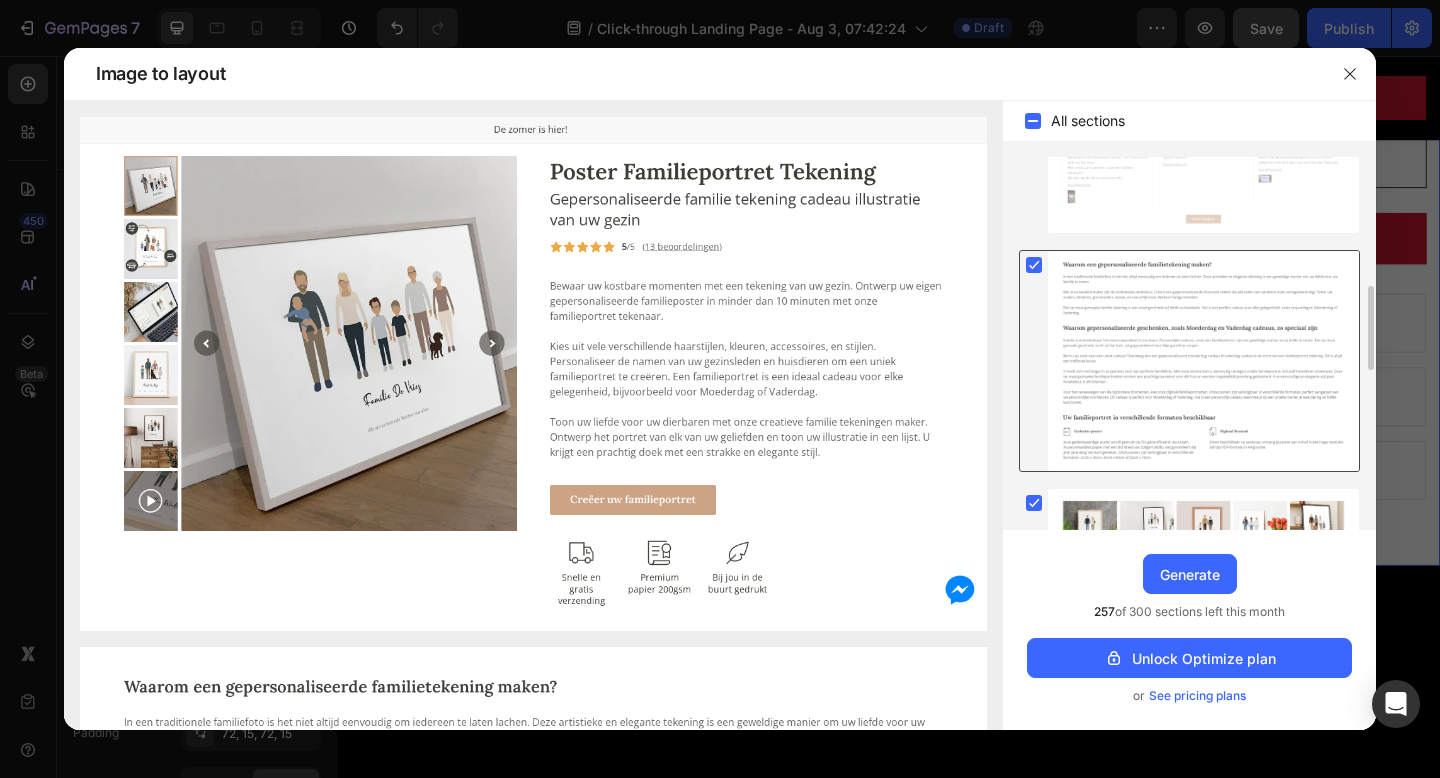click 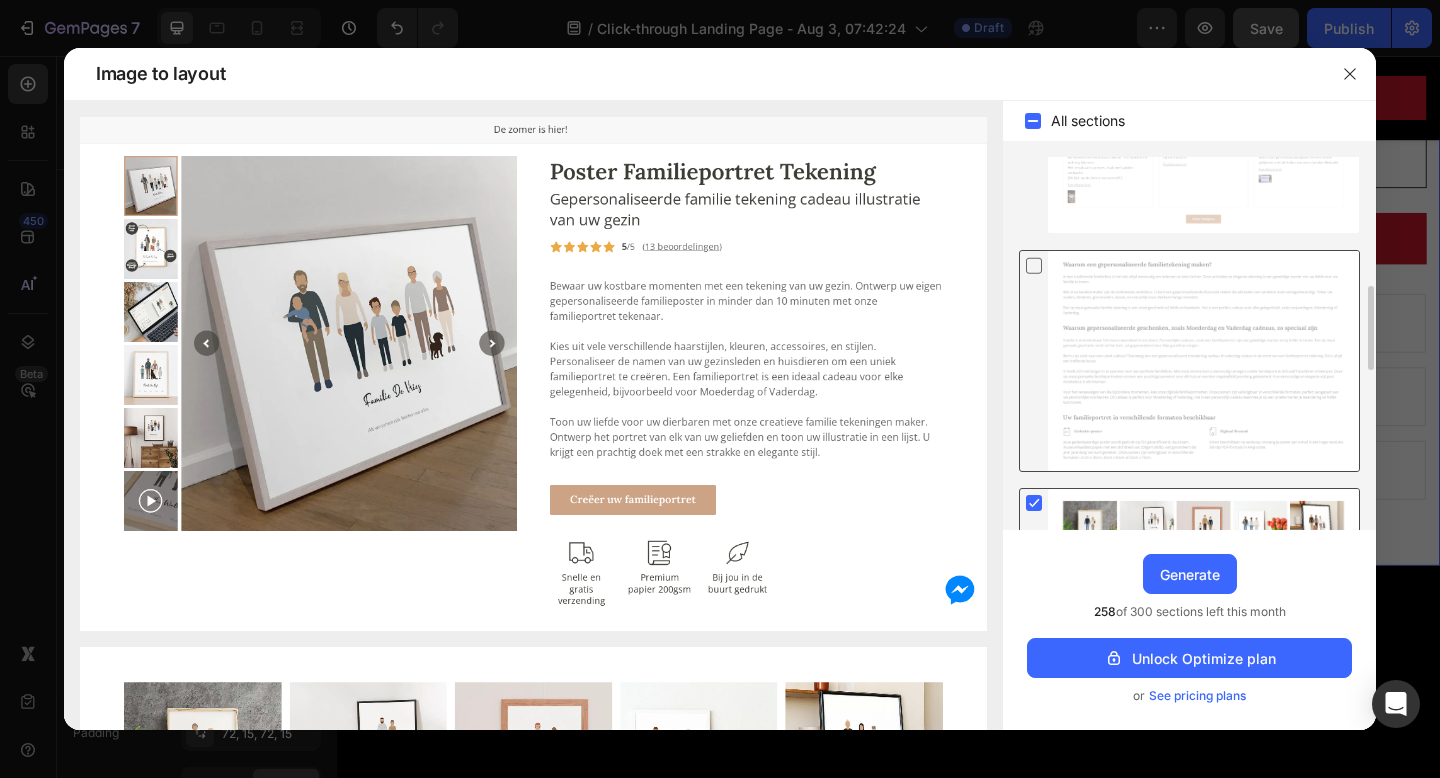 click 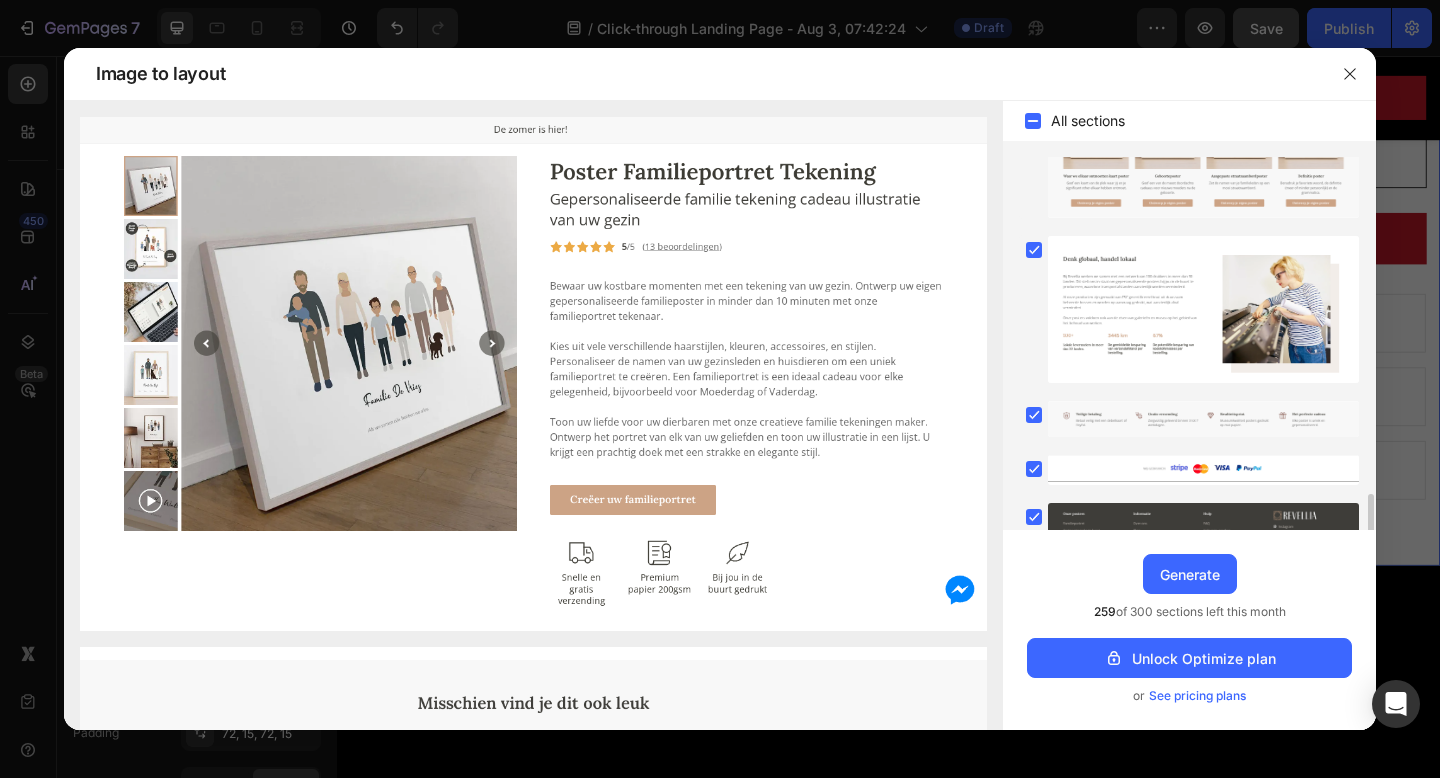 scroll, scrollTop: 1271, scrollLeft: 0, axis: vertical 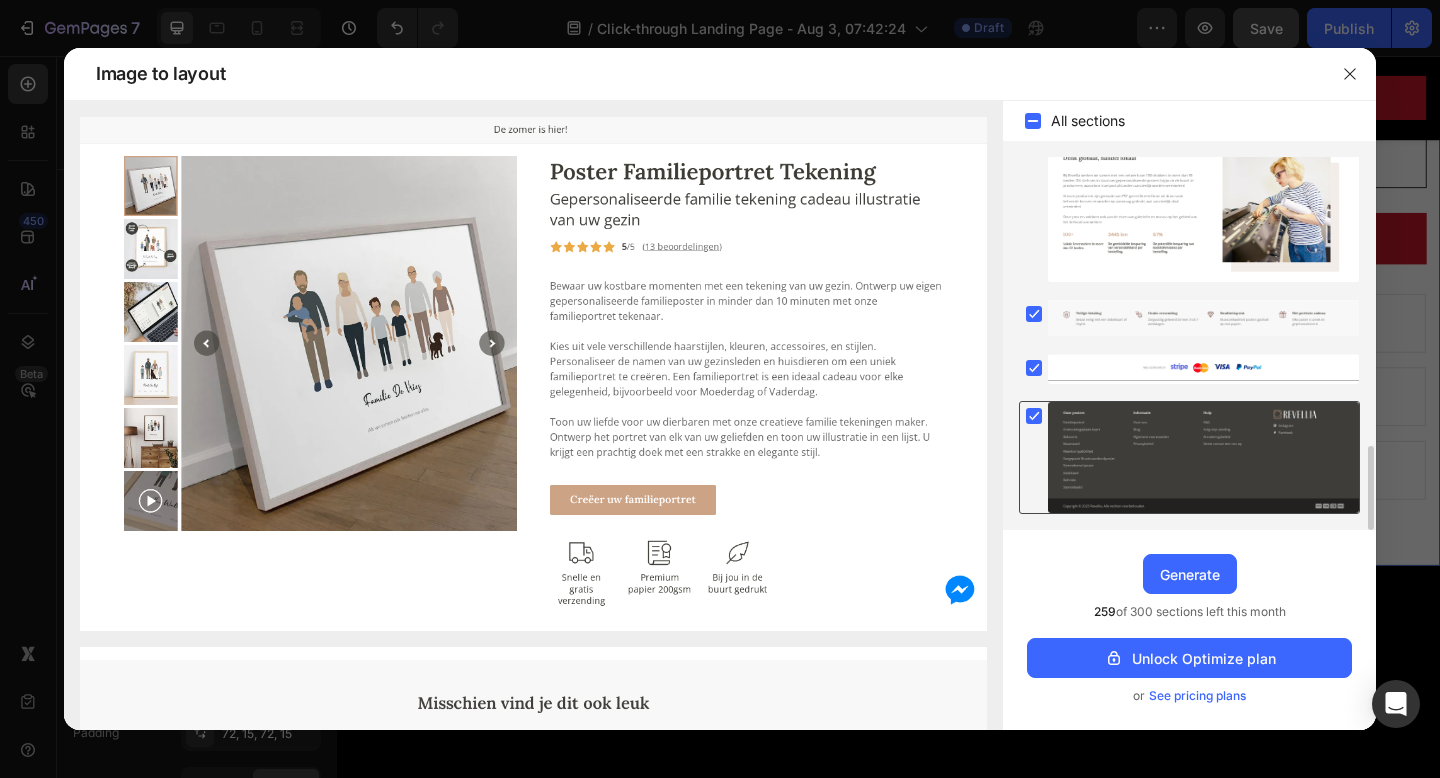click 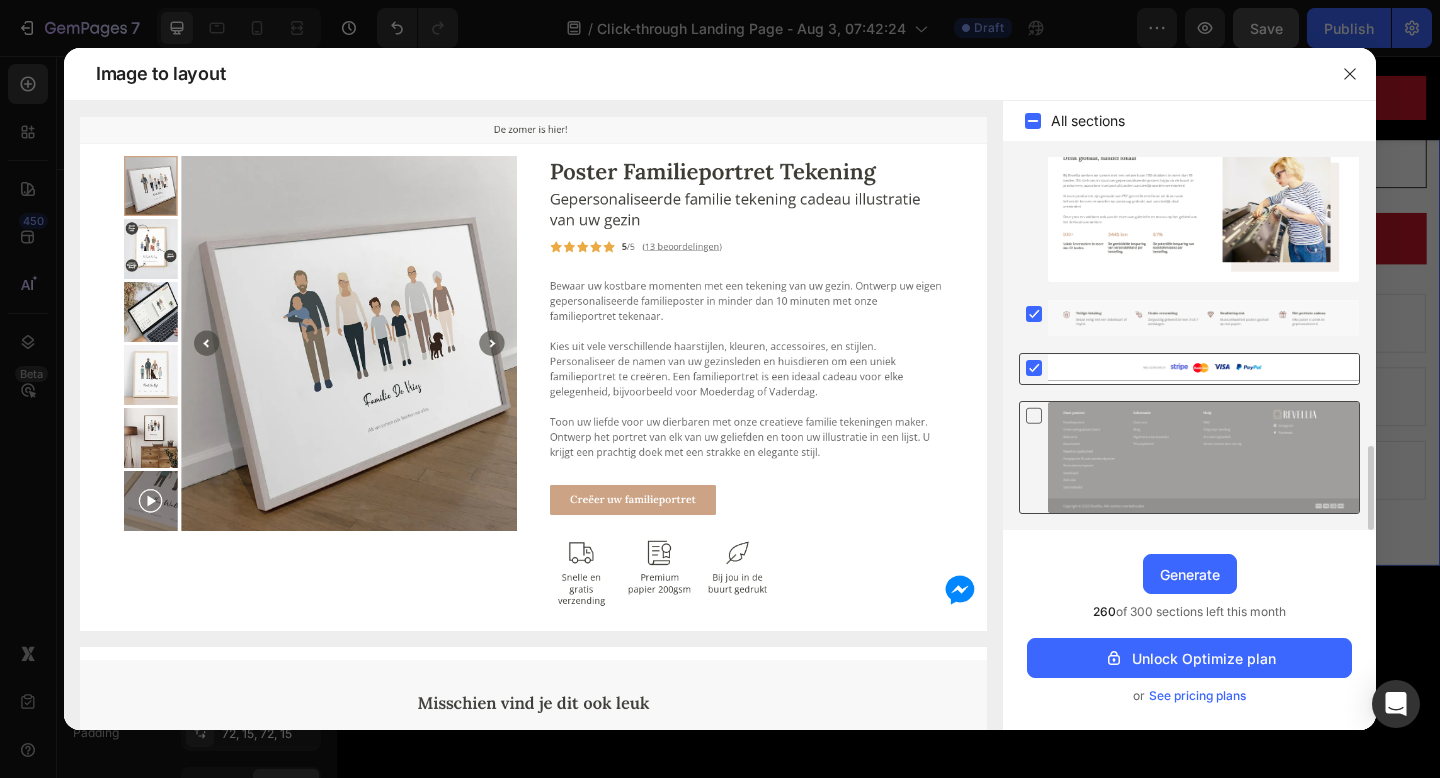 click at bounding box center [1034, 368] 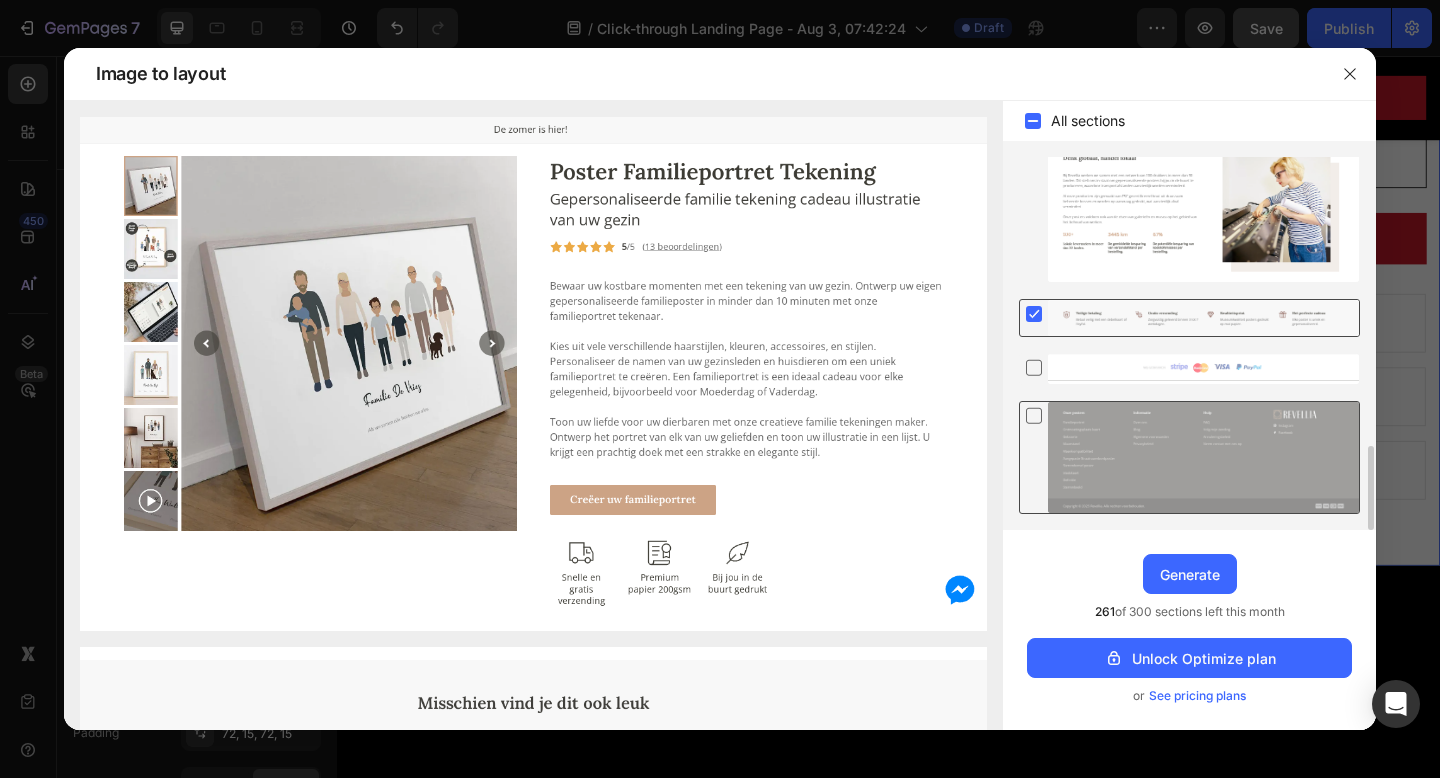 click 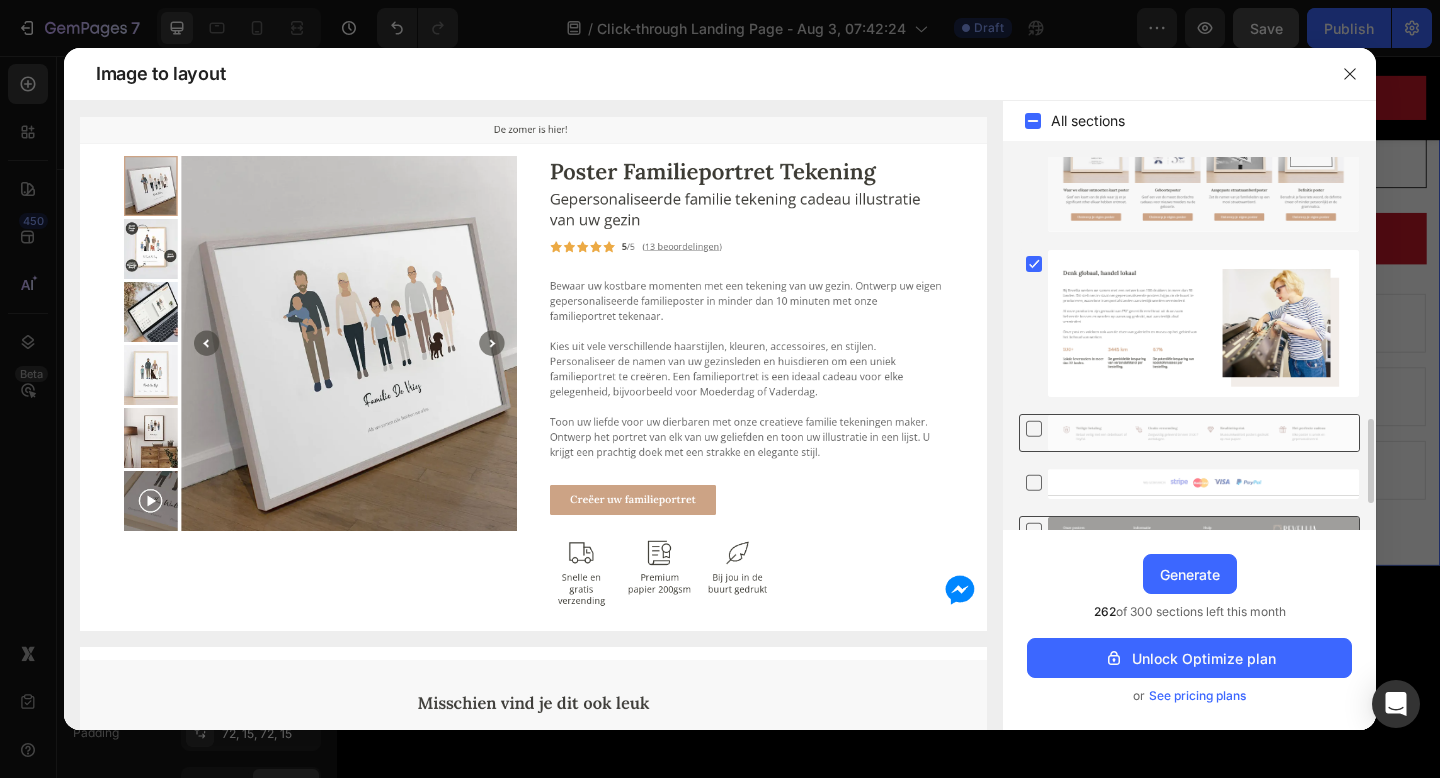 scroll, scrollTop: 1130, scrollLeft: 0, axis: vertical 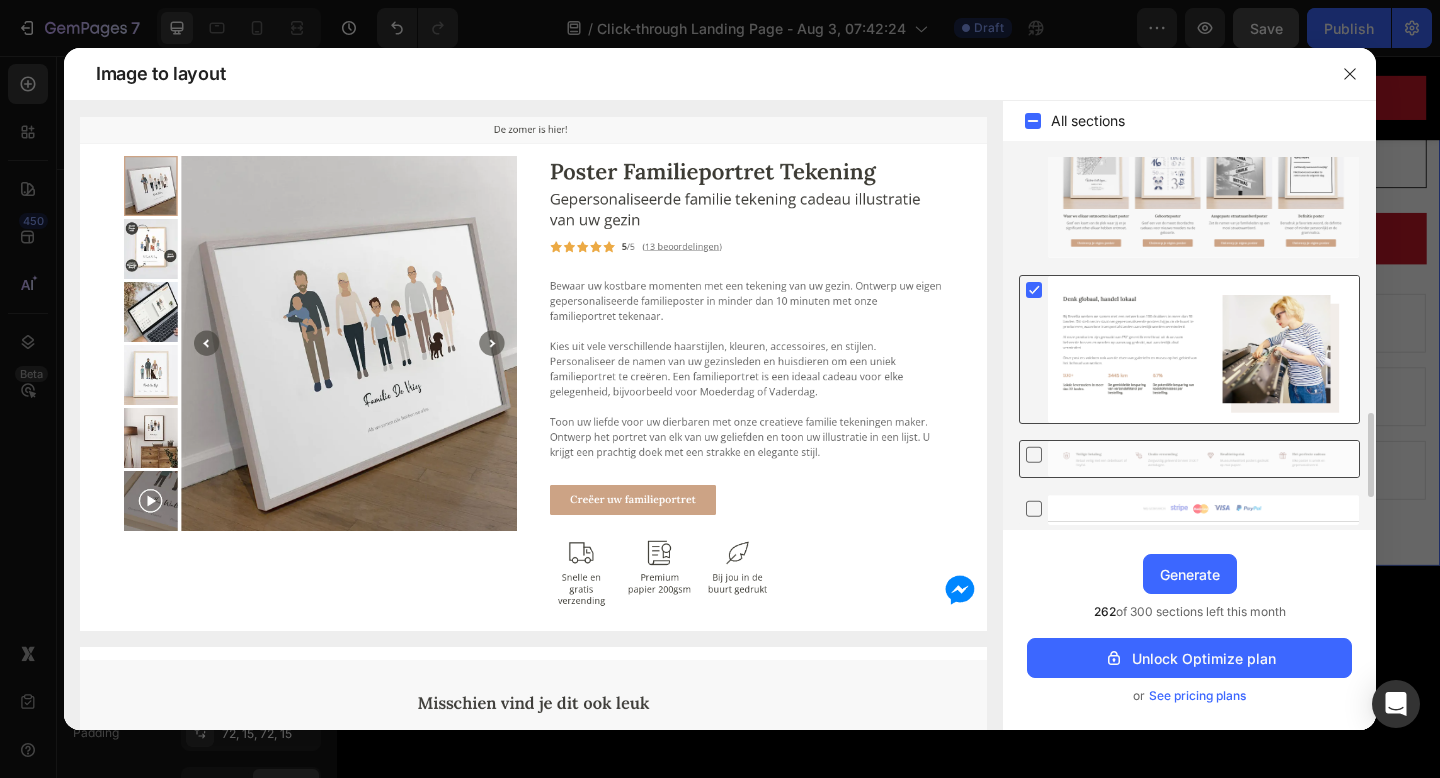 click 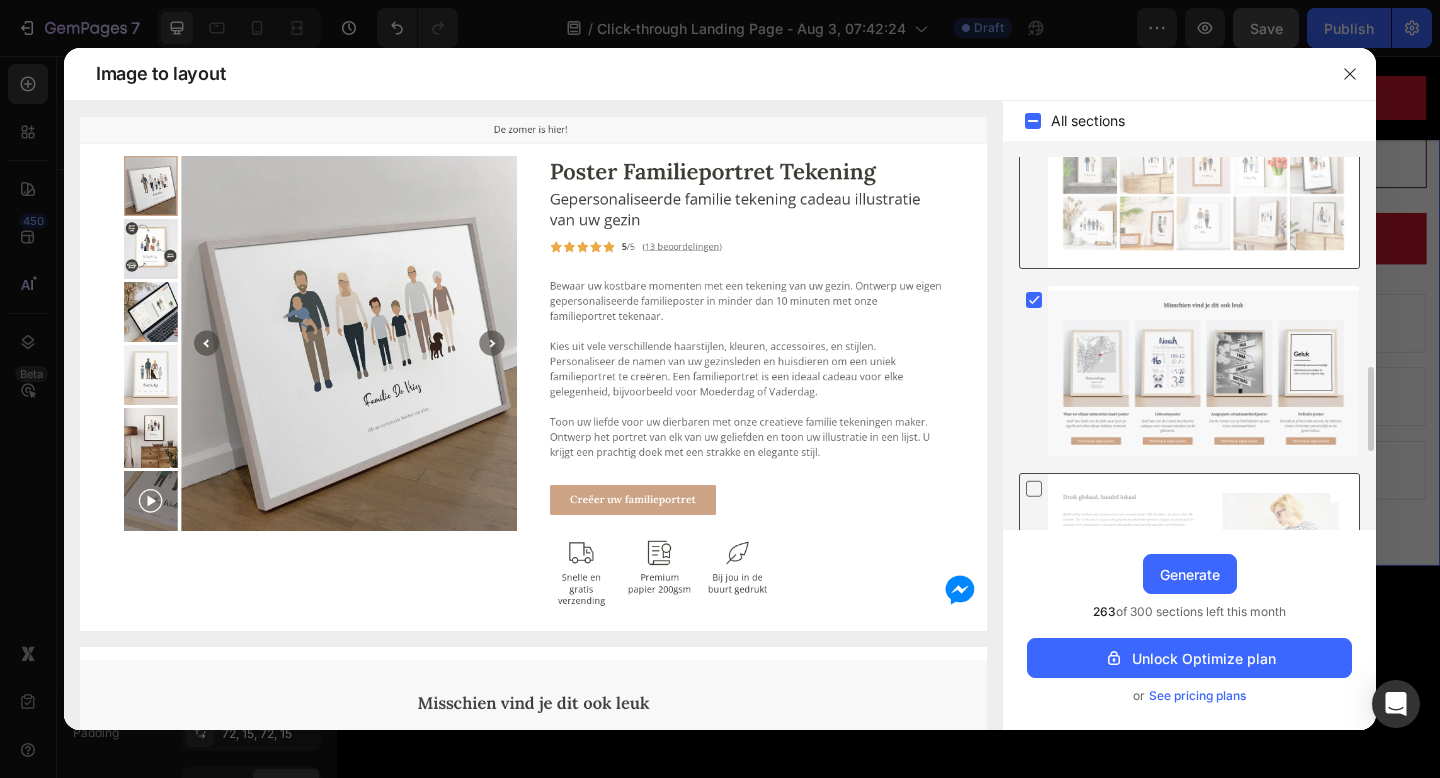 scroll, scrollTop: 928, scrollLeft: 0, axis: vertical 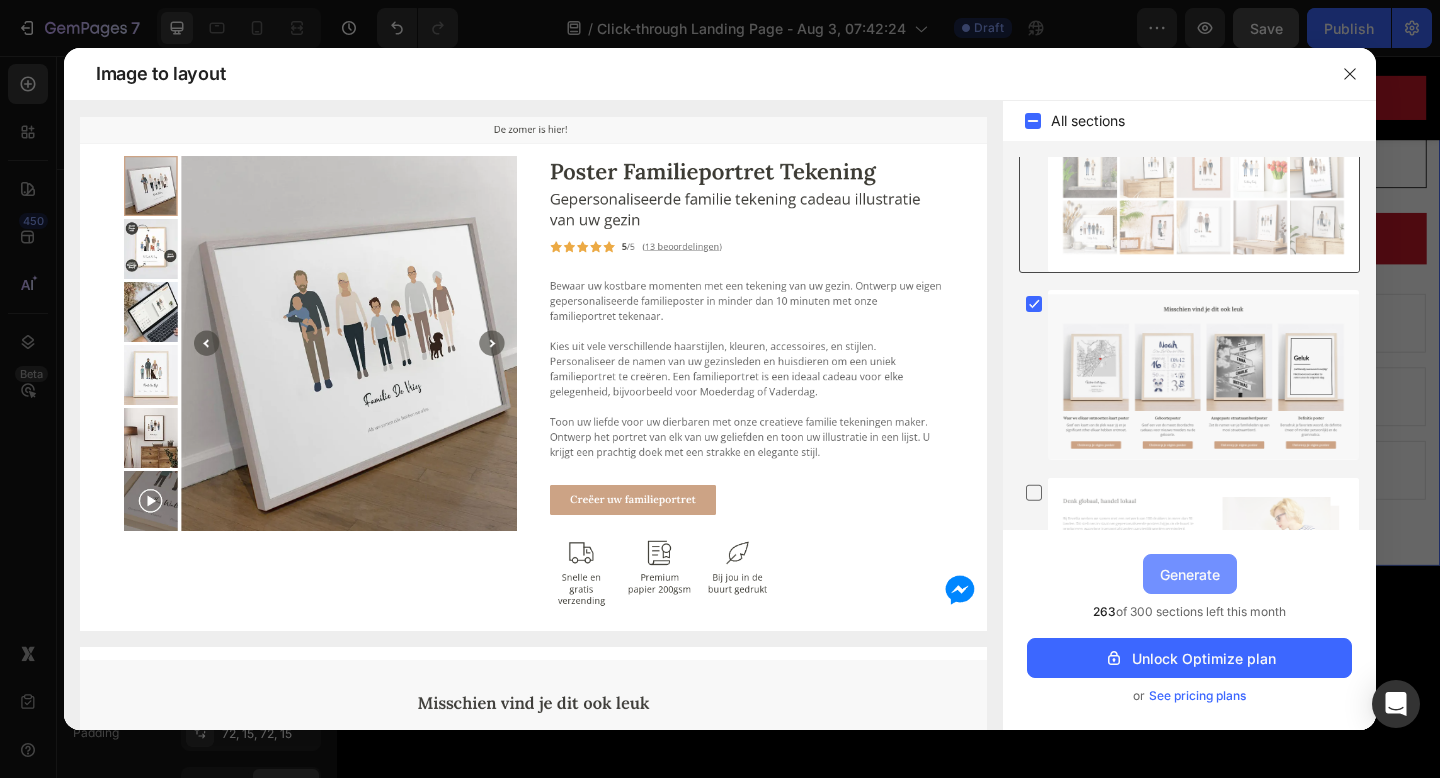 click on "Generate" at bounding box center [1190, 574] 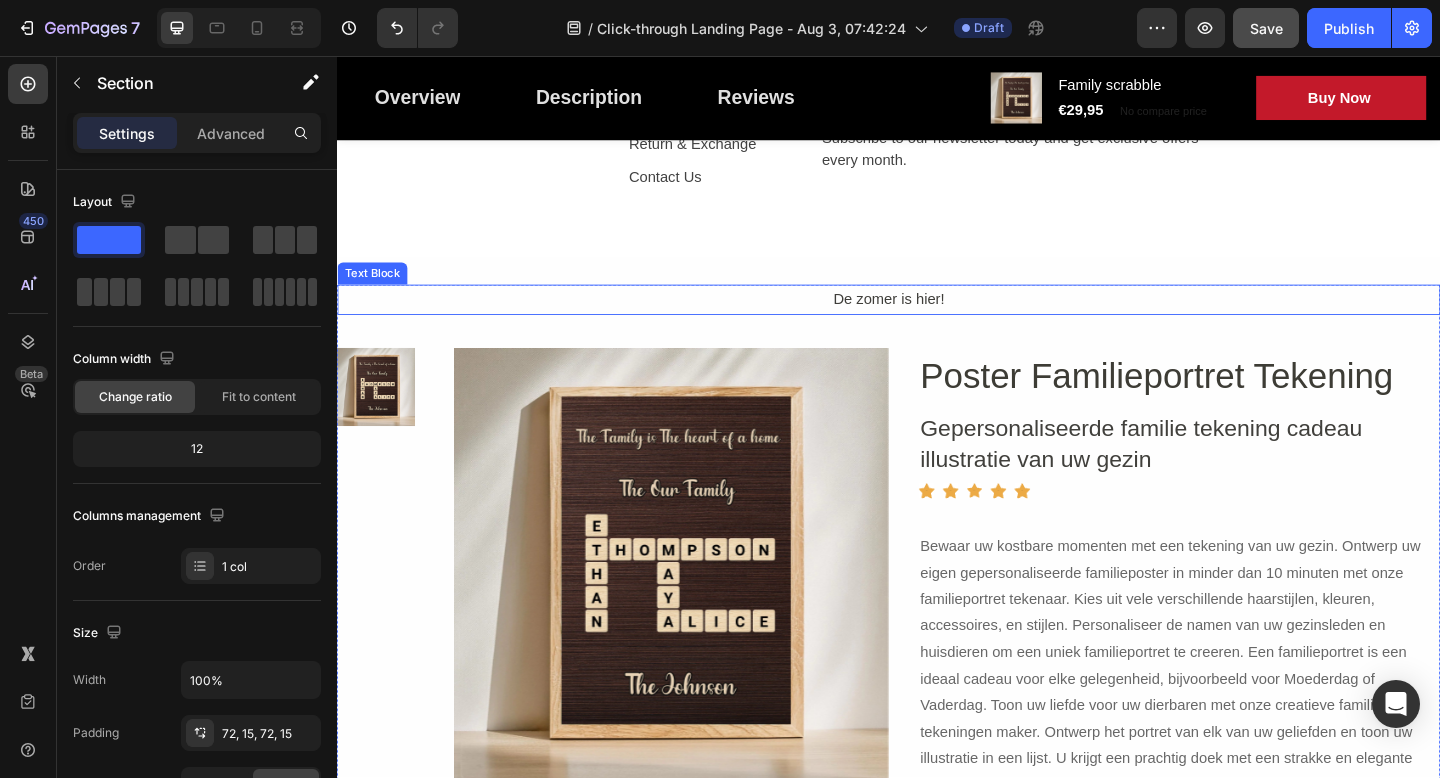 scroll, scrollTop: 7284, scrollLeft: 0, axis: vertical 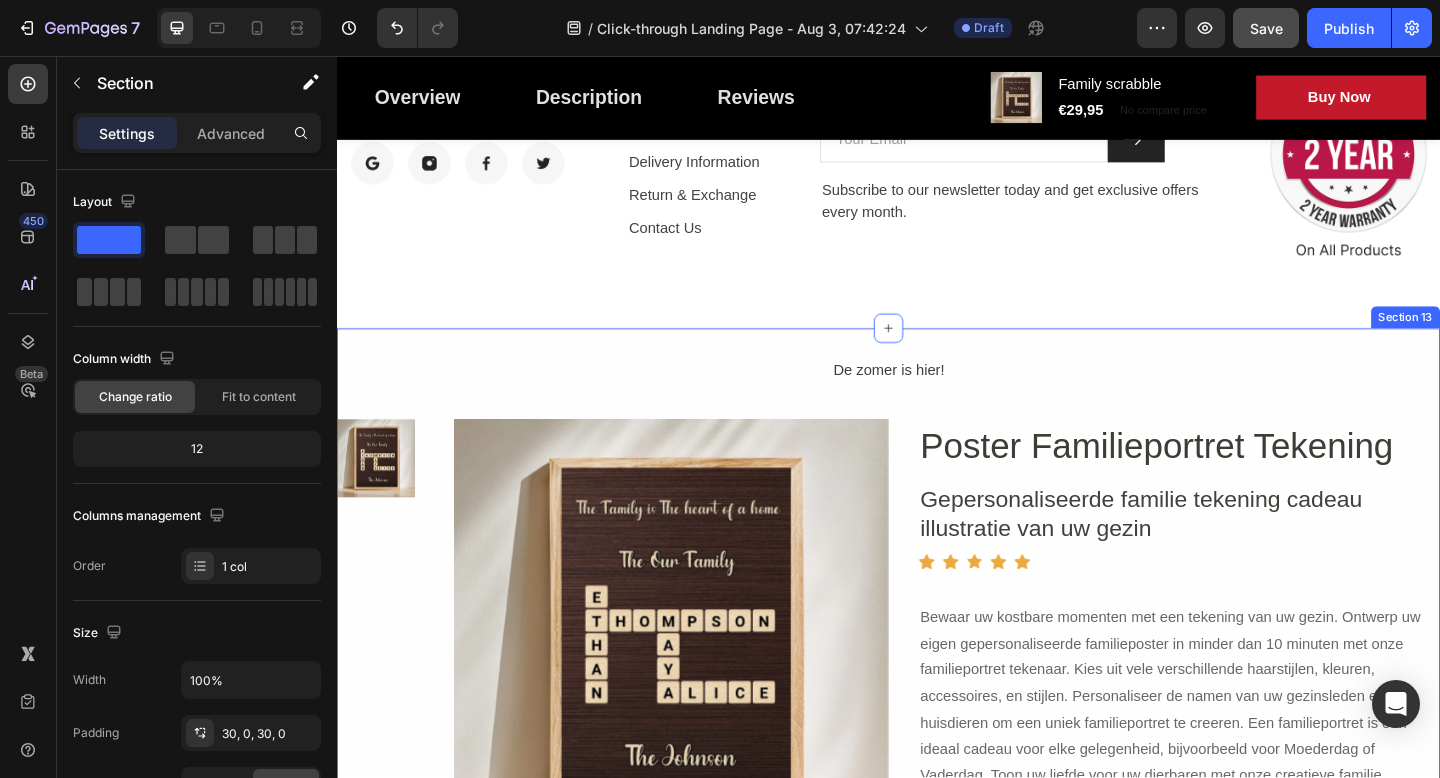 click on "De zomer is hier! Text Block
Product Images Product Images Poster Familieportret Tekening Heading Gepersonaliseerde familie tekening cadeau illustratie van uw gezin Text Block     Icon     Icon     Icon     Icon     Icon Icon List Hoz Row Row Bewaar uw kostbare momenten met een tekening van uw gezin. Ontwerp uw eigen gepersonaliseerde familieposter in minder dan 10 minuten met onze familieportret tekenaar. Kies uit vele verschillende haarstijlen, kleuren, accessoires, en stijlen. Personaliseer de namen van uw gezinsleden en huisdieren om een uniek familieportret te creeren. Een familieportret is een ideaal cadeau voor elke gelegenheid, bijvoorbeeld voor Moederdag of Vaderdag. Toon uw liefde voor uw dierbaren met onze creatieve familie tekeningen maker. Ontwerp het portret van elk van uw geliefden en toon uw illustratie in een lijst. U krijgt een prachtig doek met een strakke en elegante stijl. Text Block Creeer uw familieportret Button Row Row Image gratis verzending Text Block Image" at bounding box center [937, 761] 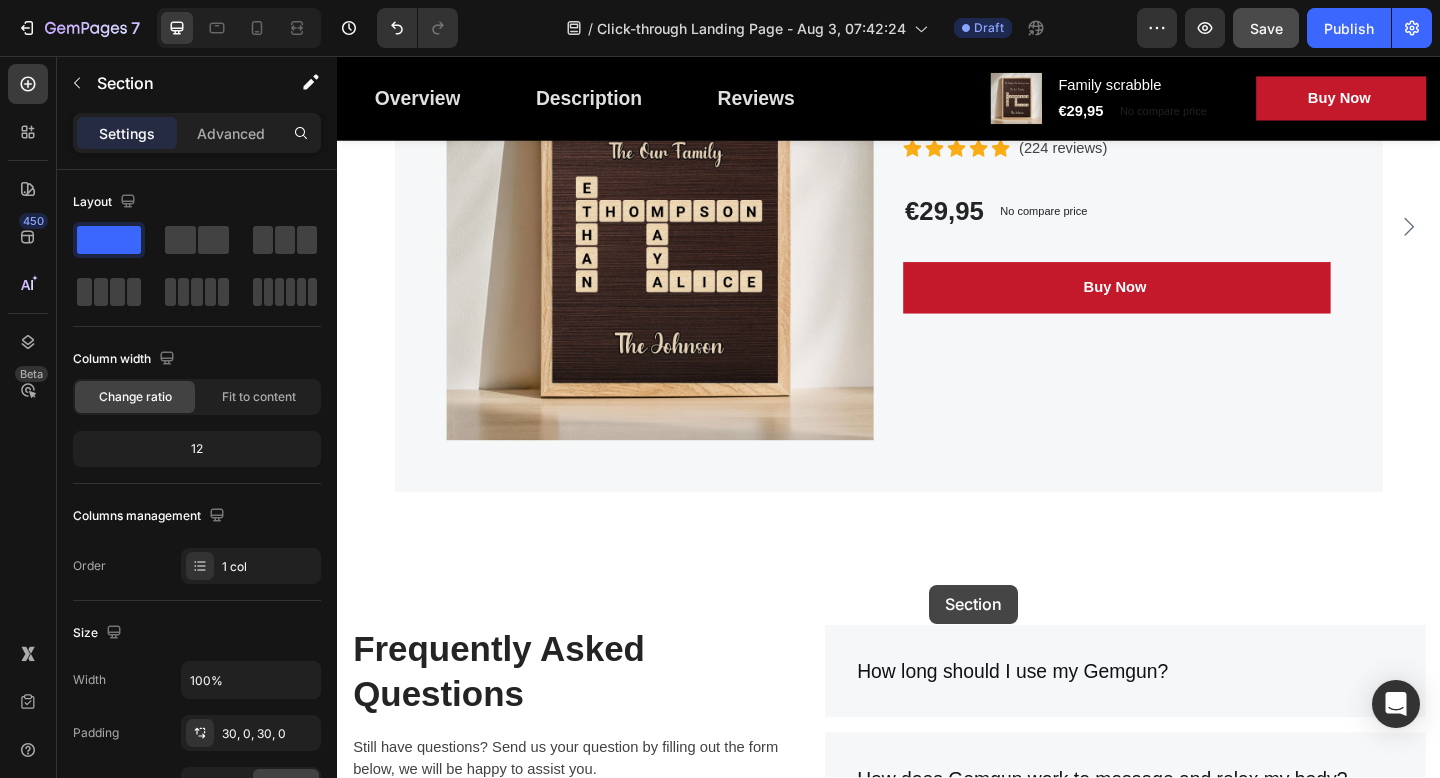 scroll, scrollTop: 5689, scrollLeft: 0, axis: vertical 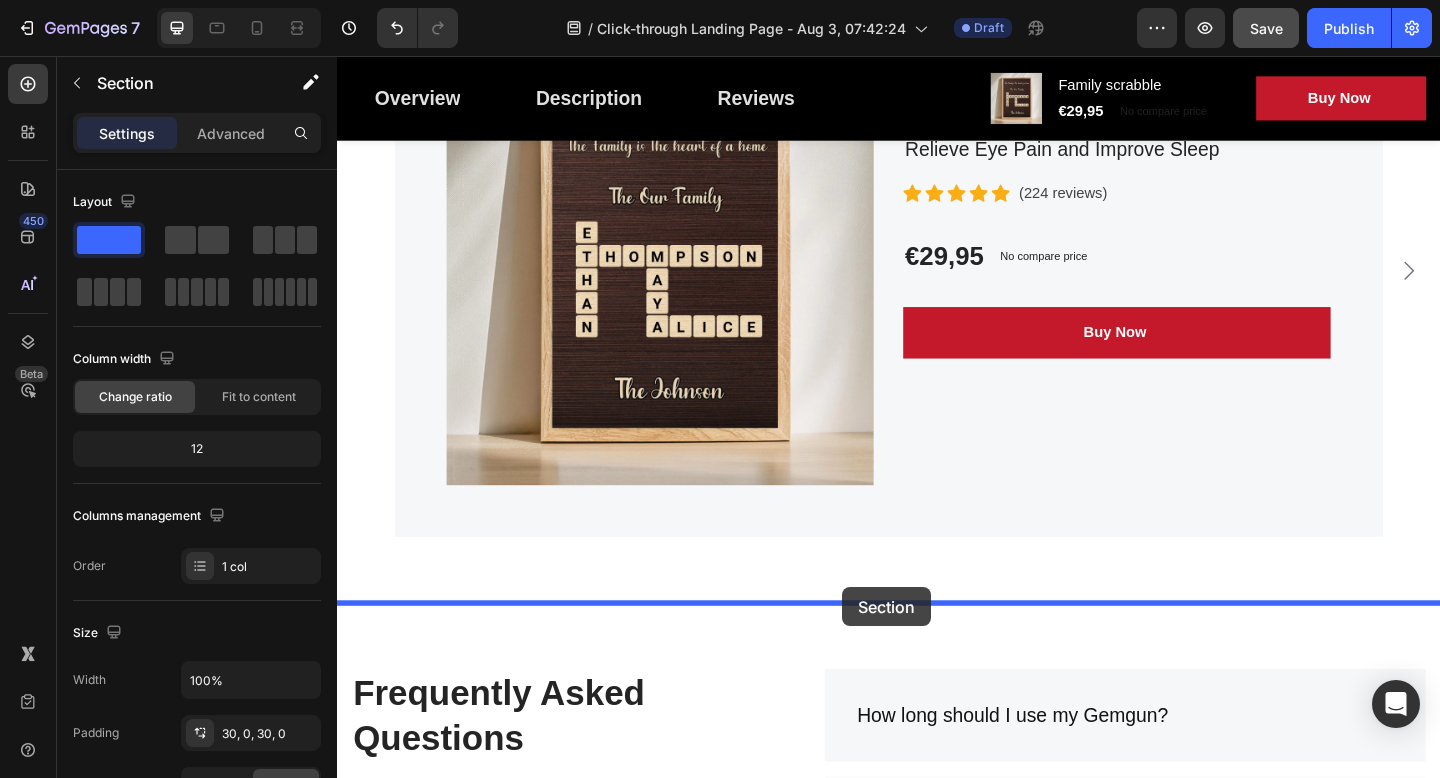 drag, startPoint x: 1133, startPoint y: 338, endPoint x: 886, endPoint y: 634, distance: 385.51913 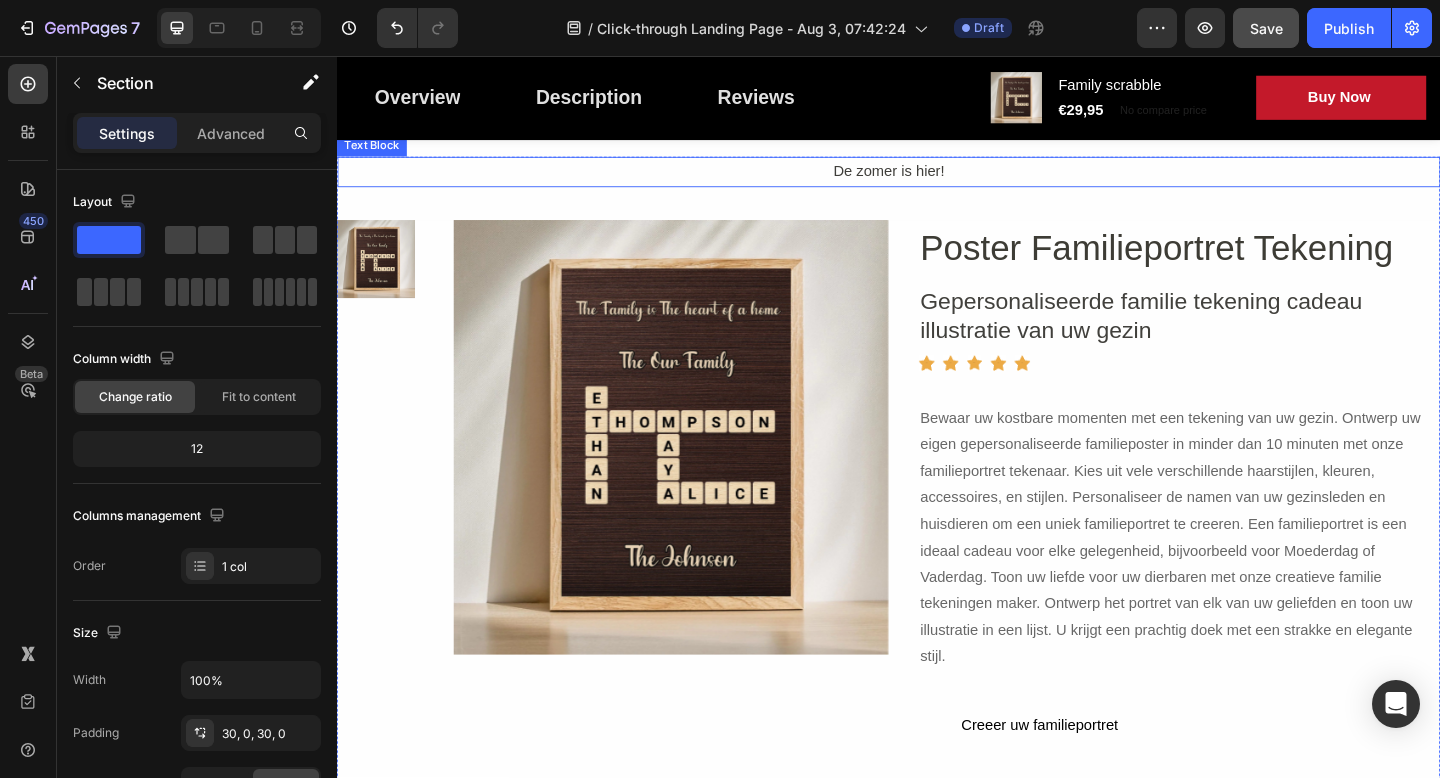 scroll, scrollTop: 6229, scrollLeft: 0, axis: vertical 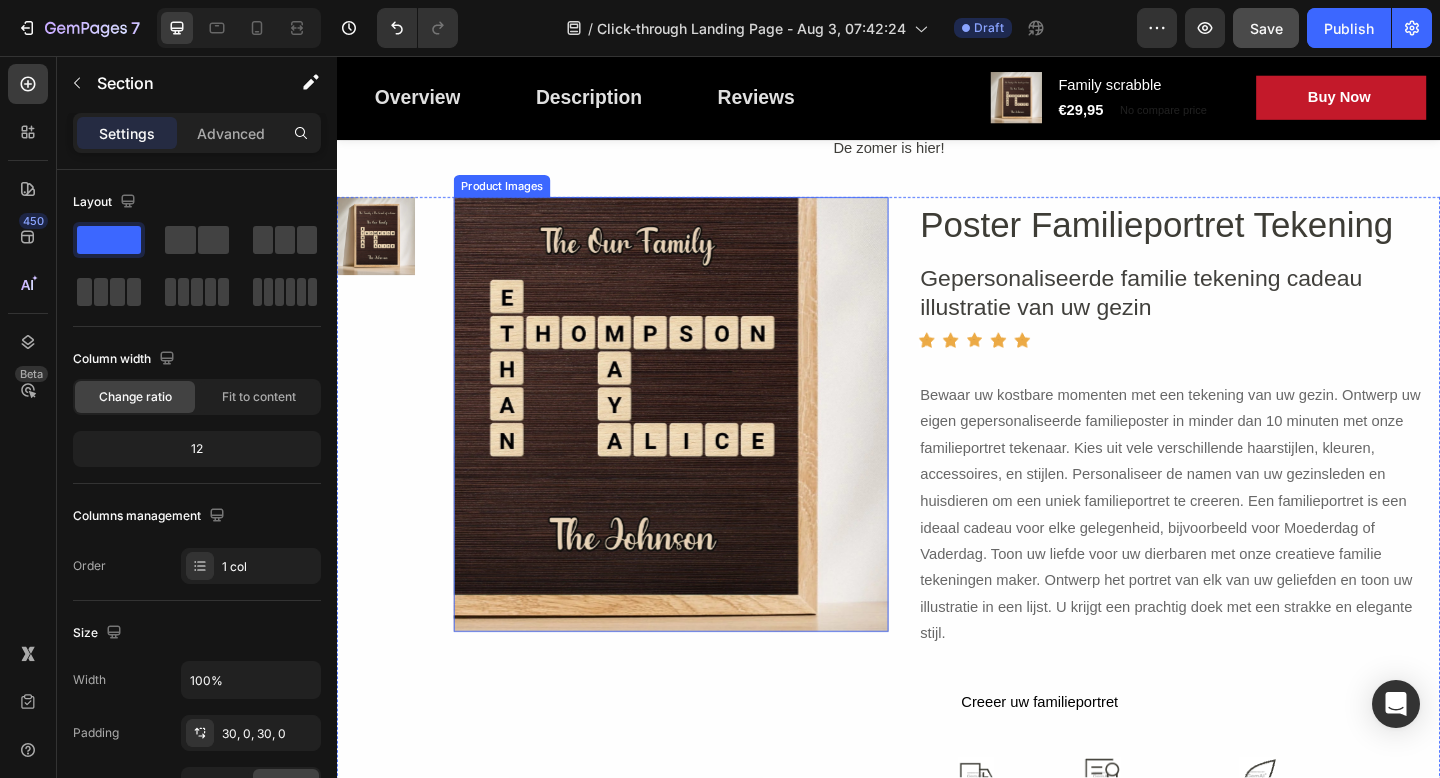 click at bounding box center [700, 446] 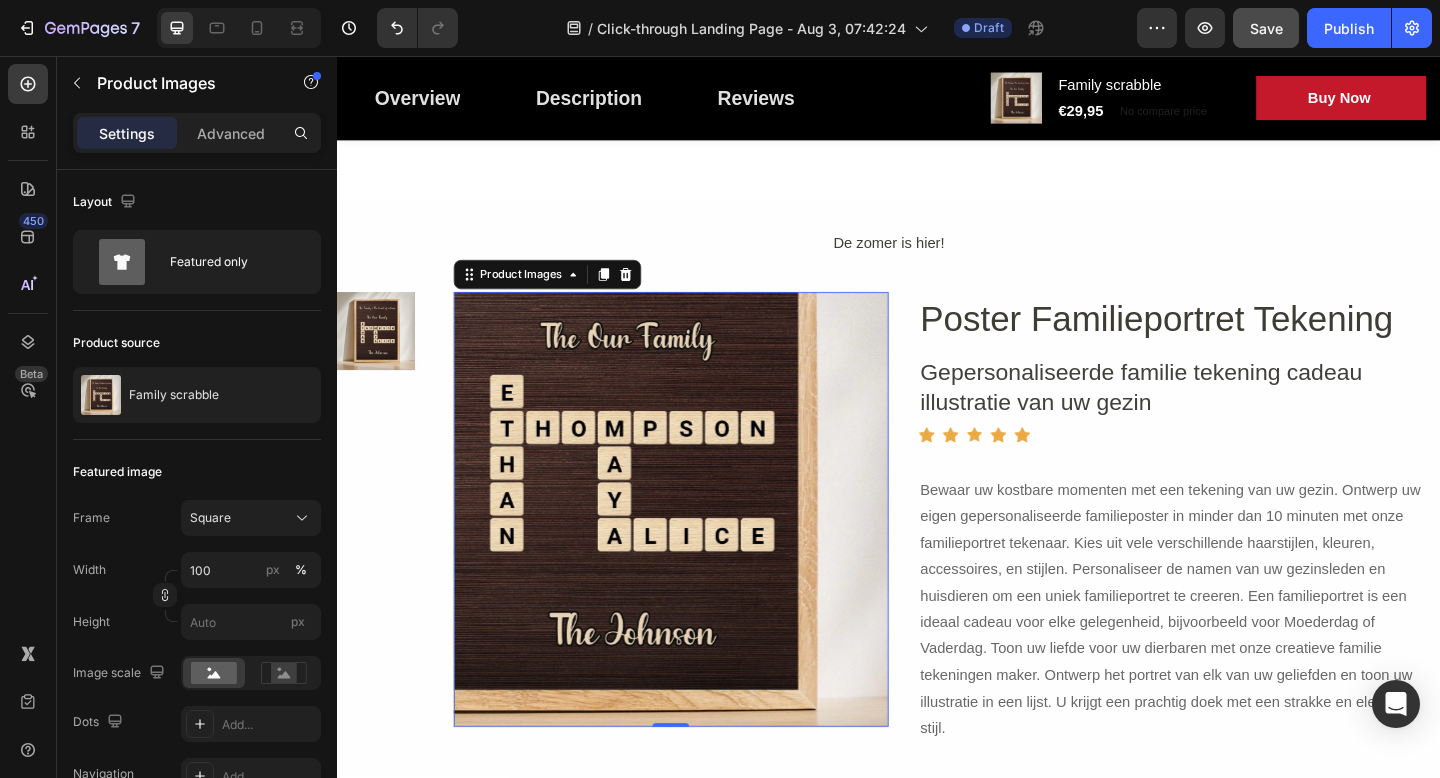 scroll, scrollTop: 6117, scrollLeft: 0, axis: vertical 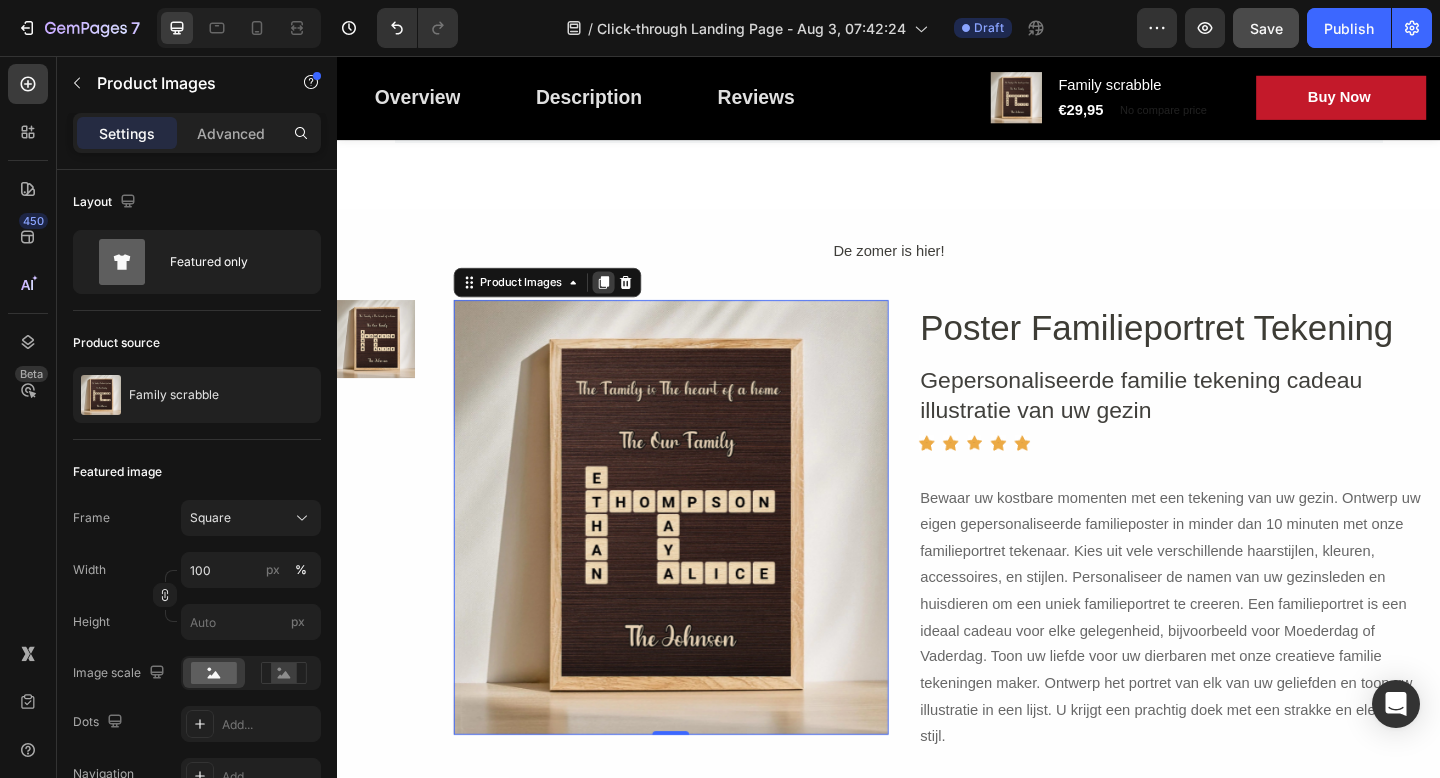 click 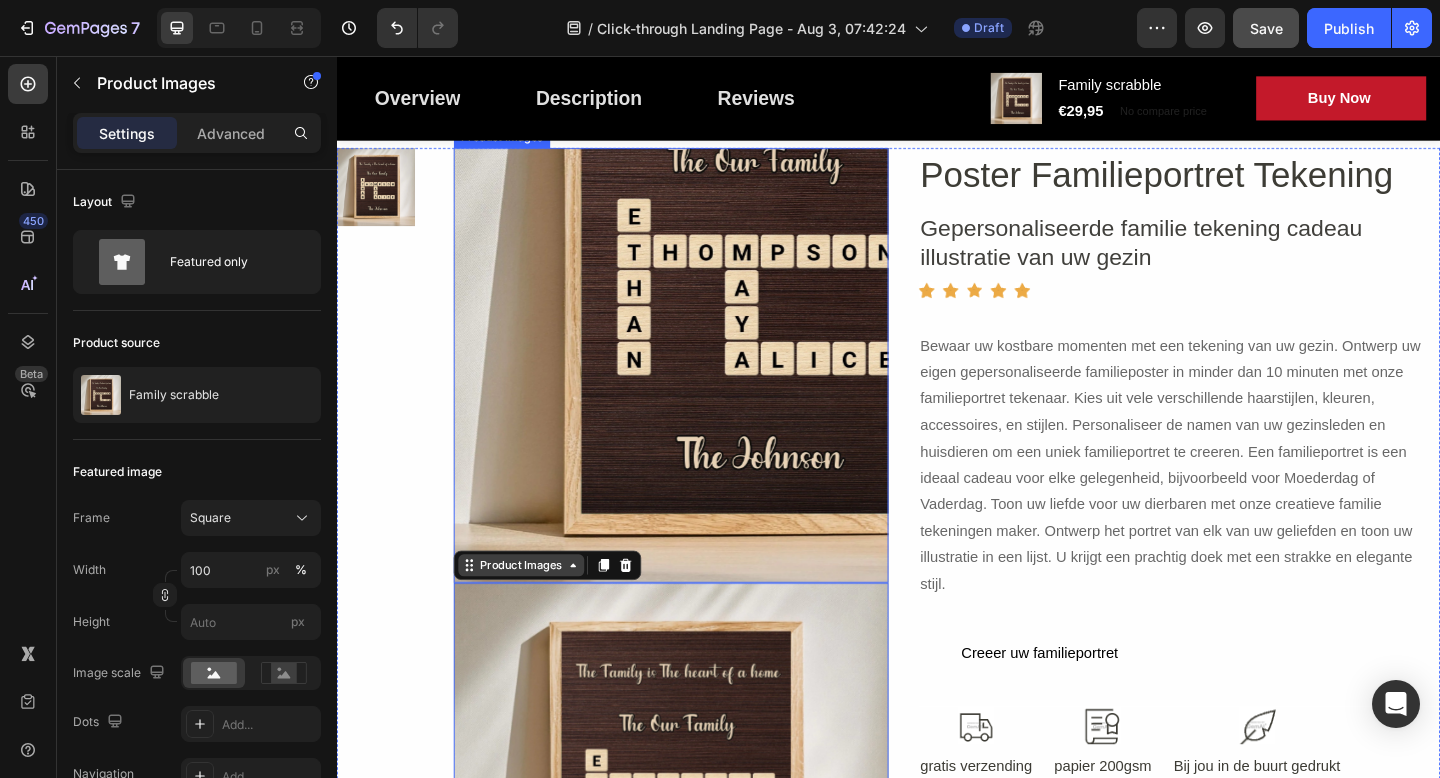 scroll, scrollTop: 6278, scrollLeft: 0, axis: vertical 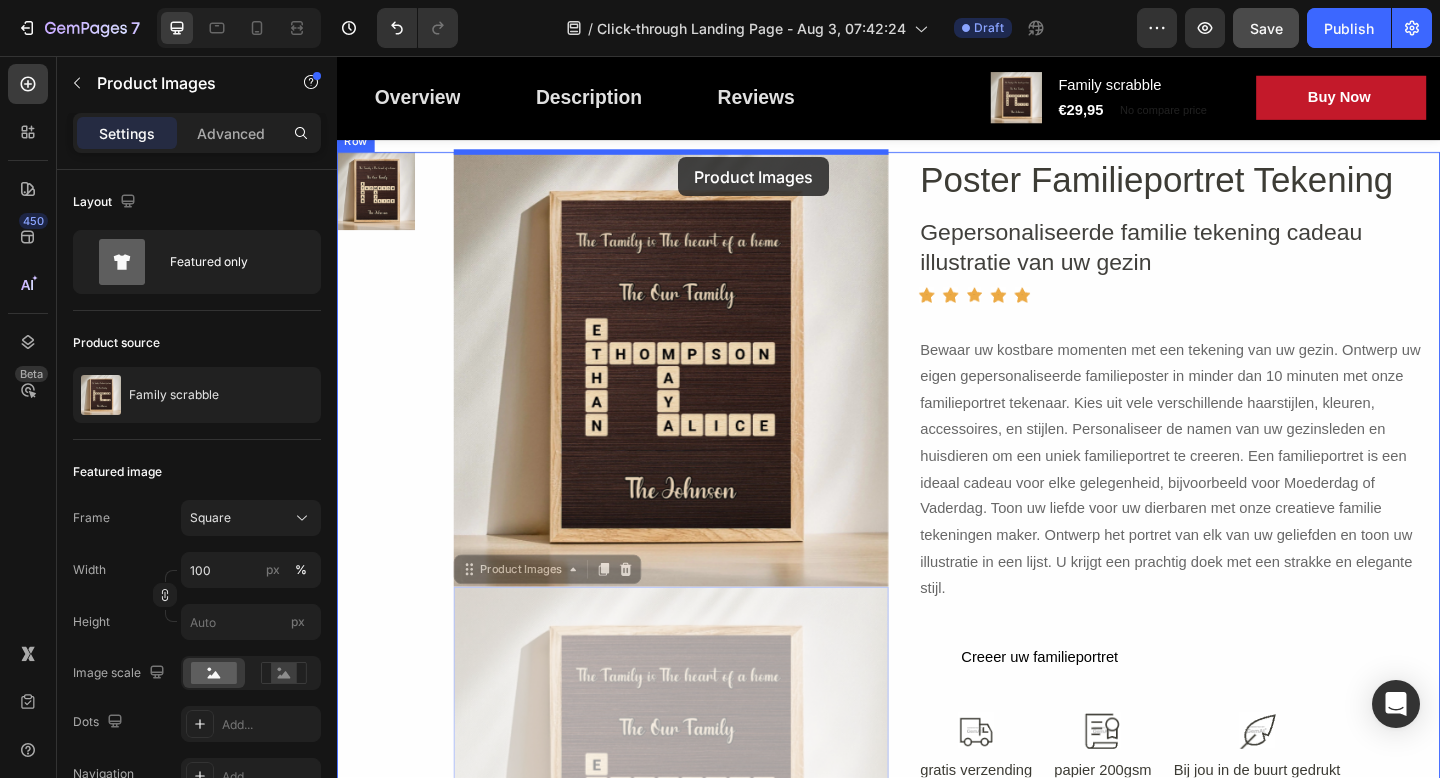 drag, startPoint x: 483, startPoint y: 622, endPoint x: 708, endPoint y: 166, distance: 508.48895 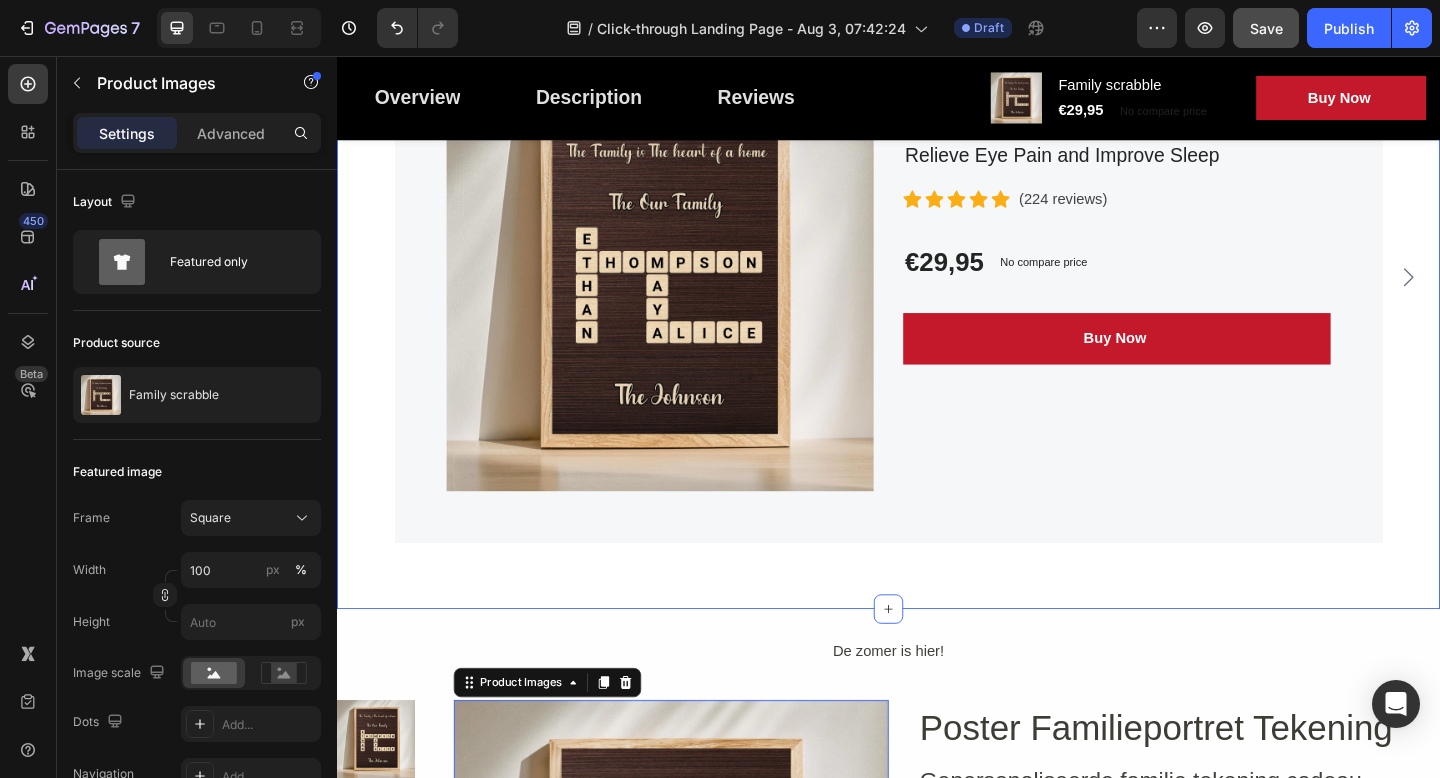scroll, scrollTop: 5684, scrollLeft: 0, axis: vertical 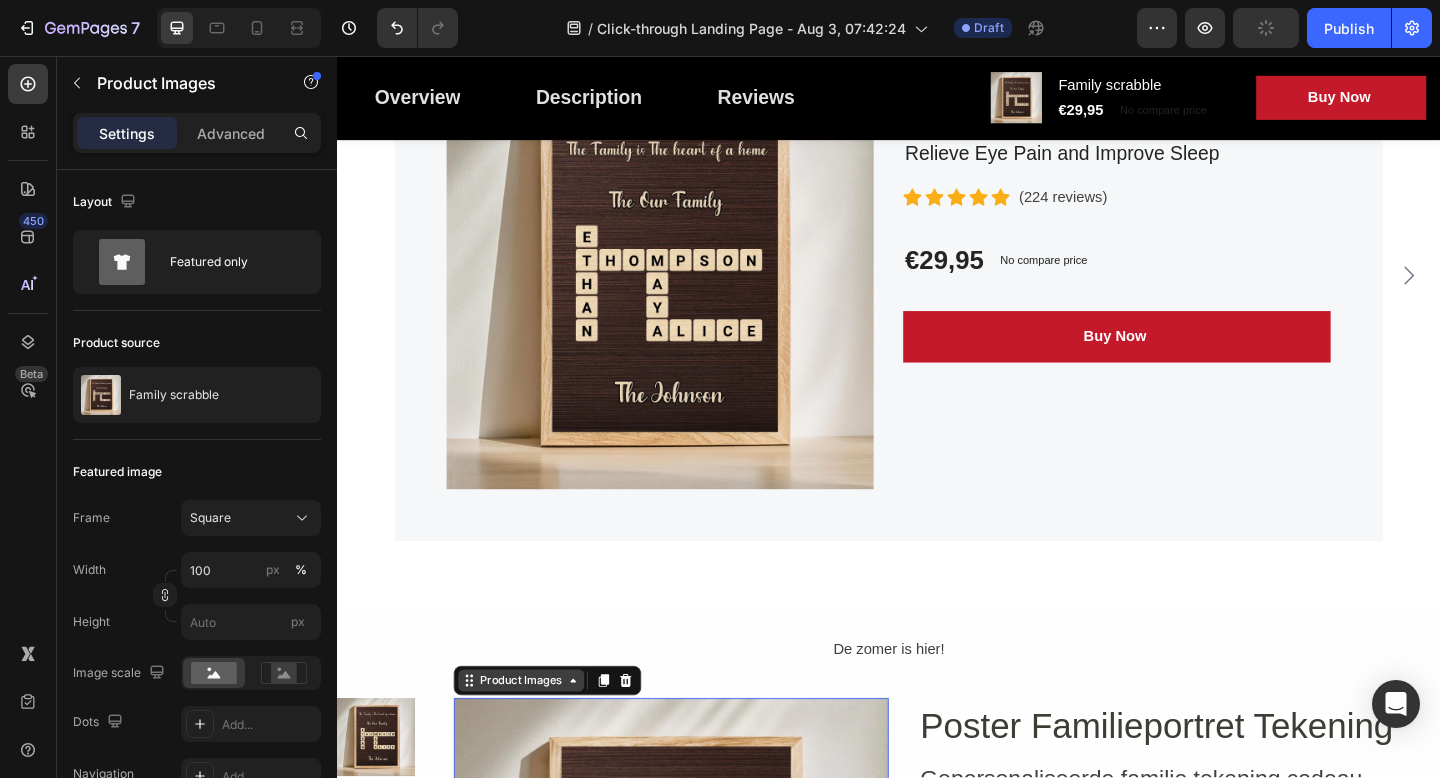 click 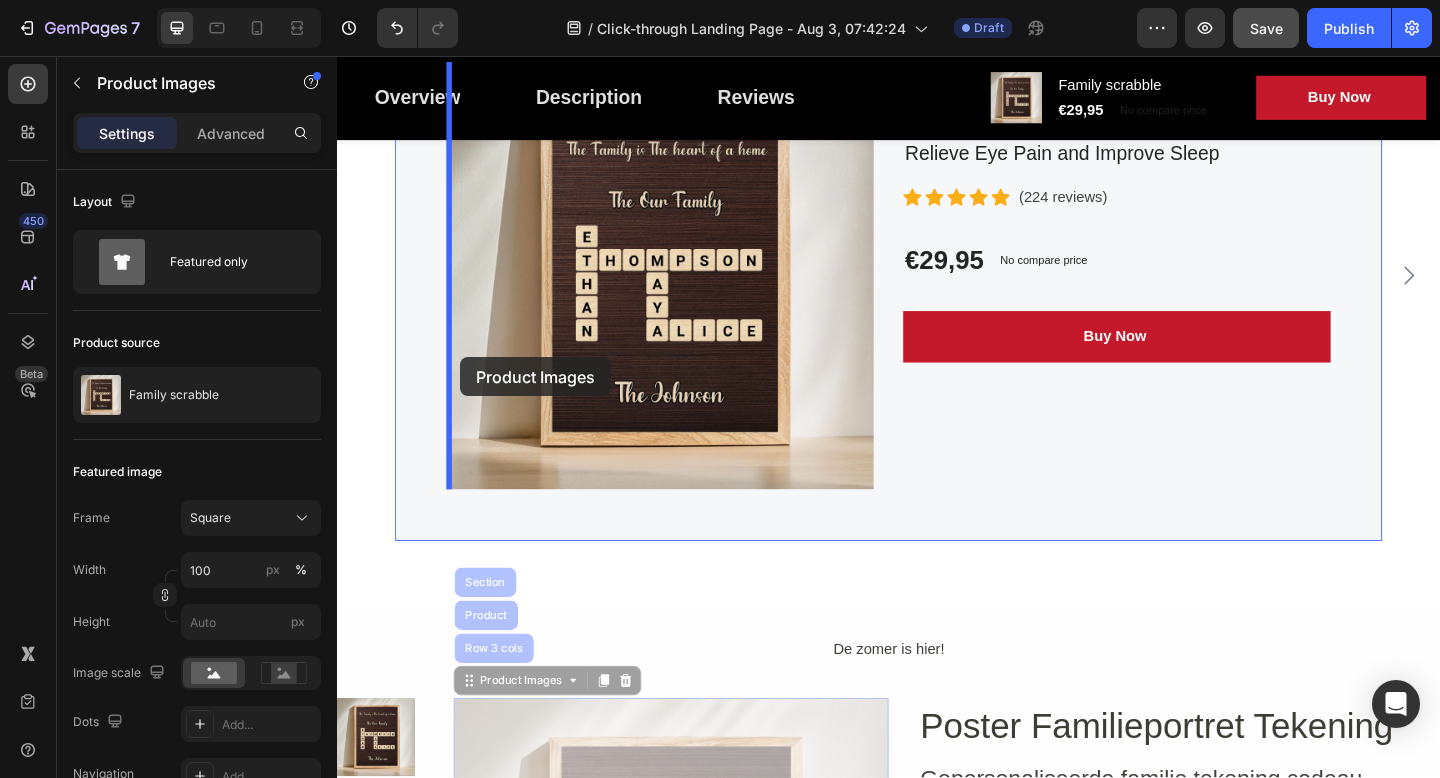 drag, startPoint x: 479, startPoint y: 735, endPoint x: 471, endPoint y: 384, distance: 351.09116 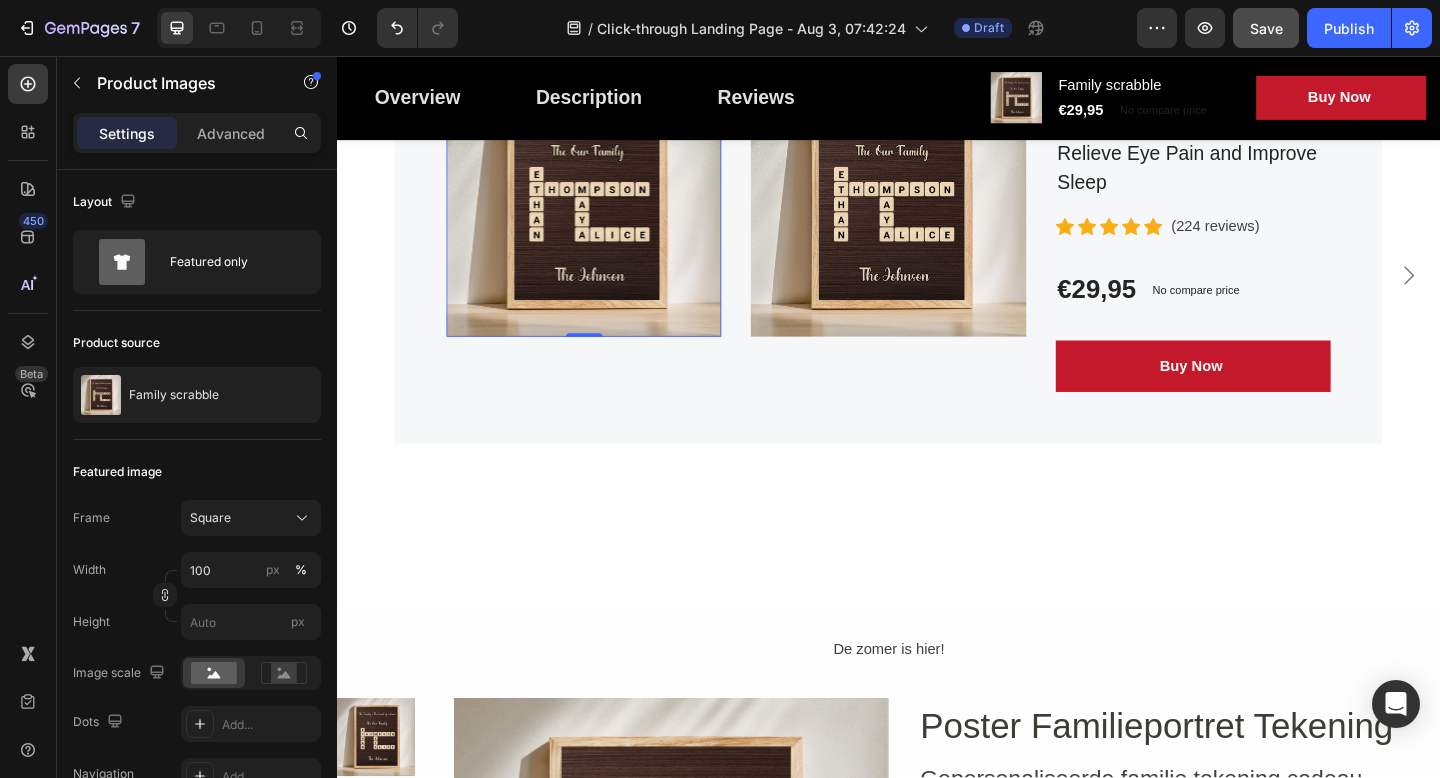 scroll, scrollTop: 5453, scrollLeft: 0, axis: vertical 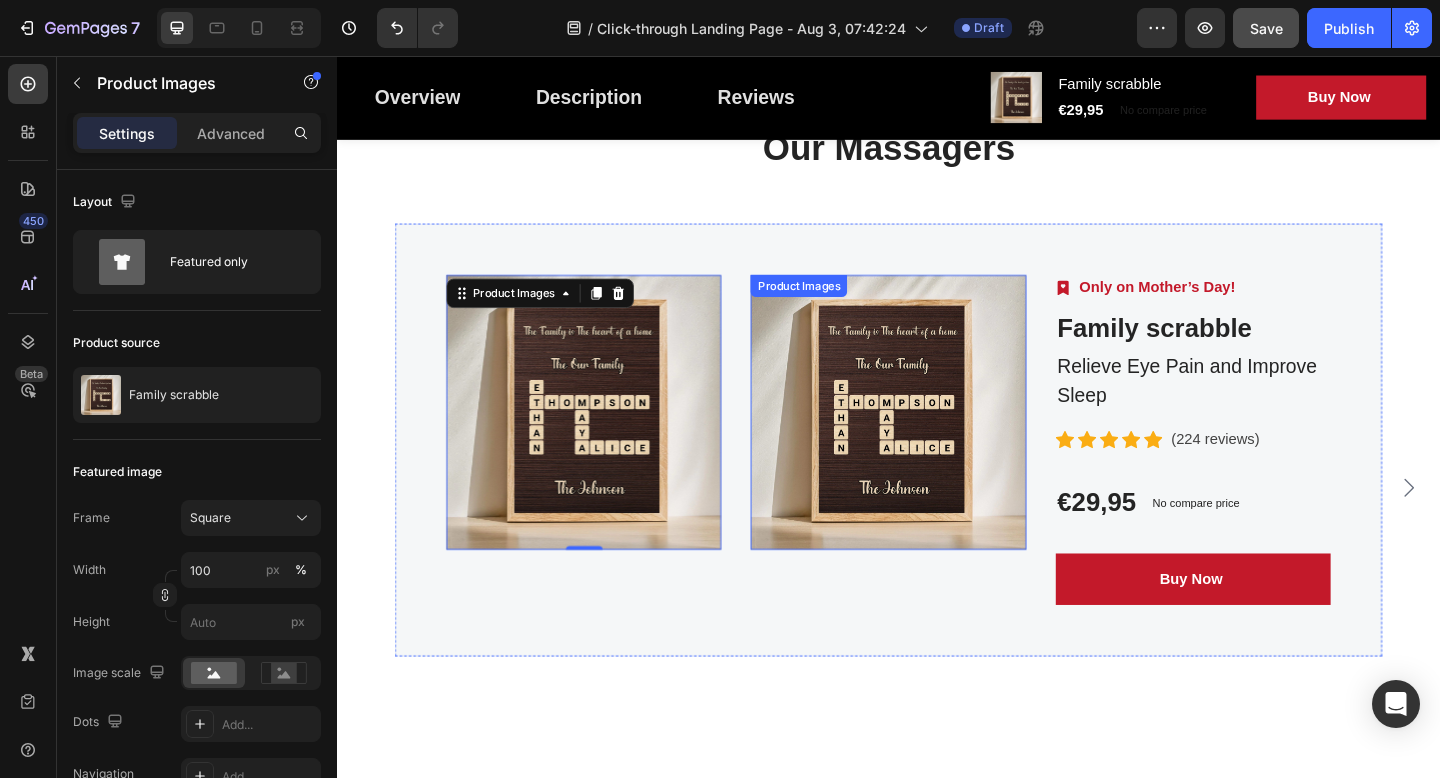 click at bounding box center [936, 443] 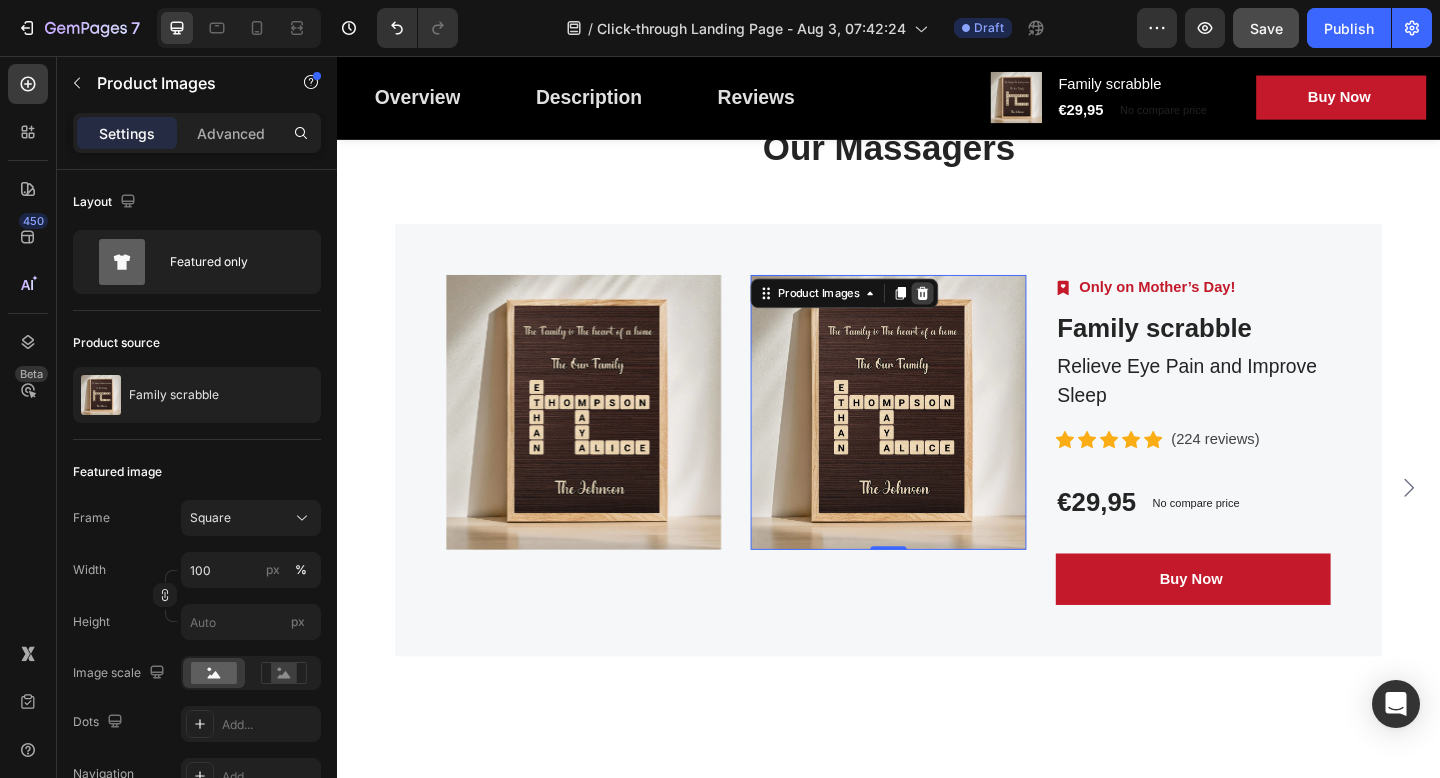 click 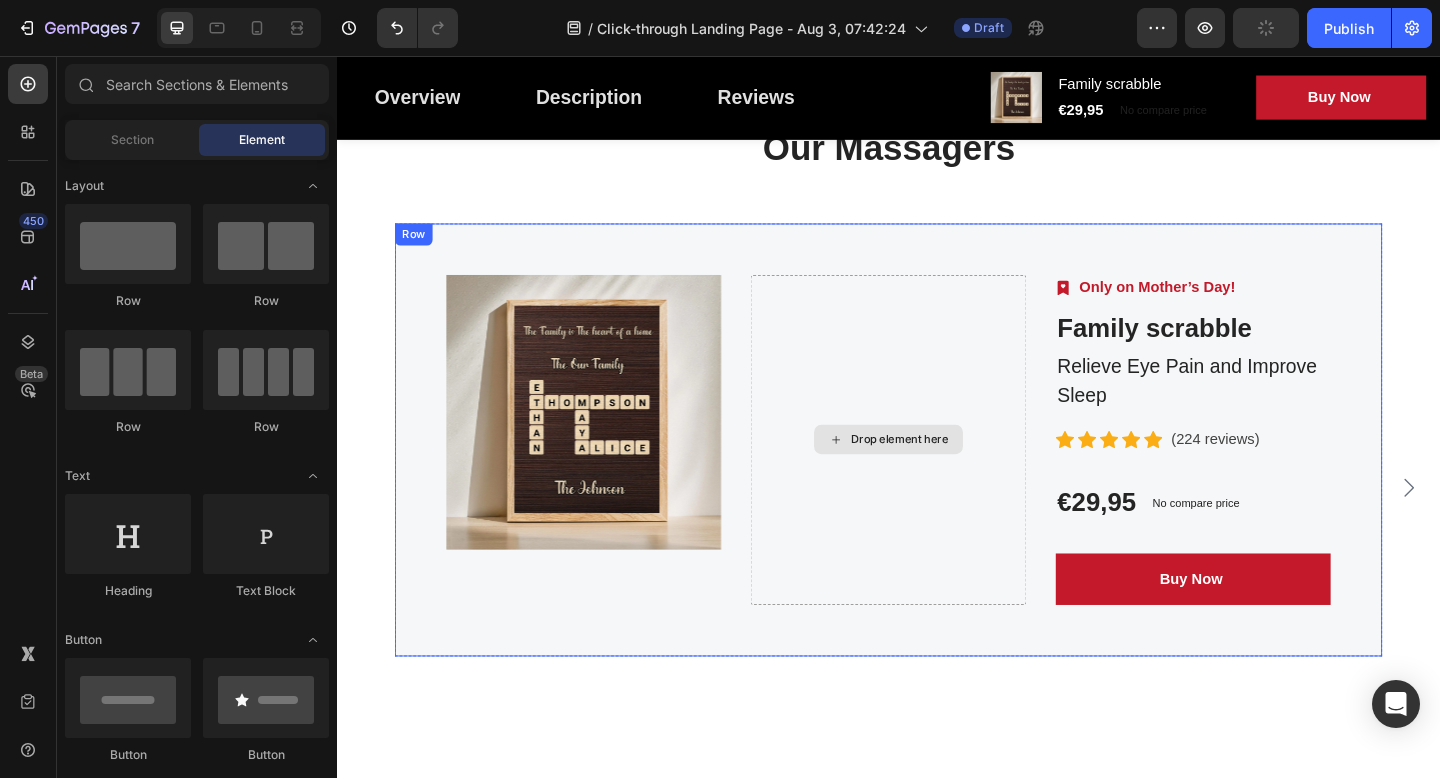 click on "Drop element here" at bounding box center [936, 473] 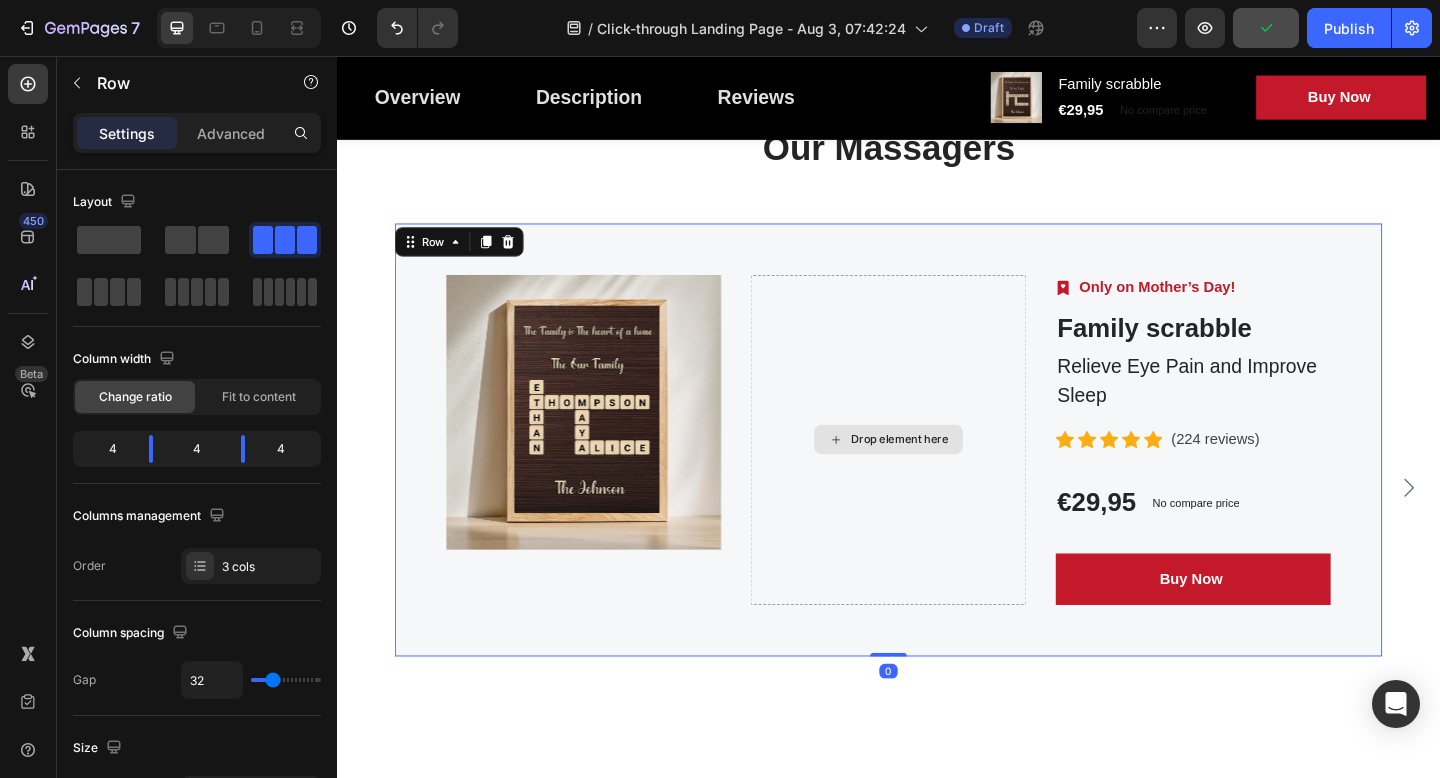 click on "Drop element here" at bounding box center [936, 473] 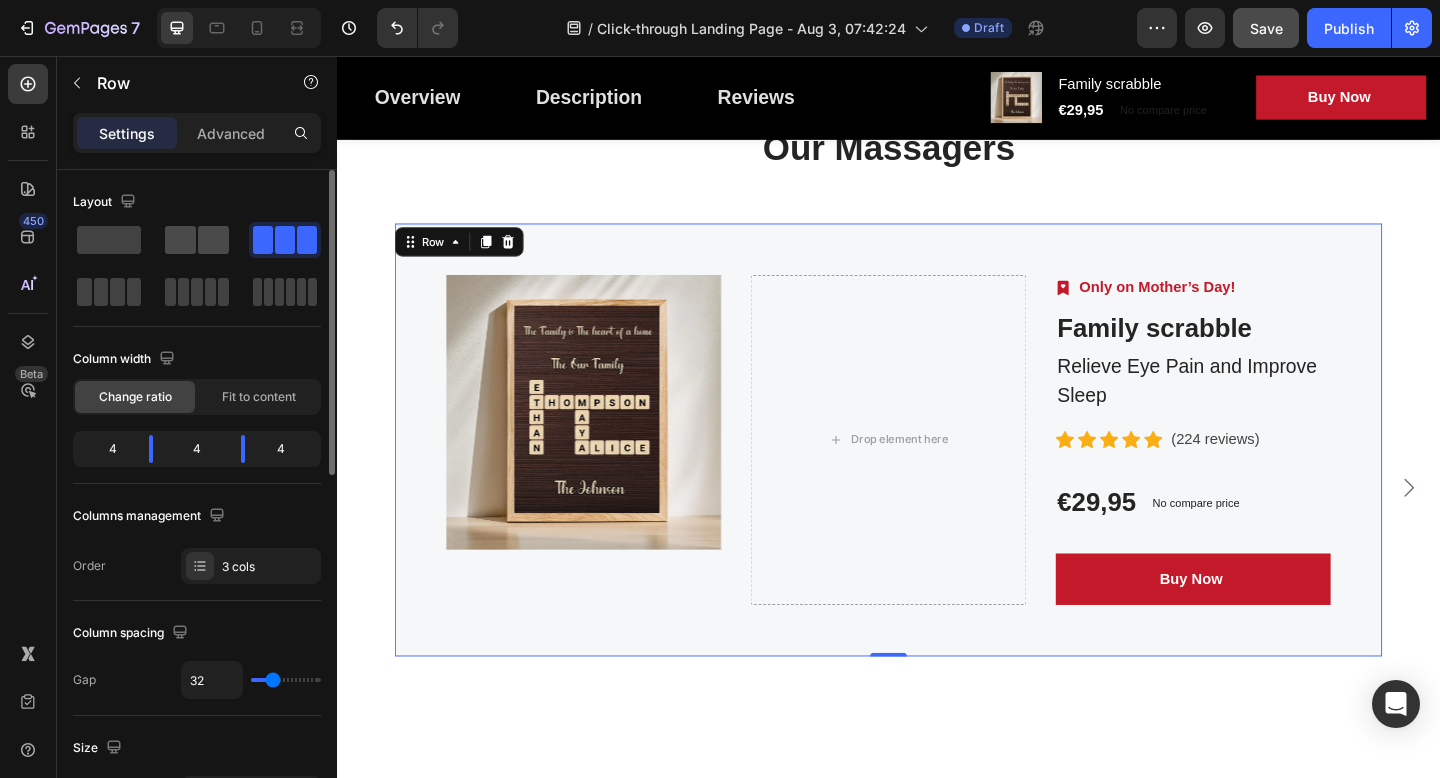 click 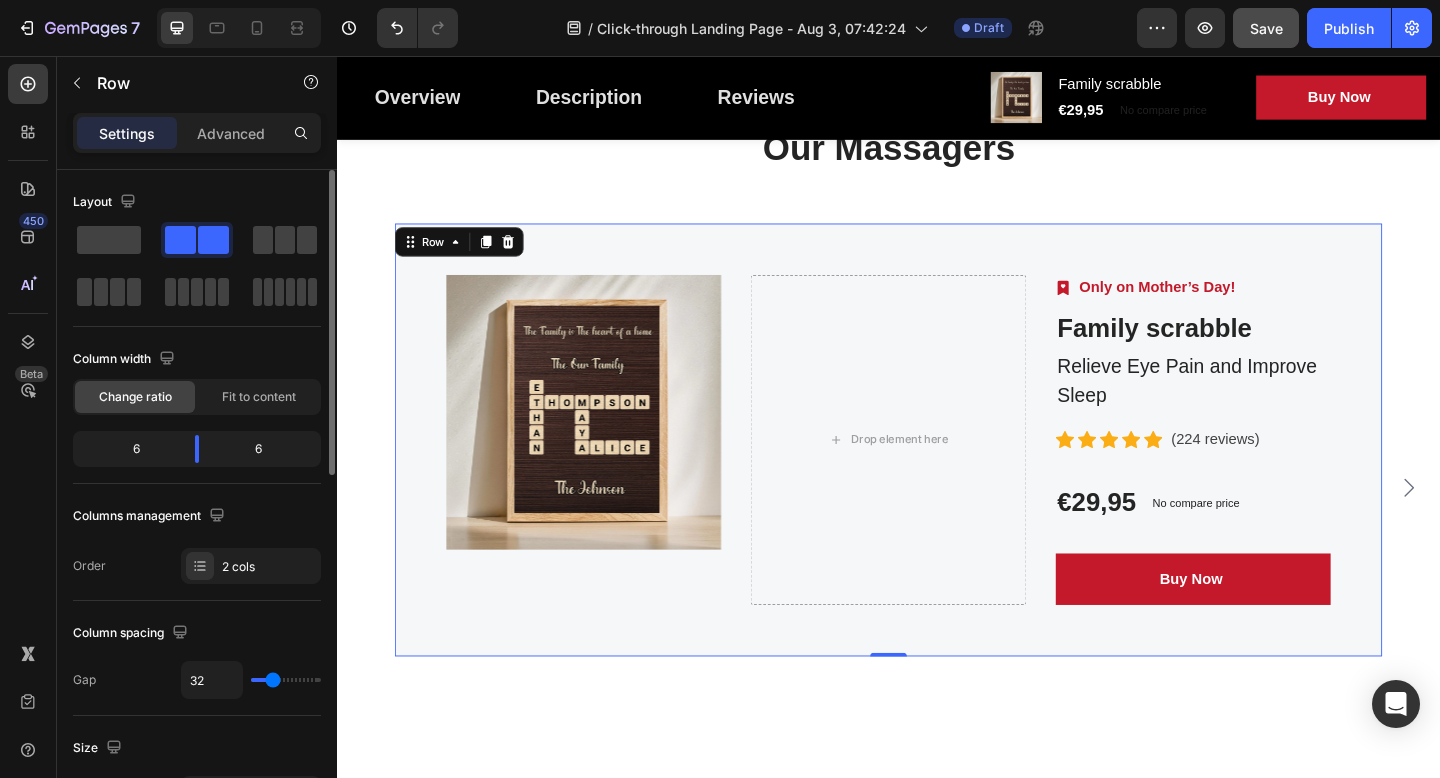 click 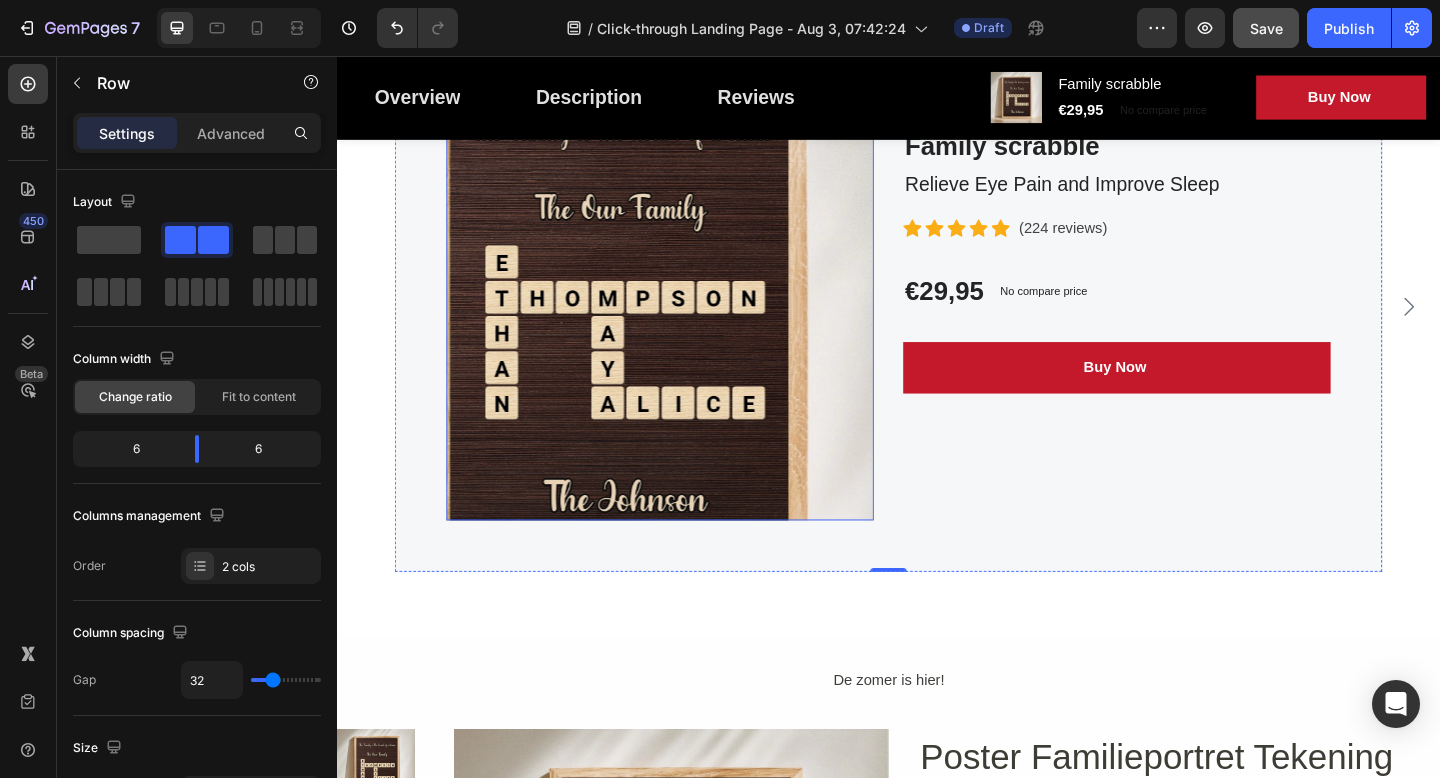 scroll, scrollTop: 5657, scrollLeft: 0, axis: vertical 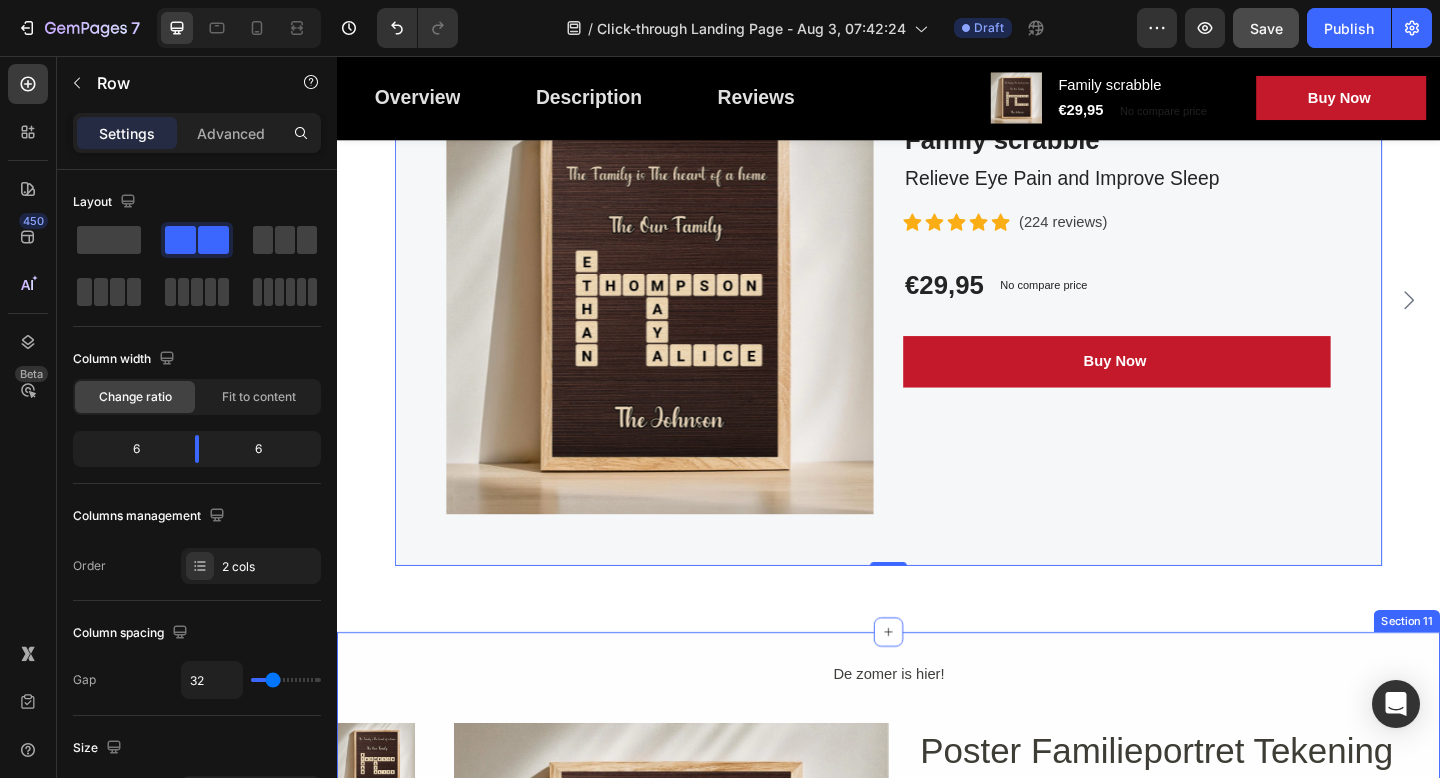 click on "De zomer is hier! Text Block
Product Images Product Images Poster Familieportret Tekening Heading Gepersonaliseerde familie tekening cadeau illustratie van uw gezin Text Block     Icon     Icon     Icon     Icon     Icon Icon List Hoz Row Row Bewaar uw kostbare momenten met een tekening van uw gezin. Ontwerp uw eigen gepersonaliseerde familieposter in minder dan 10 minuten met onze familieportret tekenaar. Kies uit vele verschillende haarstijlen, kleuren, accessoires, en stijlen. Personaliseer de namen van uw gezinsleden en huisdieren om een uniek familieportret te creeren. Een familieportret is een ideaal cadeau voor elke gelegenheid, bijvoorbeeld voor Moederdag of Vaderdag. Toon uw liefde voor uw dierbaren met onze creatieve familie tekeningen maker. Ontwerp het portret van elk van uw geliefden en toon uw illustratie in een lijst. U krijgt een prachtig doek met een strakke en elegante stijl. Text Block Creeer uw familieportret Button Row Row Image gratis verzending Text Block Image" at bounding box center (937, 1092) 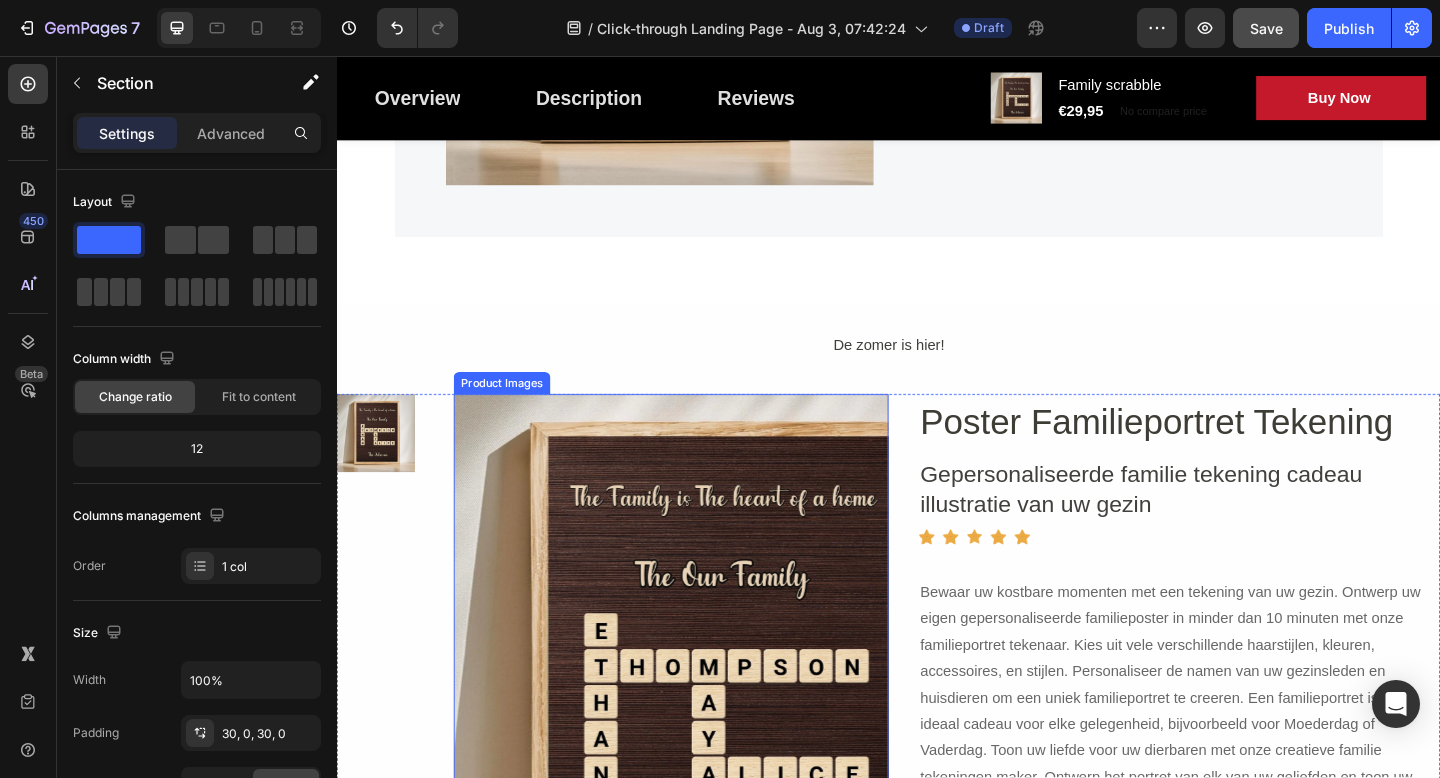 scroll, scrollTop: 6023, scrollLeft: 0, axis: vertical 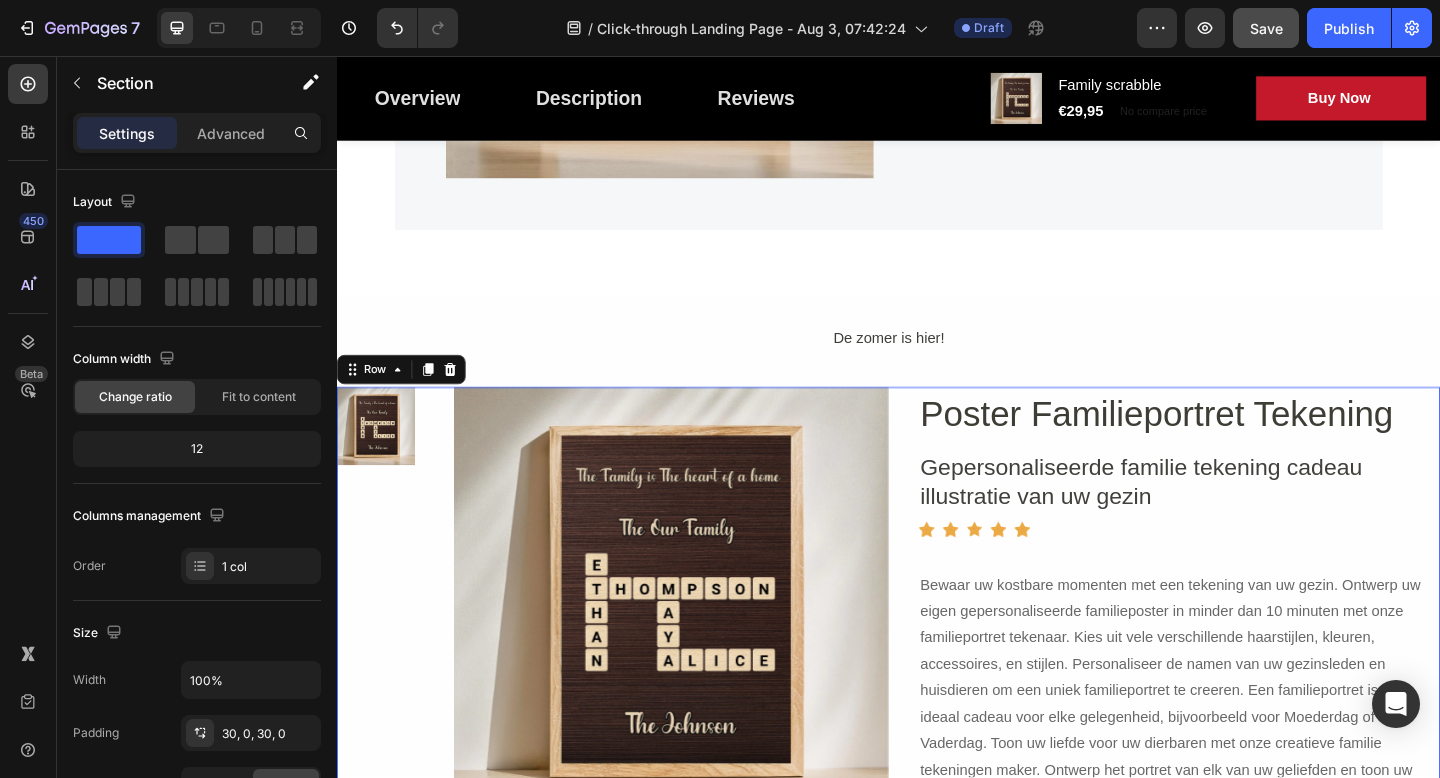 click on "Product Images" at bounding box center (384, 761) 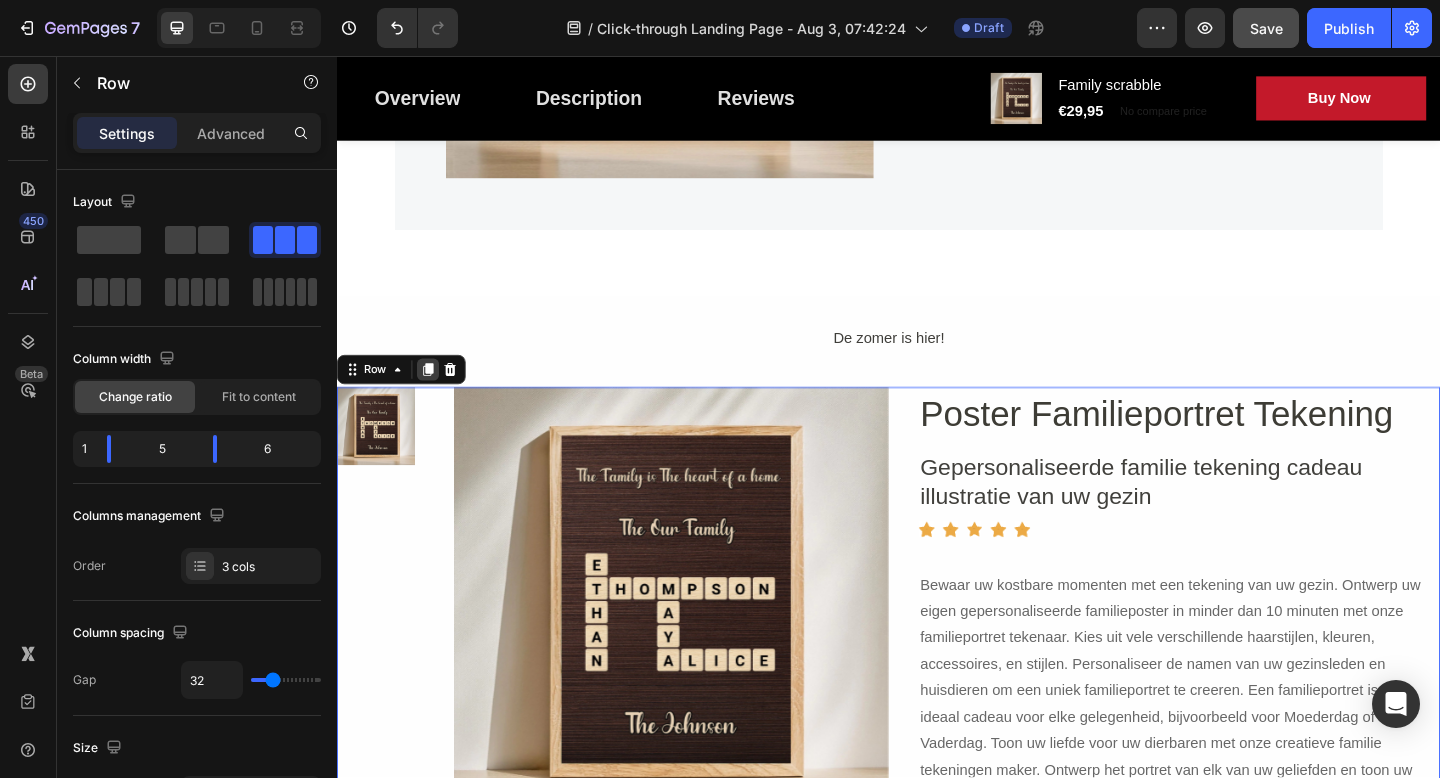 click 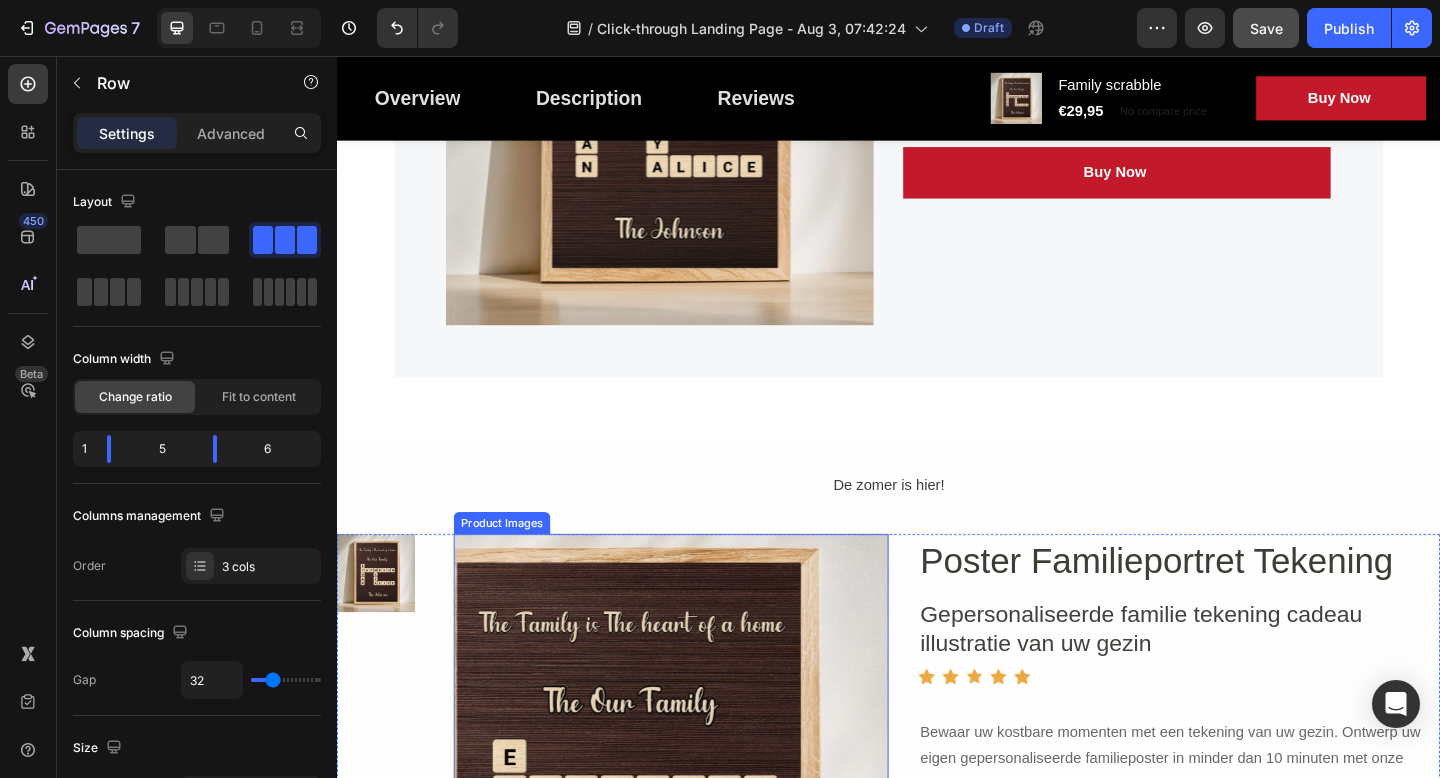 scroll, scrollTop: 5984, scrollLeft: 0, axis: vertical 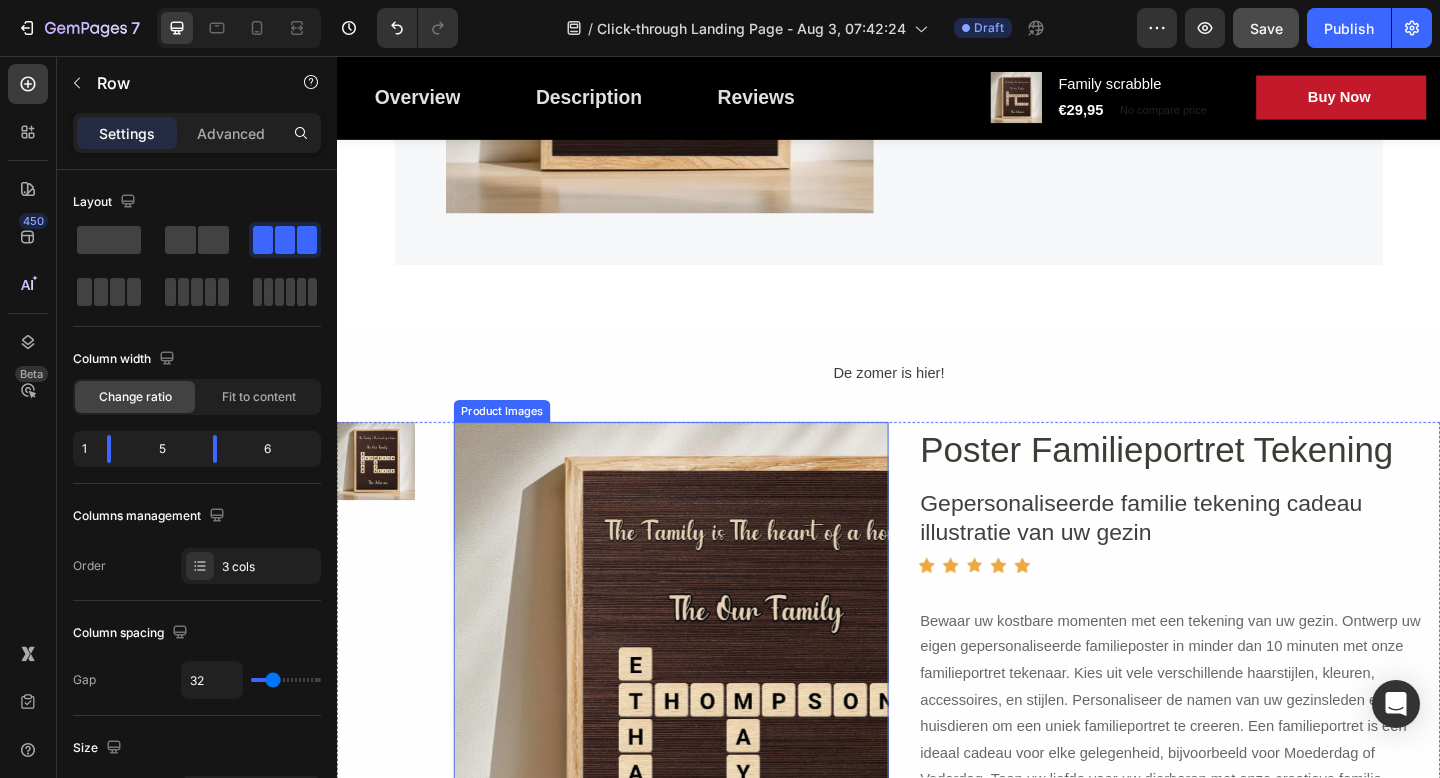 click at bounding box center (700, 691) 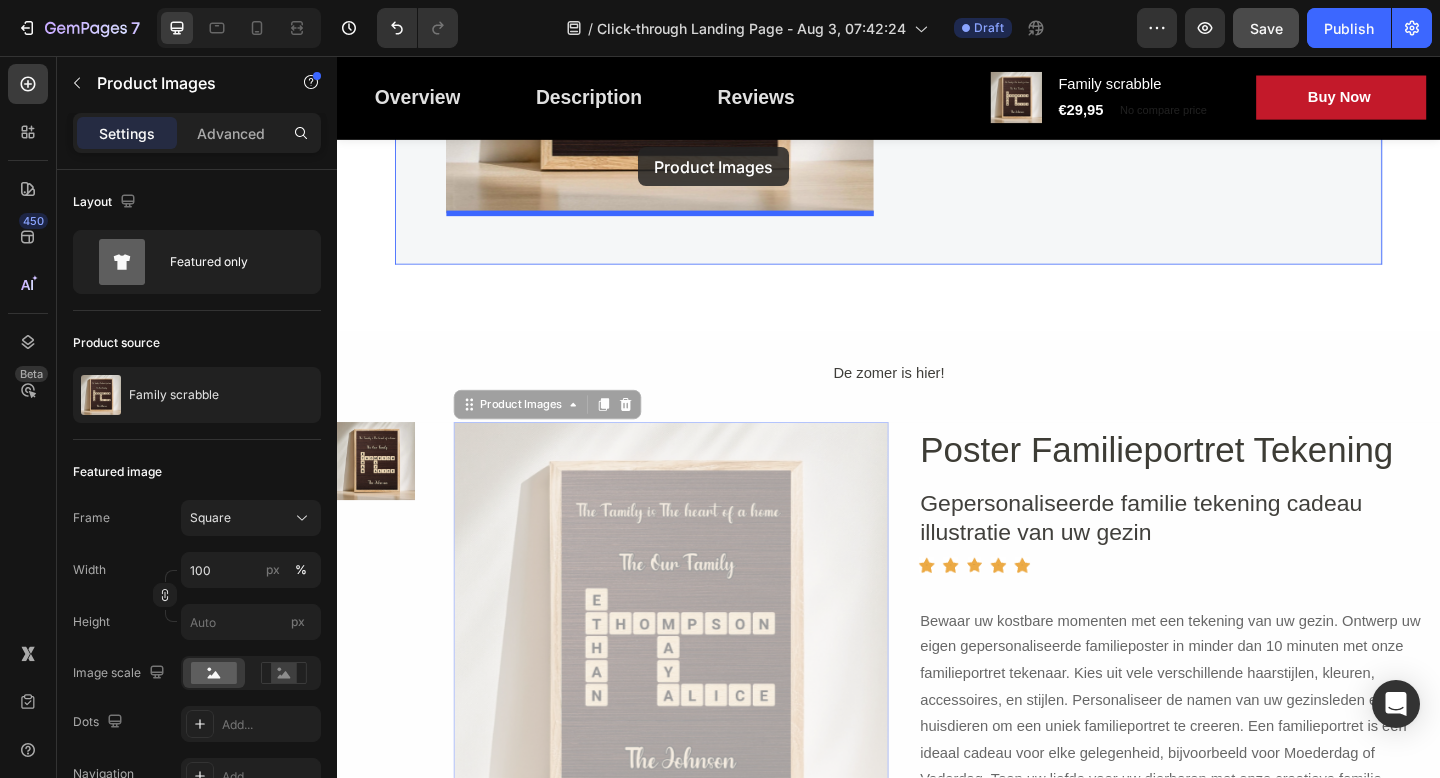 drag, startPoint x: 483, startPoint y: 442, endPoint x: 664, endPoint y: 155, distance: 339.3081 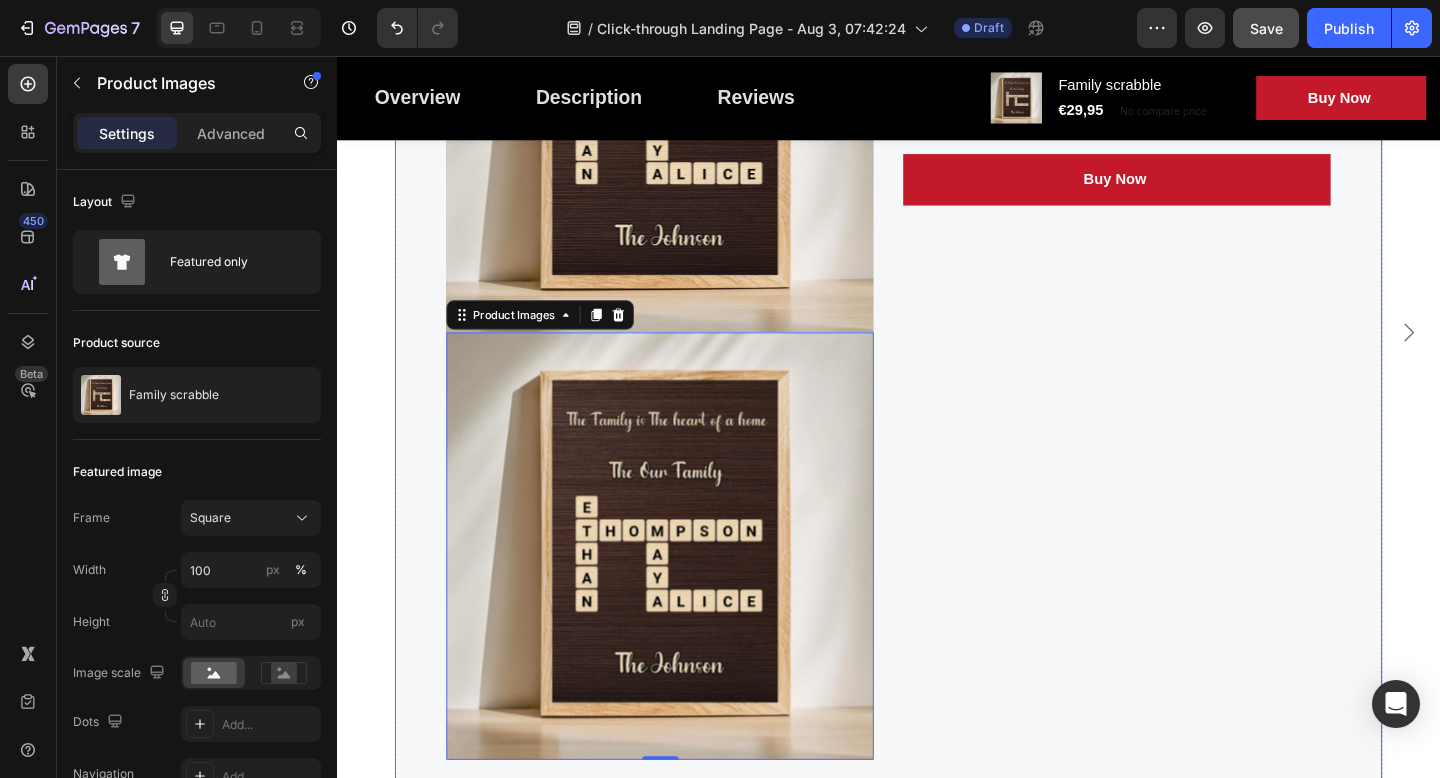 scroll, scrollTop: 5845, scrollLeft: 0, axis: vertical 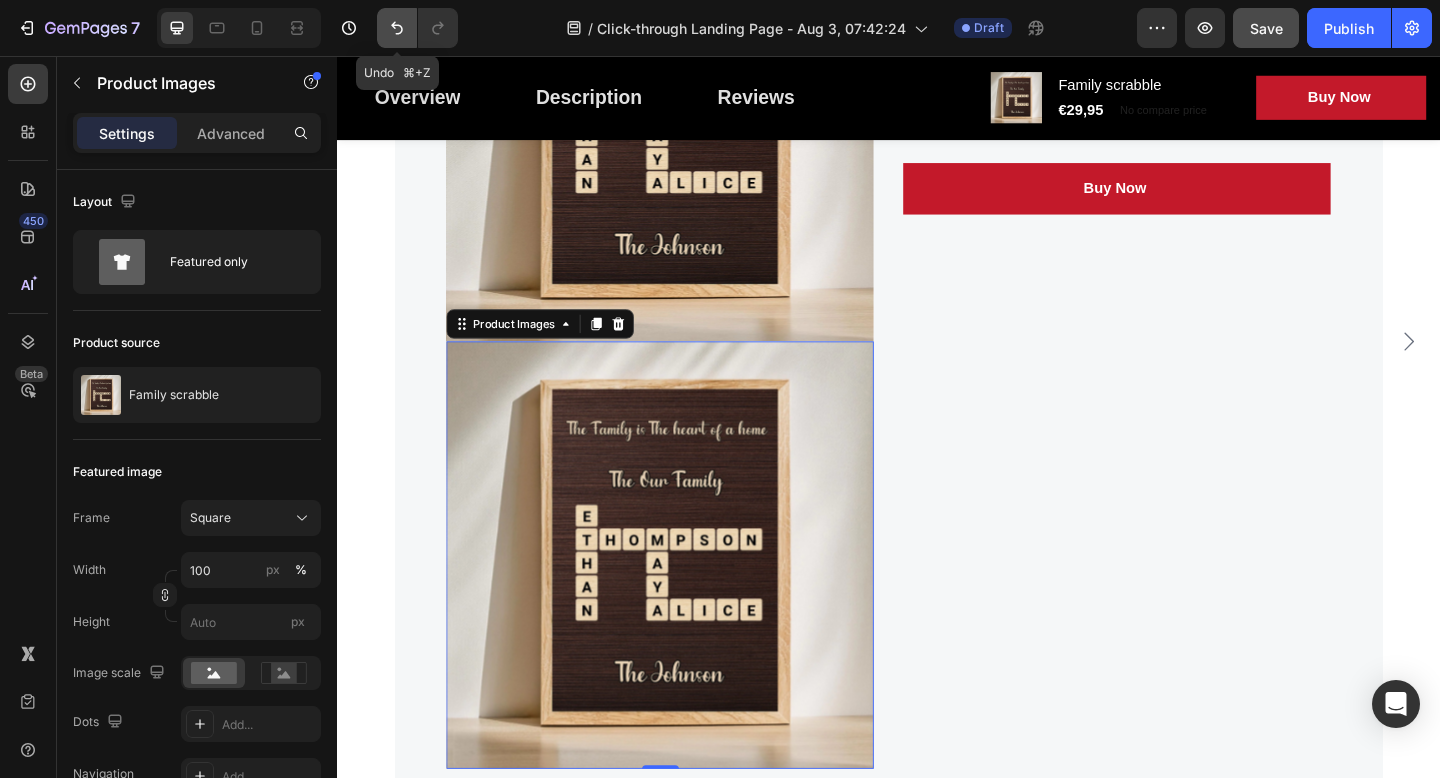 click 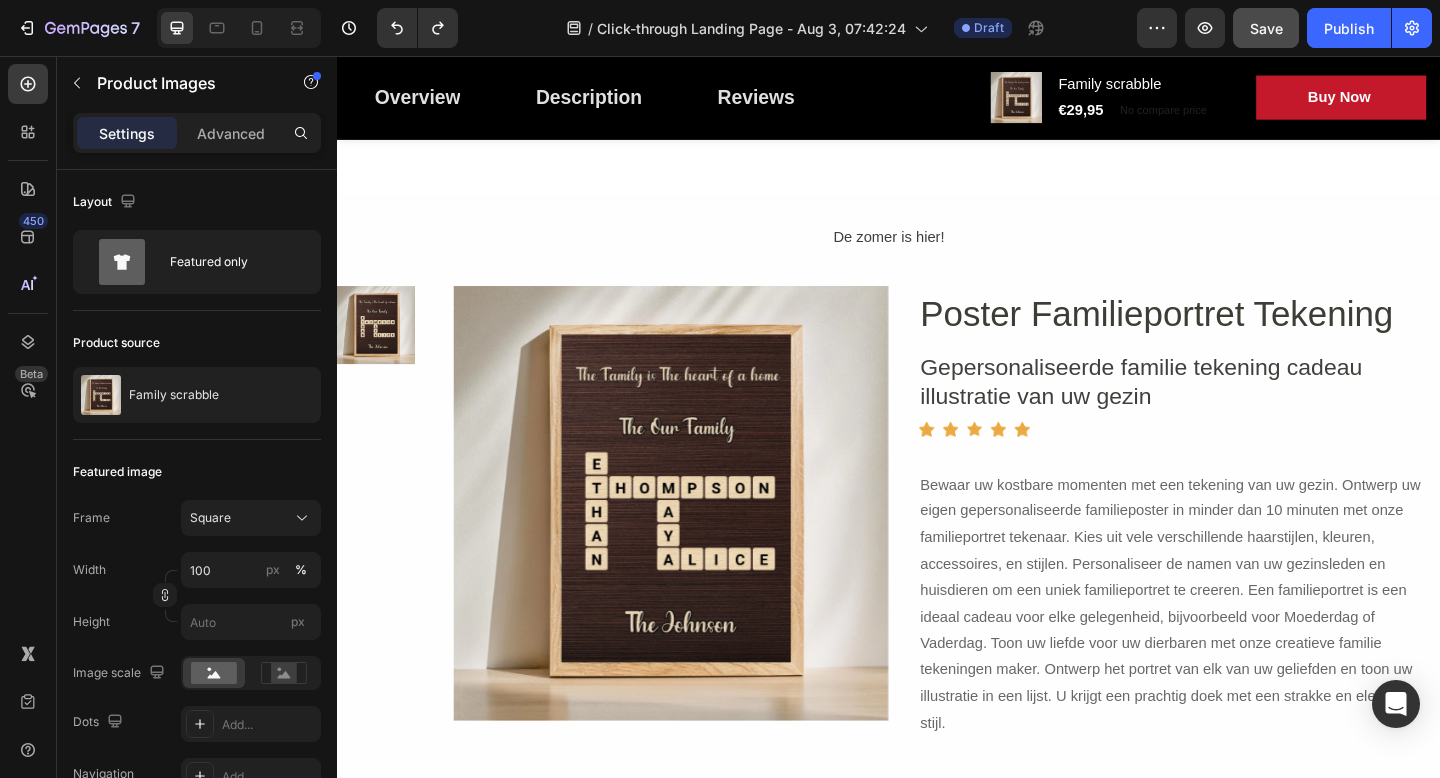scroll, scrollTop: 6138, scrollLeft: 0, axis: vertical 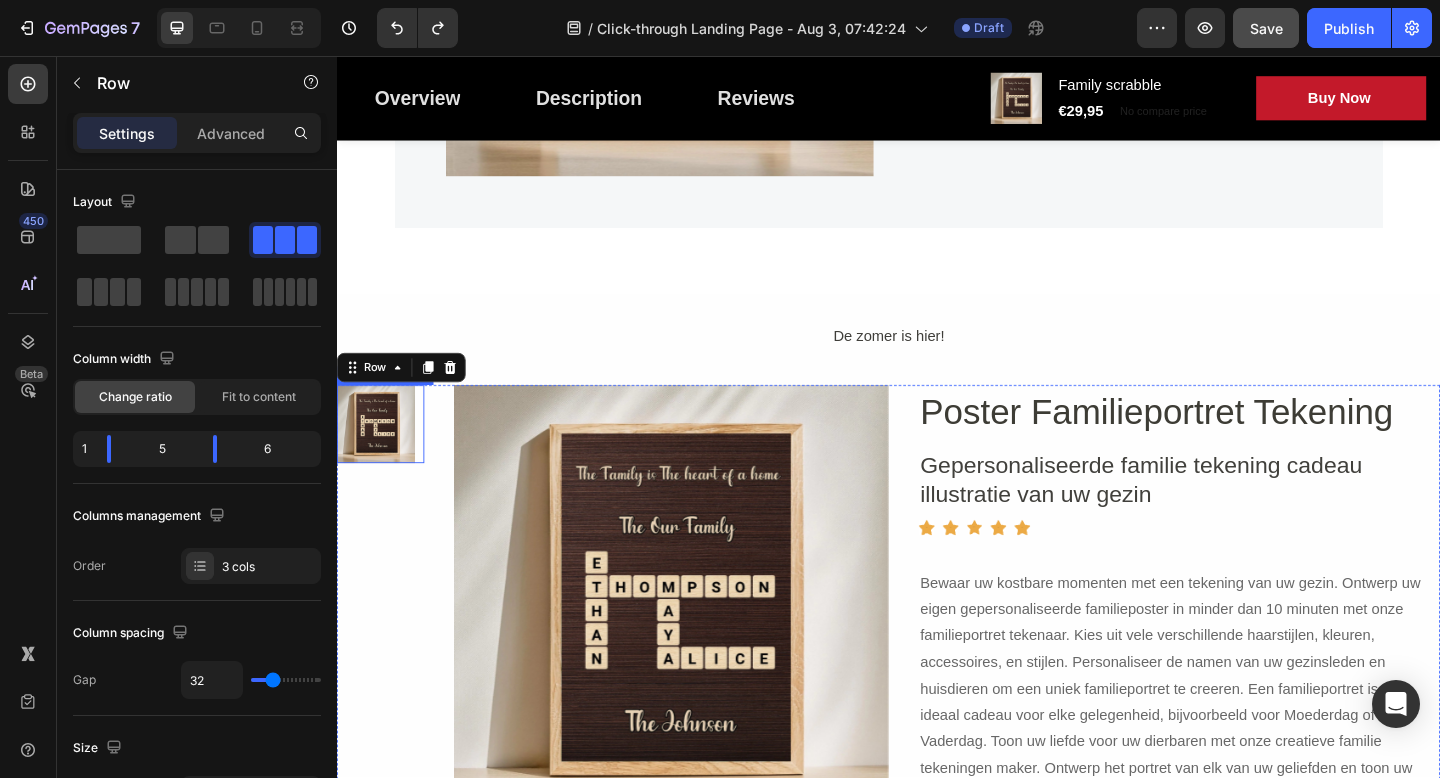 click at bounding box center (379, 456) 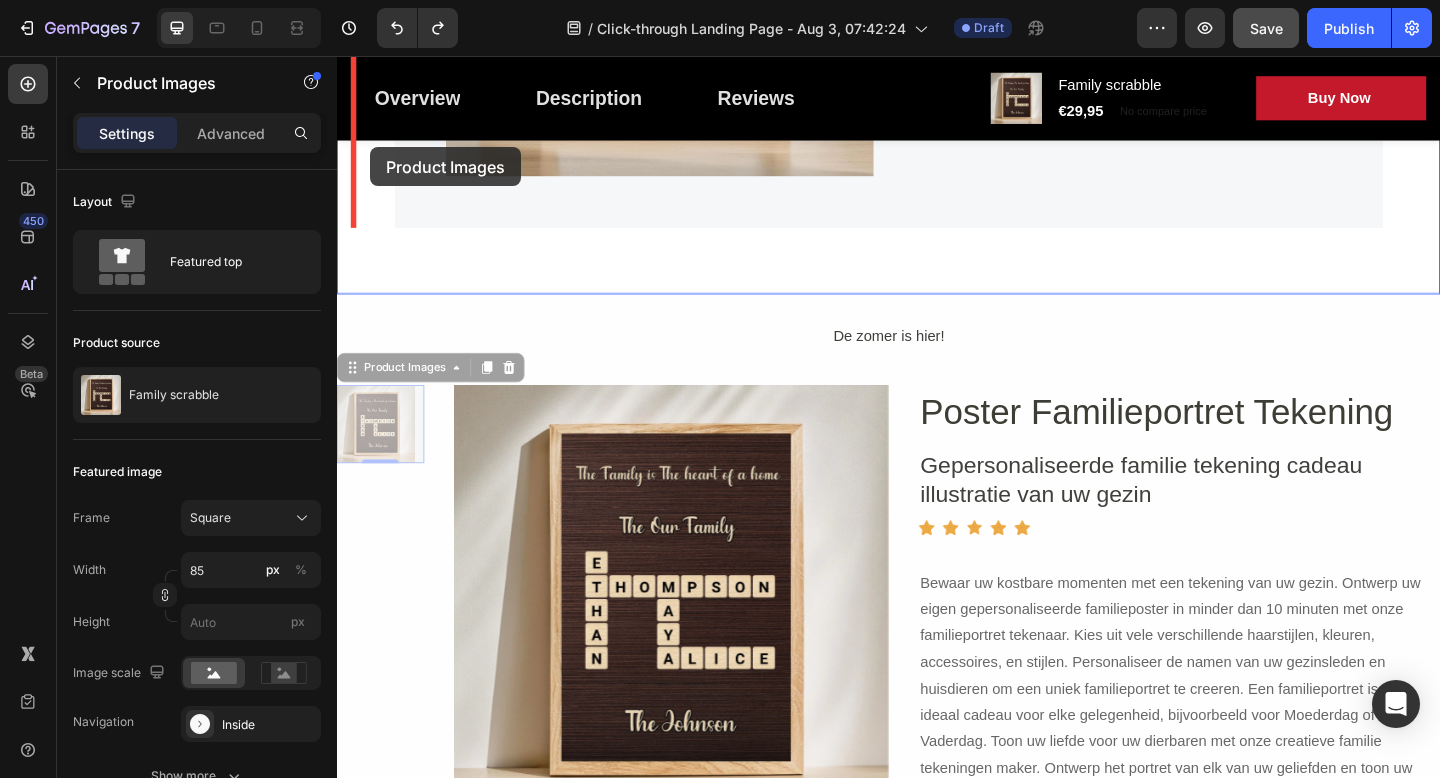drag, startPoint x: 358, startPoint y: 403, endPoint x: 373, endPoint y: 153, distance: 250.4496 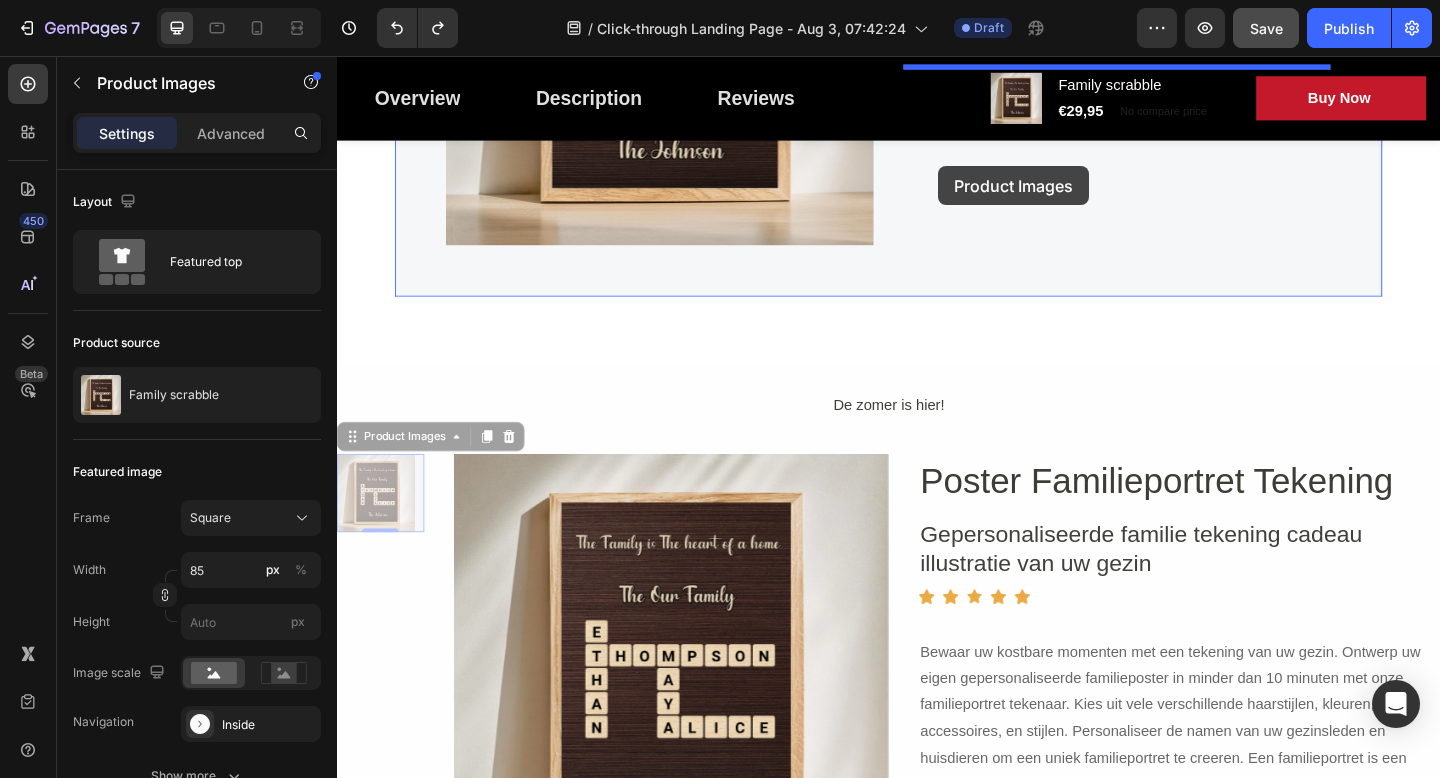 scroll, scrollTop: 5934, scrollLeft: 0, axis: vertical 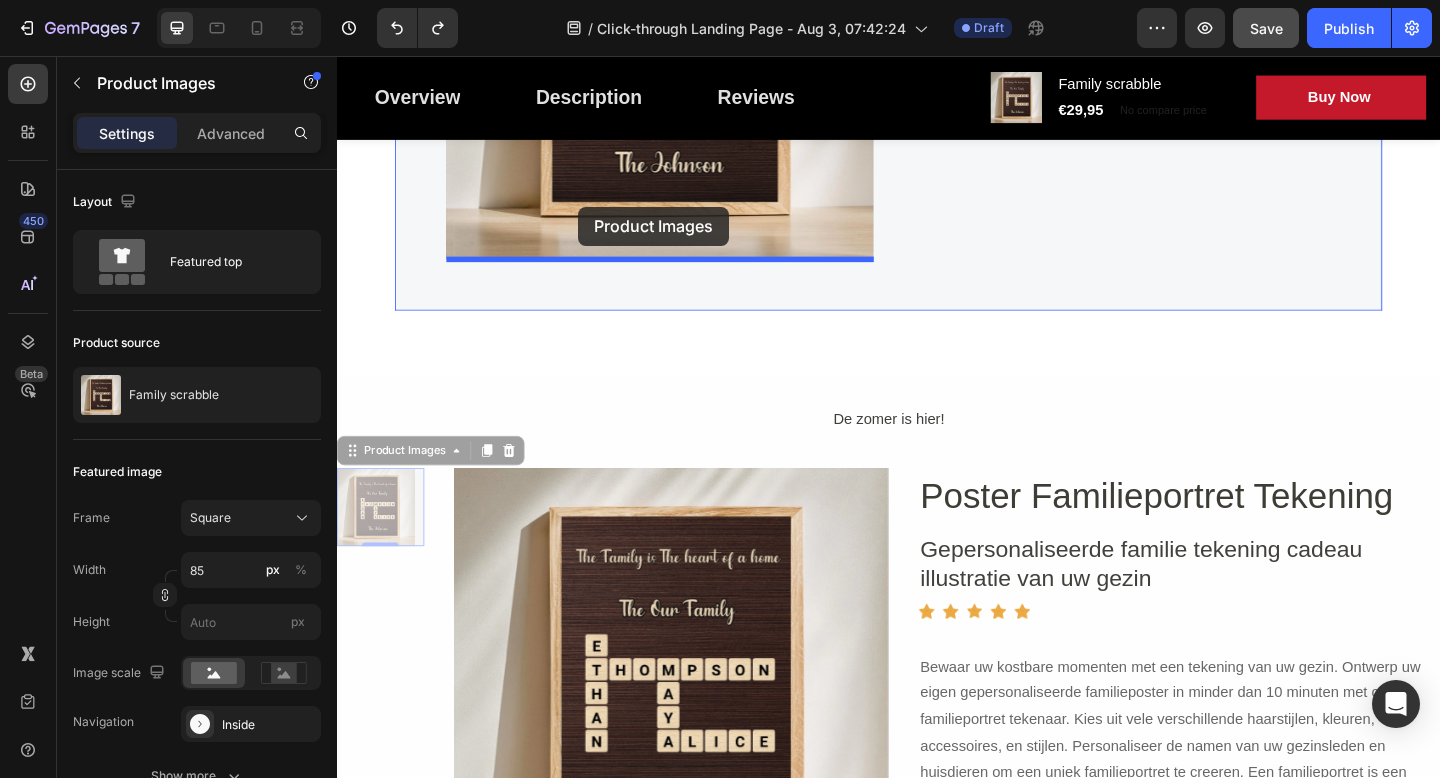 drag, startPoint x: 356, startPoint y: 403, endPoint x: 599, endPoint y: 220, distance: 304.2006 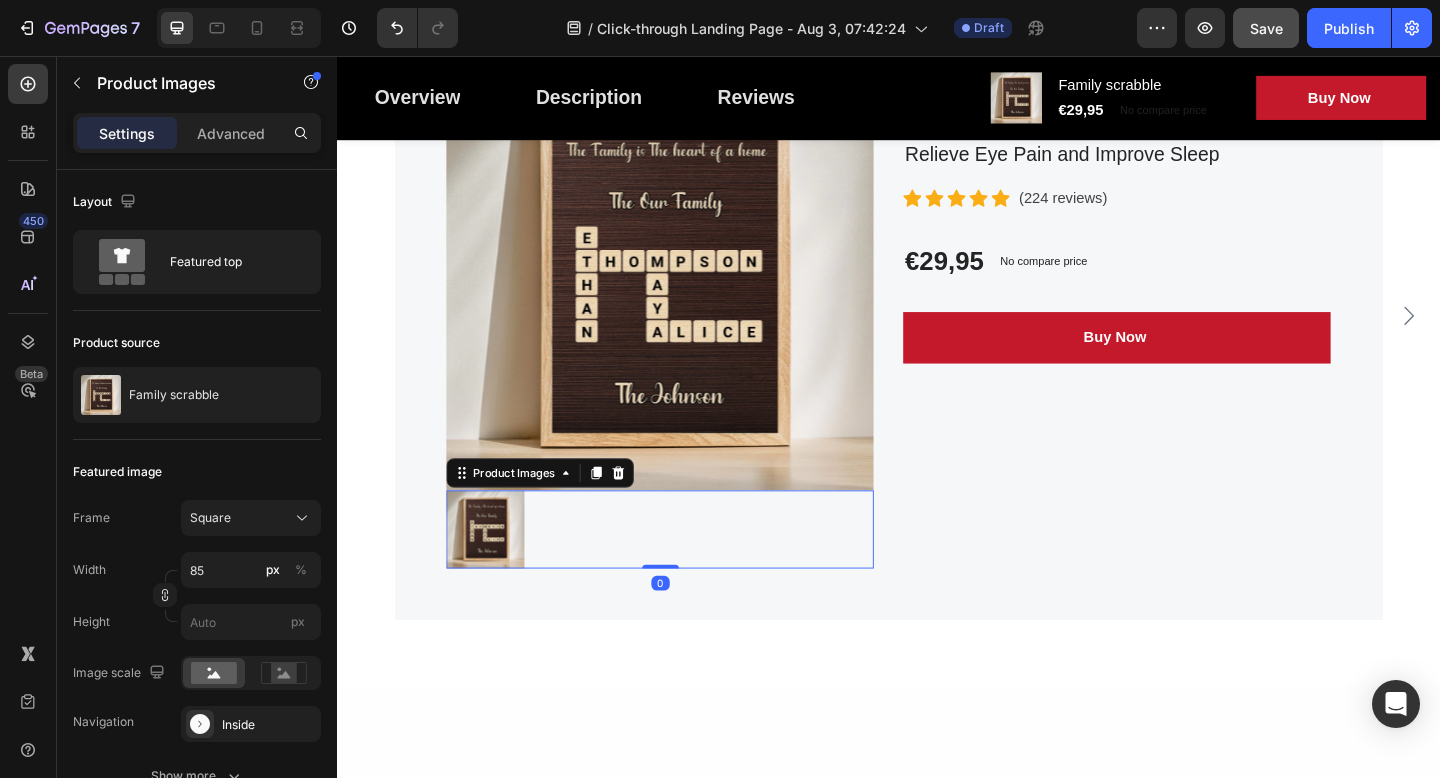 scroll, scrollTop: 5545, scrollLeft: 0, axis: vertical 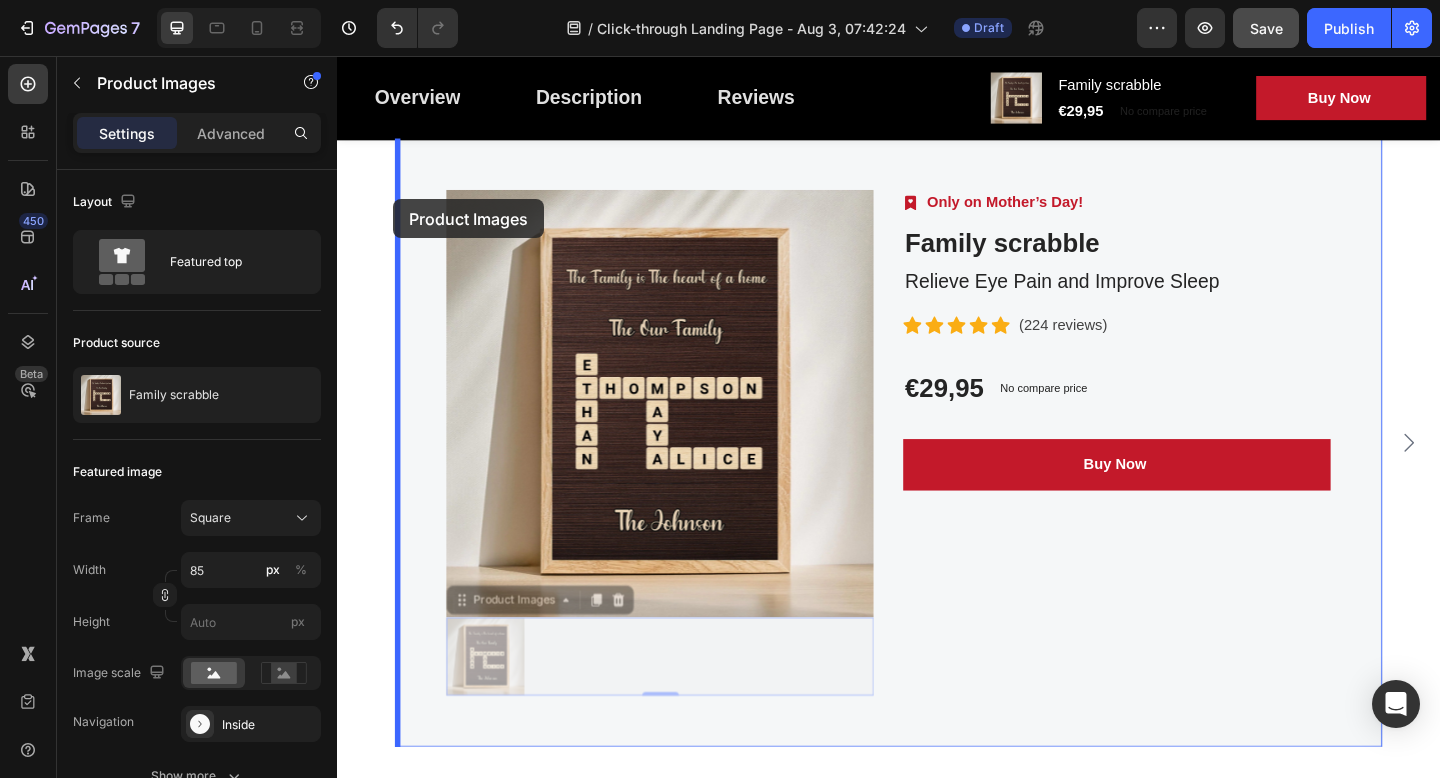 drag, startPoint x: 474, startPoint y: 656, endPoint x: 398, endPoint y: 212, distance: 450.45755 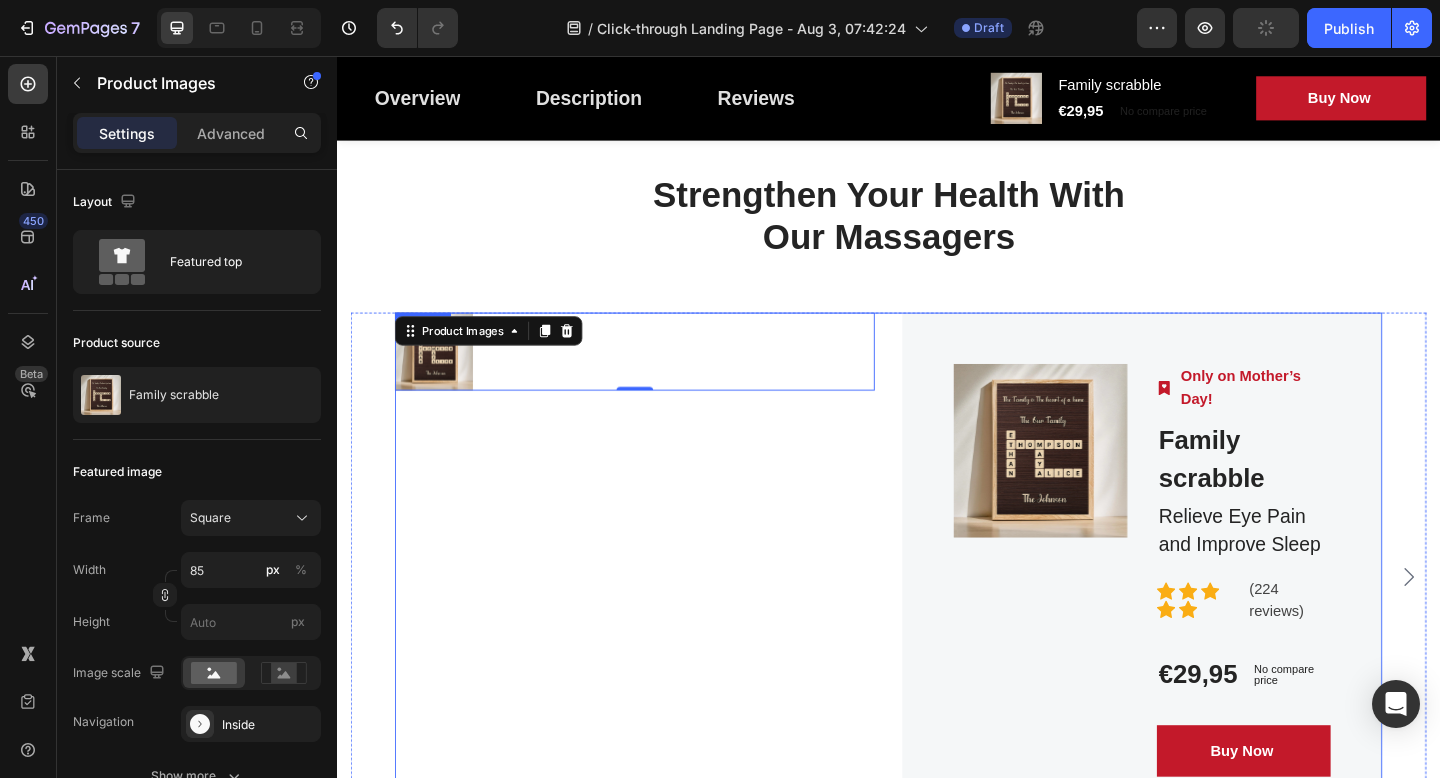 scroll, scrollTop: 5428, scrollLeft: 0, axis: vertical 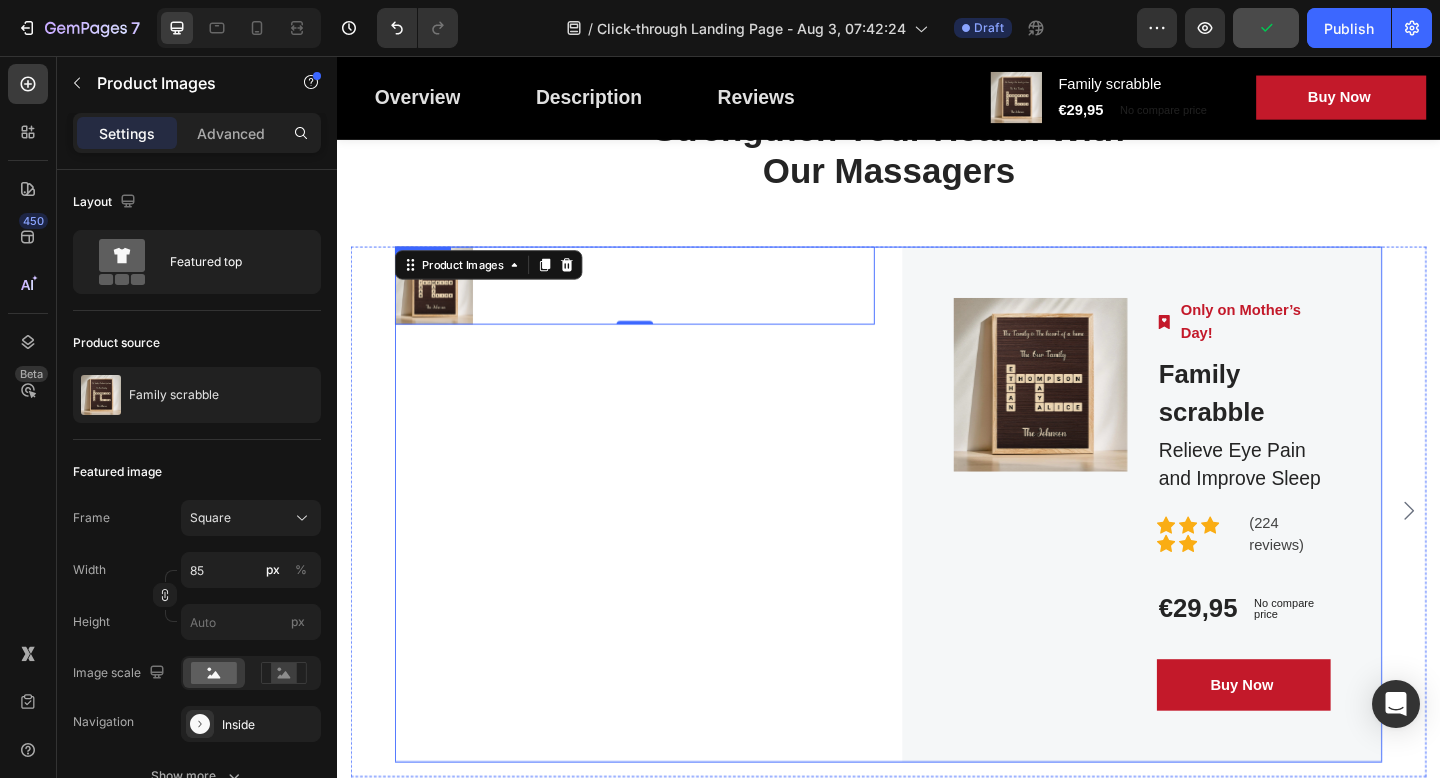 click on "Product Images   0" at bounding box center [661, 543] 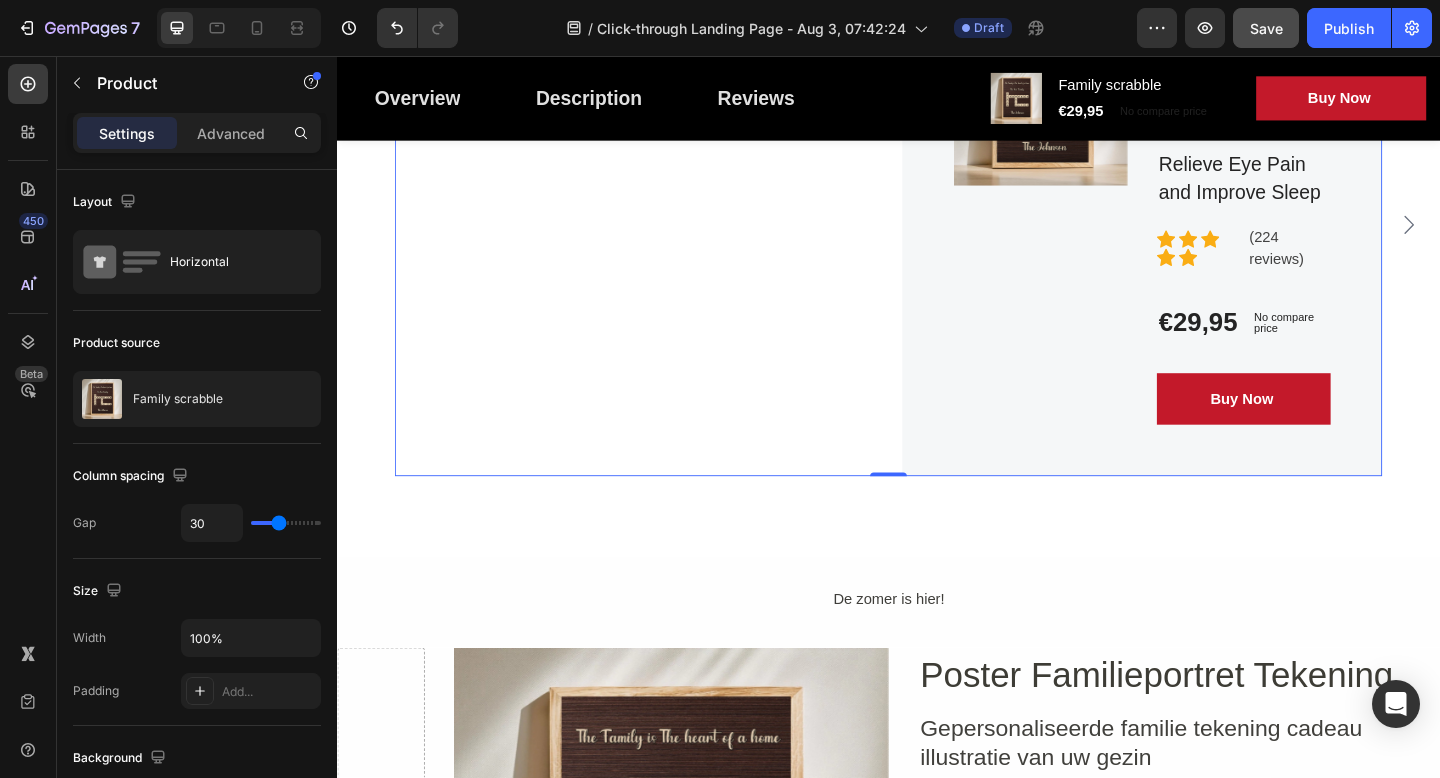 scroll, scrollTop: 5740, scrollLeft: 0, axis: vertical 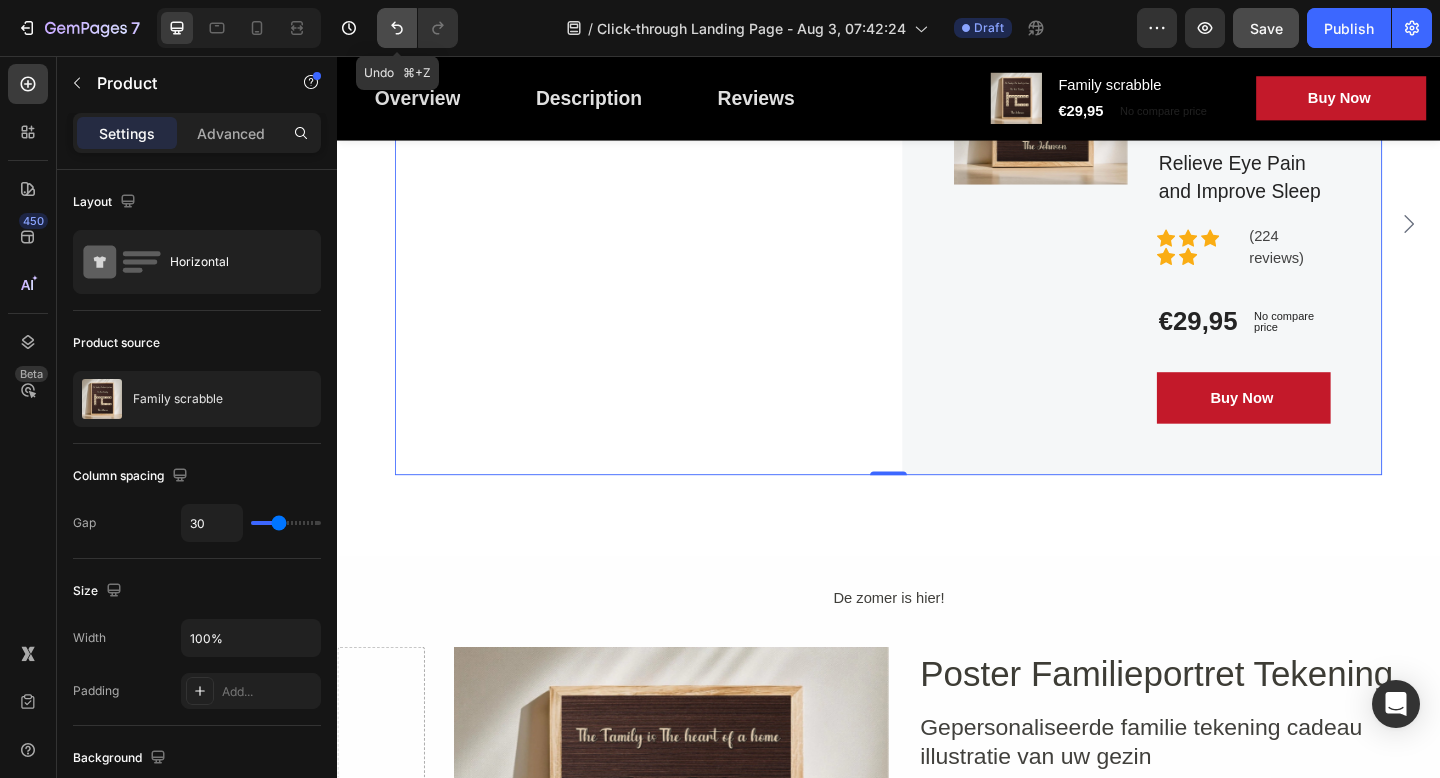 click 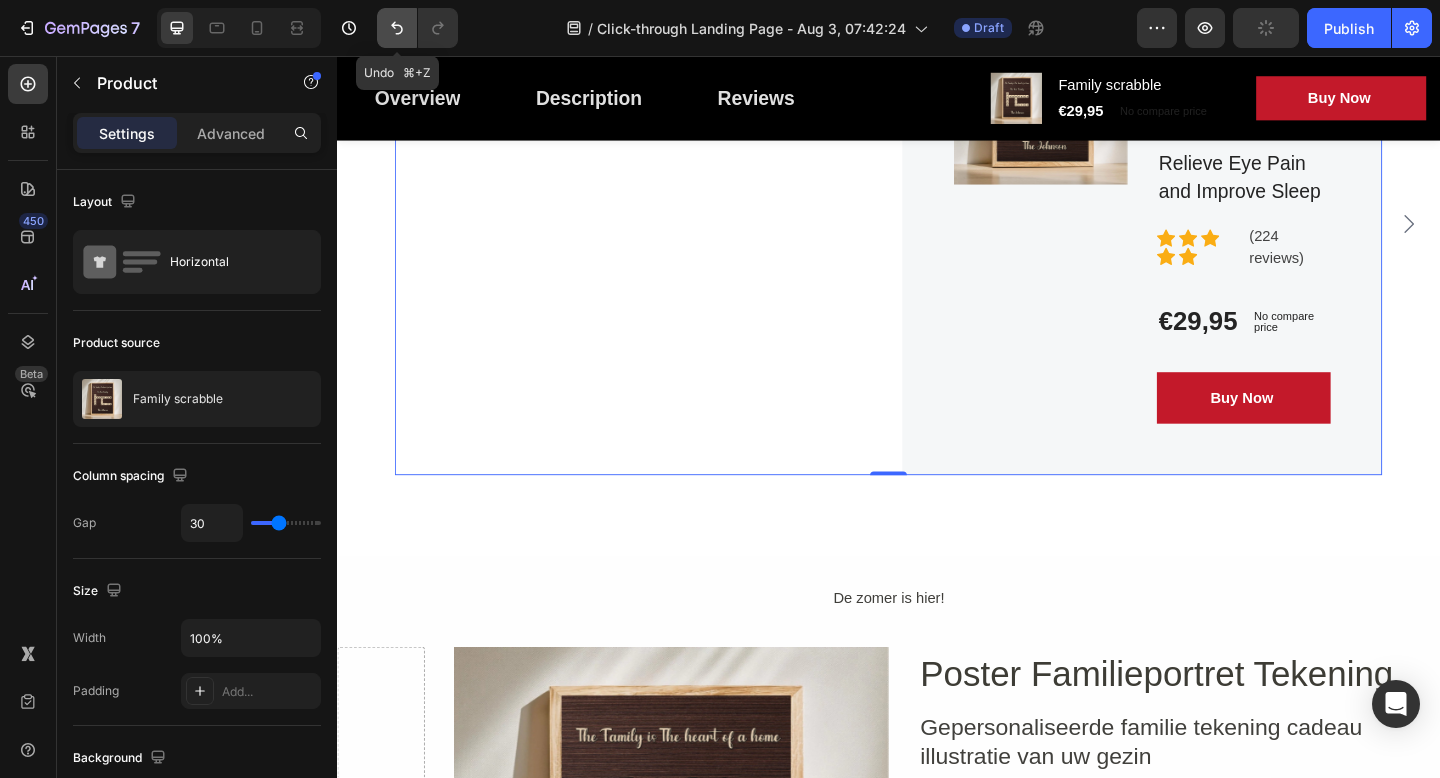click 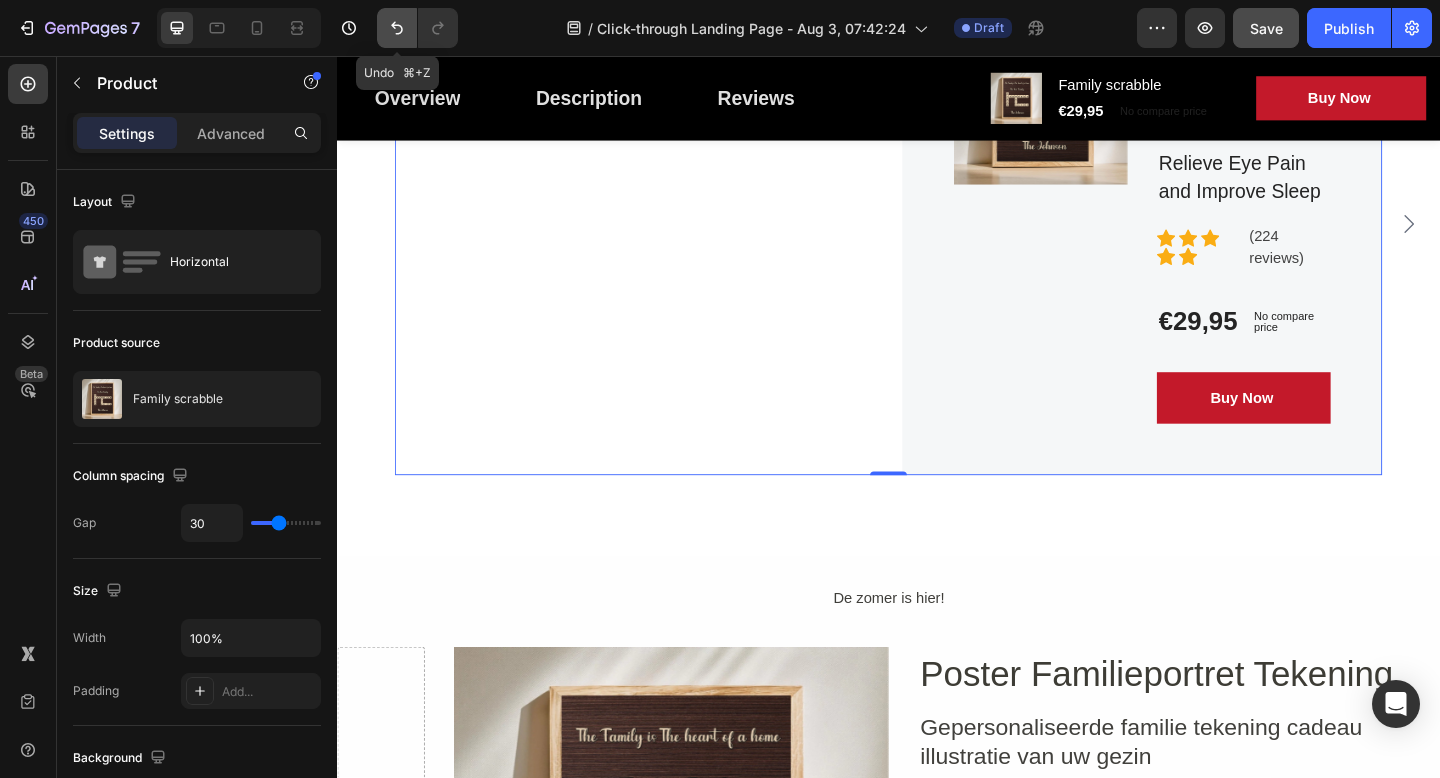 click 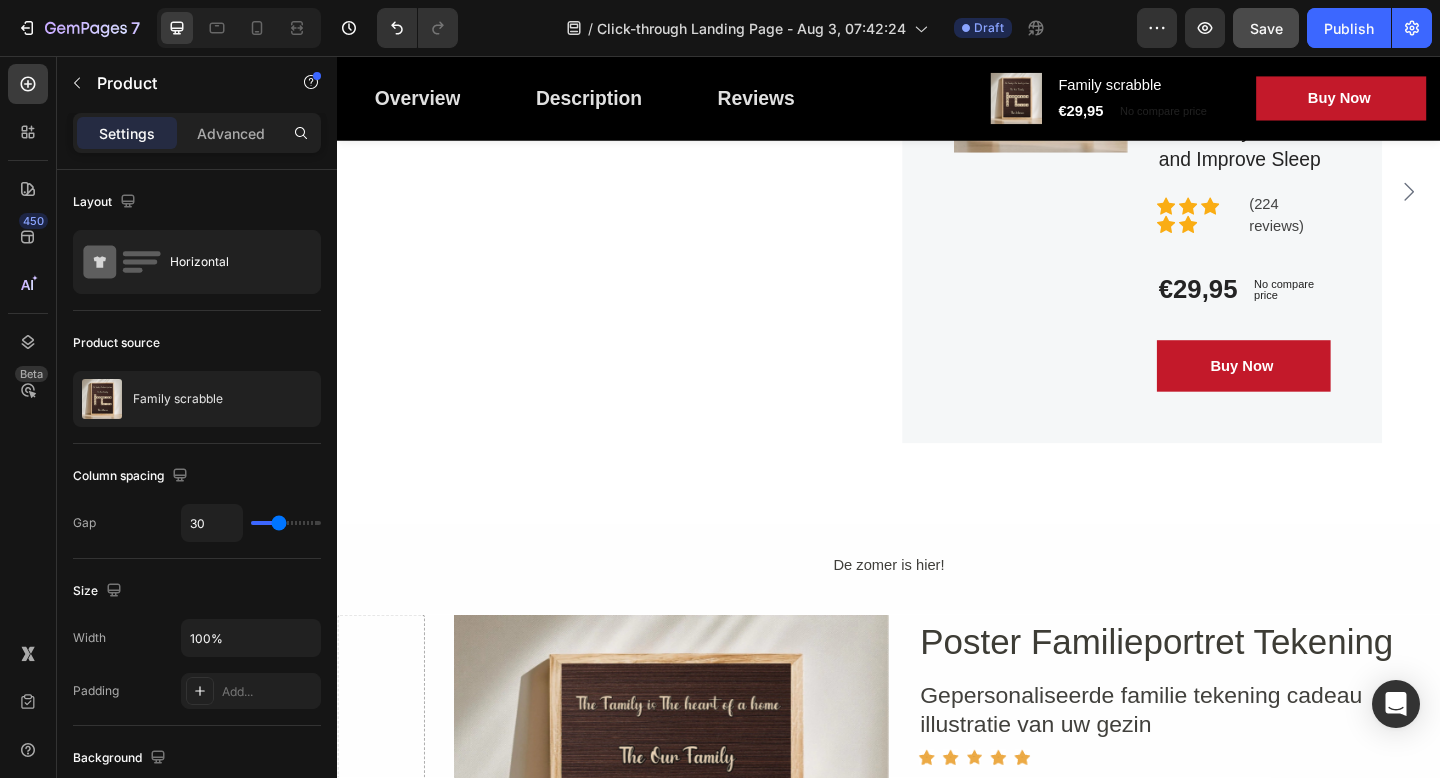scroll, scrollTop: 5776, scrollLeft: 0, axis: vertical 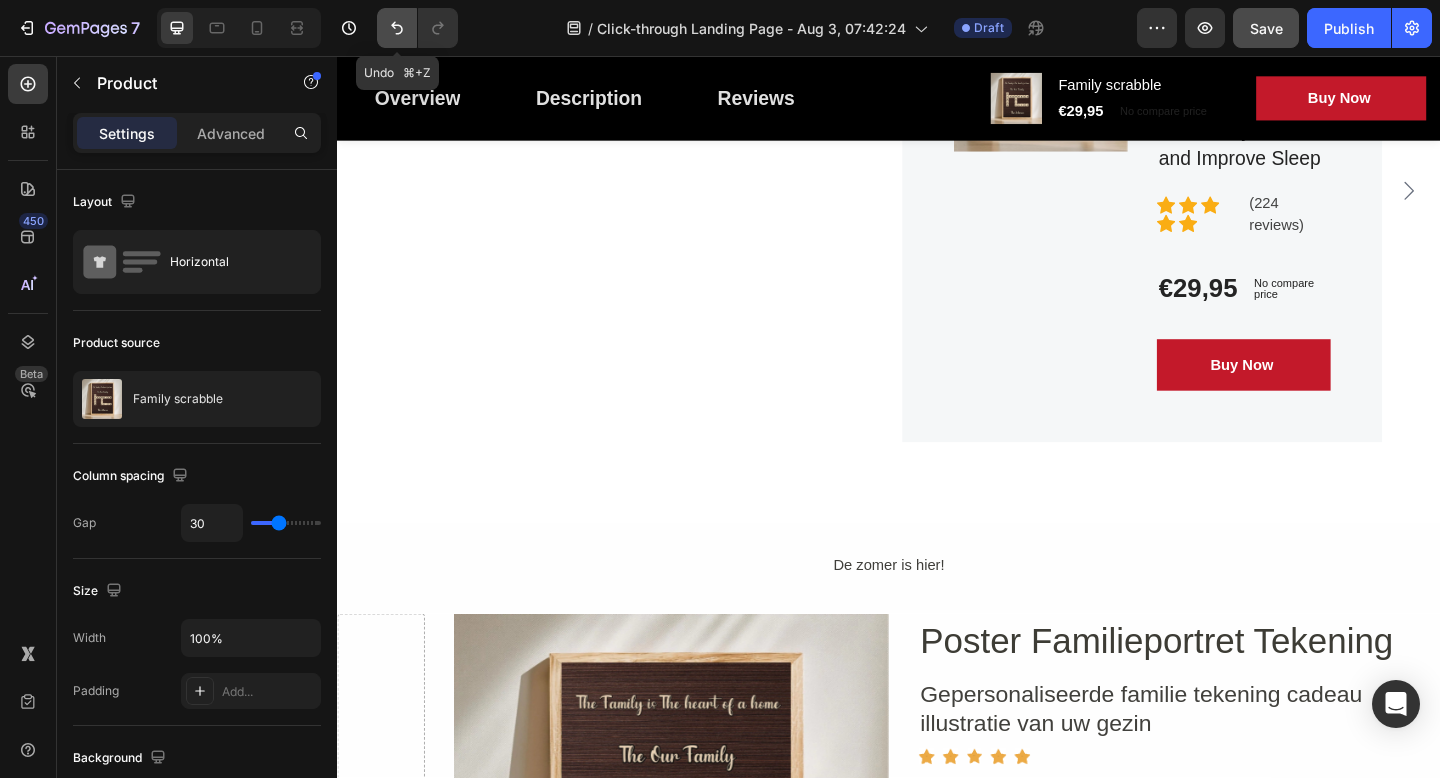 click 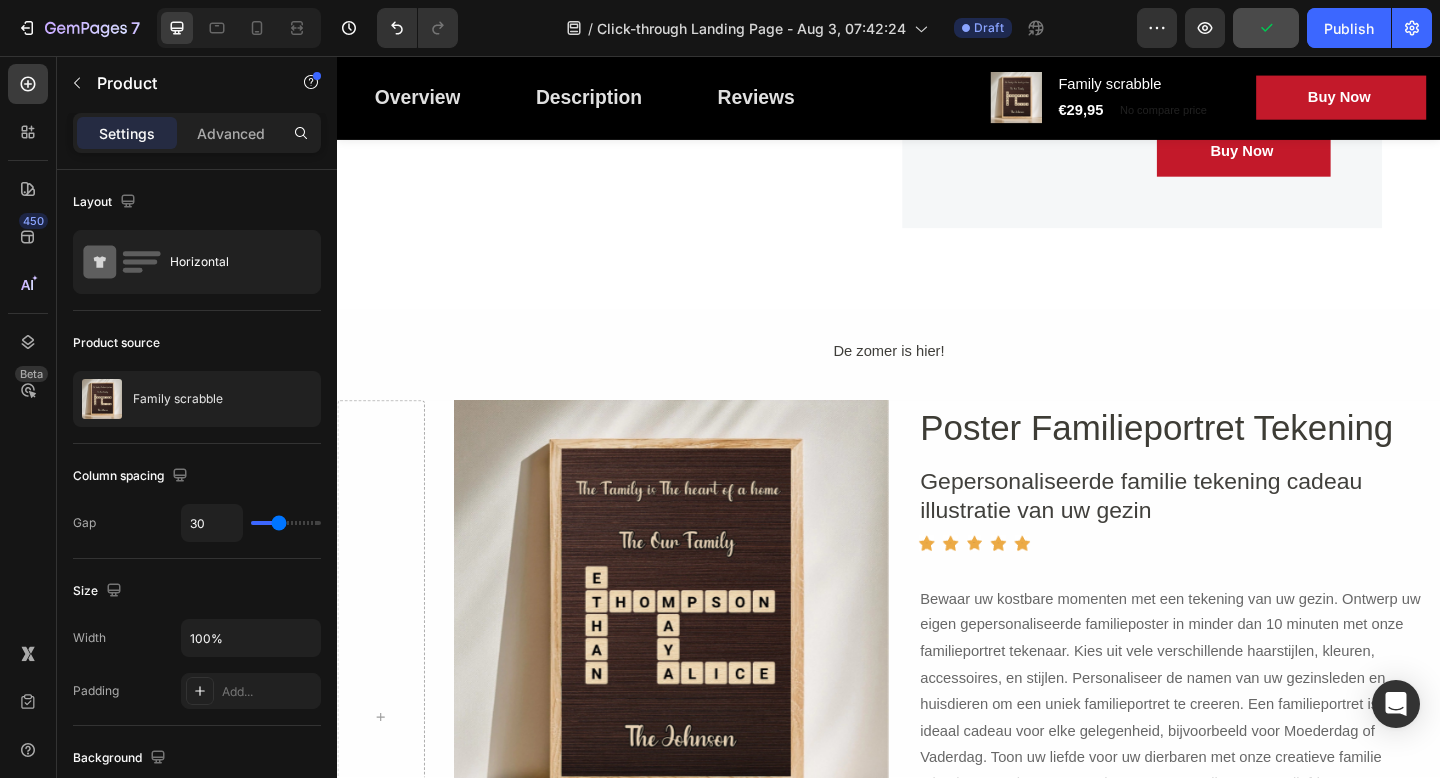 scroll, scrollTop: 6052, scrollLeft: 0, axis: vertical 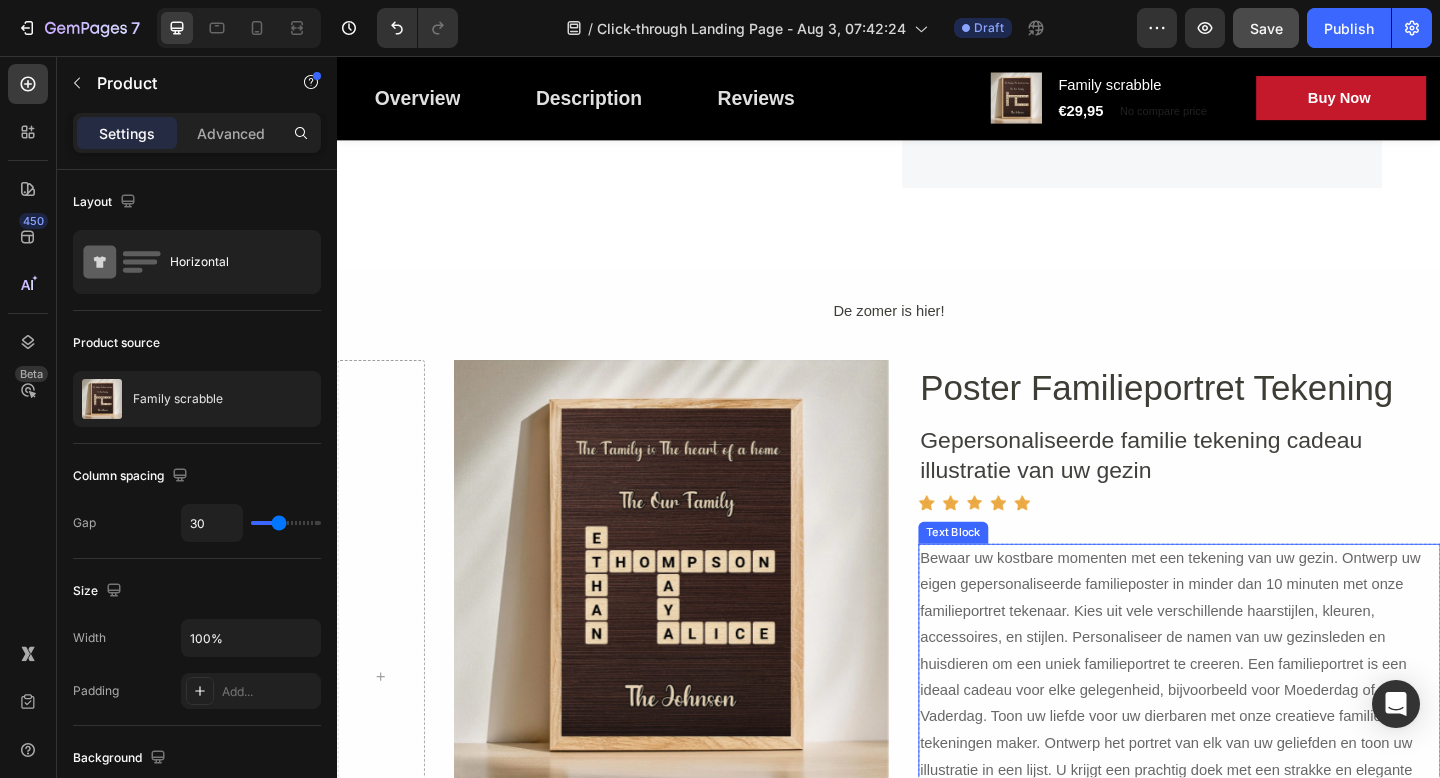 click on "Bewaar uw kostbare momenten met een tekening van uw gezin. Ontwerp uw eigen gepersonaliseerde familieposter in minder dan 10 minuten met onze familieportret tekenaar. Kies uit vele verschillende haarstijlen, kleuren, accessoires, en stijlen. Personaliseer de namen van uw gezinsleden en huisdieren om een uniek familieportret te creeren. Een familieportret is een ideaal cadeau voor elke gelegenheid, bijvoorbeeld voor Moederdag of Vaderdag. Toon uw liefde voor uw dierbaren met onze creatieve familie tekeningen maker. Ontwerp het portret van elk van uw geliefden en toon uw illustratie in een lijst. U krijgt een prachtig doek met een strakke en elegante stijl." at bounding box center (1253, 733) 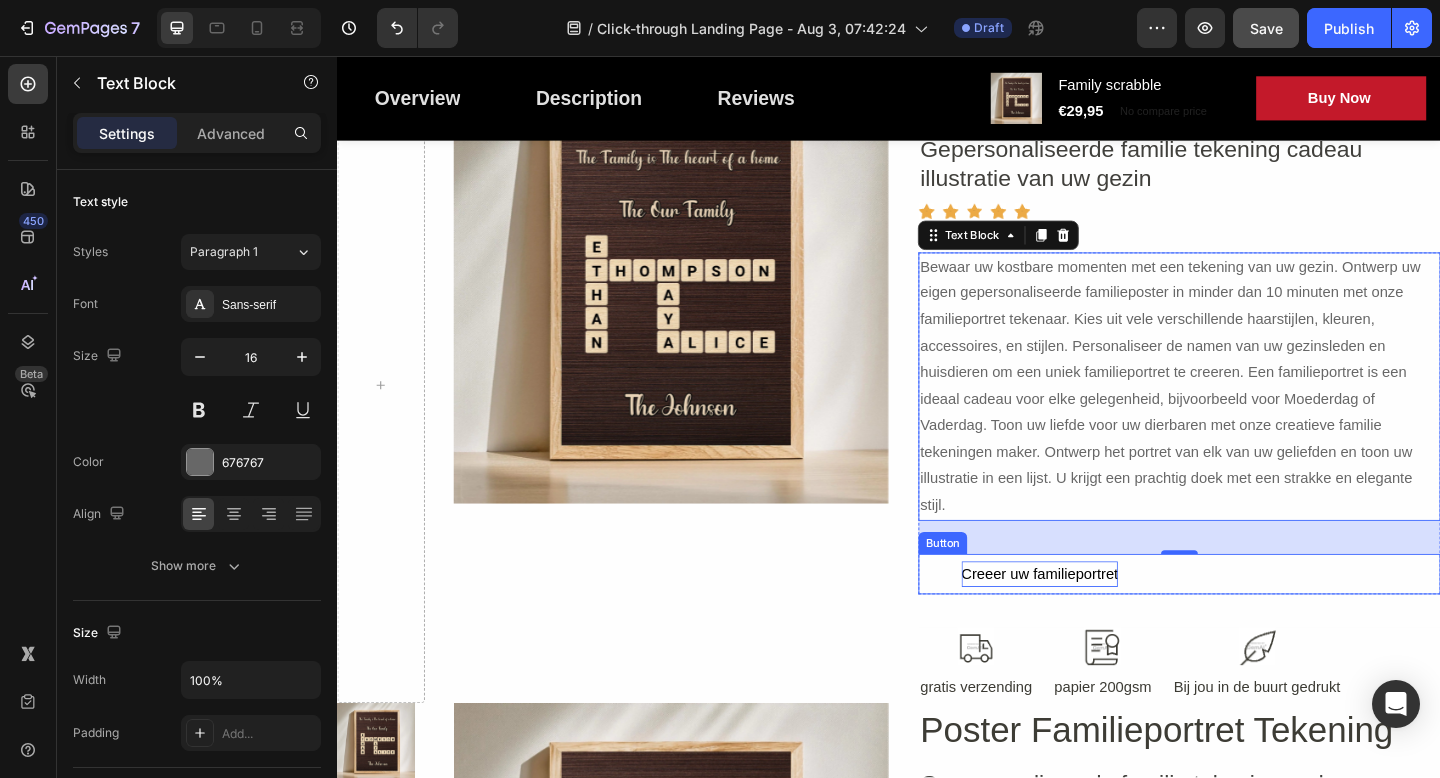 scroll, scrollTop: 6391, scrollLeft: 0, axis: vertical 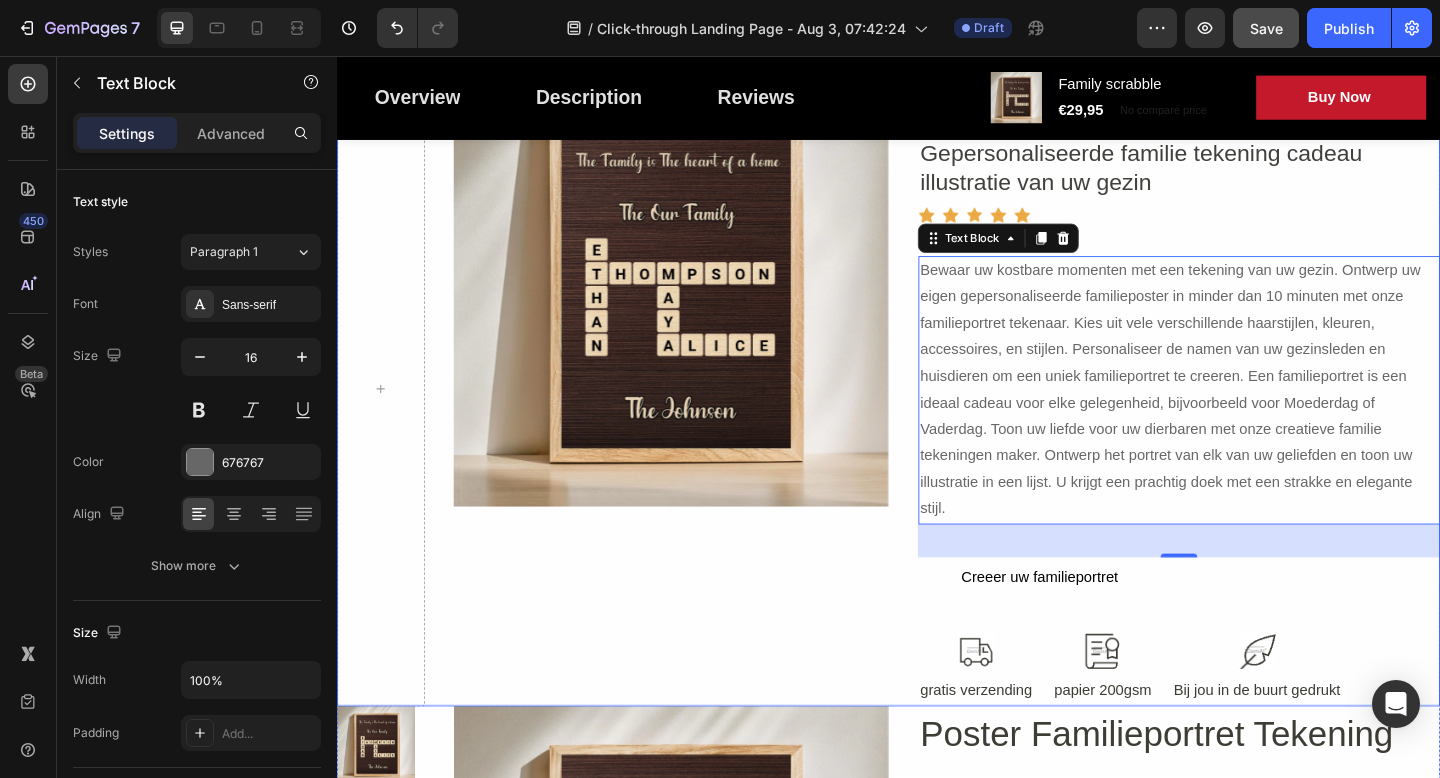 click on "Product Images" at bounding box center [700, 419] 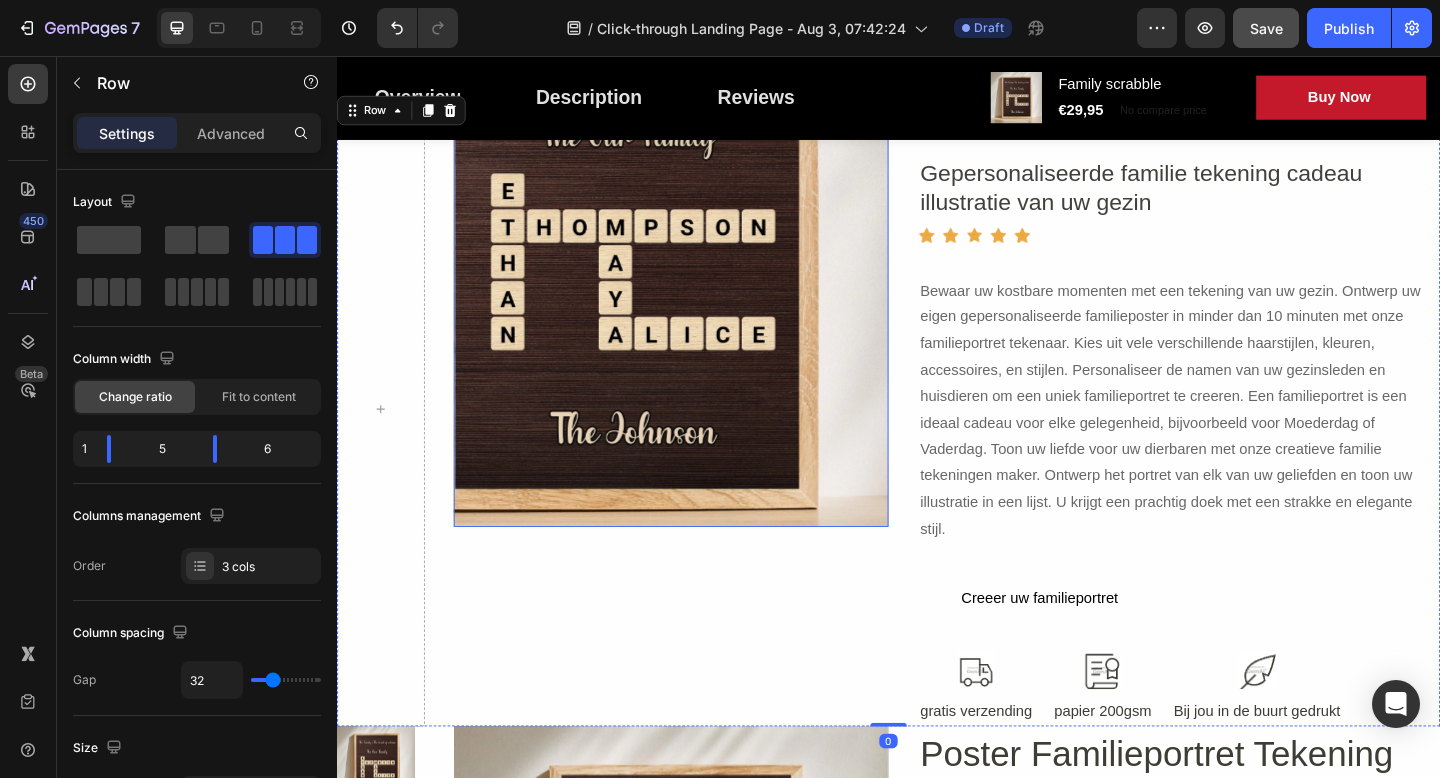 scroll, scrollTop: 6058, scrollLeft: 0, axis: vertical 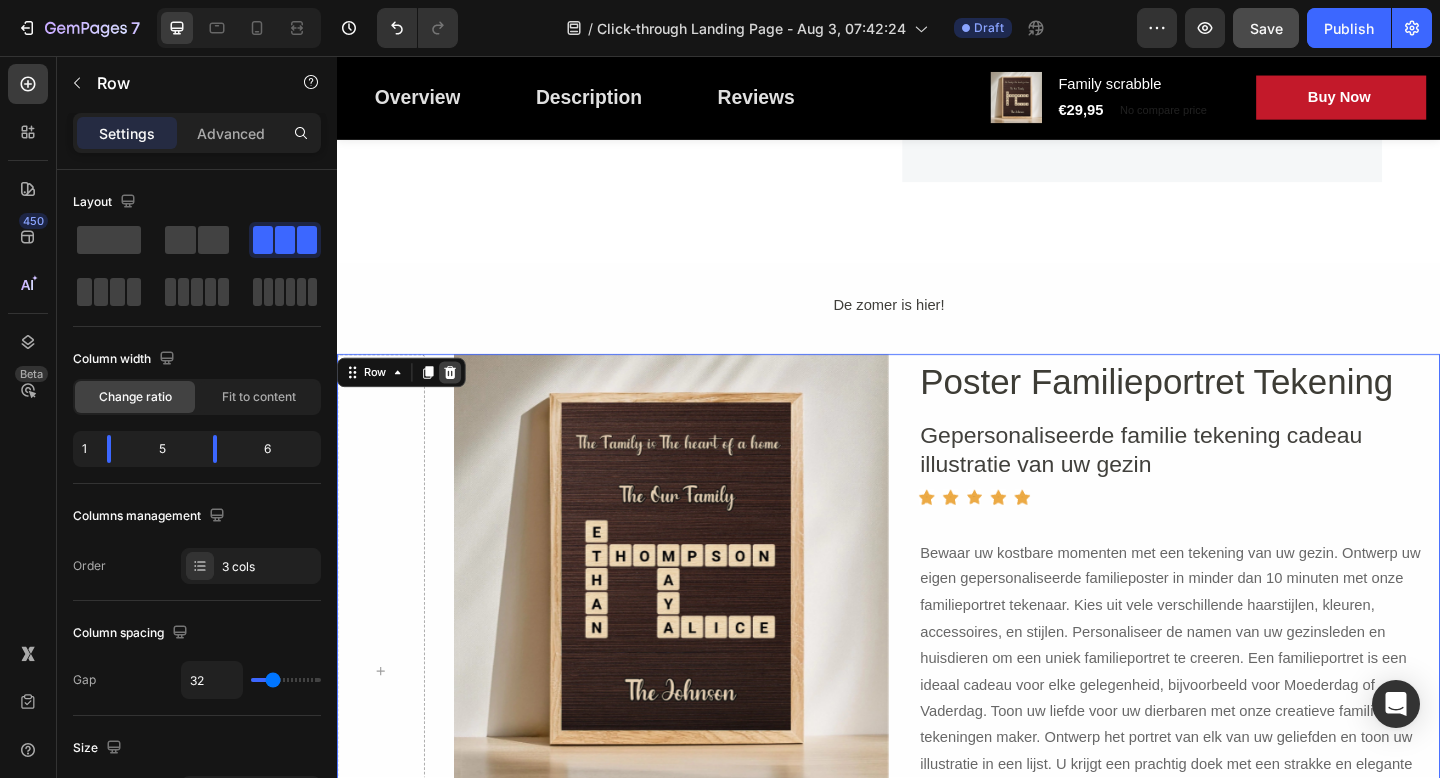 click 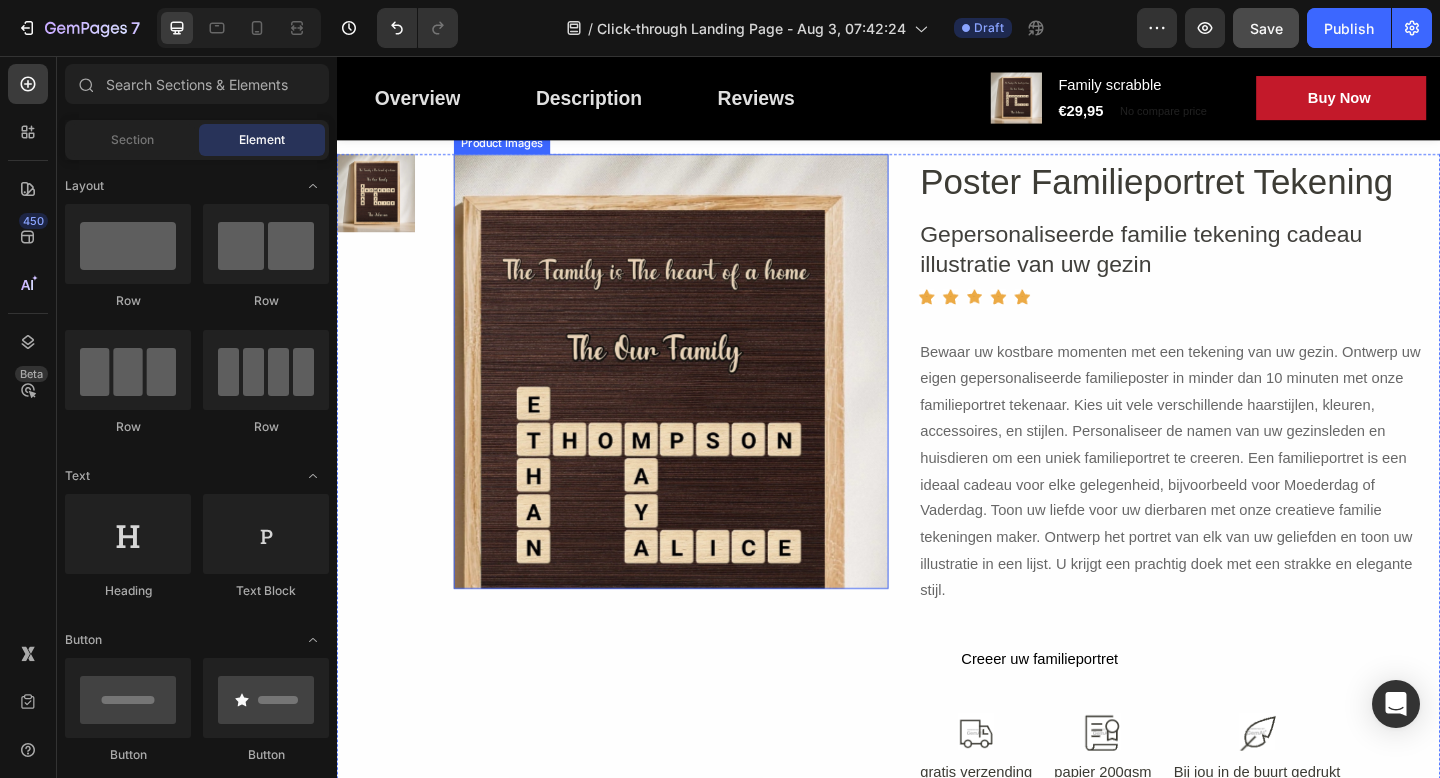 scroll, scrollTop: 5943, scrollLeft: 0, axis: vertical 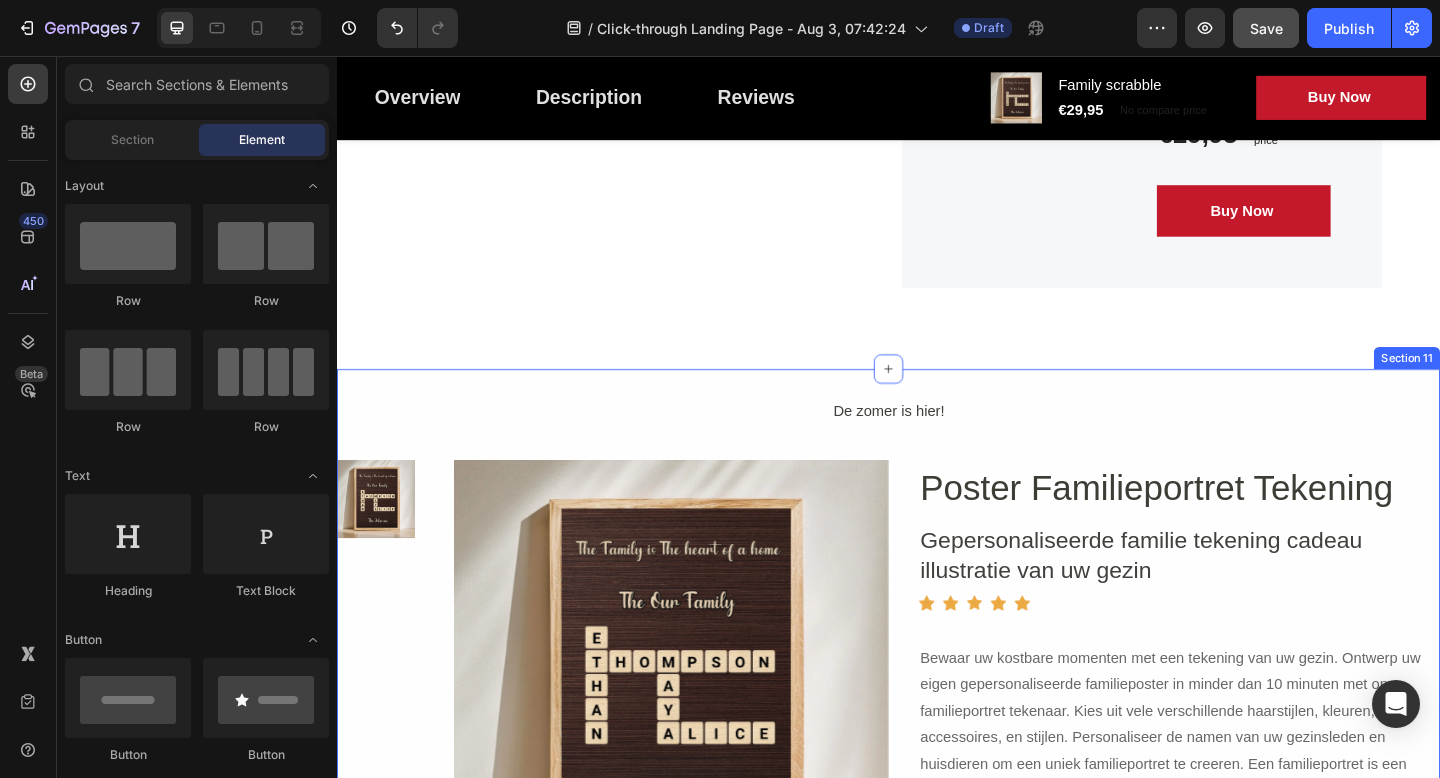 click on "De zomer is hier! Text Block
Product Images Product Images Poster Familieportret Tekening Heading Gepersonaliseerde familie tekening cadeau illustratie van uw gezin Text Block     Icon     Icon     Icon     Icon     Icon Icon List Hoz Row Row Bewaar uw kostbare momenten met een tekening van uw gezin. Ontwerp uw eigen gepersonaliseerde familieposter in minder dan 10 minuten met onze familieportret tekenaar. Kies uit vele verschillende haarstijlen, kleuren, accessoires, en stijlen. Personaliseer de namen van uw gezinsleden en huisdieren om een uniek familieportret te creeren. Een familieportret is een ideaal cadeau voor elke gelegenheid, bijvoorbeeld voor Moederdag of Vaderdag. Toon uw liefde voor uw dierbaren met onze creatieve familie tekeningen maker. Ontwerp het portret van elk van uw geliefden en toon uw illustratie in een lijst. U krijgt een prachtig doek met een strakke en elegante stijl. Text Block Creeer uw familieportret Button Row Row Image gratis verzending Text Block Image" at bounding box center [937, 806] 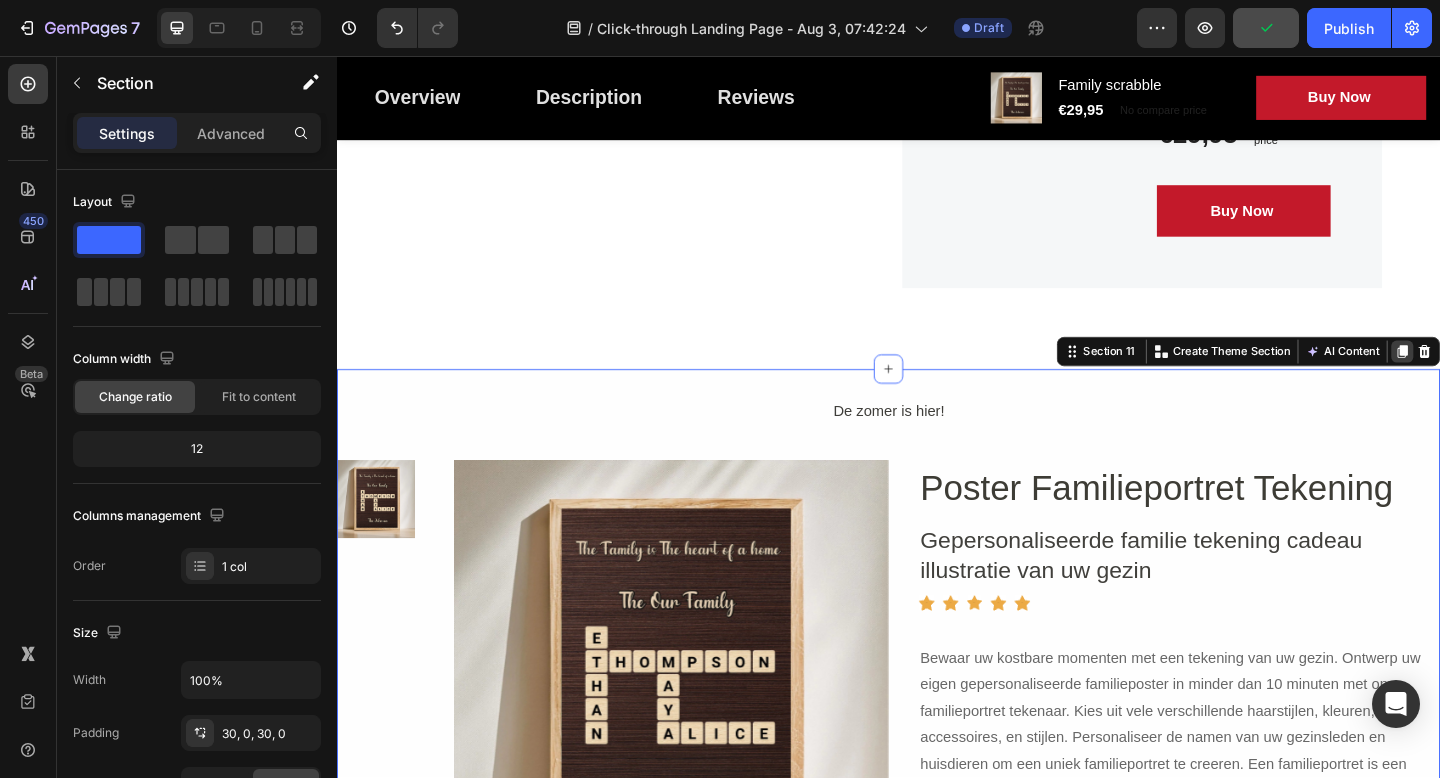 click 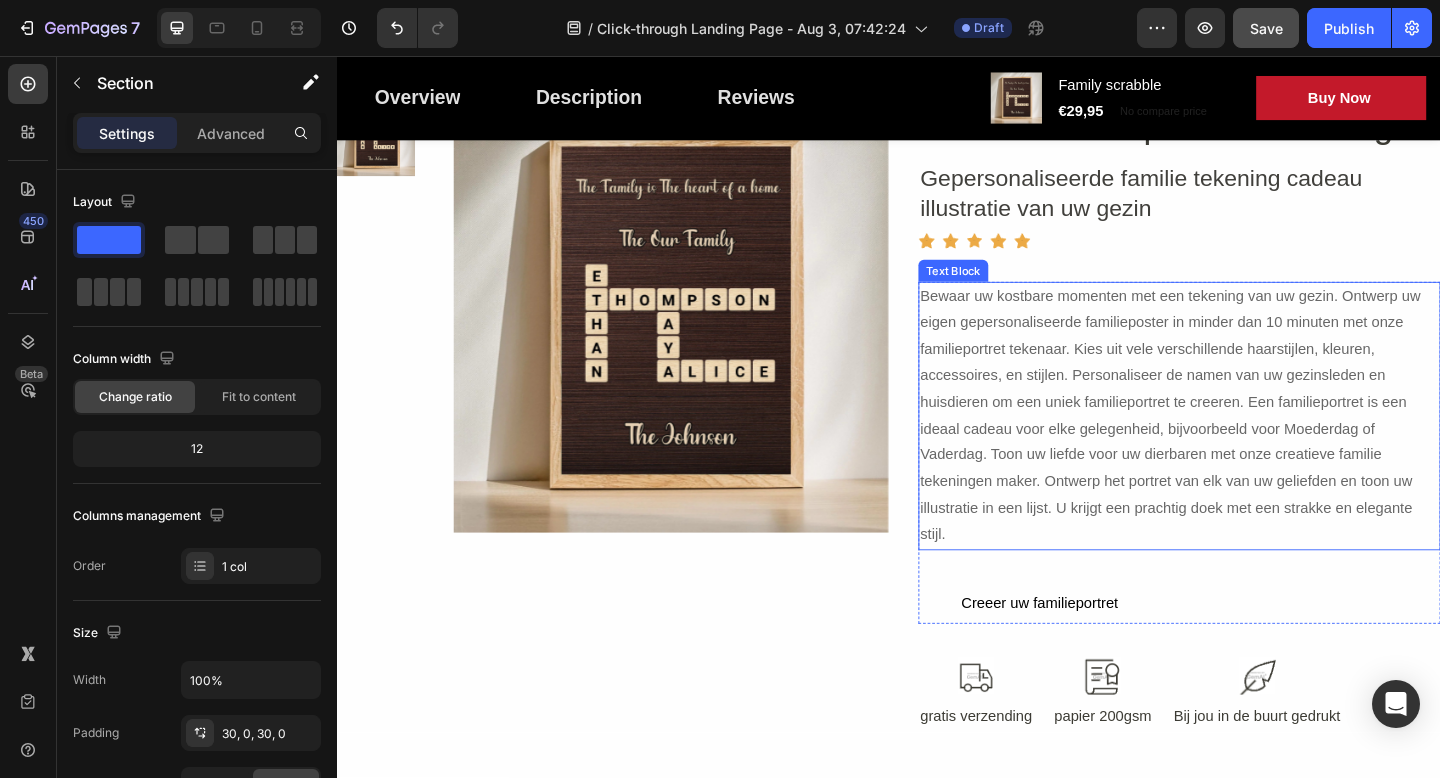 scroll, scrollTop: 6173, scrollLeft: 0, axis: vertical 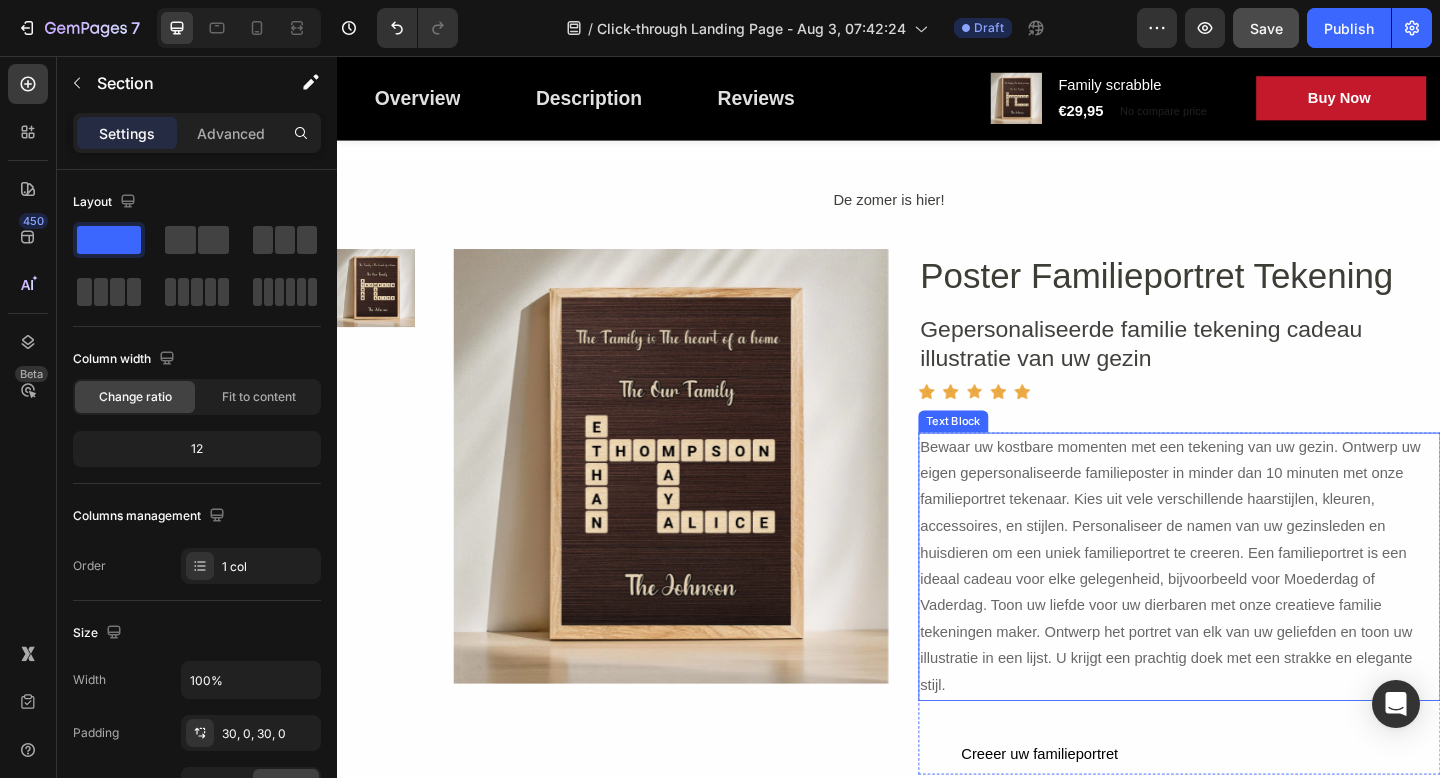 click on "Bewaar uw kostbare momenten met een tekening van uw gezin. Ontwerp uw eigen gepersonaliseerde familieposter in minder dan 10 minuten met onze familieportret tekenaar. Kies uit vele verschillende haarstijlen, kleuren, accessoires, en stijlen. Personaliseer de namen van uw gezinsleden en huisdieren om een uniek familieportret te creeren. Een familieportret is een ideaal cadeau voor elke gelegenheid, bijvoorbeeld voor Moederdag of Vaderdag. Toon uw liefde voor uw dierbaren met onze creatieve familie tekeningen maker. Ontwerp het portret van elk van uw geliefden en toon uw illustratie in een lijst. U krijgt een prachtig doek met een strakke en elegante stijl." at bounding box center (1253, 612) 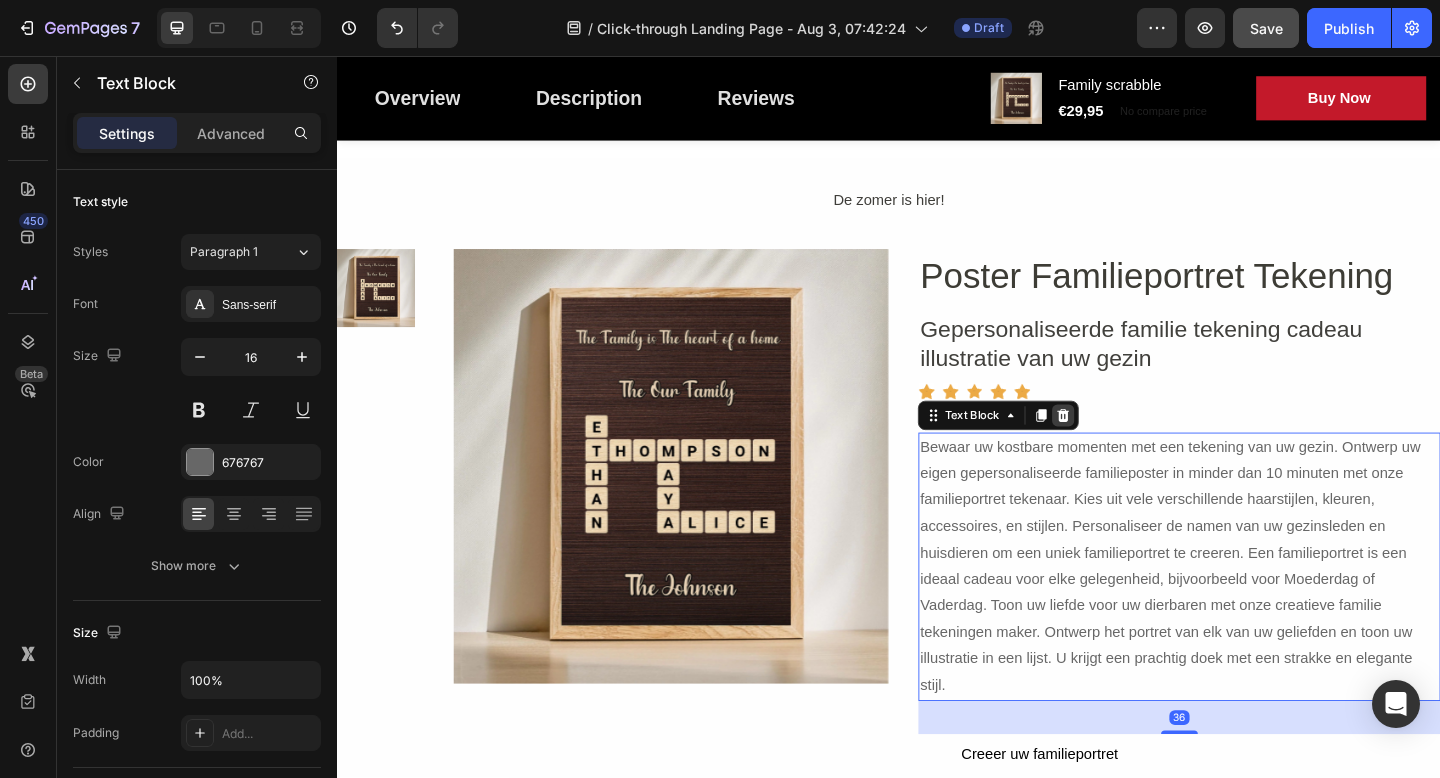 click 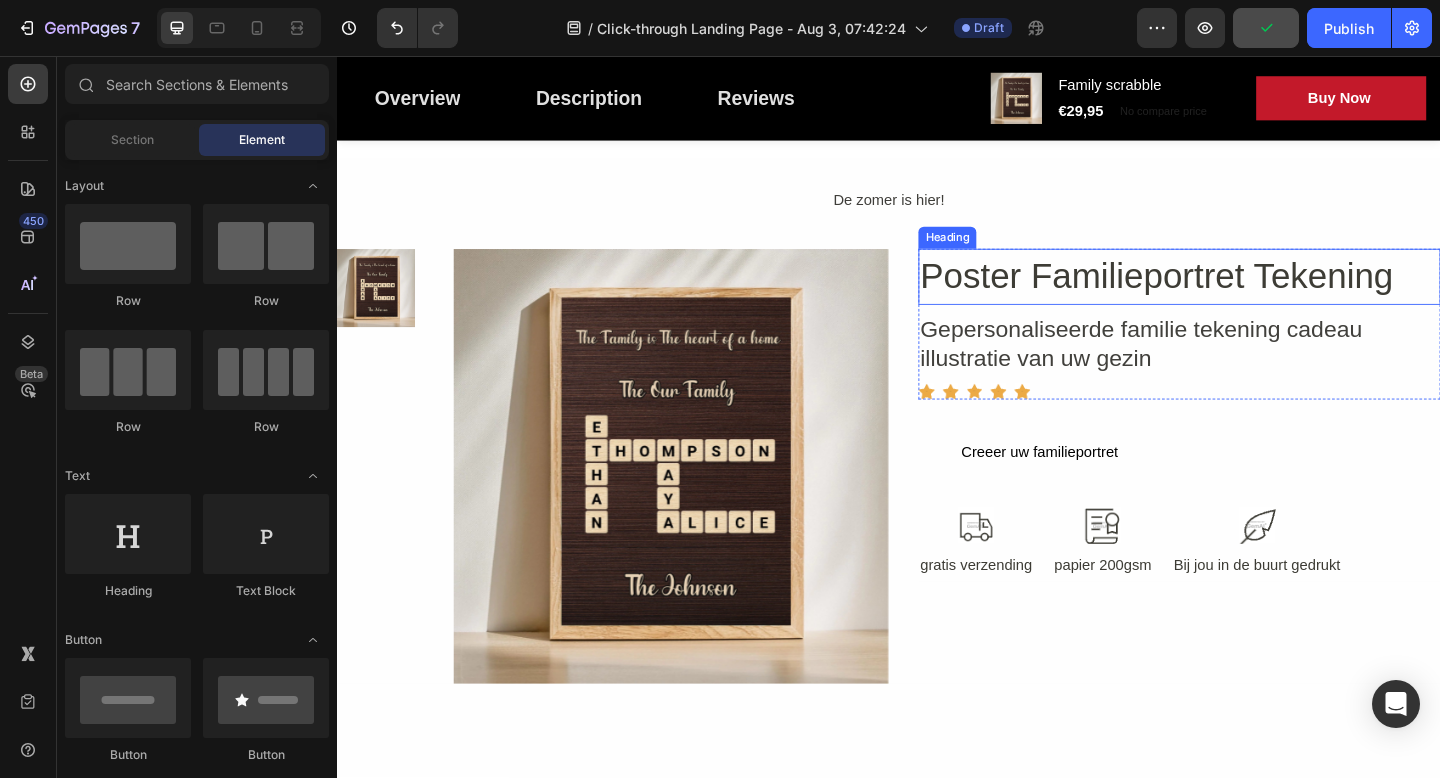 click on "Poster Familieportret Tekening" at bounding box center [1253, 296] 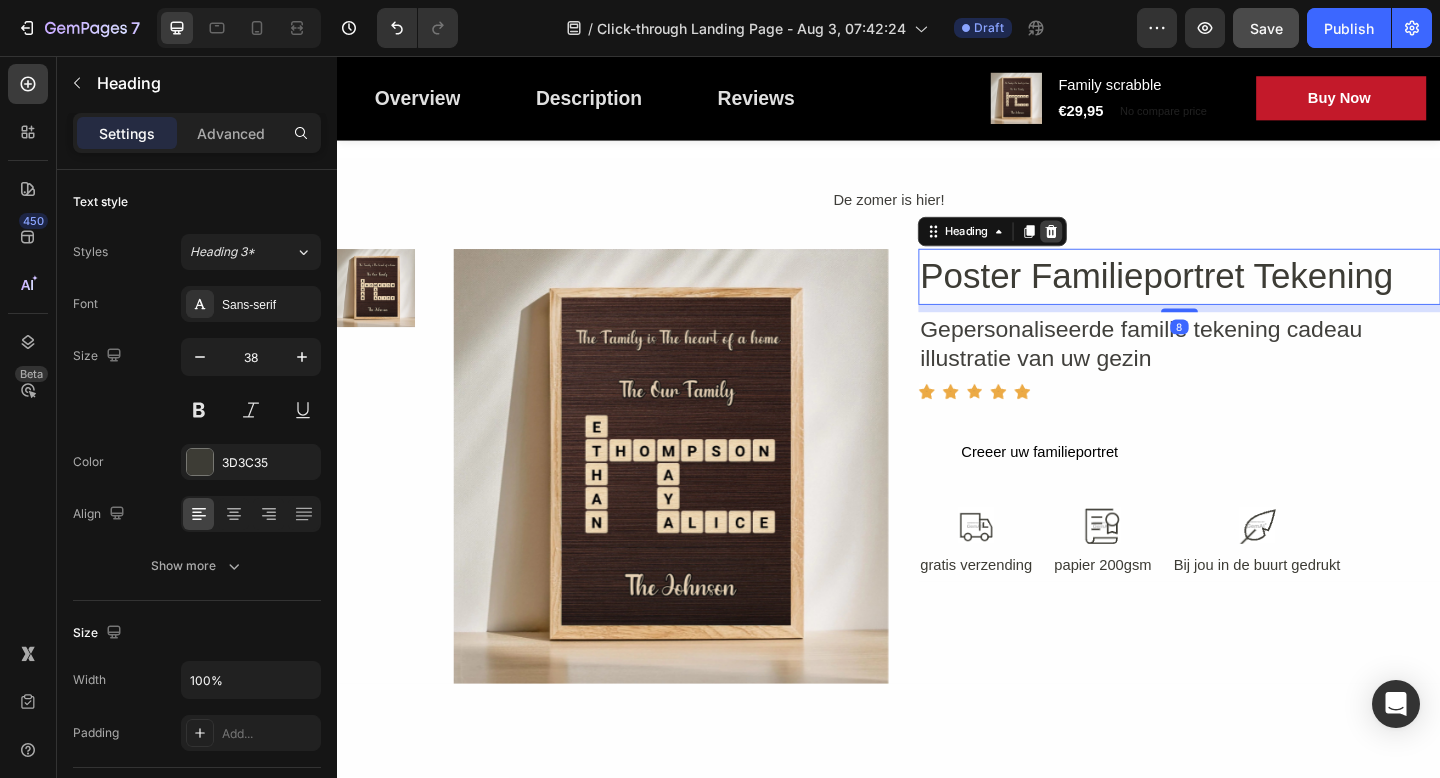 click 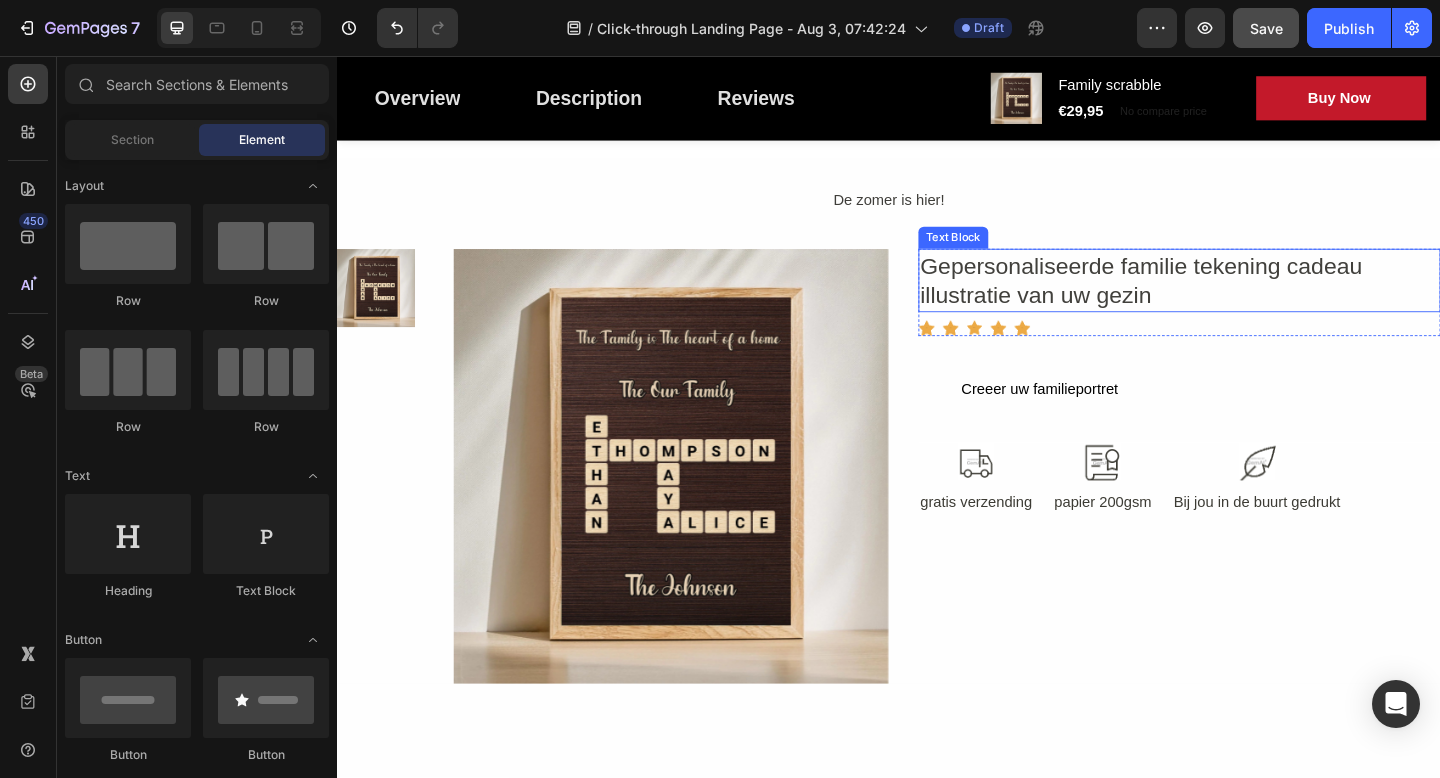 click on "Gepersonaliseerde familie tekening cadeau illustratie van uw gezin" at bounding box center (1253, 300) 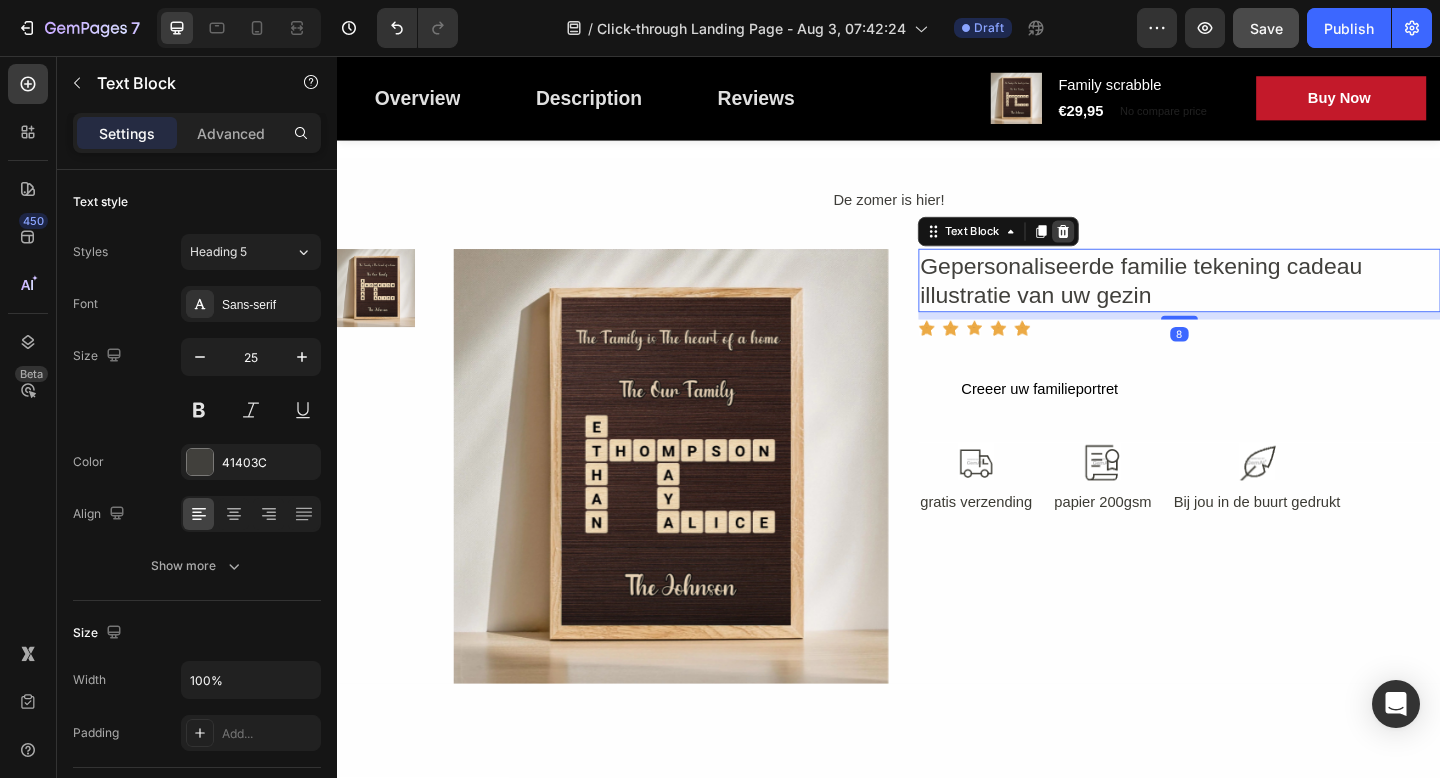 click 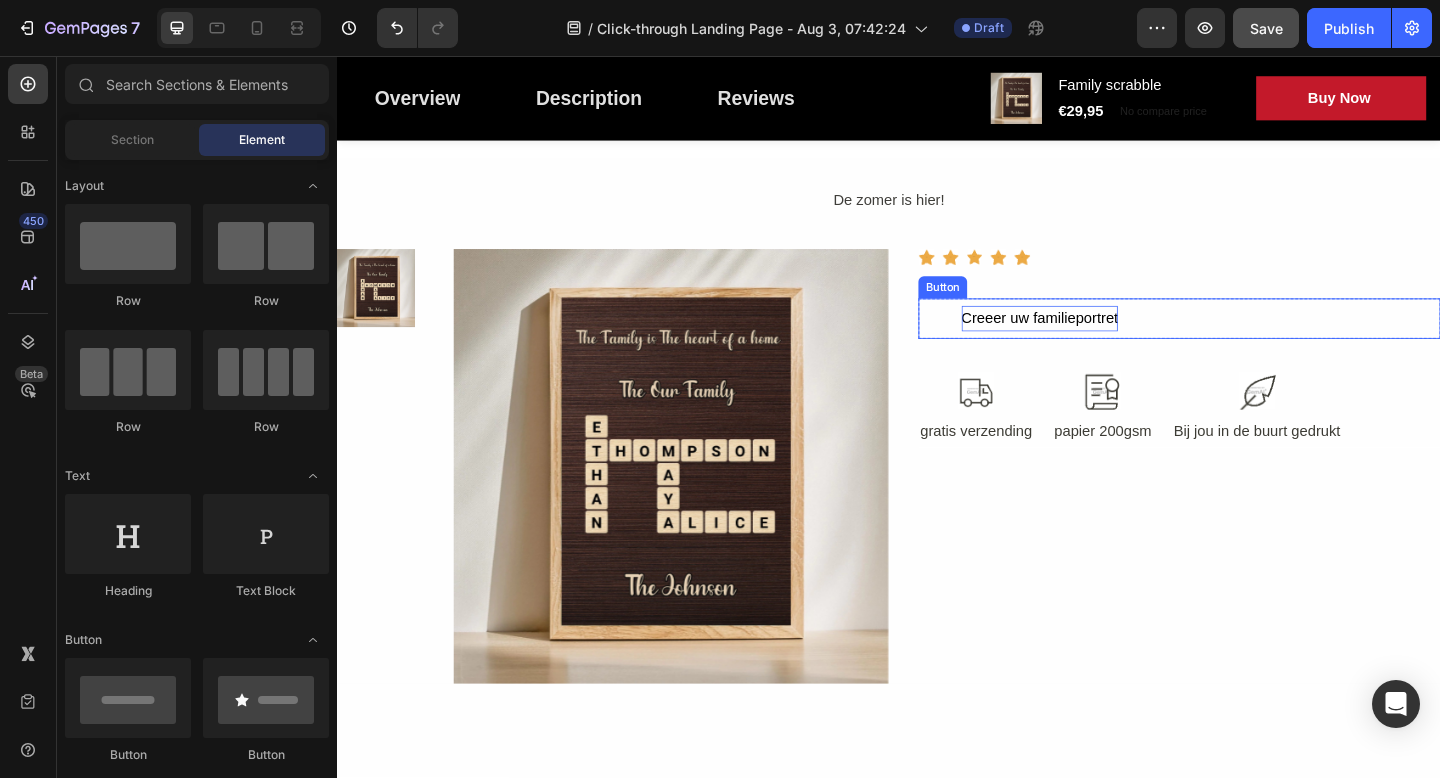 click on "Creeer uw familieportret" at bounding box center (1101, 342) 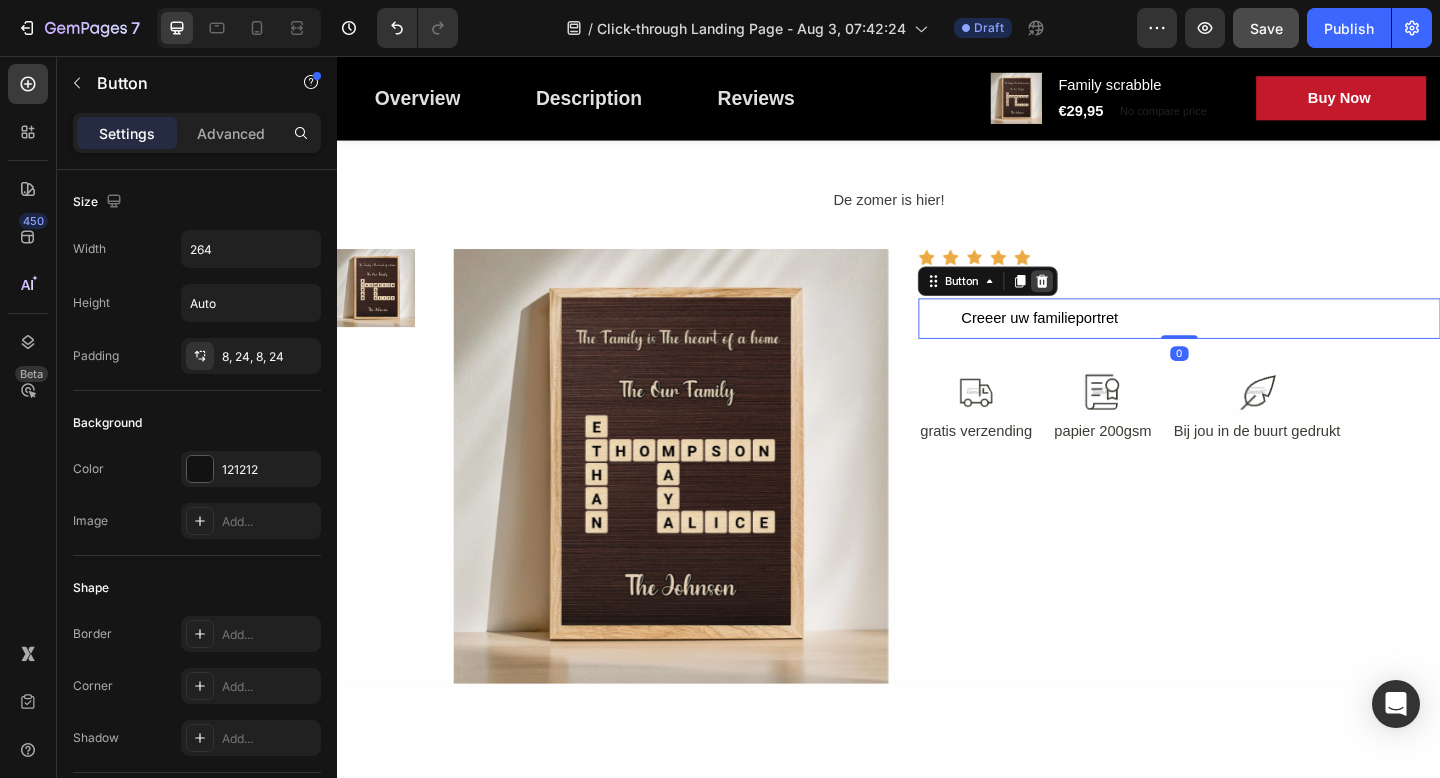 click 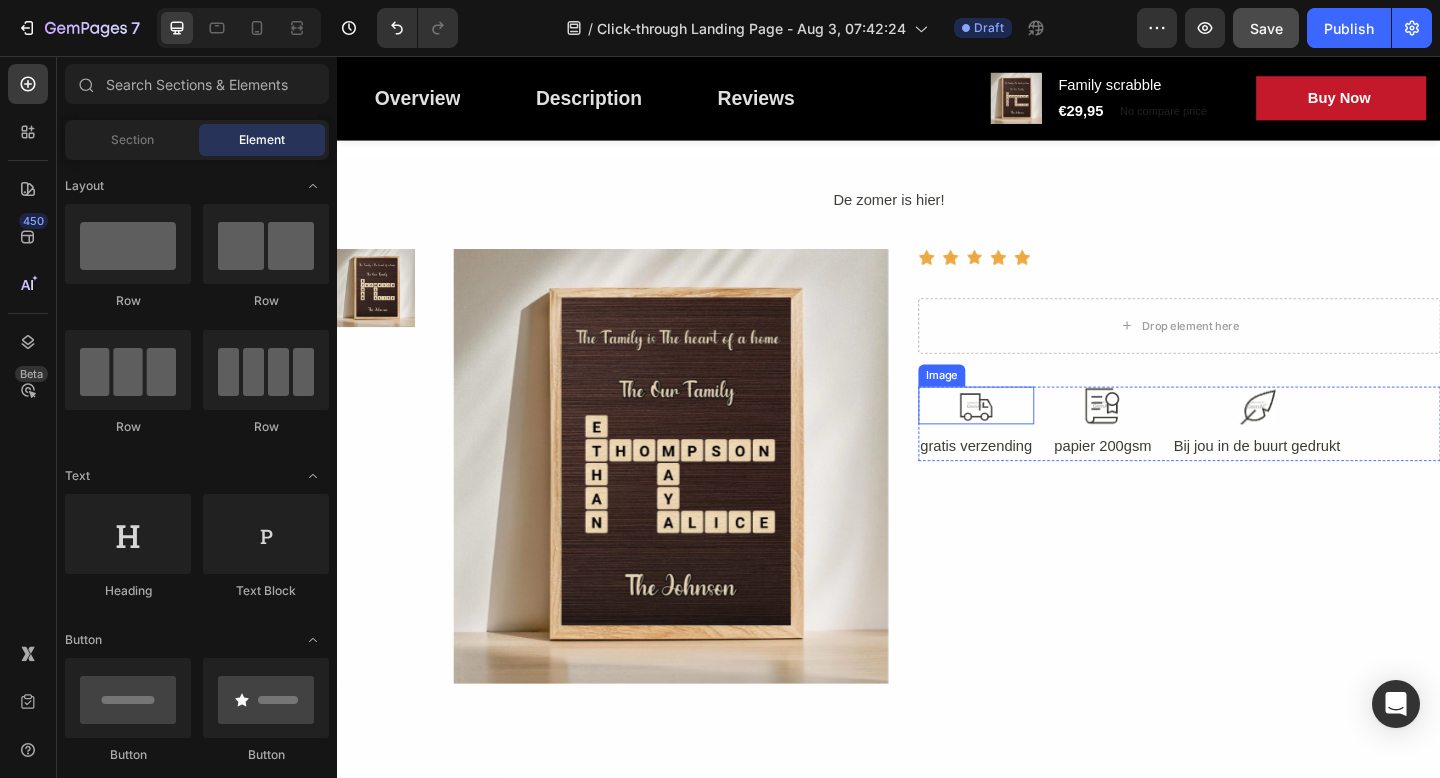 click at bounding box center [1032, 436] 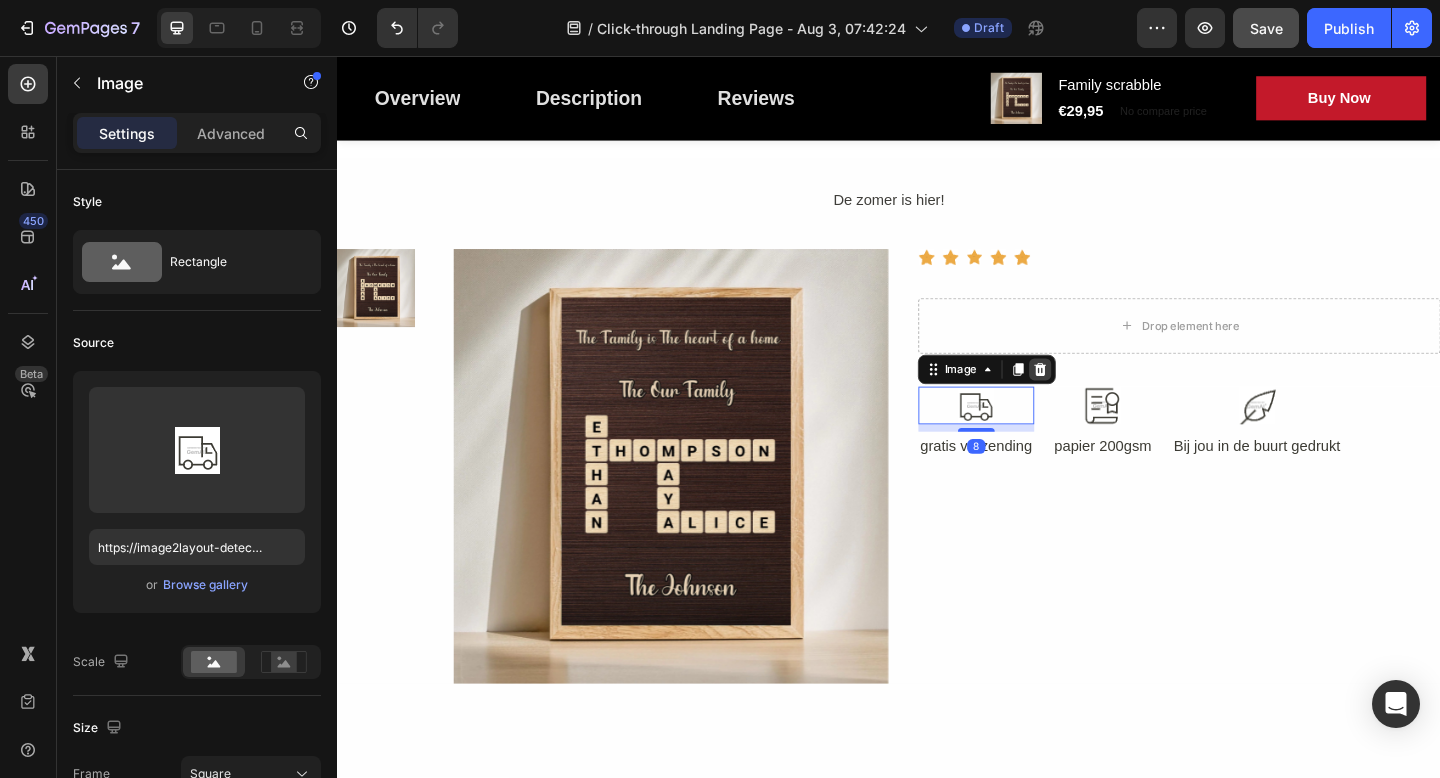 click 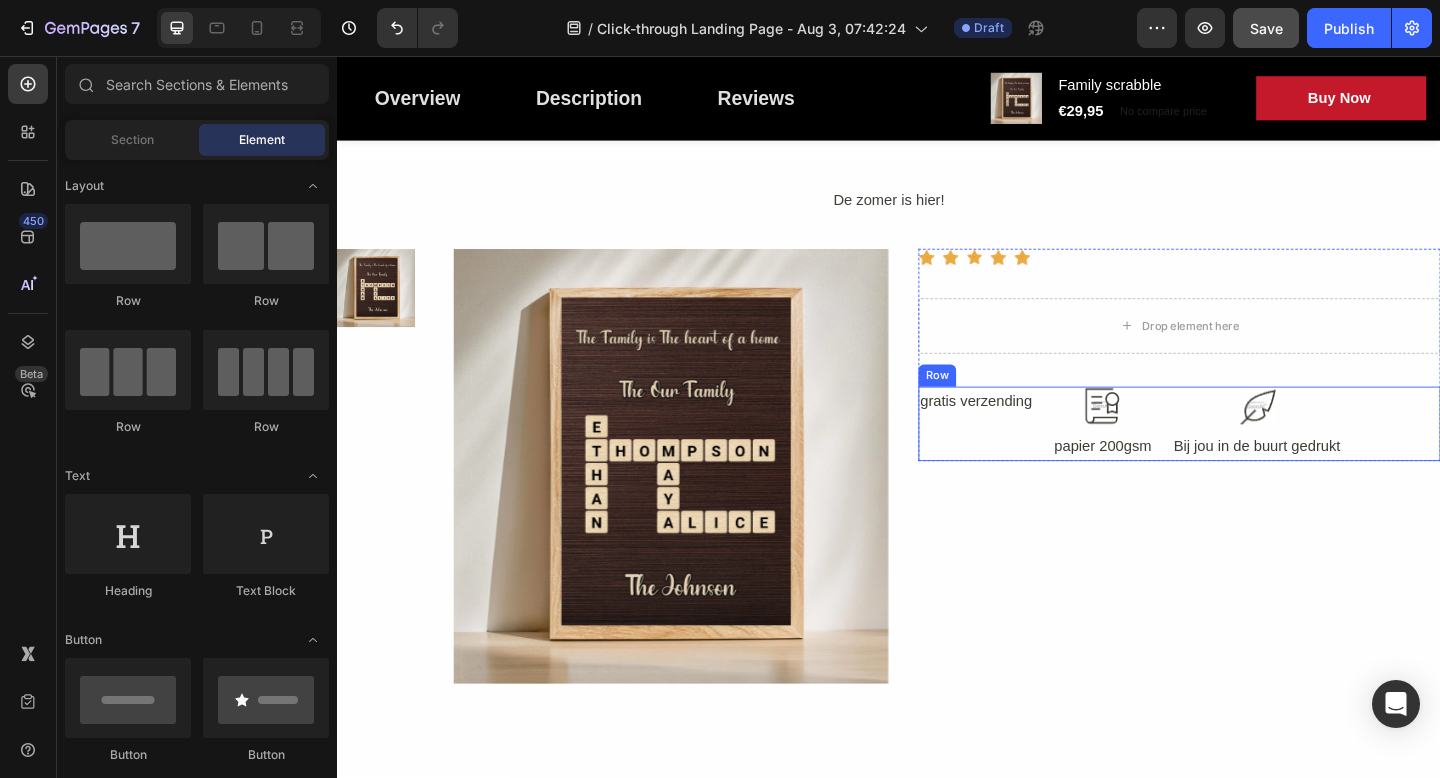 click on "gratis verzending Text Block" at bounding box center [1032, 457] 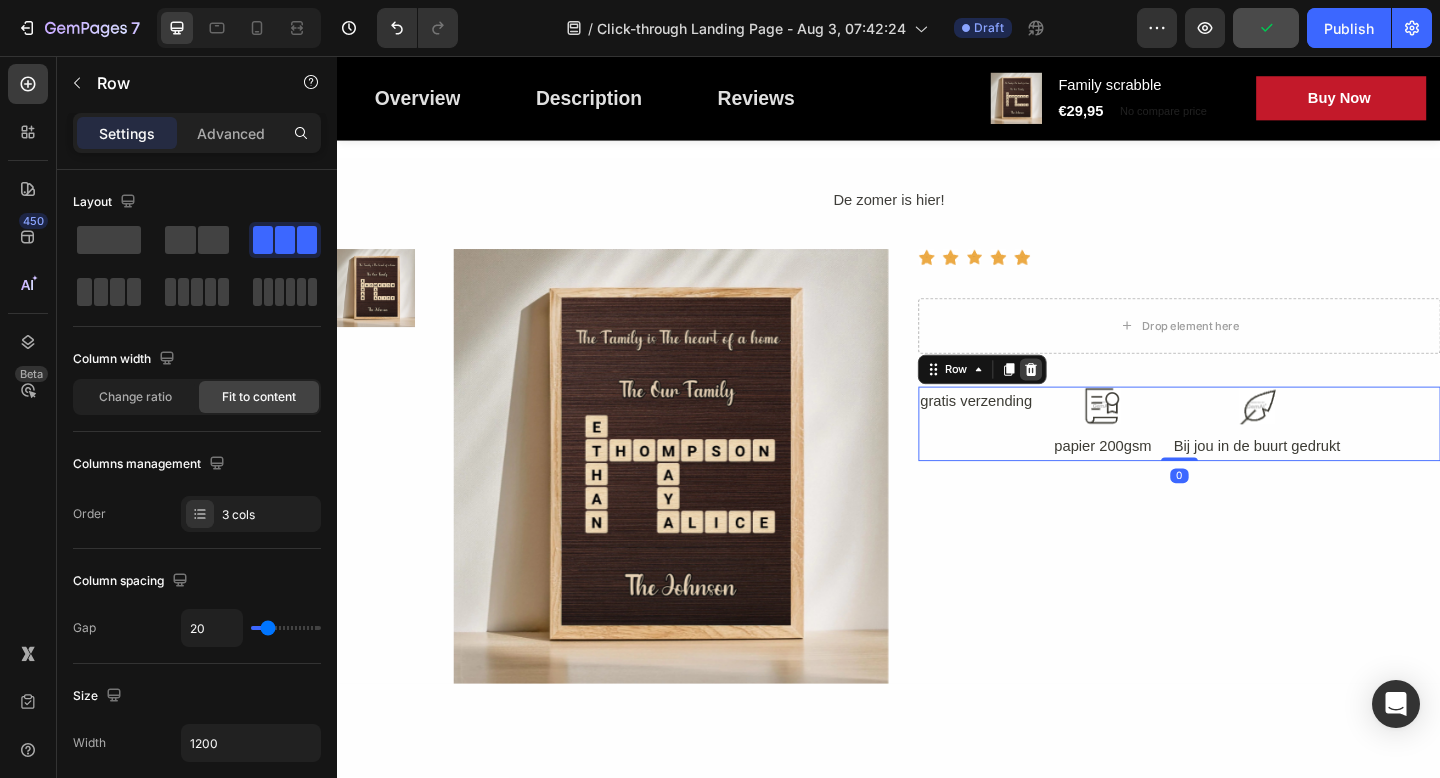 click at bounding box center [1092, 397] 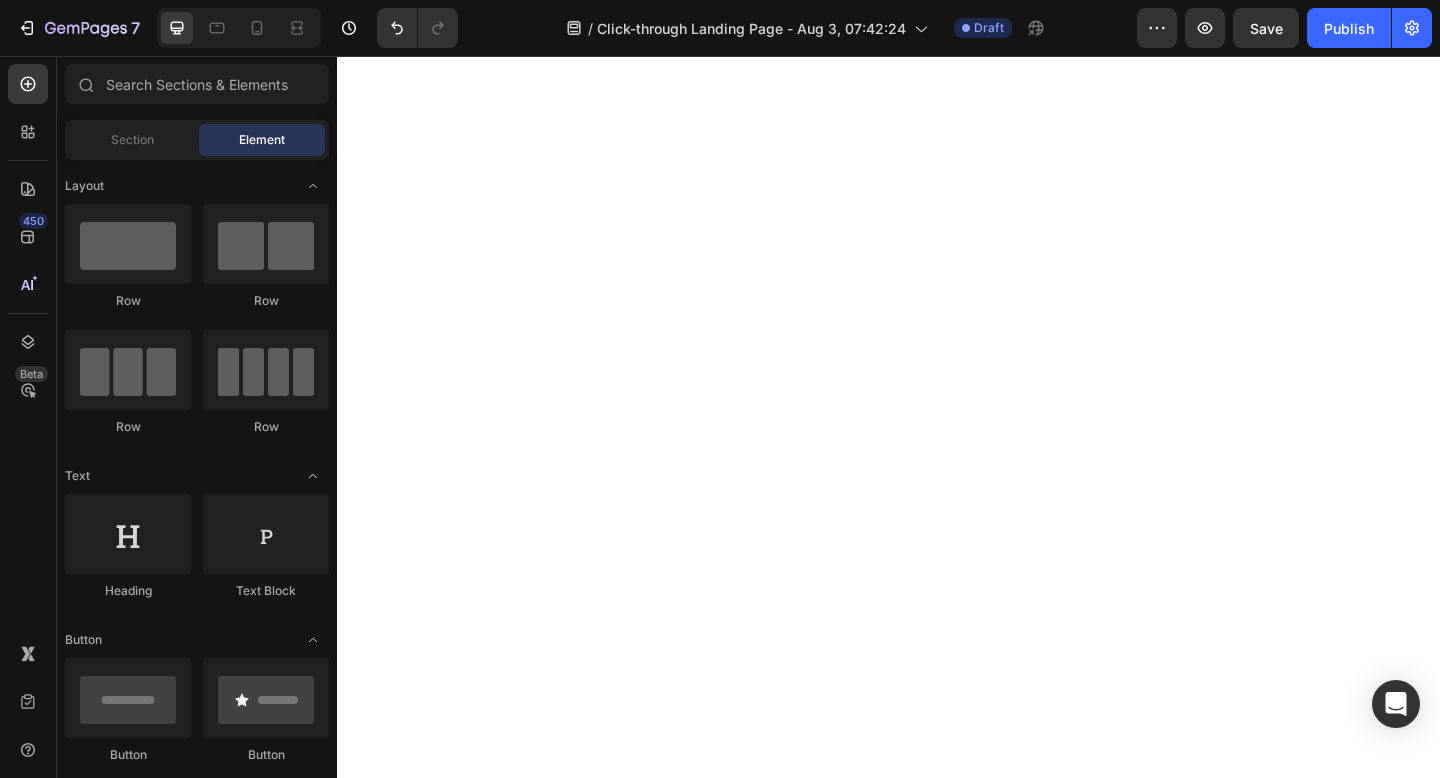 scroll, scrollTop: 0, scrollLeft: 0, axis: both 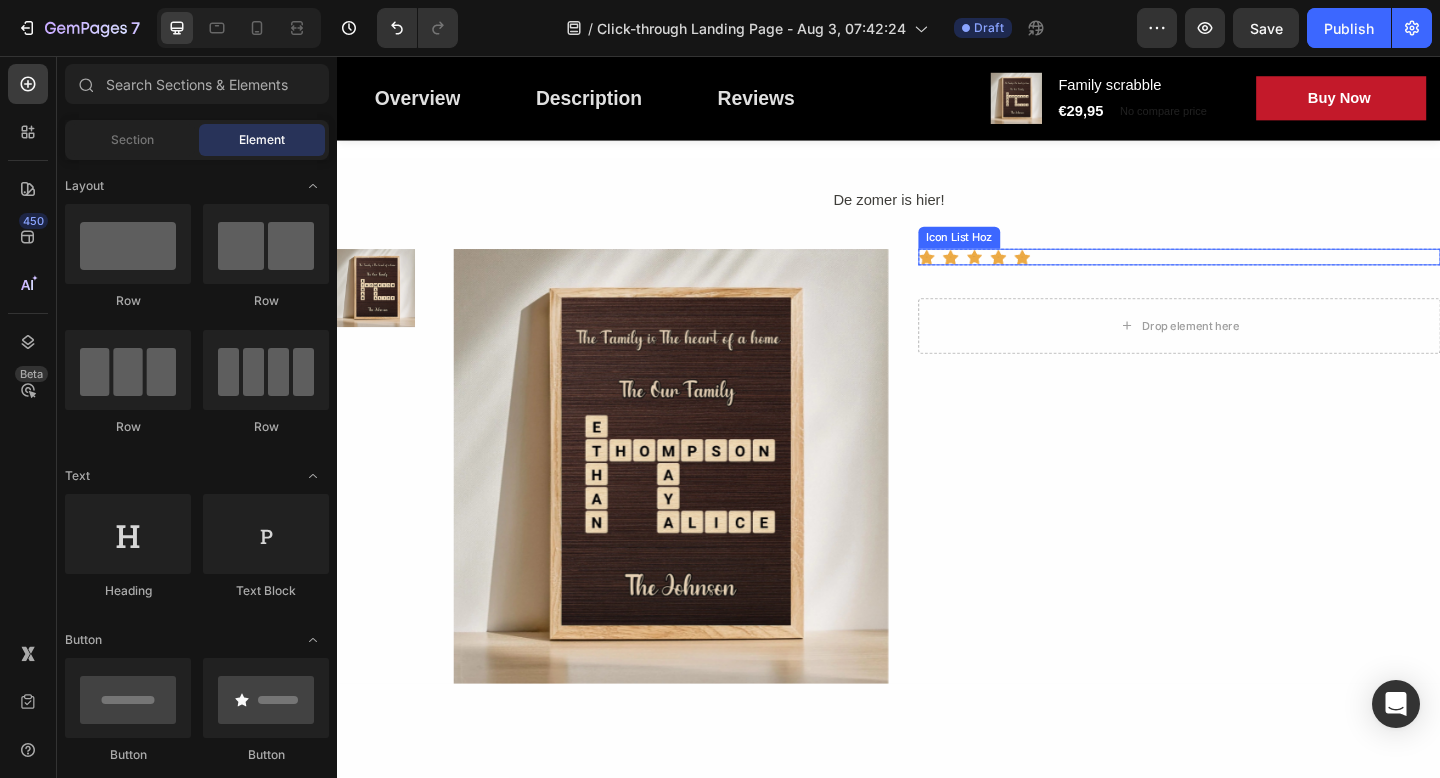 click on "Icon     Icon     Icon     Icon     Icon" at bounding box center (1253, 275) 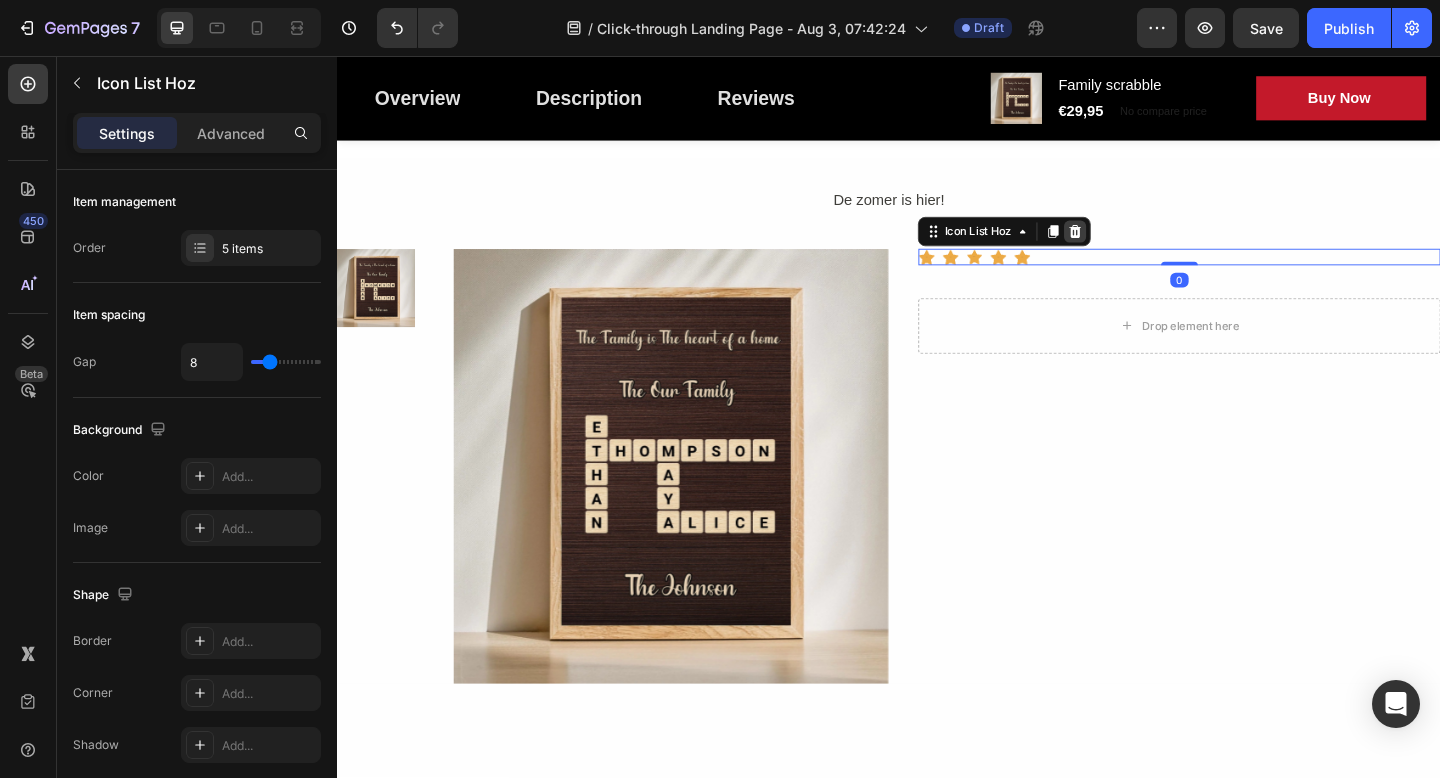 click 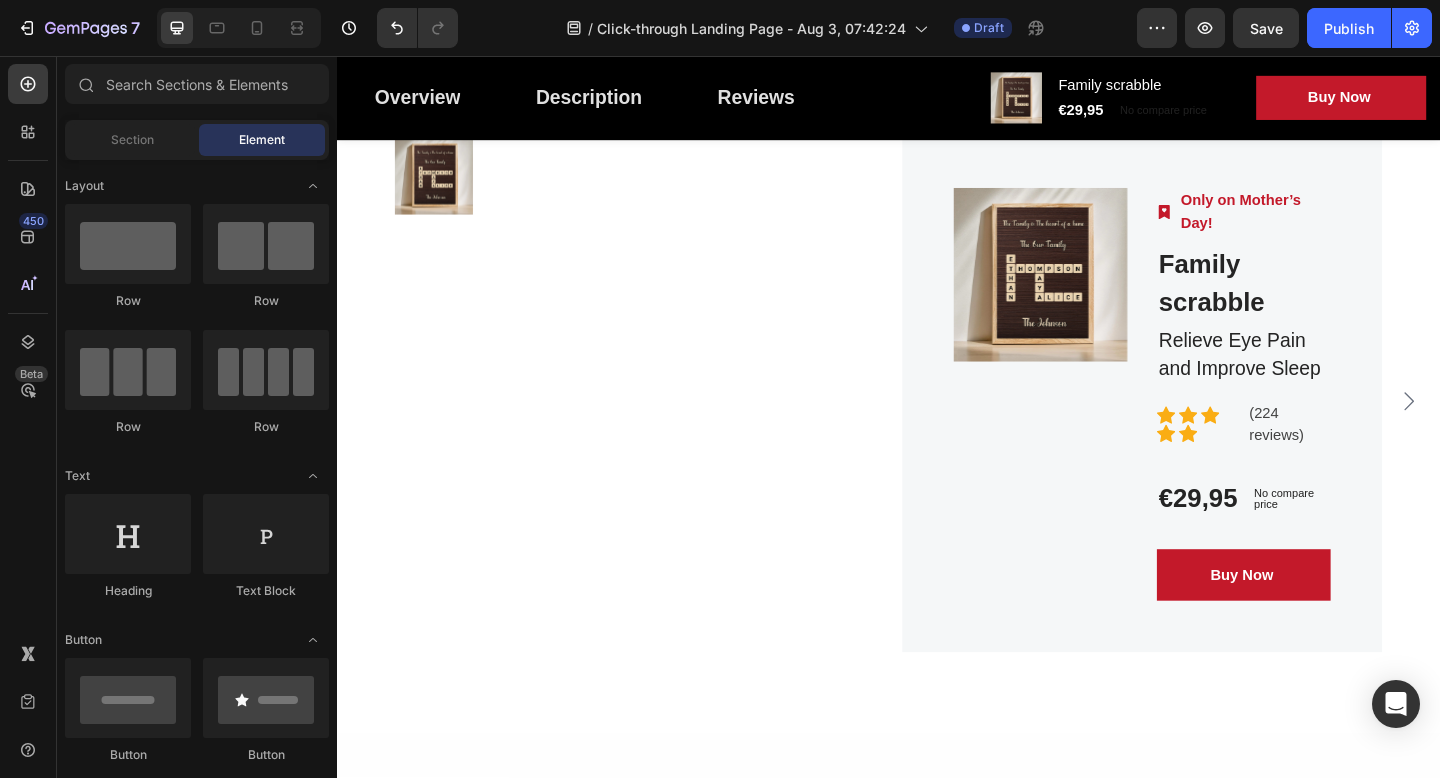 scroll, scrollTop: 5353, scrollLeft: 0, axis: vertical 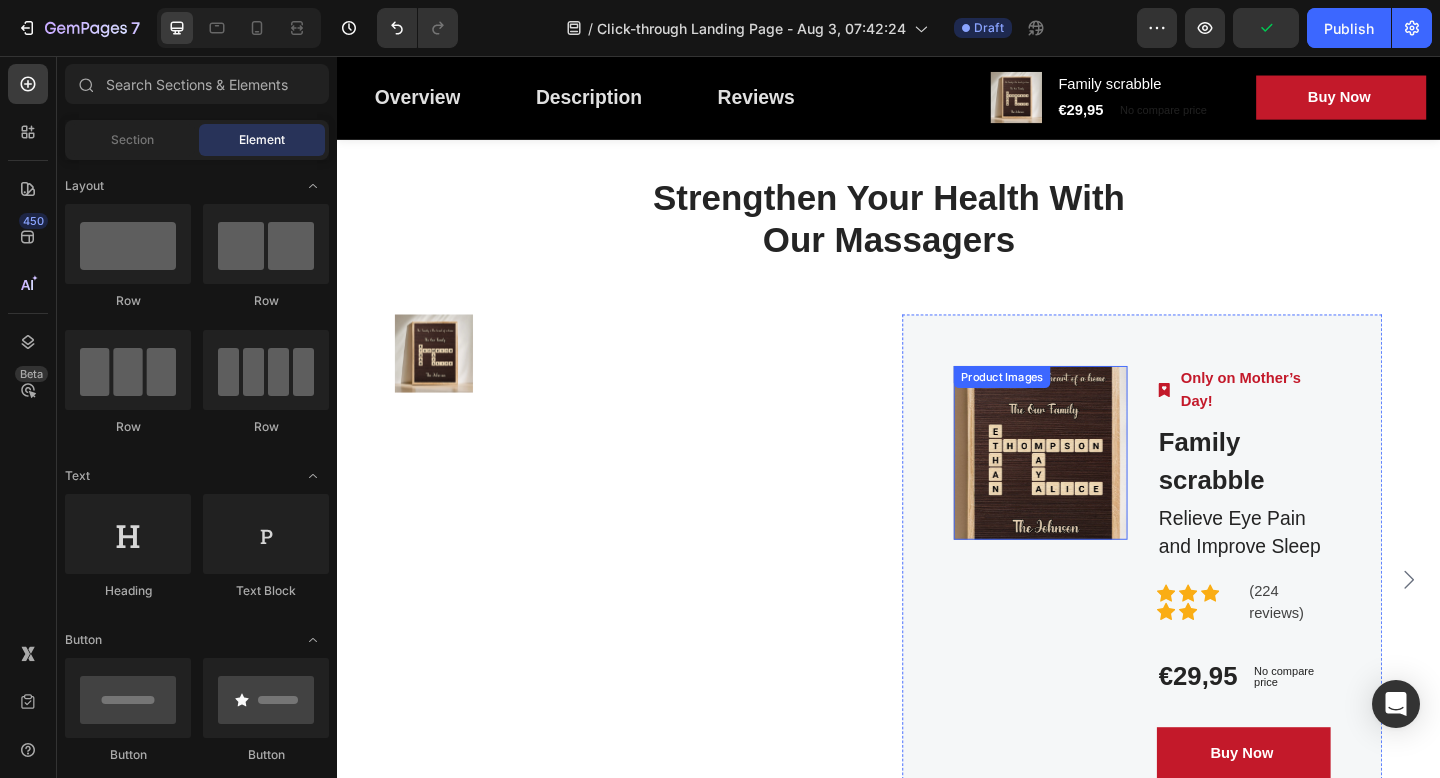 click at bounding box center [1102, 488] 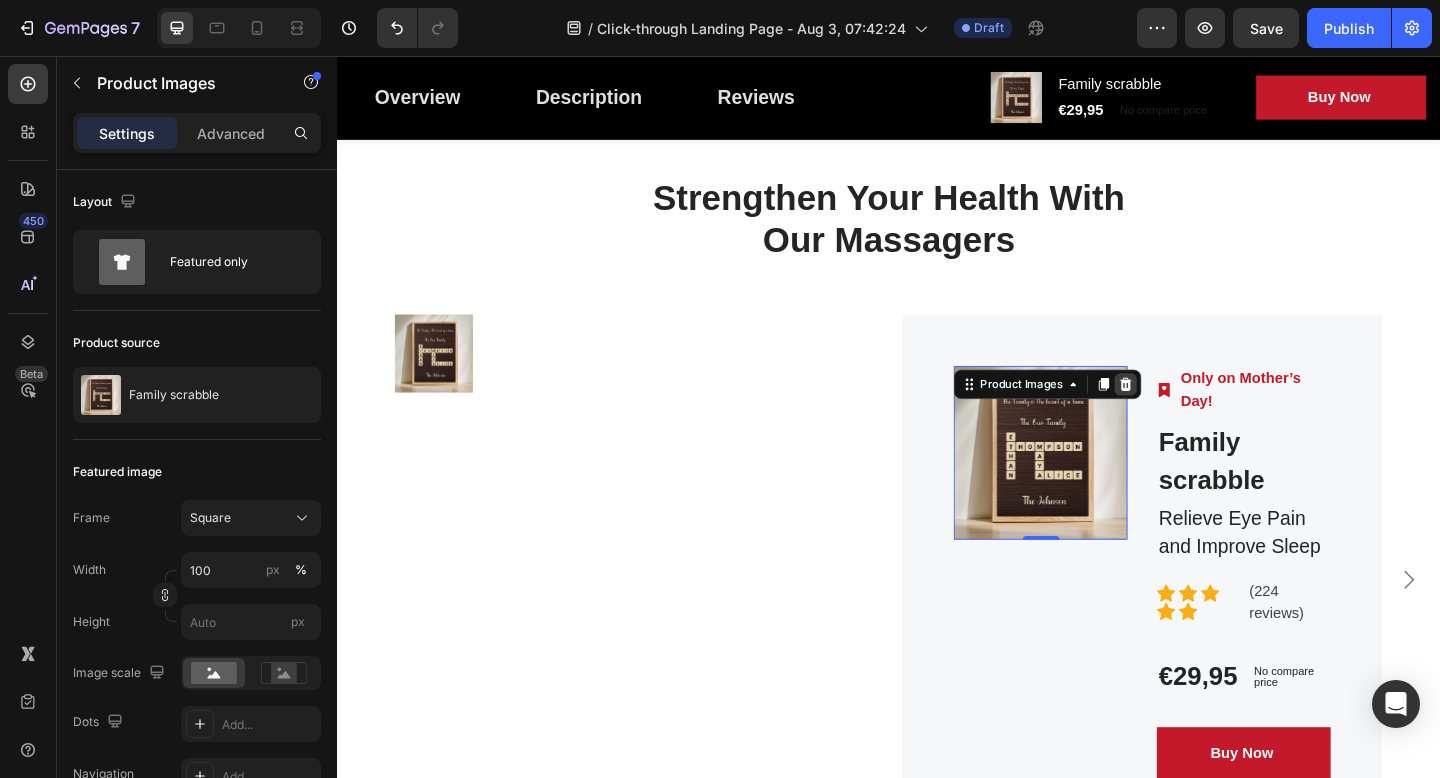 click 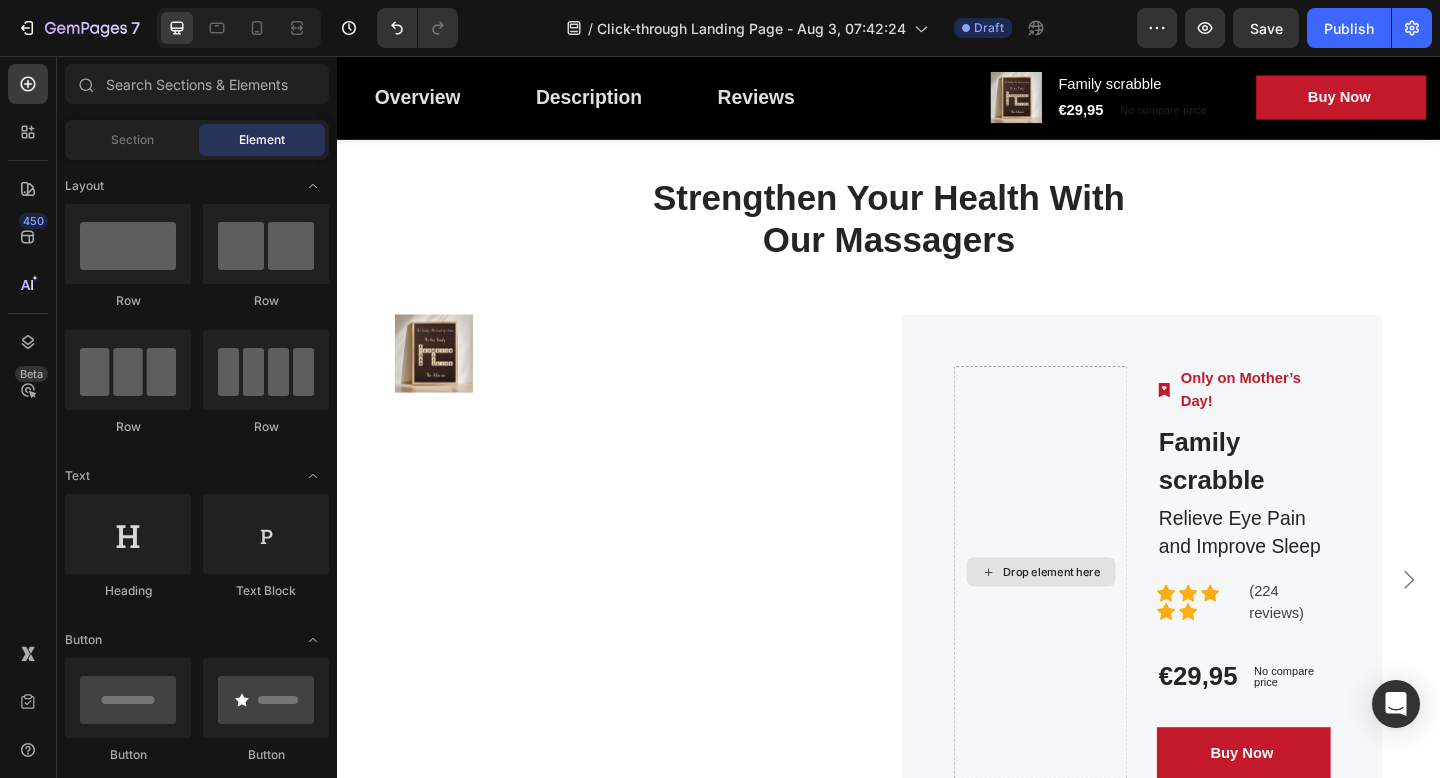 scroll, scrollTop: 5555, scrollLeft: 0, axis: vertical 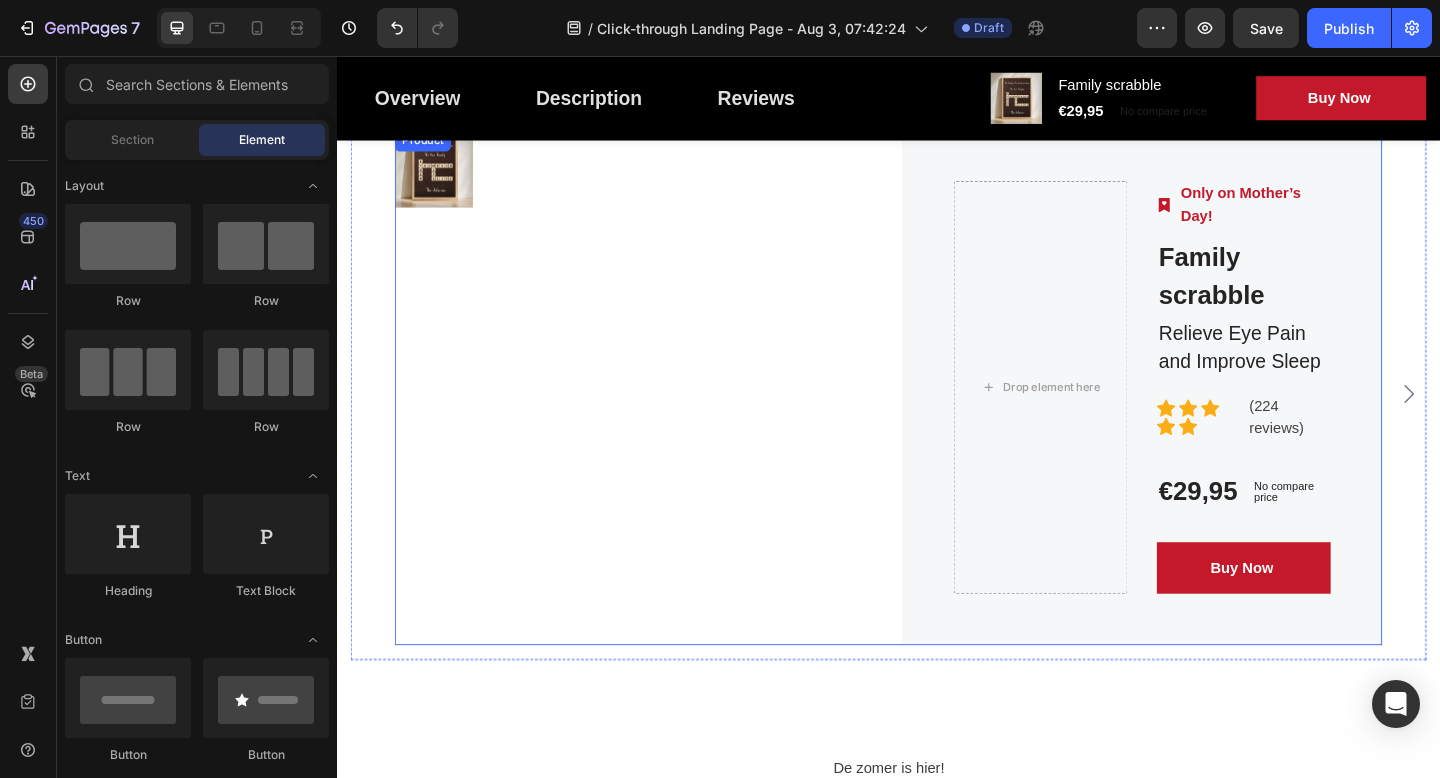 click on "Product Images" at bounding box center [661, 416] 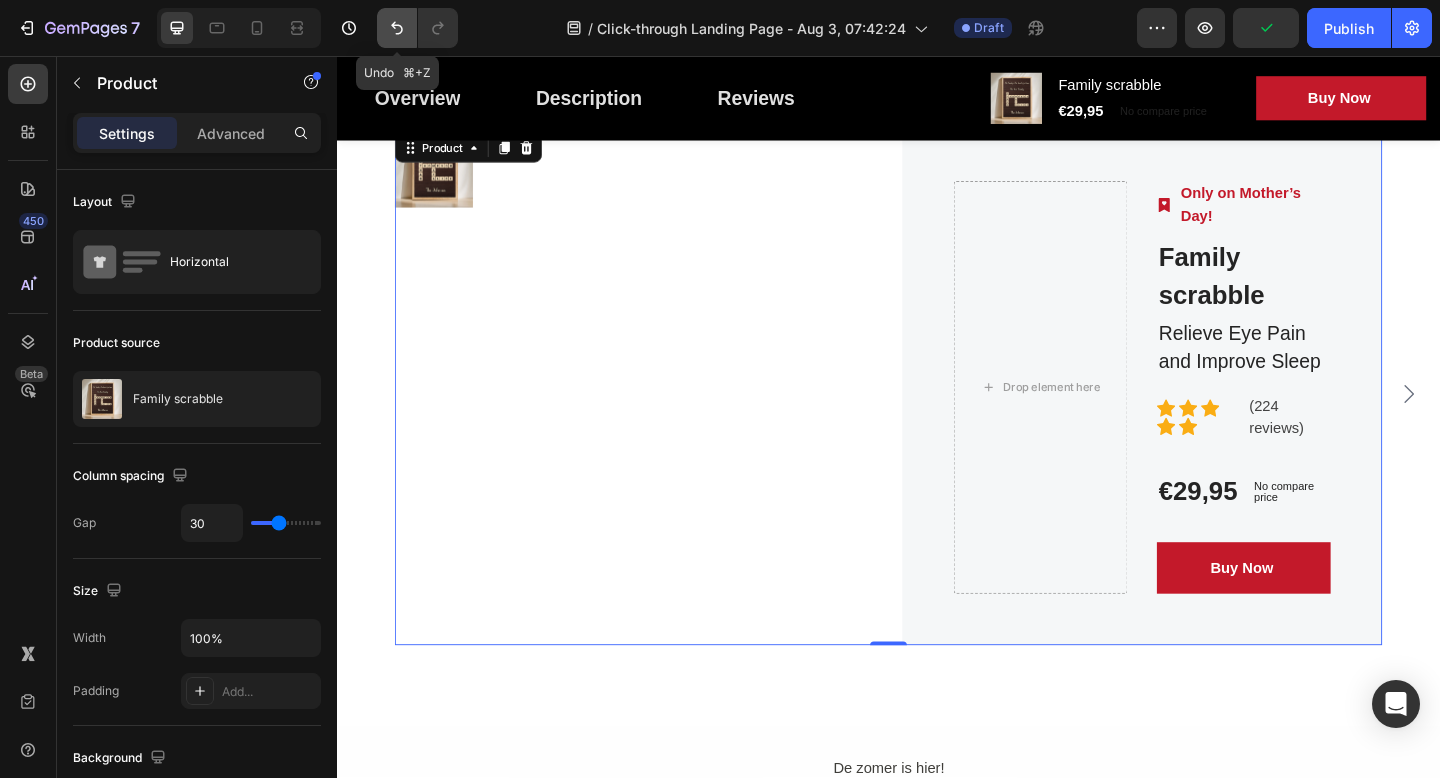 click 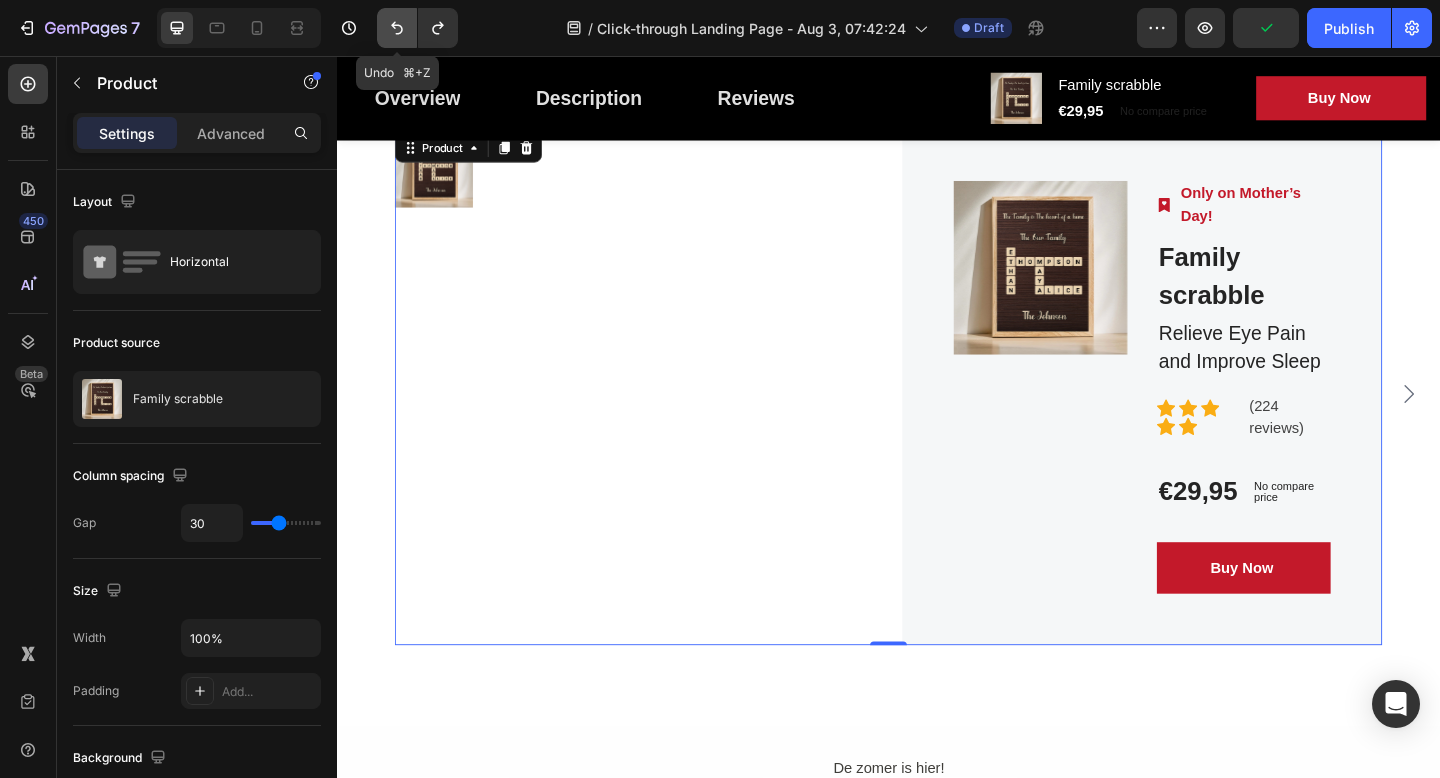 click 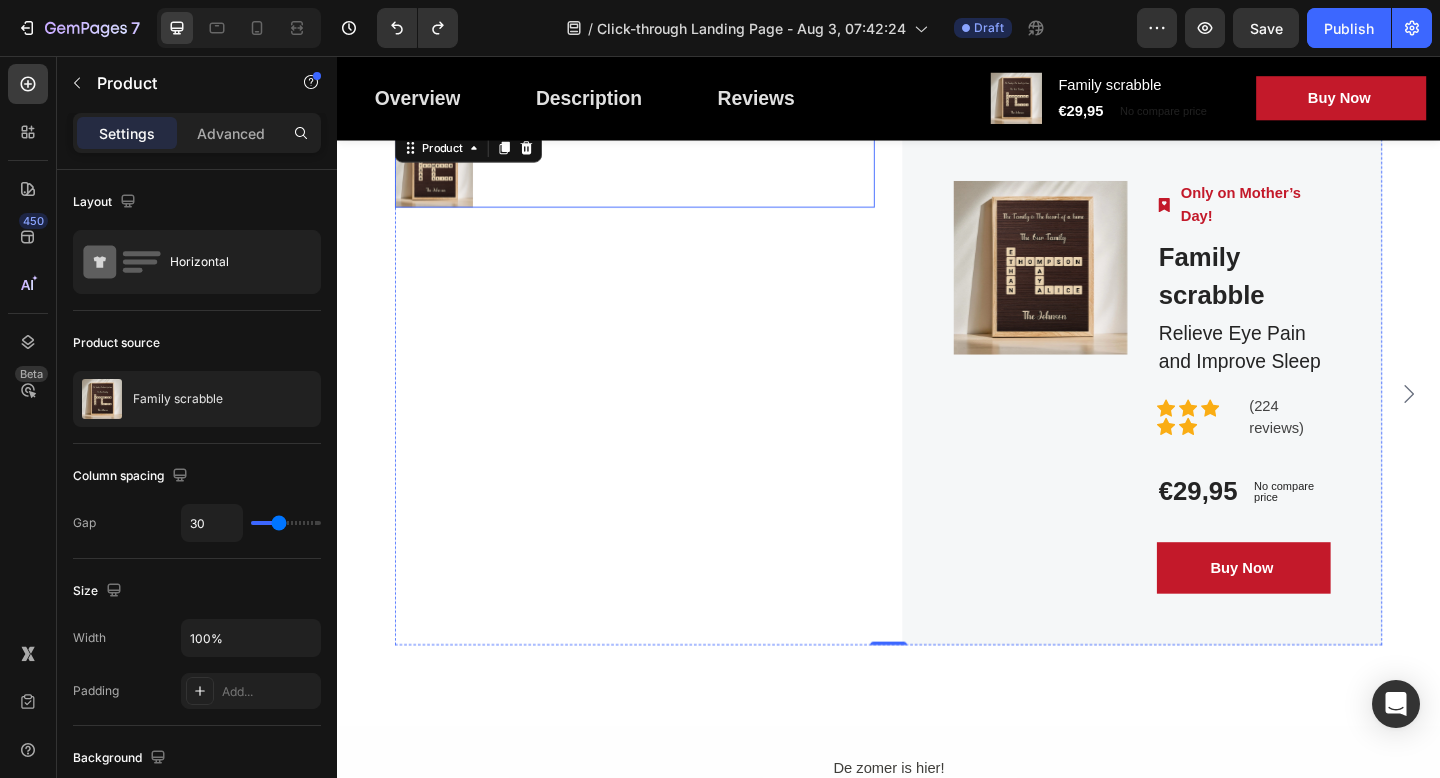 click at bounding box center (442, 178) 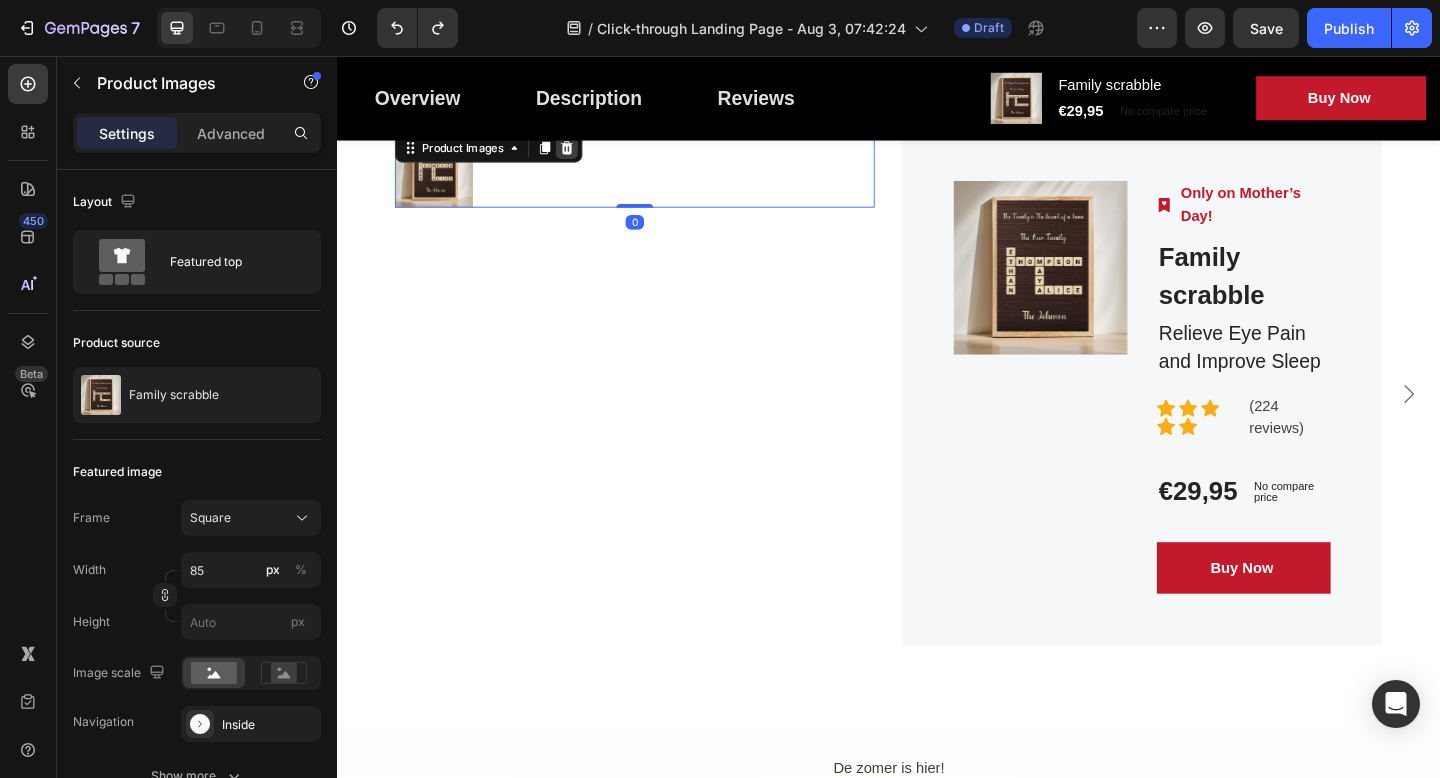 click 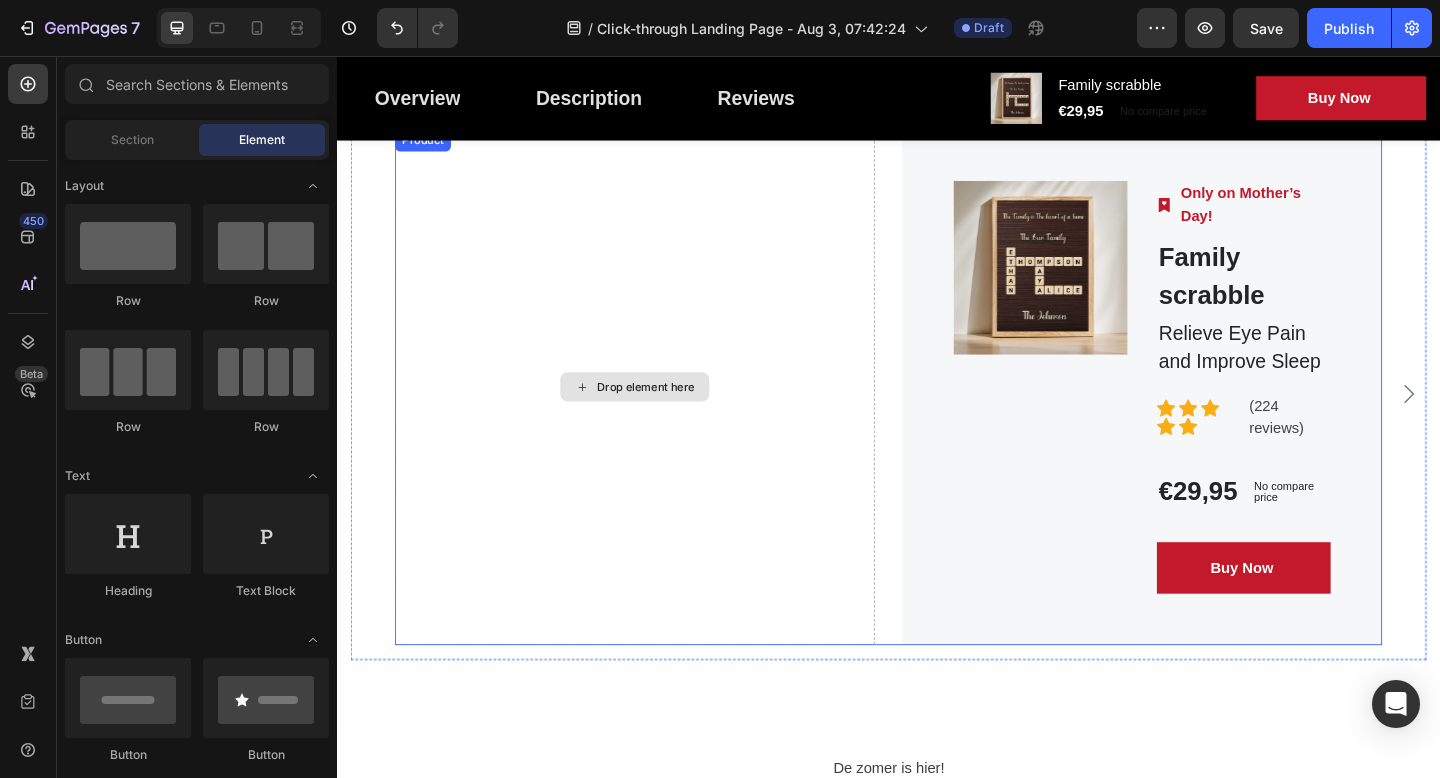 click on "Drop element here" at bounding box center (661, 416) 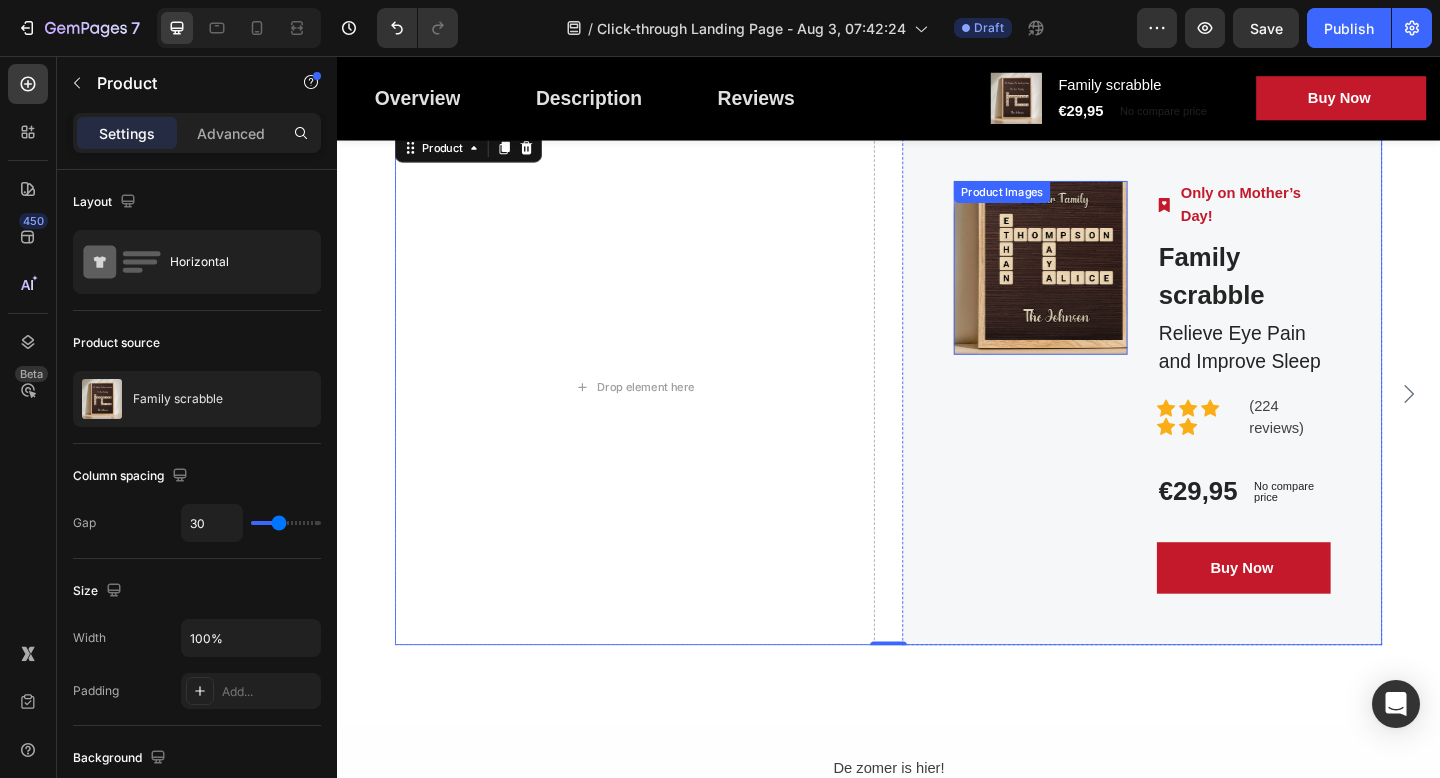click at bounding box center [1102, 286] 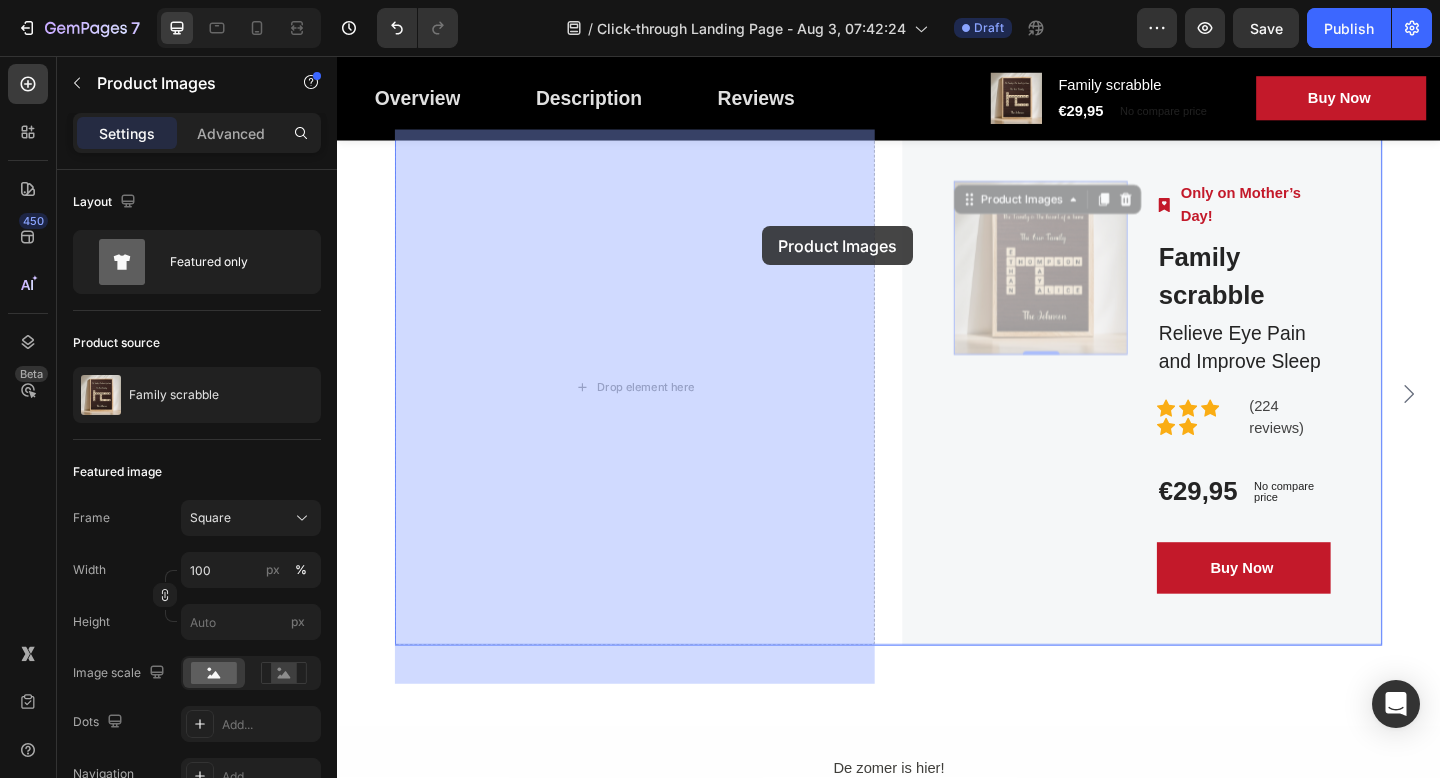 drag, startPoint x: 1024, startPoint y: 213, endPoint x: 734, endPoint y: 285, distance: 298.8043 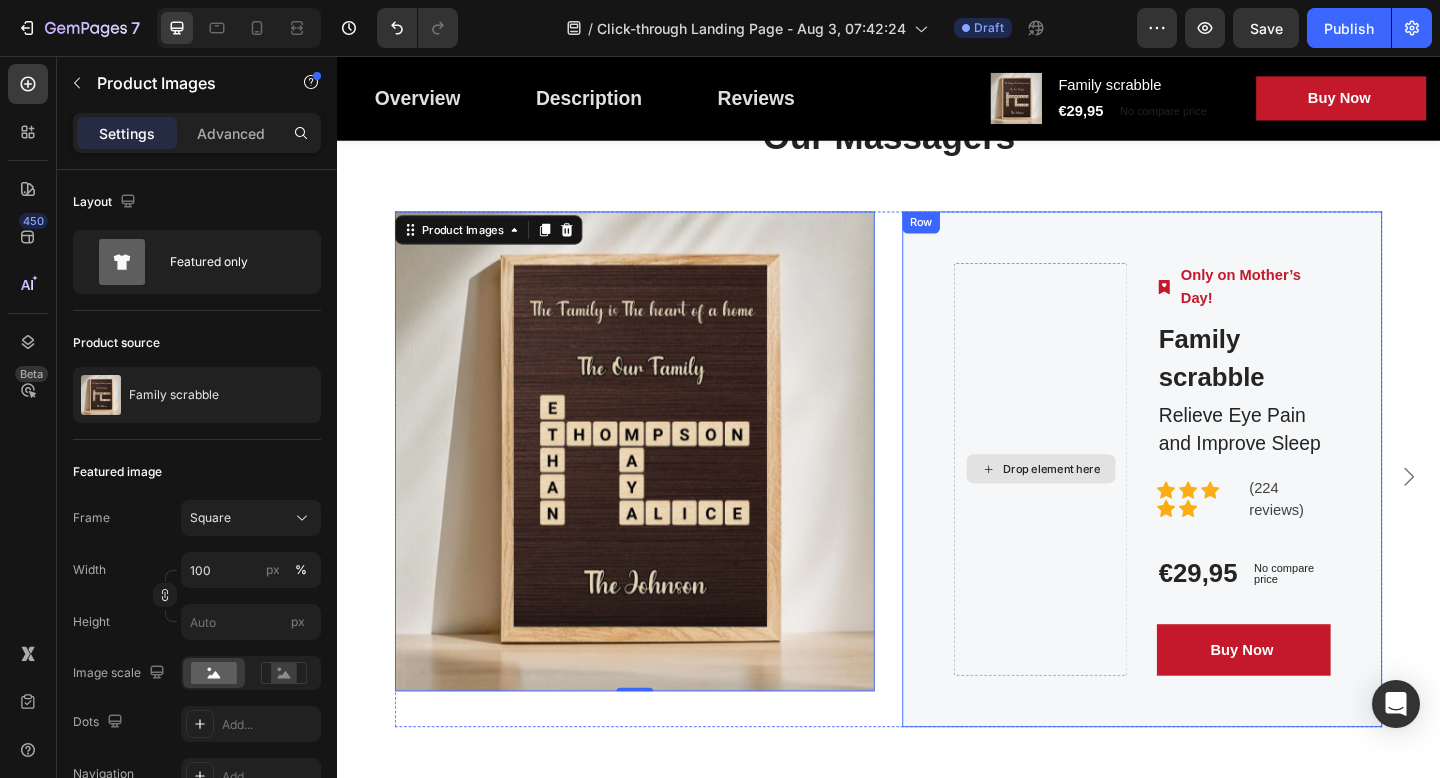 scroll, scrollTop: 5455, scrollLeft: 0, axis: vertical 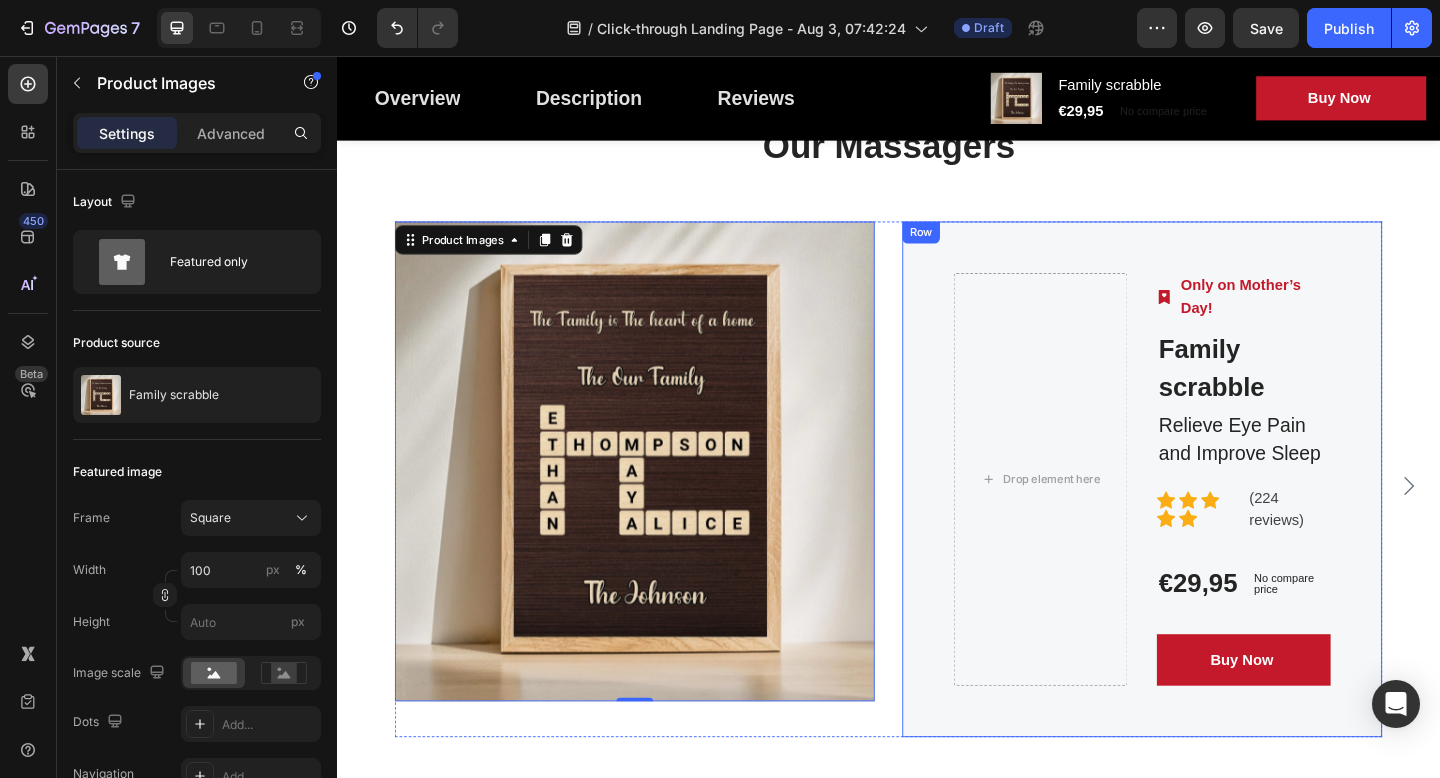 click on "Drop element here Image Only on Mother’s Day! Text block Row Family scrabble (P) Title Relieve Eye Pain and Improve Sleep Text block                Icon                Icon                Icon                Icon                Icon Icon List Hoz (224 reviews) Text block Row €29,95 (P) Price (P) Price No compare price (P) Price Row Buy Now (P) Cart Button Row" at bounding box center (1213, 516) 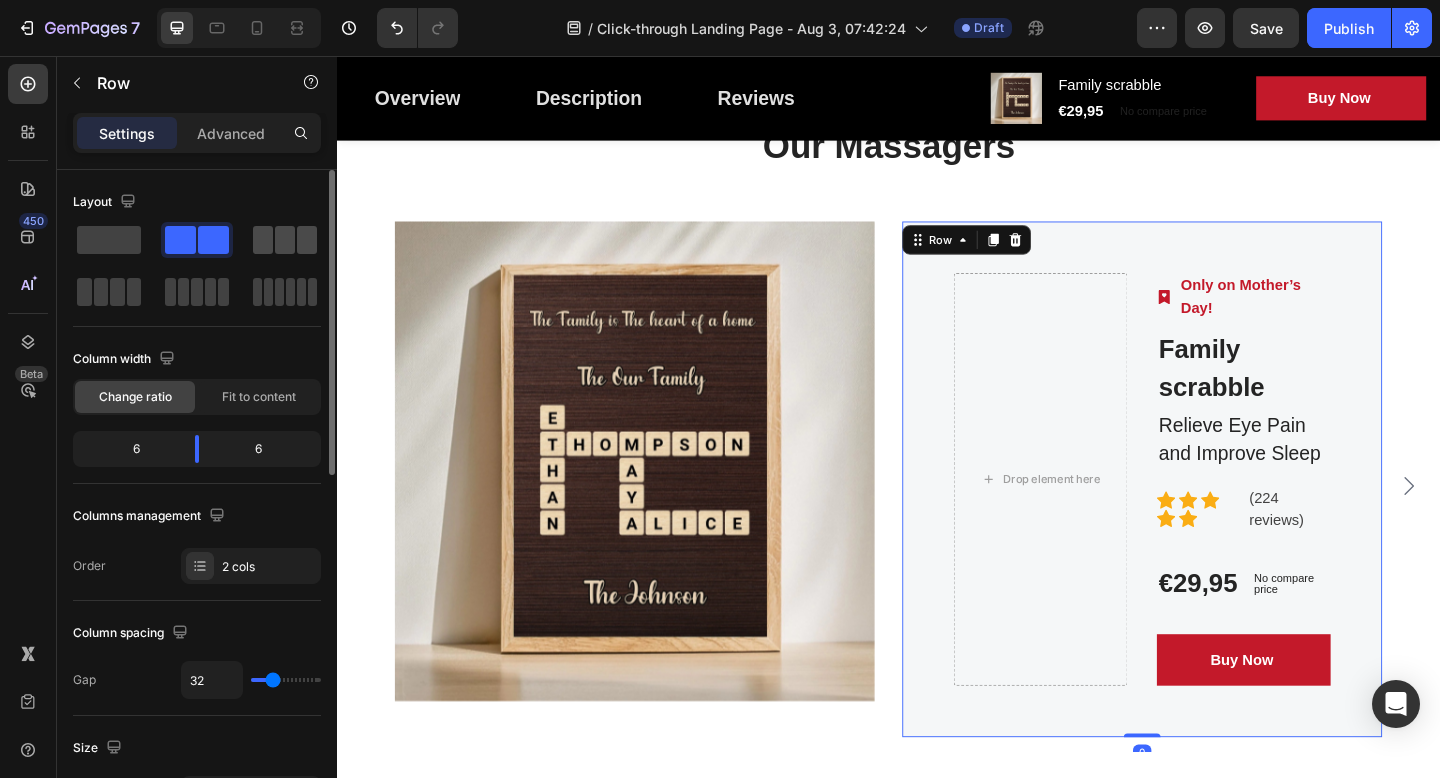 click 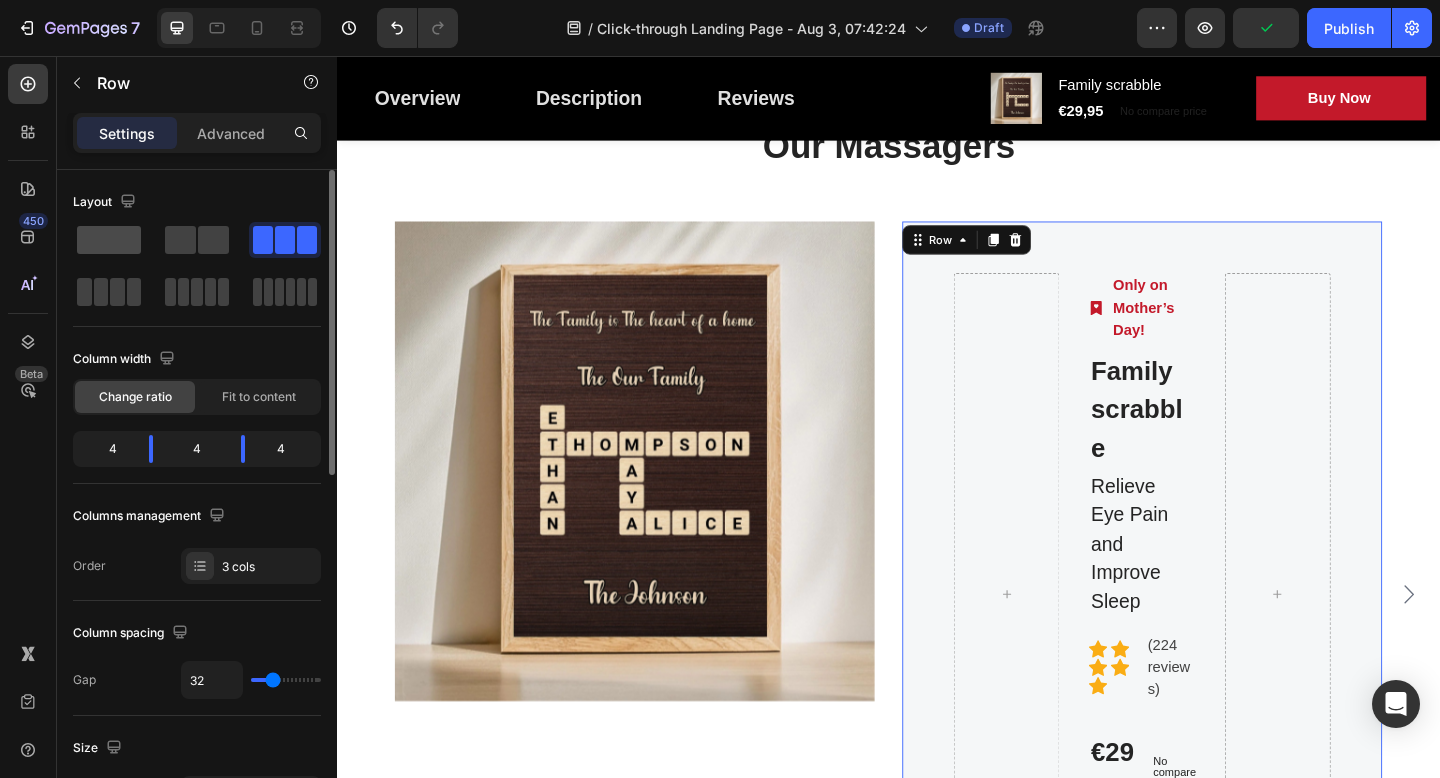 click 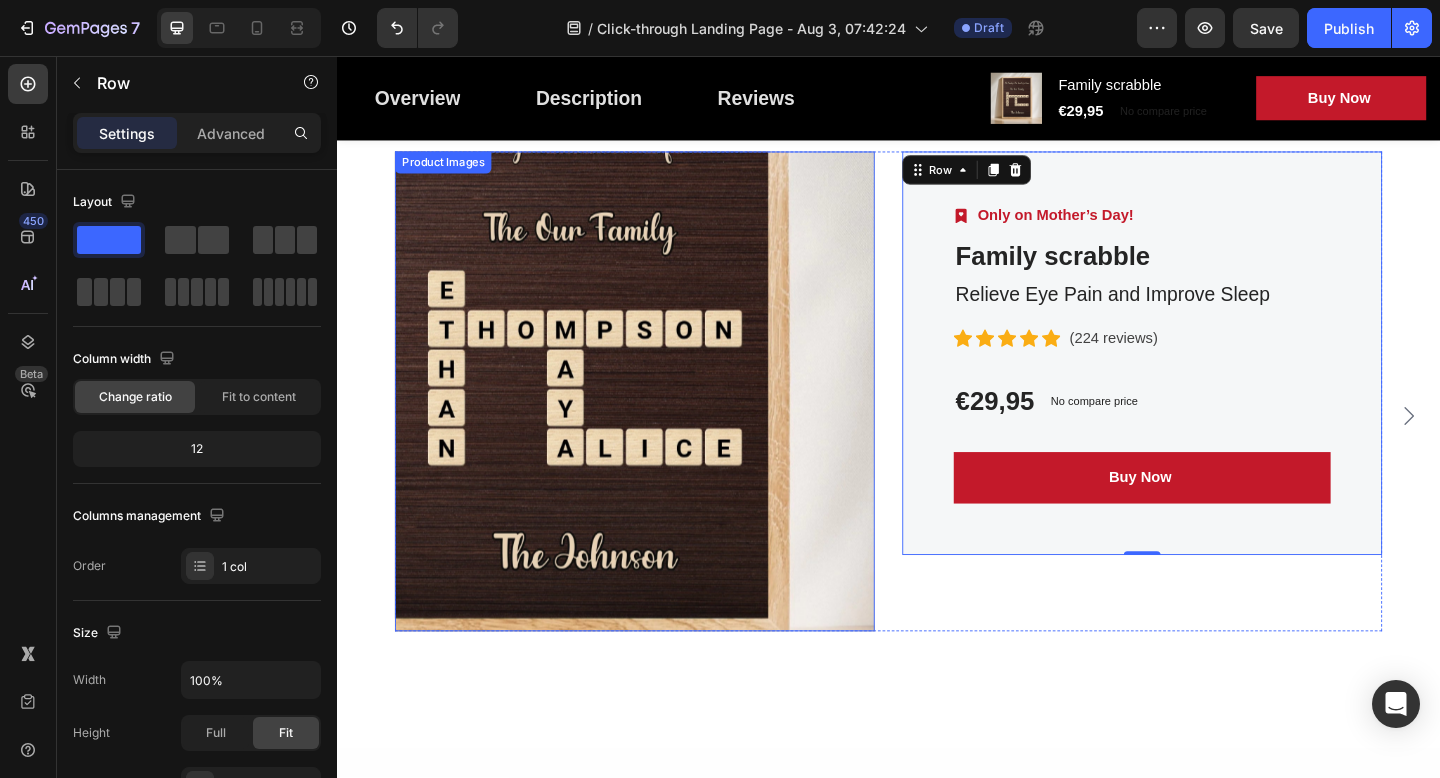 scroll, scrollTop: 5566, scrollLeft: 0, axis: vertical 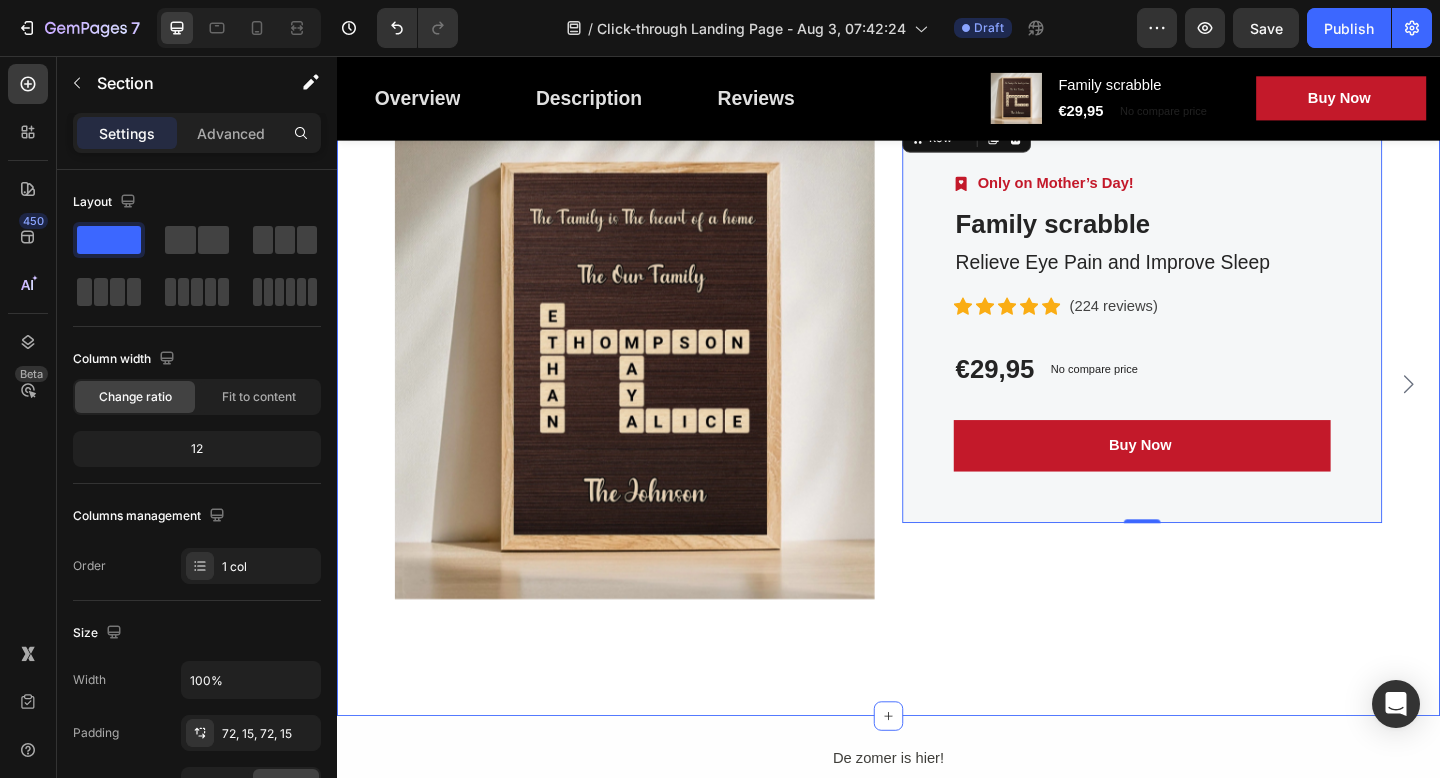 click on "Strengthen Your Health With  Our Massagers Heading Row
Product Images Image Only on Mother’s Day! Text block Row Family scrabble (P) Title Relieve Eye Pain and Improve Sleep Text block                Icon                Icon                Icon                Icon                Icon Icon List Hoz (224 reviews) Text block Row €29,95 (P) Price (P) Price No compare price (P) Price Row Buy Now (P) Cart Button Row   0 Product Product Images Image Only on Mother’s Day! Text block Row Family scrabble (P) Title Relieve Eye Pain and Improve Sleep Text block                Icon                Icon                Icon                Icon                Icon Icon List Hoz (224 reviews) Text block Row €29,95 (P) Price (P) Price No compare price (P) Price Row Buy Now (P) Cart Button Row Product Product Images Image Only on Mother’s Day! Text block Row Family scrabble (P) Title Relieve Eye Pain and Improve Sleep Text block                Icon                Icon                Icon" at bounding box center (937, 338) 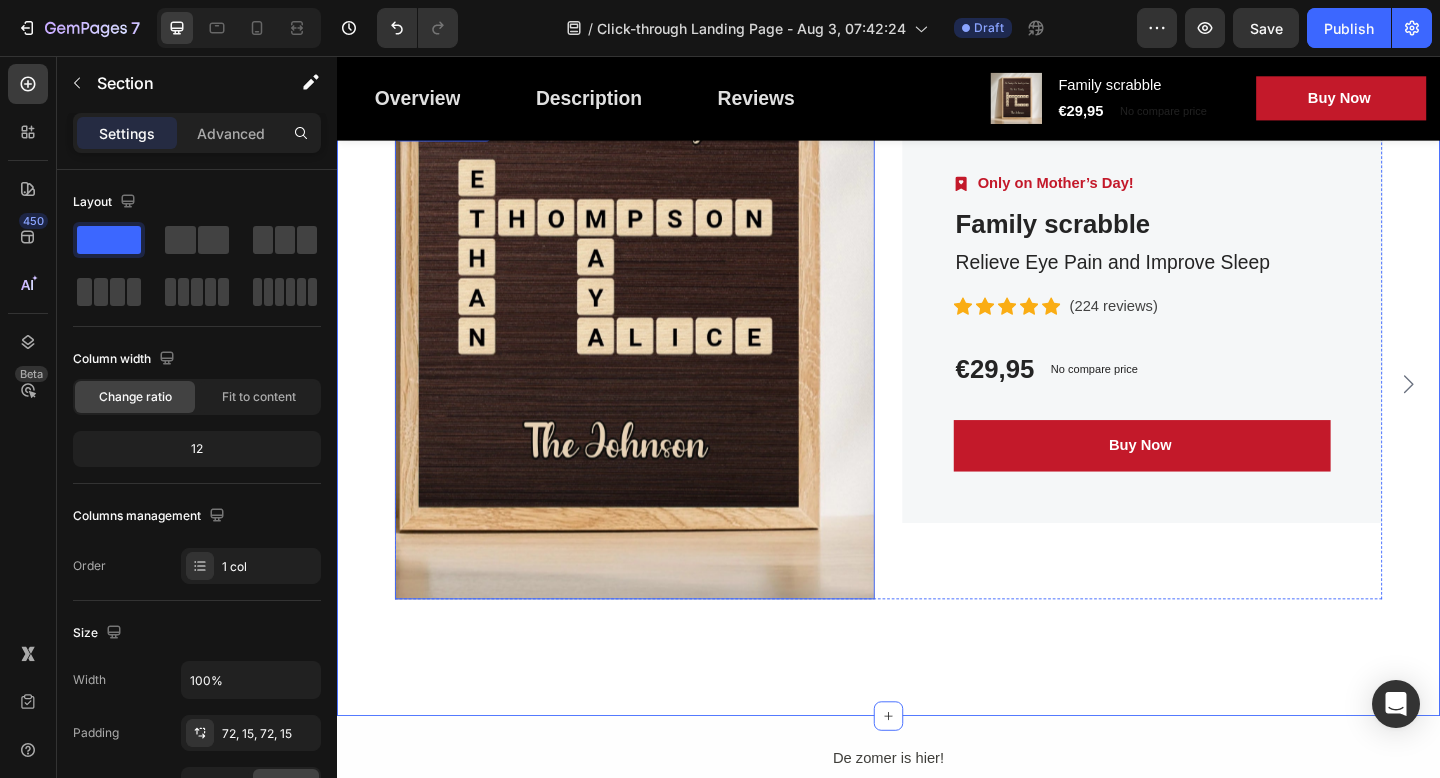 click at bounding box center [661, 386] 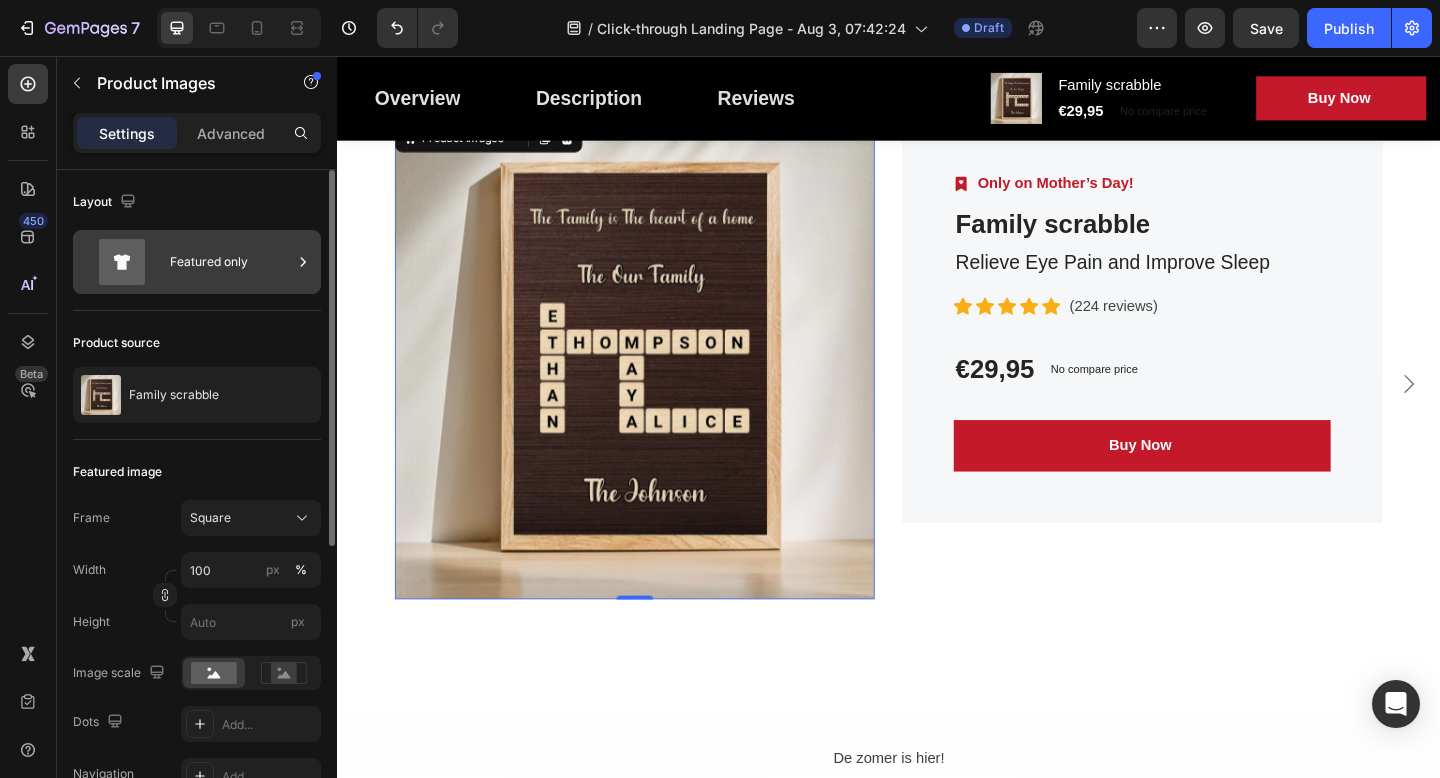 click on "Featured only" at bounding box center (231, 262) 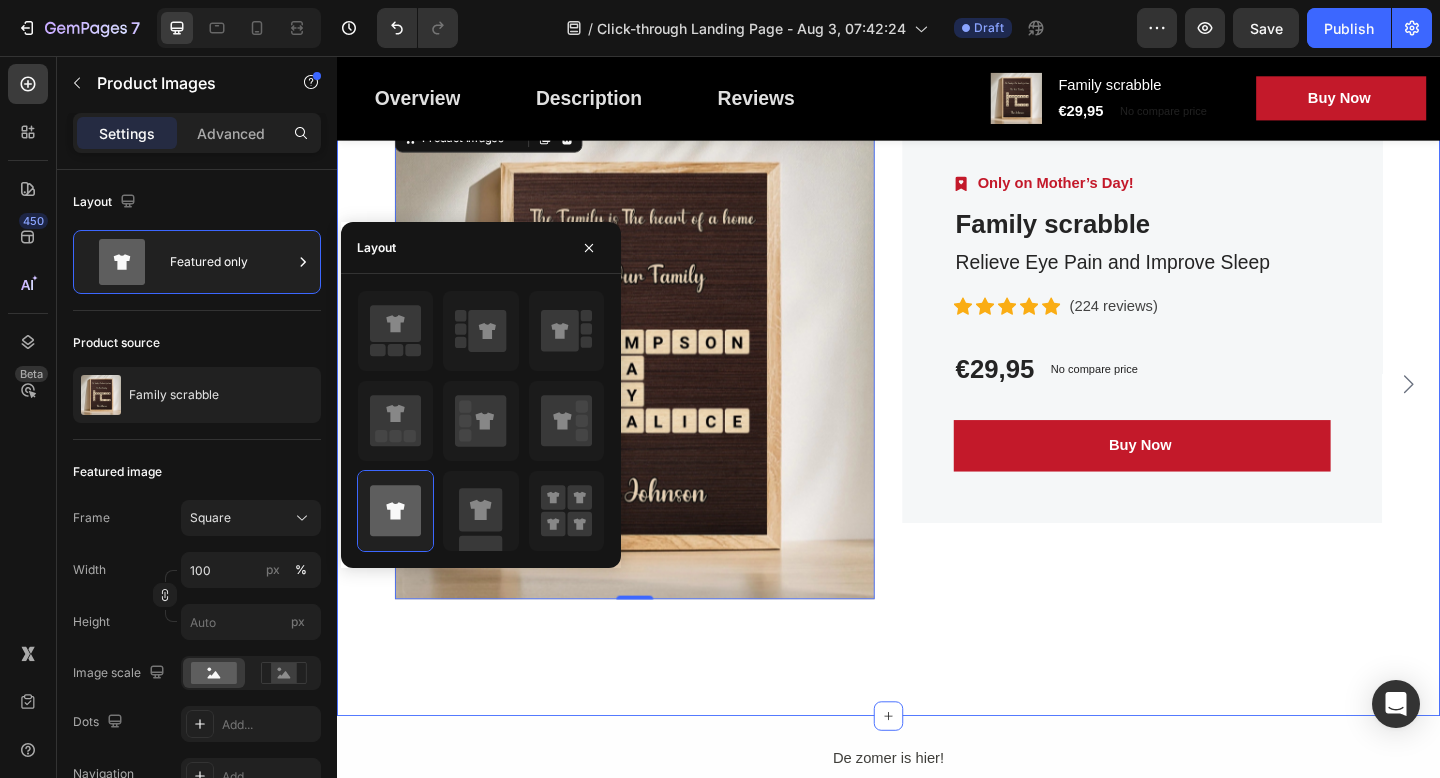 click on "Strengthen Your Health With  Our Massagers Heading Row
Product Images   0 Image Only on Mother’s Day! Text block Row Family scrabble (P) Title Relieve Eye Pain and Improve Sleep Text block                Icon                Icon                Icon                Icon                Icon Icon List Hoz (224 reviews) Text block Row €29,95 (P) Price (P) Price No compare price (P) Price Row Buy Now (P) Cart Button Row Product Product Images Image Only on Mother’s Day! Text block Row Family scrabble (P) Title Relieve Eye Pain and Improve Sleep Text block                Icon                Icon                Icon                Icon                Icon Icon List Hoz (224 reviews) Text block Row €29,95 (P) Price (P) Price No compare price (P) Price Row Buy Now (P) Cart Button Row Product Product Images Image Only on Mother’s Day! Text block Row Family scrabble (P) Title Relieve Eye Pain and Improve Sleep Text block                Icon                Icon                Icon" at bounding box center (937, 338) 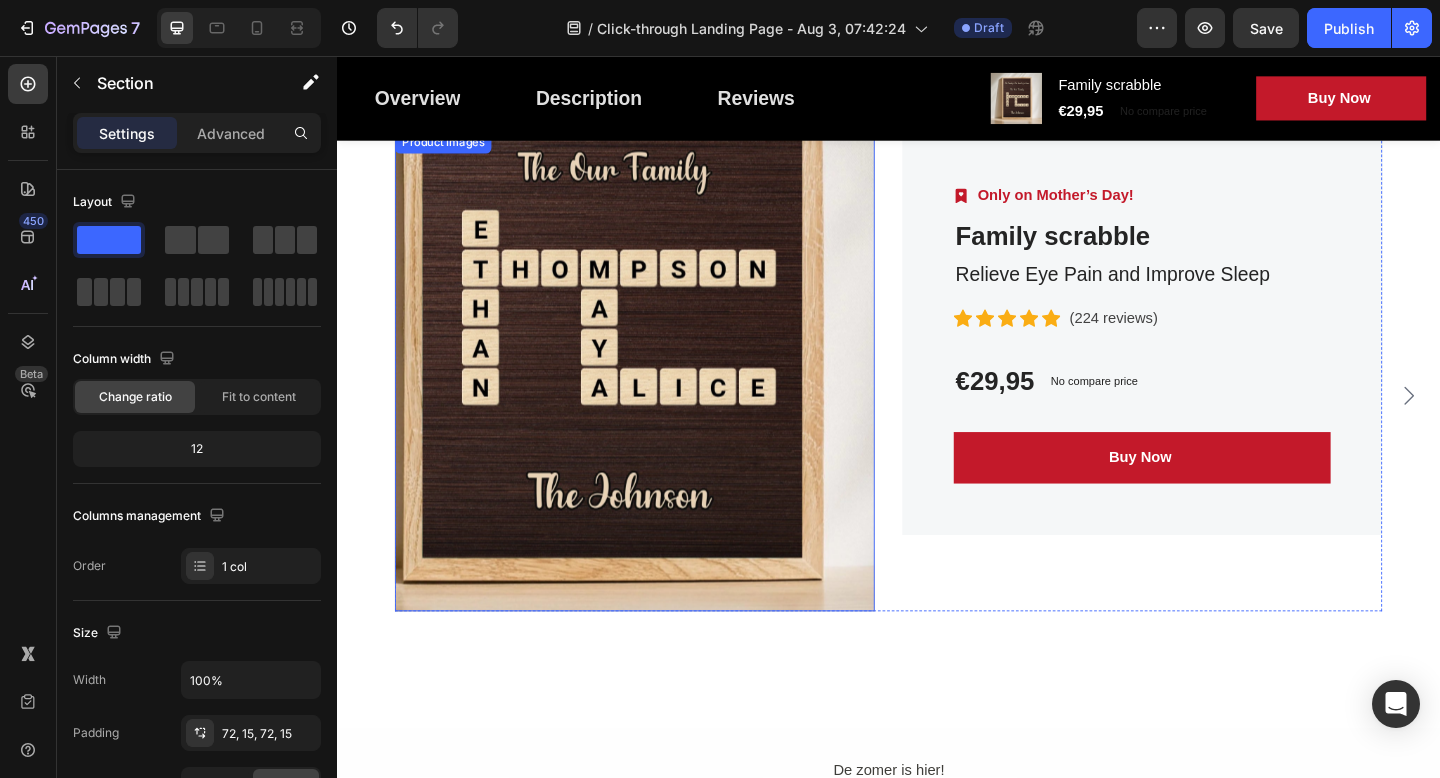 scroll, scrollTop: 5494, scrollLeft: 0, axis: vertical 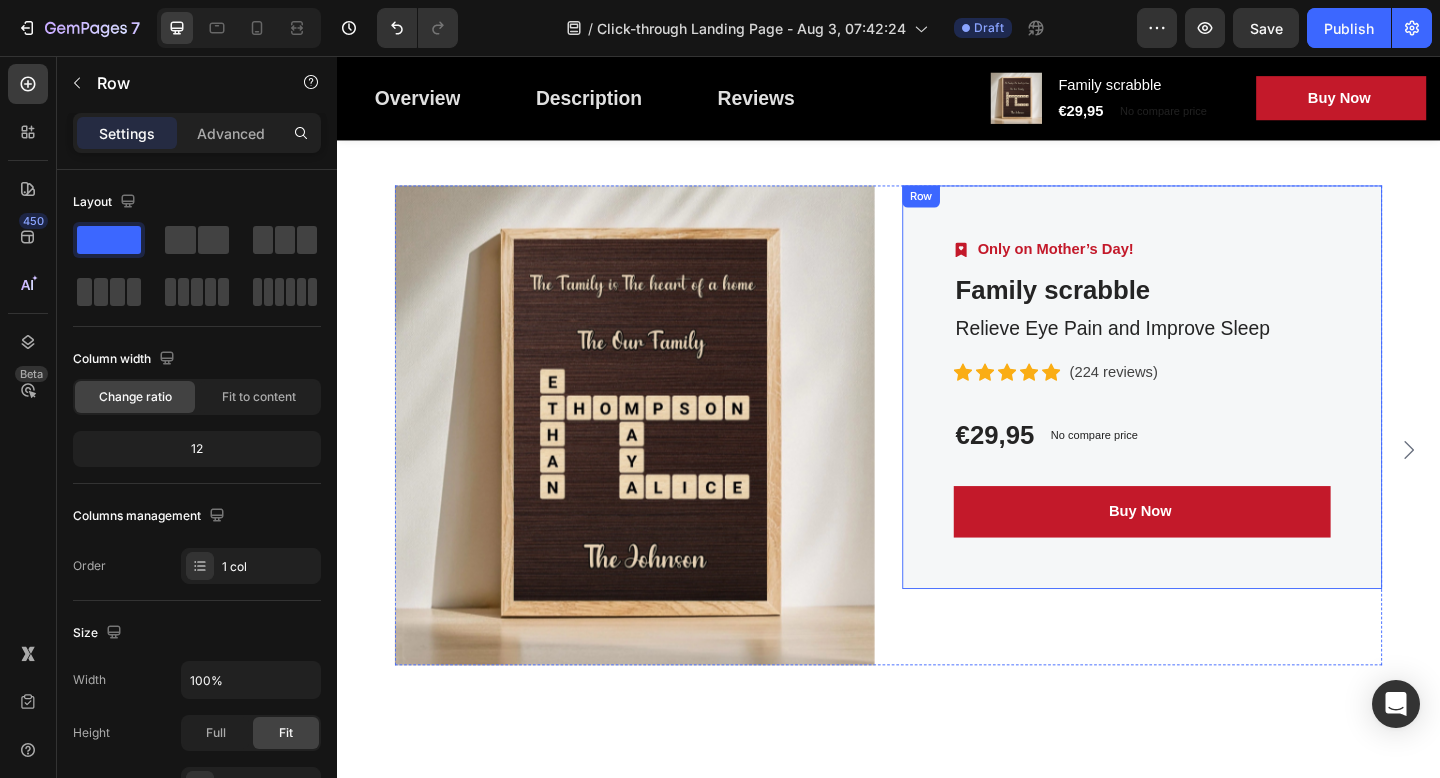 click on "Image Only on Mother’s Day! Text block Row Family scrabble (P) Title Relieve Eye Pain and Improve Sleep Text block                Icon                Icon                Icon                Icon                Icon Icon List Hoz (224 reviews) Text block Row €29,95 (P) Price (P) Price No compare price (P) Price Row Buy Now (P) Cart Button Row" at bounding box center [1213, 417] 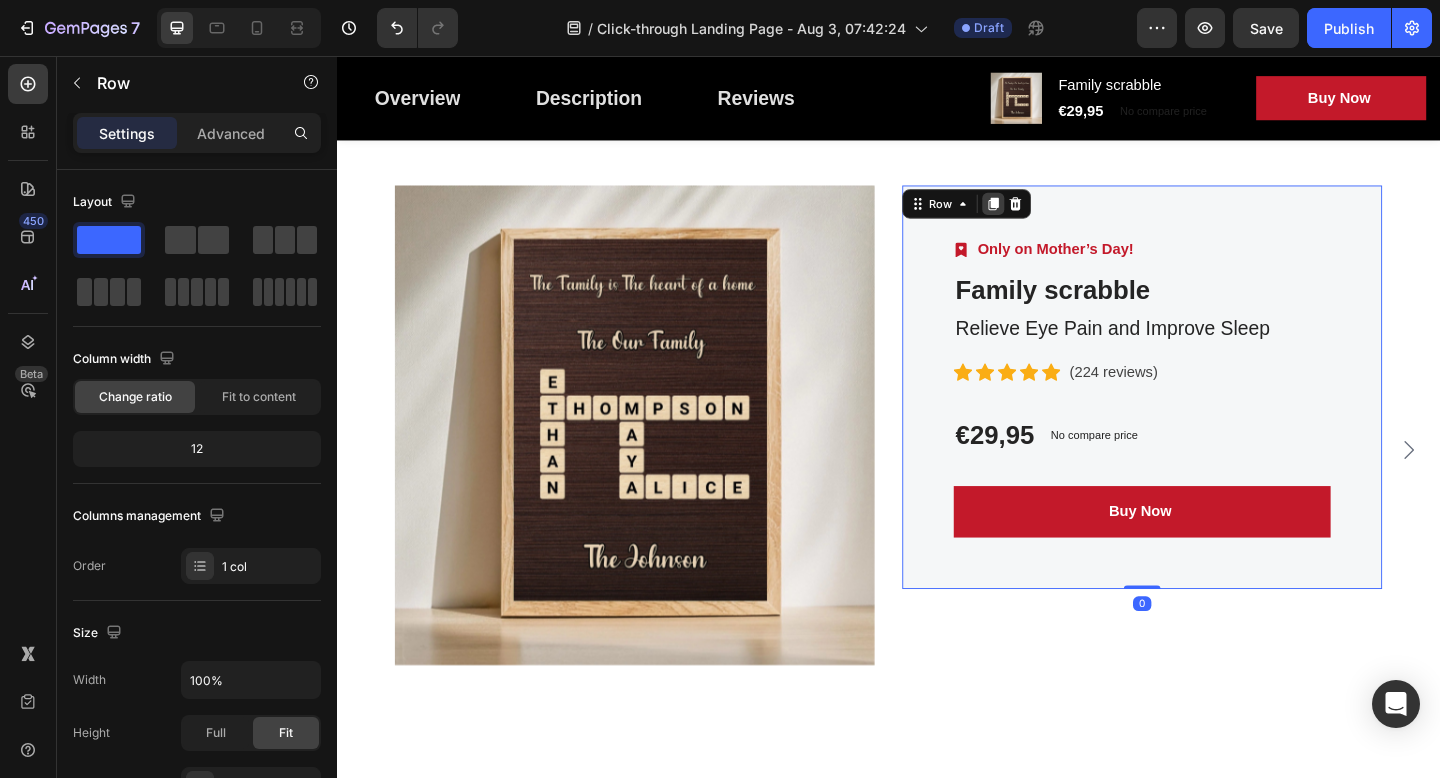 click 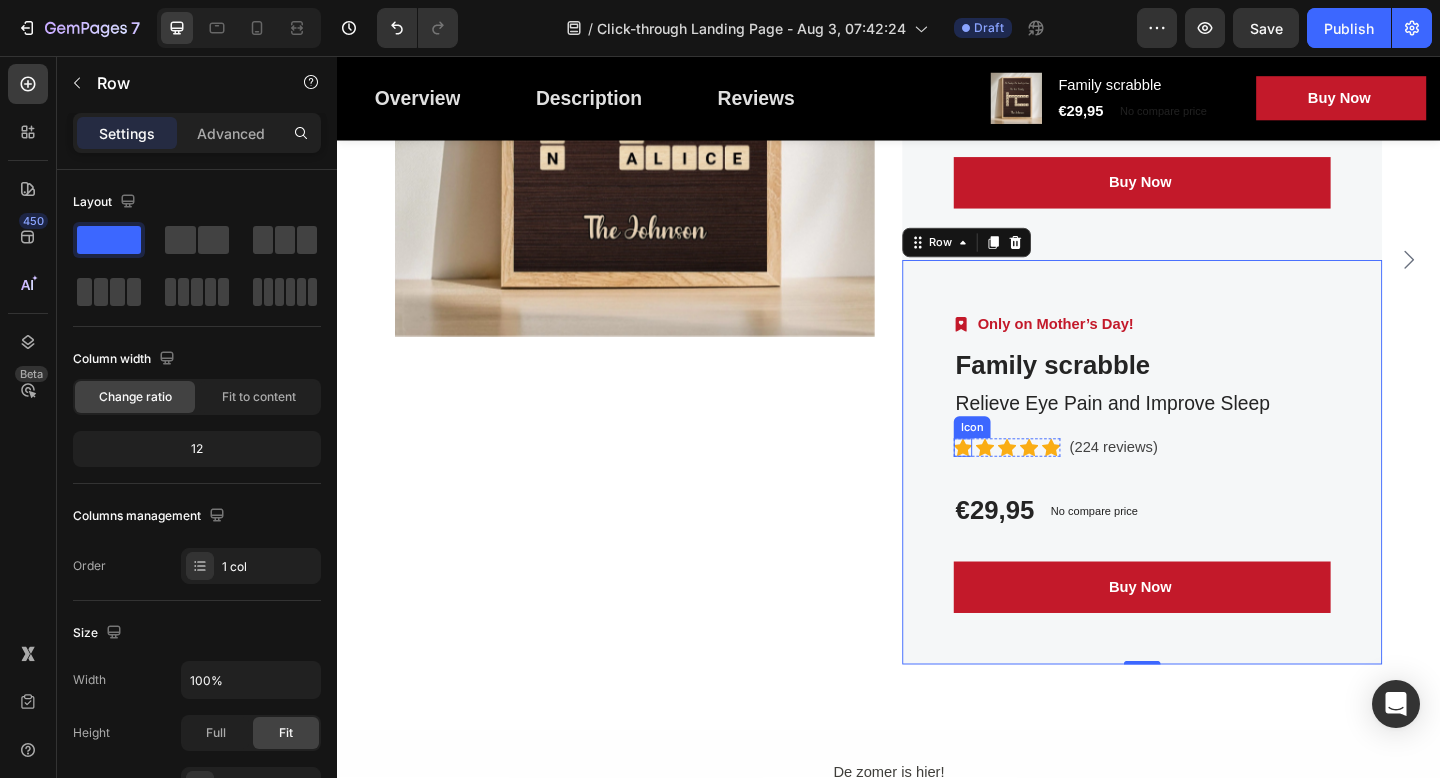 scroll, scrollTop: 5801, scrollLeft: 0, axis: vertical 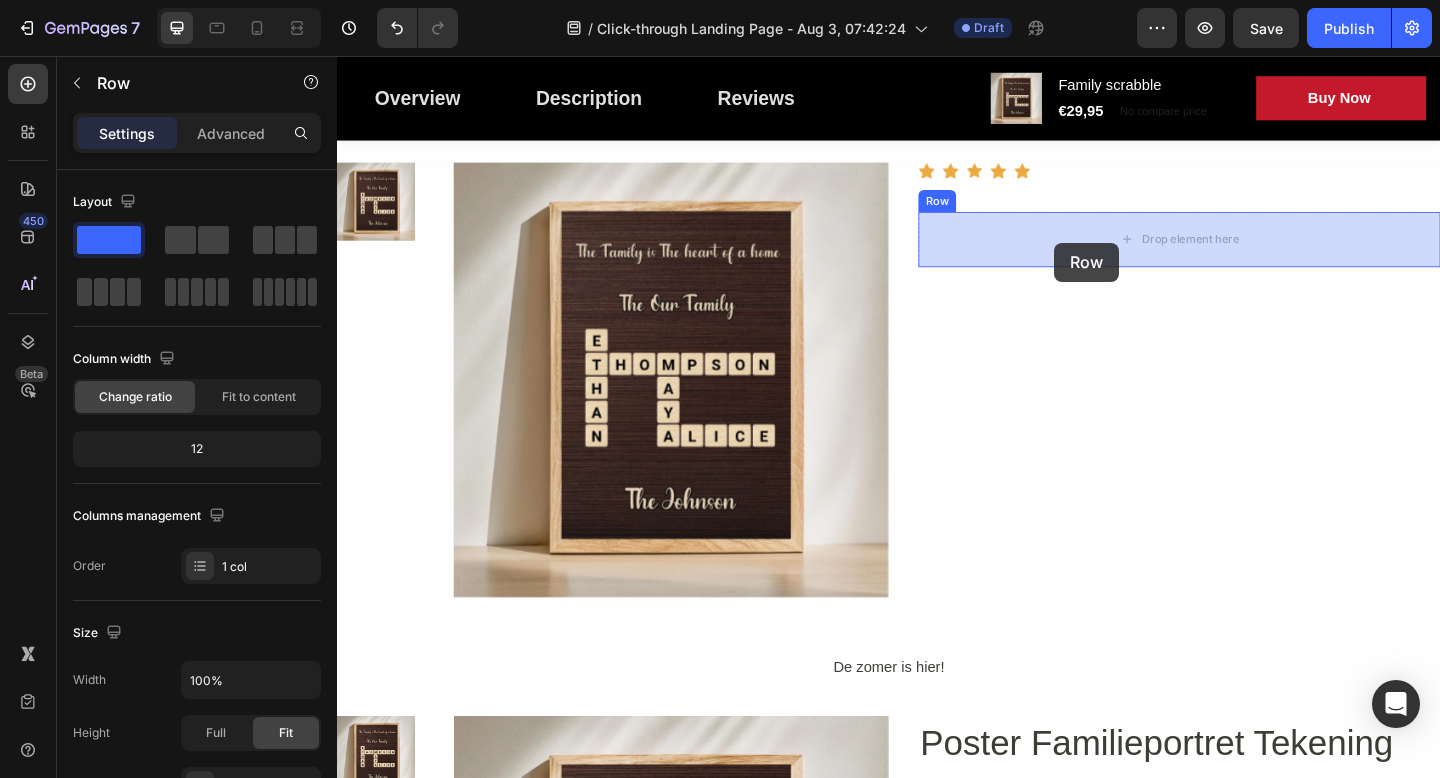 drag, startPoint x: 968, startPoint y: 312, endPoint x: 1117, endPoint y: 259, distance: 158.14551 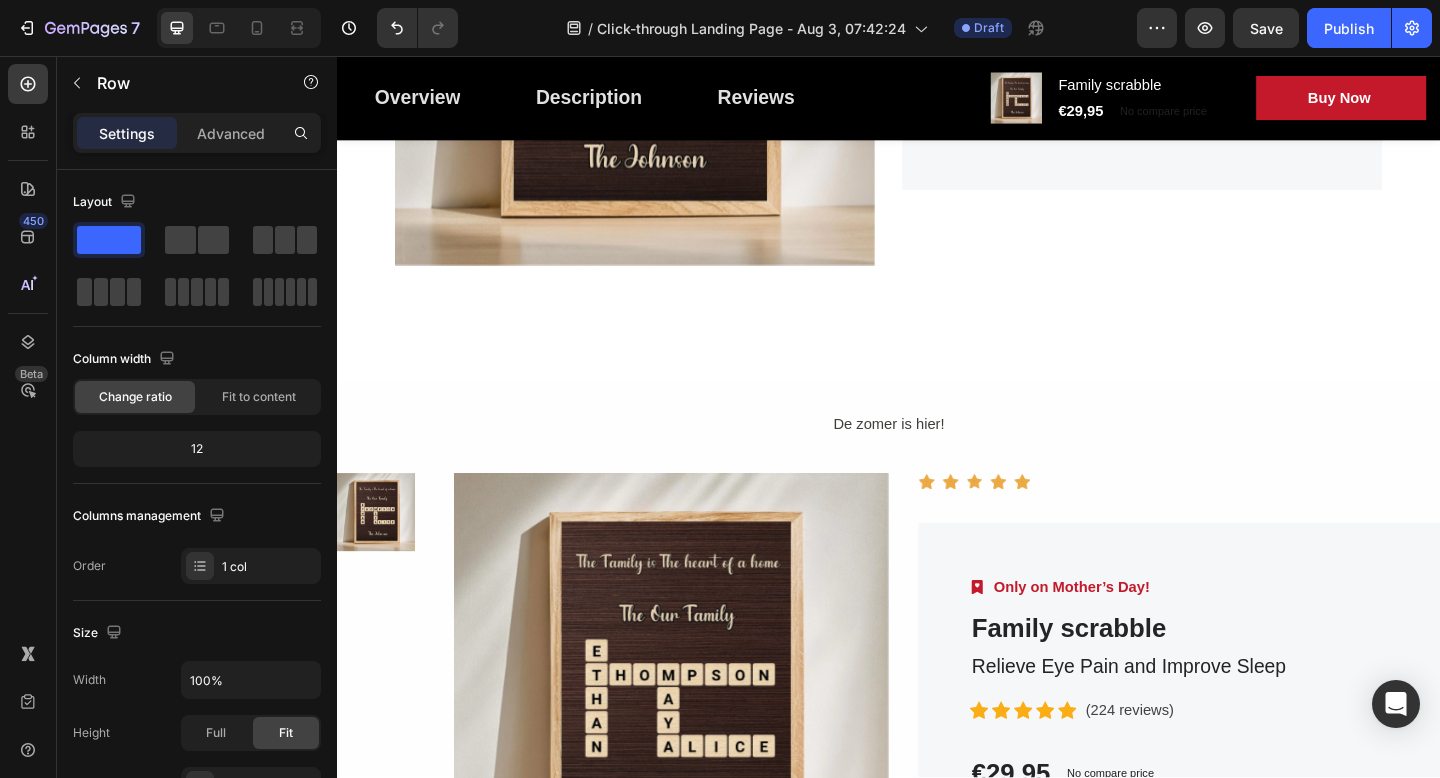 scroll, scrollTop: 5873, scrollLeft: 0, axis: vertical 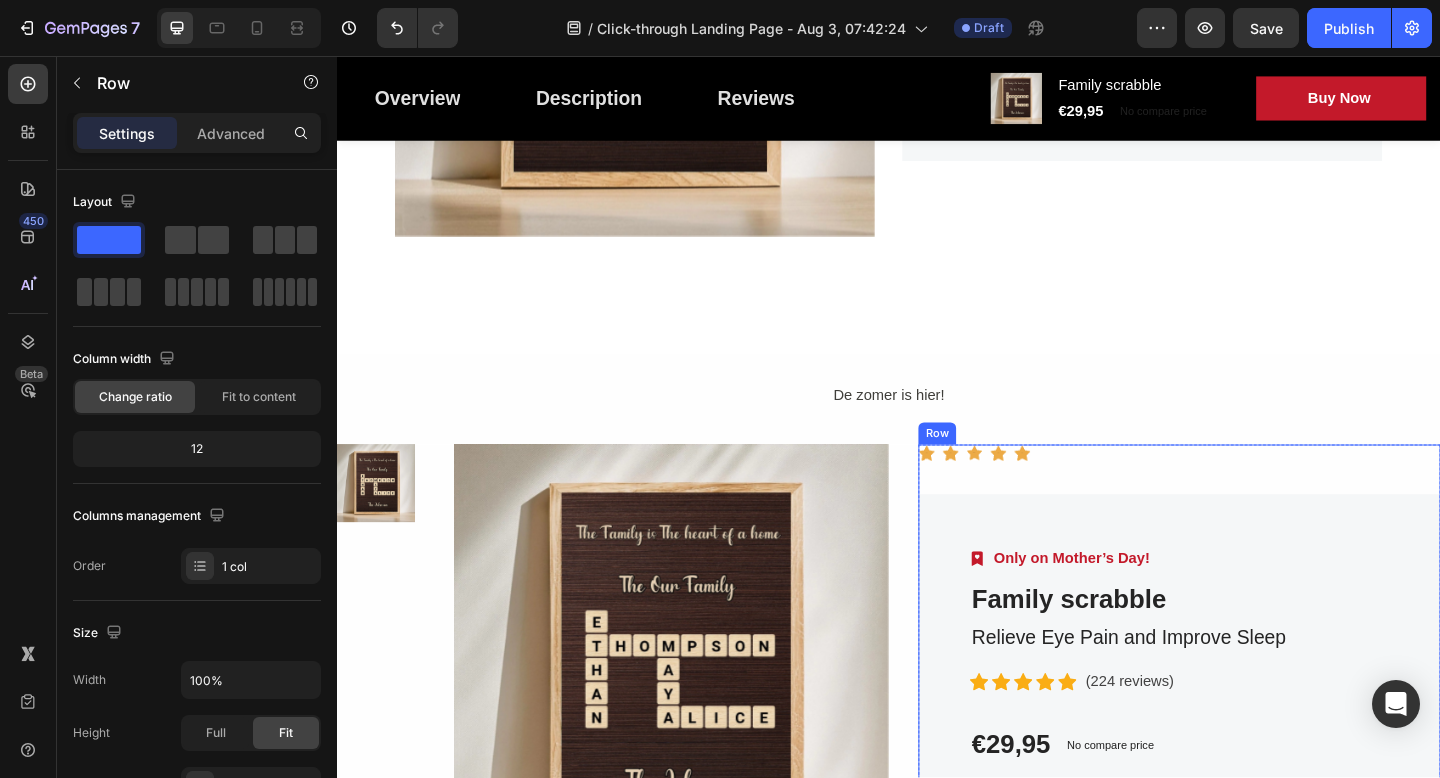 click on "Icon     Icon     Icon     Icon     Icon Icon List Hoz Row Row Image Only on Mother’s Day! Text block Row Family scrabble (P) Title Relieve Eye Pain and Improve Sleep Text block                Icon                Icon                Icon                Icon                Icon Icon List Hoz (224 reviews) Text block Row €29,95 (P) Price (P) Price No compare price (P) Price Row Buy Now (P) Cart Button Row Row" at bounding box center (1253, 726) 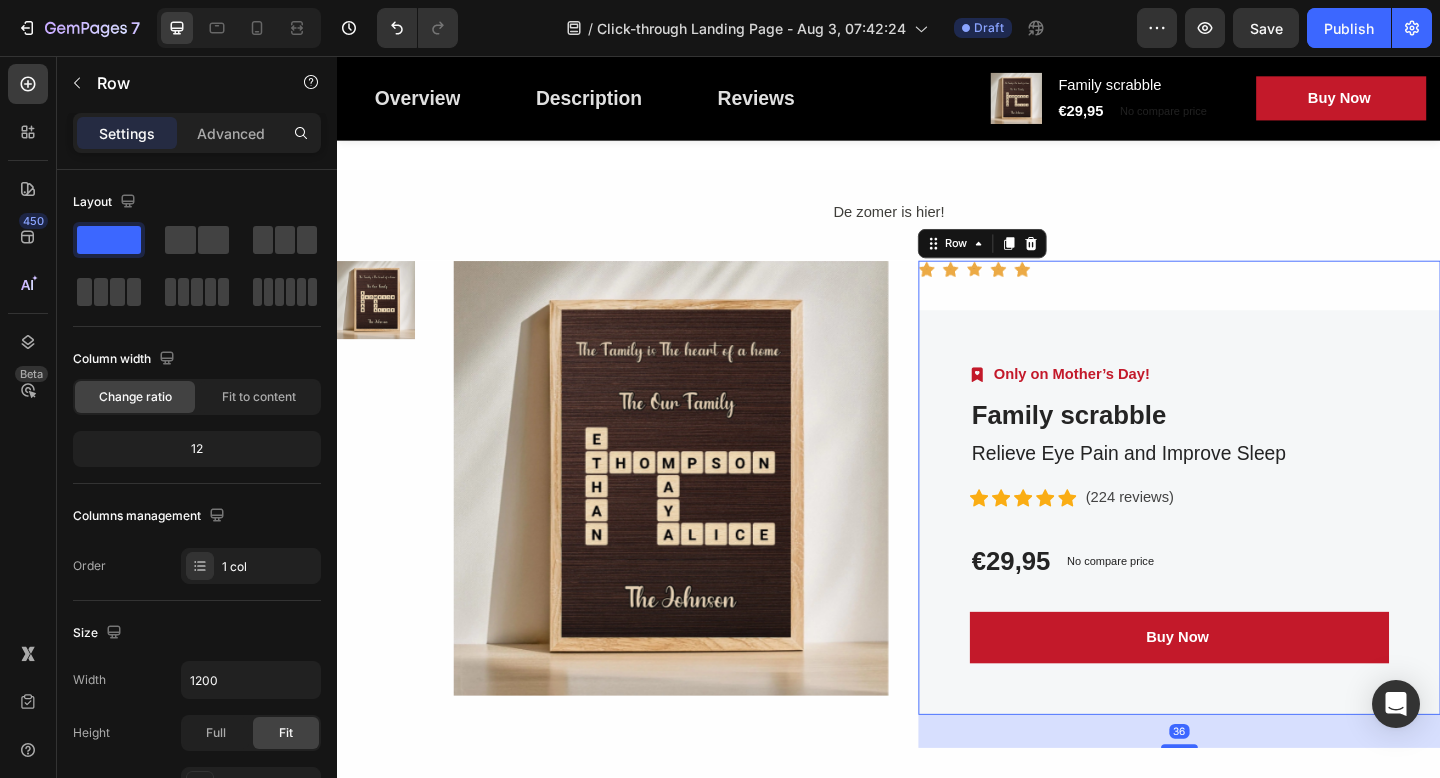scroll, scrollTop: 6097, scrollLeft: 0, axis: vertical 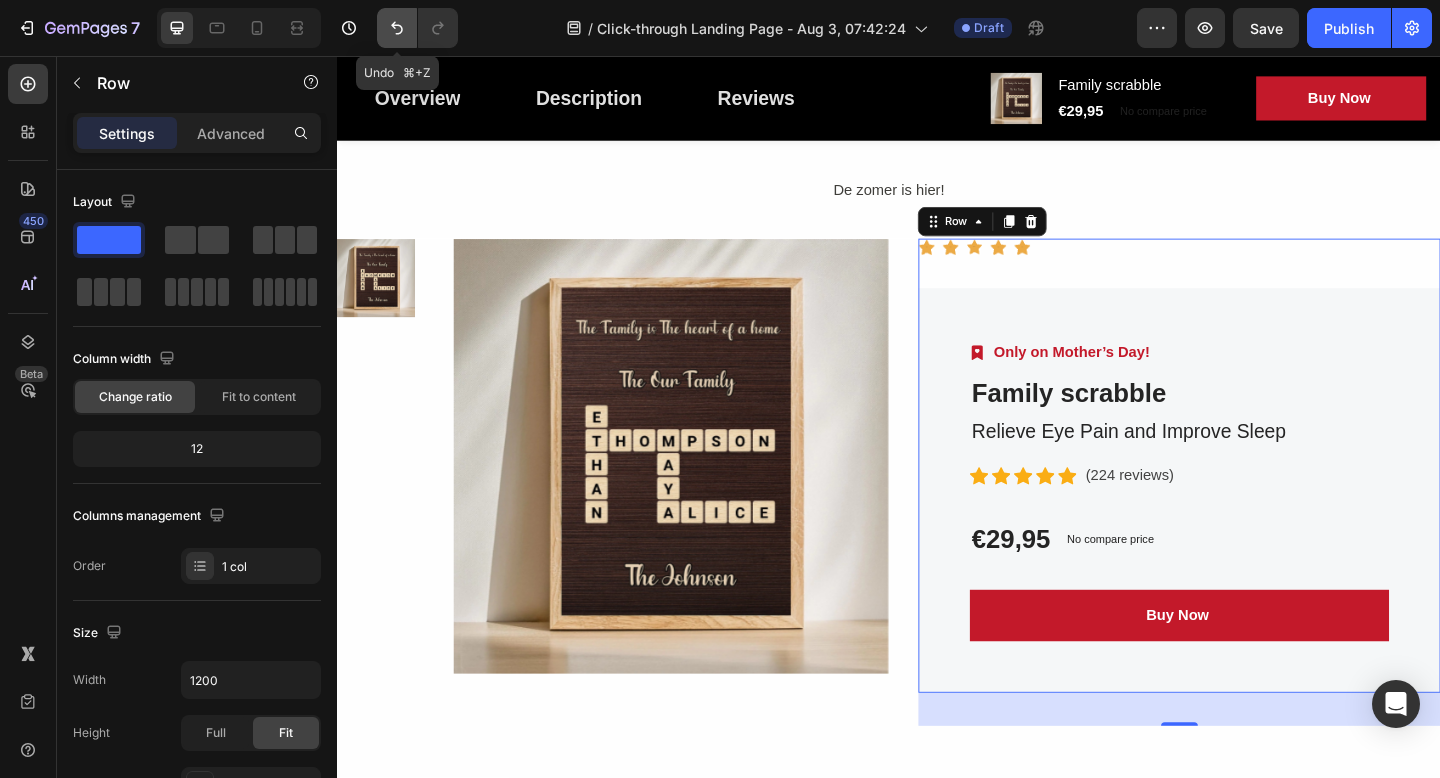 click 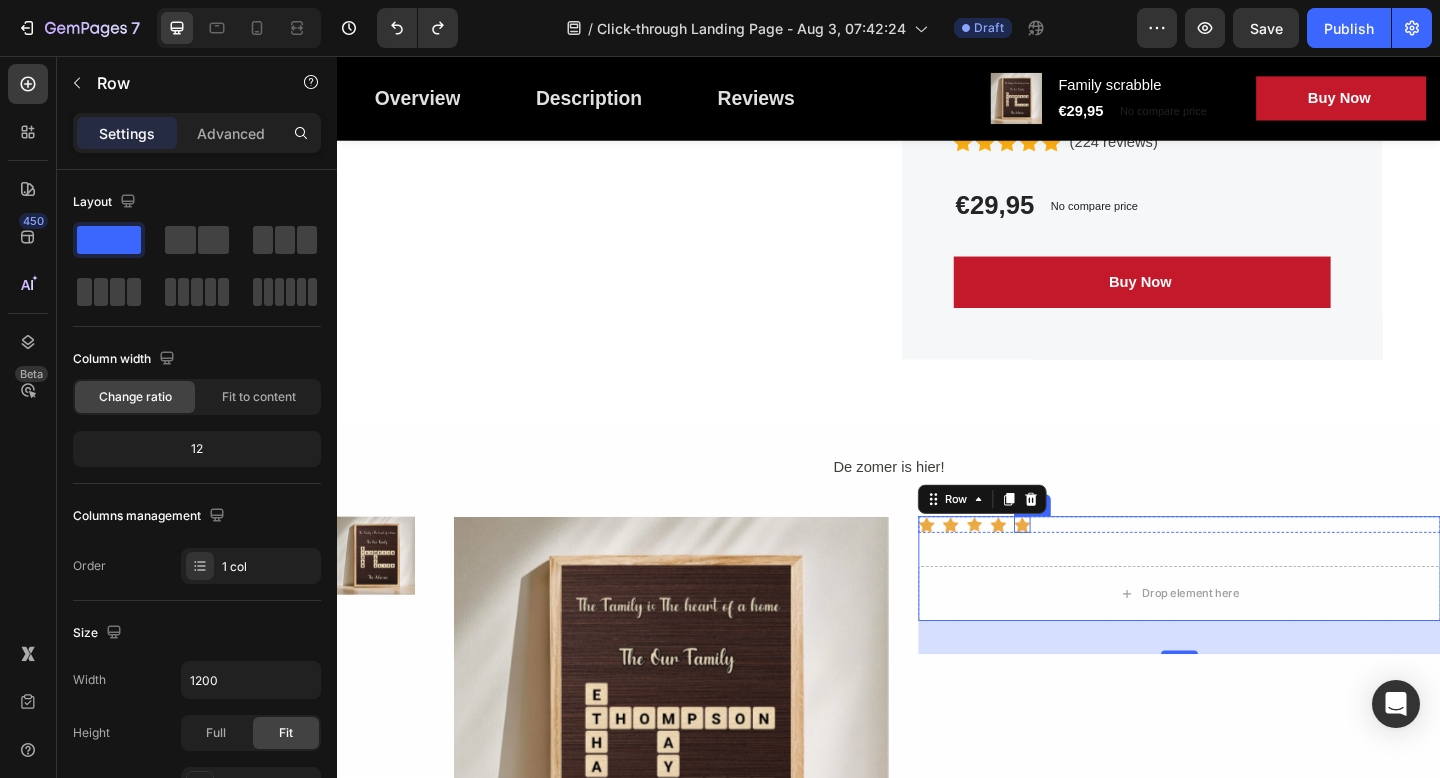 click 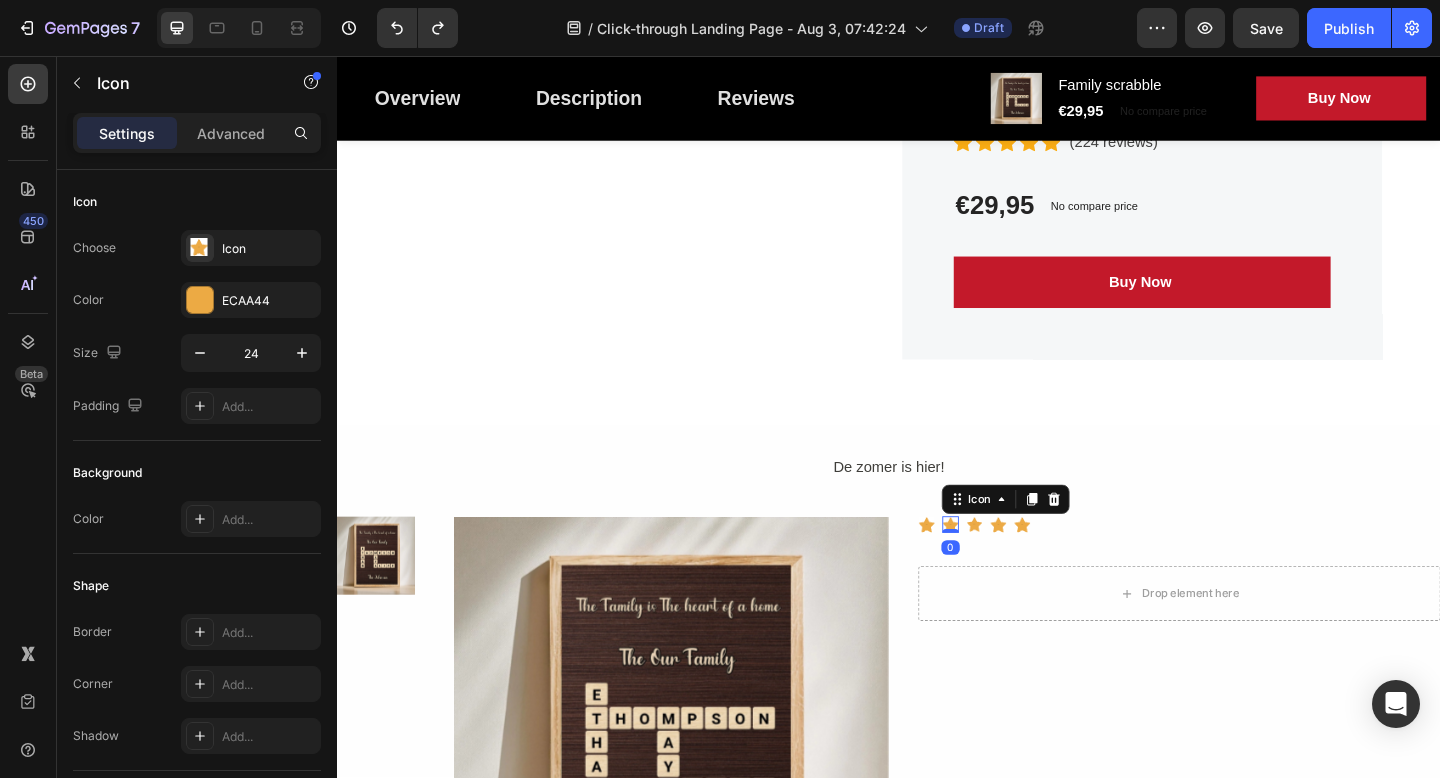 click on "Icon   0" at bounding box center (1004, 566) 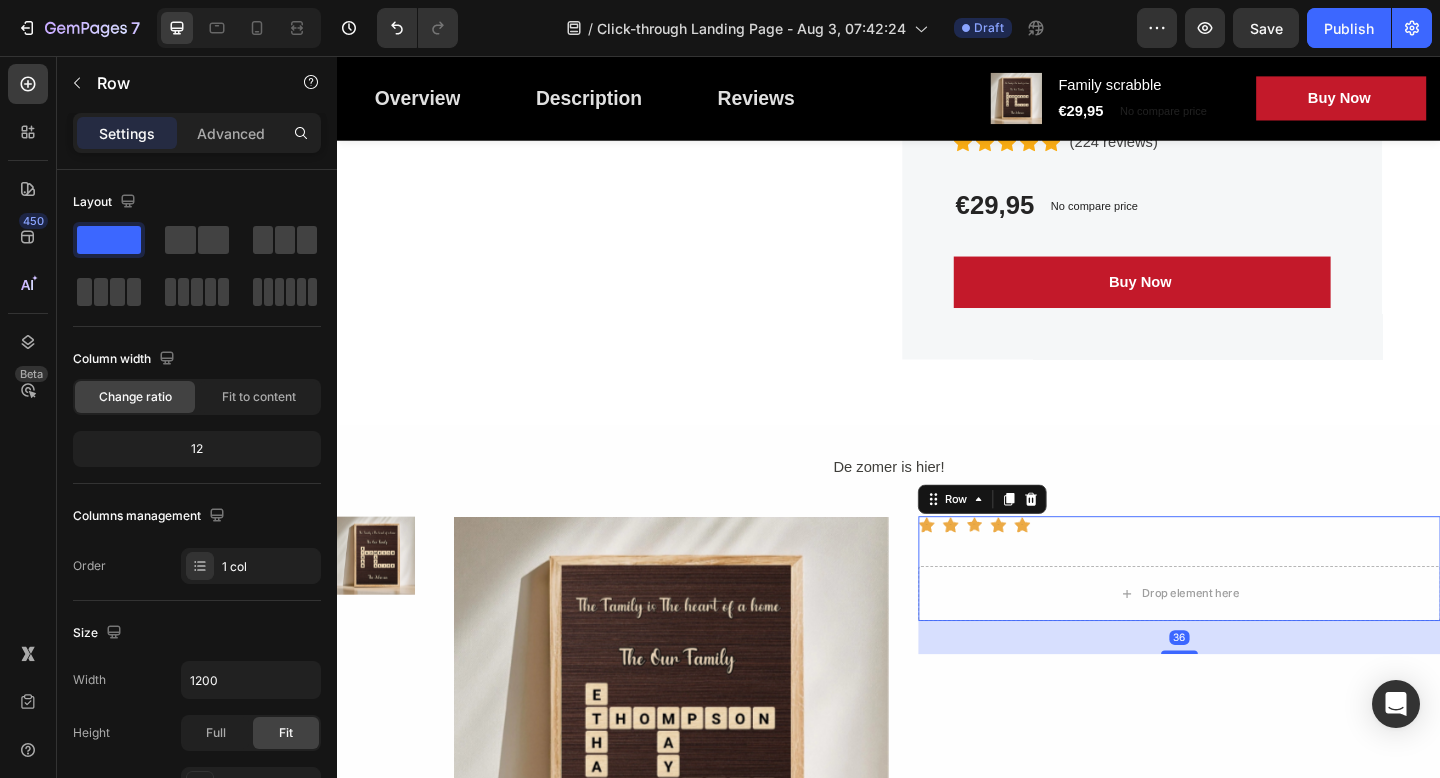 click on "Icon     Icon     Icon     Icon     Icon Icon List Hoz Row Row
Drop element here Row" at bounding box center (1253, 614) 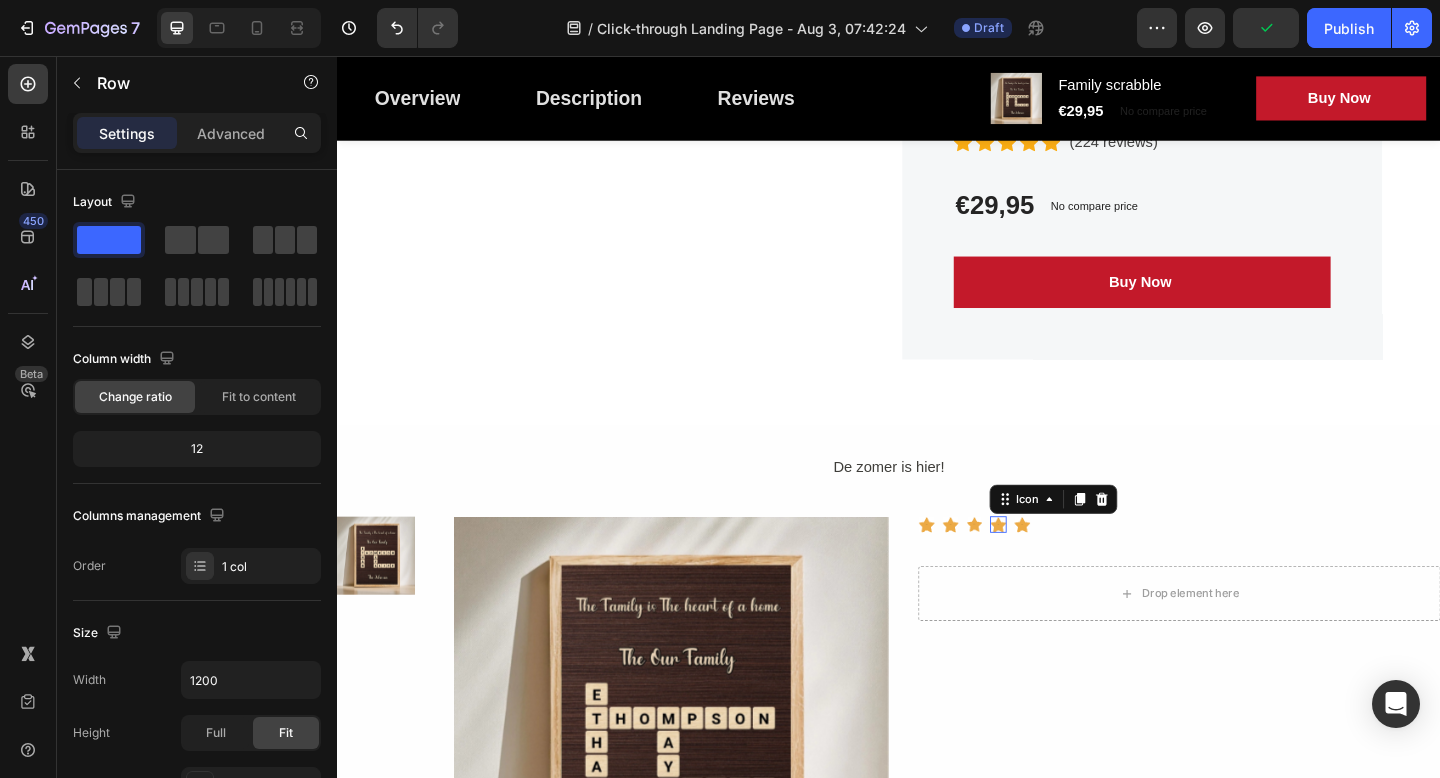 click 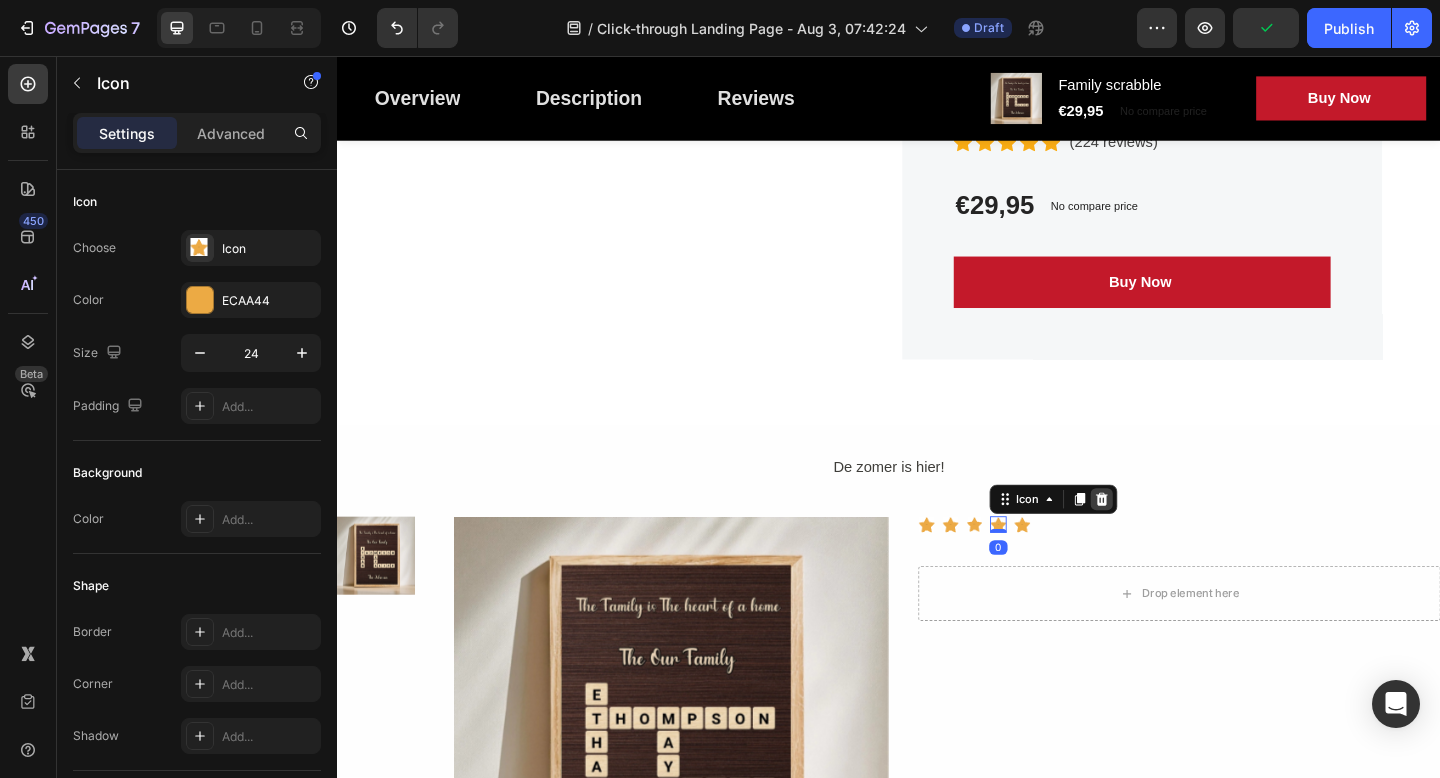 click 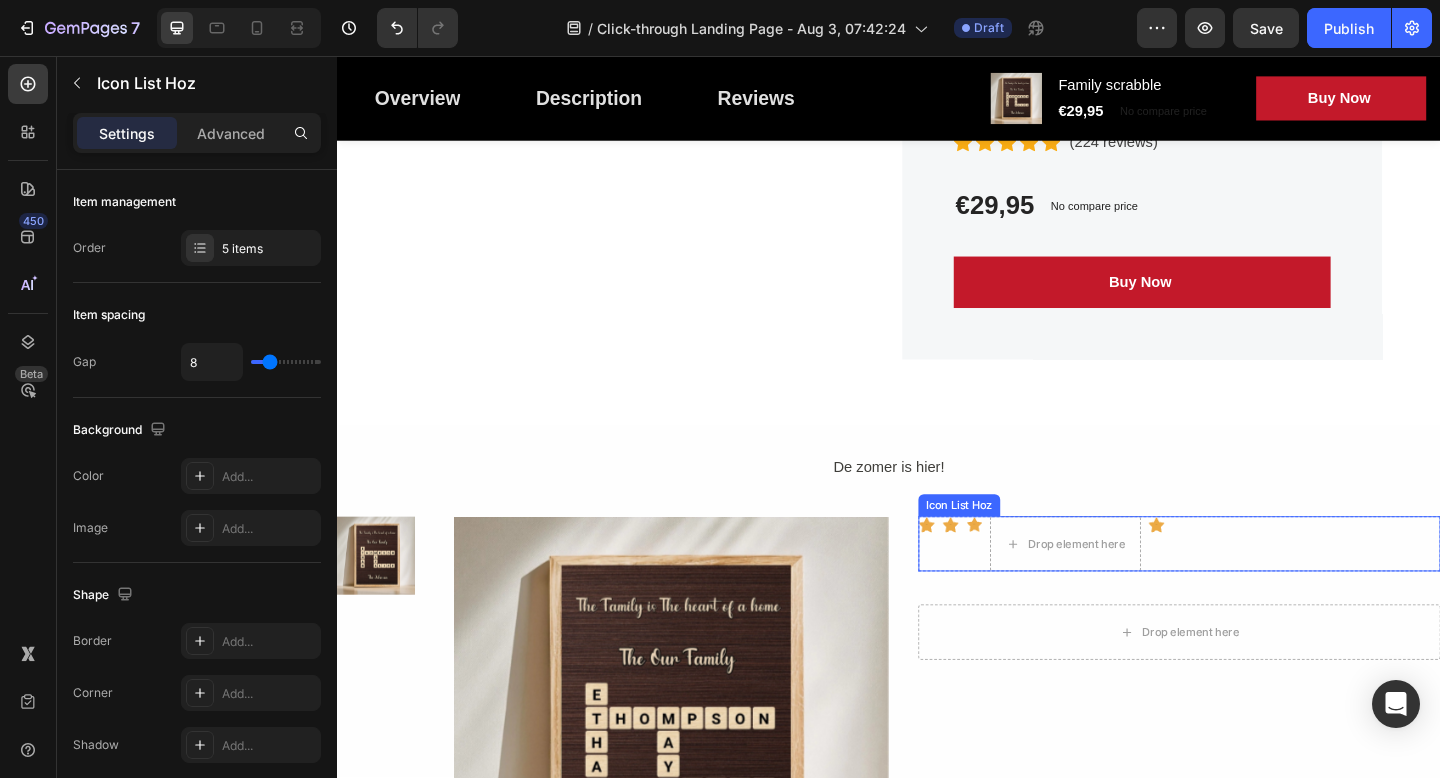 click on "Icon     Icon     Icon
Drop element here     Icon" at bounding box center (1253, 587) 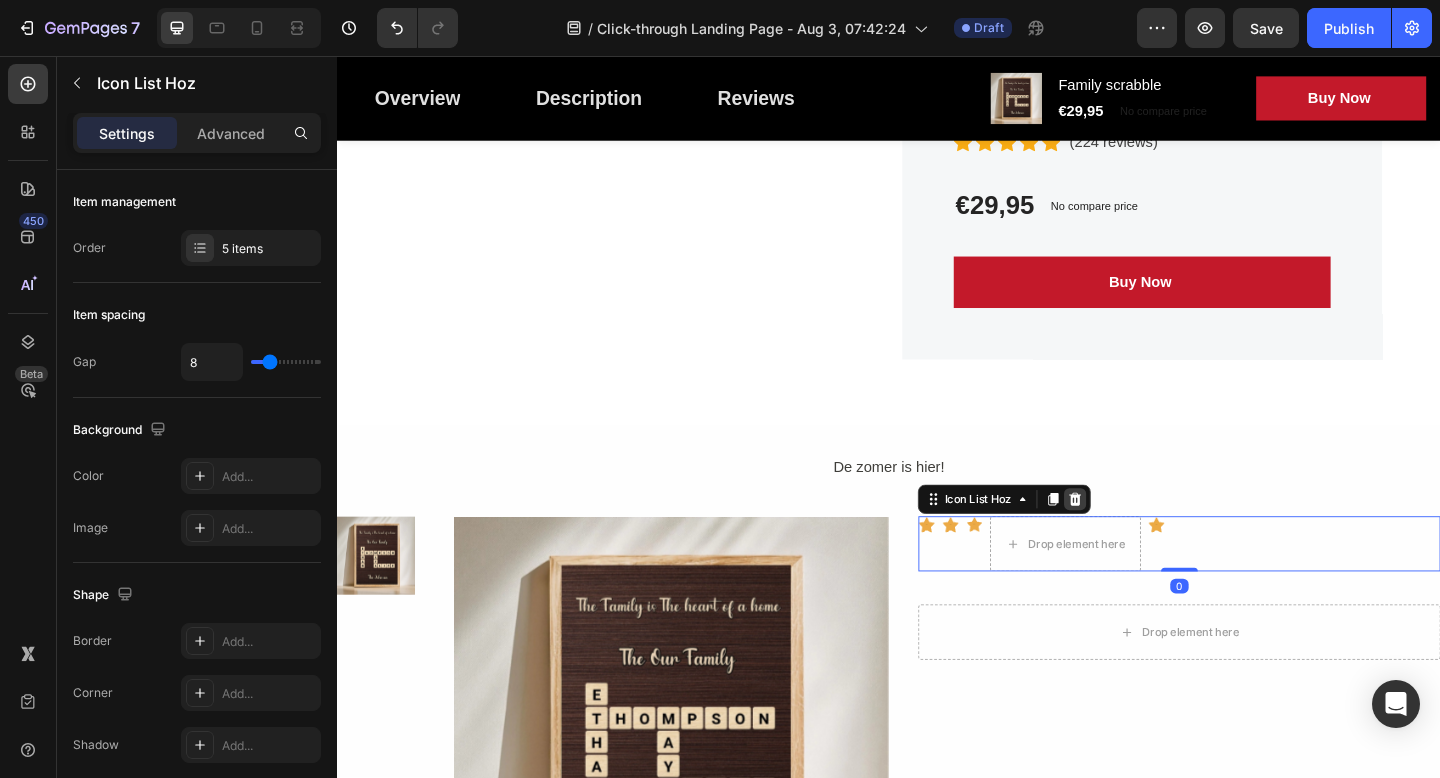 click 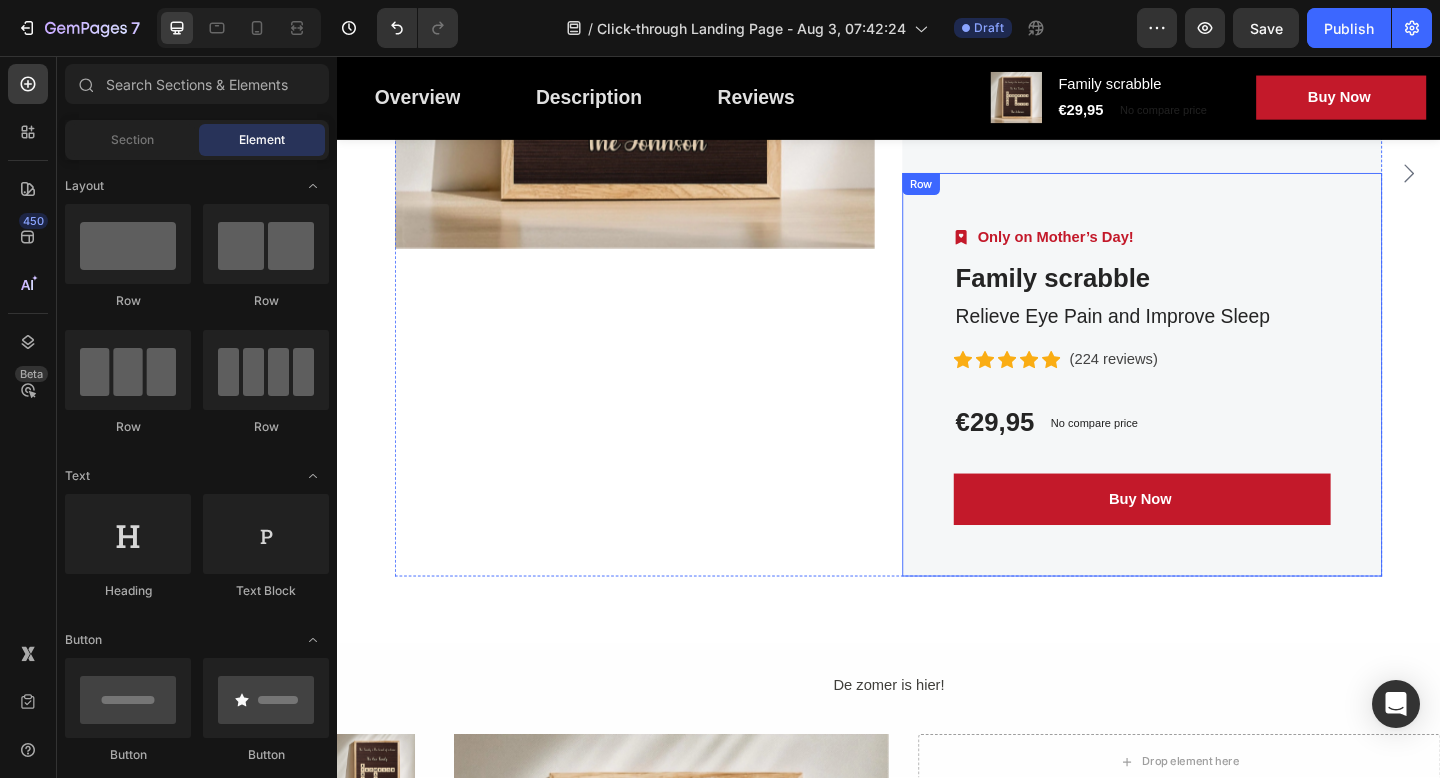 scroll, scrollTop: 5866, scrollLeft: 0, axis: vertical 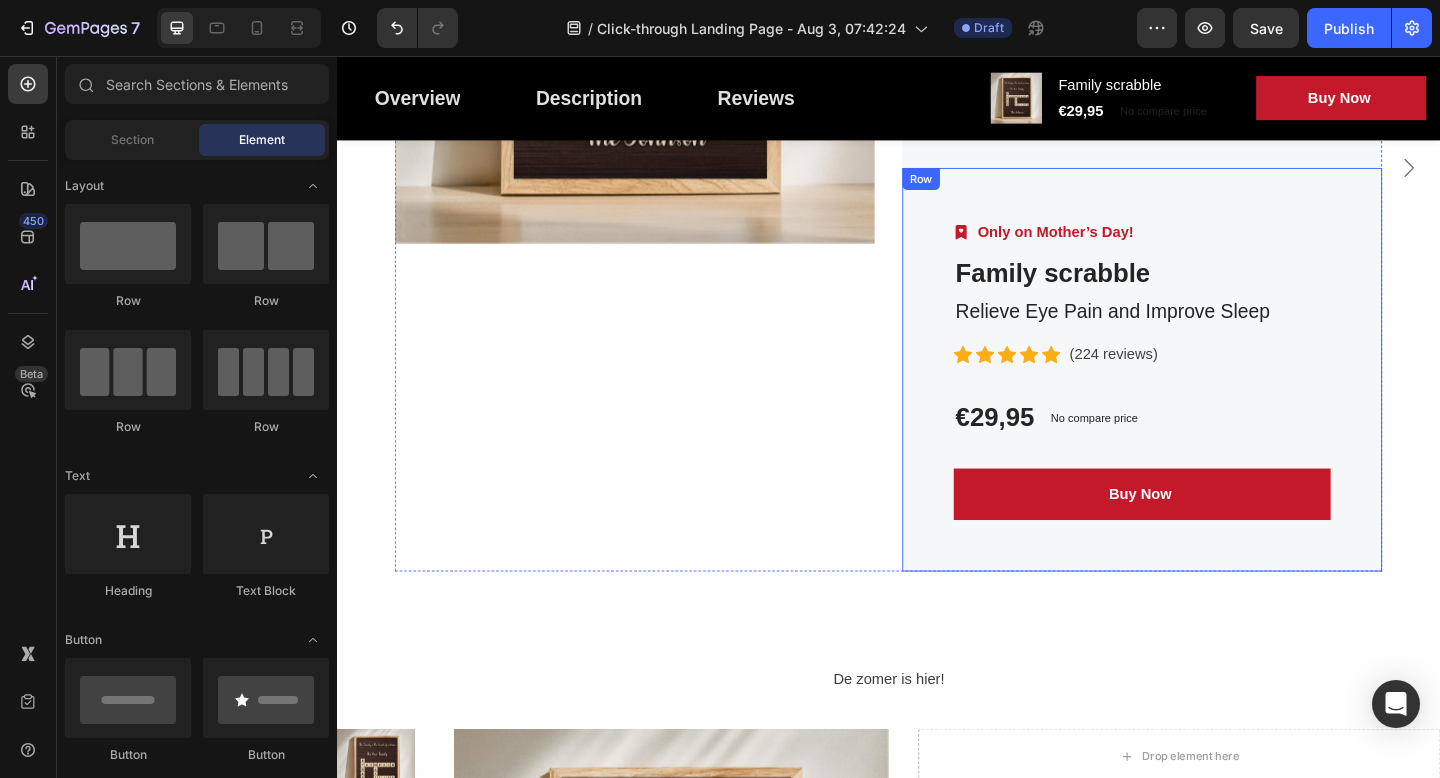 click on "Image Only on Mother’s Day! Text block Row Family scrabble (P) Title Relieve Eye Pain and Improve Sleep Text block                Icon                Icon                Icon                Icon                Icon Icon List Hoz (224 reviews) Text block Row €29,95 (P) Price (P) Price No compare price (P) Price Row Buy Now (P) Cart Button Row" at bounding box center (1213, 398) 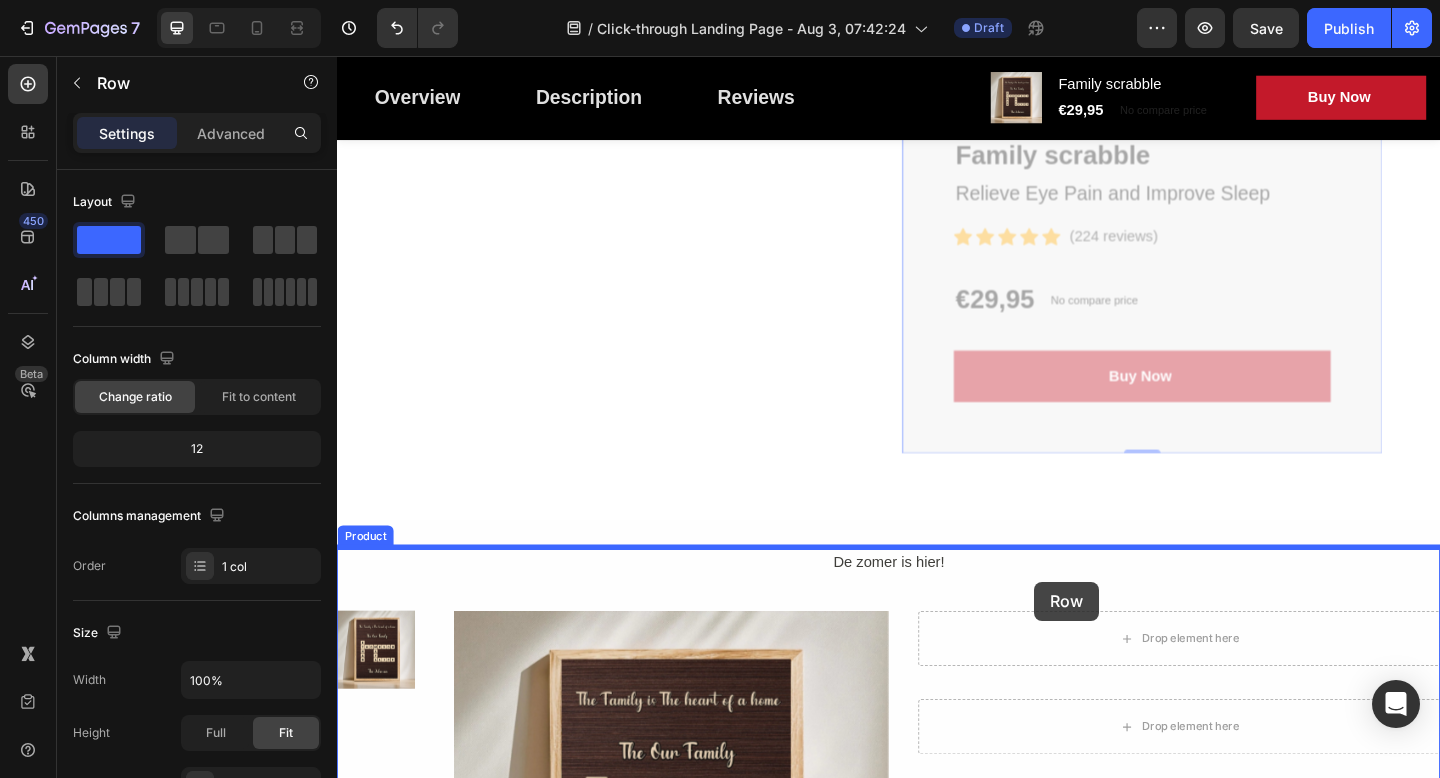 scroll, scrollTop: 6026, scrollLeft: 0, axis: vertical 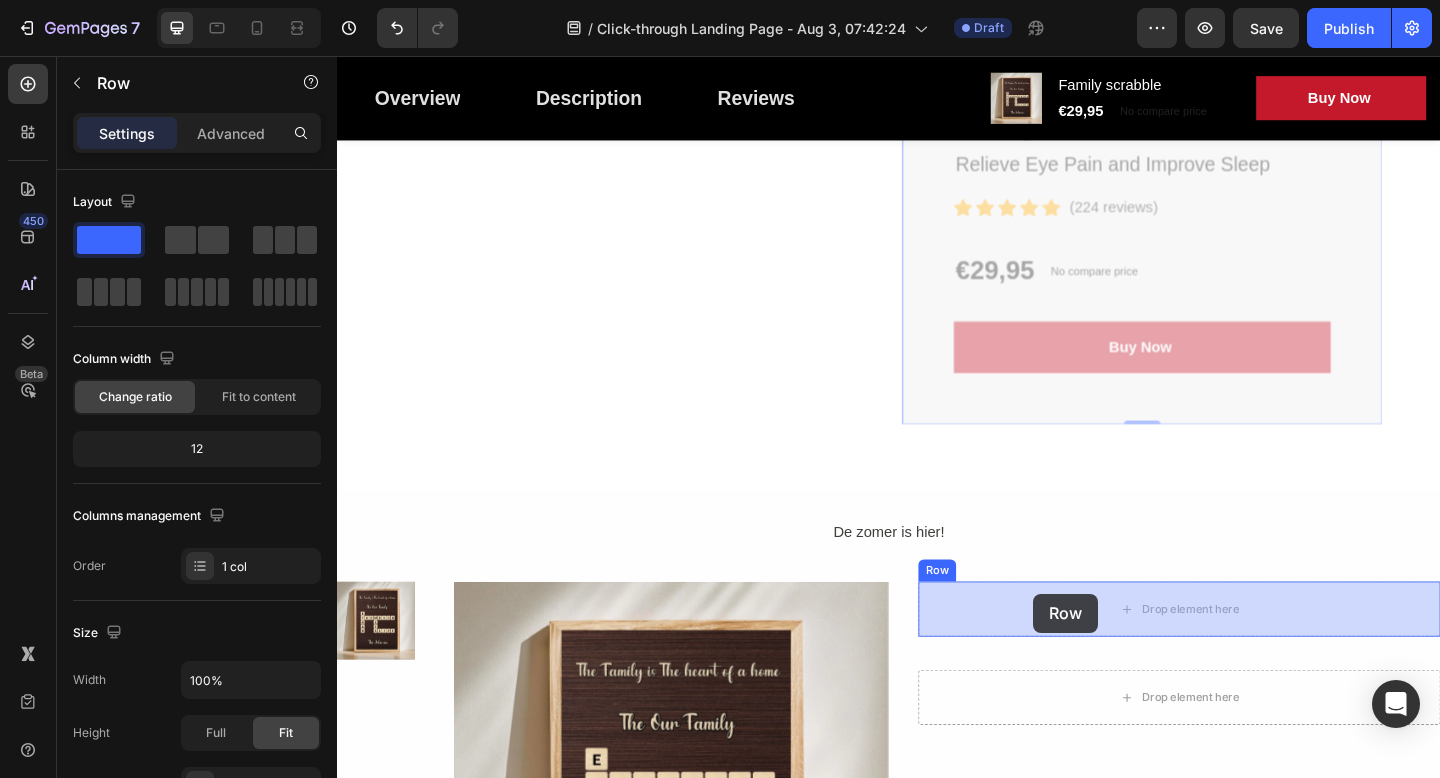 drag, startPoint x: 968, startPoint y: 162, endPoint x: 1092, endPoint y: 638, distance: 491.88617 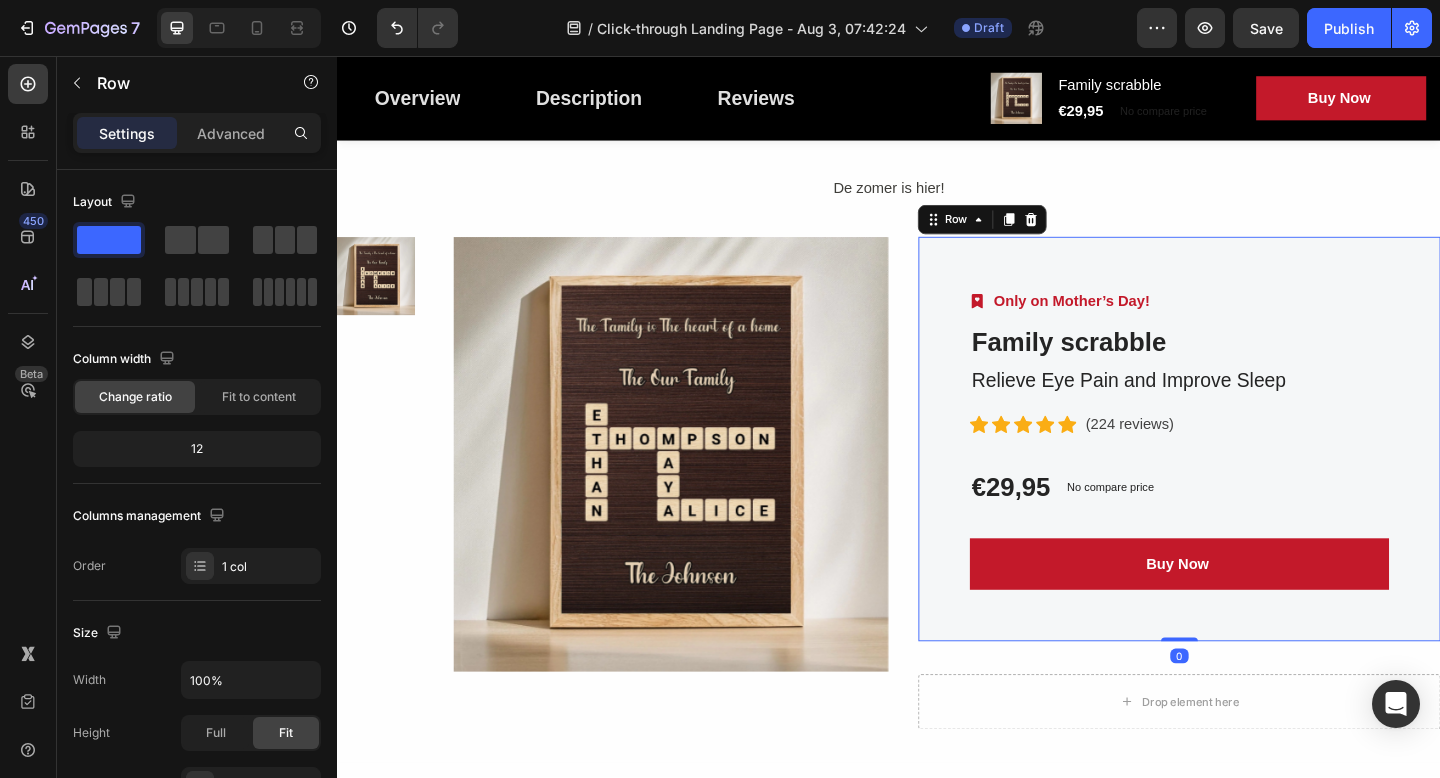 scroll, scrollTop: 6148, scrollLeft: 0, axis: vertical 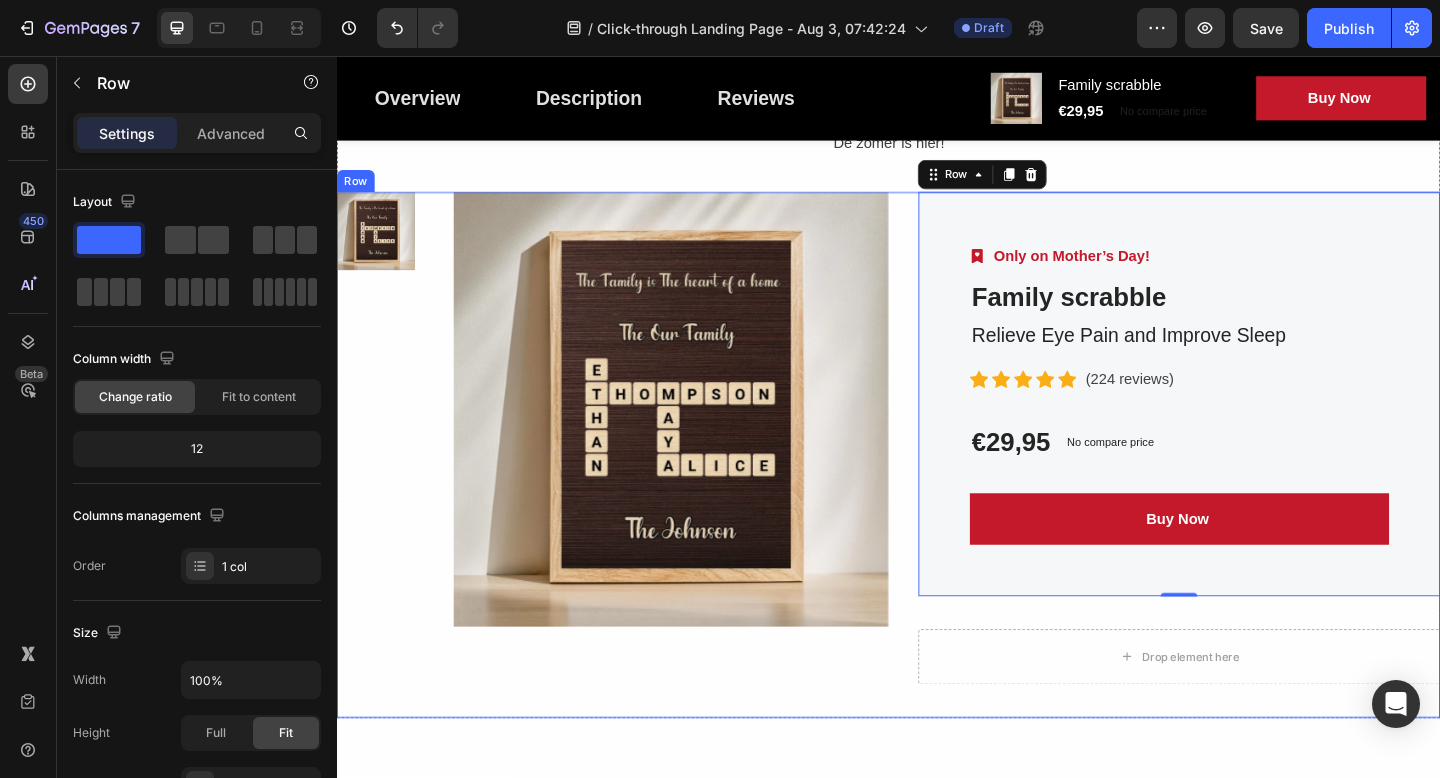 click on "Product Images" at bounding box center (700, 490) 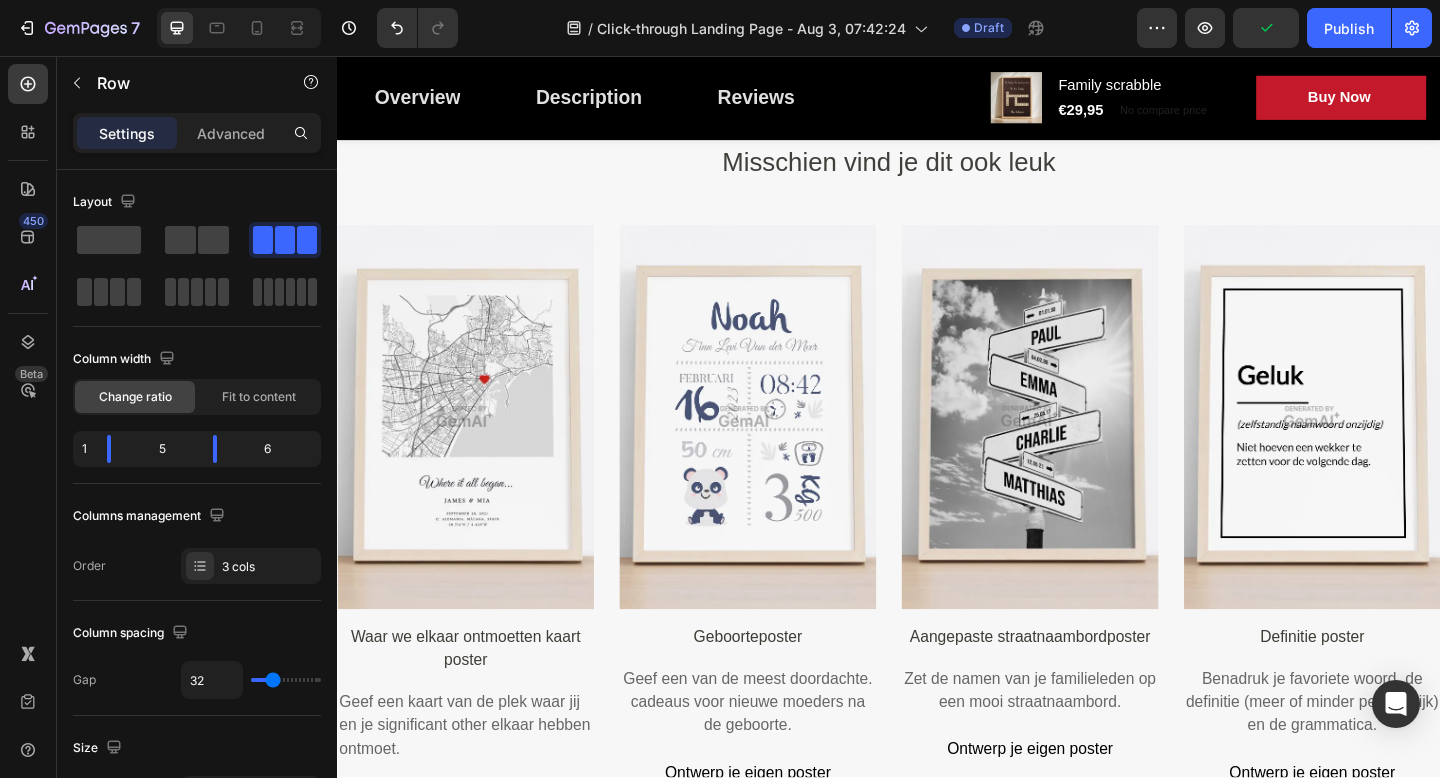 scroll, scrollTop: 9072, scrollLeft: 0, axis: vertical 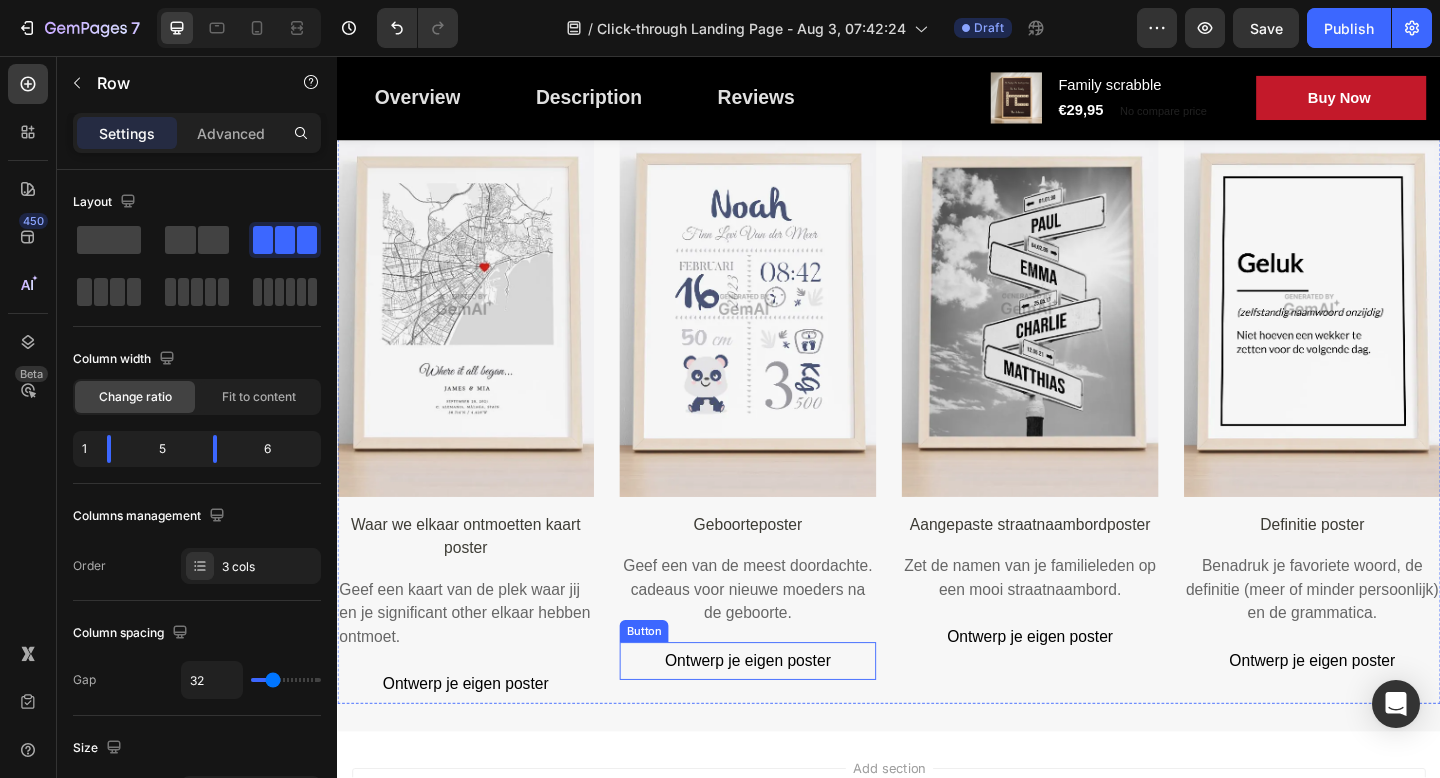 click on "Ontwerp je eigen poster" at bounding box center [783, 715] 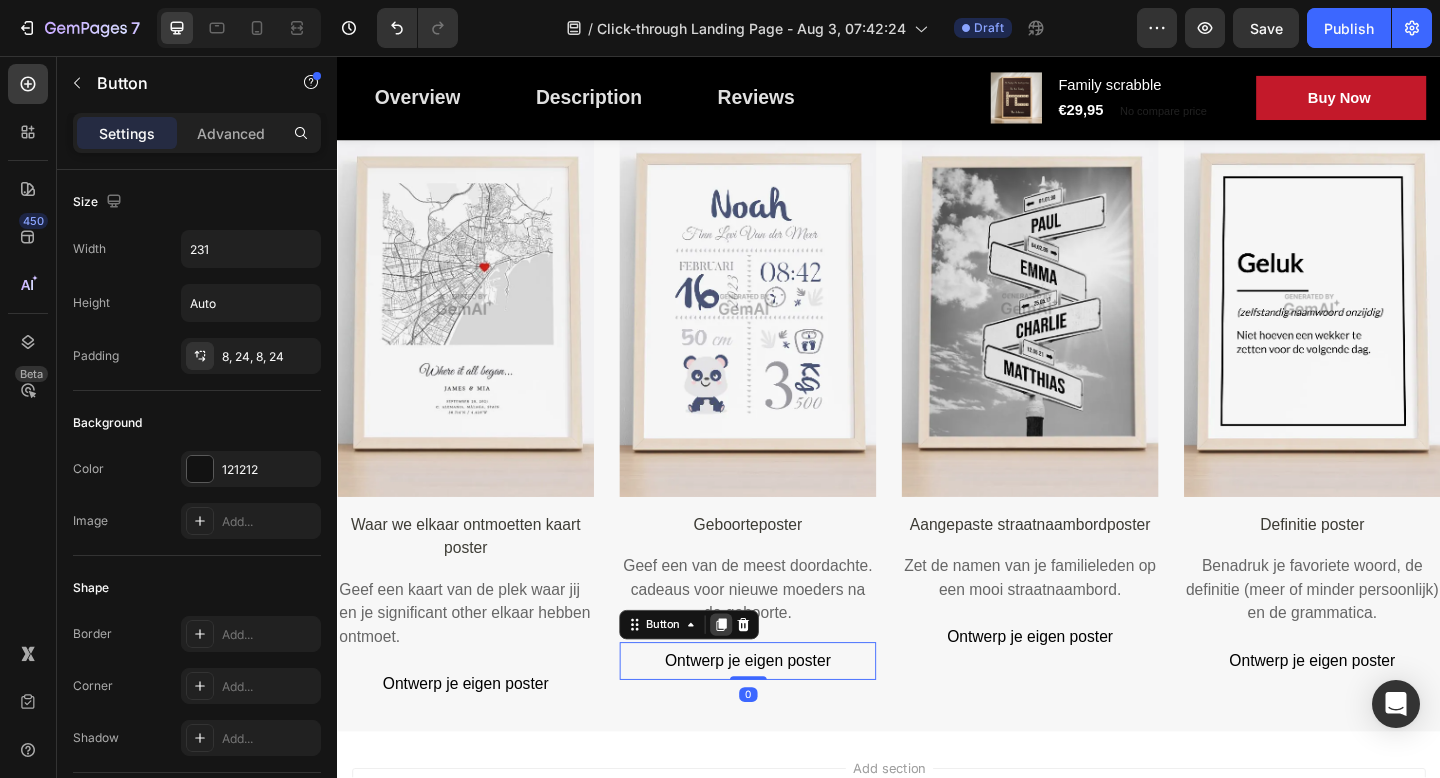 click 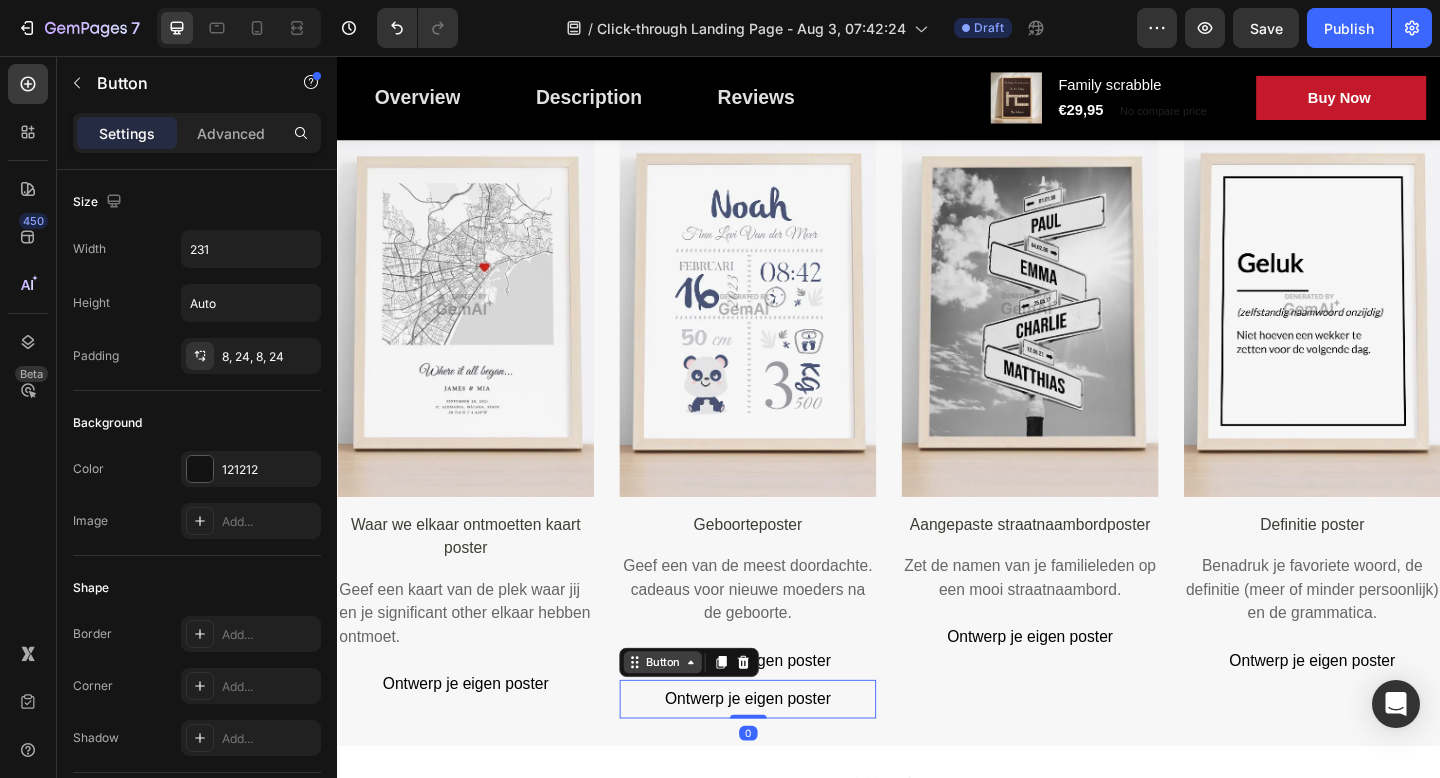 click on "Button" at bounding box center [691, 716] 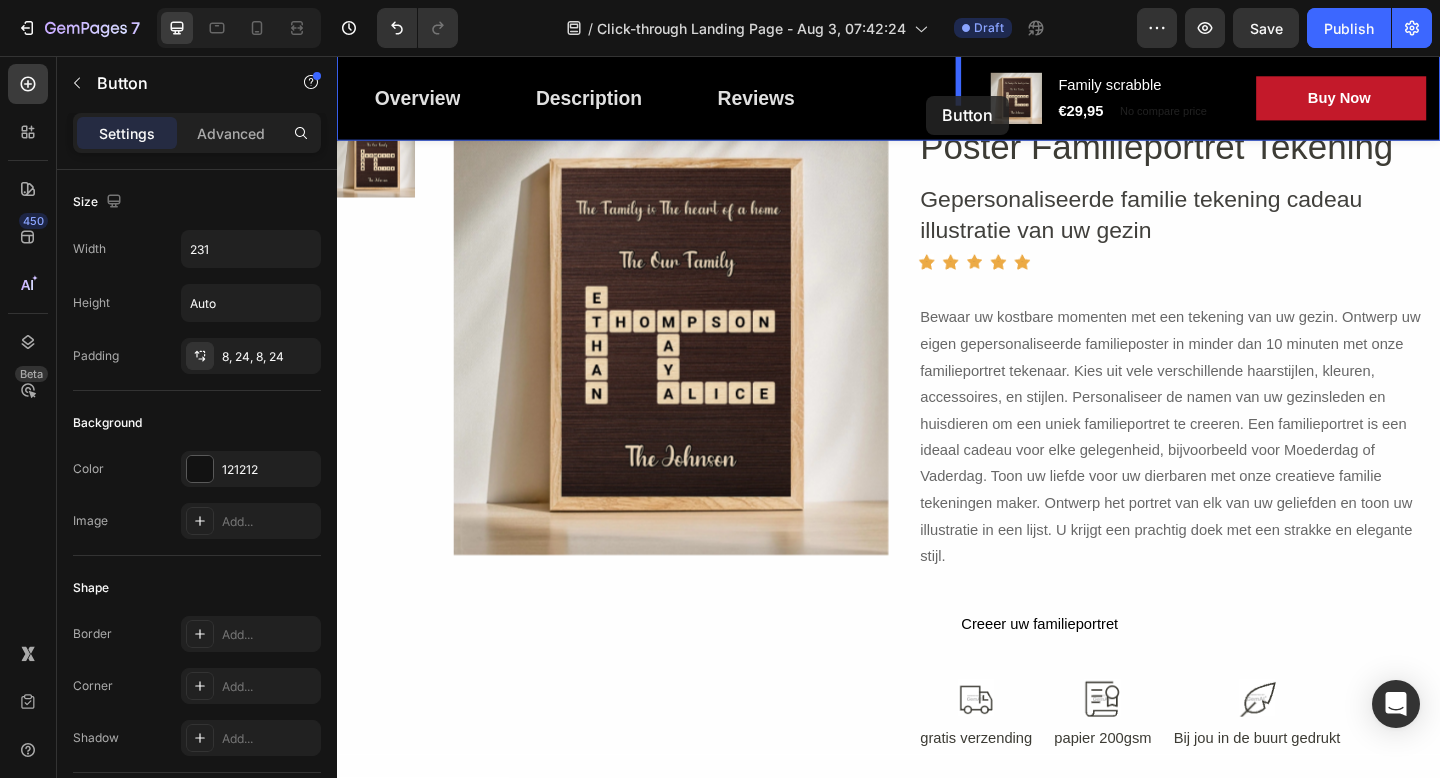 scroll, scrollTop: 6907, scrollLeft: 0, axis: vertical 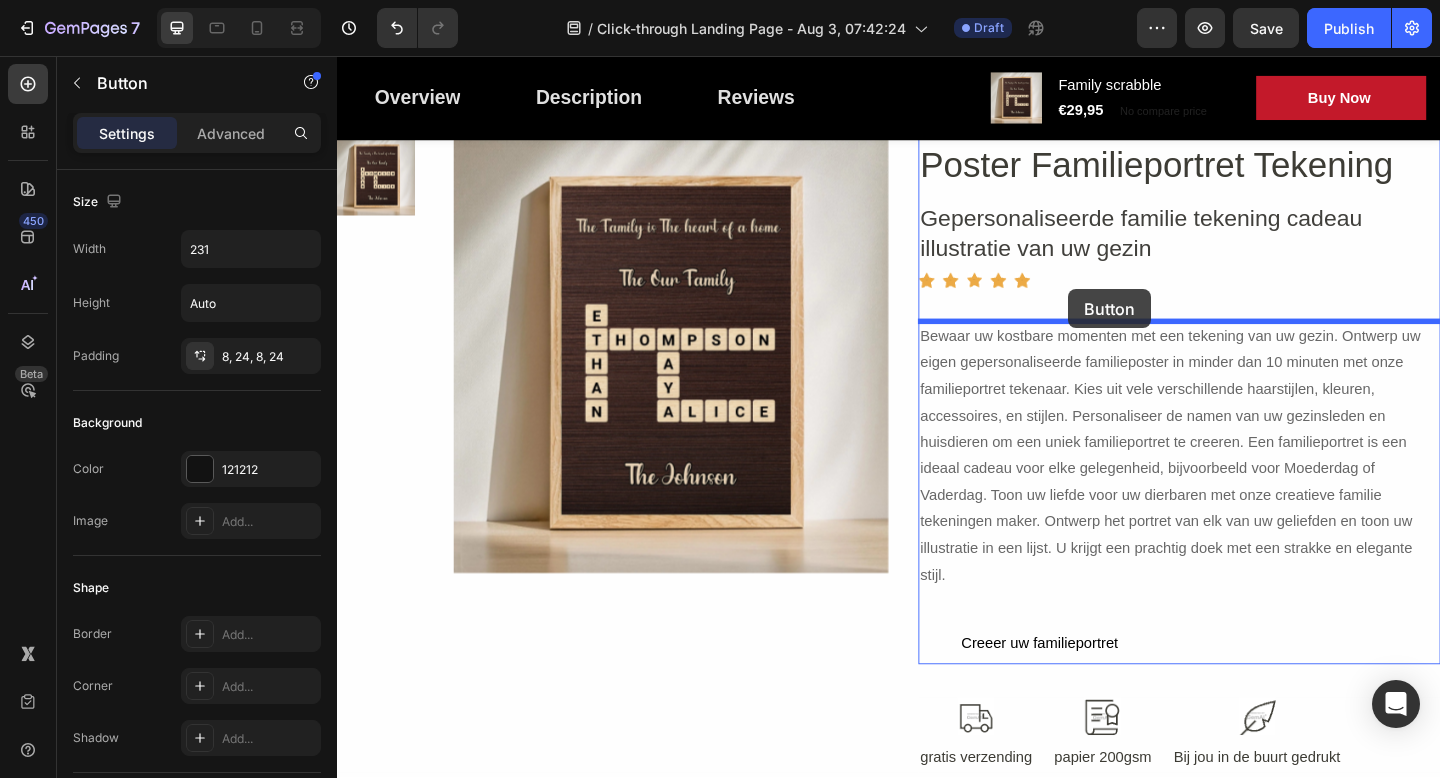 drag, startPoint x: 662, startPoint y: 725, endPoint x: 1133, endPoint y: 310, distance: 627.74677 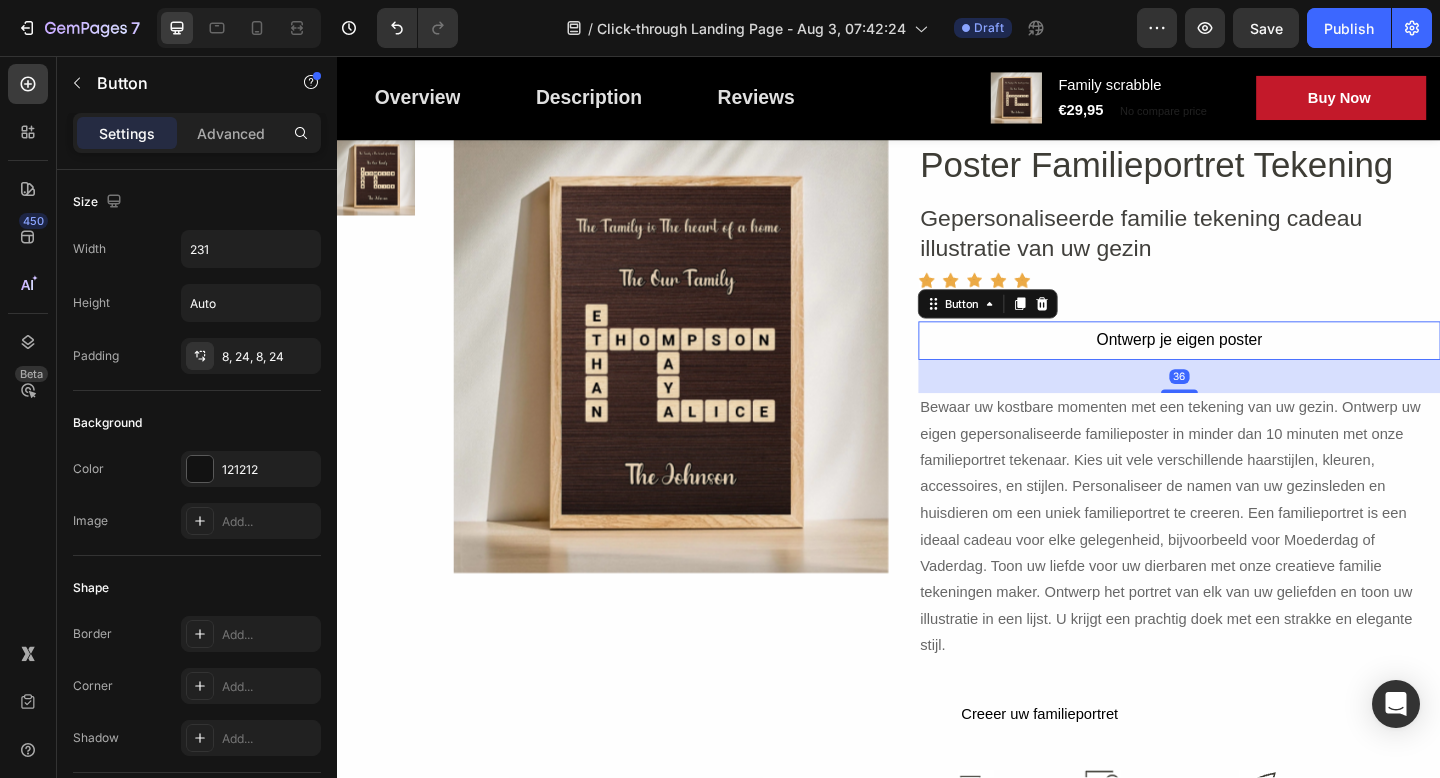 scroll, scrollTop: 6758, scrollLeft: 0, axis: vertical 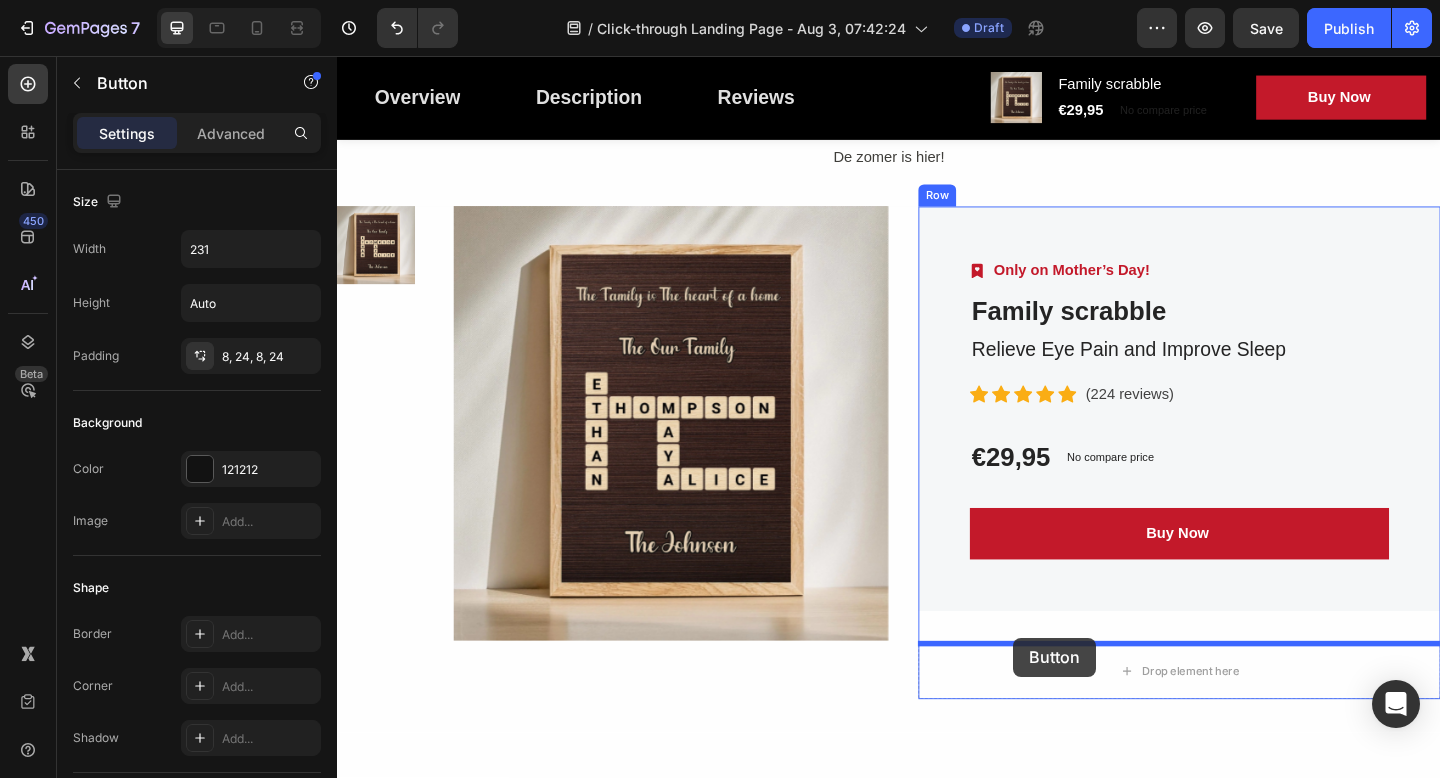 drag, startPoint x: 987, startPoint y: 484, endPoint x: 1068, endPoint y: 685, distance: 216.70717 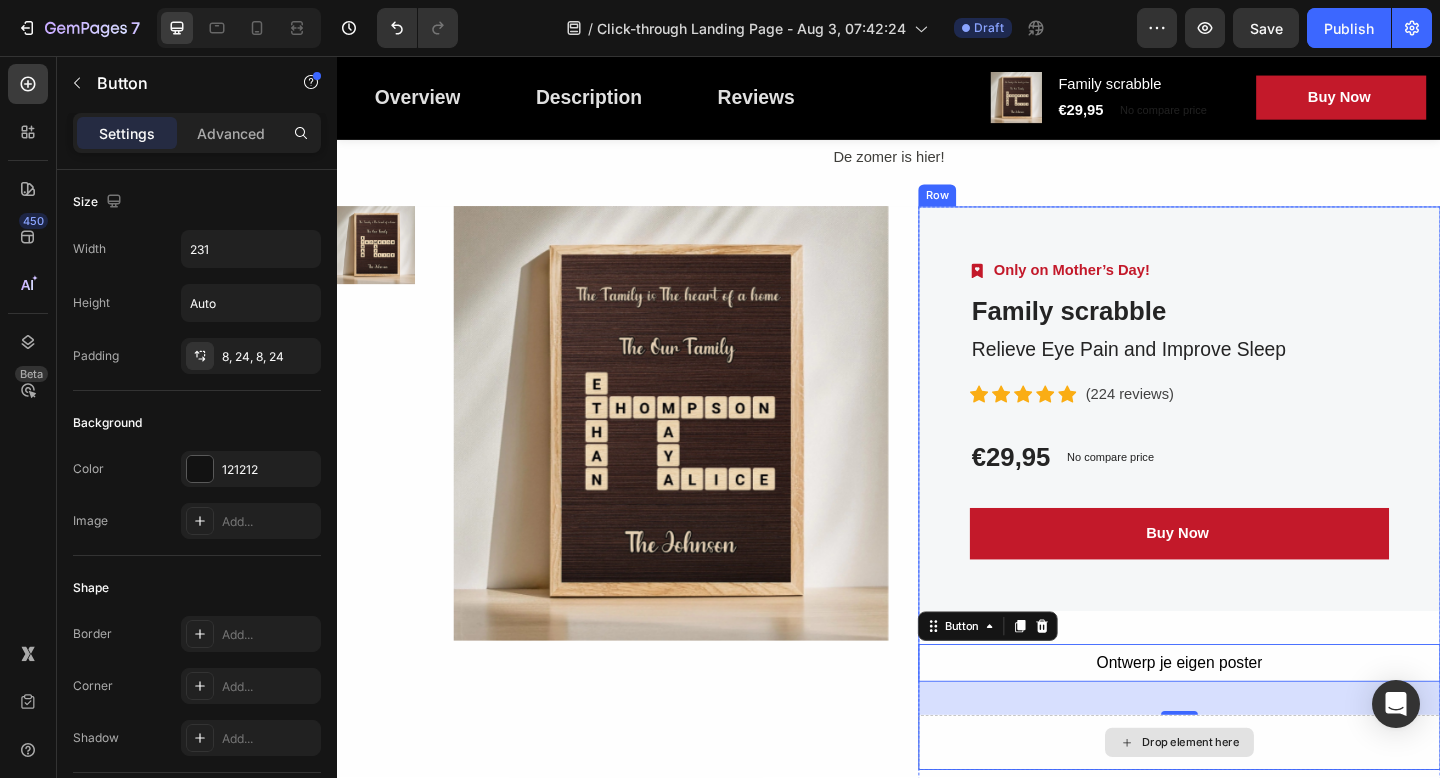 scroll, scrollTop: 6261, scrollLeft: 0, axis: vertical 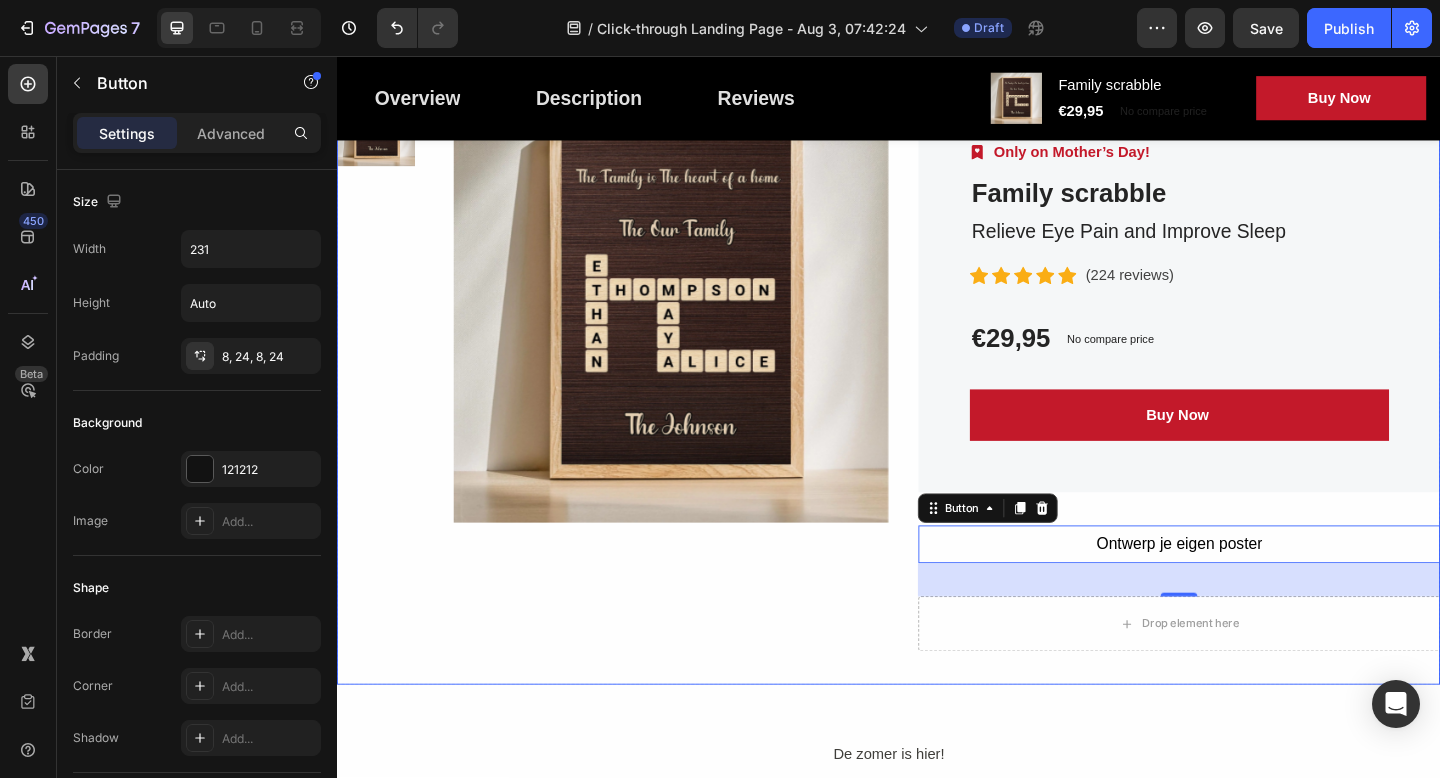 click on "Product Images" at bounding box center [700, 415] 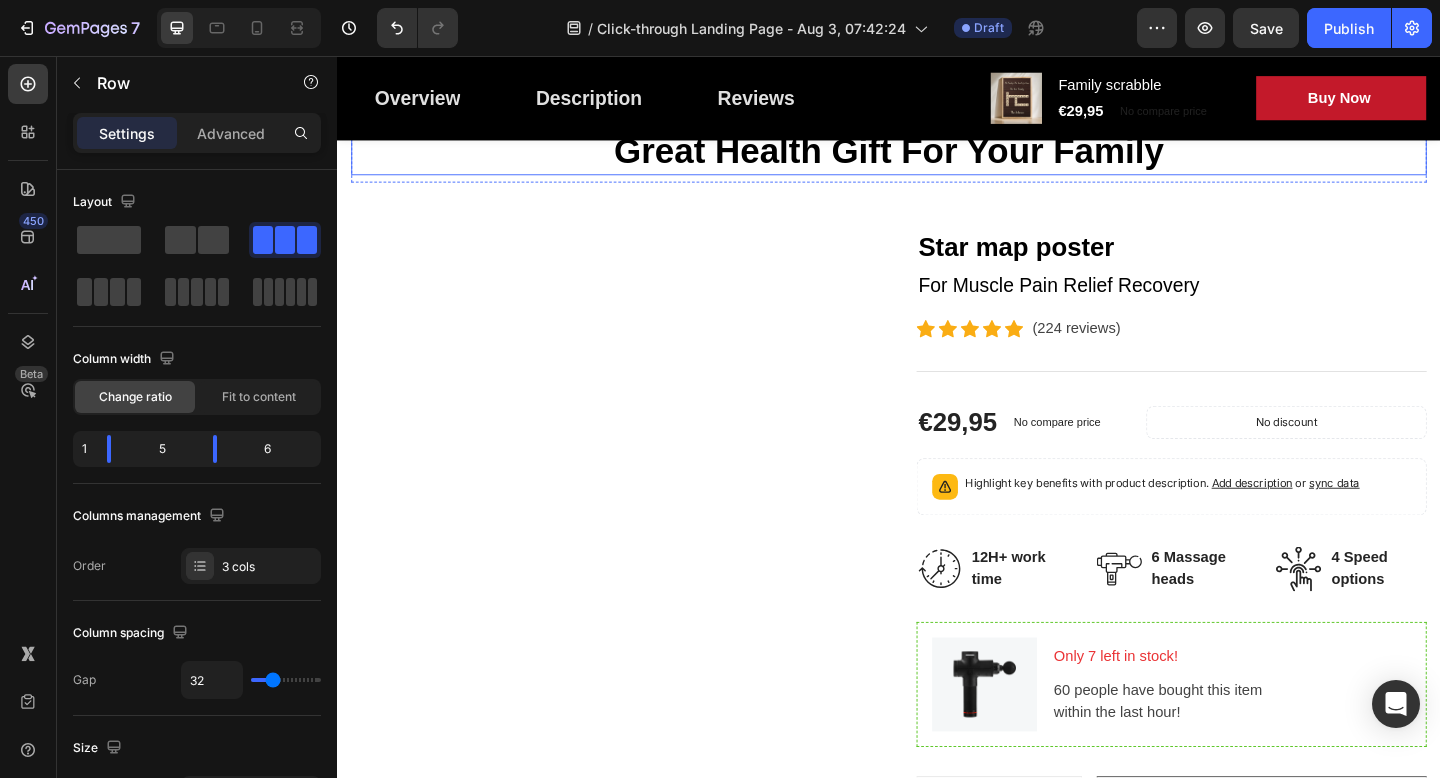 scroll, scrollTop: 0, scrollLeft: 0, axis: both 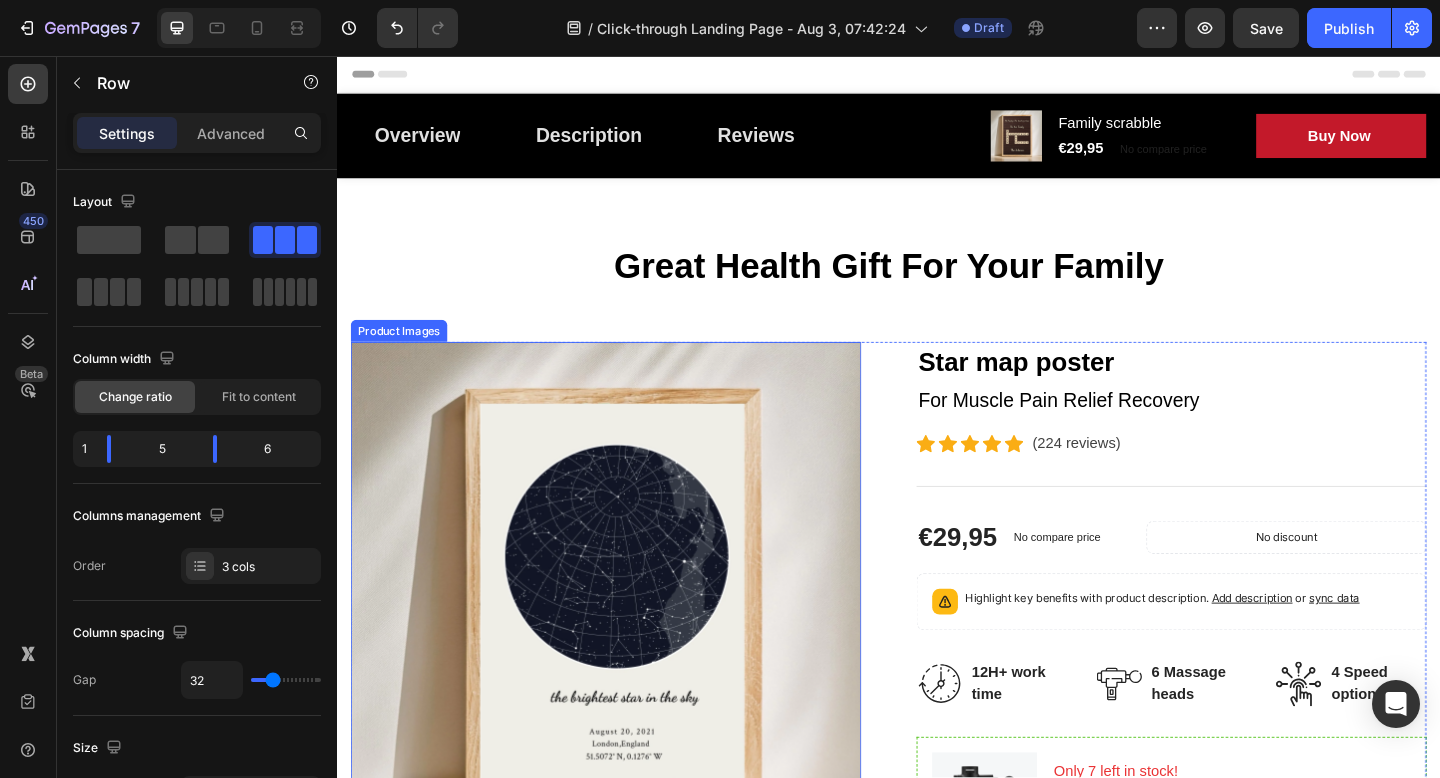 click at bounding box center [629, 644] 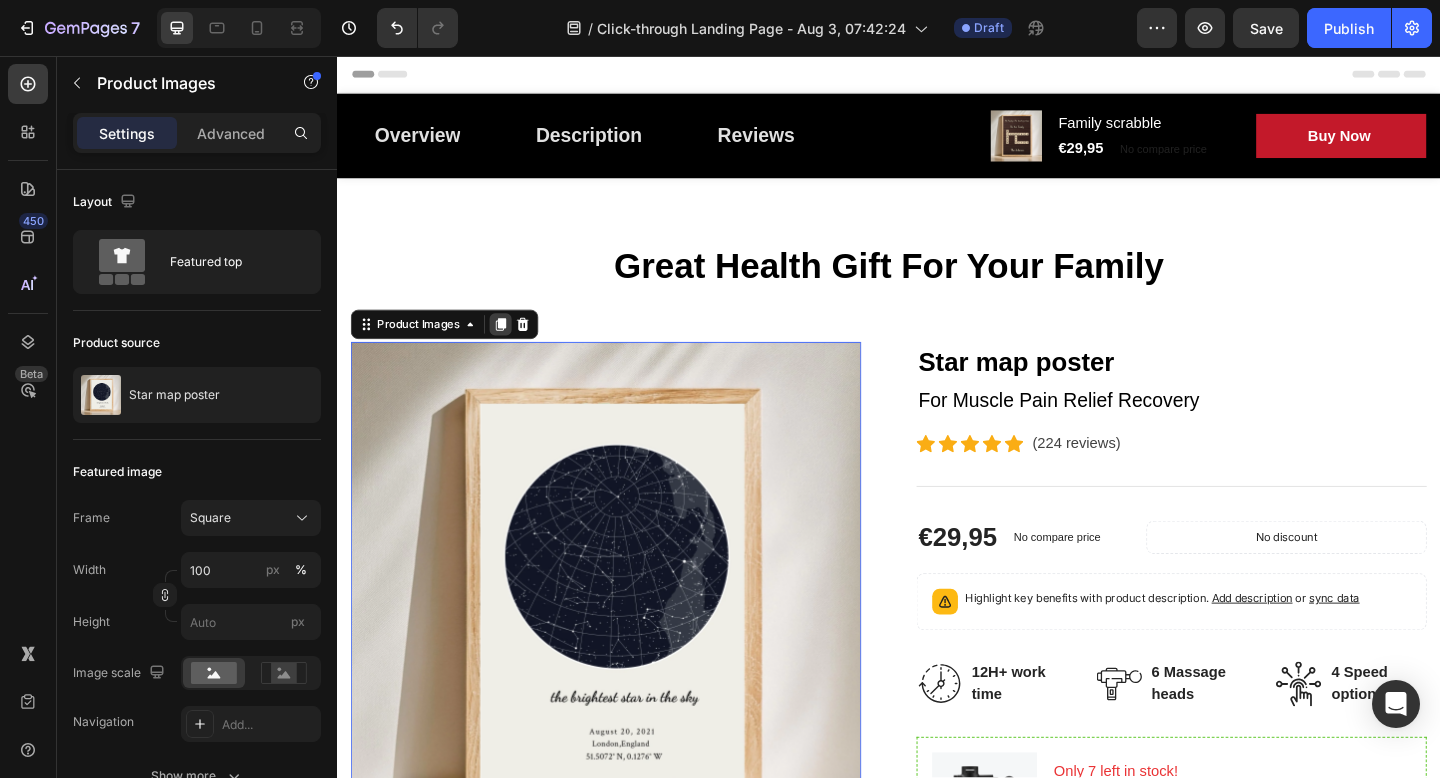 click 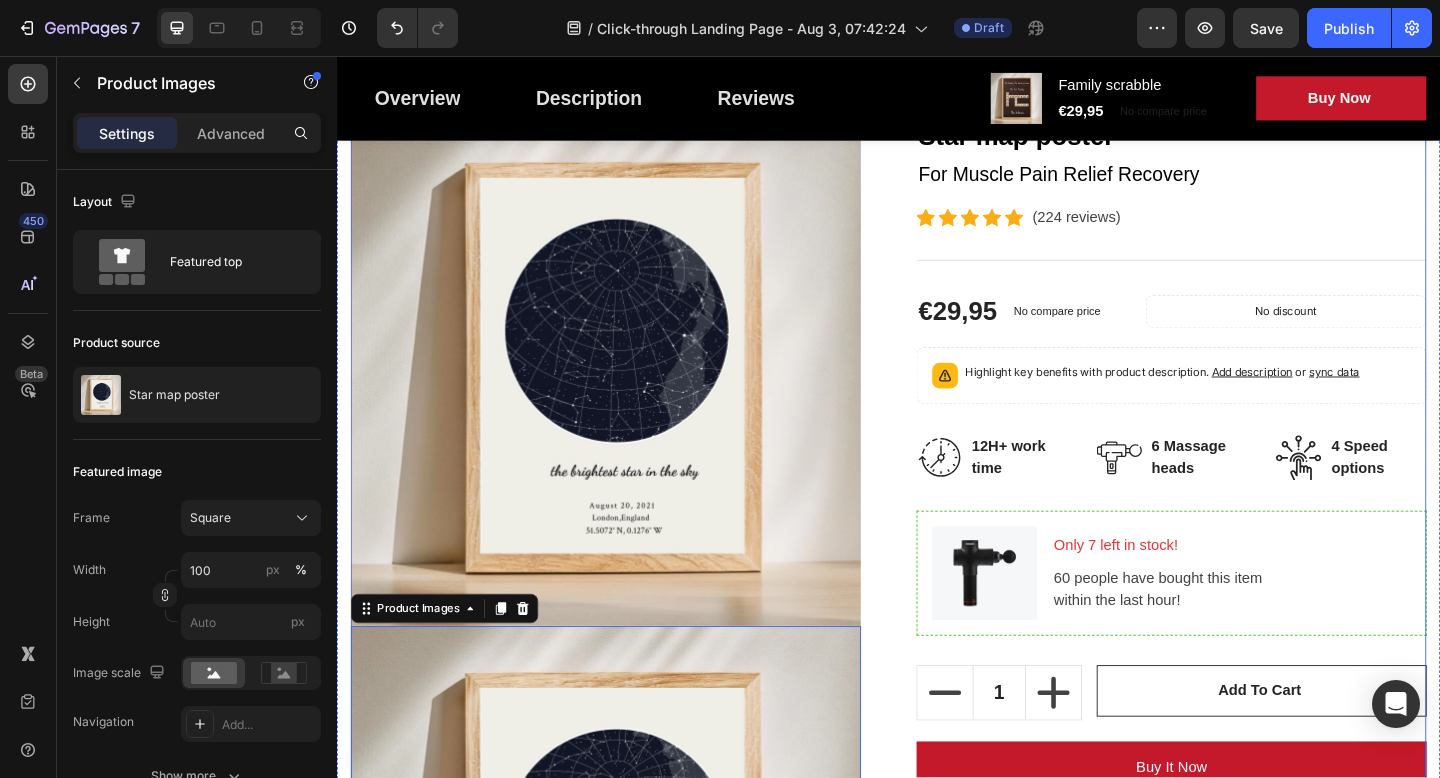 scroll, scrollTop: 235, scrollLeft: 0, axis: vertical 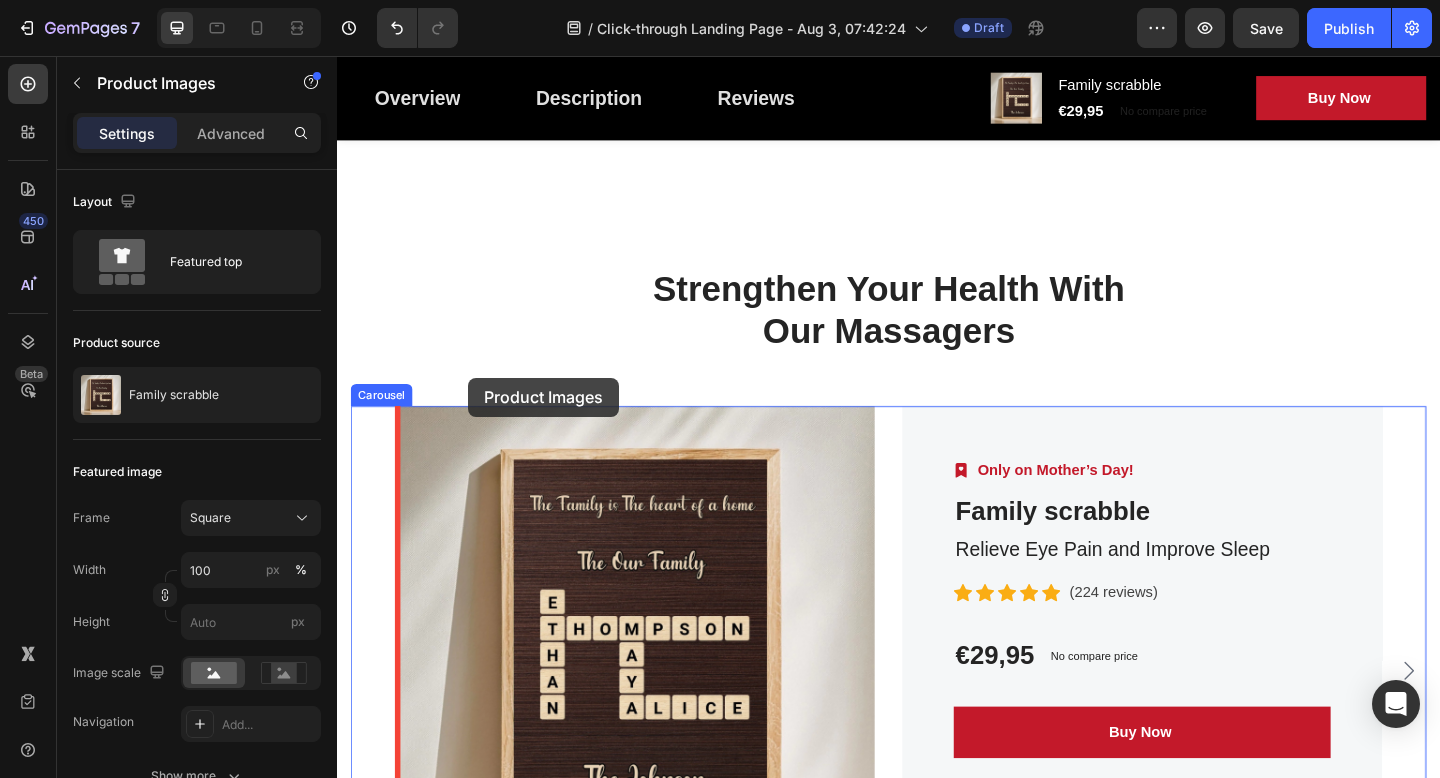 drag, startPoint x: 373, startPoint y: 675, endPoint x: 479, endPoint y: 406, distance: 289.13147 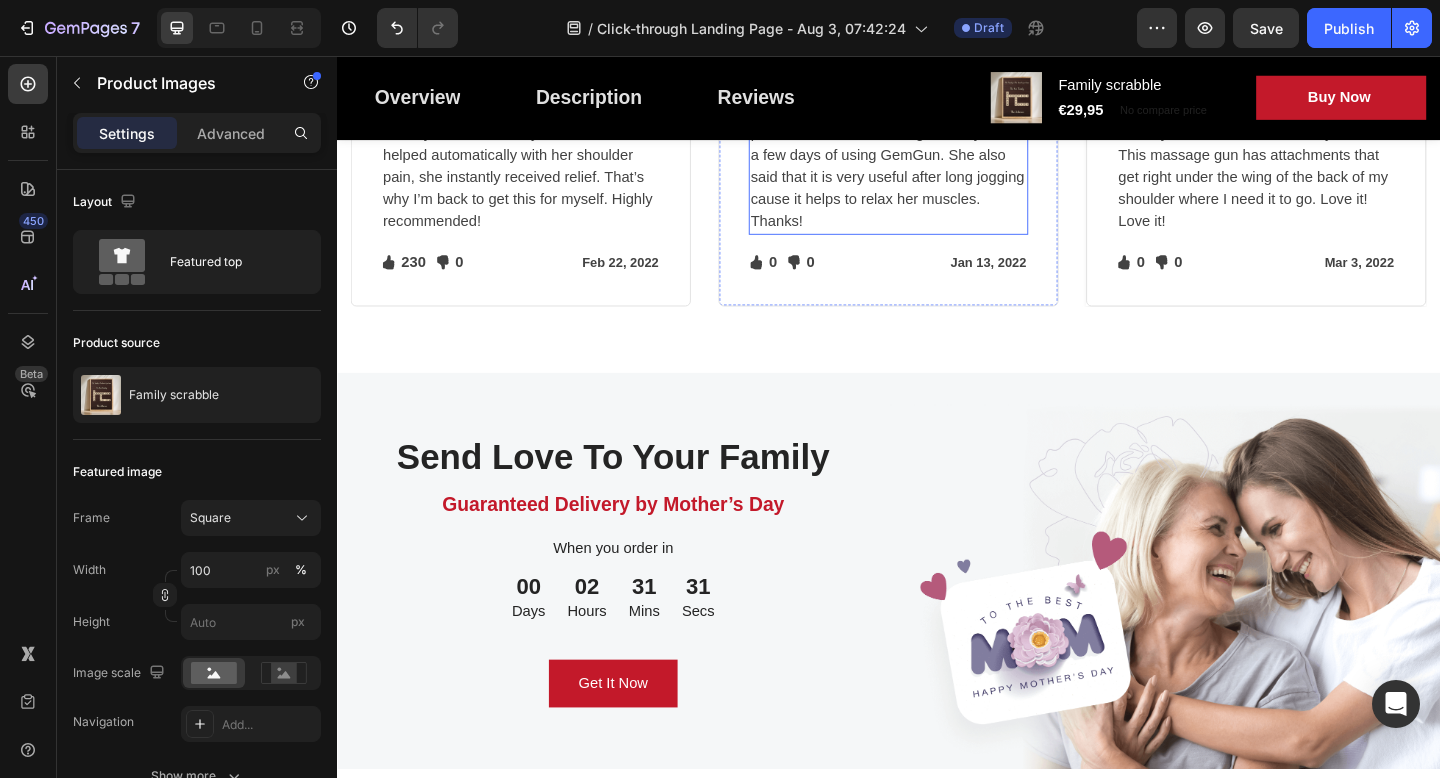 scroll, scrollTop: 4278, scrollLeft: 0, axis: vertical 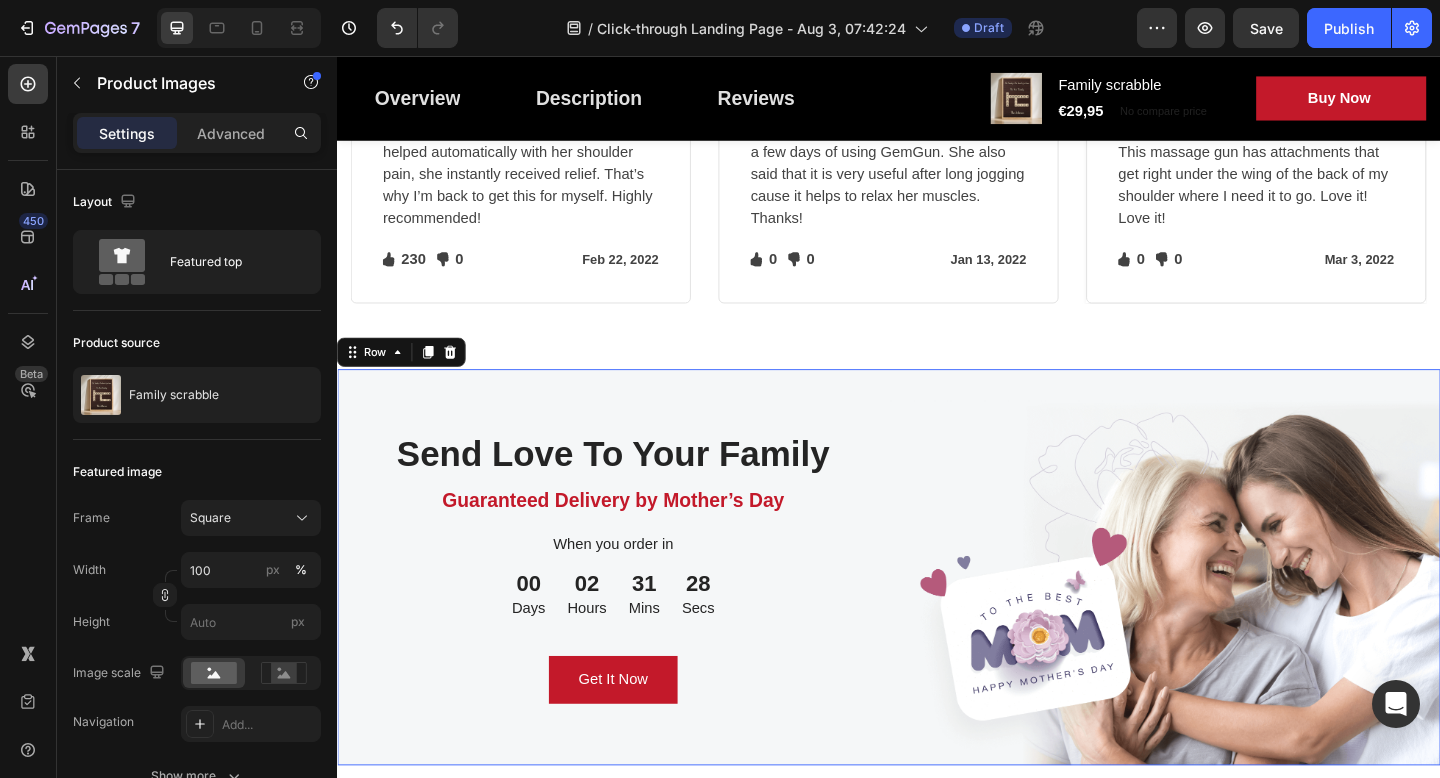 click on "Send Love To Your Family Heading Guaranteed Delivery by Mother’s Day Text block When you order in Text block 00 Days 02 Hours 31 Mins 28 Secs CountDown Timer Get It Now Button Row" at bounding box center [637, 612] 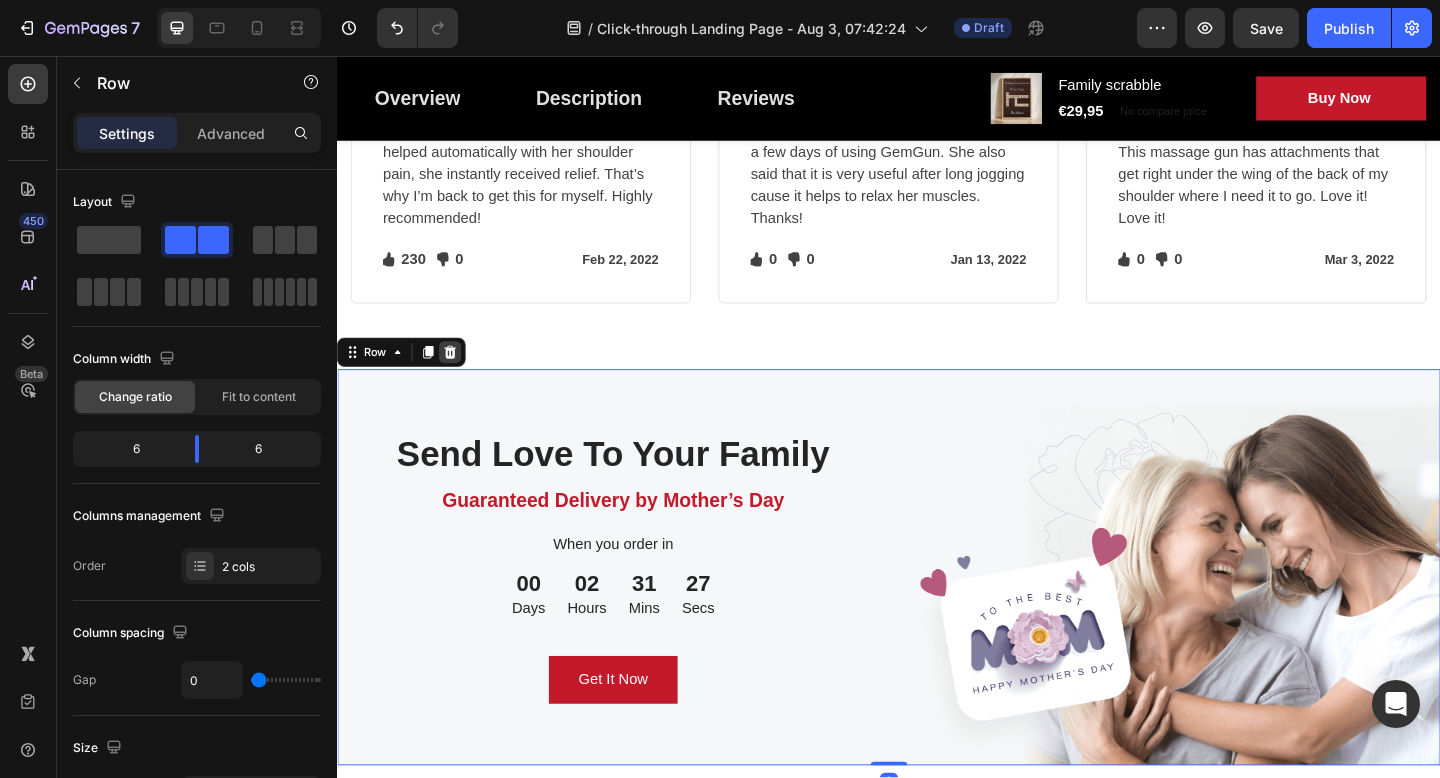 click 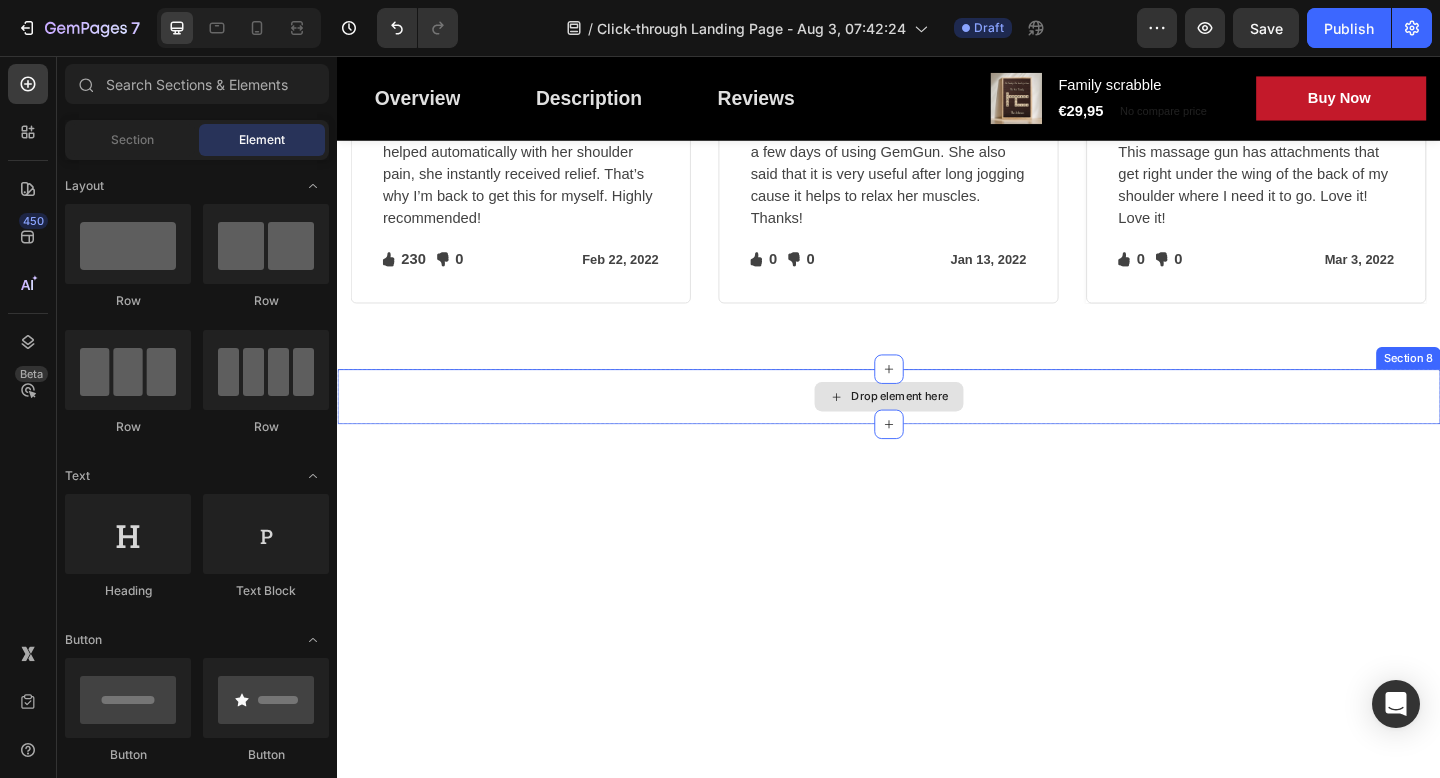 click on "Drop element here" at bounding box center (937, 427) 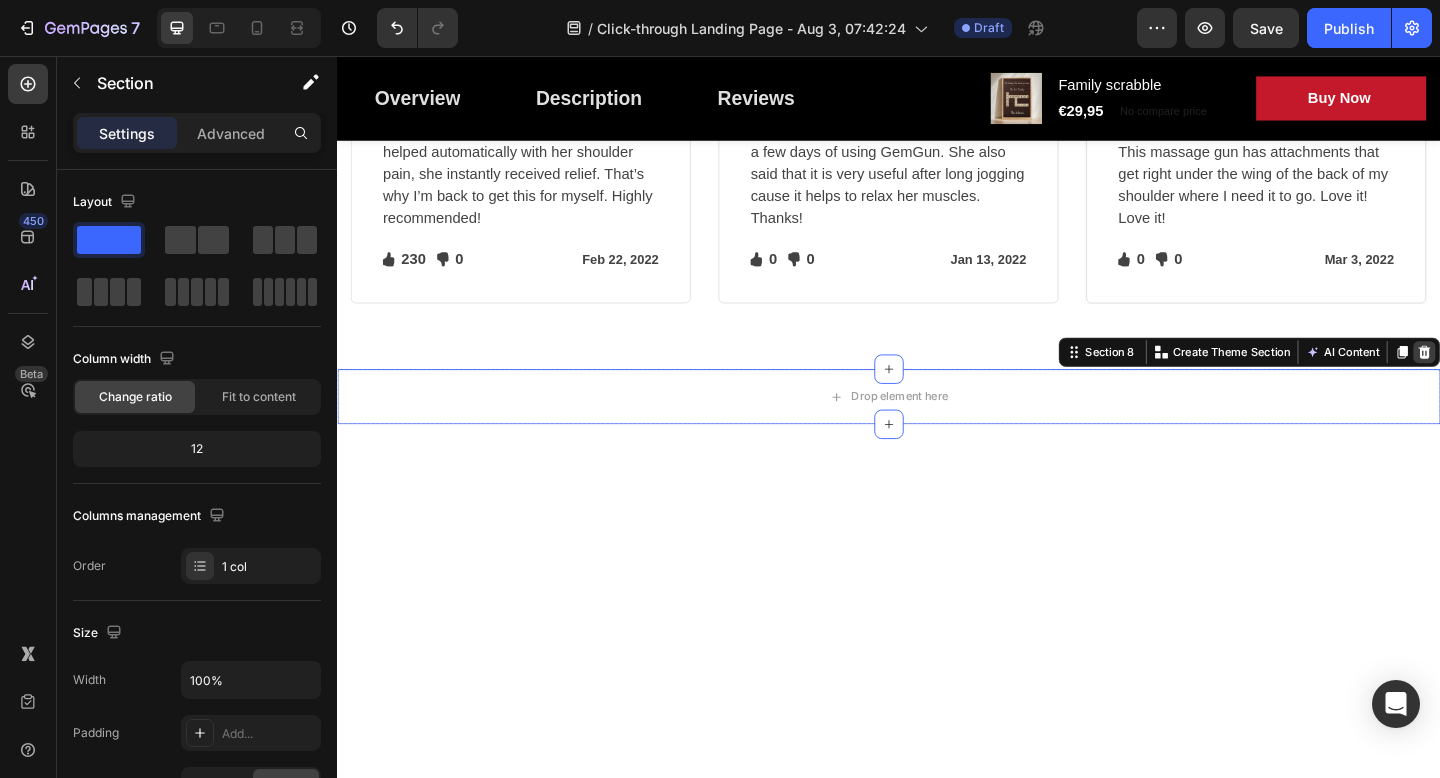 click 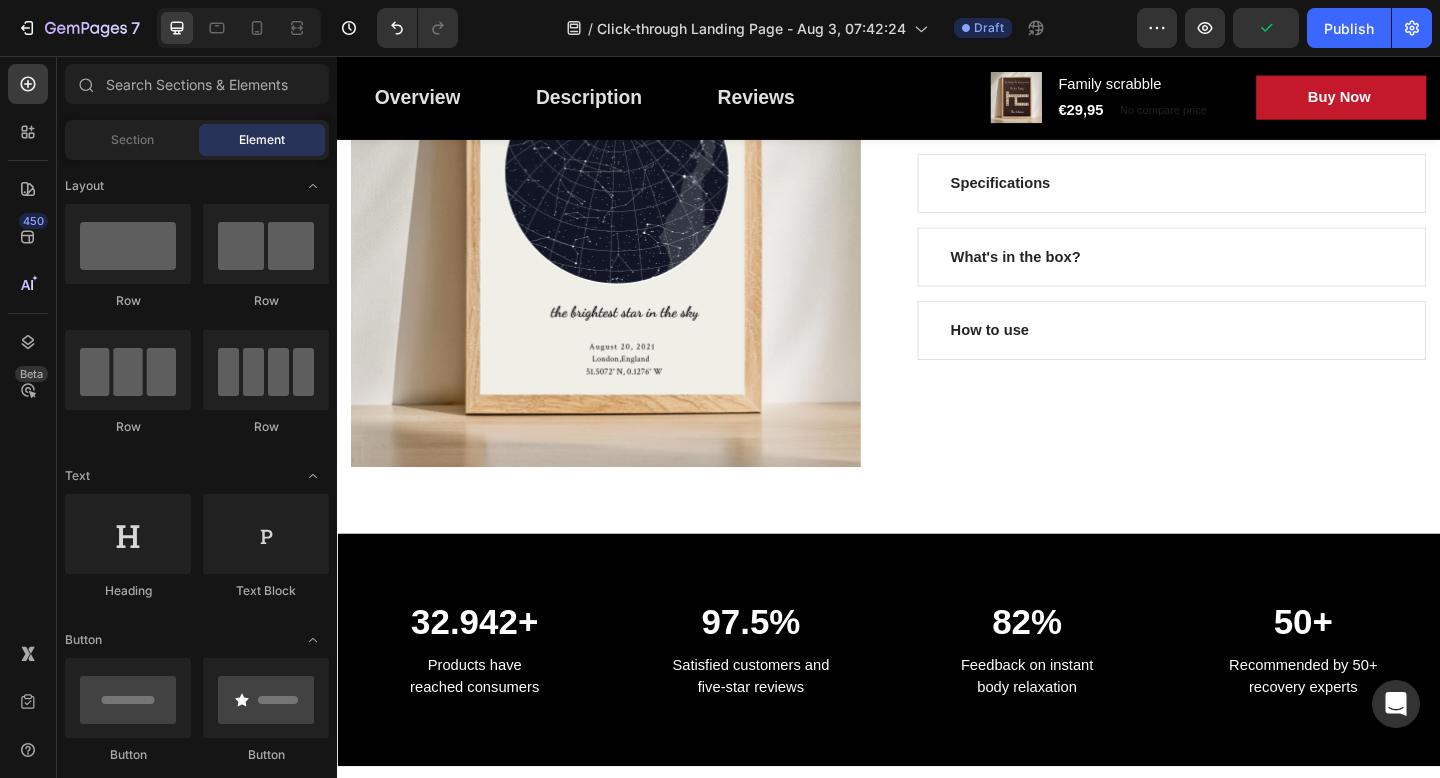 scroll, scrollTop: 1093, scrollLeft: 0, axis: vertical 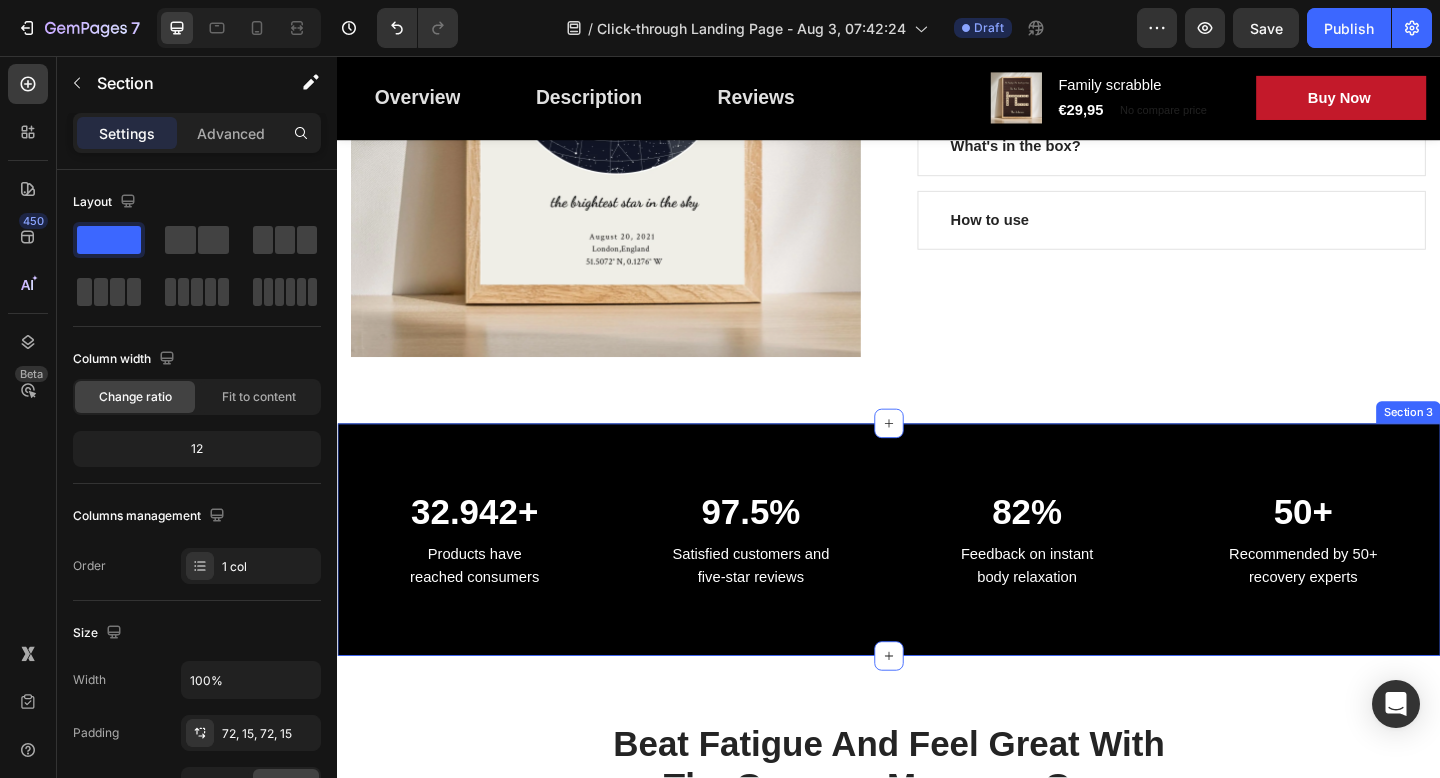 click on "32.942+ Heading Products have reached consumers Text block 97.5% Heading Satisfied customers and five-star reviews Text block 82% Heading Feedback on instant body relaxation Text block 50+ Heading Recommended by 50+ recovery experts Text block Row Section 3" at bounding box center (937, 583) 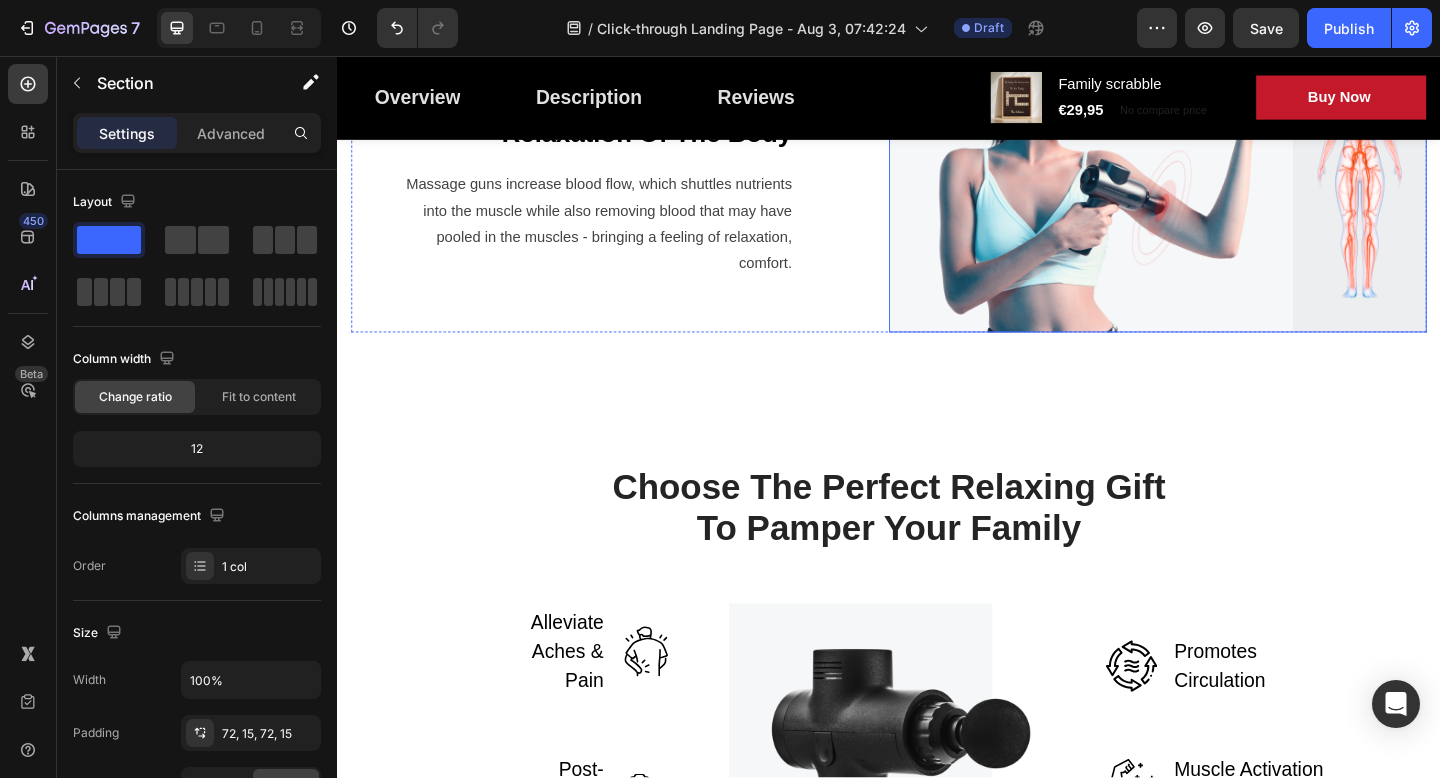 scroll, scrollTop: 2048, scrollLeft: 0, axis: vertical 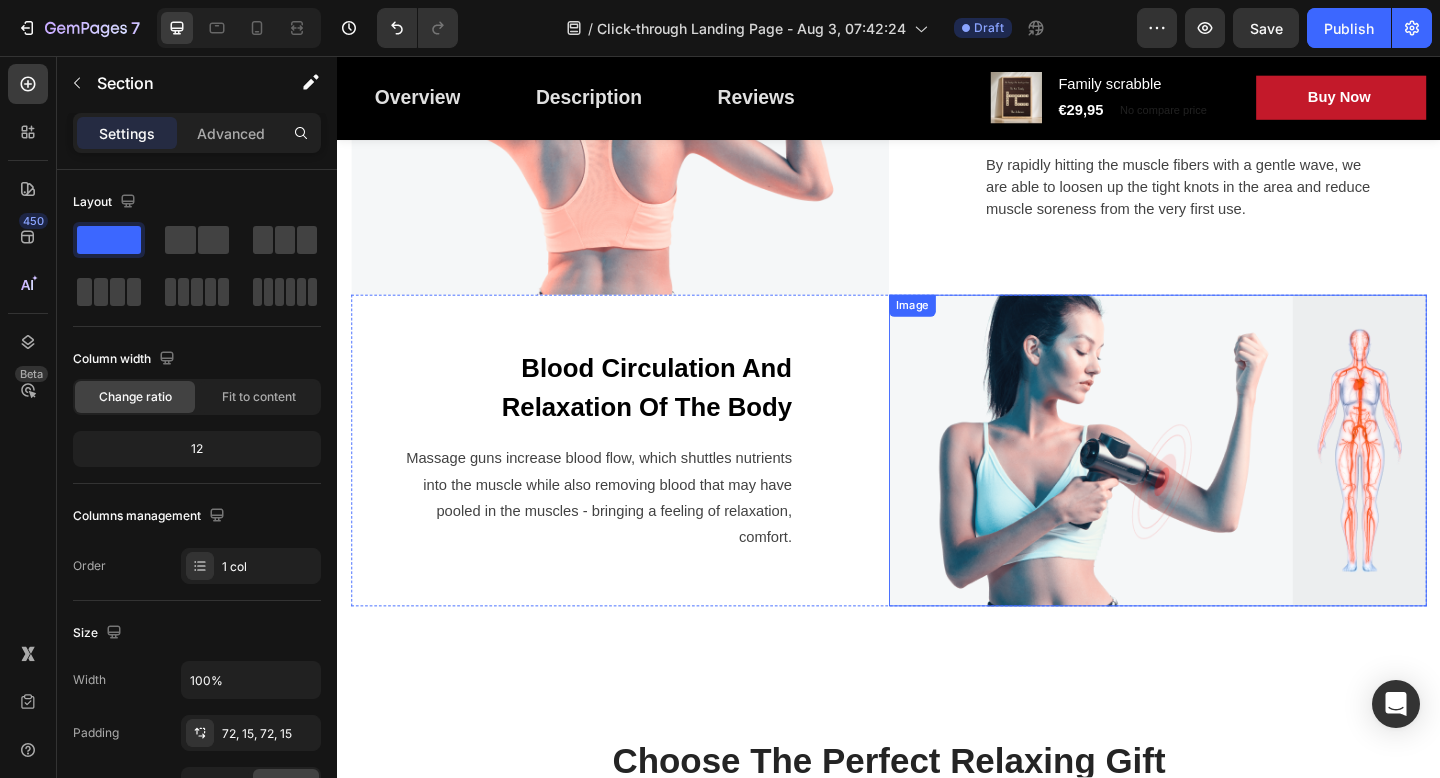click at bounding box center (1229, 485) 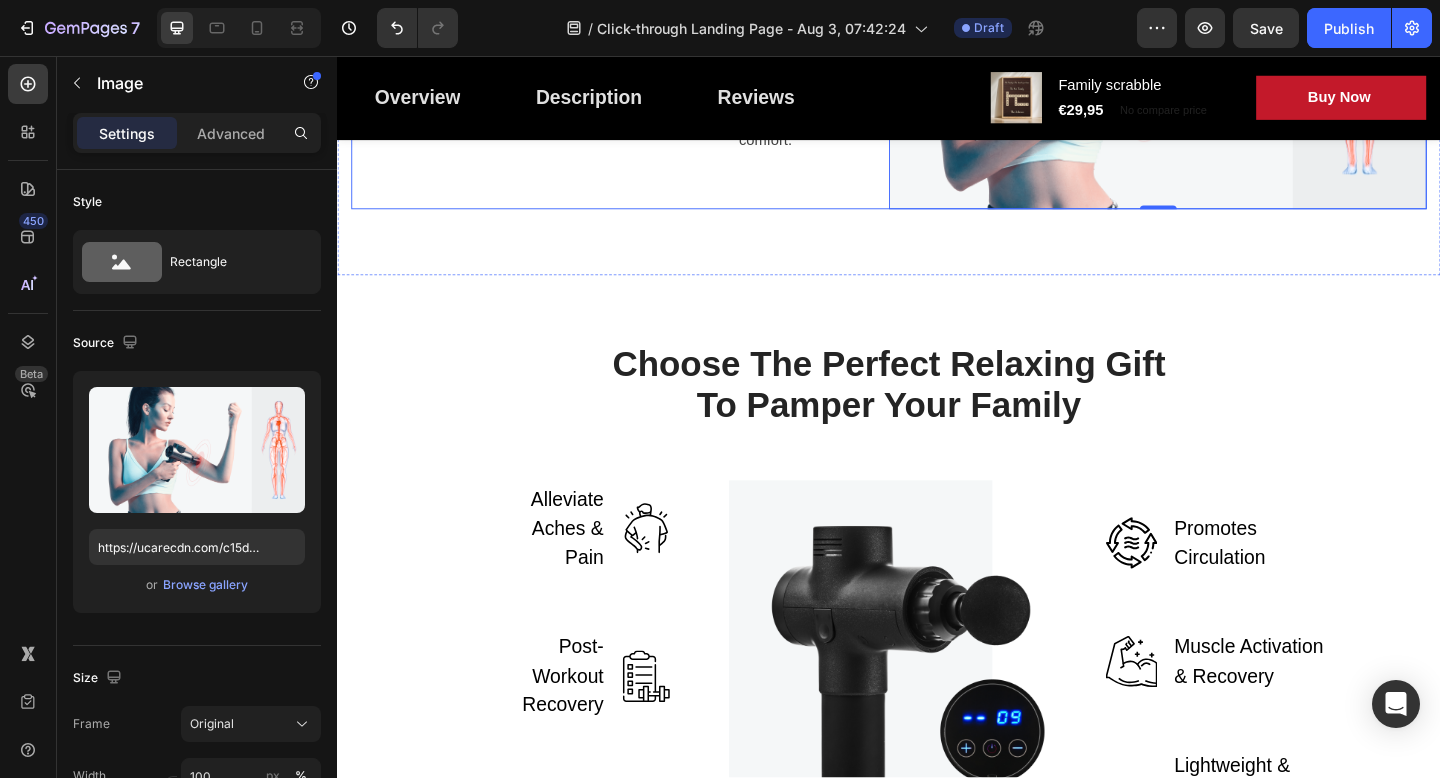 scroll, scrollTop: 2525, scrollLeft: 0, axis: vertical 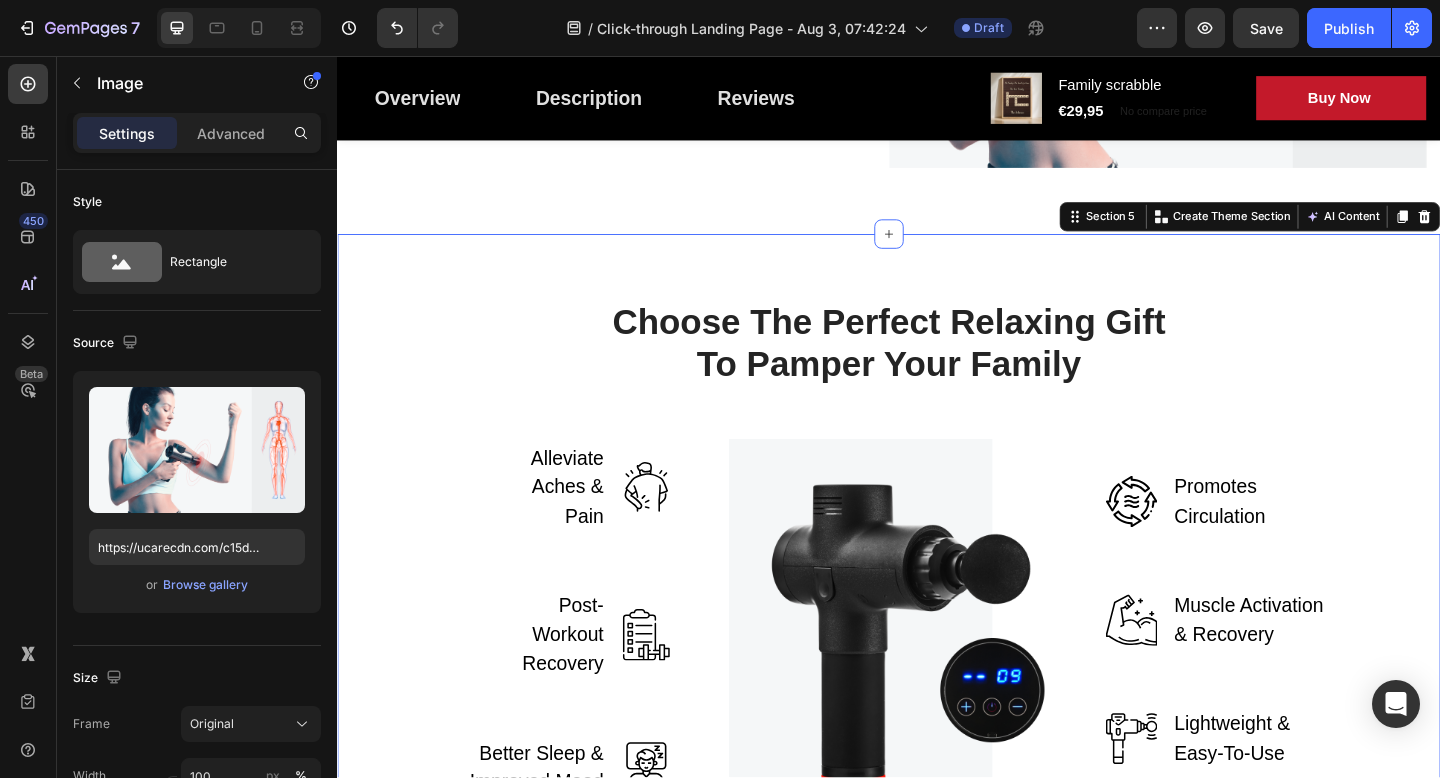 click on "Choose The Perfect Relaxing Gift To Pamper Your Family Heading Row Alleviate Aches & Pain Text block Image Row Post-Workout Recovery Text block Image Row Better Sleep & Improved Mood Text block Image Row Image Image Promotes Circulation Text block Row Image Muscle Activation & Recovery Text block Row Image Lightweight & Easy-To-Use Text block Row Row Section 5   You can create reusable sections Create Theme Section AI Content Write with GemAI What would you like to describe here? Tone and Voice Persuasive Product Show more Generate" at bounding box center (937, 594) 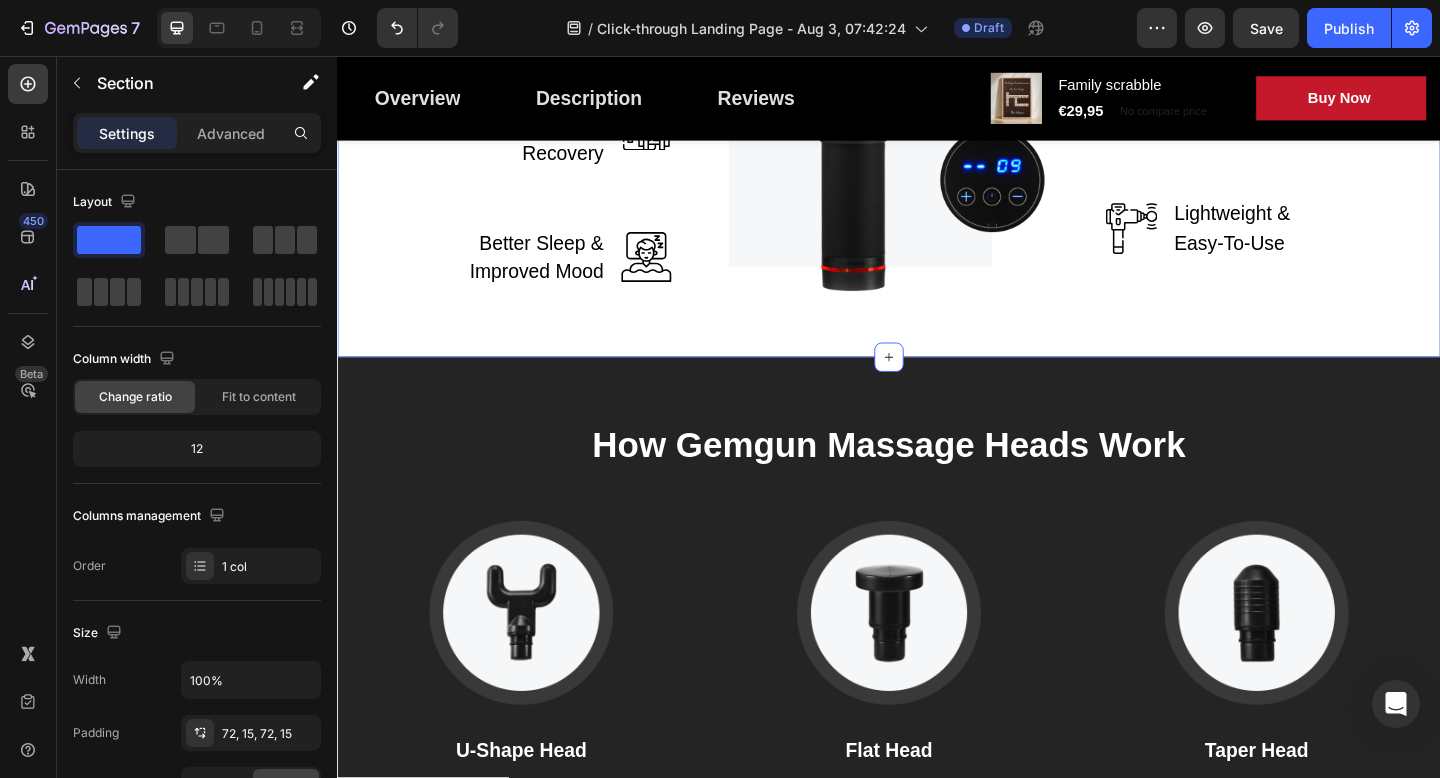 scroll, scrollTop: 3105, scrollLeft: 0, axis: vertical 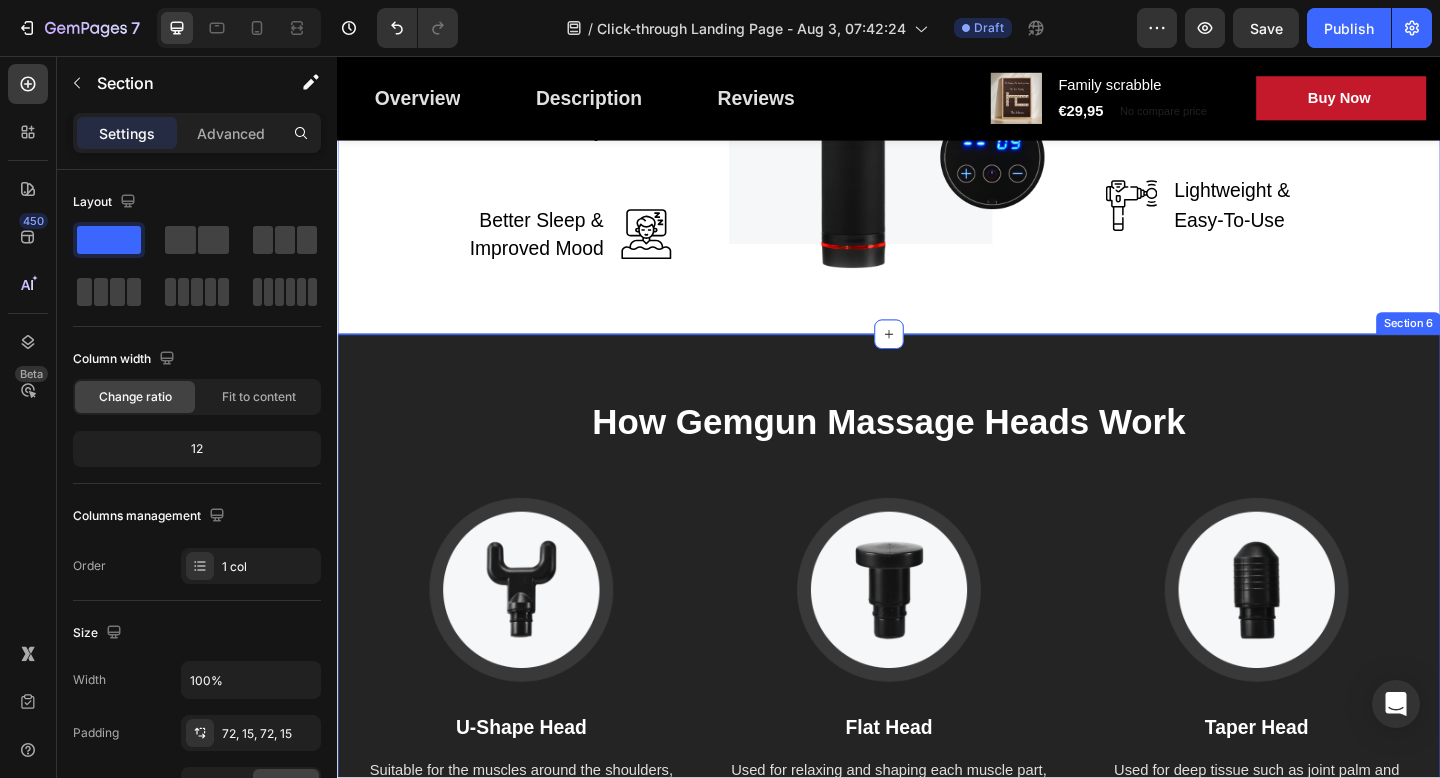 click on "How Gemgun Massage Heads Work Heading Image U-Shape Head Text block Suitable for the muscles around the shoulders, neck, spinal, and Achilles massage helps relieve muscle stiffness and soreness. Text block Image Flat Head Text block Used for relaxing and shaping each muscle part, helps soothe sore muscles that cause discomfort in the body. Text block Image Taper Head Text block Used for deep tissue such as joint palm and plantar, helps reduce stiffness, improves flexibility & boosts blood flow. Text block Row Section 6" at bounding box center [937, 663] 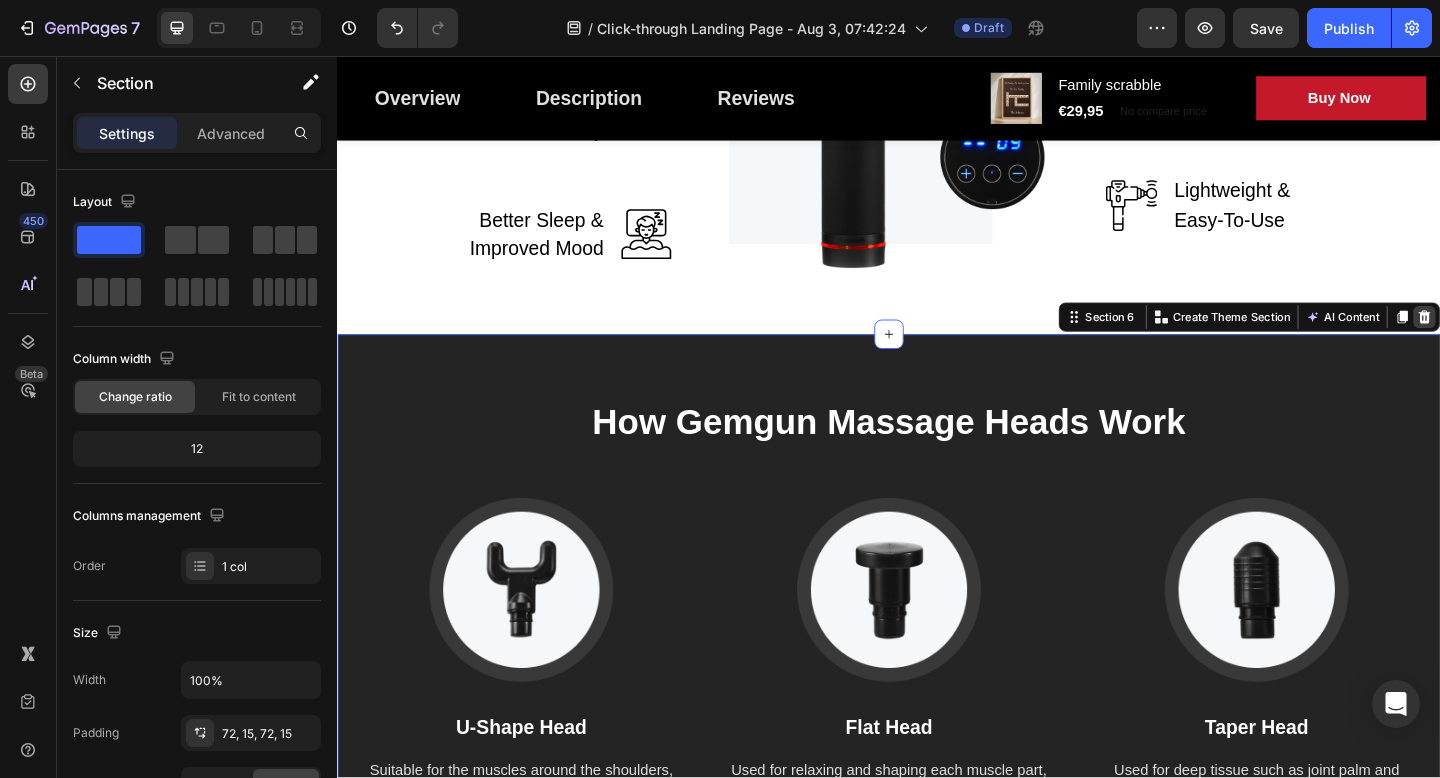 click 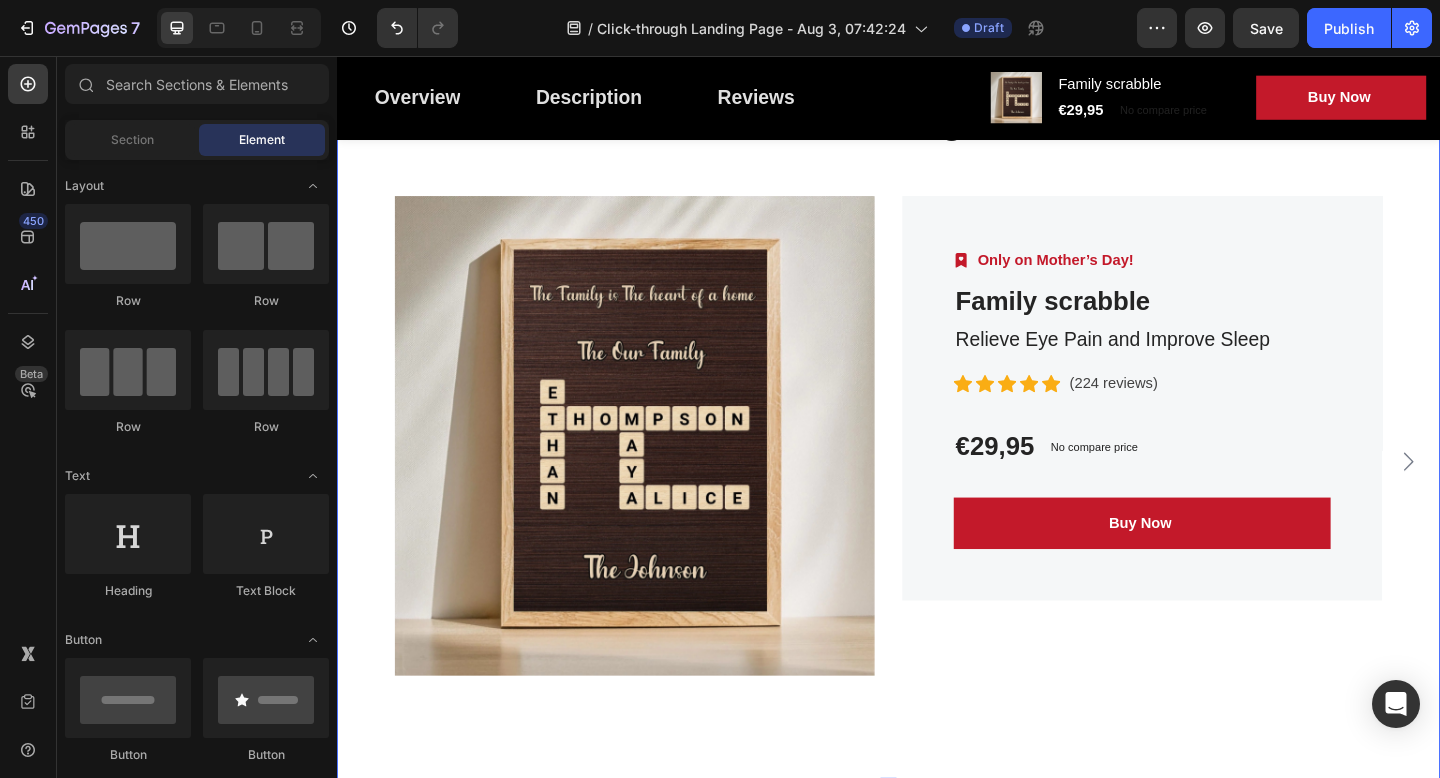 scroll, scrollTop: 4226, scrollLeft: 0, axis: vertical 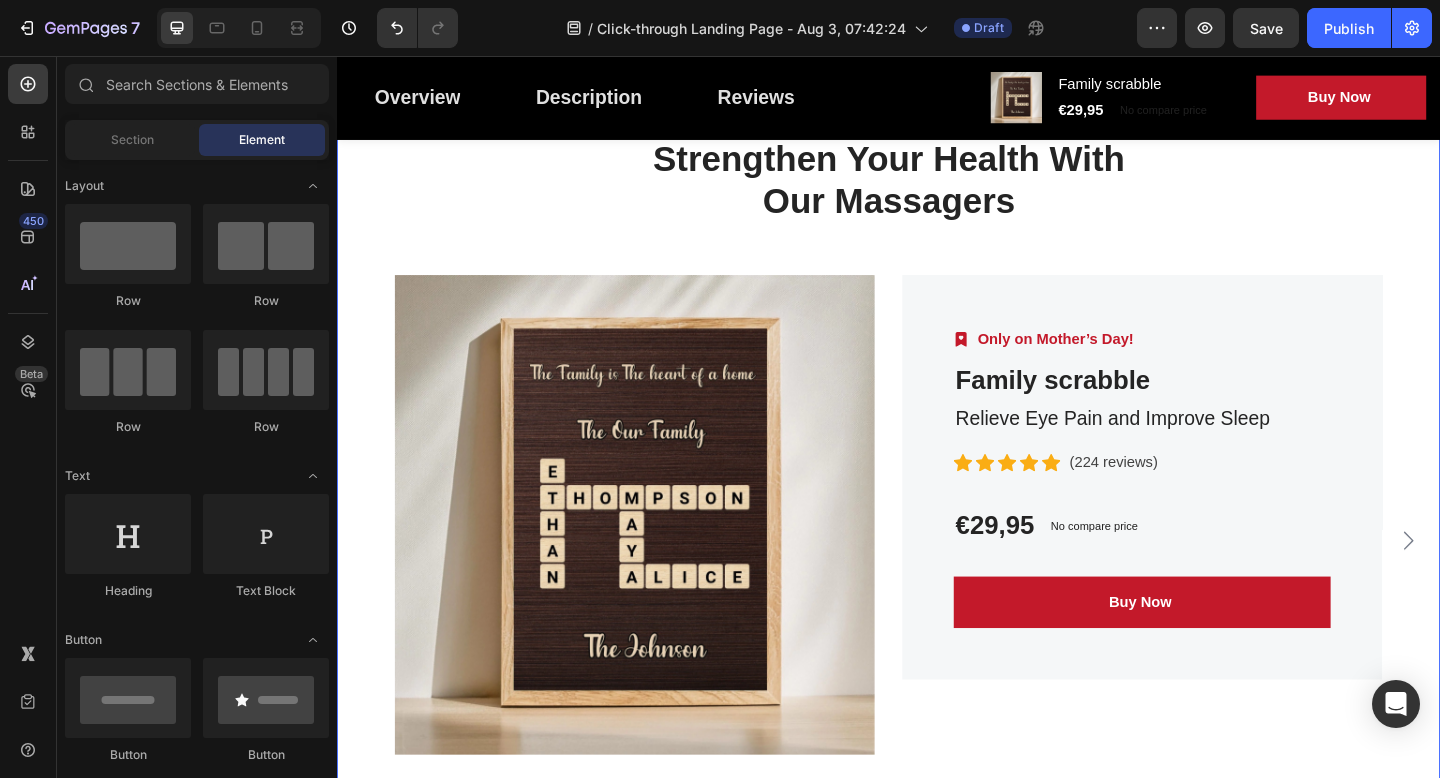 click on "Strengthen Your Health With  Our Massagers Heading Row
Product Images Image Only on Mother’s Day! Text block Row Family scrabble (P) Title Relieve Eye Pain and Improve Sleep Text block                Icon                Icon                Icon                Icon                Icon Icon List Hoz (224 reviews) Text block Row €29,95 (P) Price (P) Price No compare price (P) Price Row Buy Now (P) Cart Button Row Product Product Images Image Only on Mother’s Day! Text block Row Family scrabble (P) Title Relieve Eye Pain and Improve Sleep Text block                Icon                Icon                Icon                Icon                Icon Icon List Hoz (224 reviews) Text block Row €29,95 (P) Price (P) Price No compare price (P) Price Row Buy Now (P) Cart Button Row Product Product Images Image Only on Mother’s Day! Text block Row Family scrabble (P) Title Relieve Eye Pain and Improve Sleep Text block                Icon                Icon                Icon                Row" at bounding box center (937, 508) 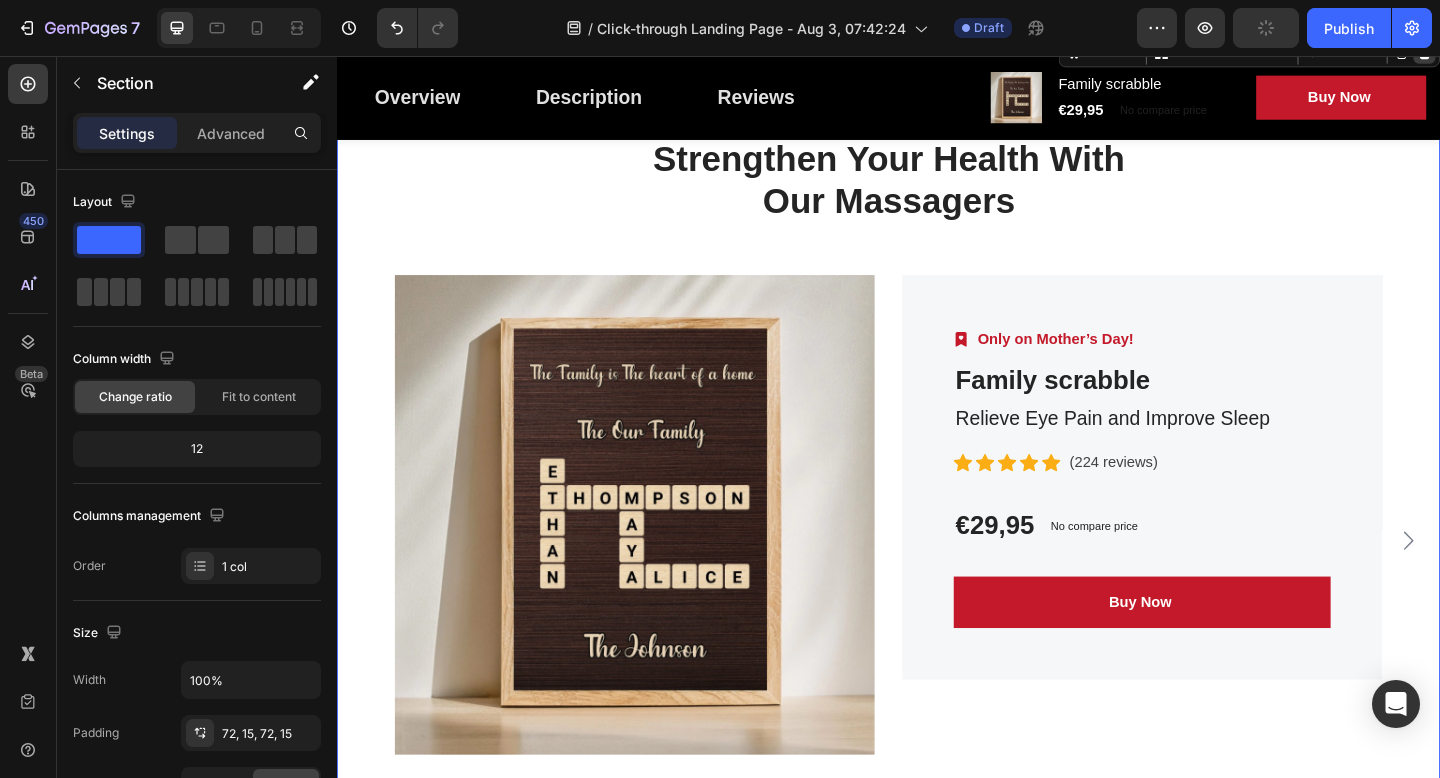 click 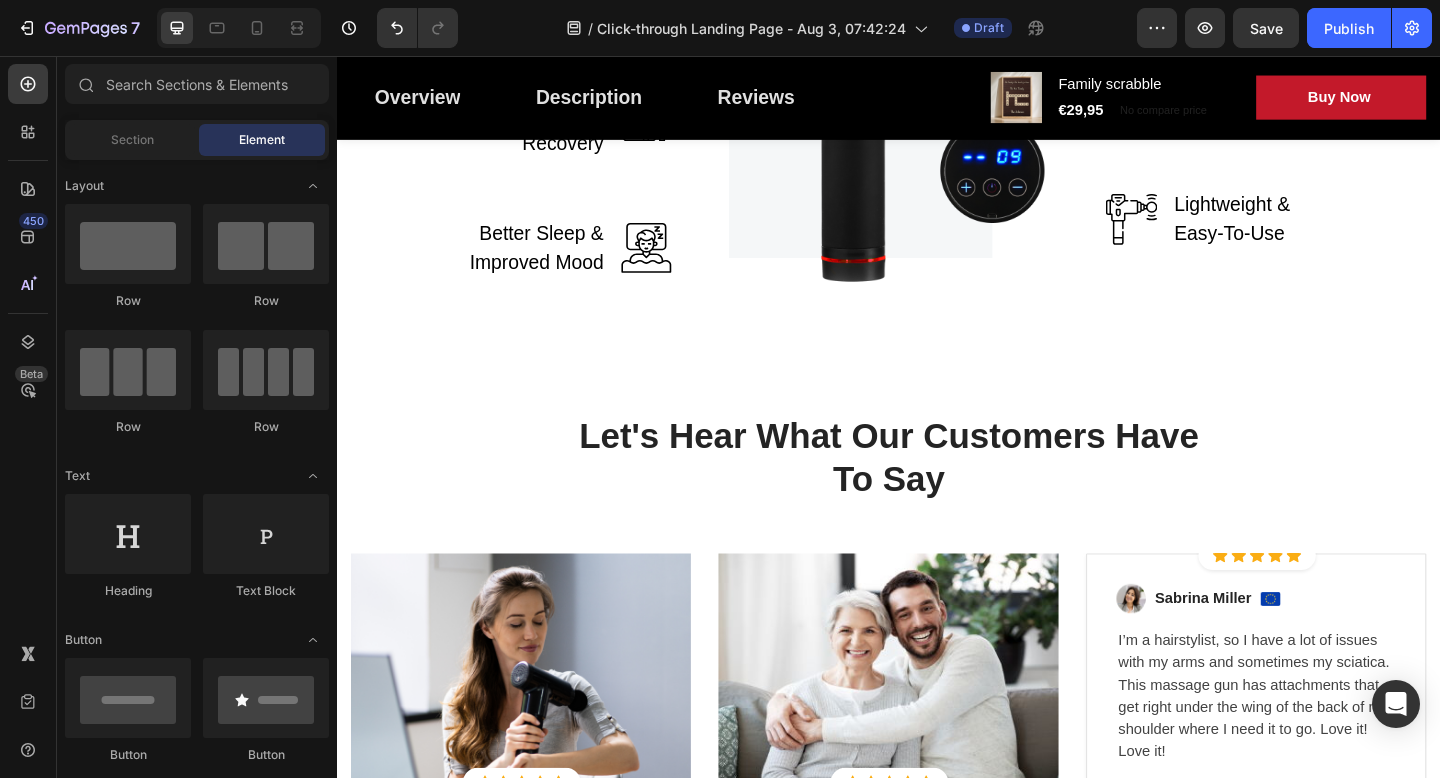 scroll, scrollTop: 3085, scrollLeft: 0, axis: vertical 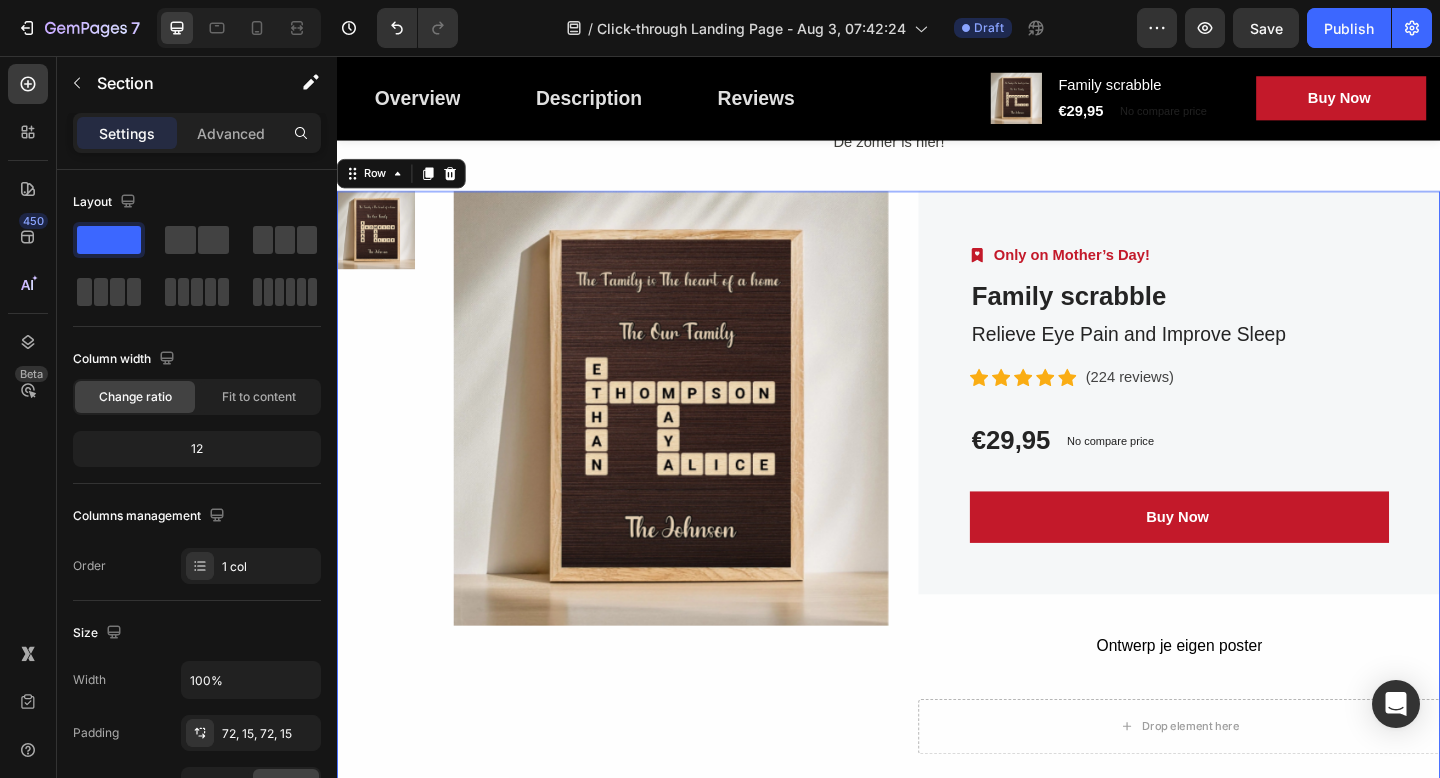 click on "Product Images" at bounding box center [384, 527] 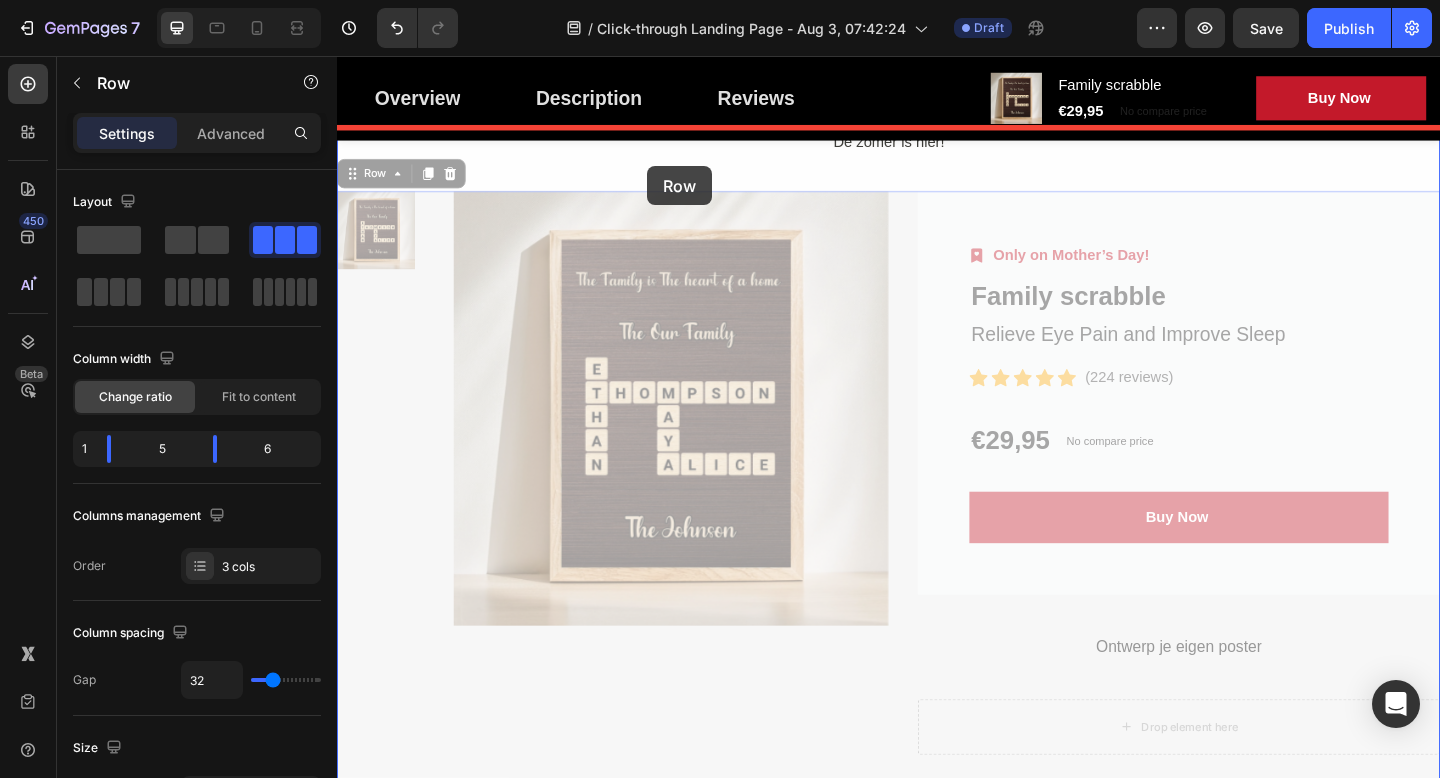 drag, startPoint x: 354, startPoint y: 191, endPoint x: 674, endPoint y: 176, distance: 320.35138 